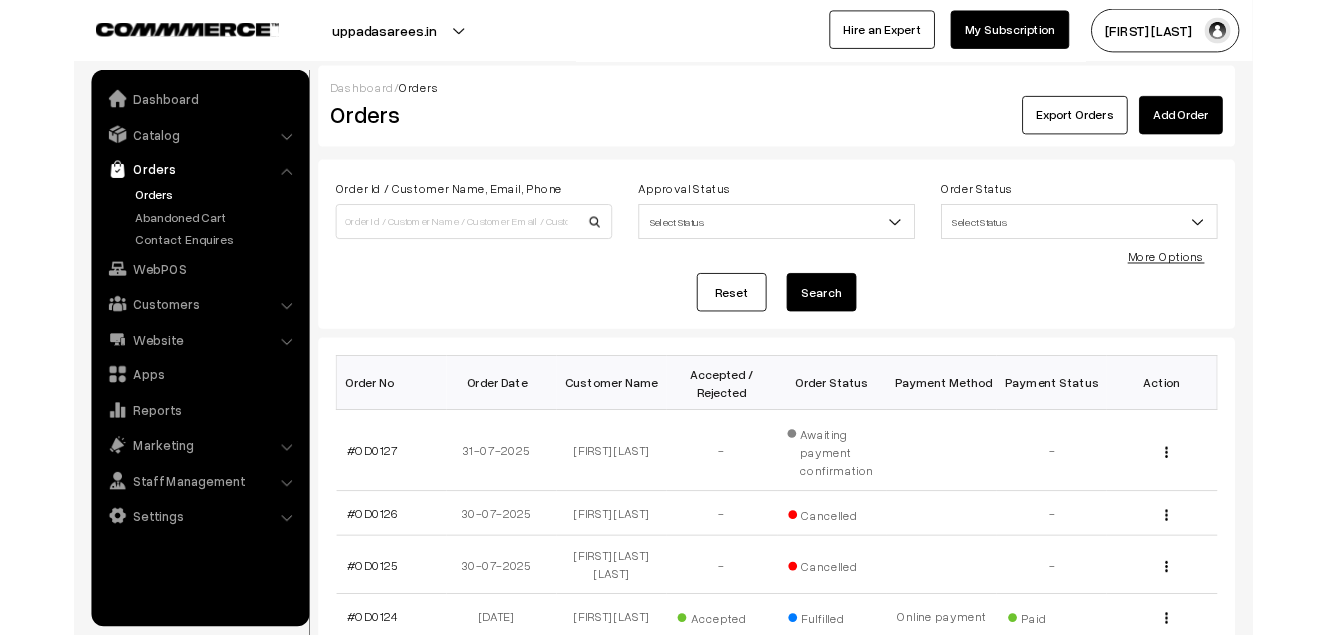 scroll, scrollTop: 0, scrollLeft: 0, axis: both 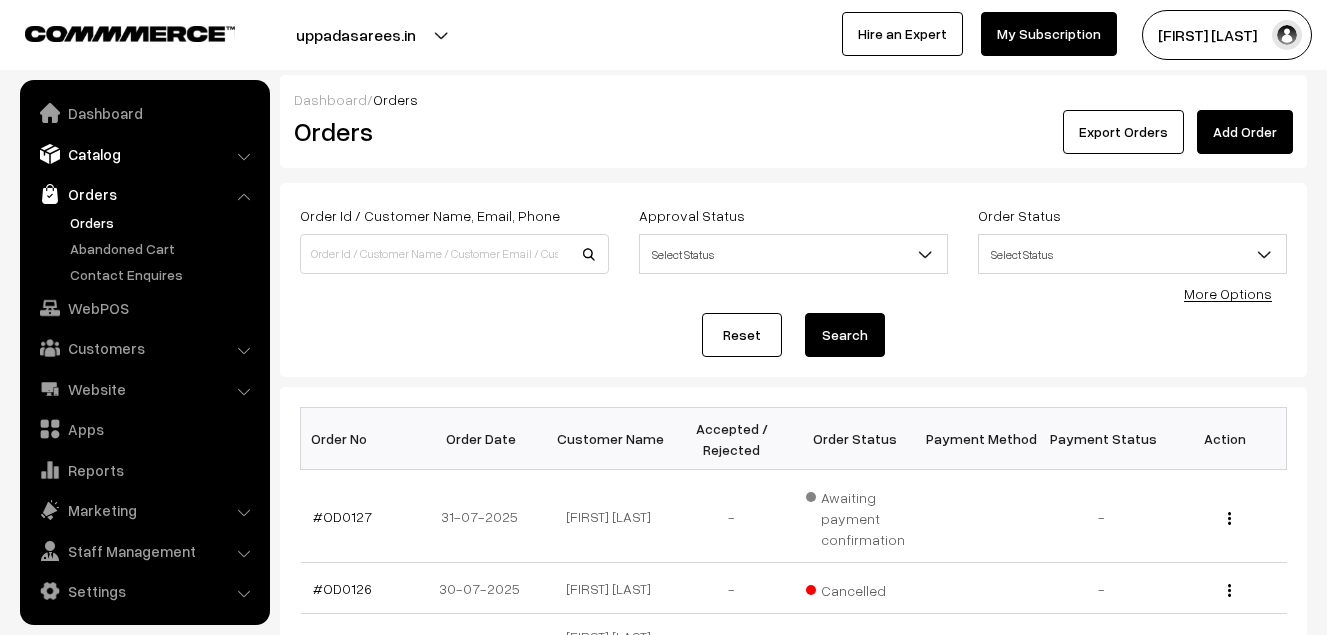 click on "Catalog" at bounding box center (144, 154) 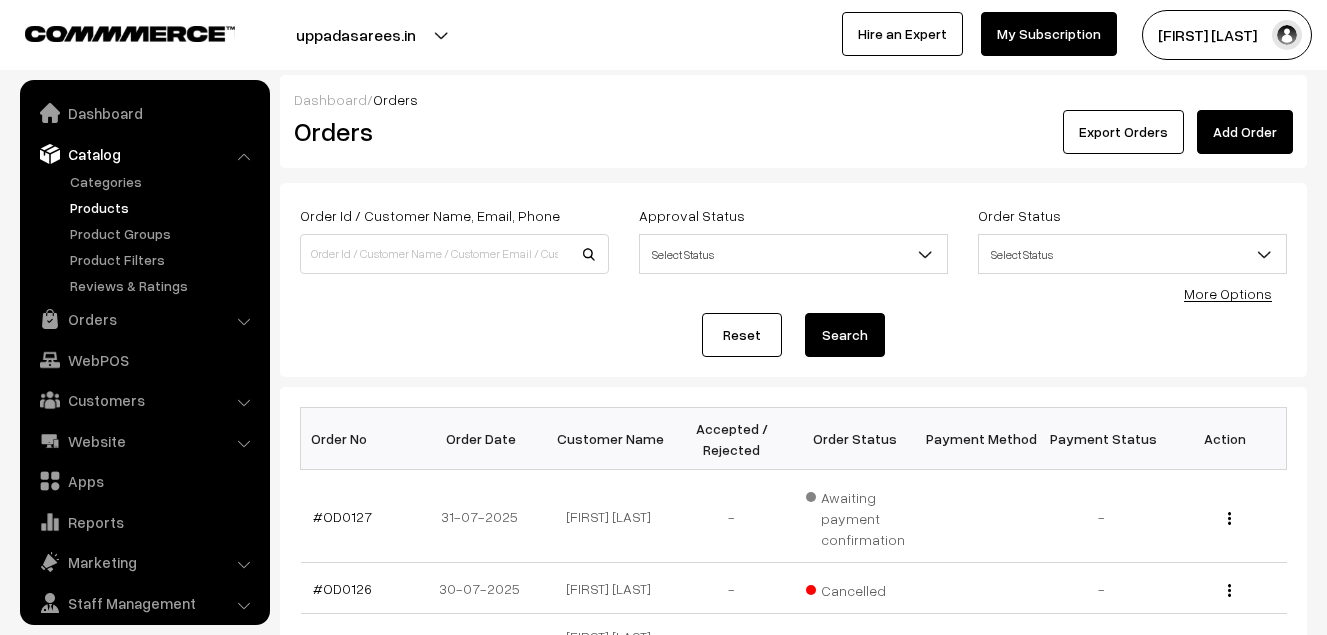 click on "Products" at bounding box center (164, 207) 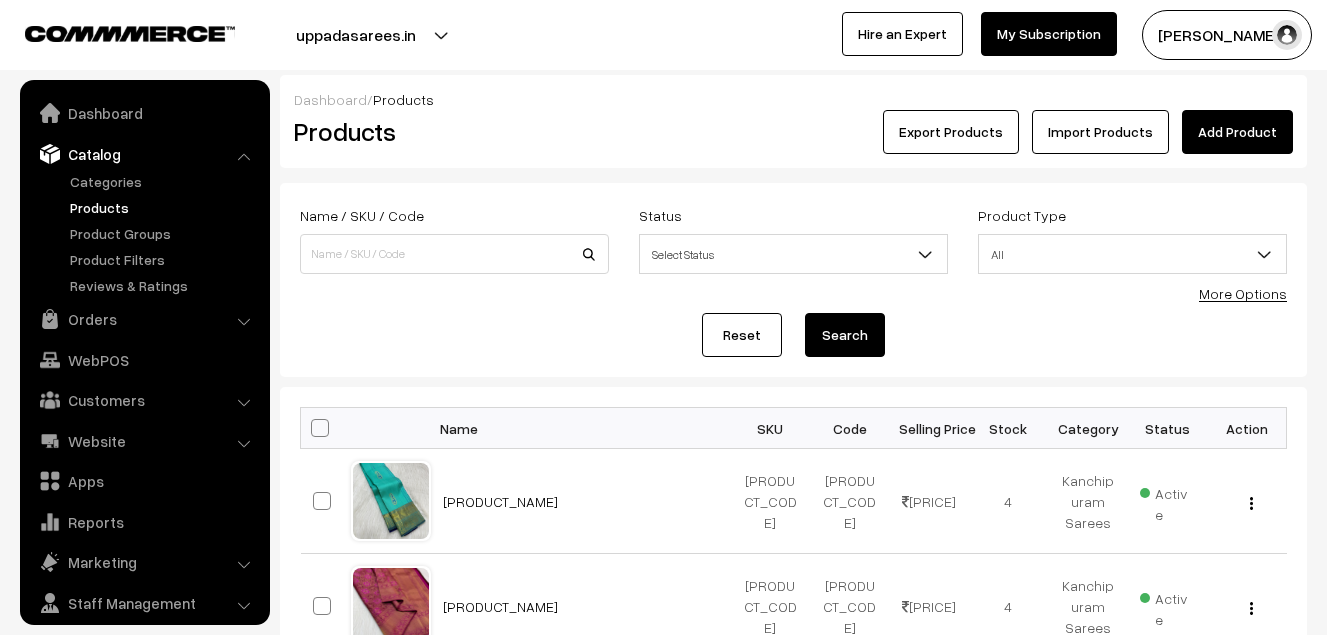 scroll, scrollTop: 0, scrollLeft: 0, axis: both 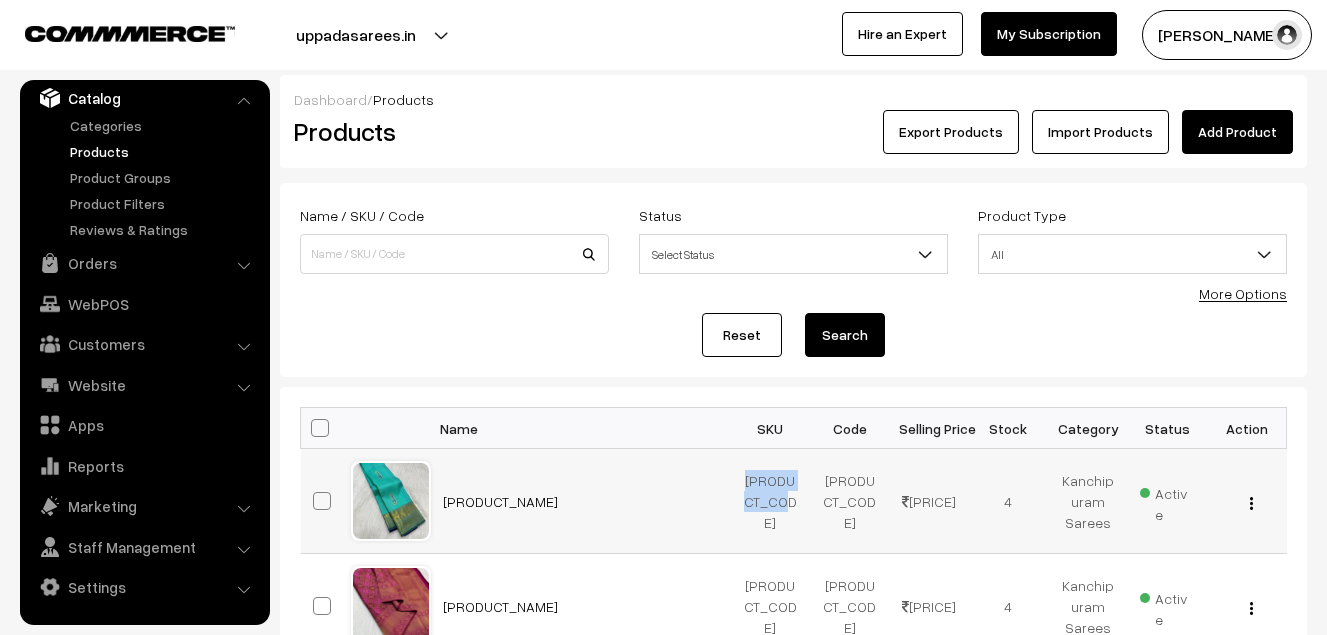 drag, startPoint x: 744, startPoint y: 472, endPoint x: 773, endPoint y: 494, distance: 36.40055 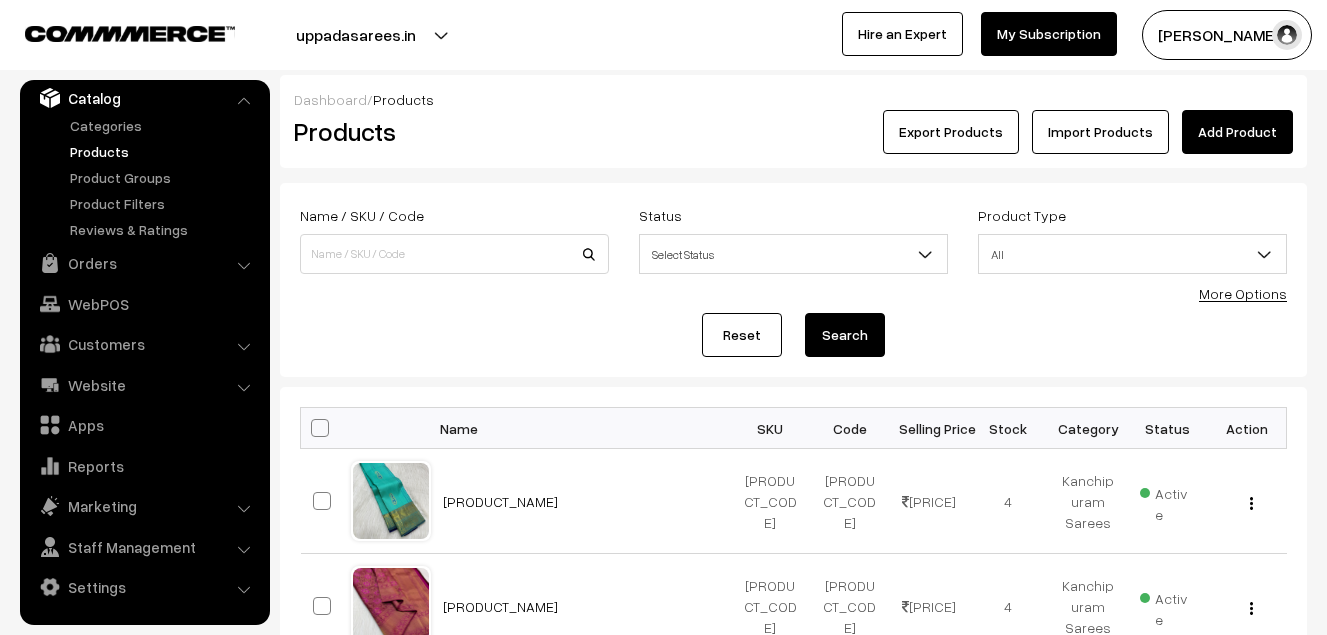 click on "Products" at bounding box center (450, 131) 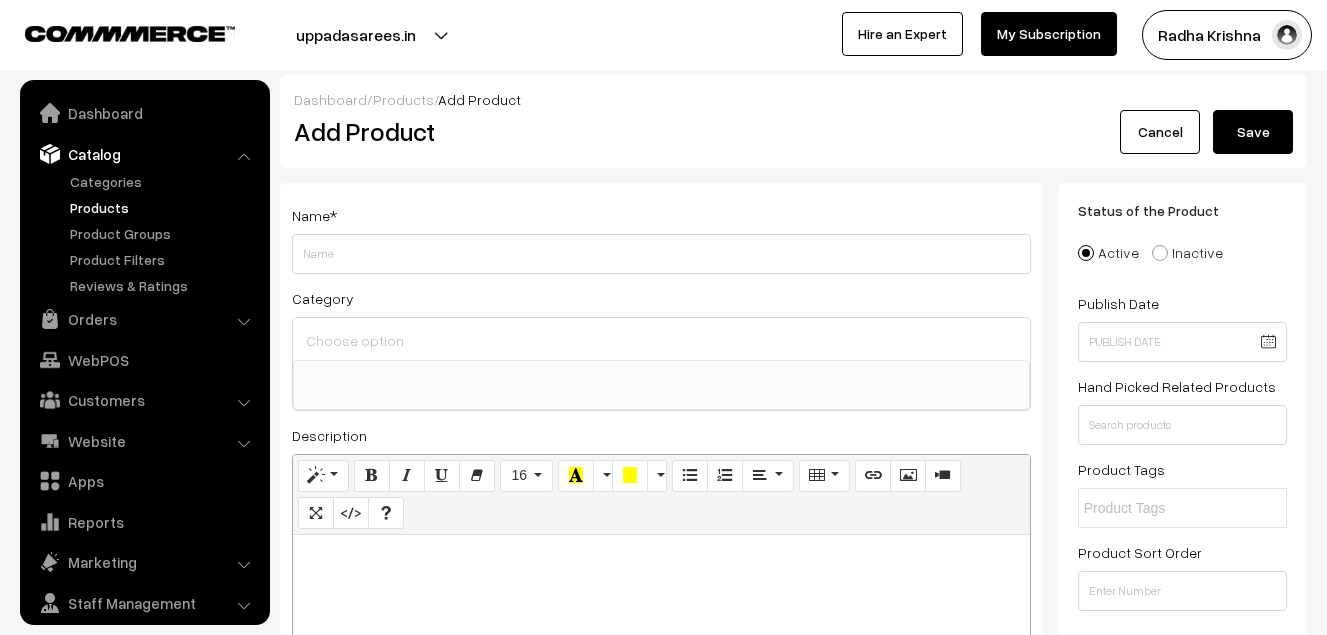 select 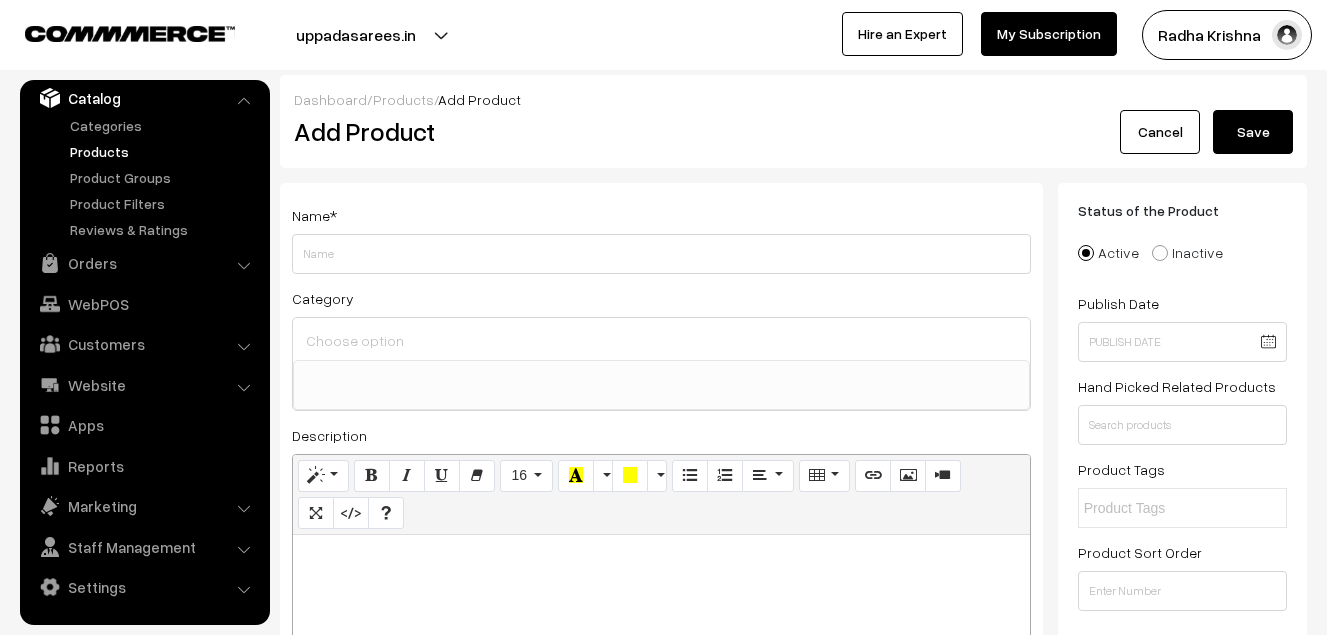 click at bounding box center [661, 660] 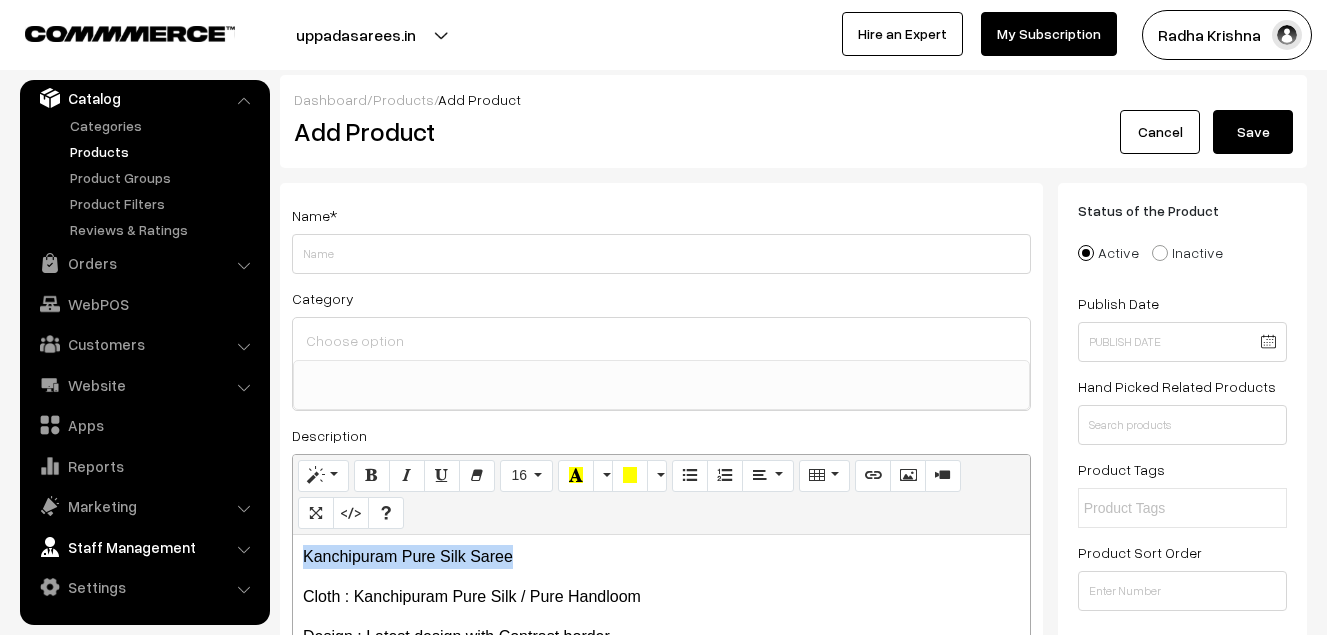 drag, startPoint x: 515, startPoint y: 547, endPoint x: 229, endPoint y: 533, distance: 286.34244 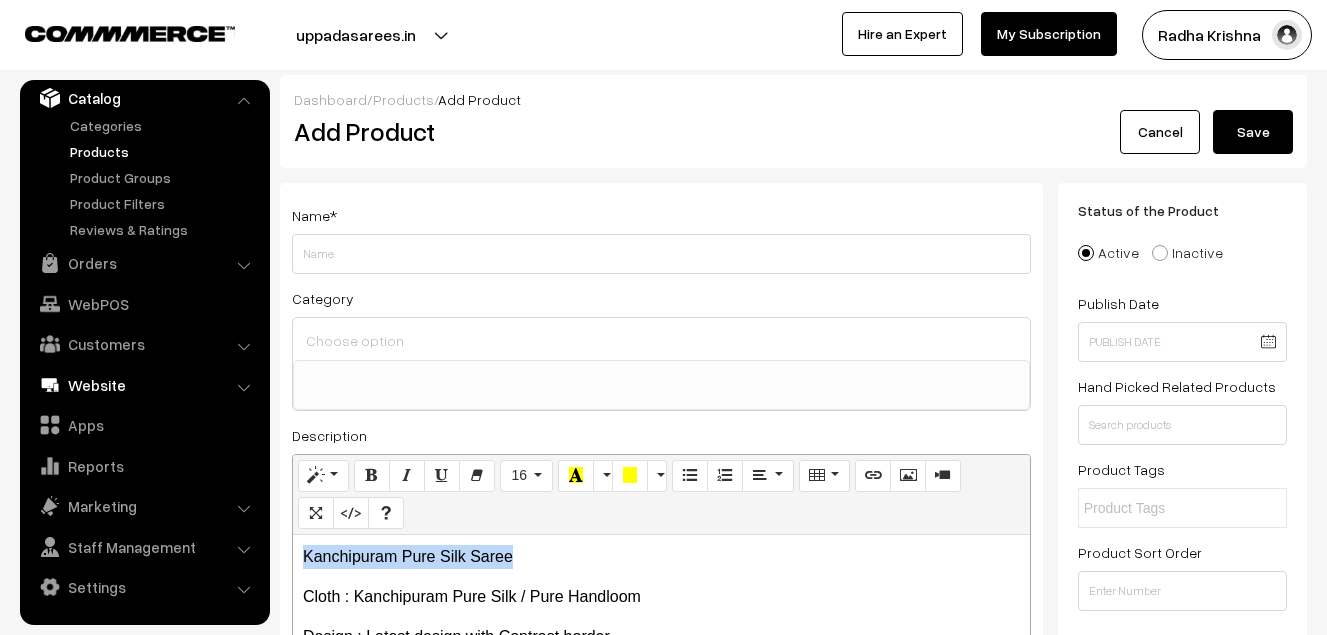 copy on "Kanchipuram Pure Silk Saree" 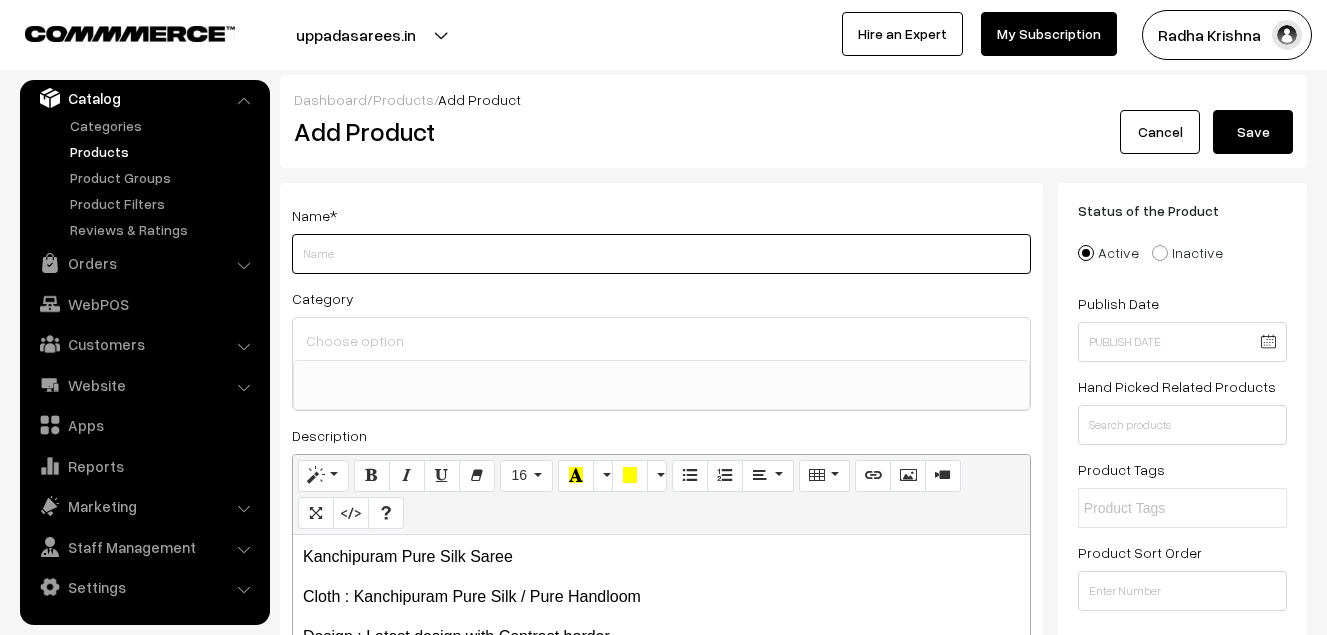 click on "Weight" at bounding box center [661, 254] 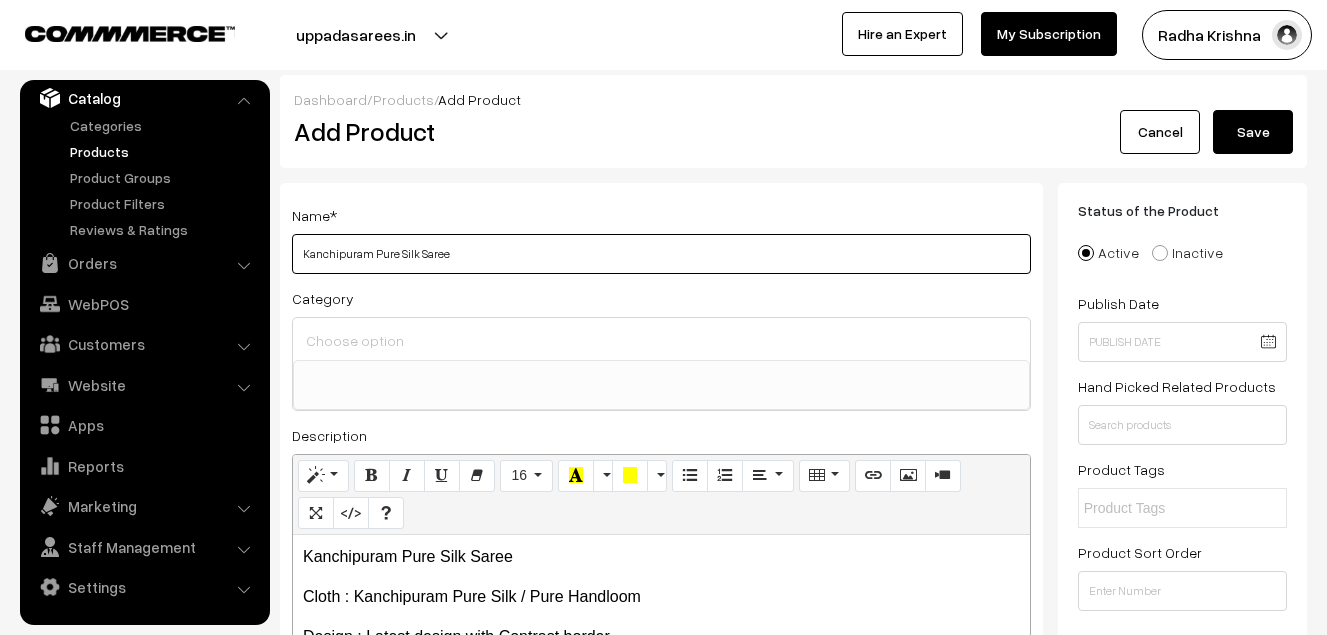 type on "Kanchipuram Pure Silk Saree" 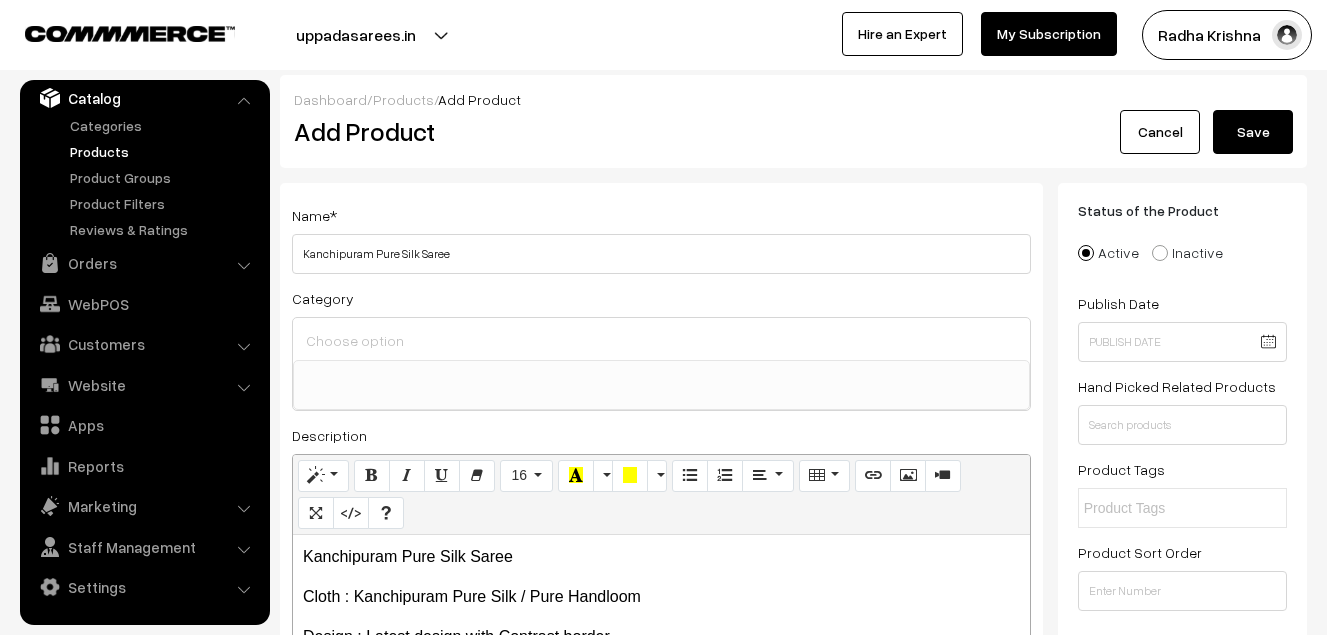 click at bounding box center (661, 340) 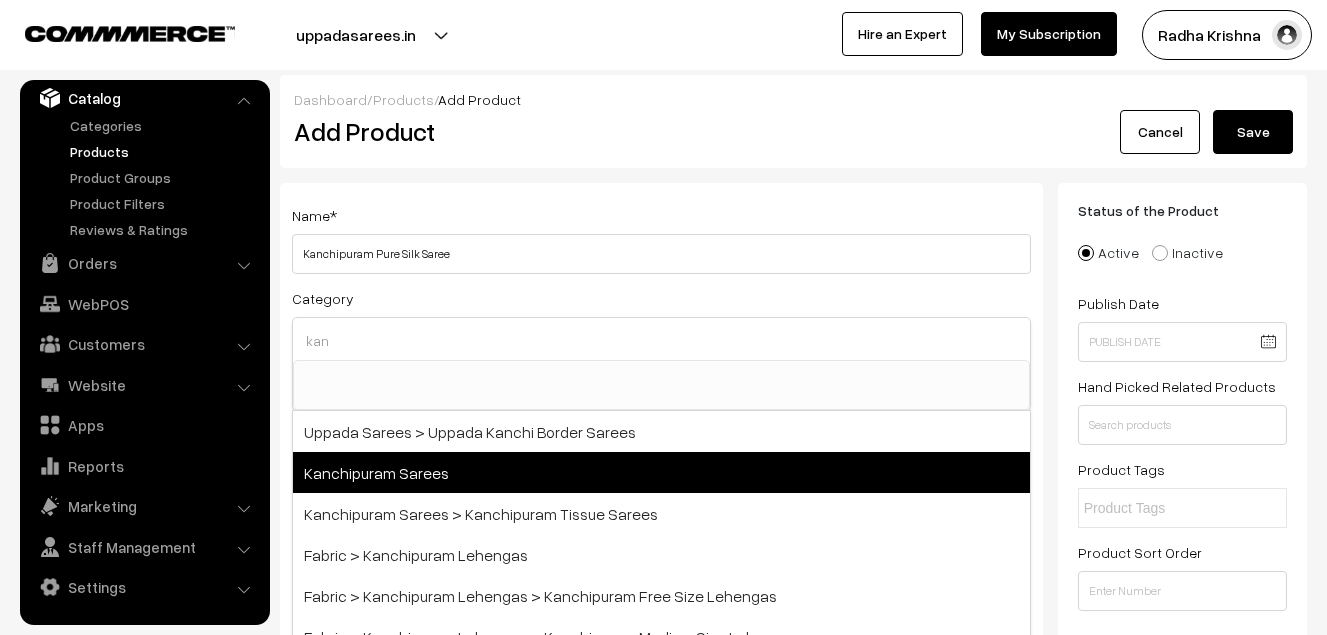 type on "kan" 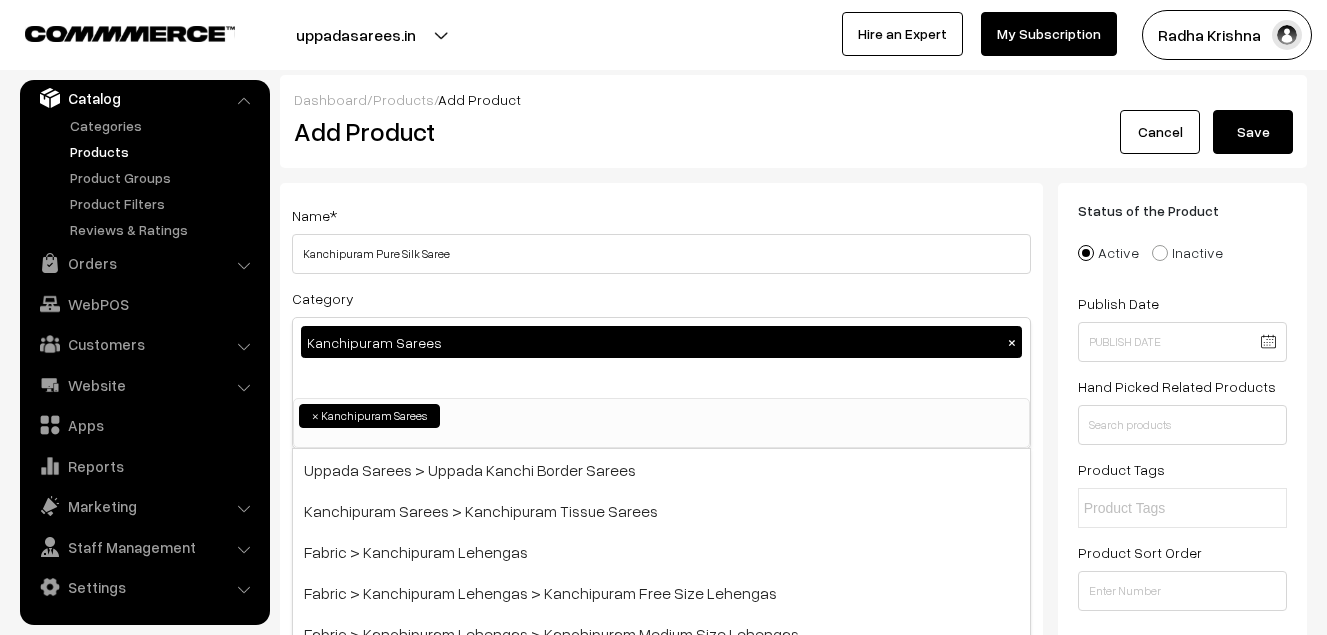 scroll, scrollTop: 340, scrollLeft: 0, axis: vertical 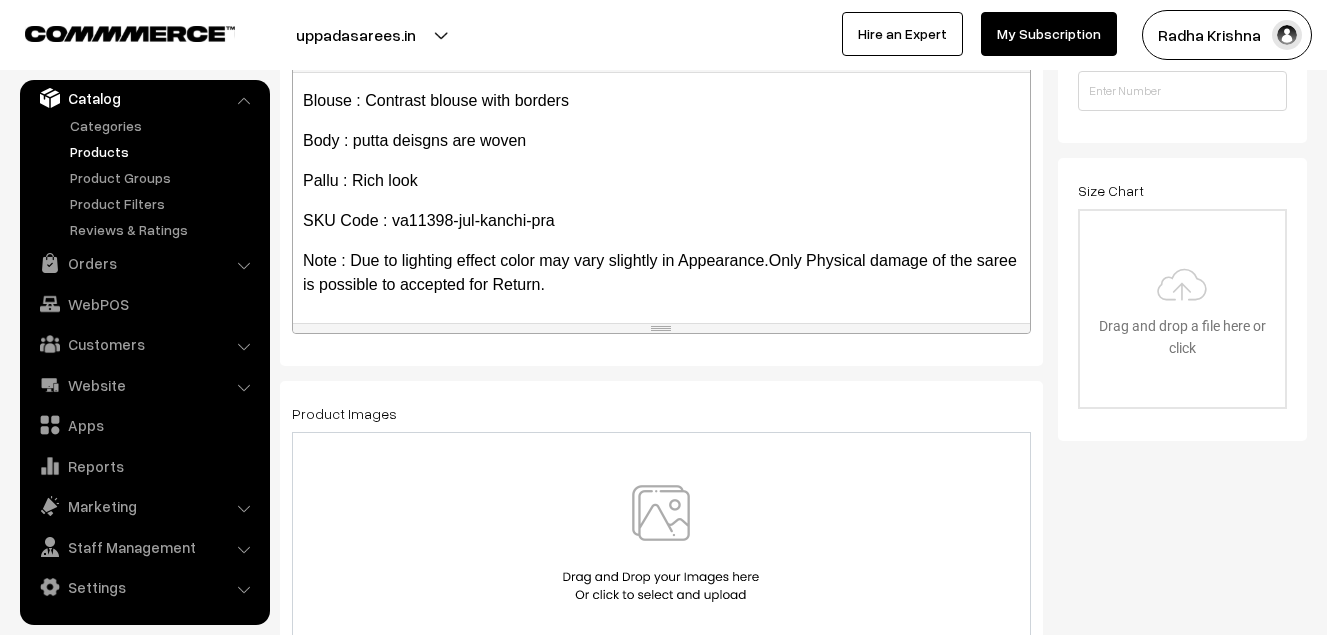 click at bounding box center [661, 543] 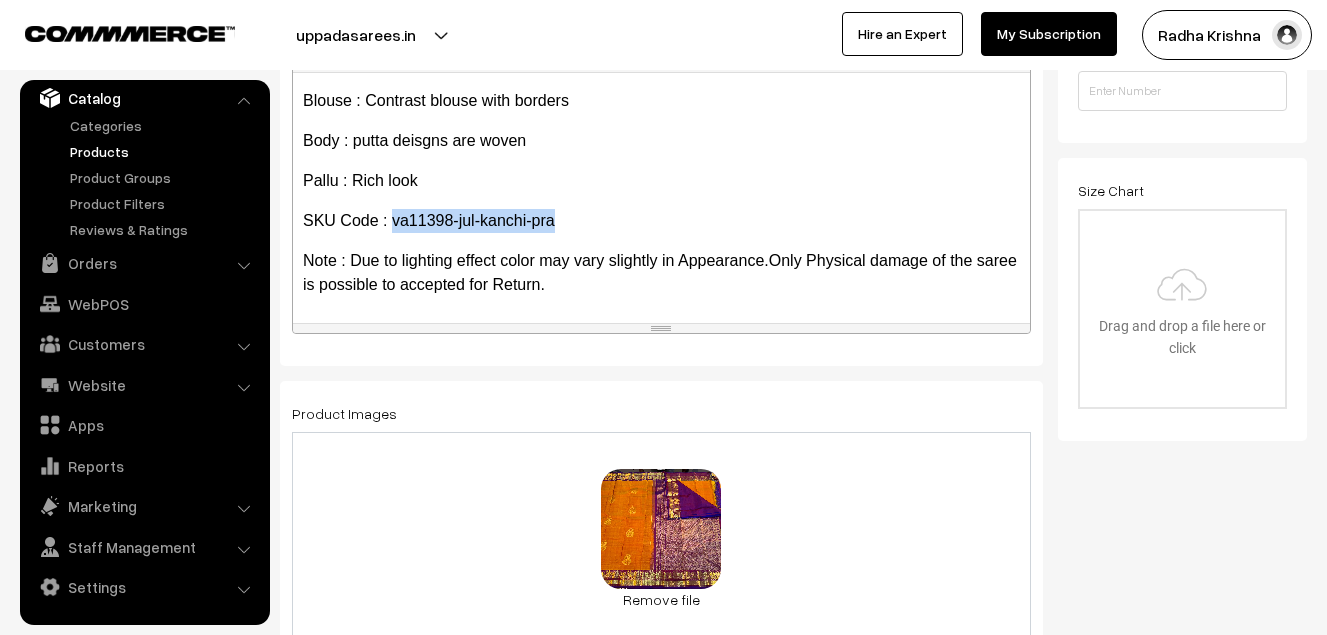 drag, startPoint x: 394, startPoint y: 217, endPoint x: 559, endPoint y: 217, distance: 165 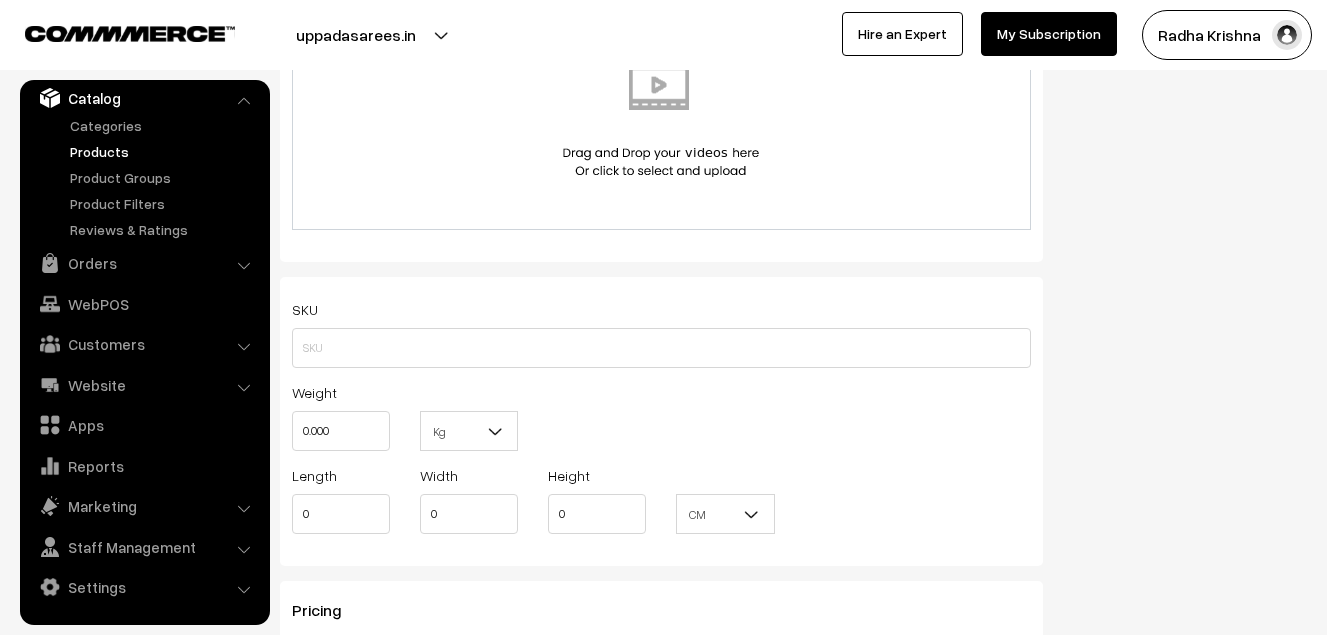 scroll, scrollTop: 1200, scrollLeft: 0, axis: vertical 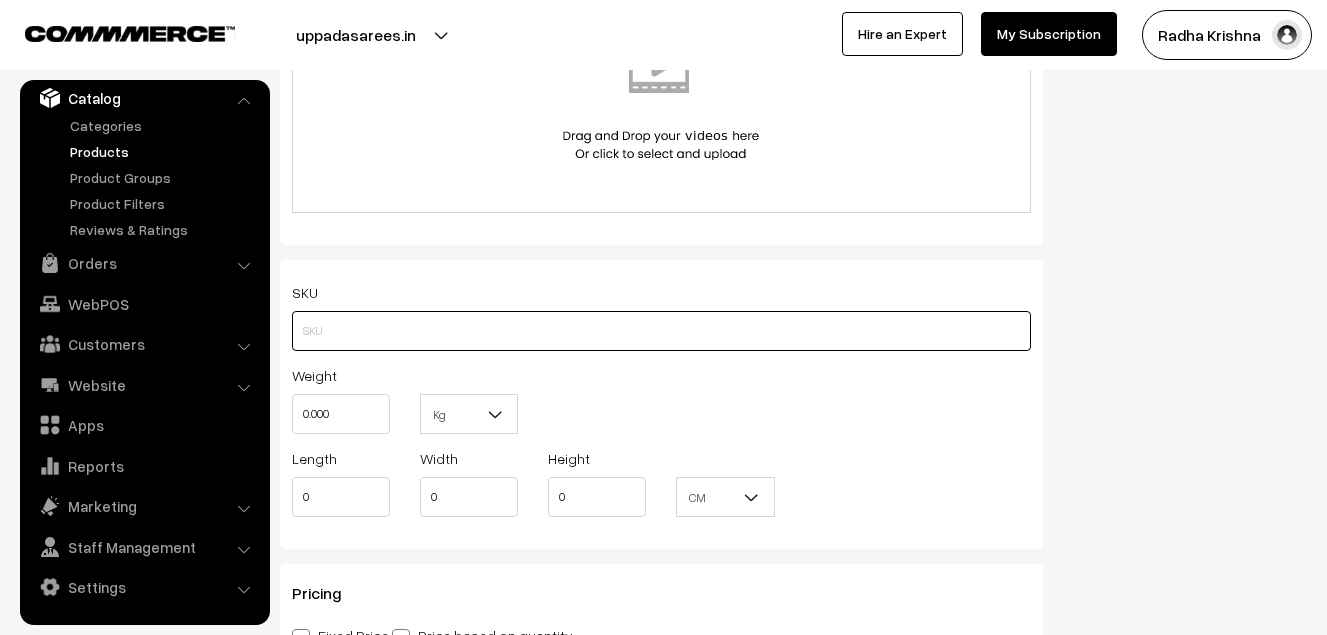 click at bounding box center [661, 331] 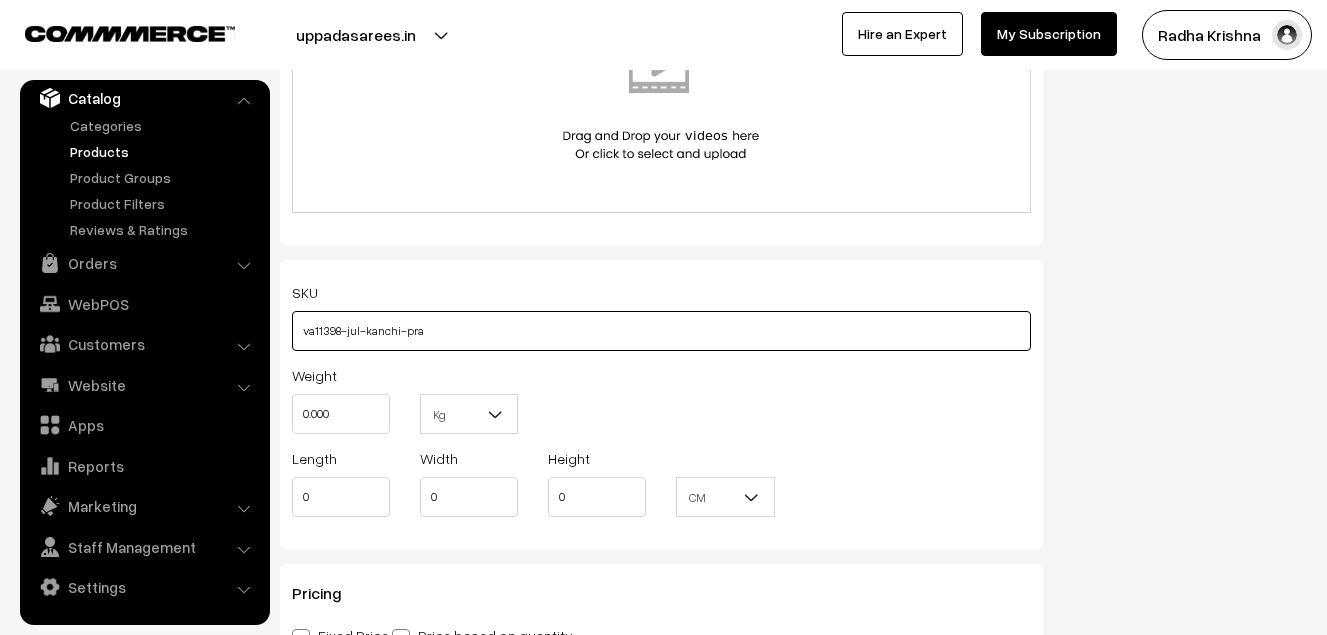 type on "va11398-jul-kanchi-pra" 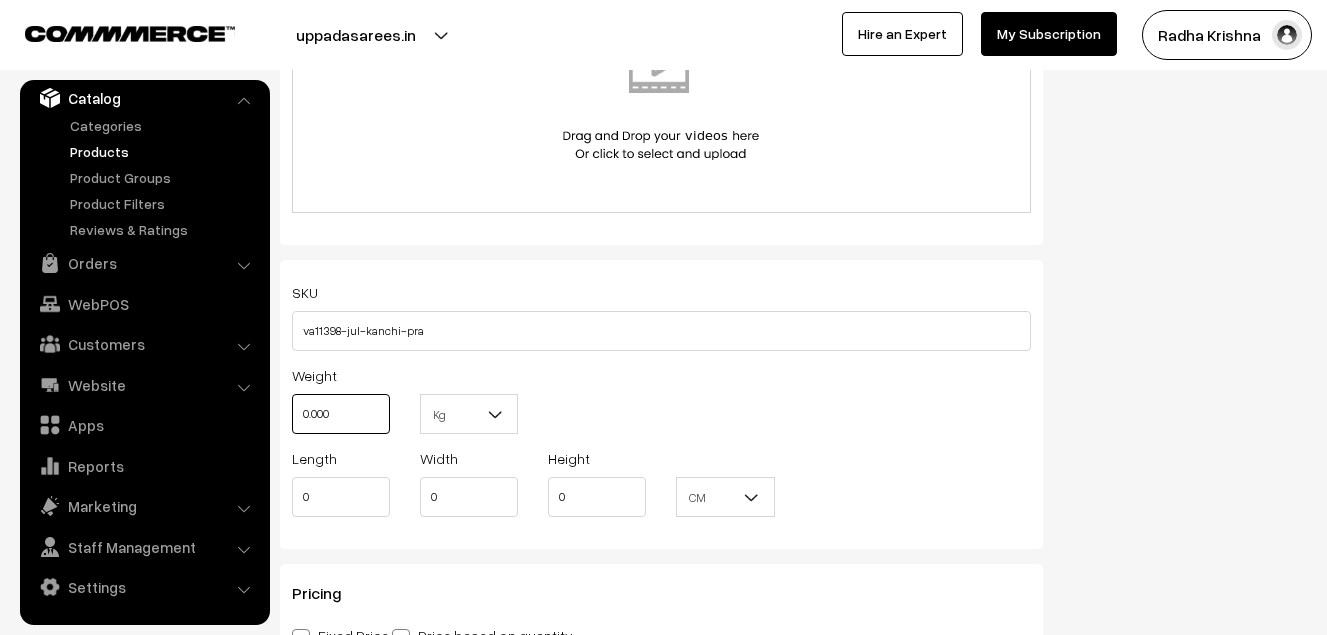 click on "0.000" at bounding box center [341, 414] 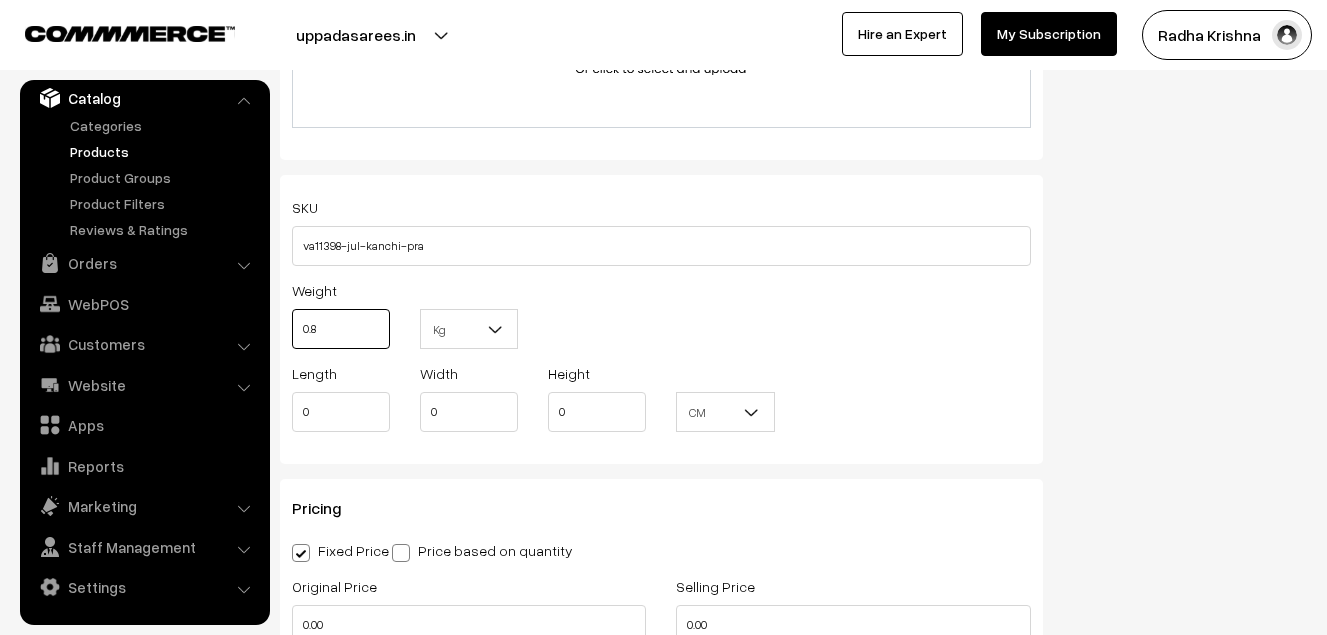 scroll, scrollTop: 1500, scrollLeft: 0, axis: vertical 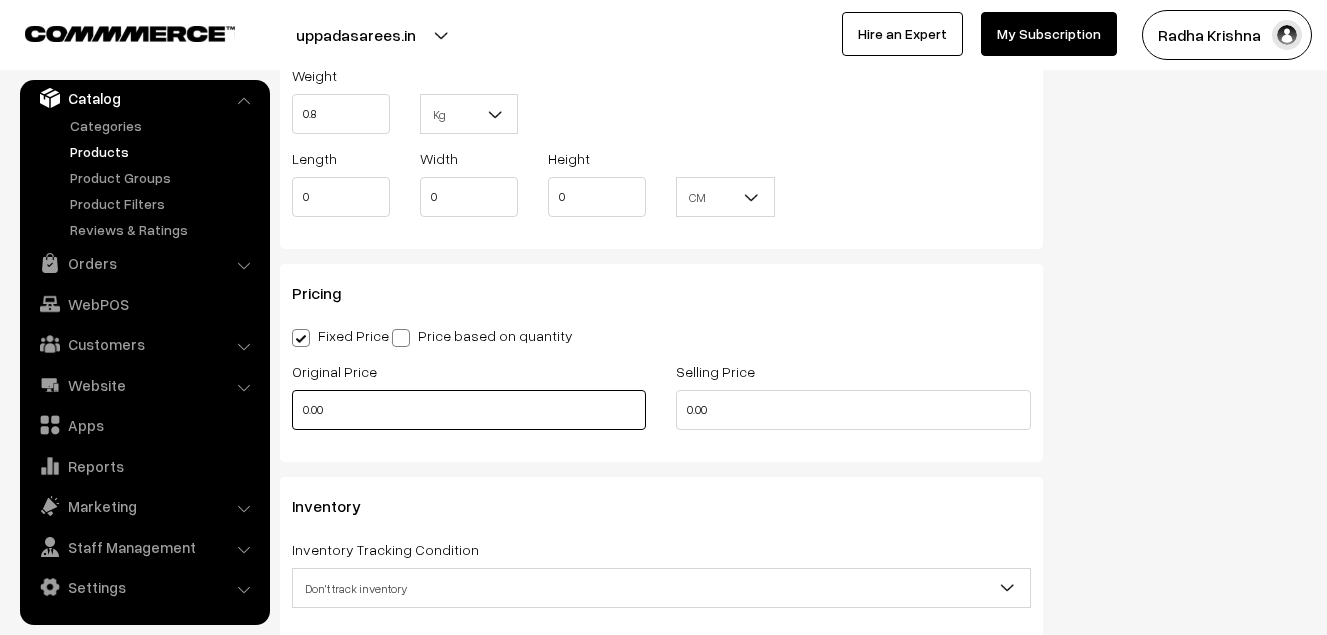 type on "0.80" 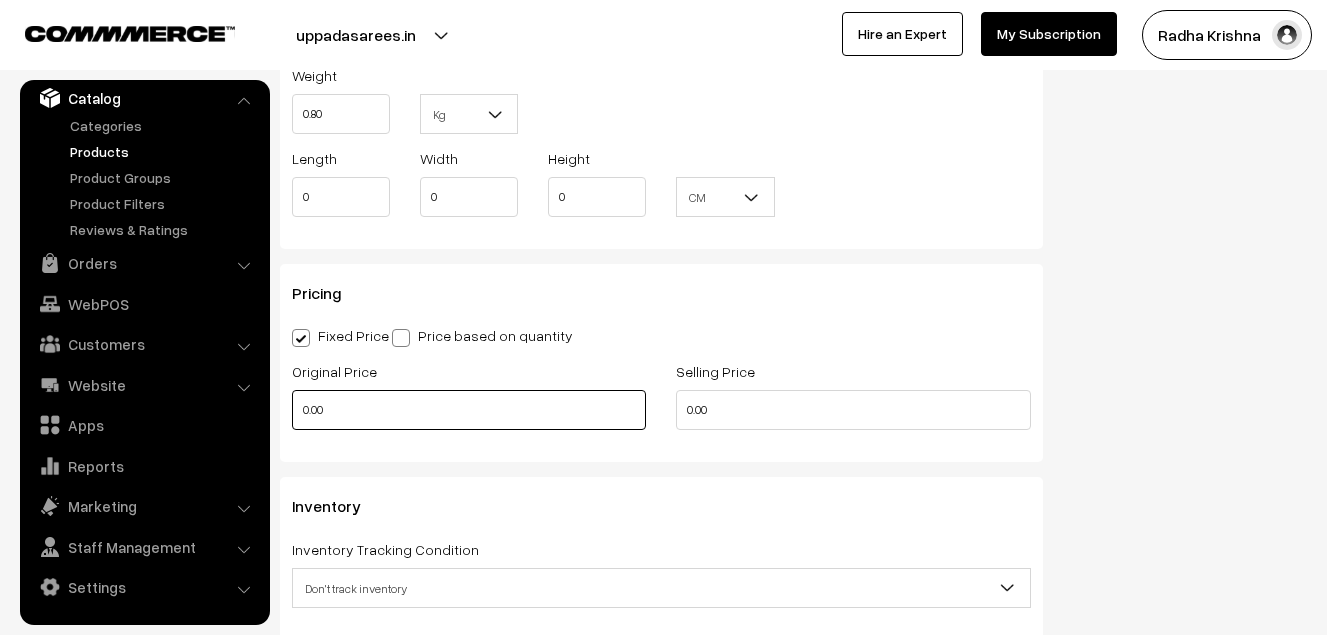 click on "0.00" at bounding box center (469, 410) 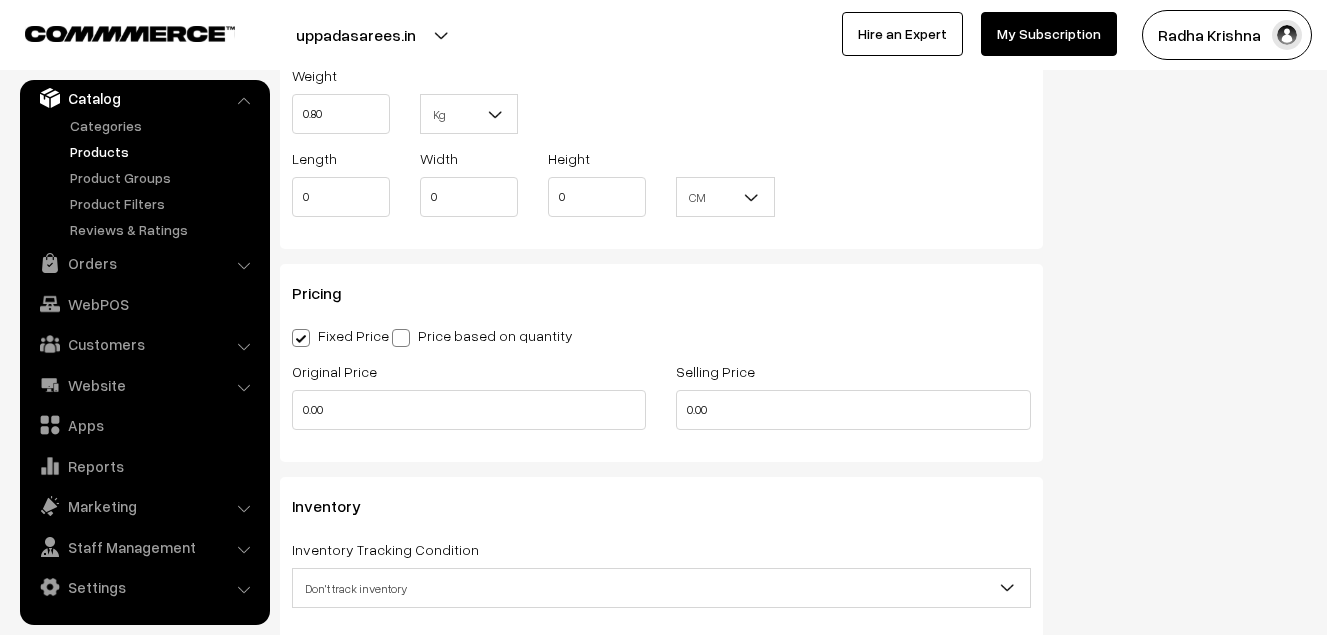 type on "0" 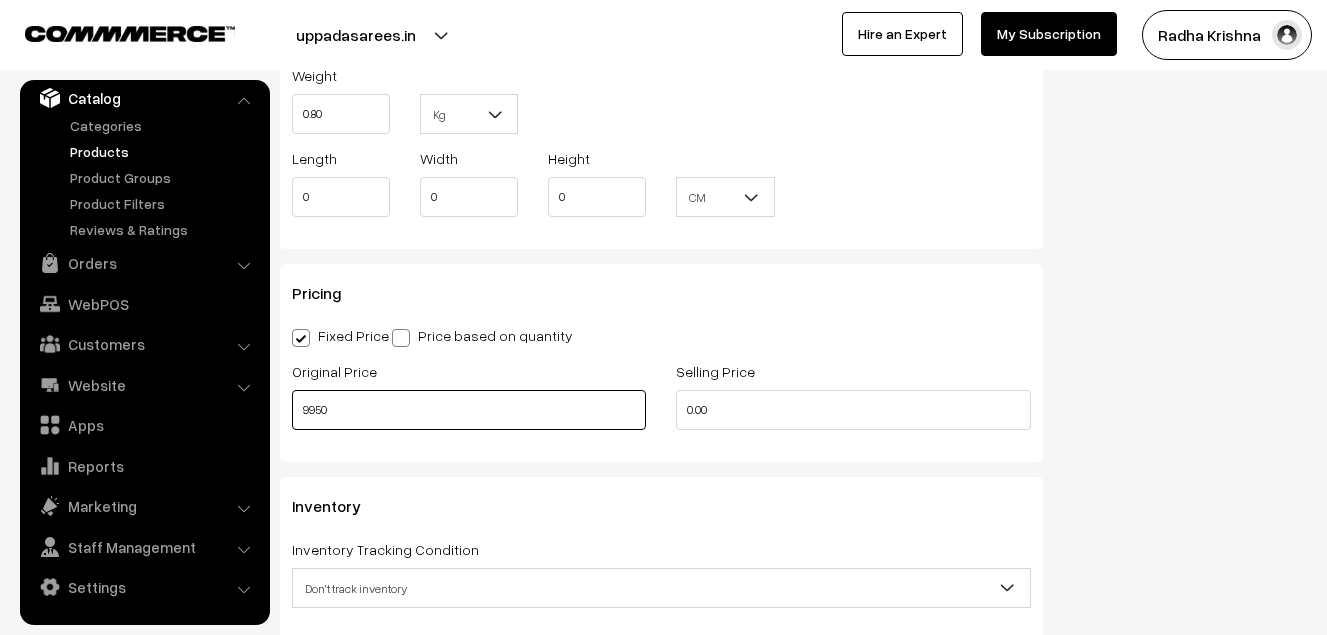 type on "9950" 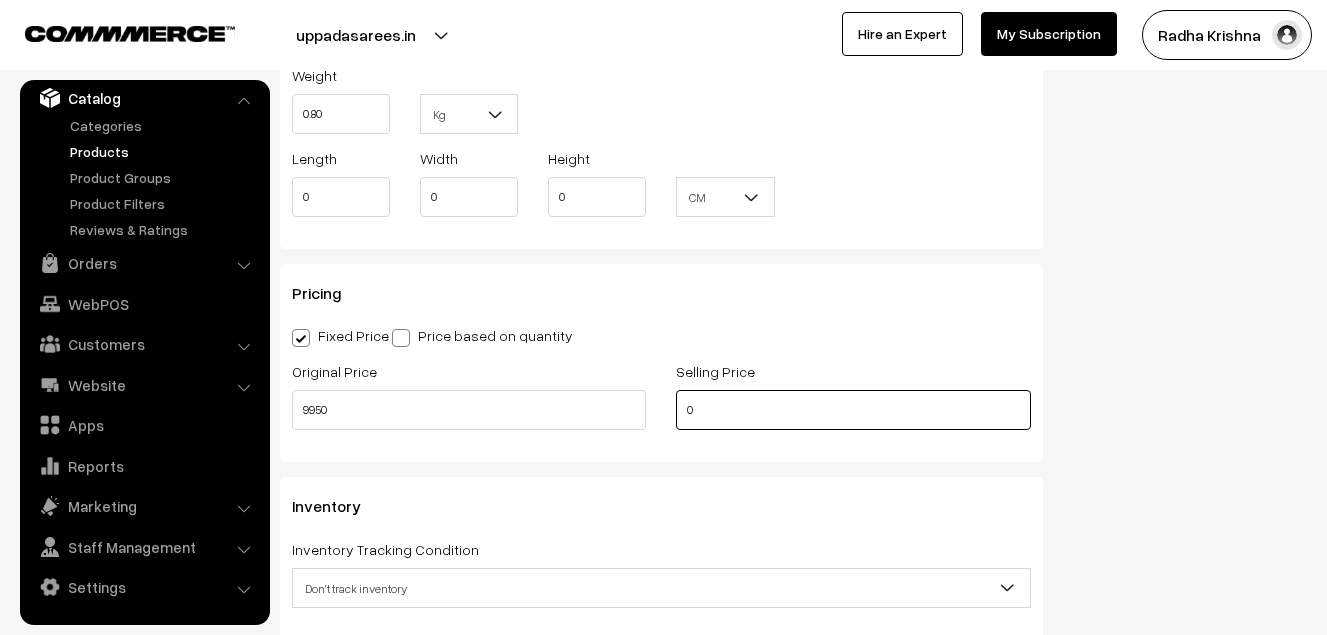click on "0" at bounding box center [853, 410] 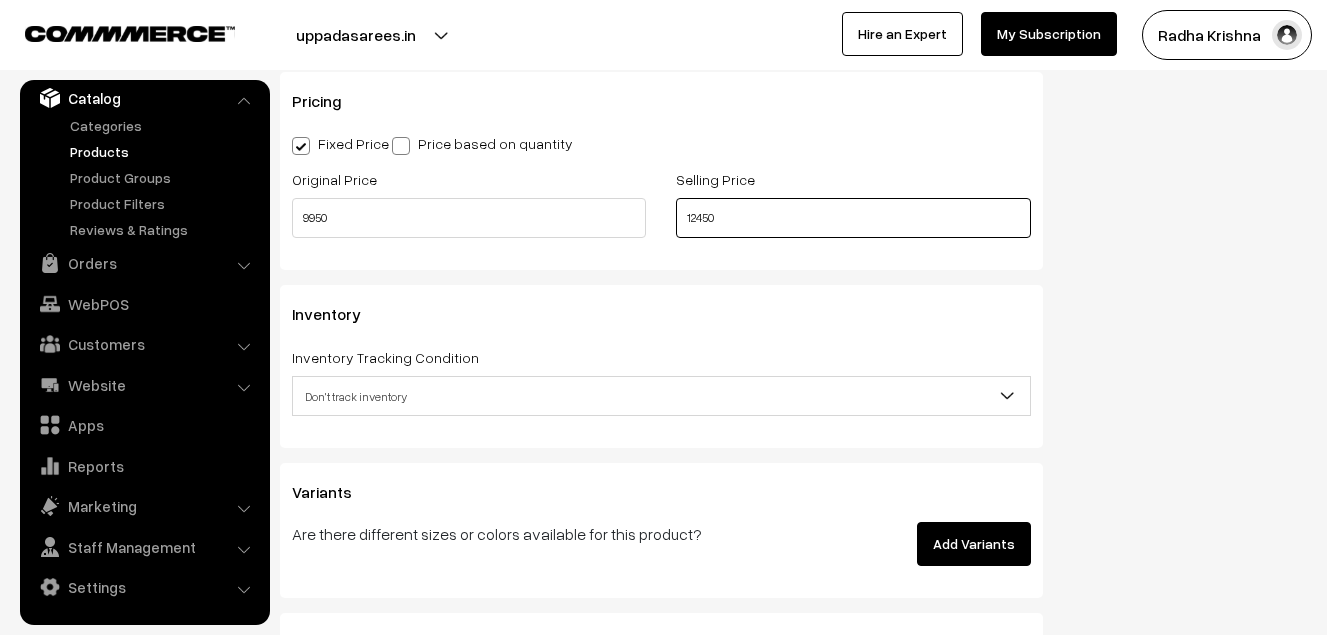 scroll, scrollTop: 1700, scrollLeft: 0, axis: vertical 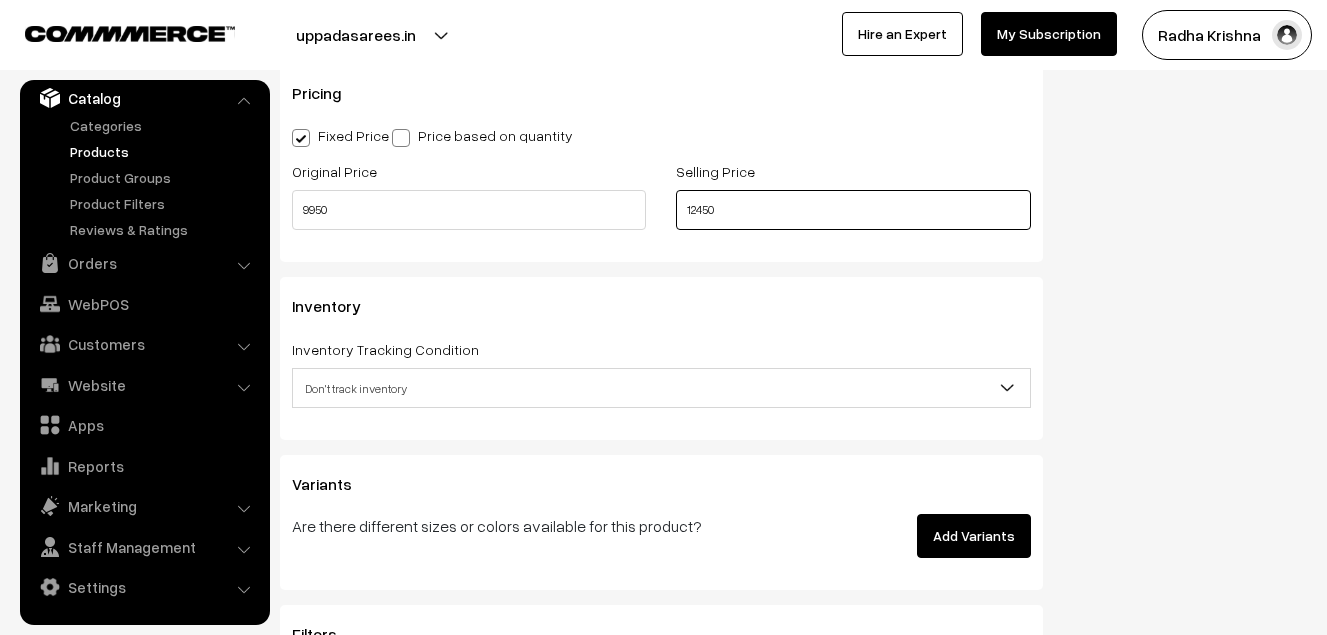 type on "12450" 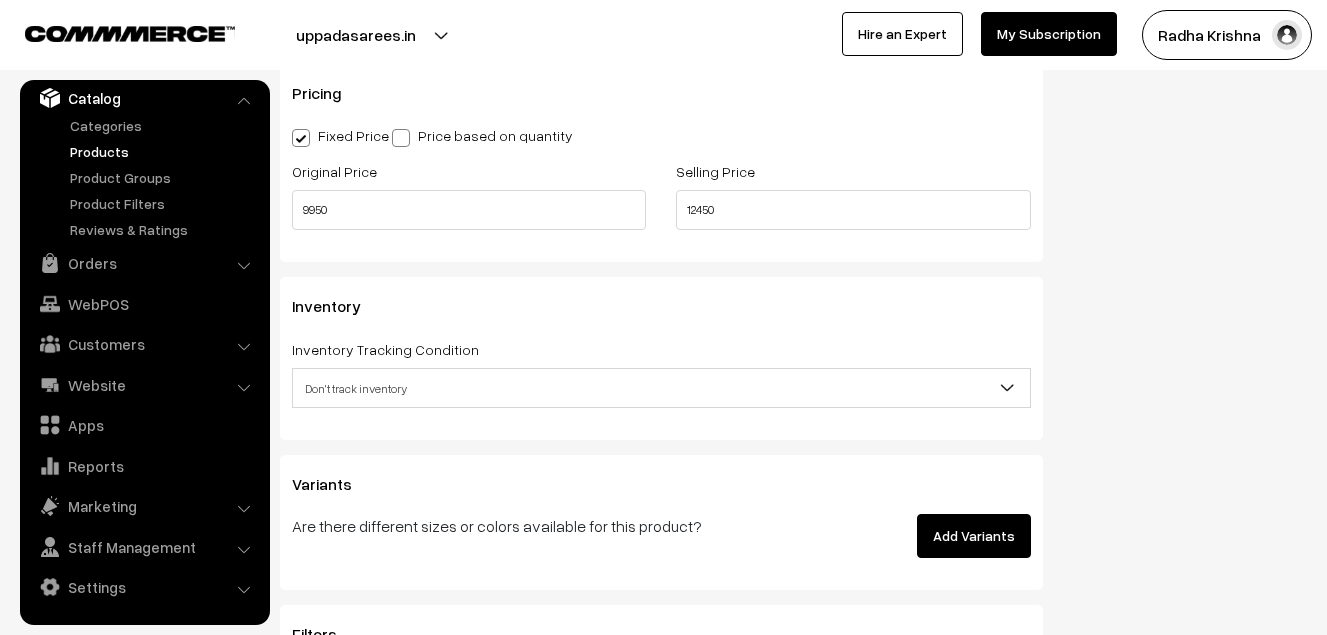 click on "Don't track inventory" at bounding box center [661, 388] 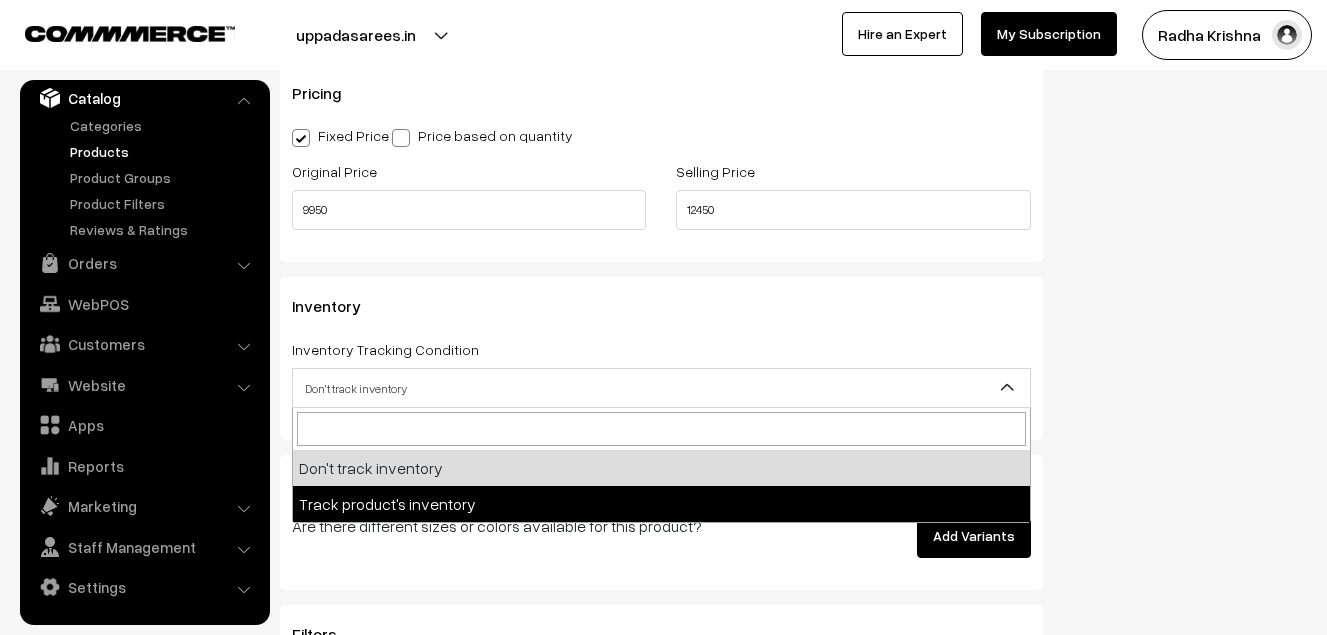select on "2" 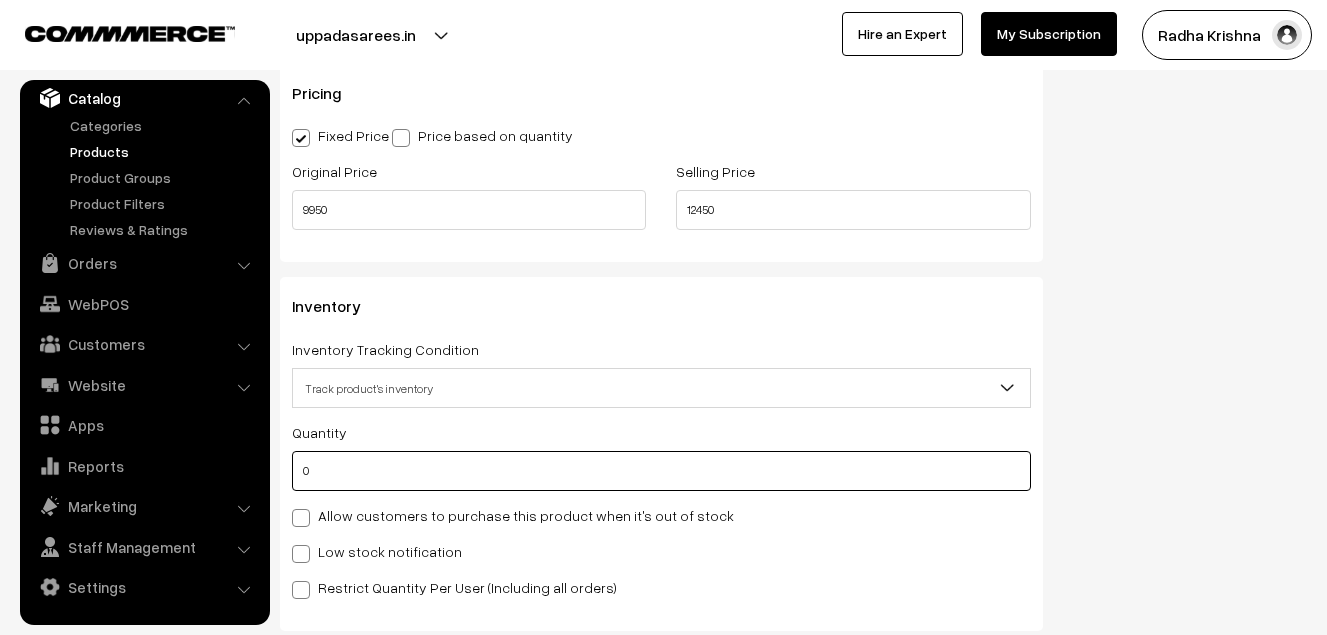 click on "0" at bounding box center (661, 471) 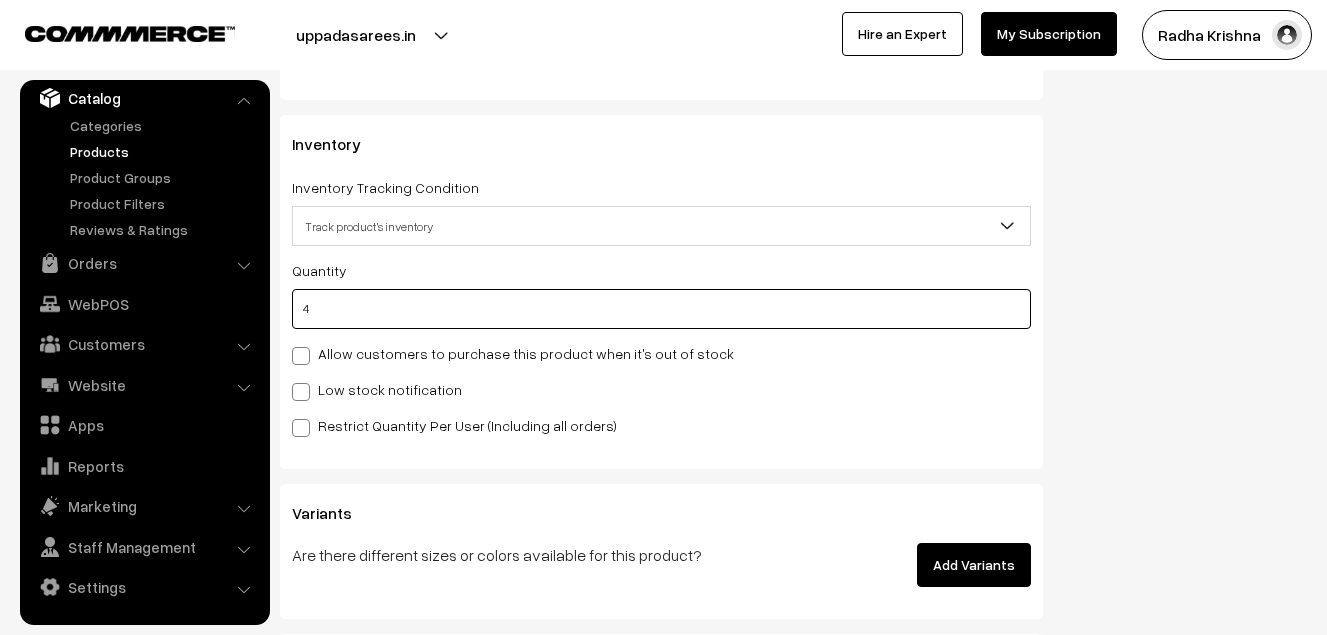 scroll, scrollTop: 2000, scrollLeft: 0, axis: vertical 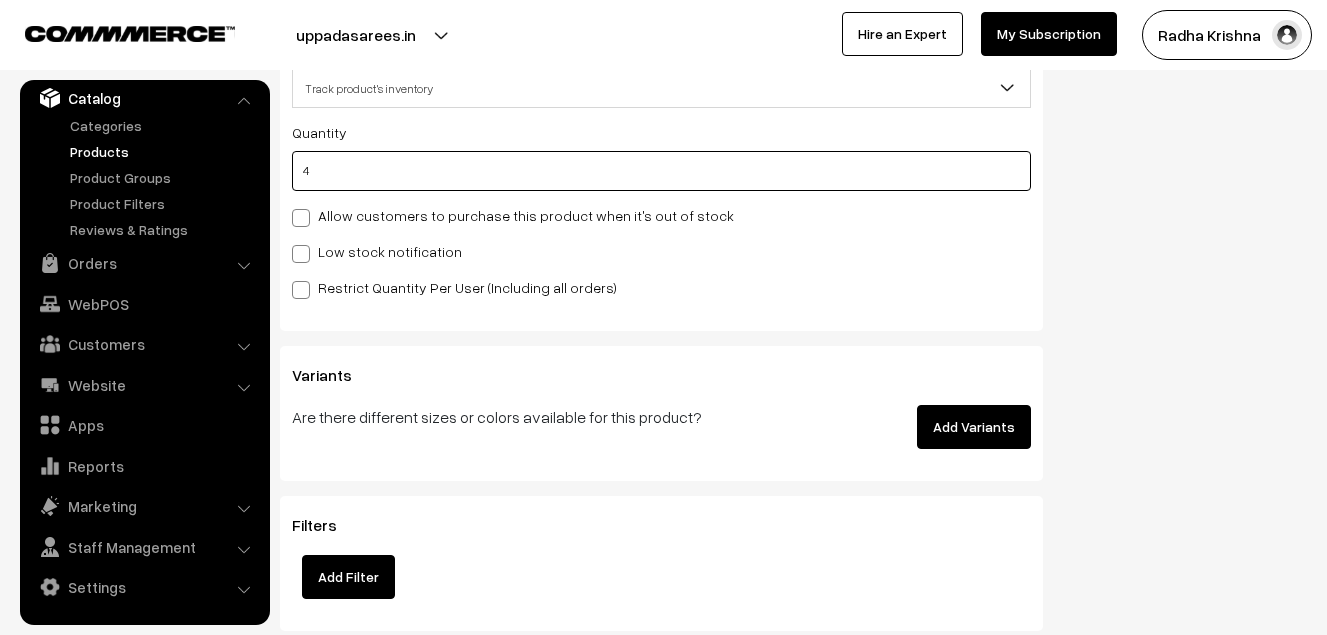 type on "4" 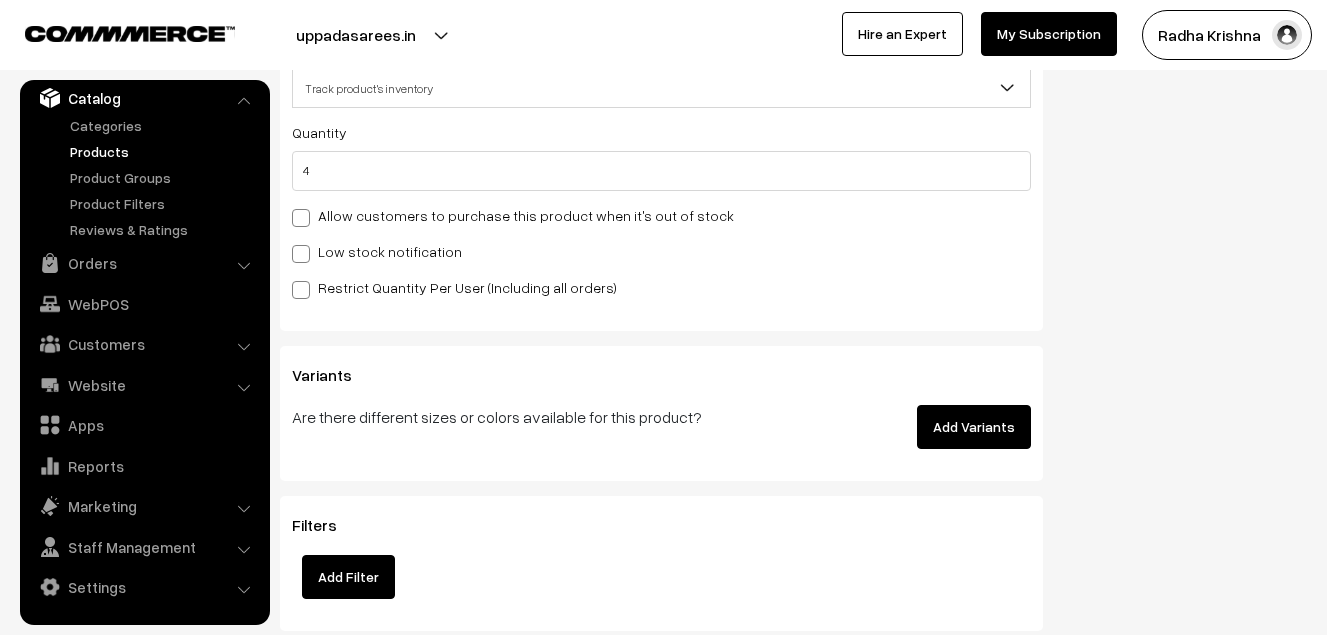 click on "Low stock notification" at bounding box center (377, 251) 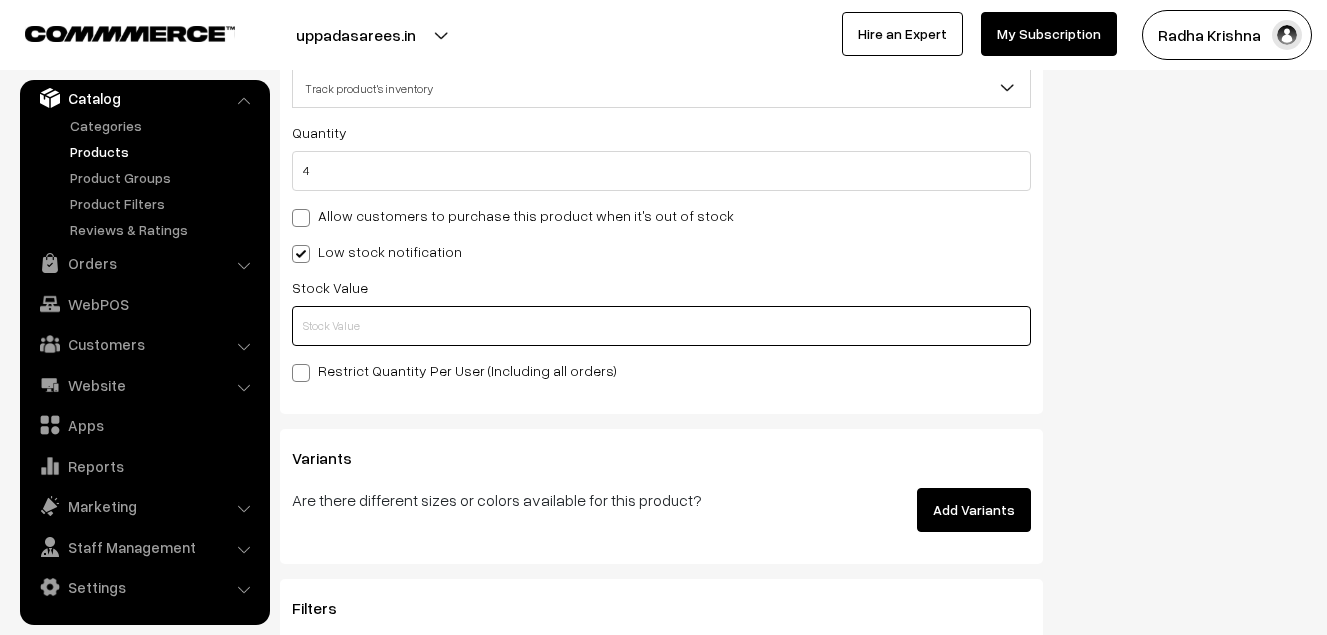 click at bounding box center [661, 326] 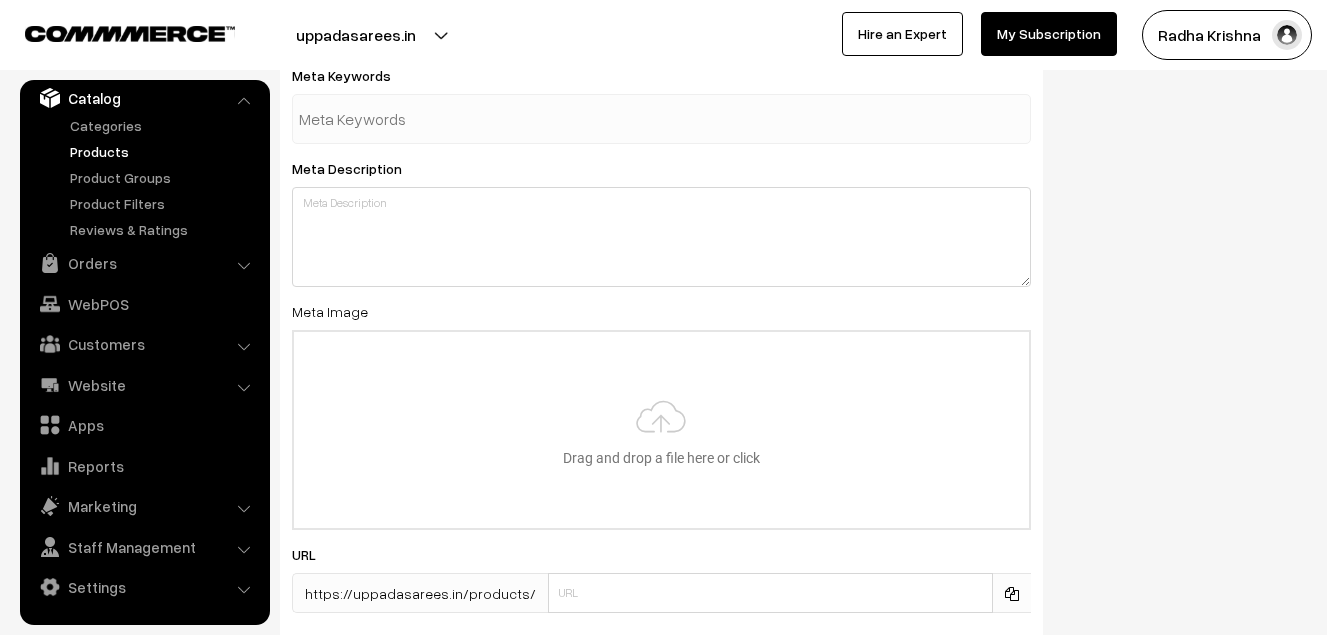 scroll, scrollTop: 2983, scrollLeft: 0, axis: vertical 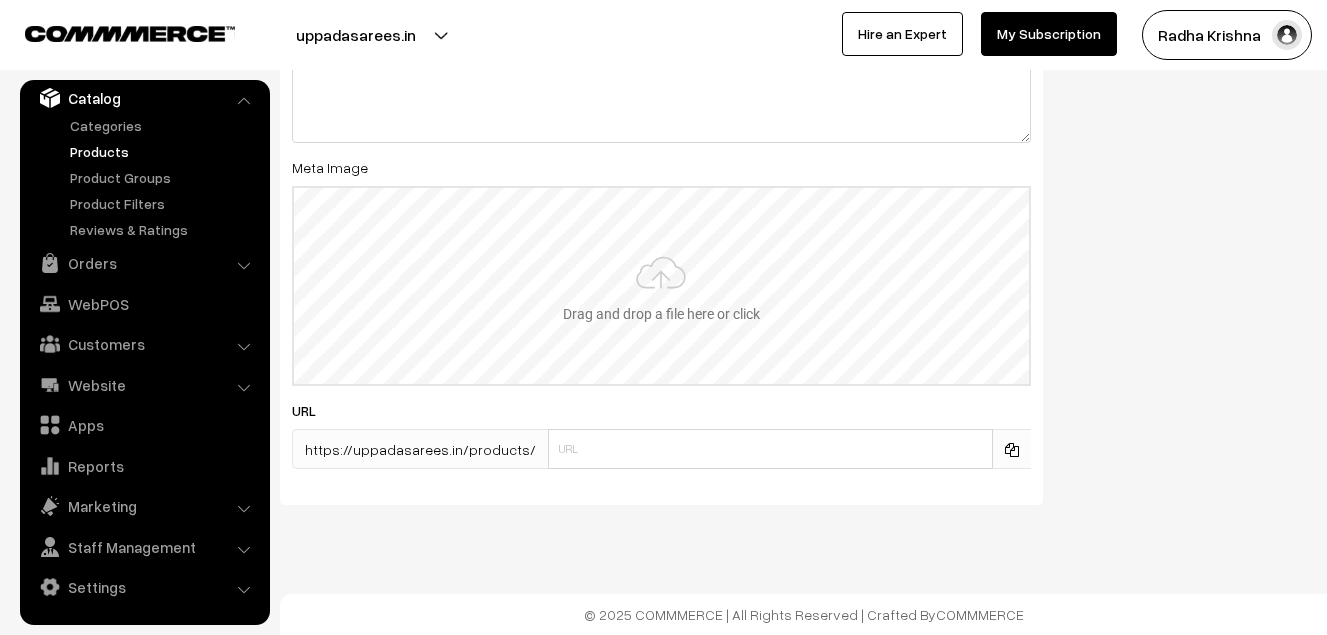 type on "2" 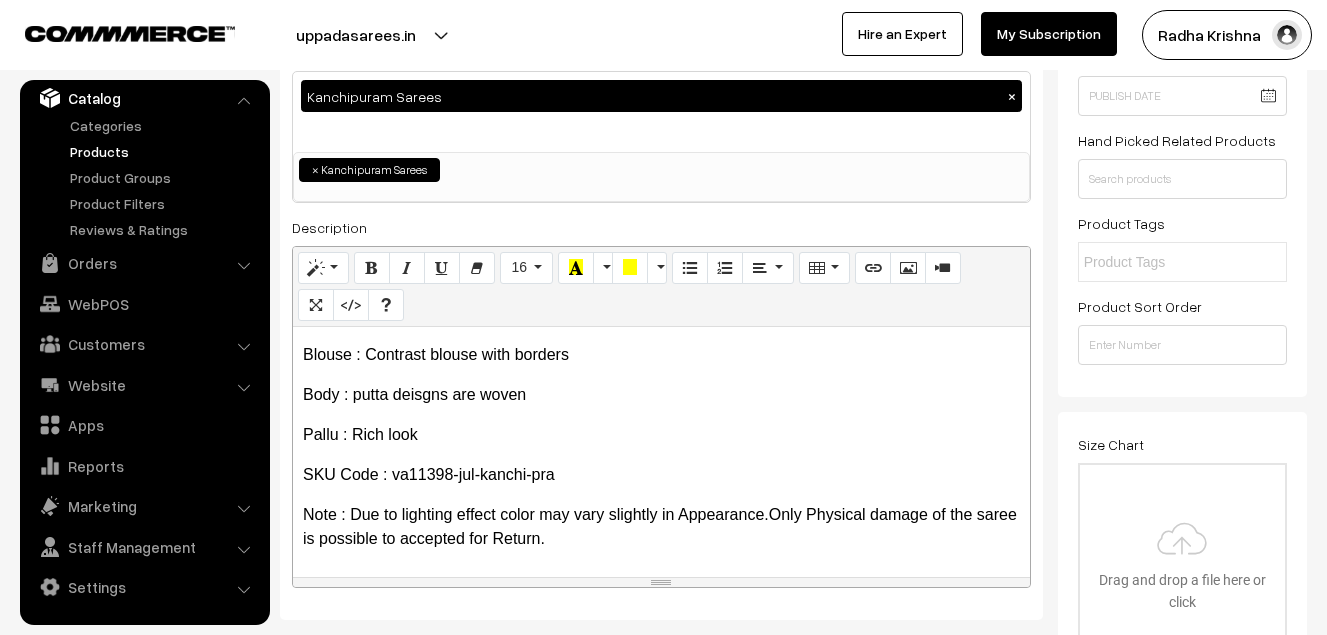 scroll, scrollTop: 0, scrollLeft: 0, axis: both 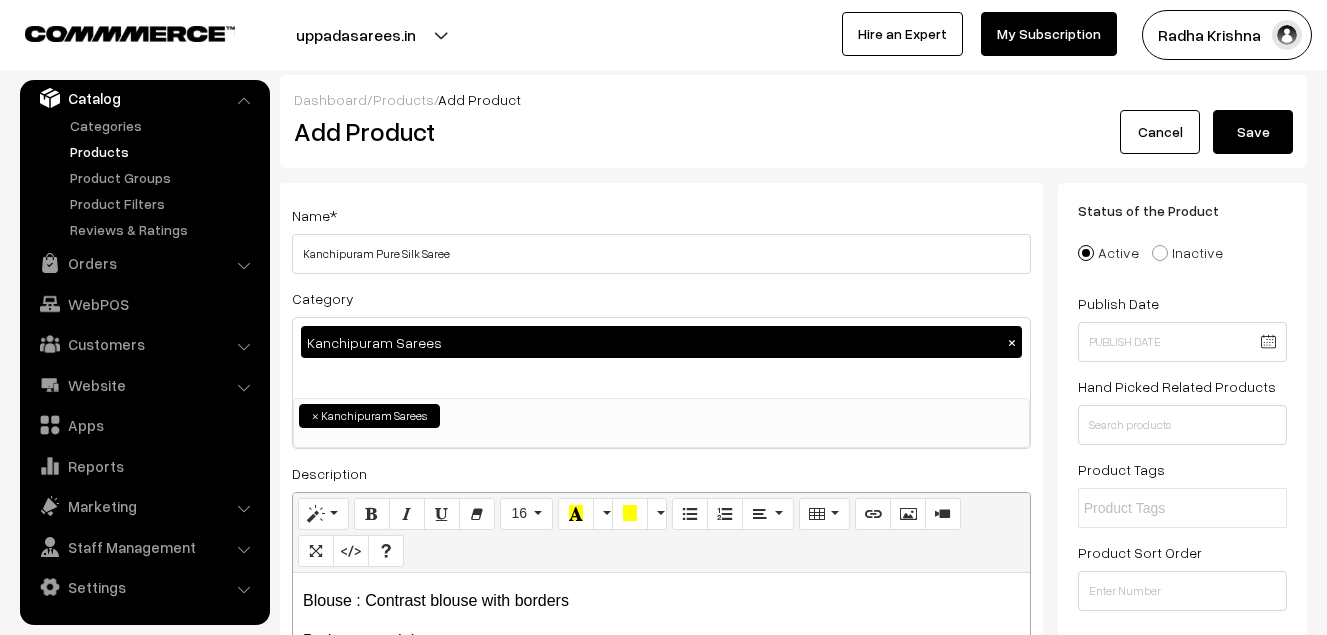 click on "Save" at bounding box center (1253, 132) 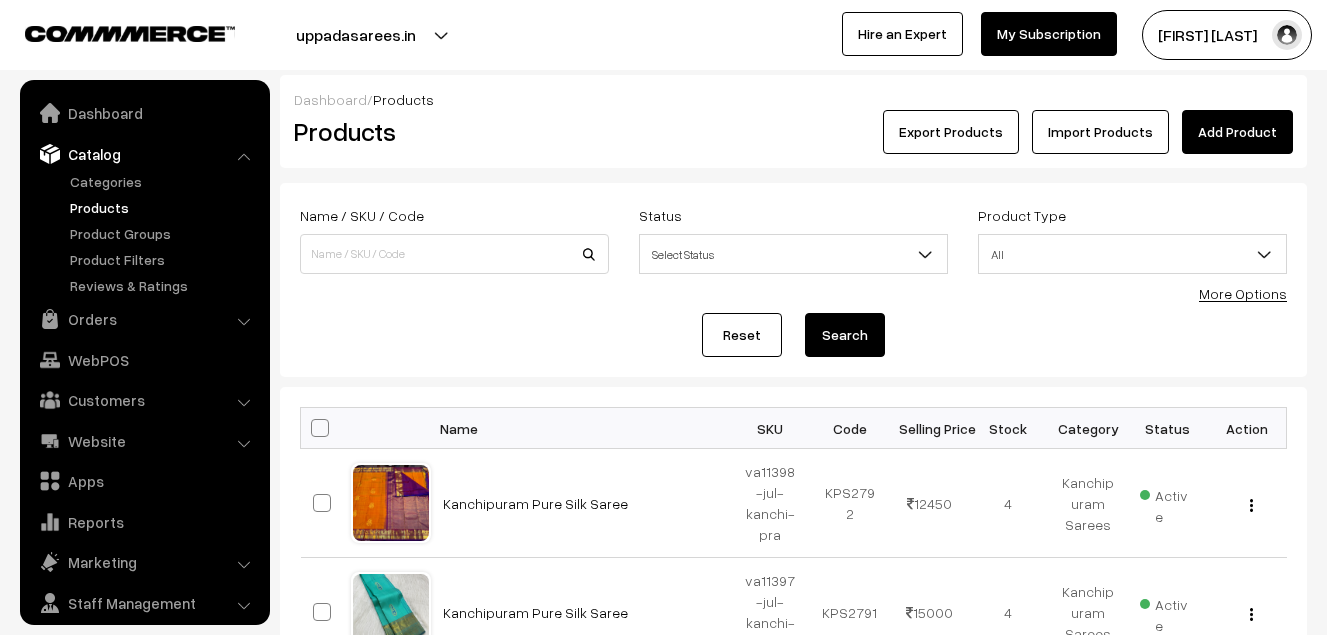 scroll, scrollTop: 0, scrollLeft: 0, axis: both 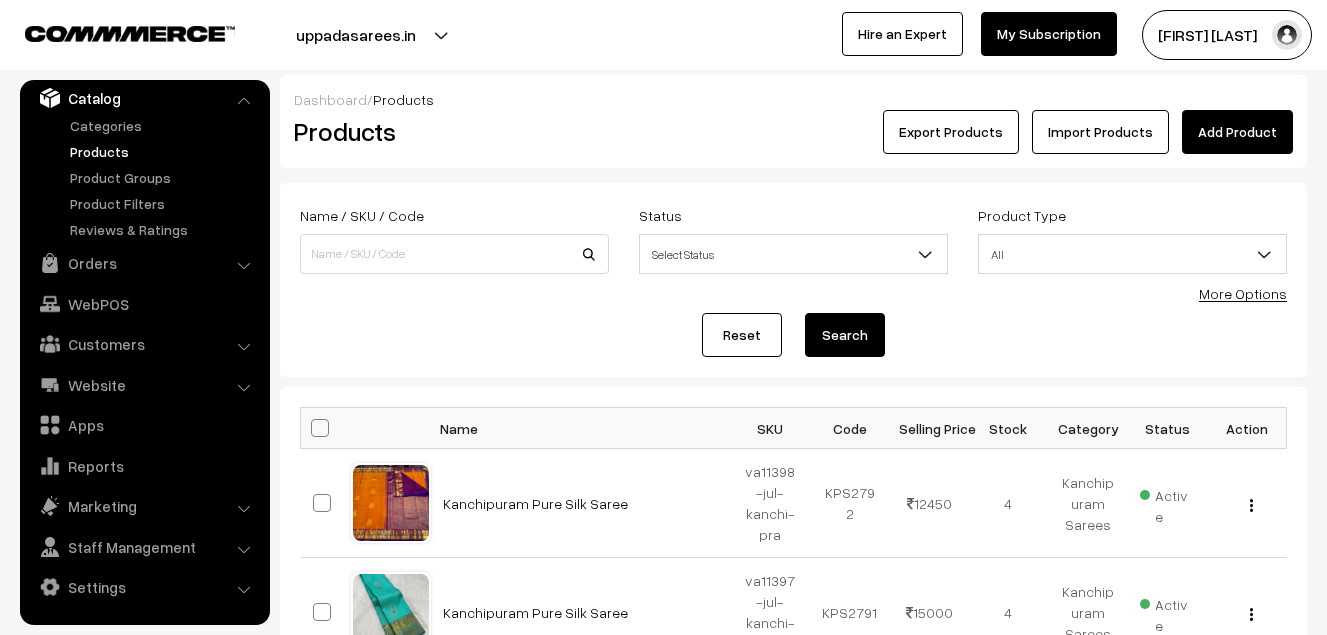 click on "Products" at bounding box center (450, 131) 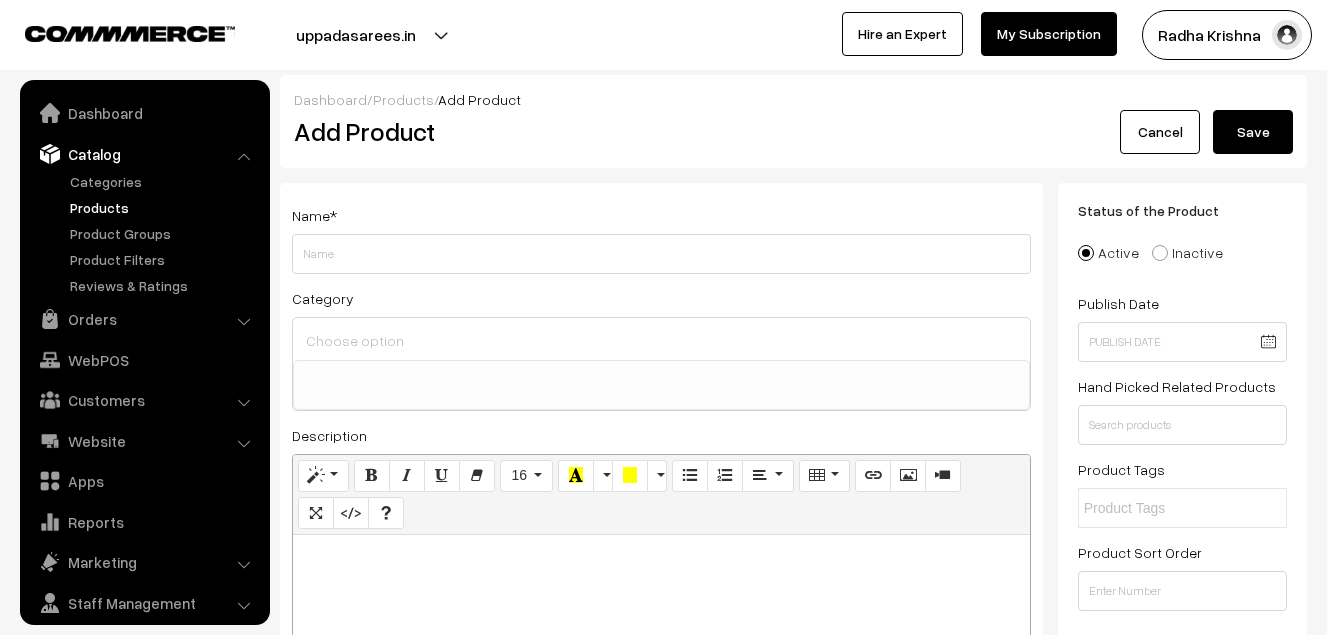 select 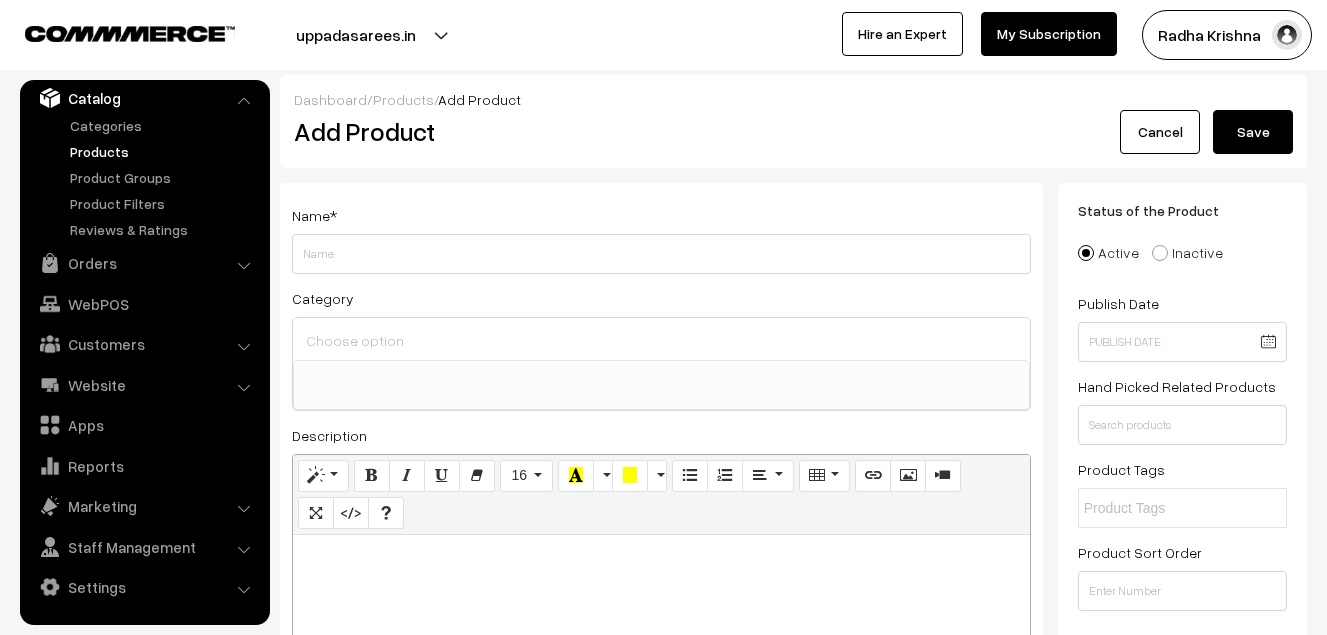 click at bounding box center [661, 557] 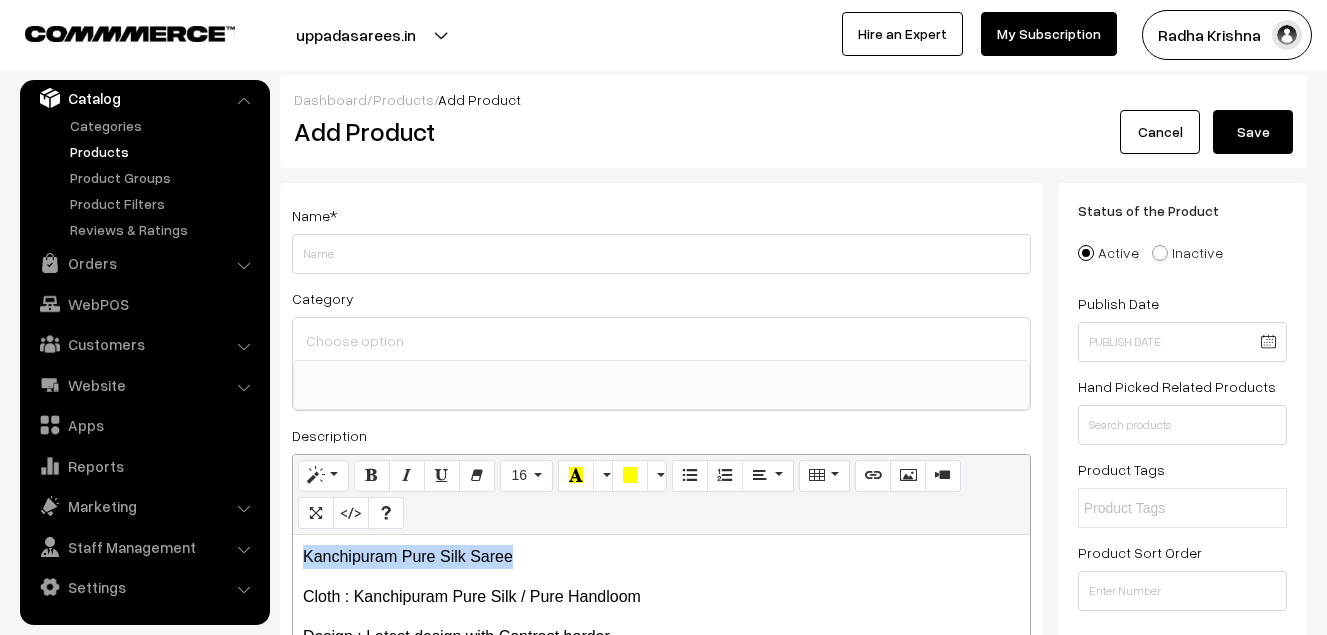 drag, startPoint x: 534, startPoint y: 542, endPoint x: 241, endPoint y: 543, distance: 293.0017 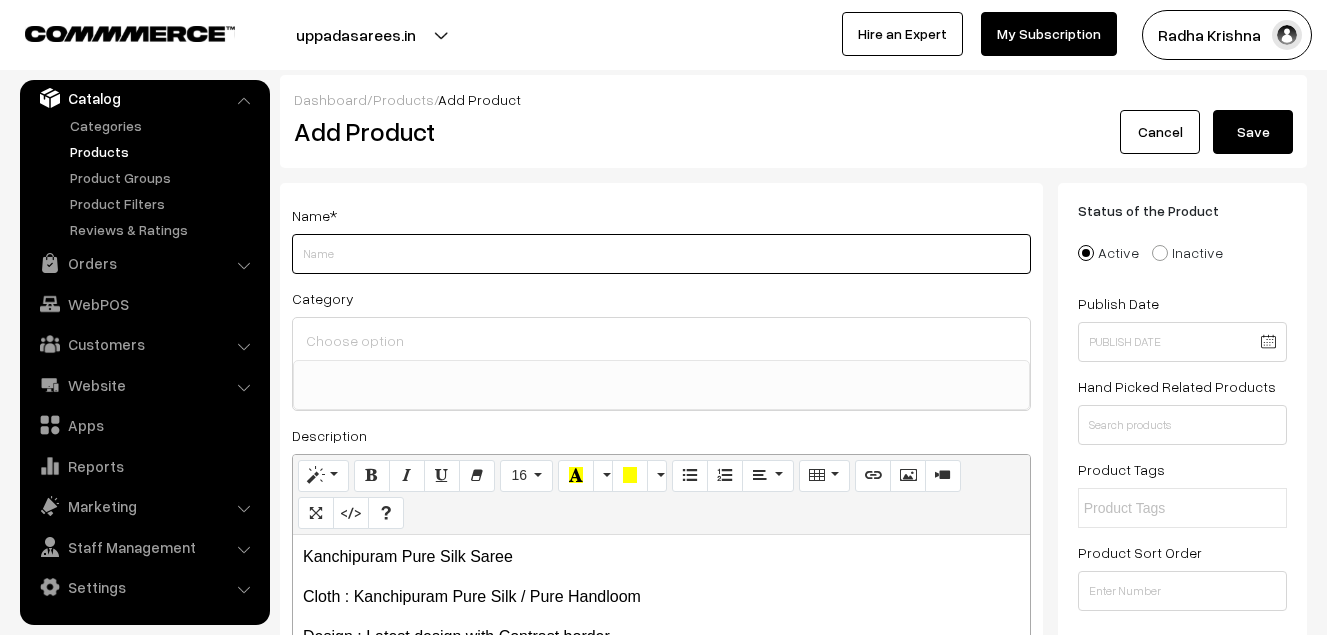 click on "Weight" at bounding box center (661, 254) 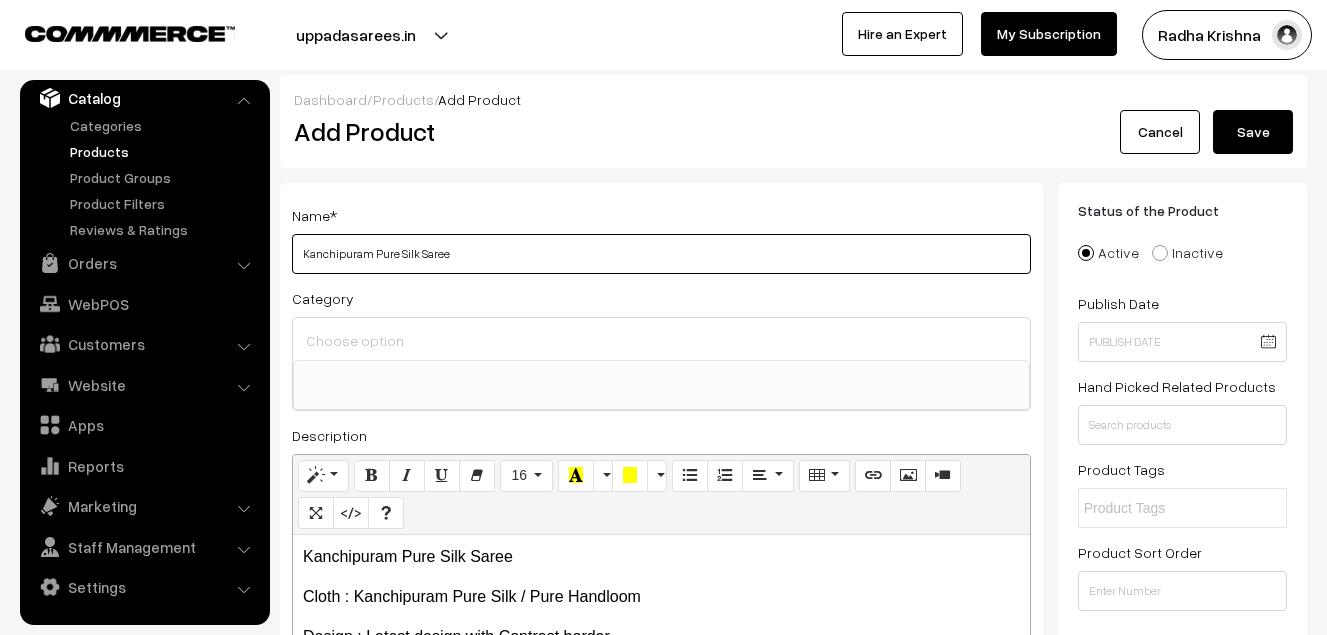 type on "Kanchipuram Pure Silk Saree" 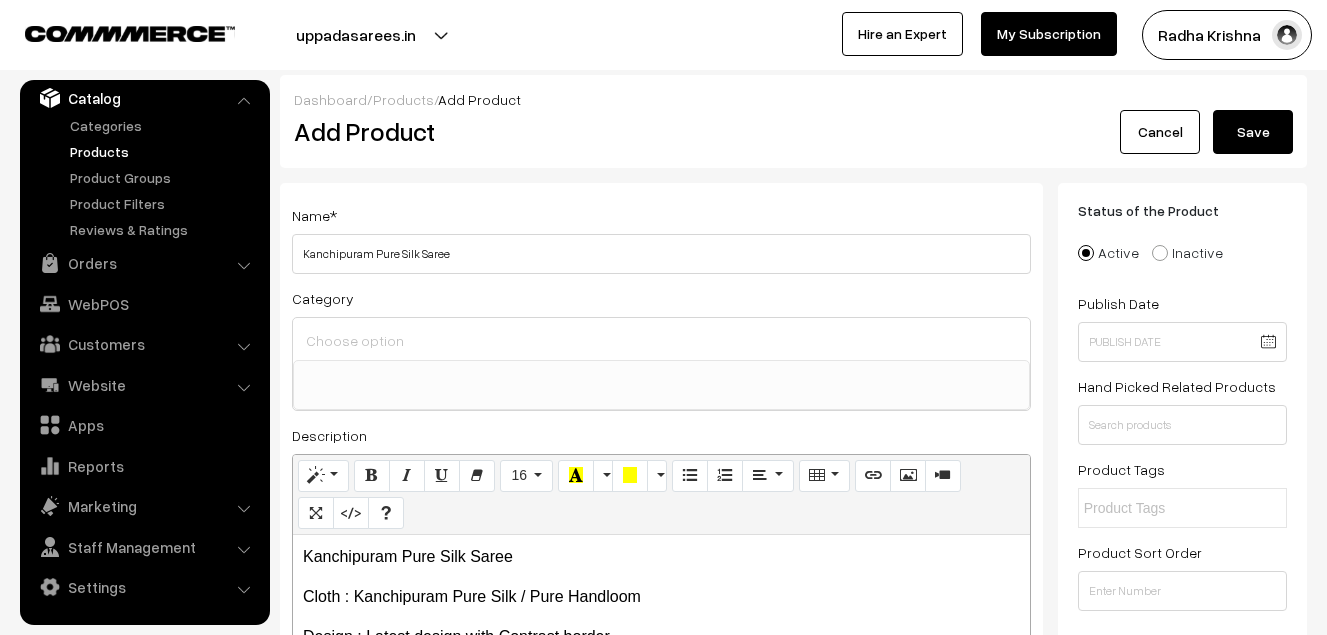 click at bounding box center [661, 339] 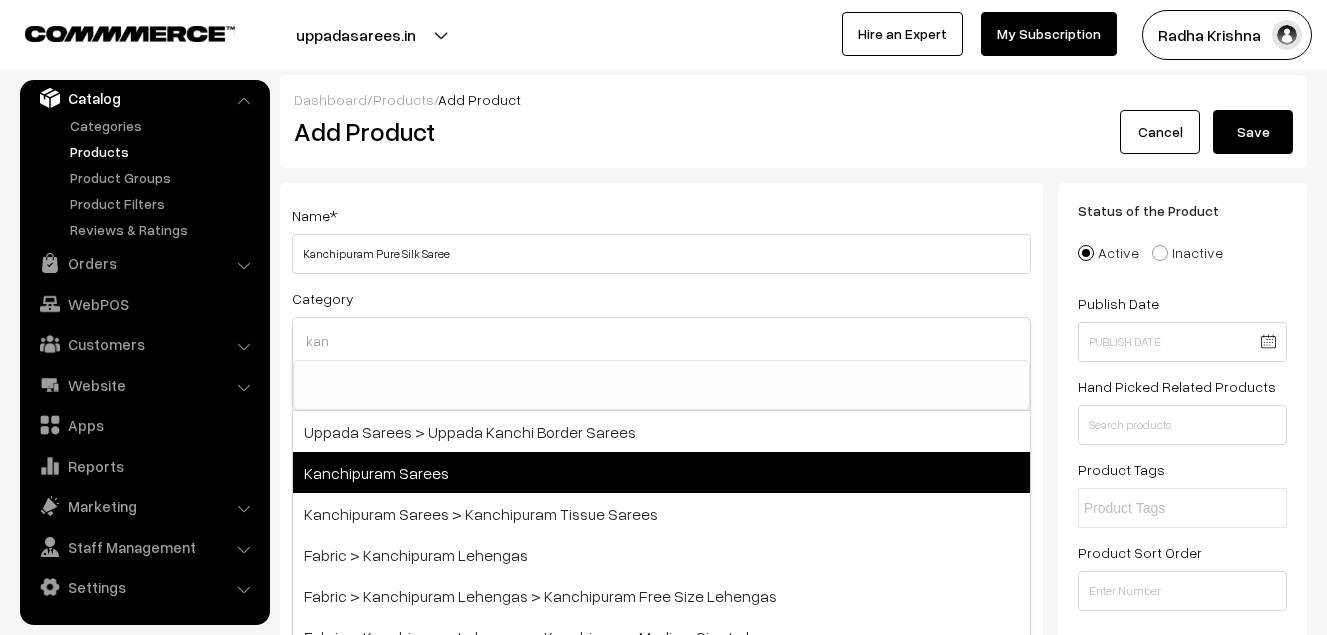 type on "kan" 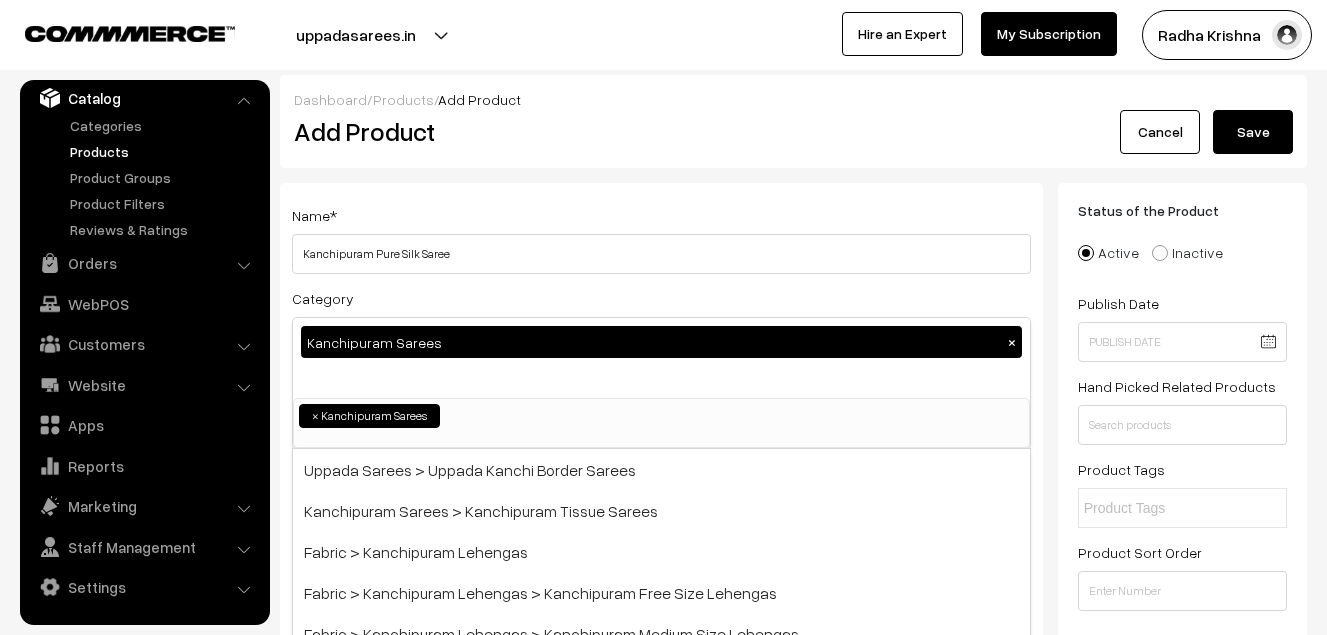 scroll, scrollTop: 340, scrollLeft: 0, axis: vertical 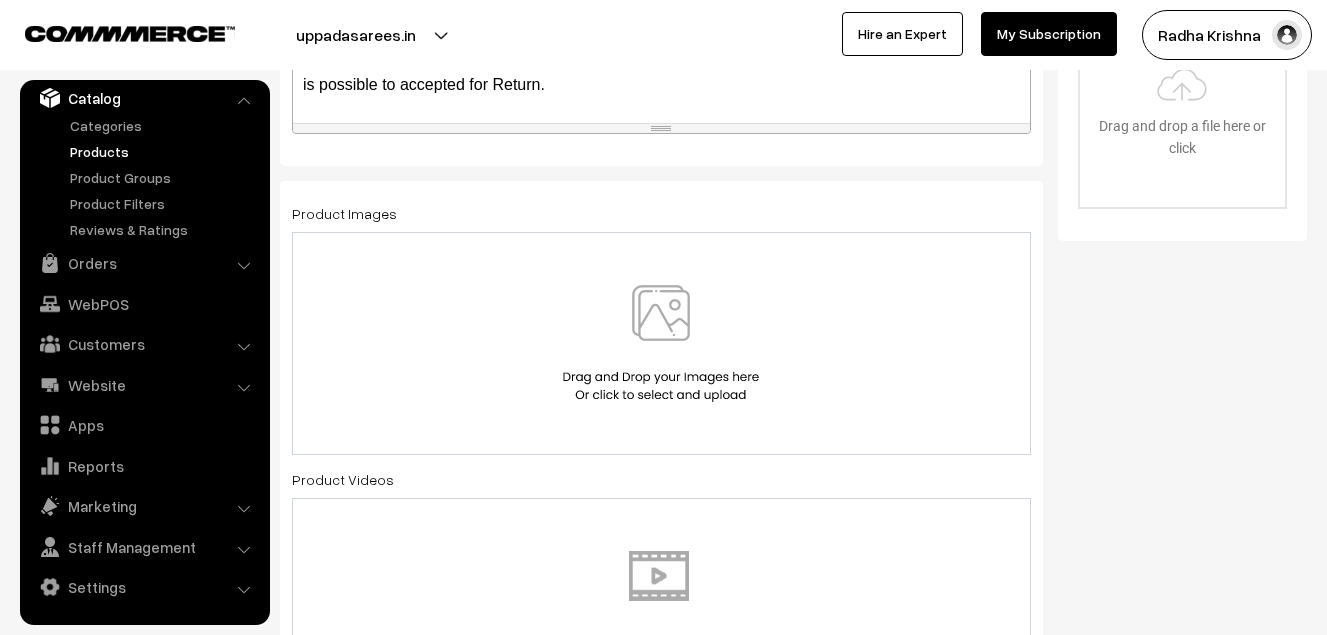 click at bounding box center (661, 343) 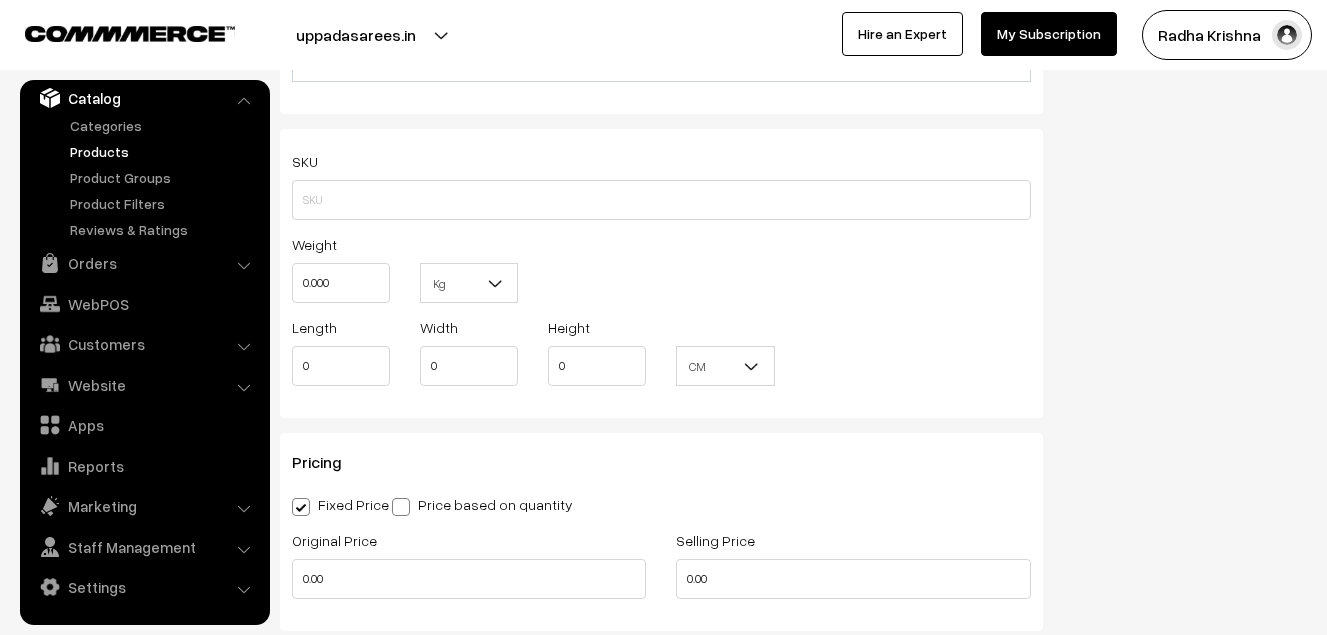scroll, scrollTop: 1400, scrollLeft: 0, axis: vertical 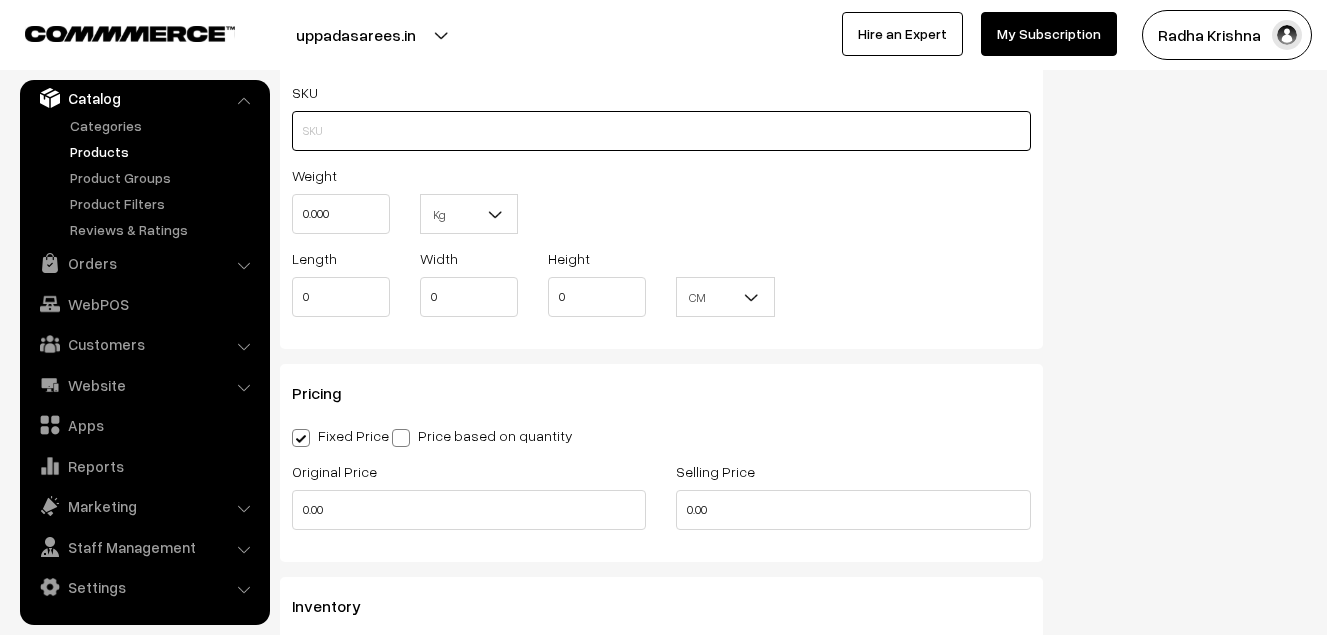 click at bounding box center [661, 131] 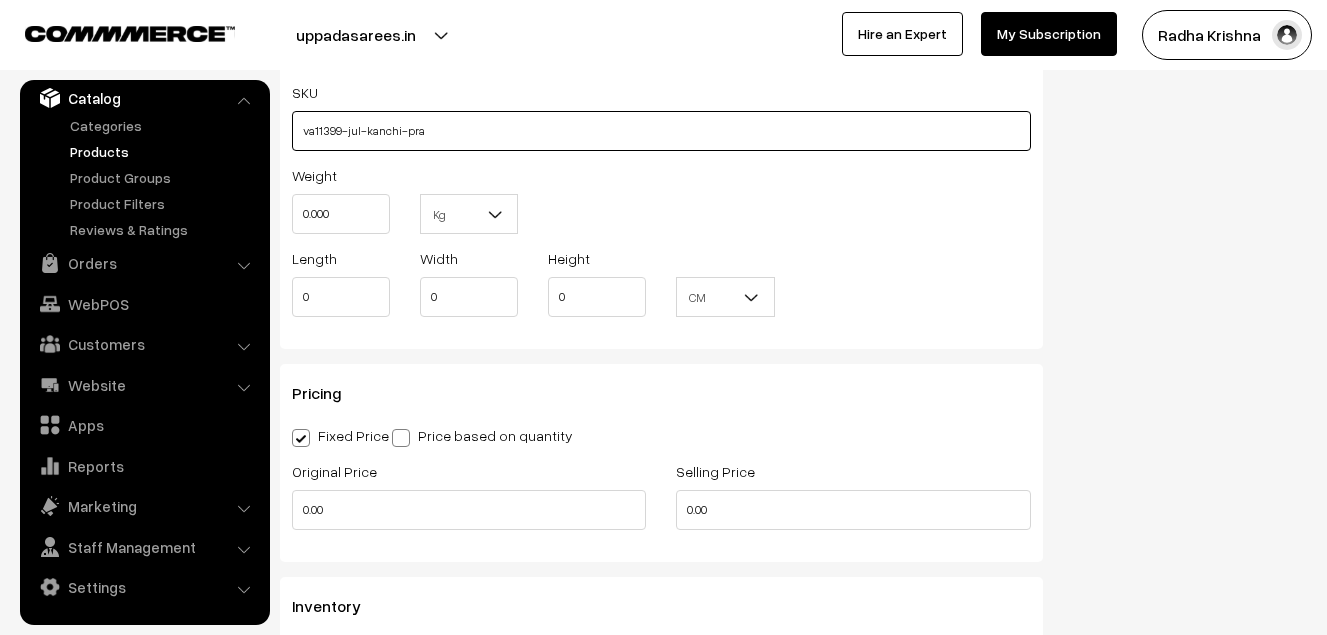 type on "va11399-jul-kanchi-pra" 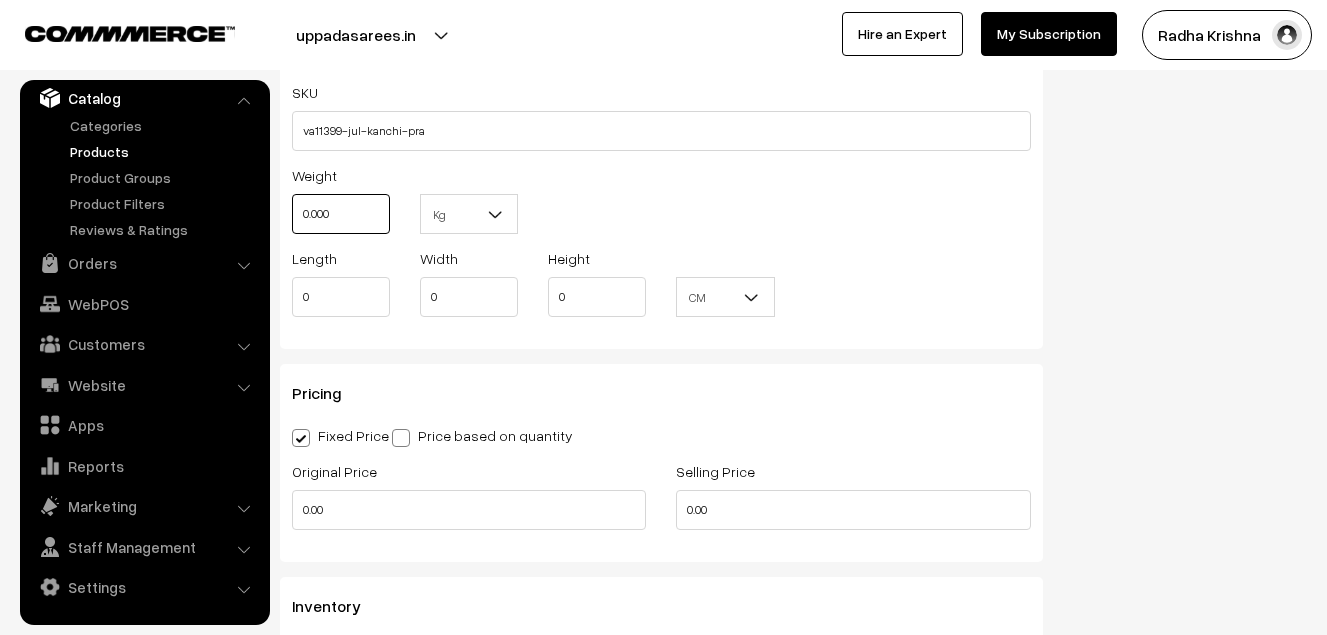click on "0.000" at bounding box center (341, 214) 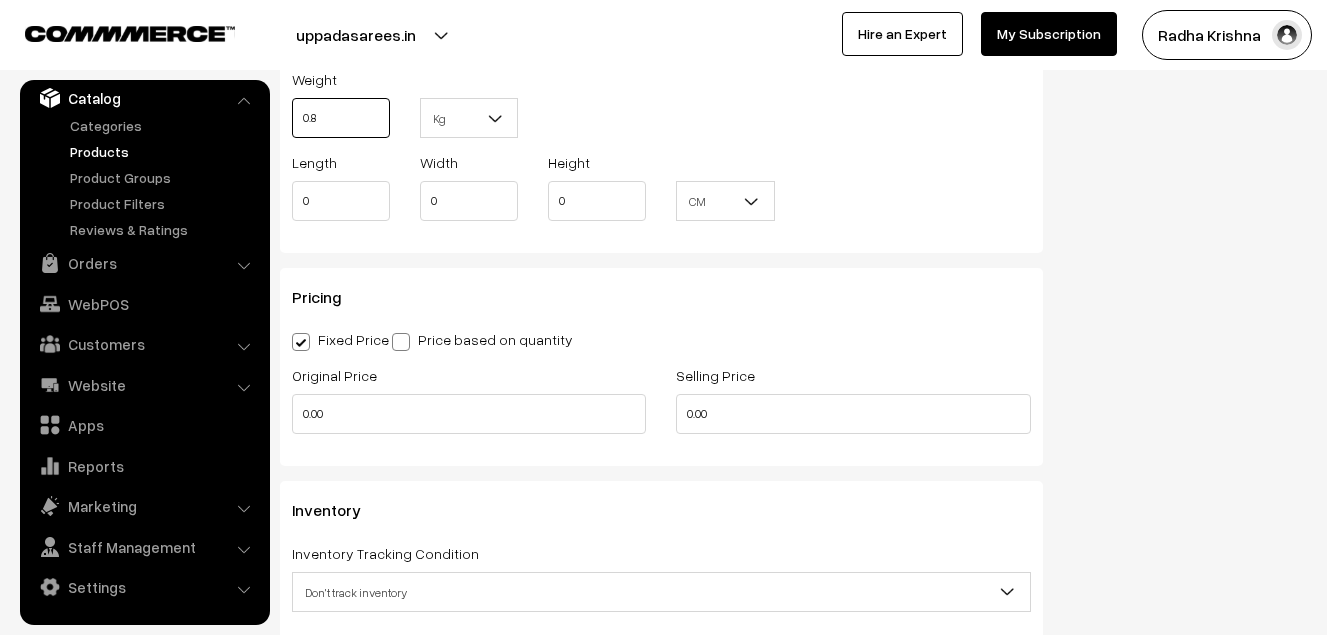scroll, scrollTop: 1500, scrollLeft: 0, axis: vertical 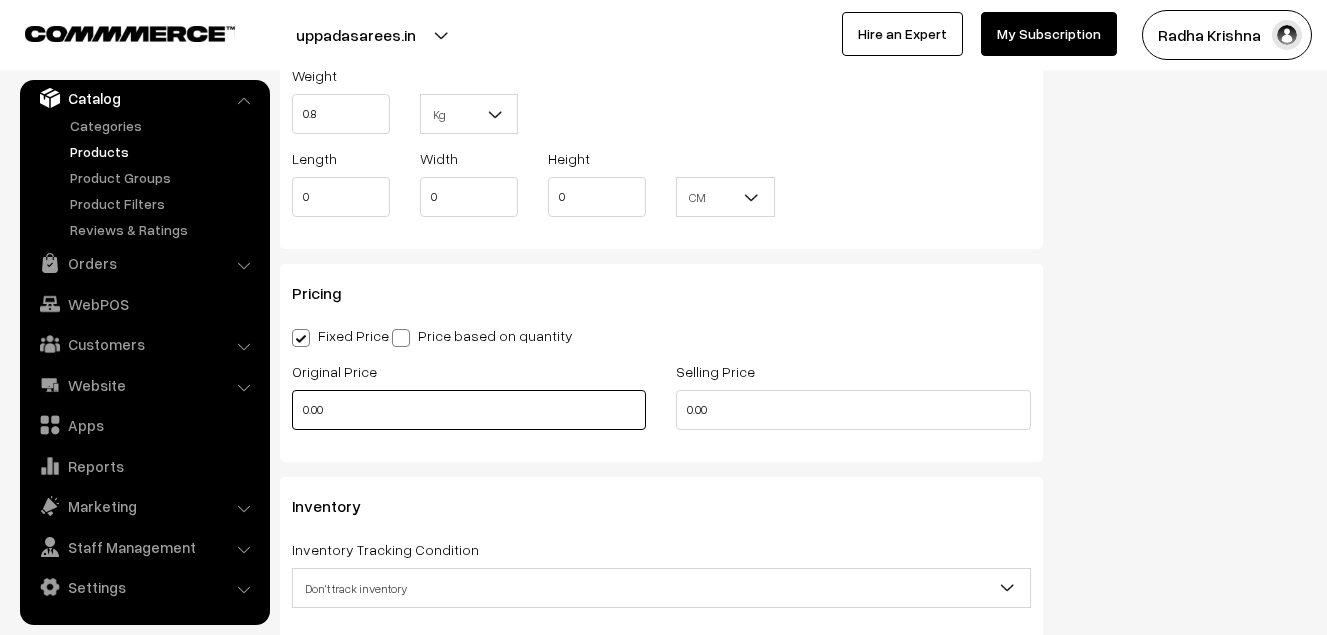 type on "0.80" 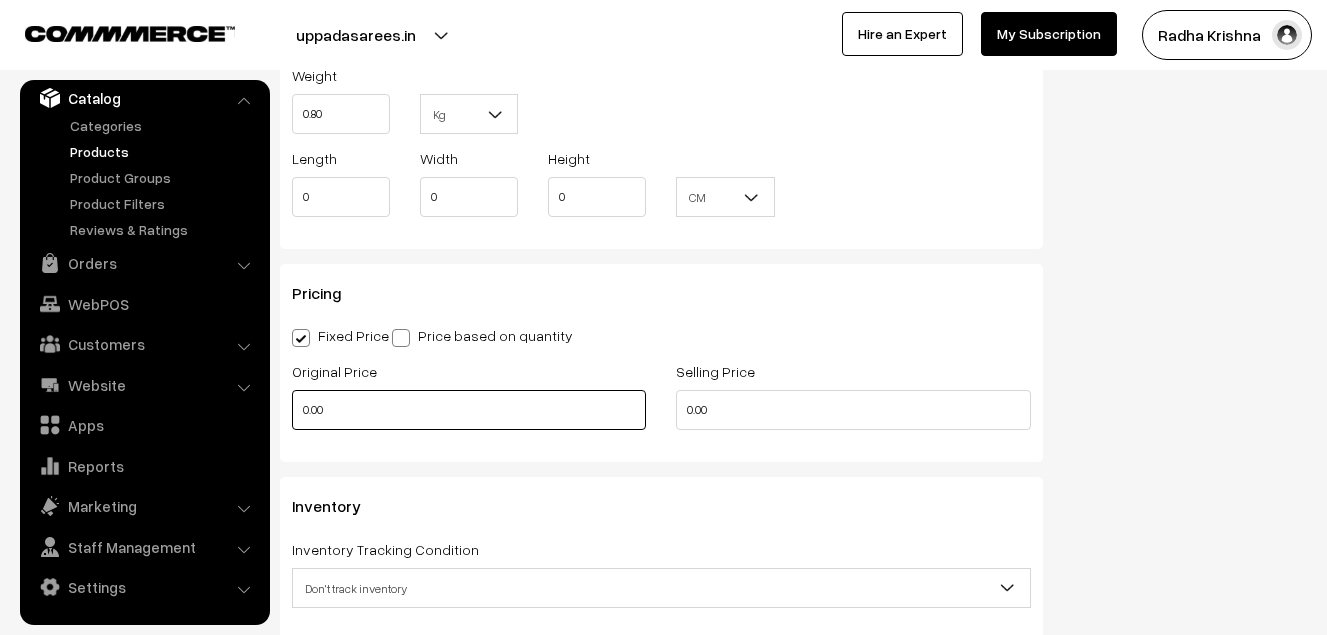 click on "0.00" at bounding box center (469, 410) 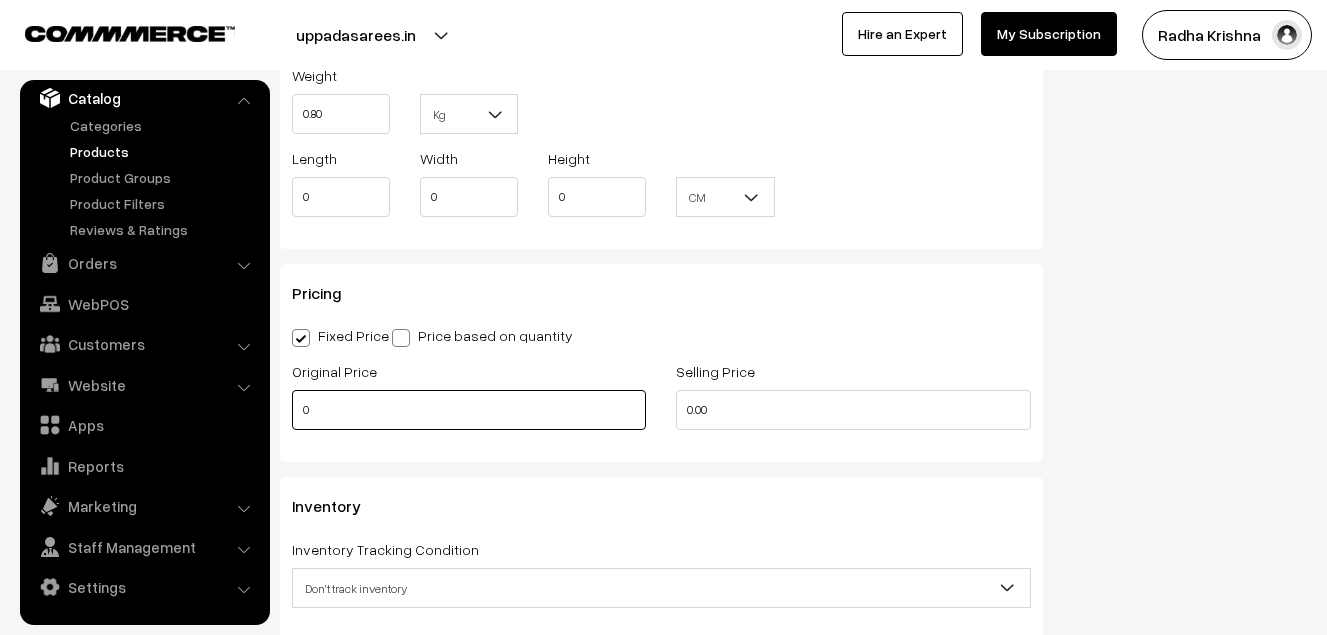 click on "0" at bounding box center (469, 410) 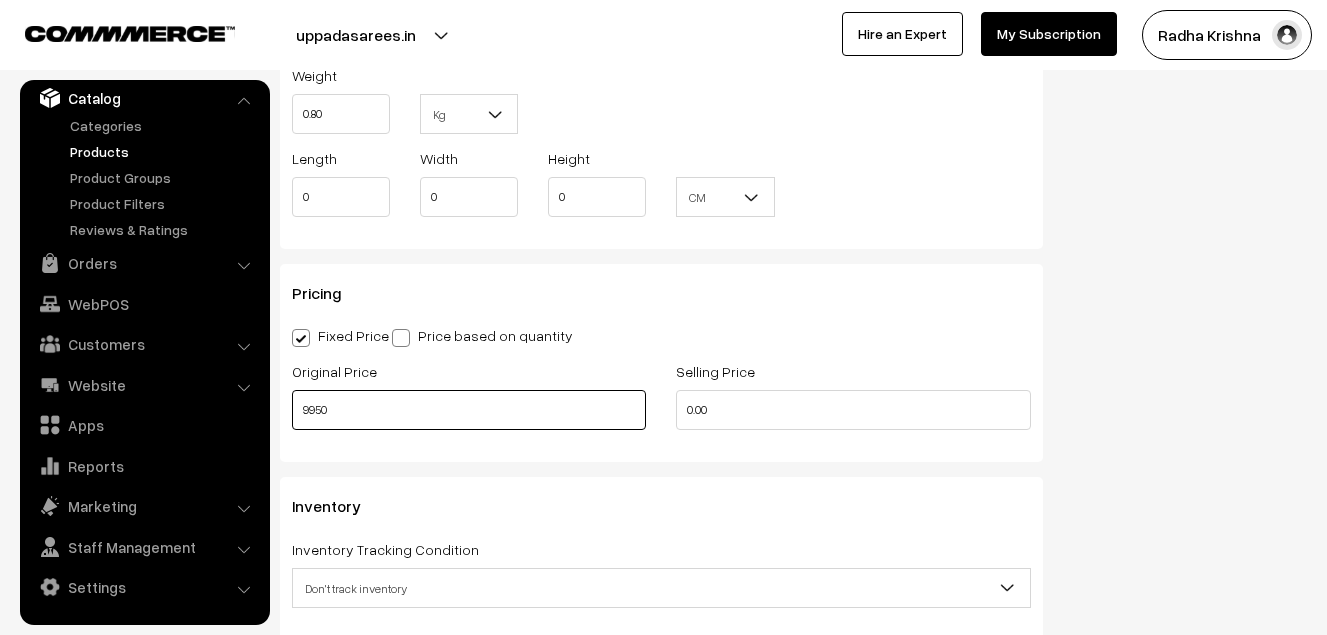 type on "9950" 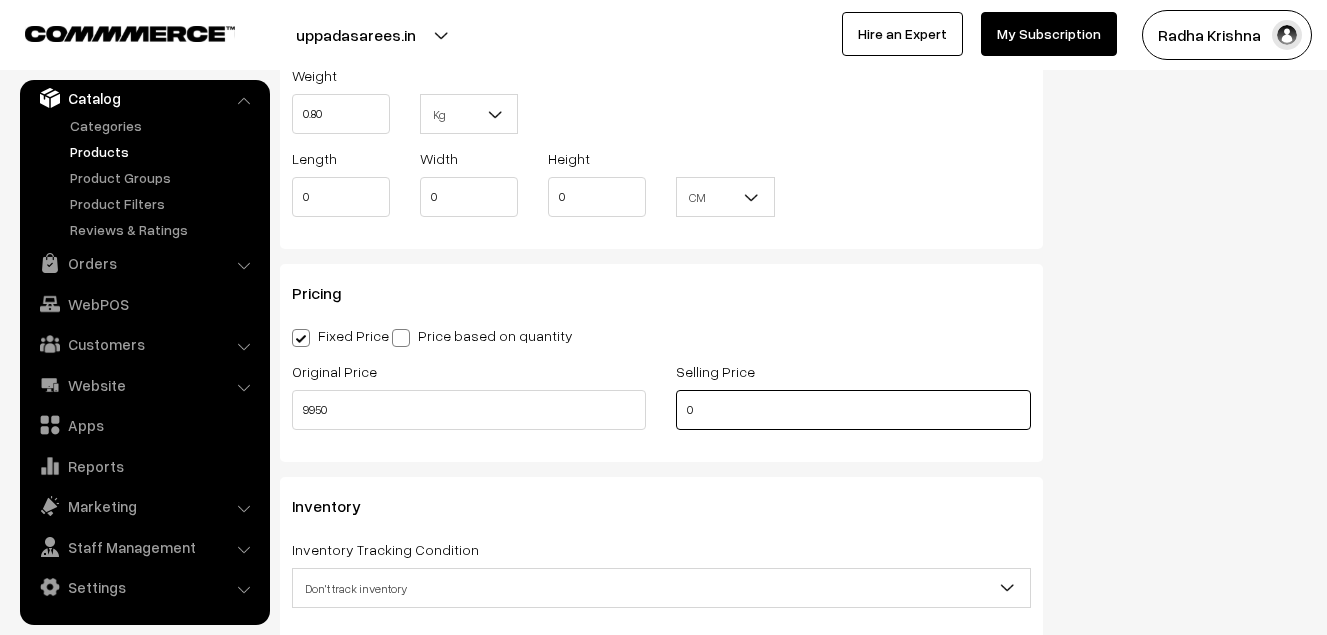 click on "0" at bounding box center (853, 410) 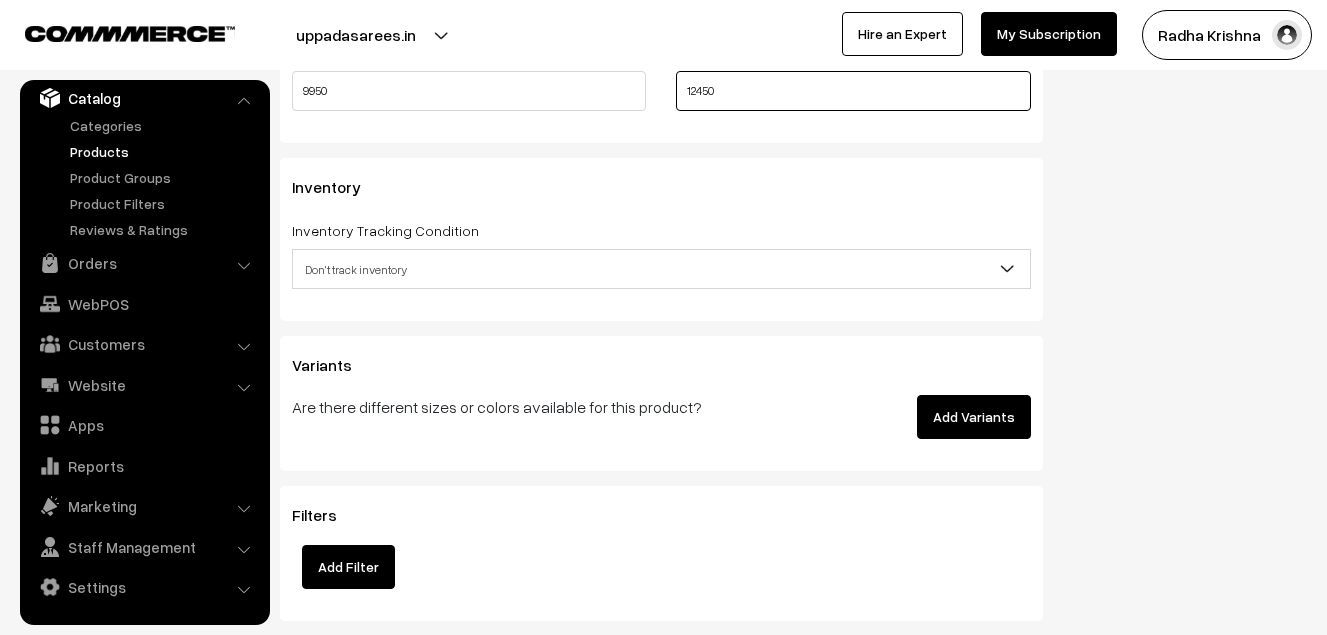 scroll, scrollTop: 1900, scrollLeft: 0, axis: vertical 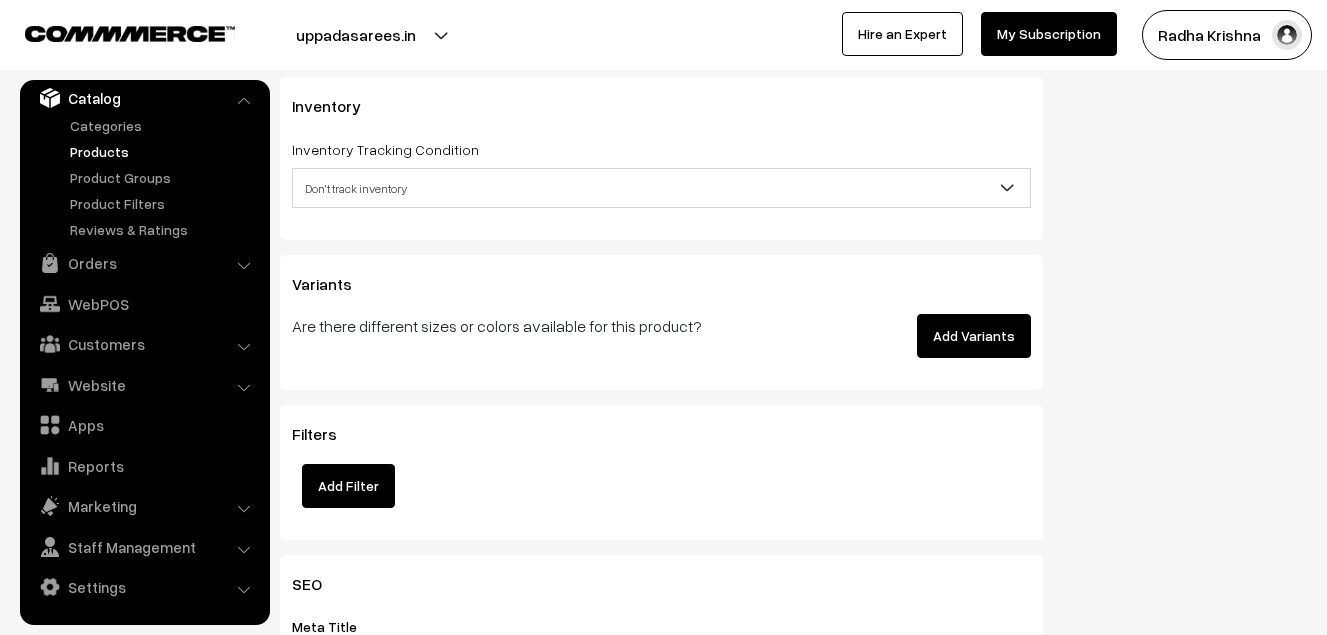 type on "12450" 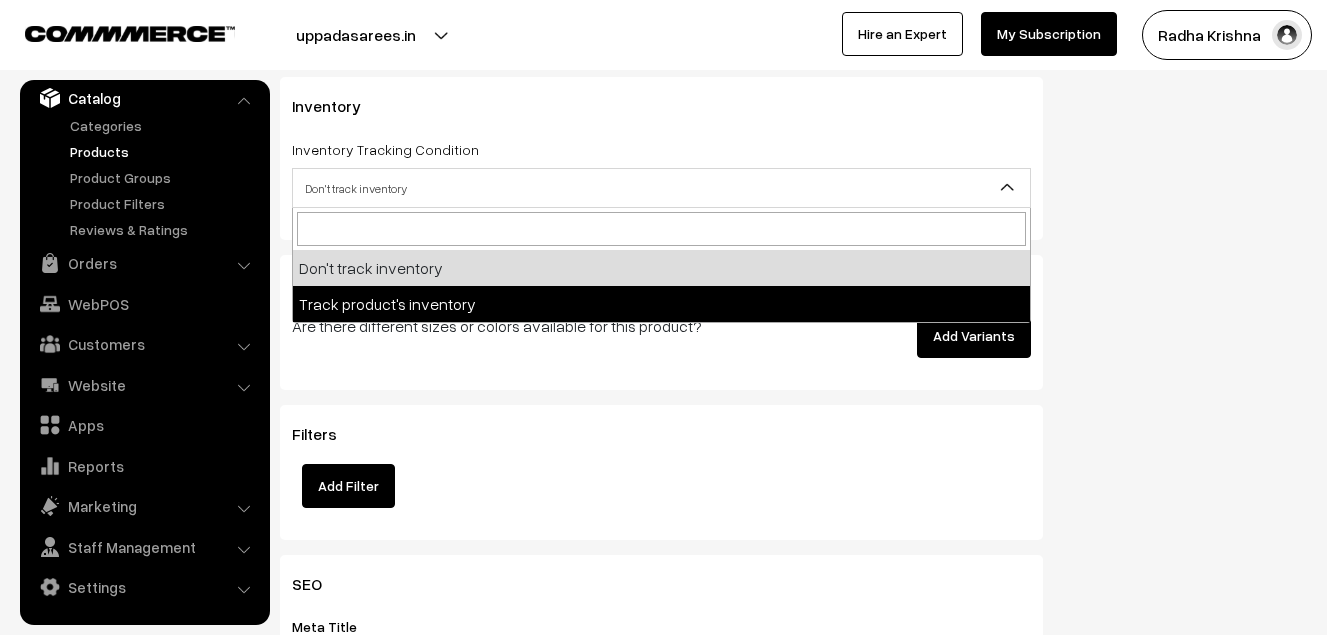 select on "2" 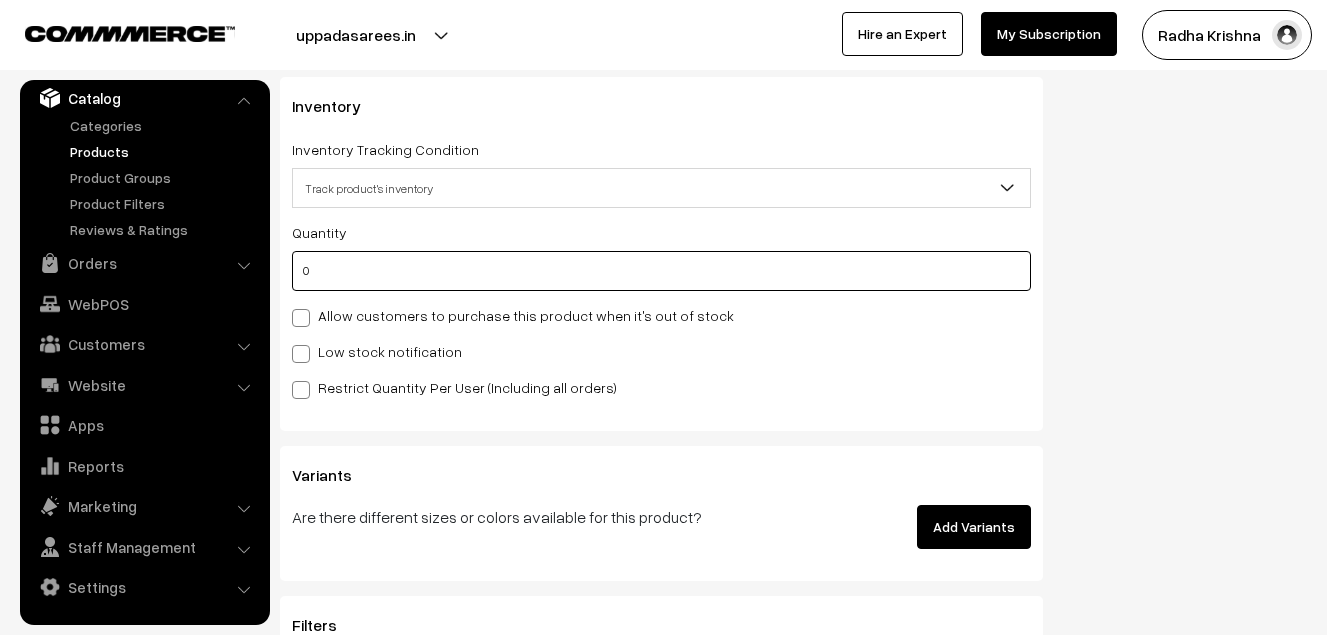click on "0" at bounding box center [661, 271] 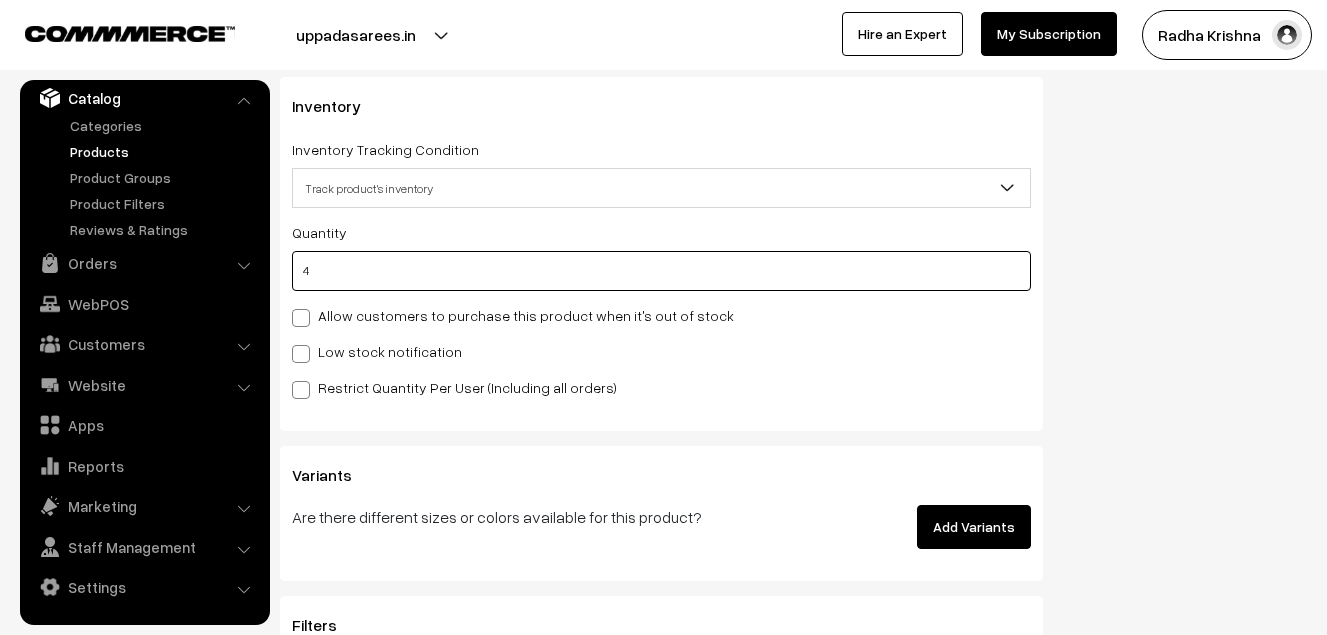 type on "4" 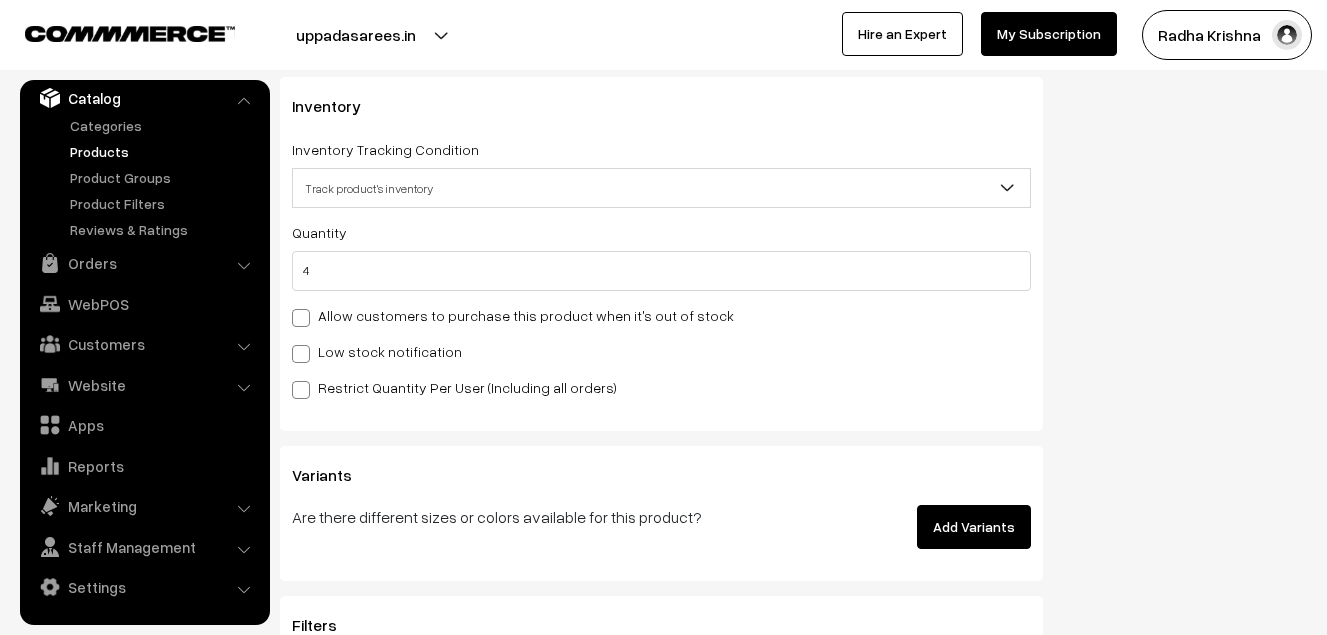 click on "Low stock notification" at bounding box center (377, 351) 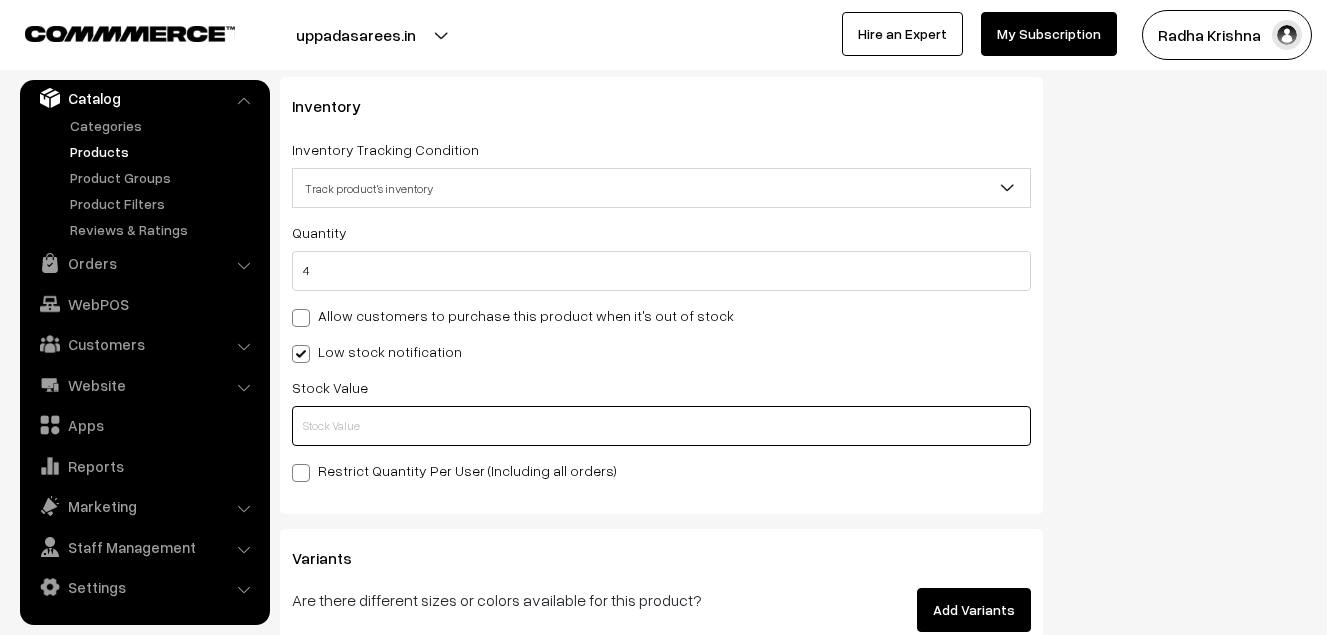 click at bounding box center (661, 426) 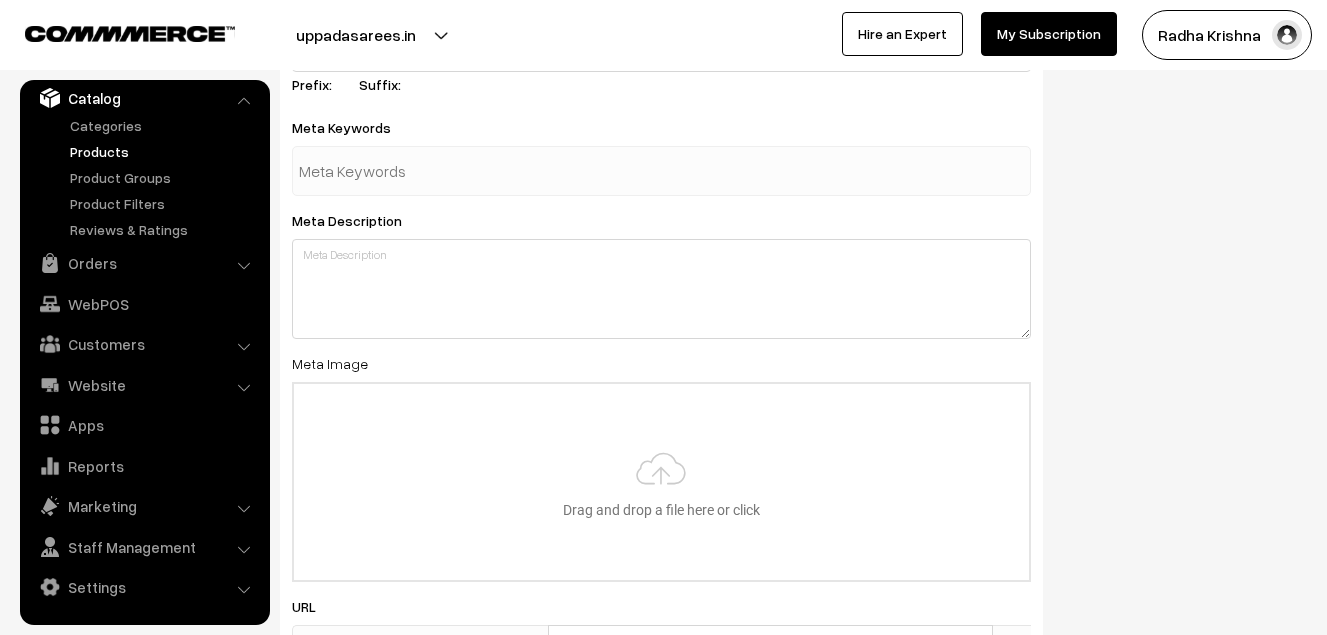 scroll, scrollTop: 2983, scrollLeft: 0, axis: vertical 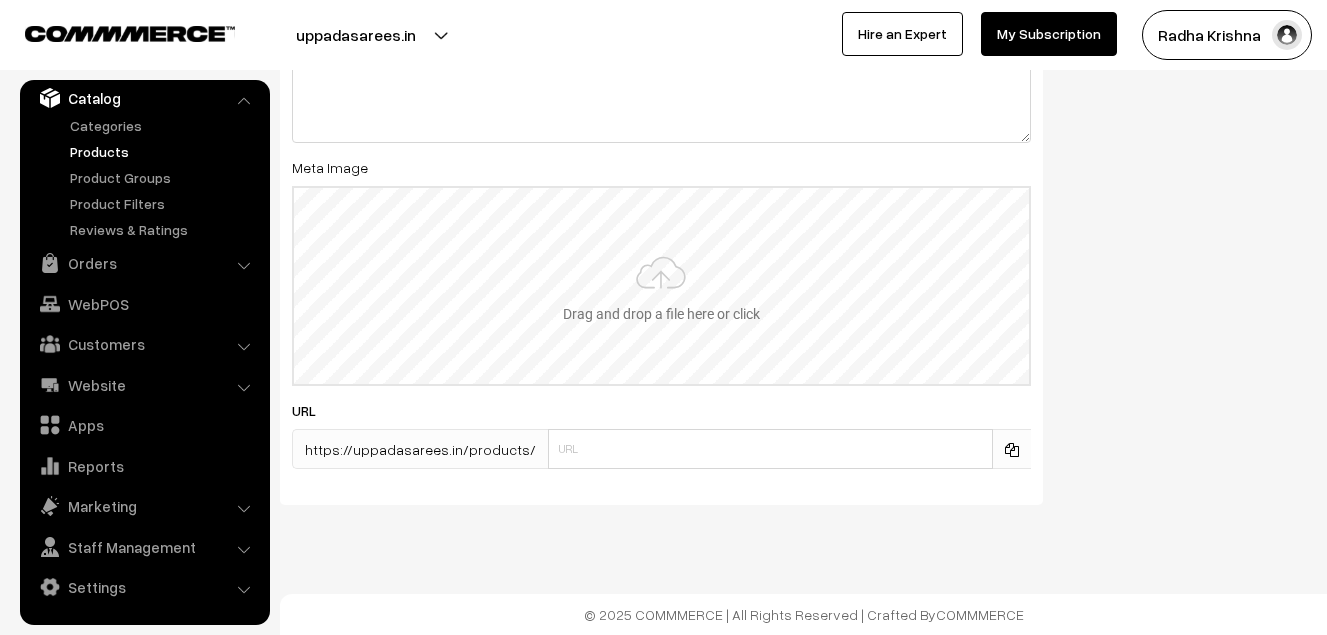 type on "2" 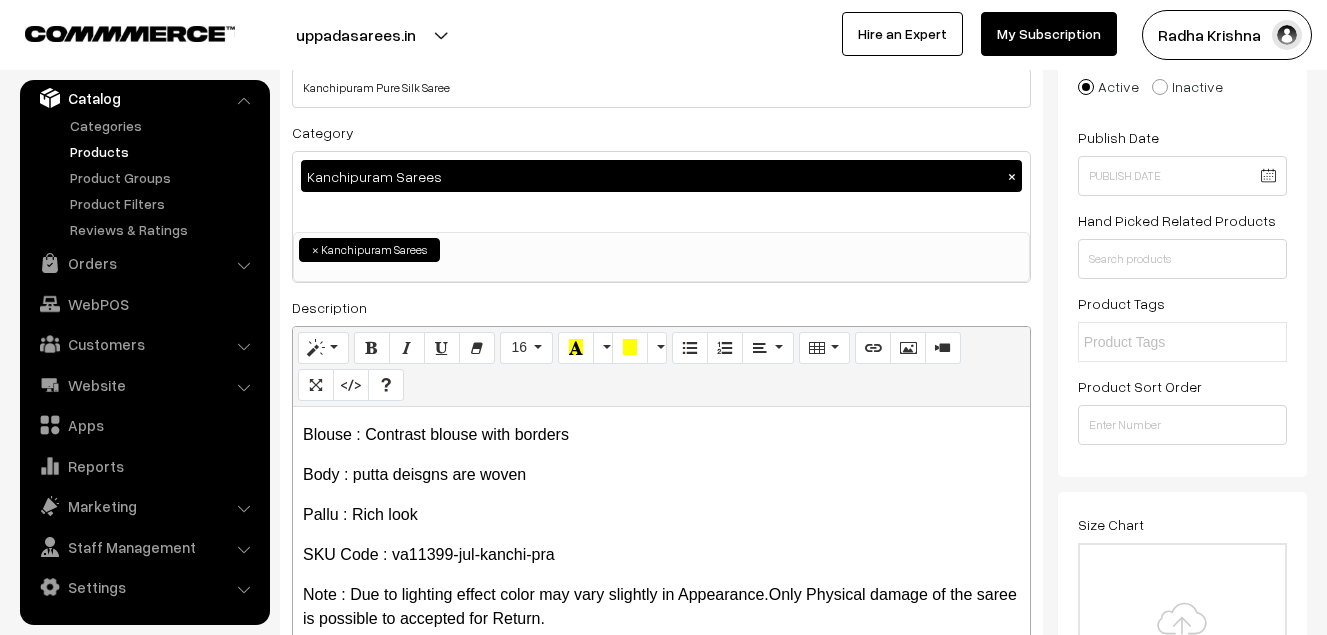 scroll, scrollTop: 0, scrollLeft: 0, axis: both 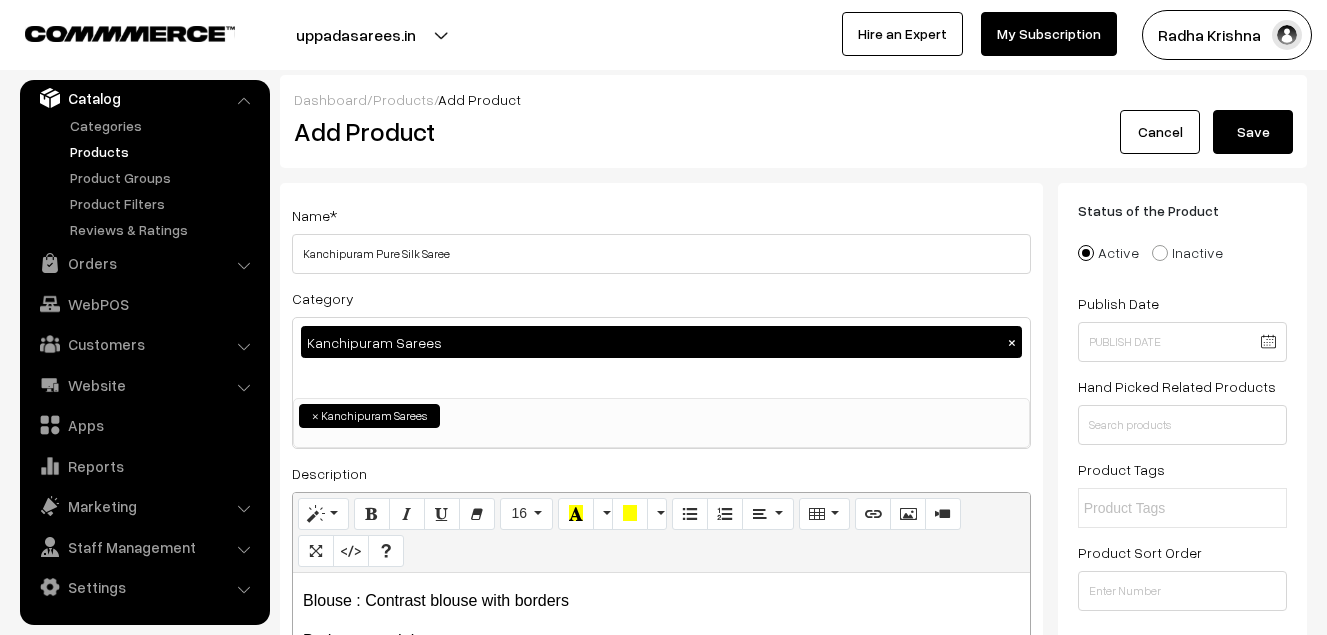 click on "Save" at bounding box center [1253, 132] 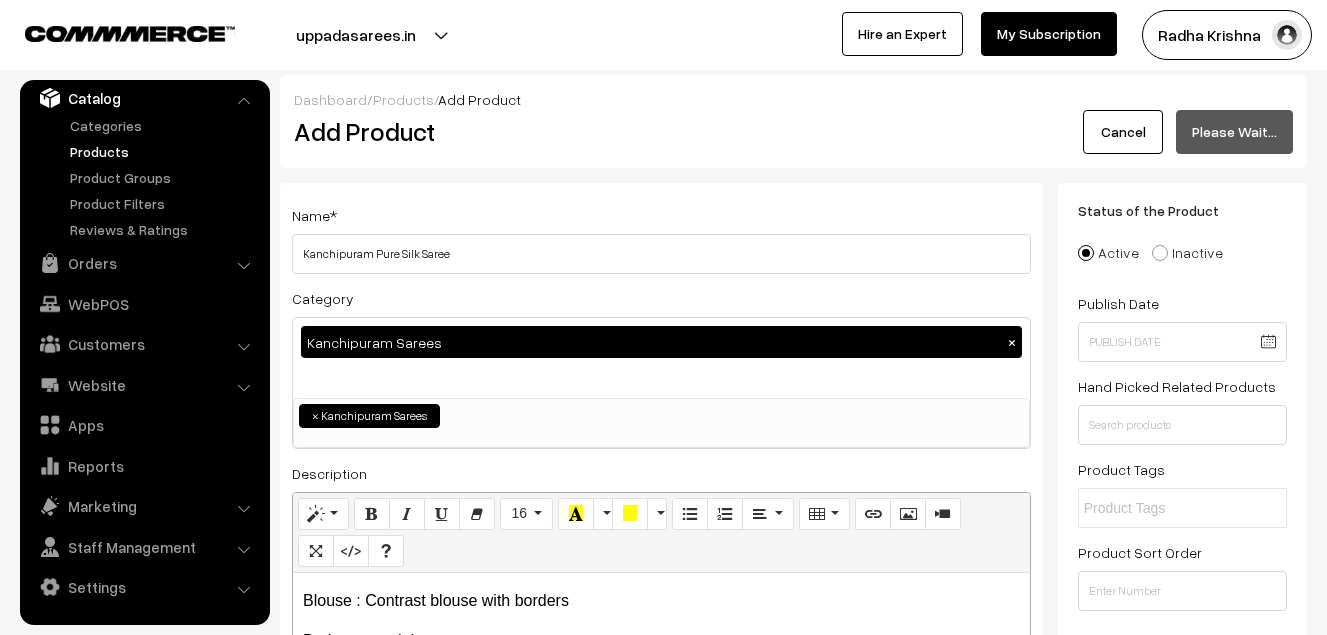 click on "Add Product" at bounding box center (665, 131) 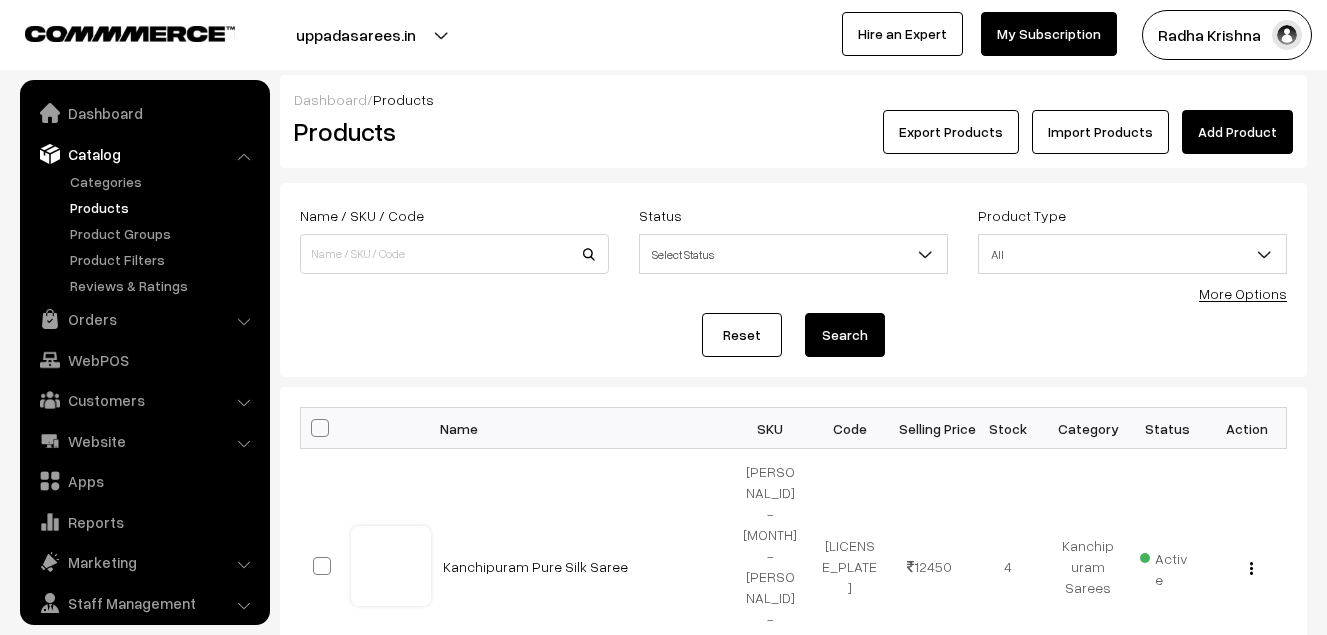 scroll, scrollTop: 0, scrollLeft: 0, axis: both 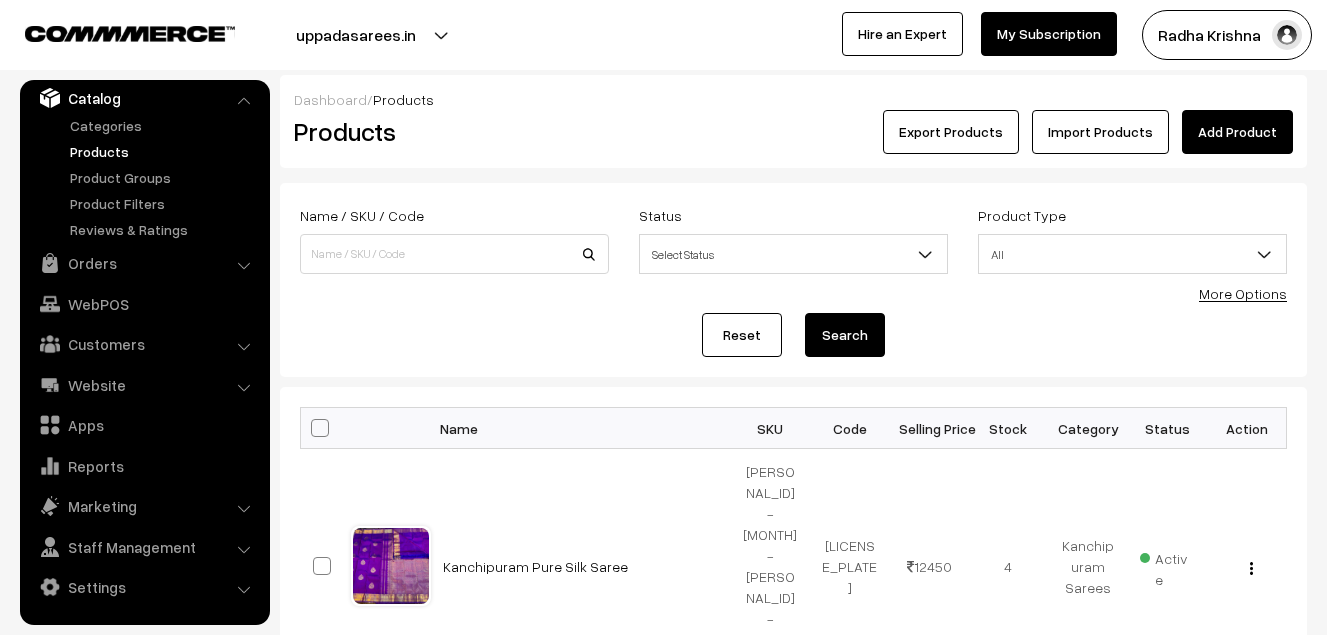 click on "Add Product" at bounding box center (1237, 132) 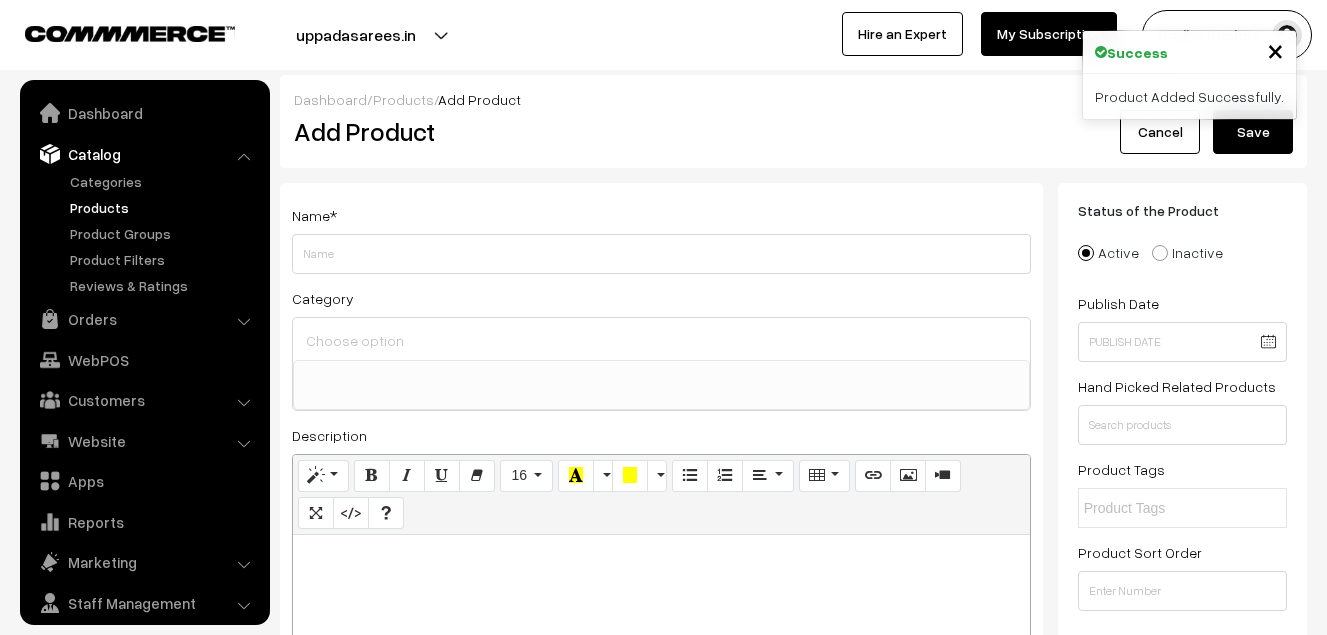 select 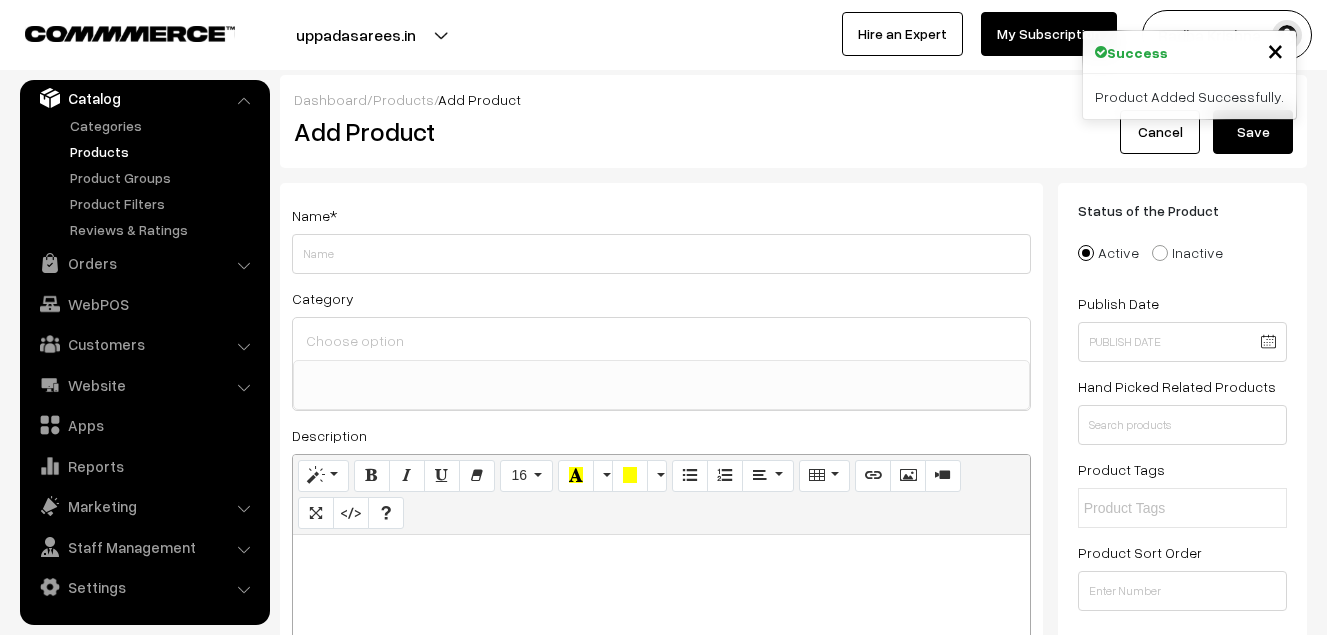 click at bounding box center [661, 660] 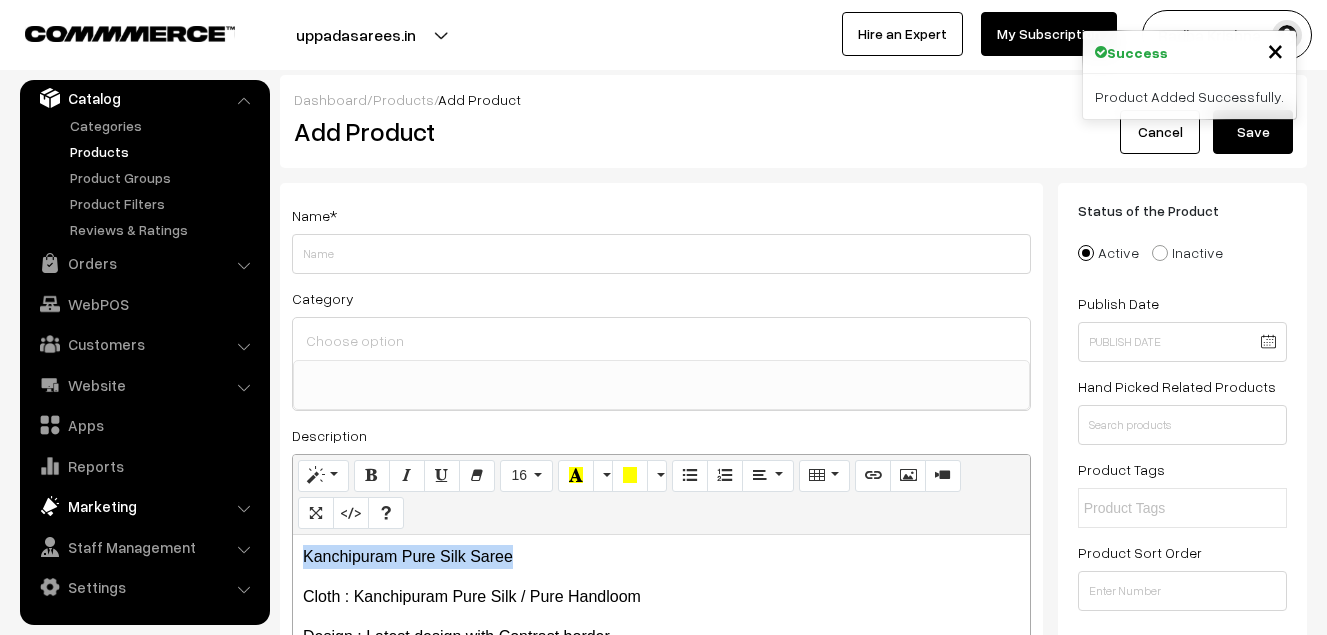 drag, startPoint x: 553, startPoint y: 549, endPoint x: 226, endPoint y: 516, distance: 328.66092 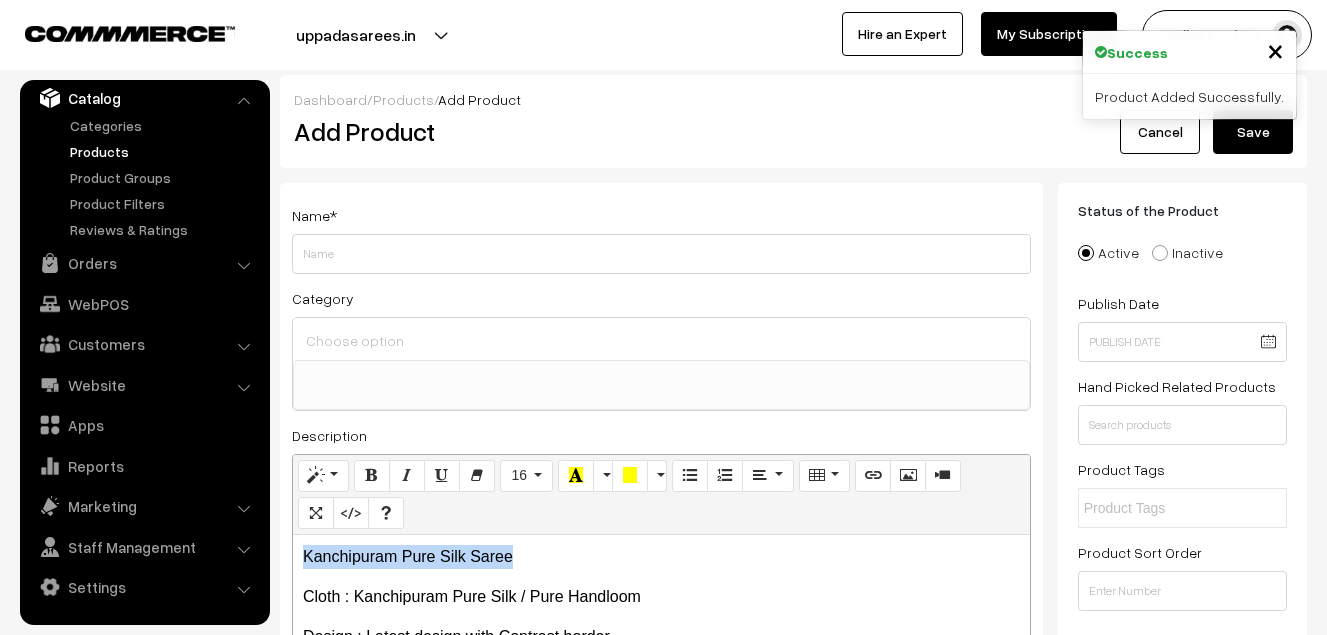 copy on "Kanchipuram Pure Silk Saree" 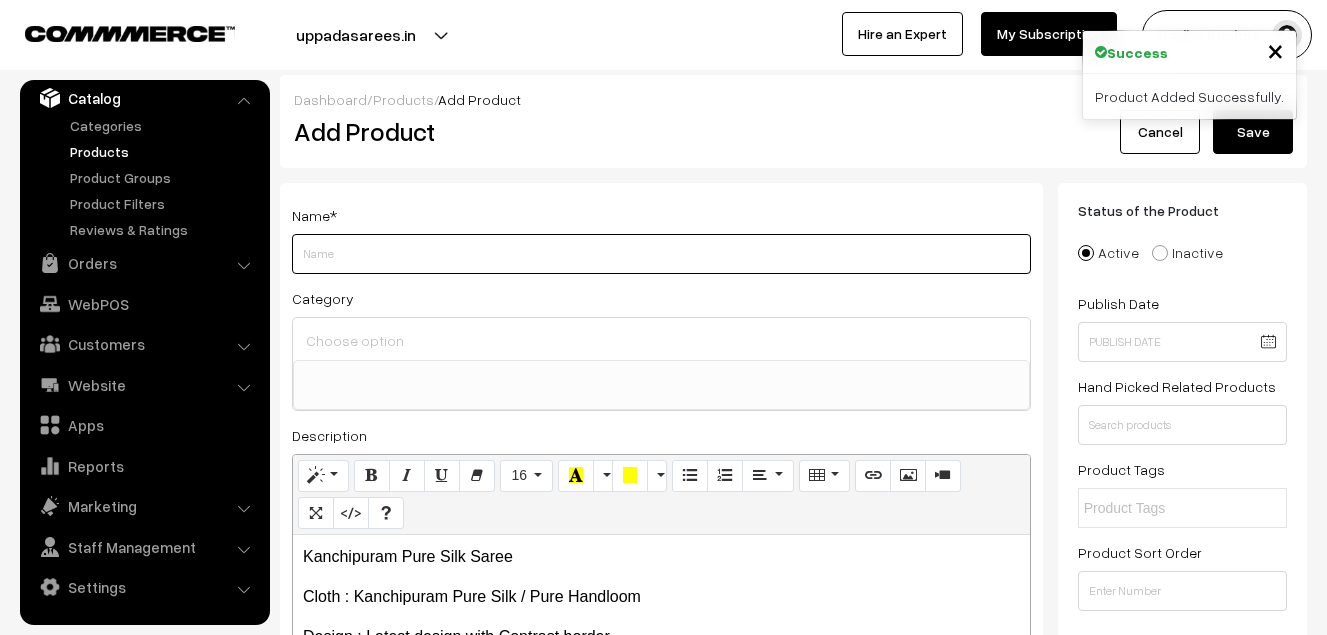 click on "Weight" at bounding box center [661, 254] 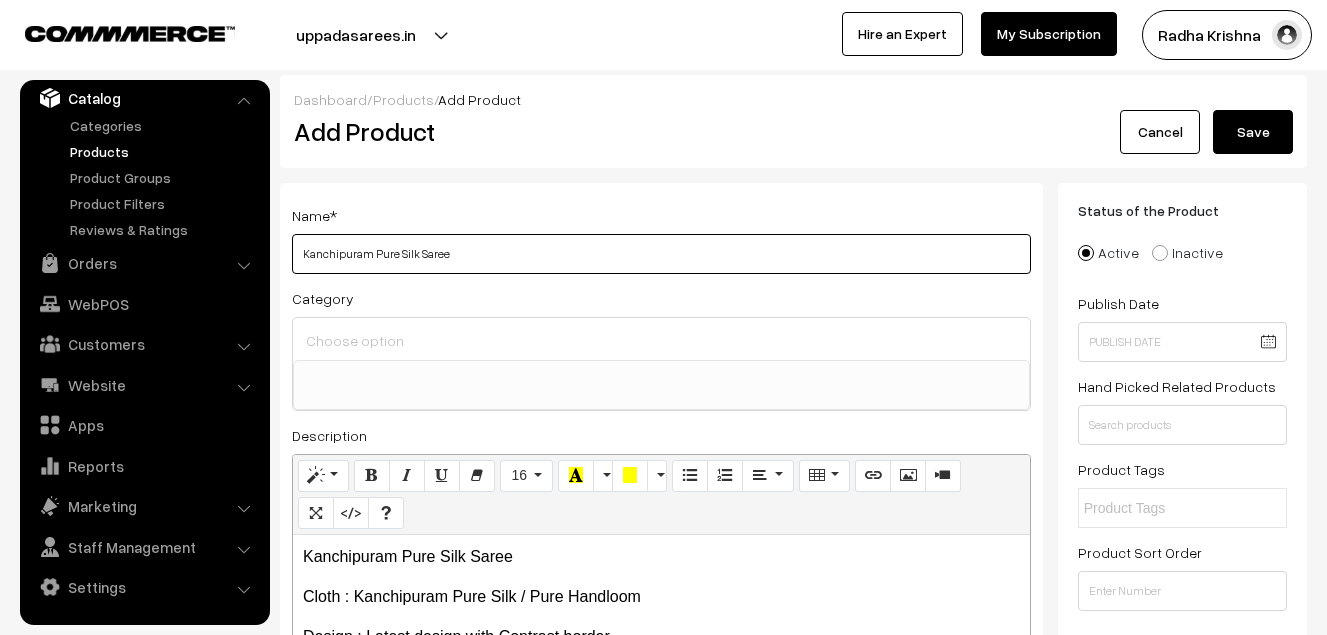 type on "Kanchipuram Pure Silk Saree" 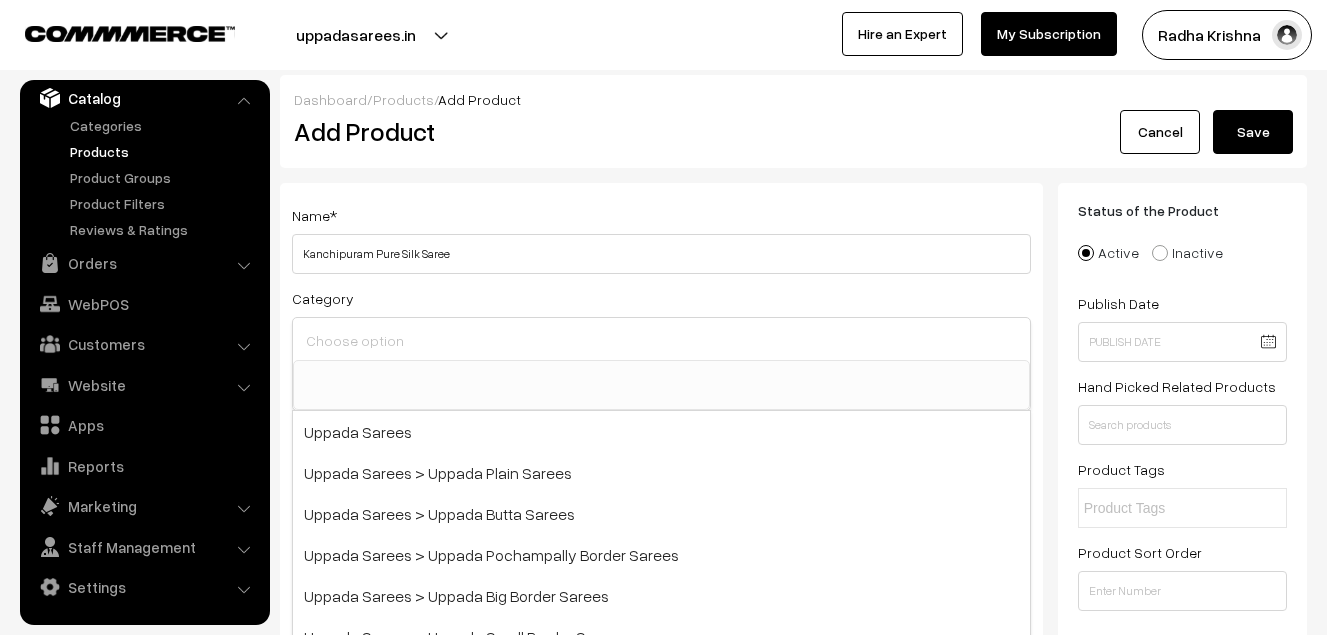 click at bounding box center (661, 340) 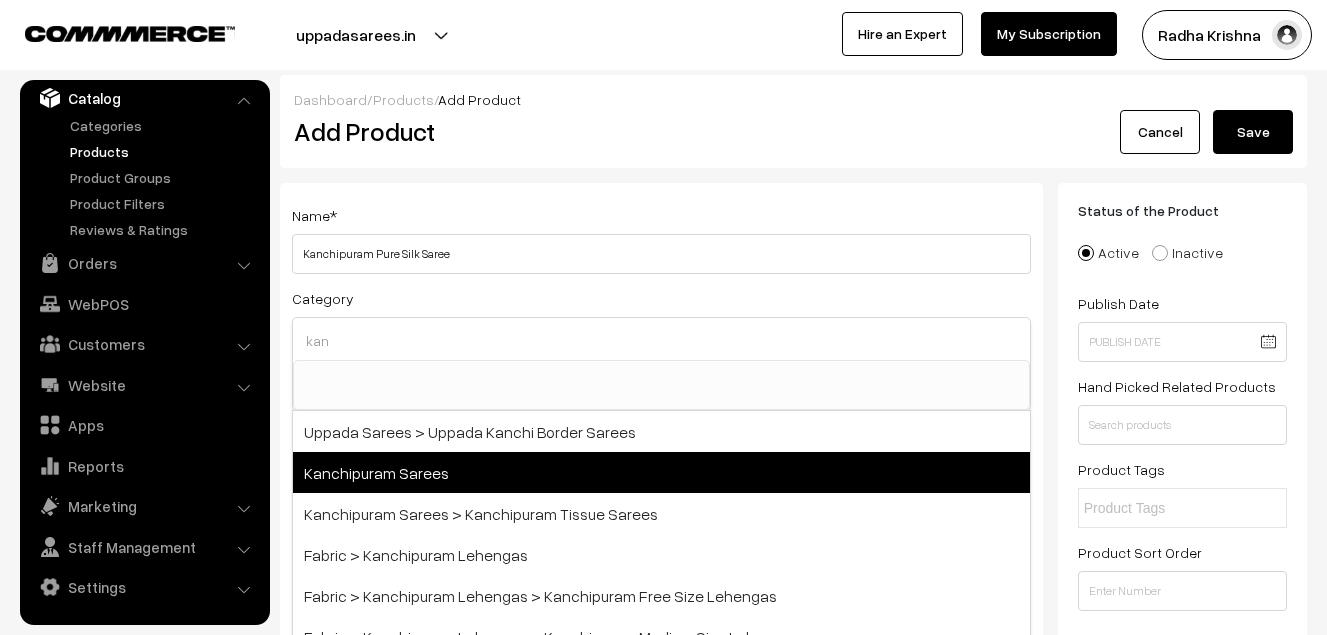 type on "kan" 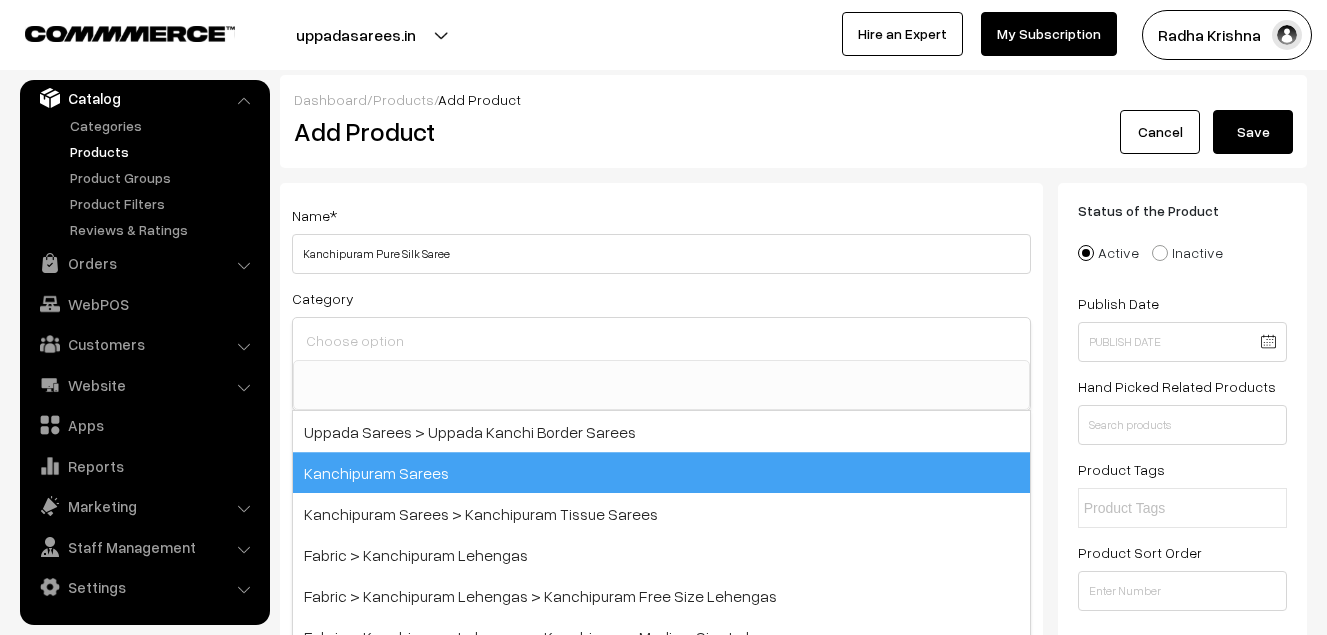 scroll, scrollTop: 340, scrollLeft: 0, axis: vertical 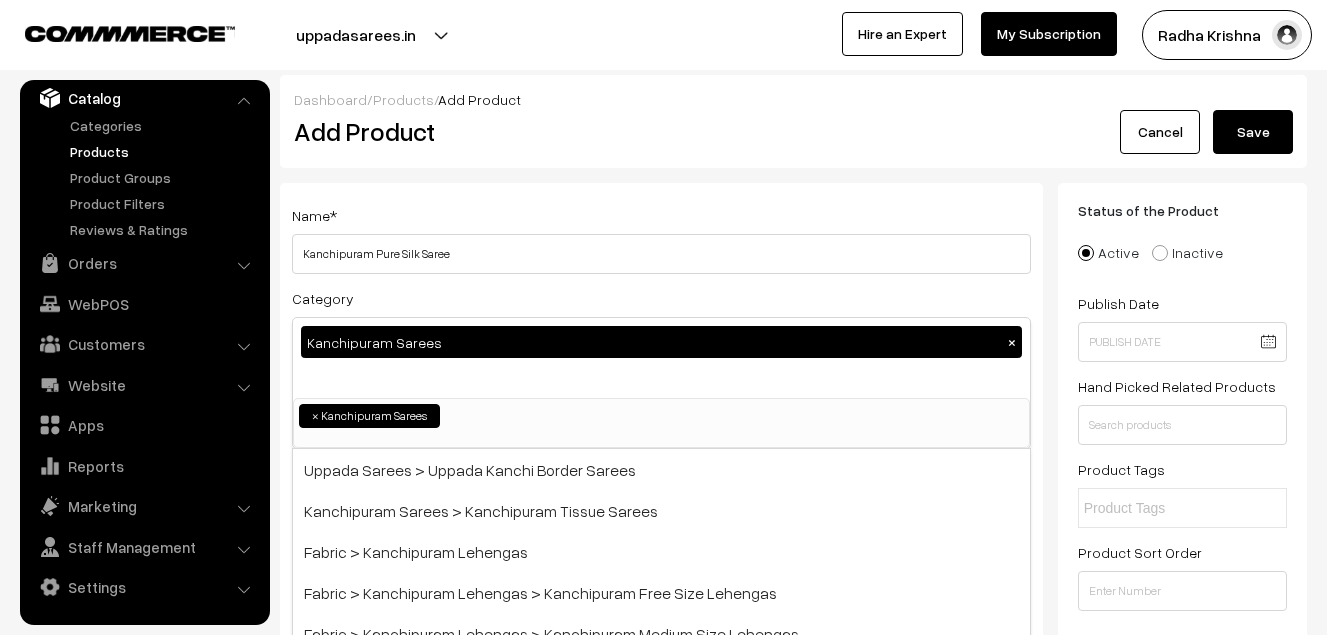 click on "Name  *
Kanchipuram Pure Silk Saree
Category
Kanchipuram Sarees ×
Uppada Sarees
Uppada Sarees > Uppada Plain Sarees
Uppada Sarees > Uppada Butta Sarees
Uppada Sarees > Uppada Pochampally Border Sarees
Uppada Sarees > Uppada Big Border Sarees
Uppada Sarees > Uppada Small Border Sarees
Uppada Sarees > Uppada Jamdani Sarees Ikkat Sarees ×" at bounding box center (661, 524) 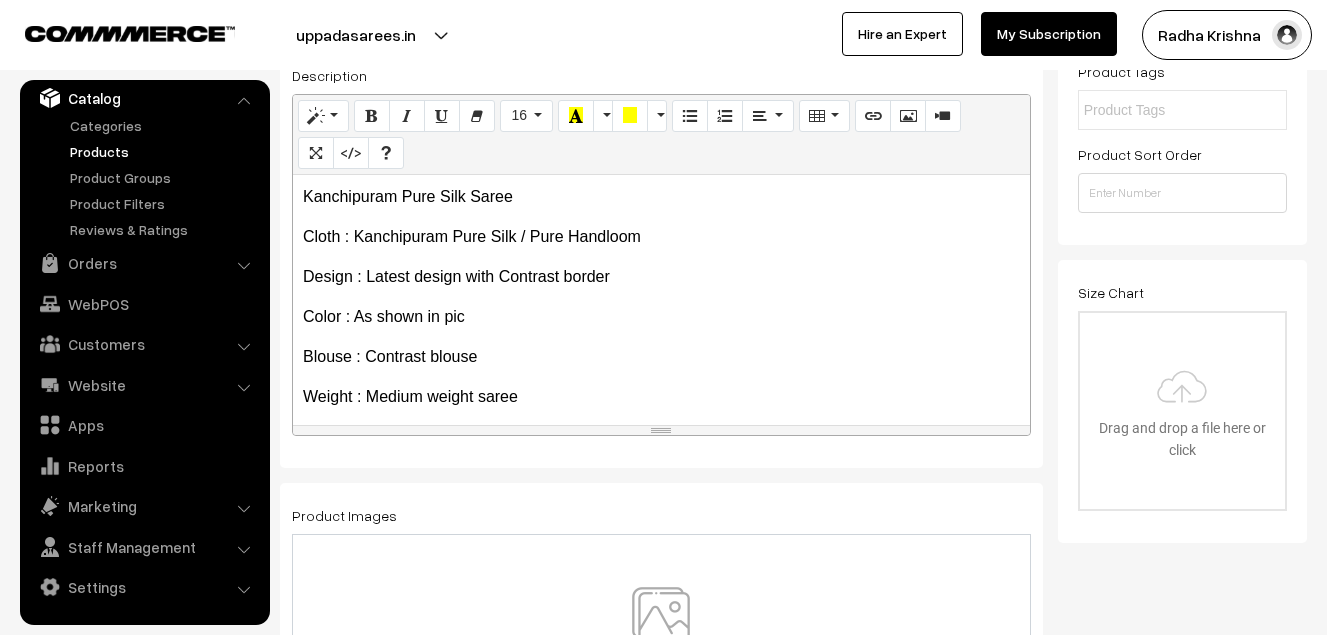 scroll, scrollTop: 500, scrollLeft: 0, axis: vertical 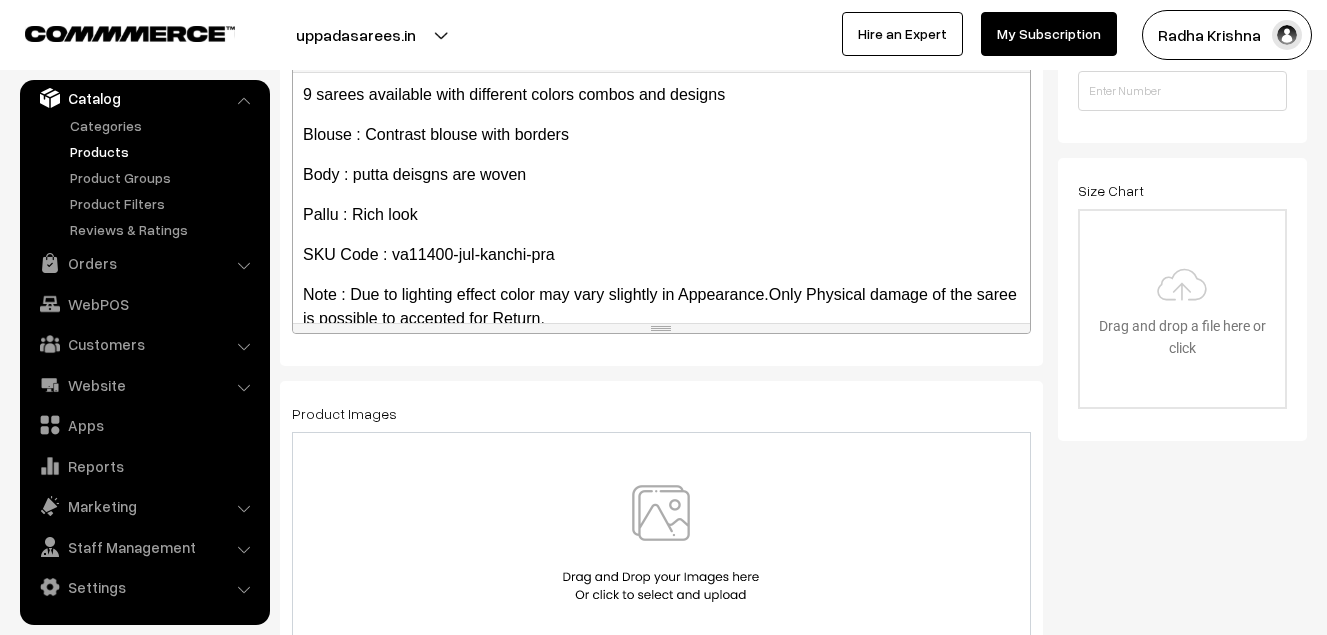 click at bounding box center [661, 543] 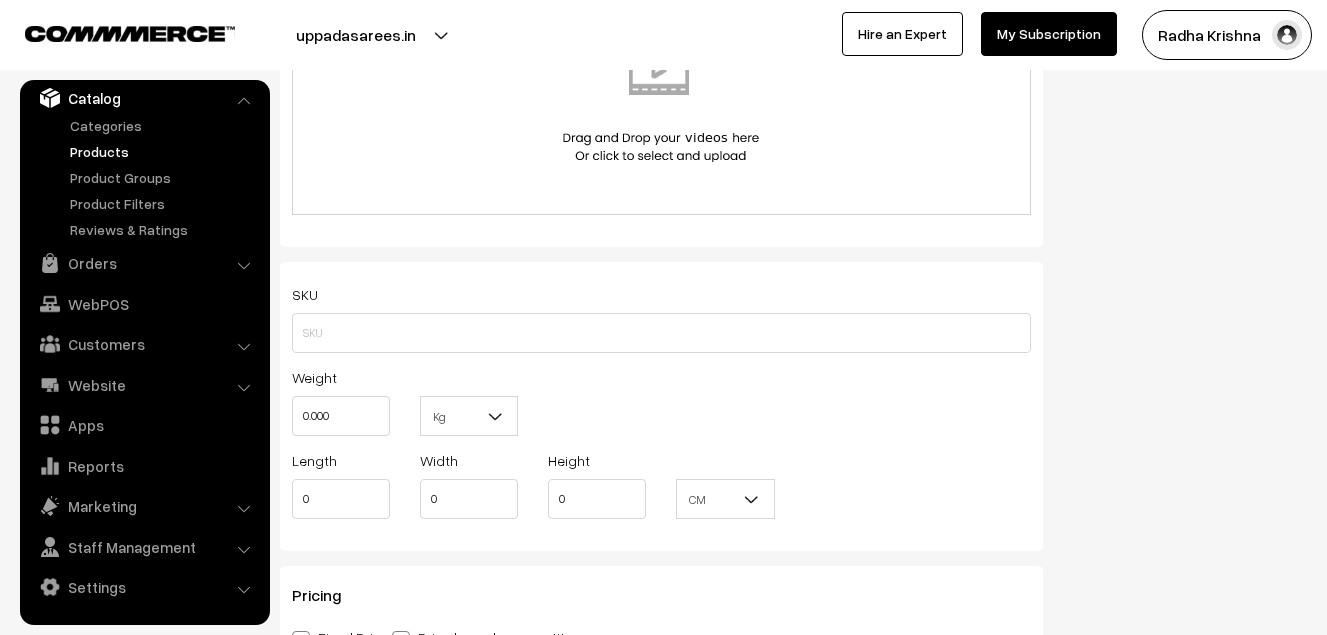 scroll, scrollTop: 1200, scrollLeft: 0, axis: vertical 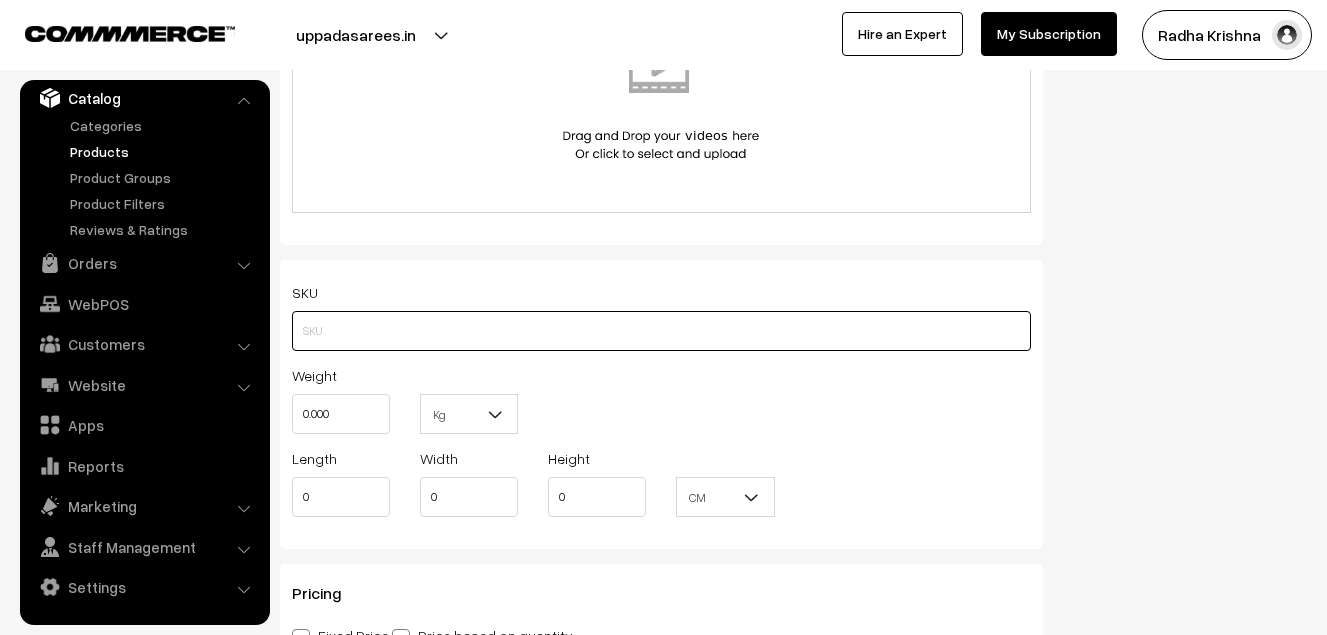 click at bounding box center (661, 331) 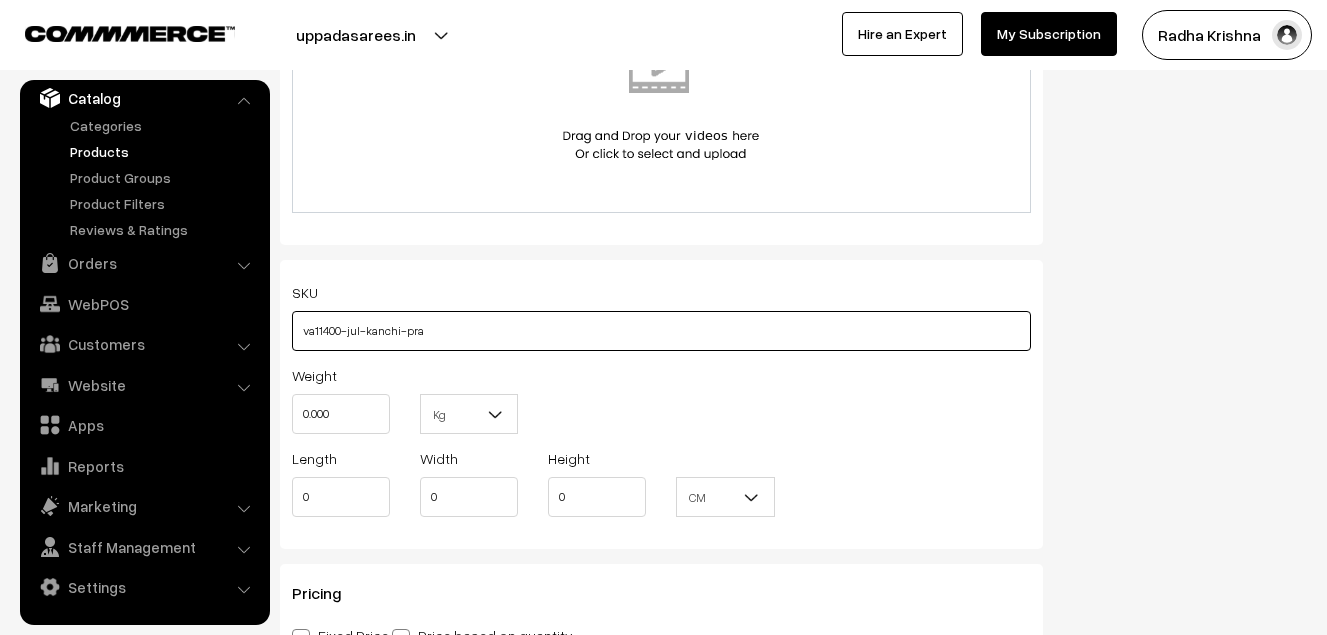 type on "va11400-jul-kanchi-pra" 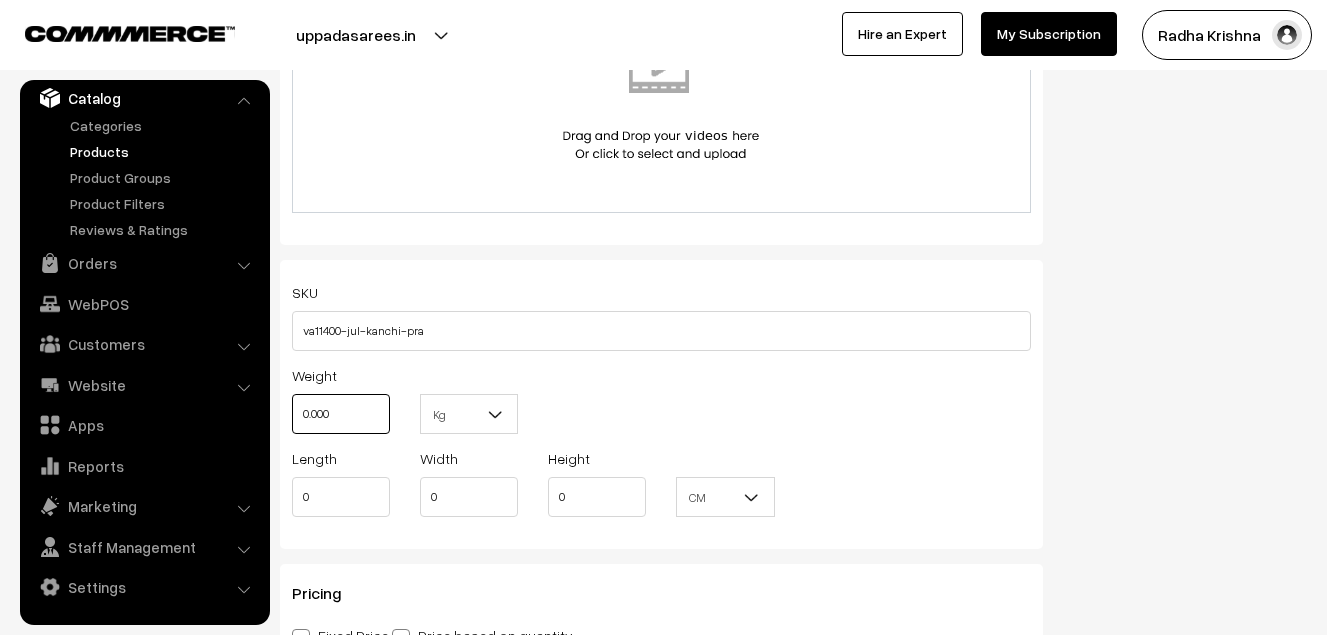 click on "0.000" at bounding box center [341, 414] 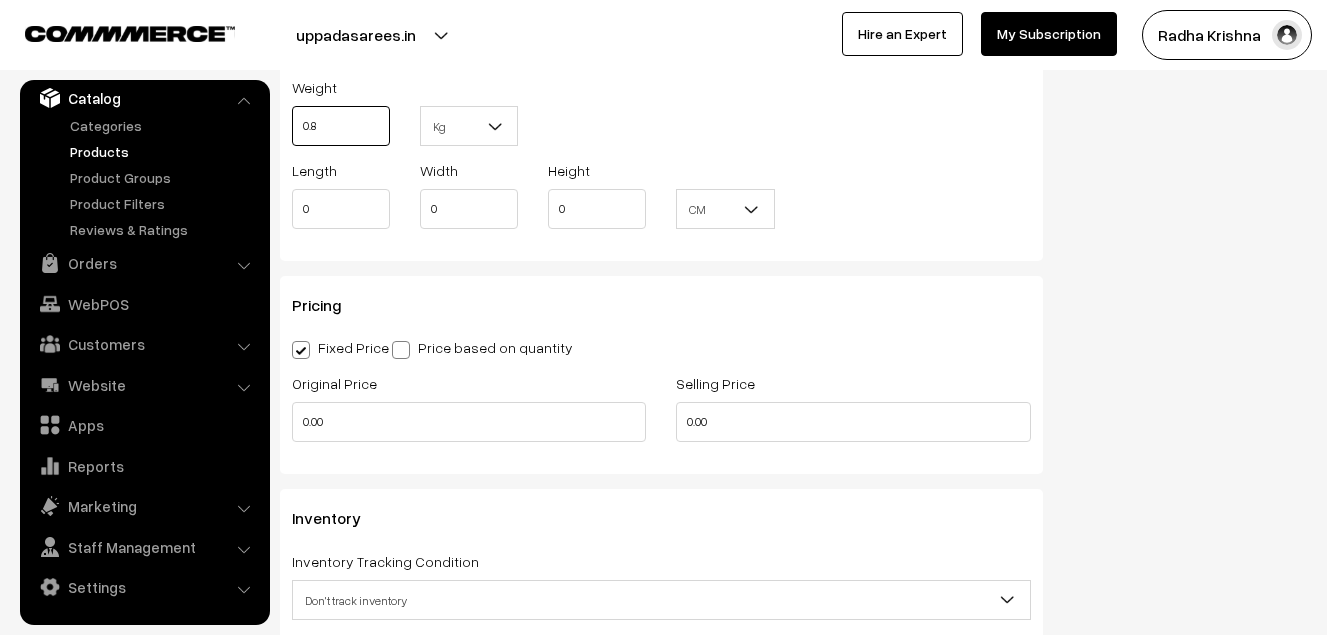 scroll, scrollTop: 1600, scrollLeft: 0, axis: vertical 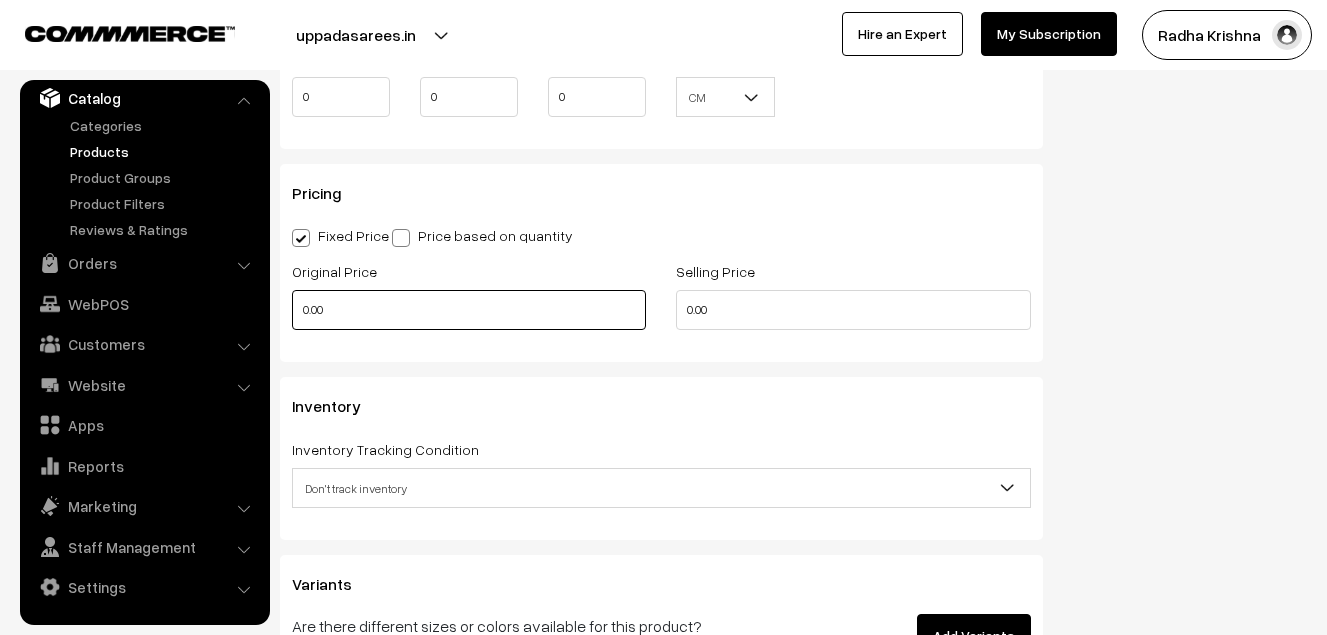 type on "0.80" 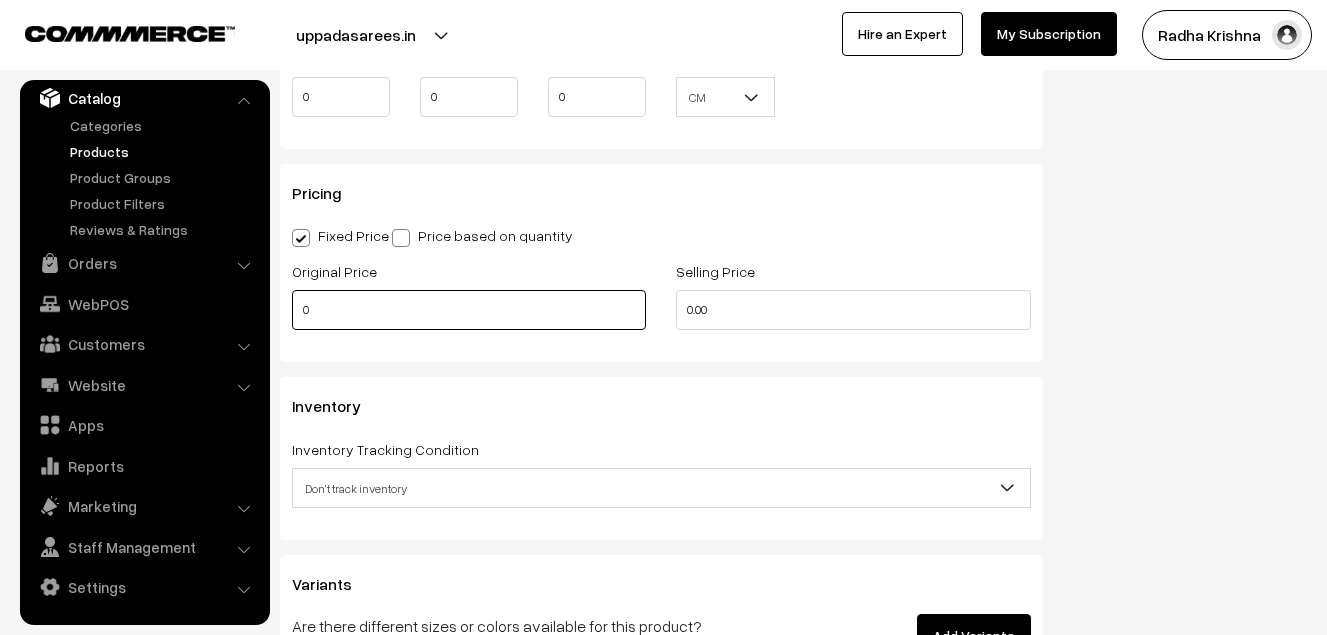 click on "0" at bounding box center [469, 310] 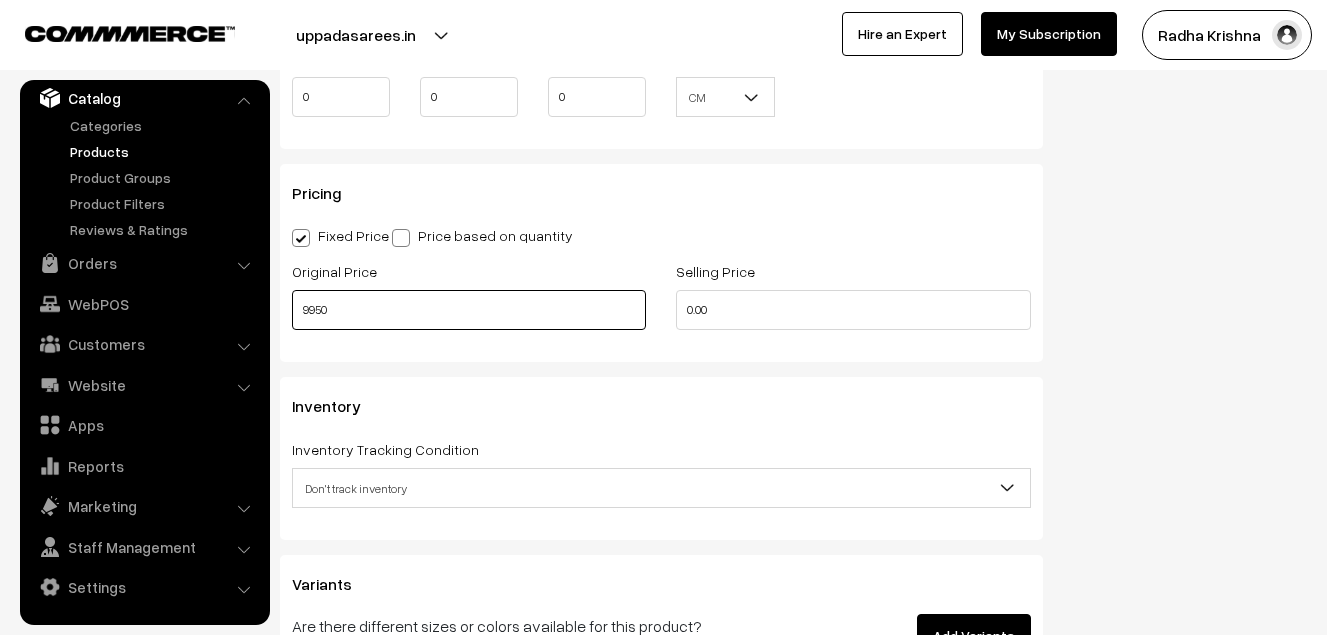 type on "9950" 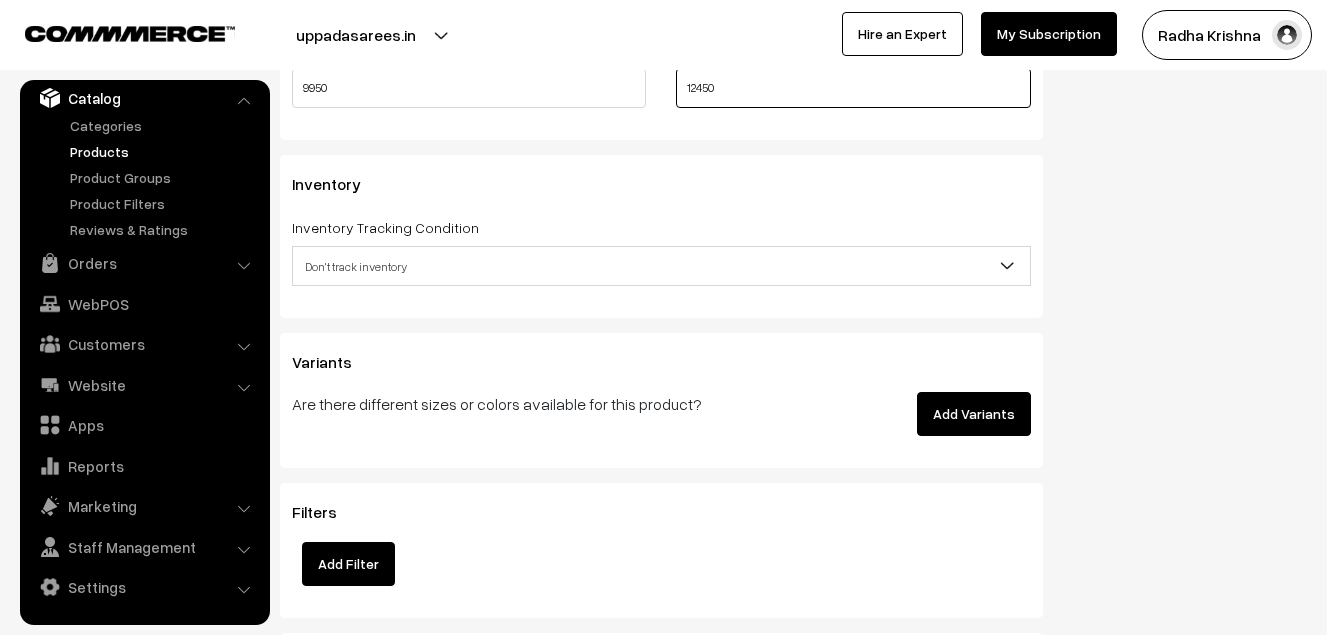 scroll, scrollTop: 1900, scrollLeft: 0, axis: vertical 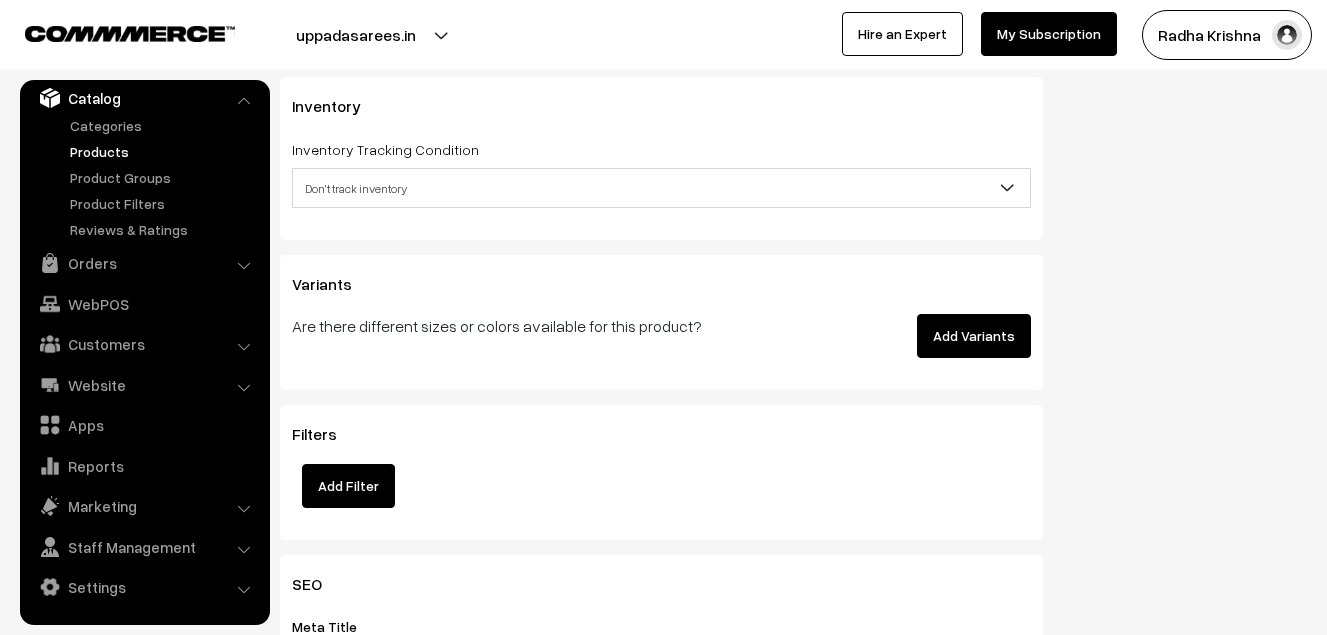 type on "12450" 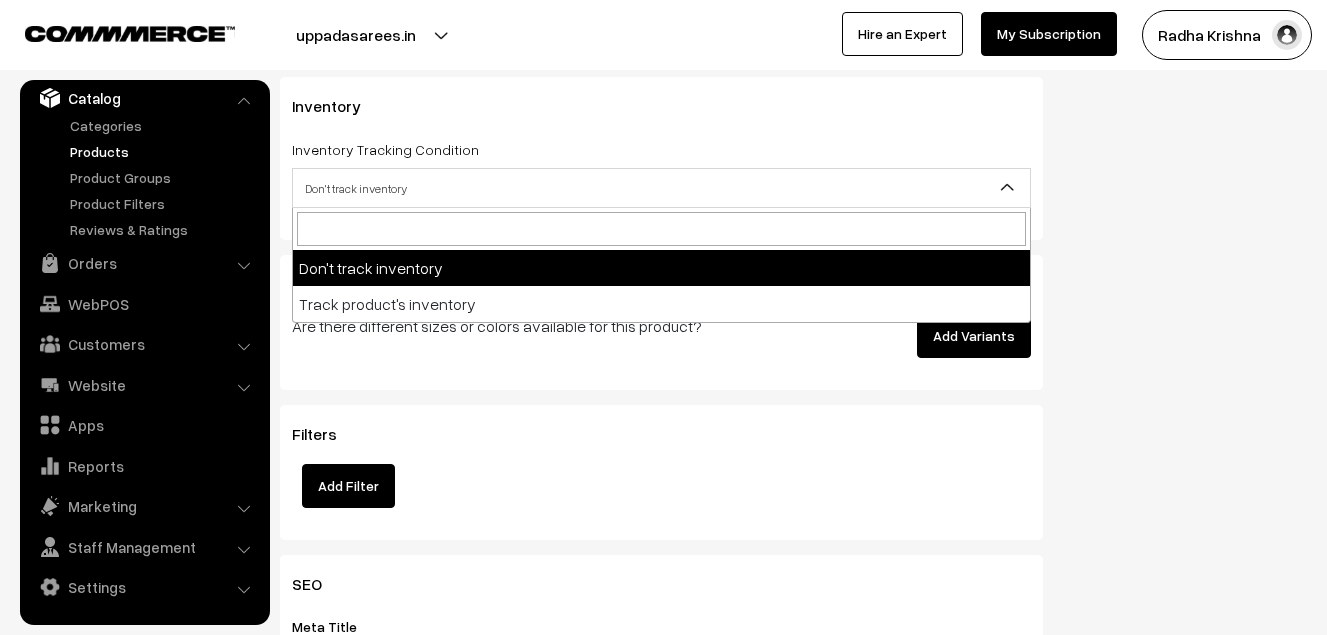 click on "Don't track inventory" at bounding box center (661, 188) 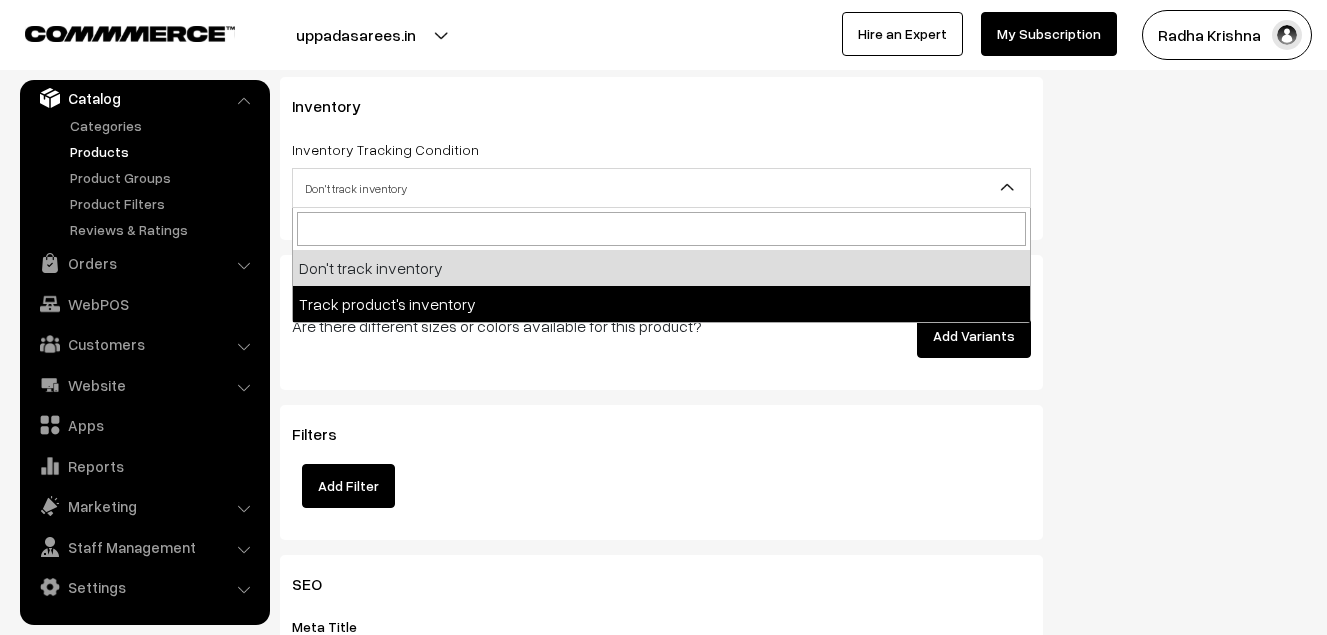 select on "2" 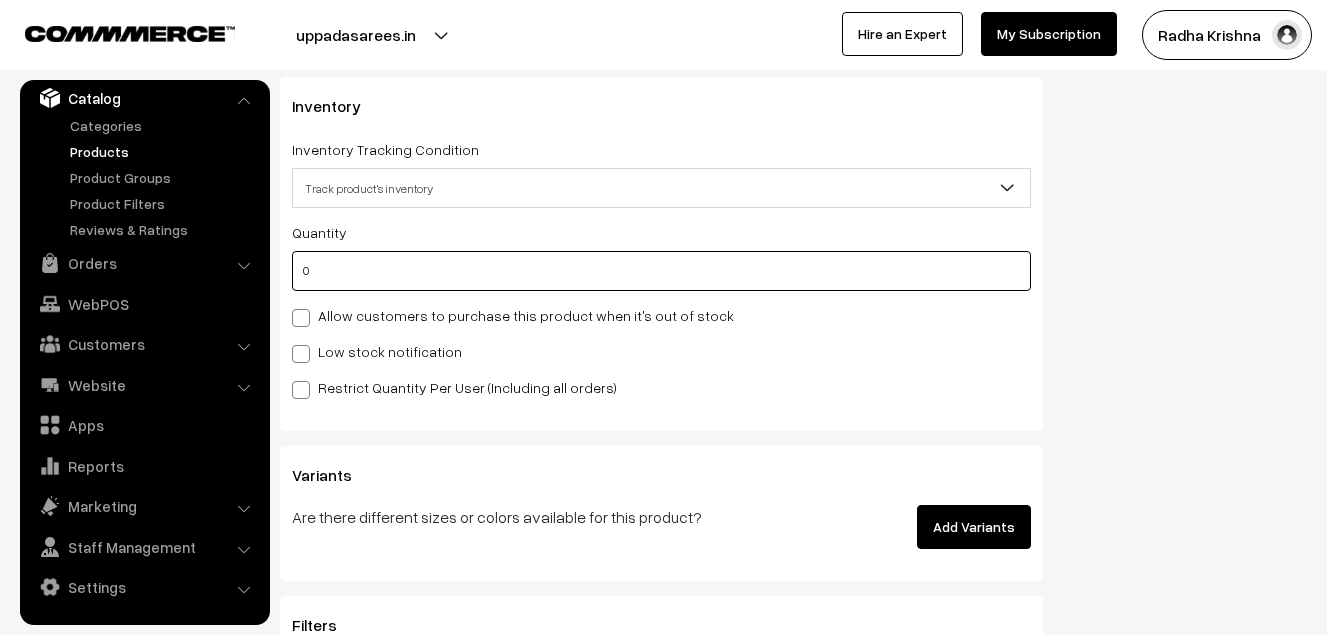 click on "0" at bounding box center (661, 271) 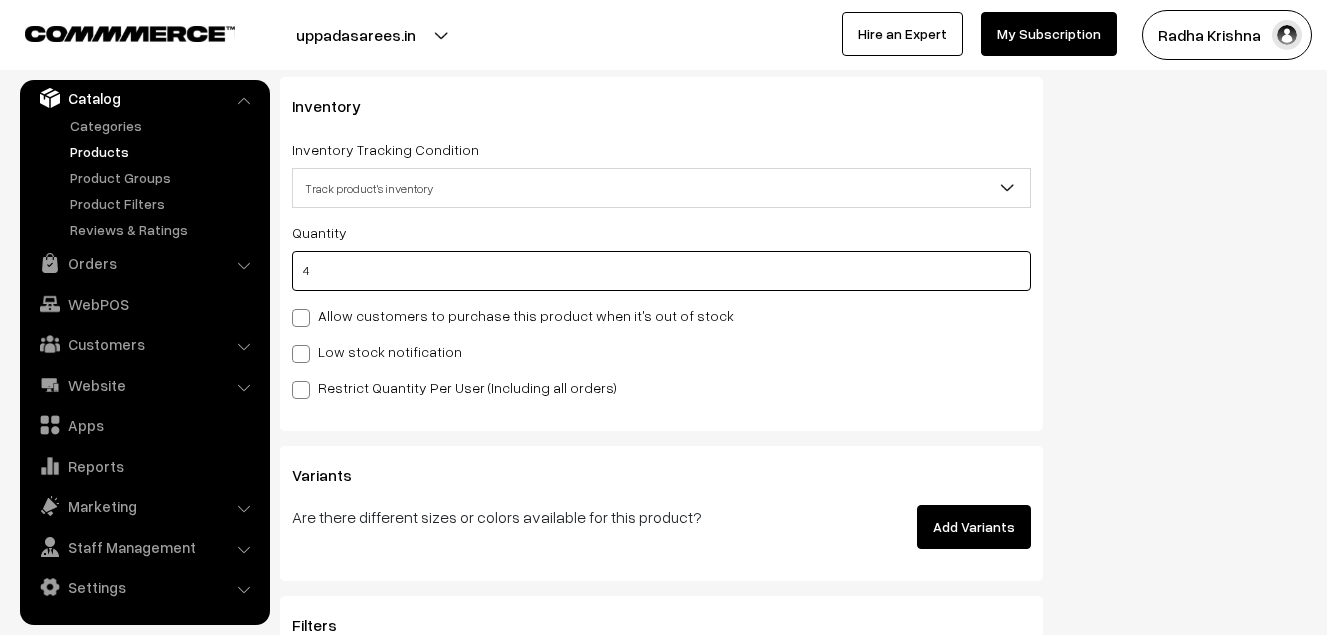 type on "4" 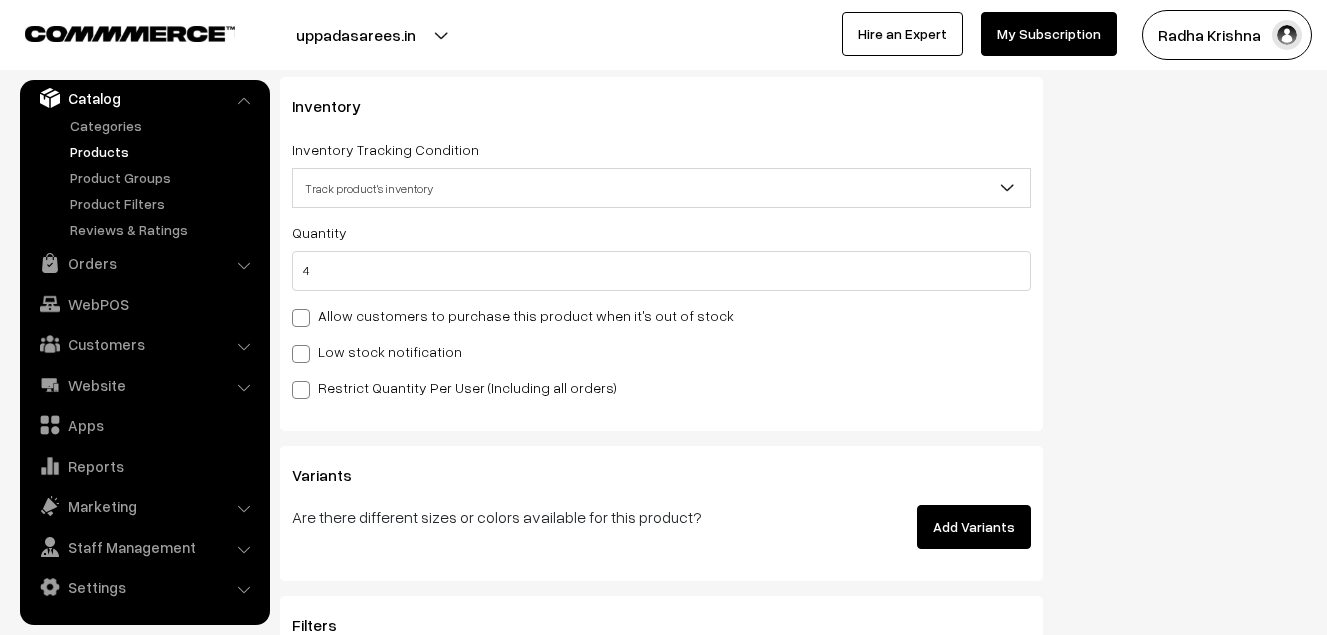 click on "Low stock notification" at bounding box center [377, 351] 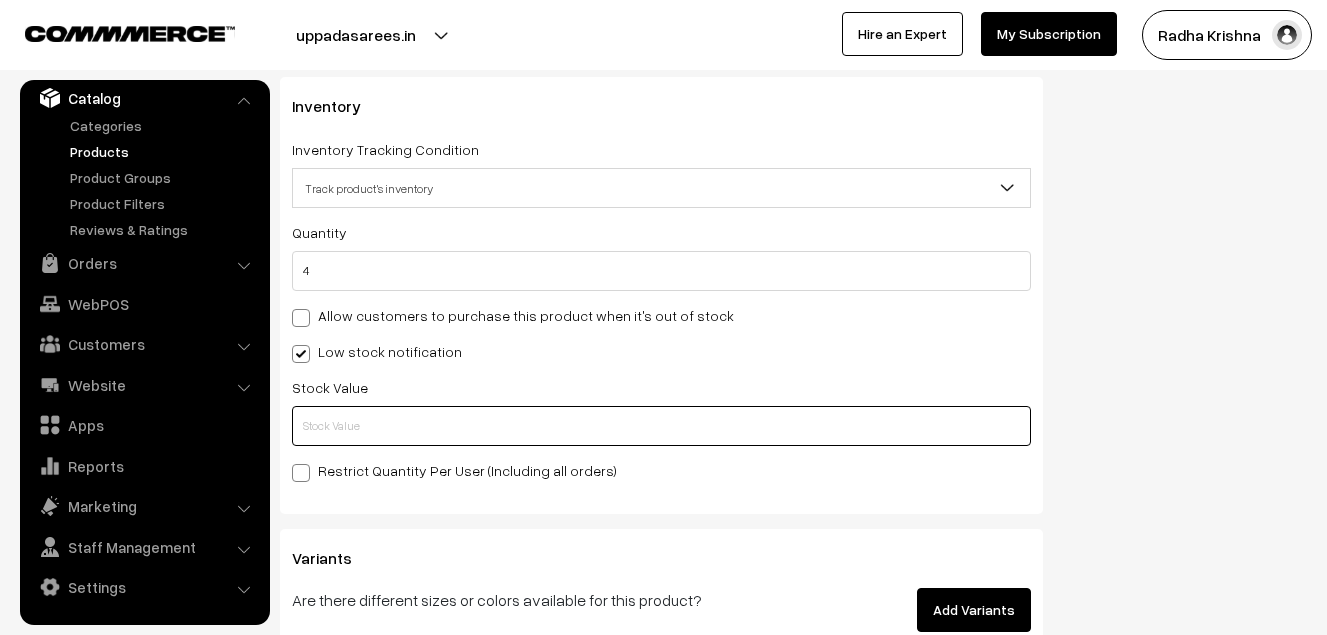 click at bounding box center (661, 426) 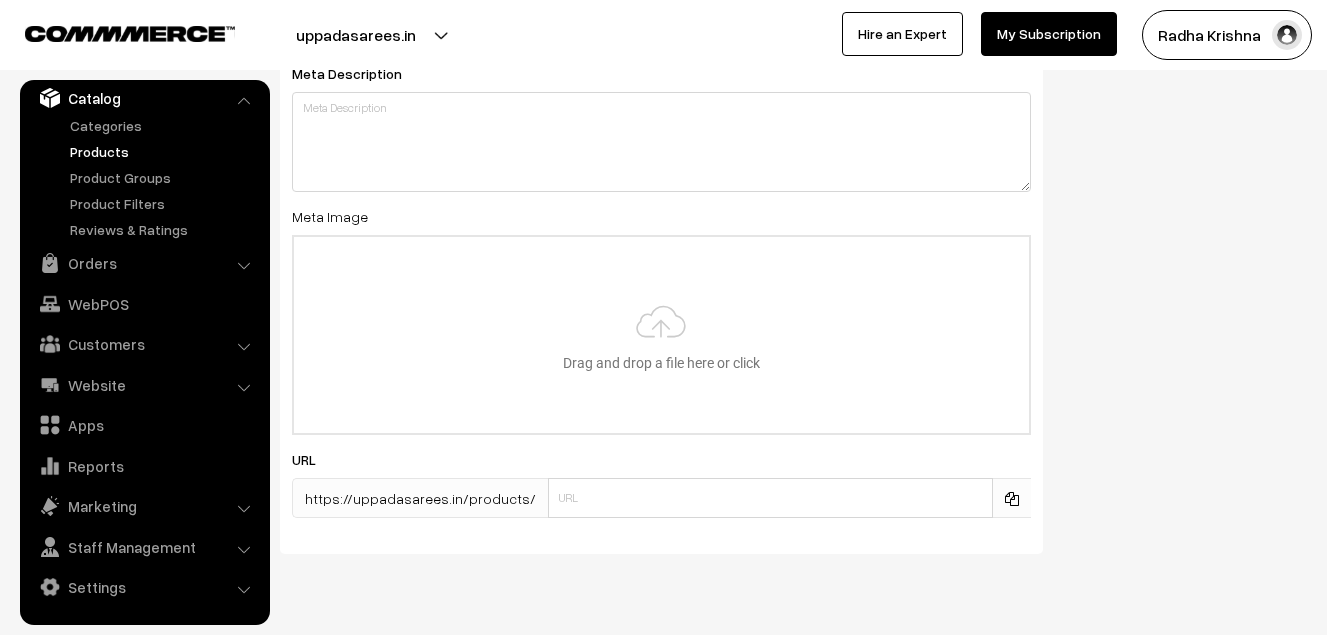 scroll, scrollTop: 2983, scrollLeft: 0, axis: vertical 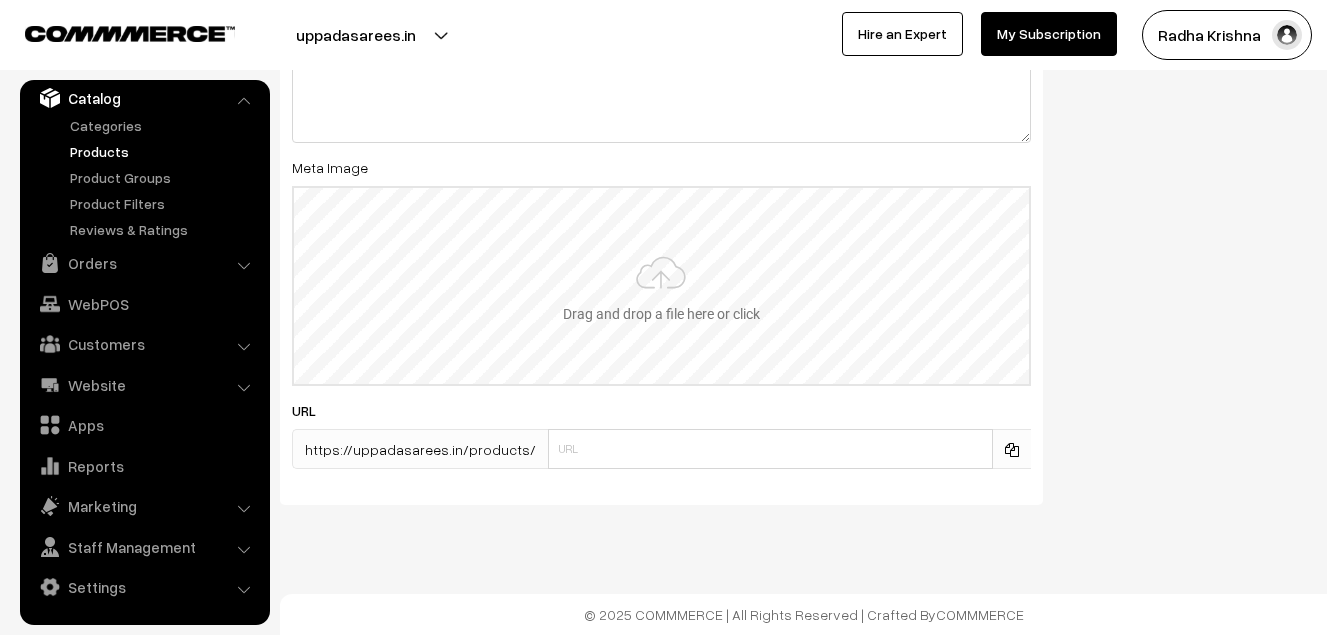 type on "2" 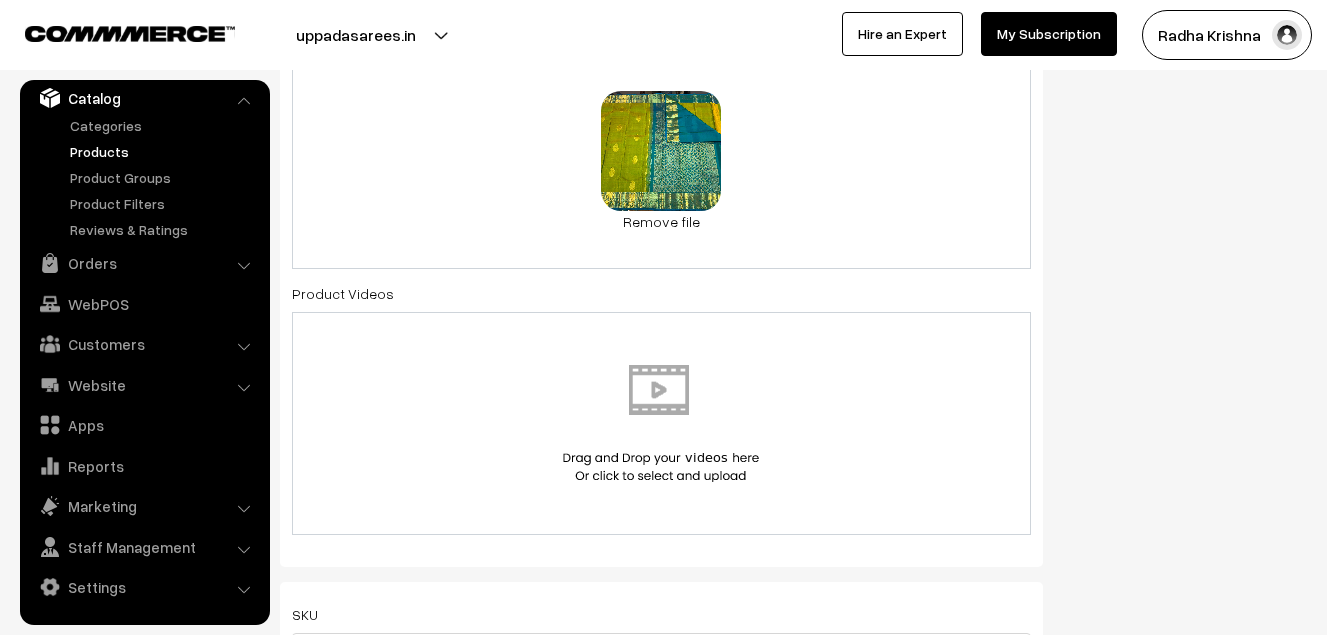 scroll, scrollTop: 0, scrollLeft: 0, axis: both 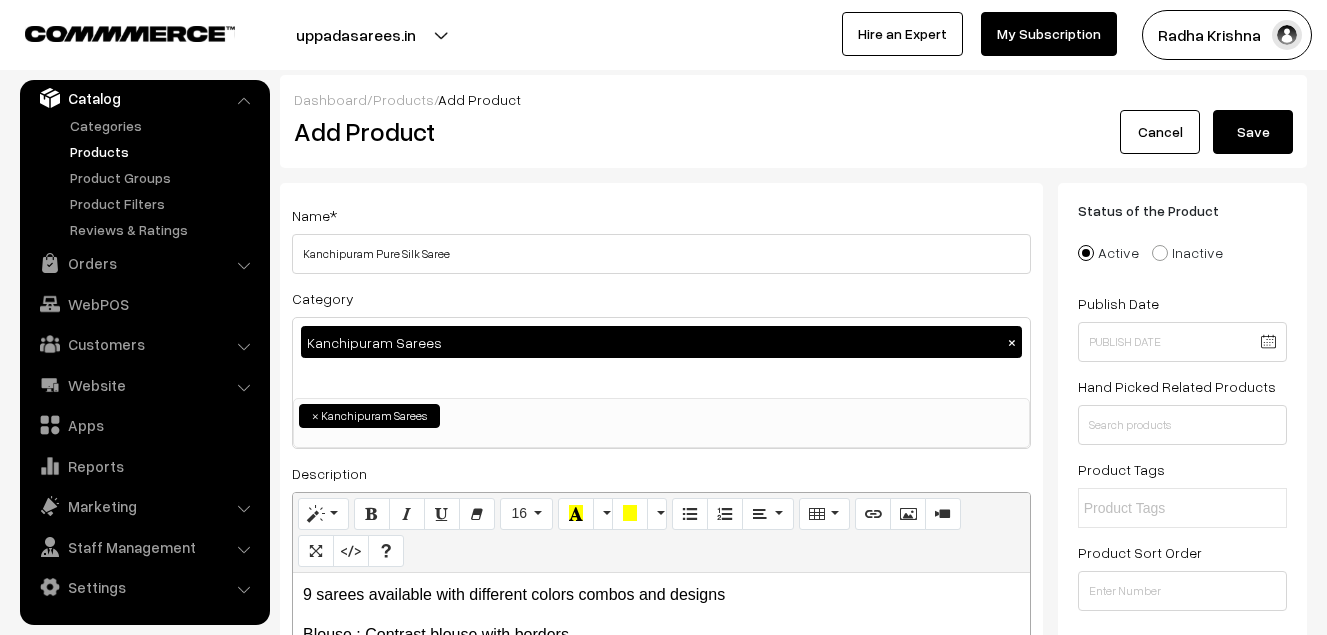 click on "Save" at bounding box center (1253, 132) 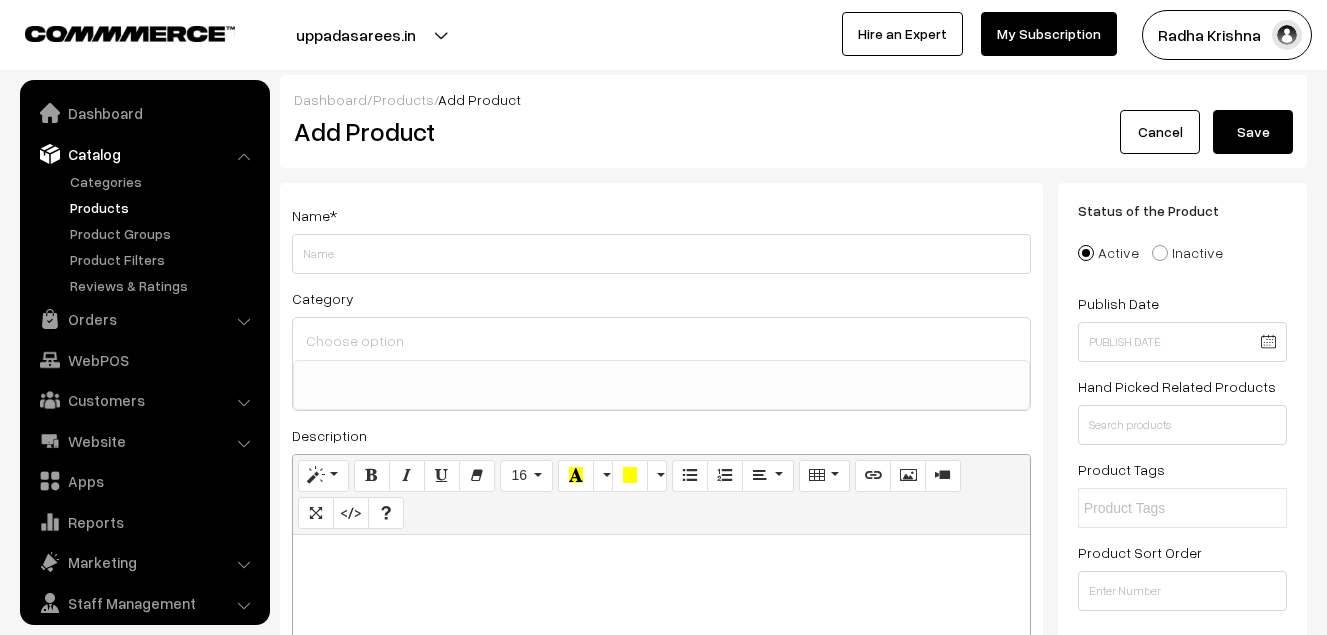 select 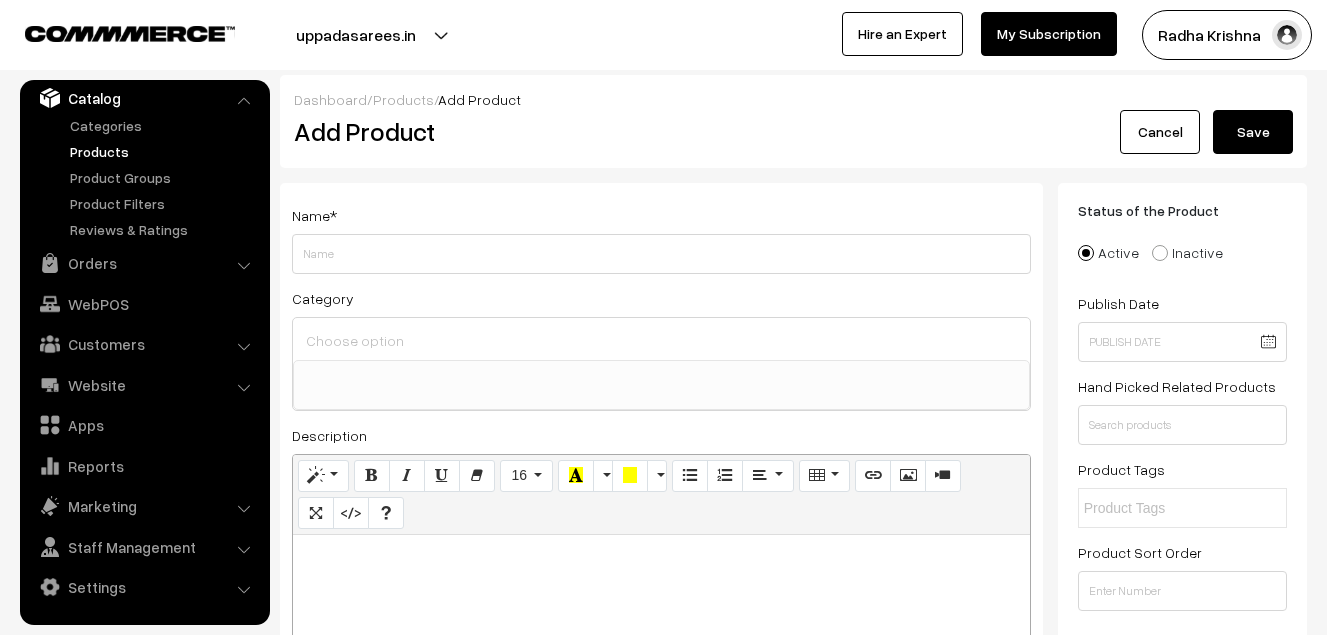 click at bounding box center [661, 660] 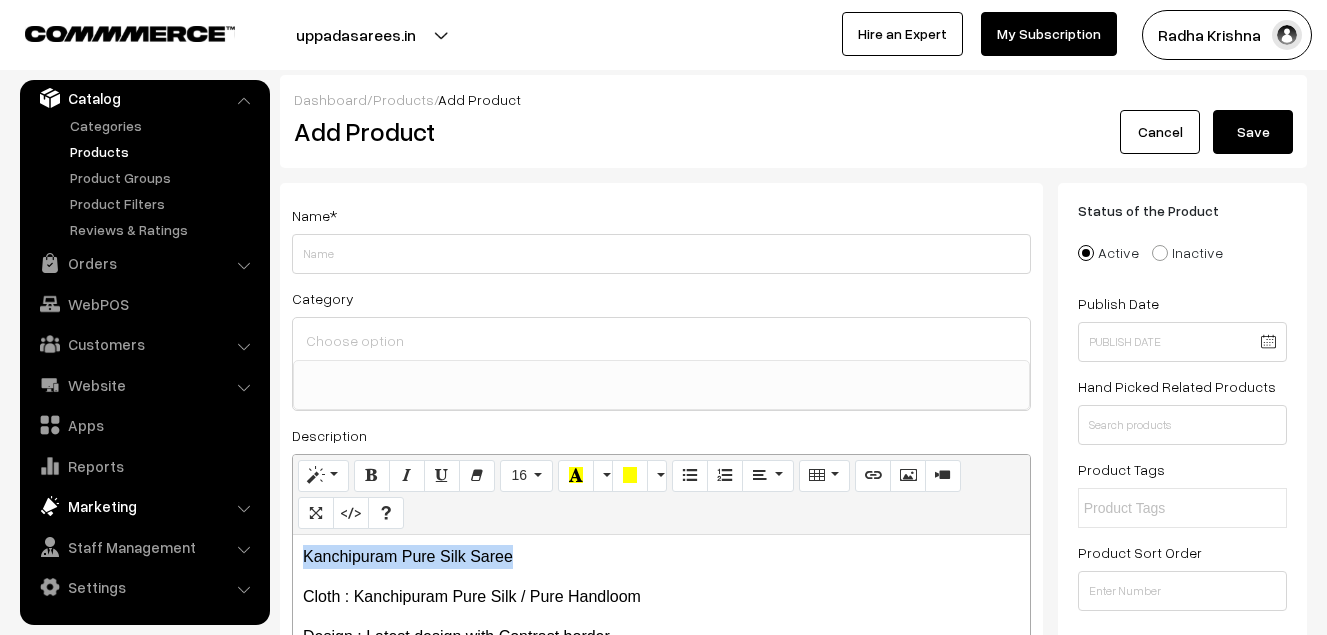 drag, startPoint x: 538, startPoint y: 554, endPoint x: 242, endPoint y: 523, distance: 297.6189 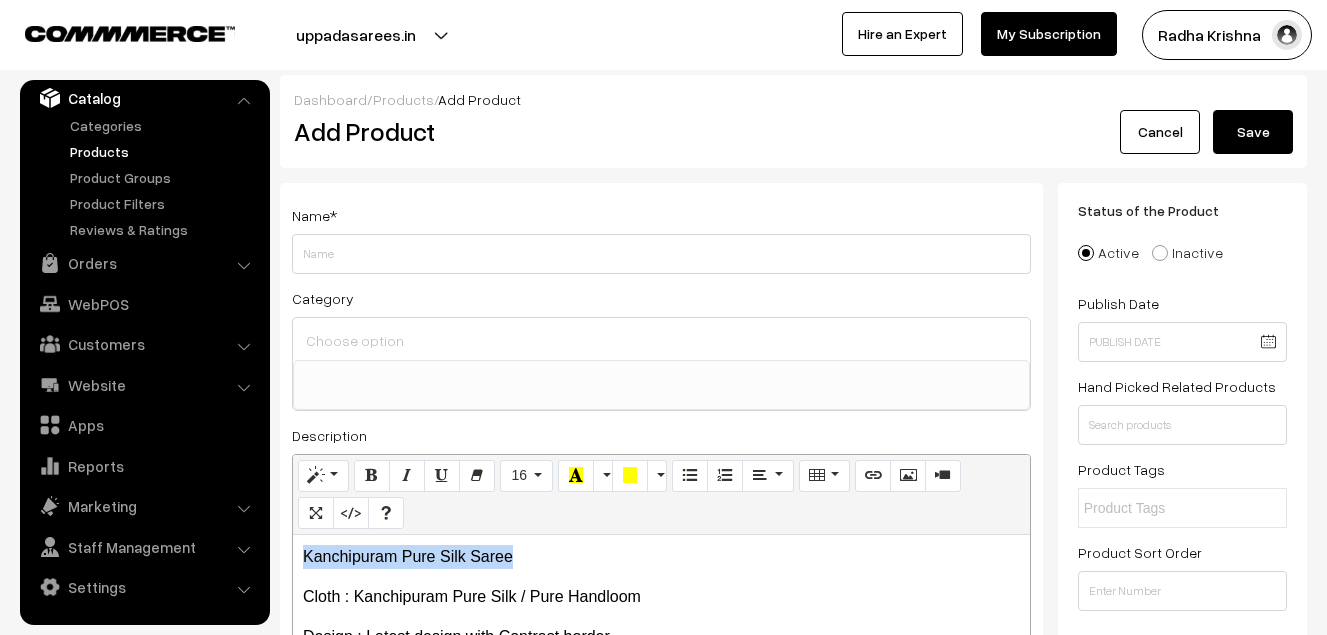 copy on "Kanchipuram Pure Silk Saree" 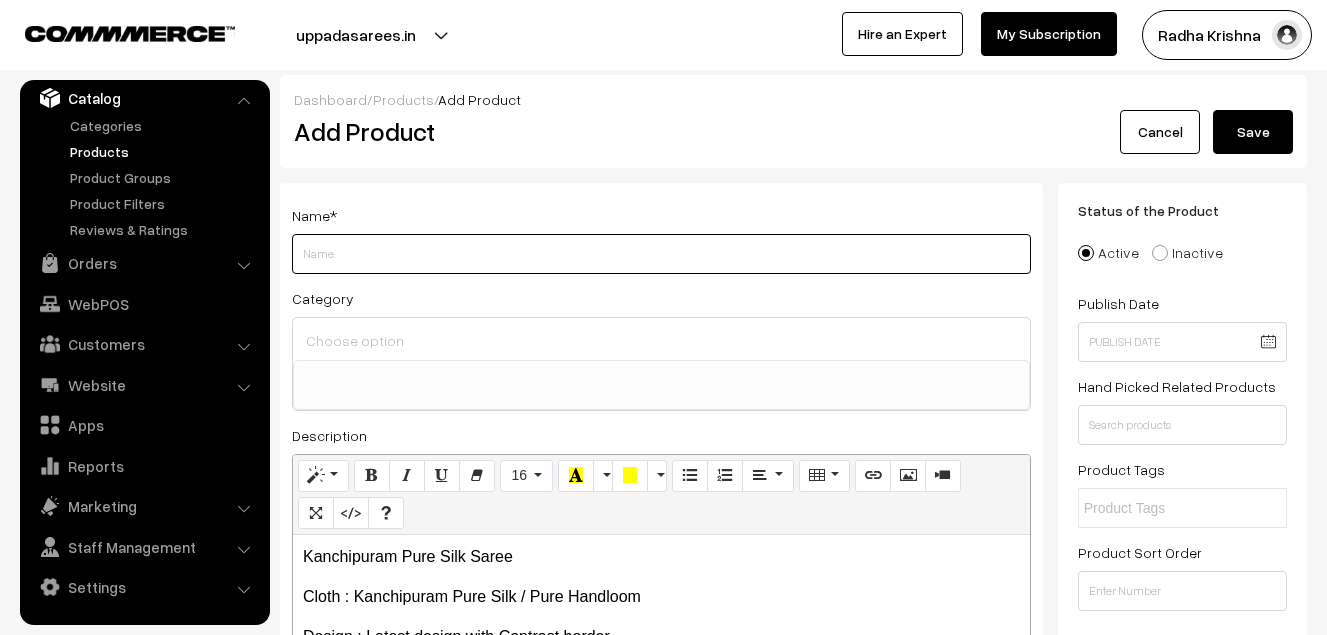 click on "Weight" at bounding box center [661, 254] 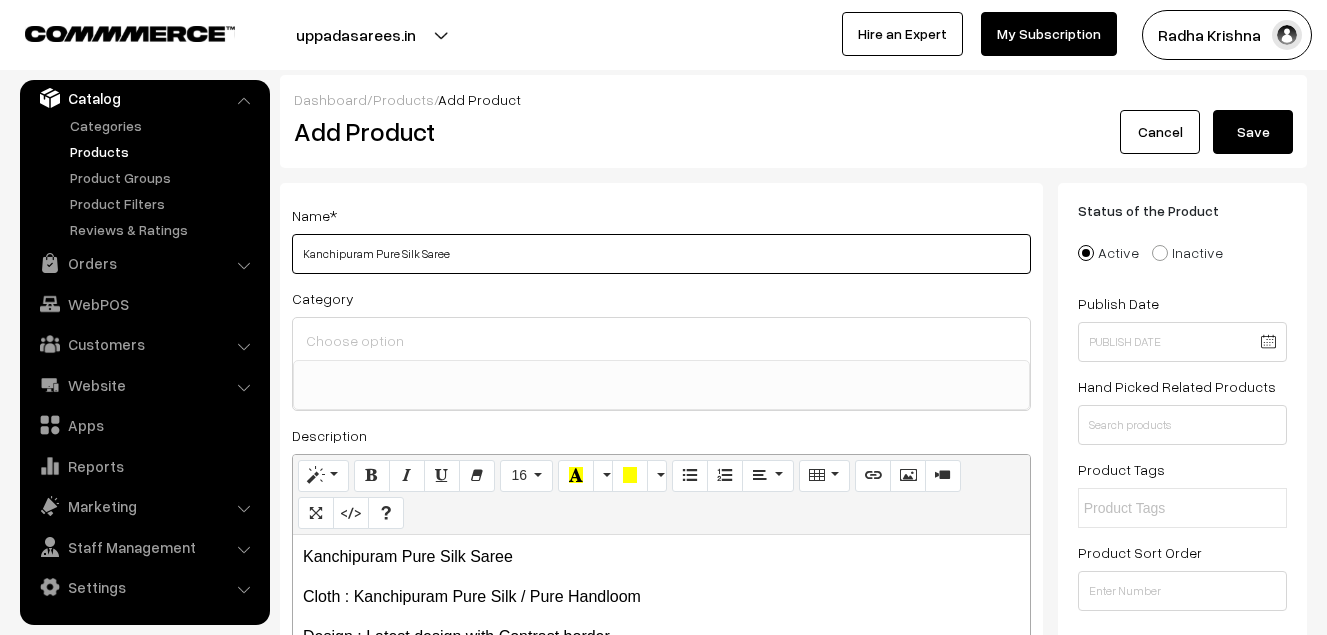 type on "Kanchipuram Pure Silk Saree" 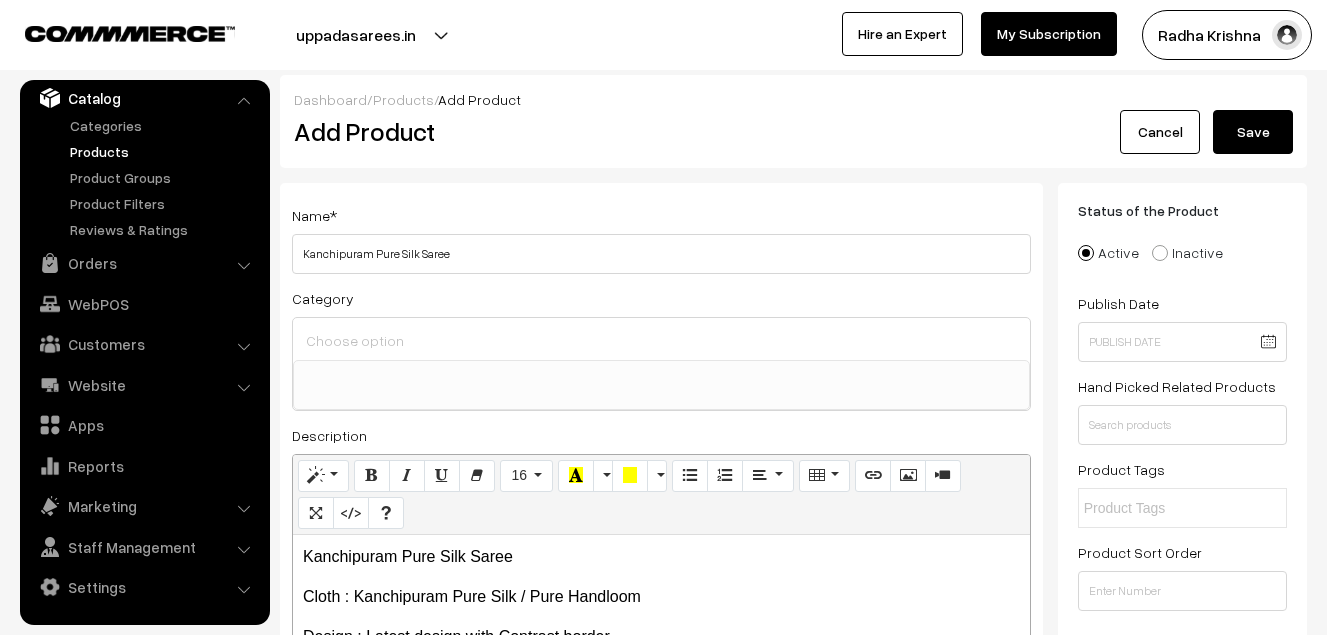 click at bounding box center [661, 340] 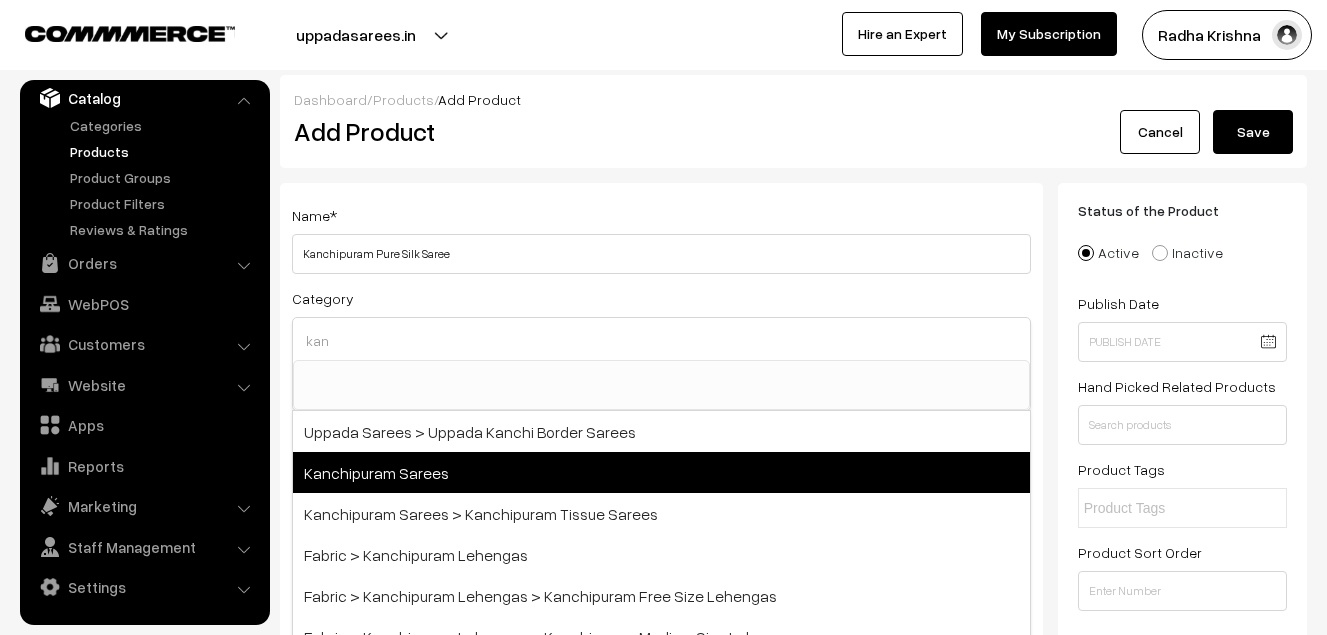 type on "kan" 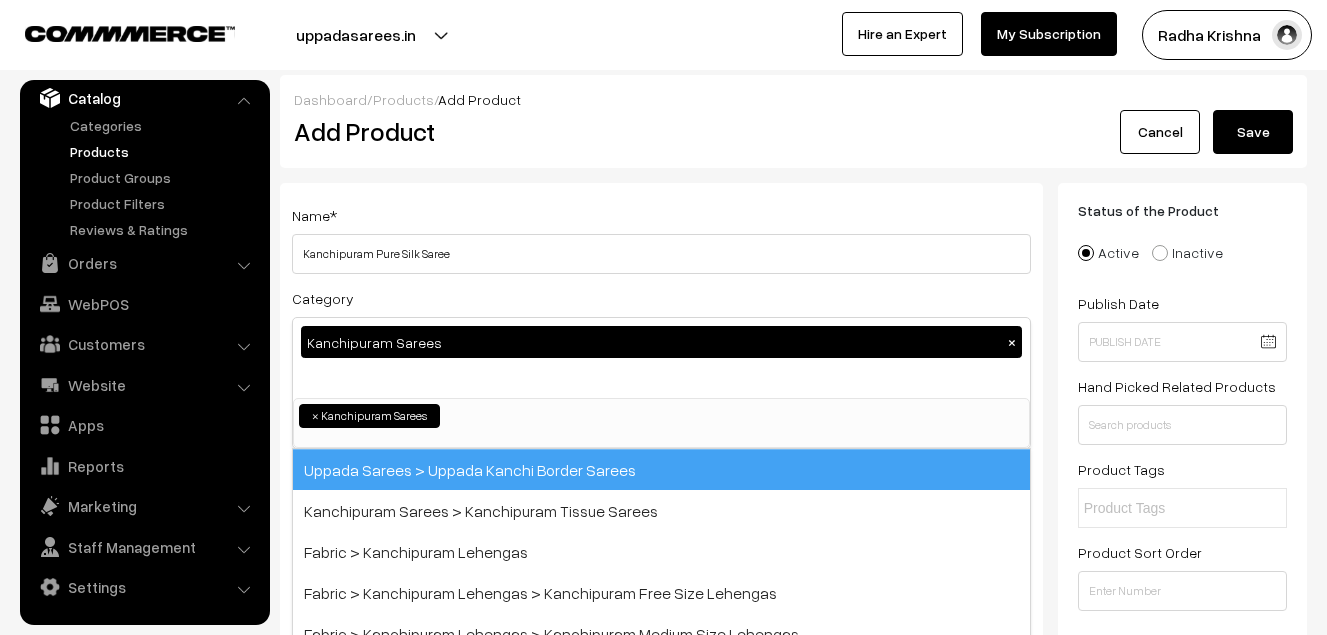 scroll, scrollTop: 340, scrollLeft: 0, axis: vertical 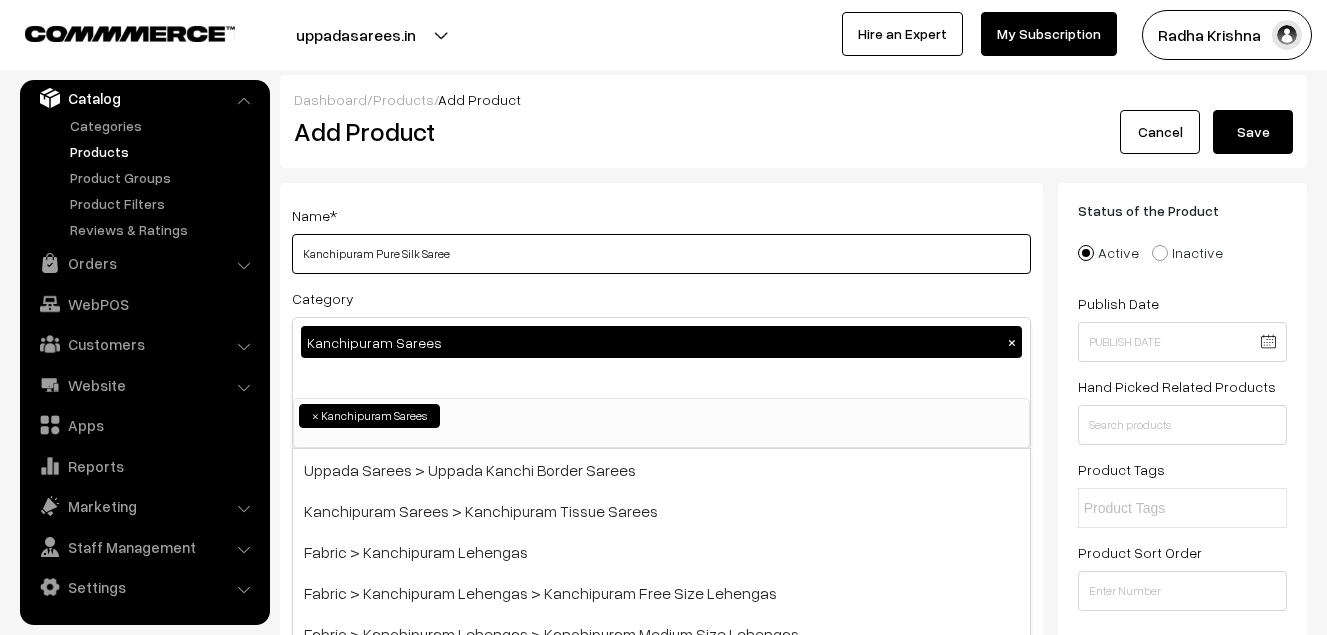 click on "Kanchipuram Pure Silk Saree" at bounding box center [661, 254] 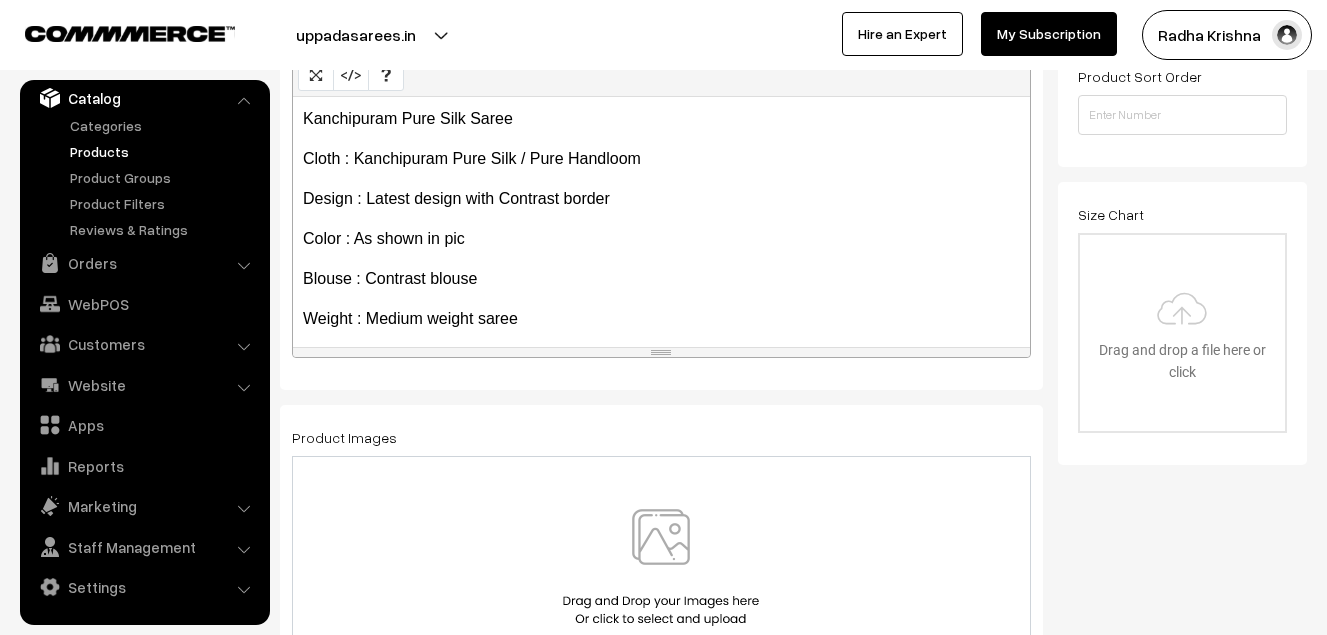 scroll, scrollTop: 500, scrollLeft: 0, axis: vertical 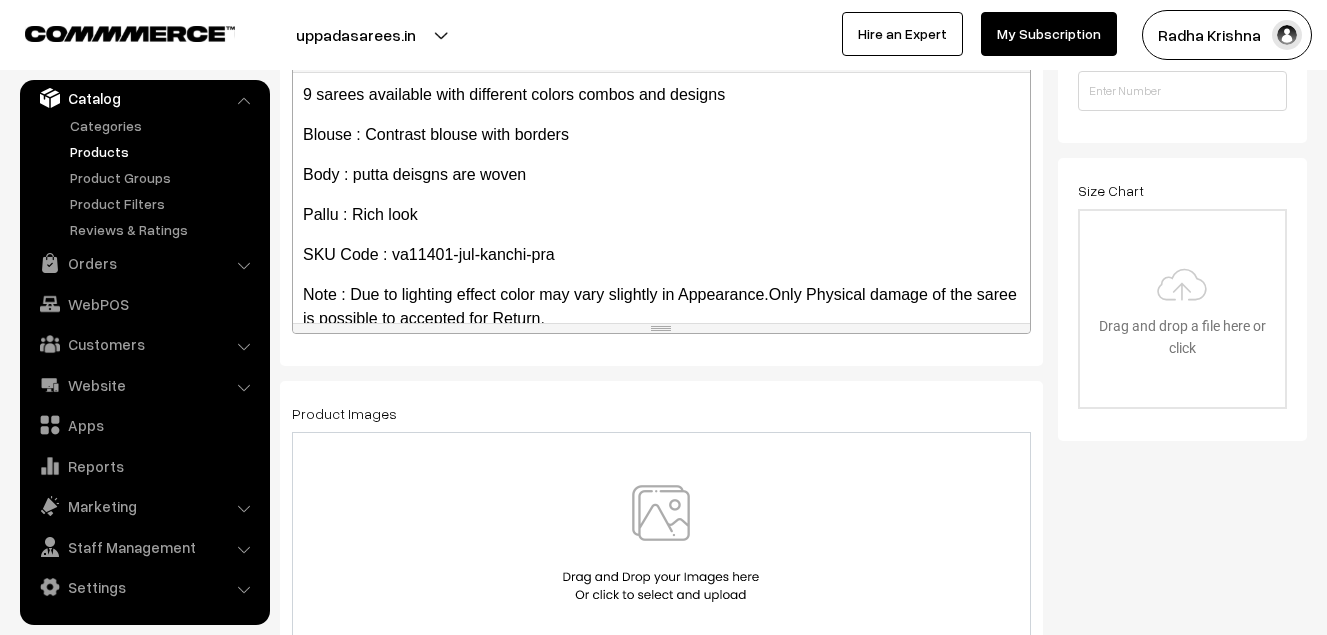 click at bounding box center (661, 543) 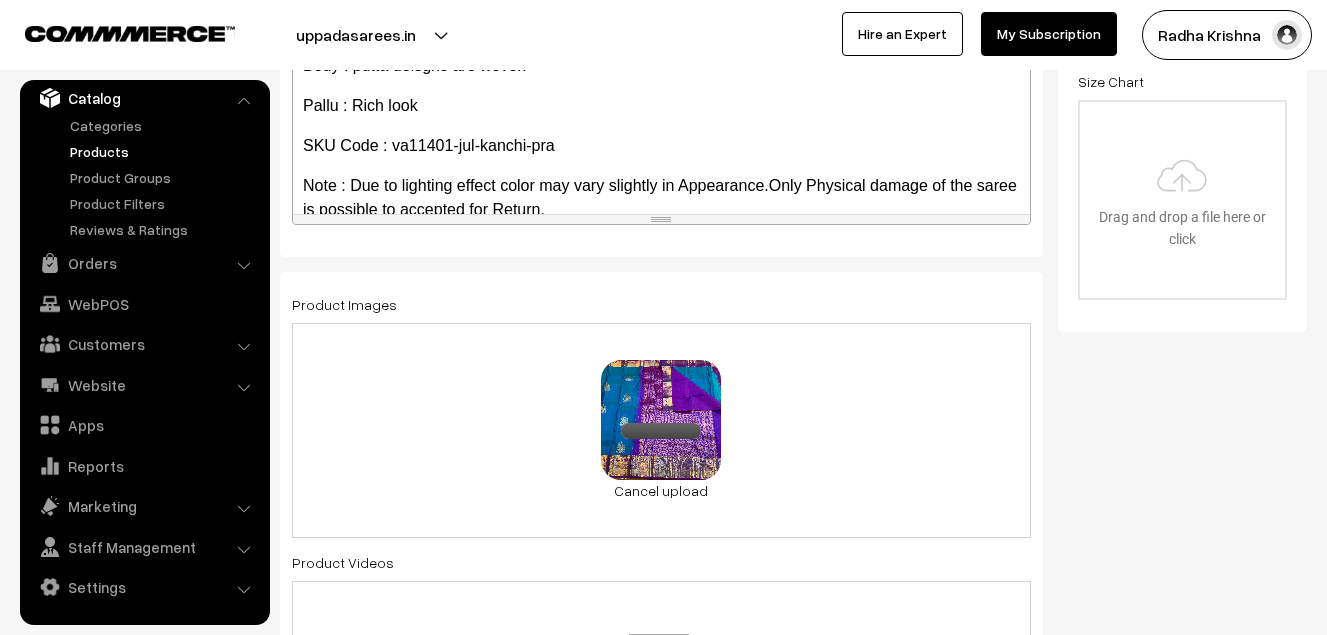 scroll, scrollTop: 1200, scrollLeft: 0, axis: vertical 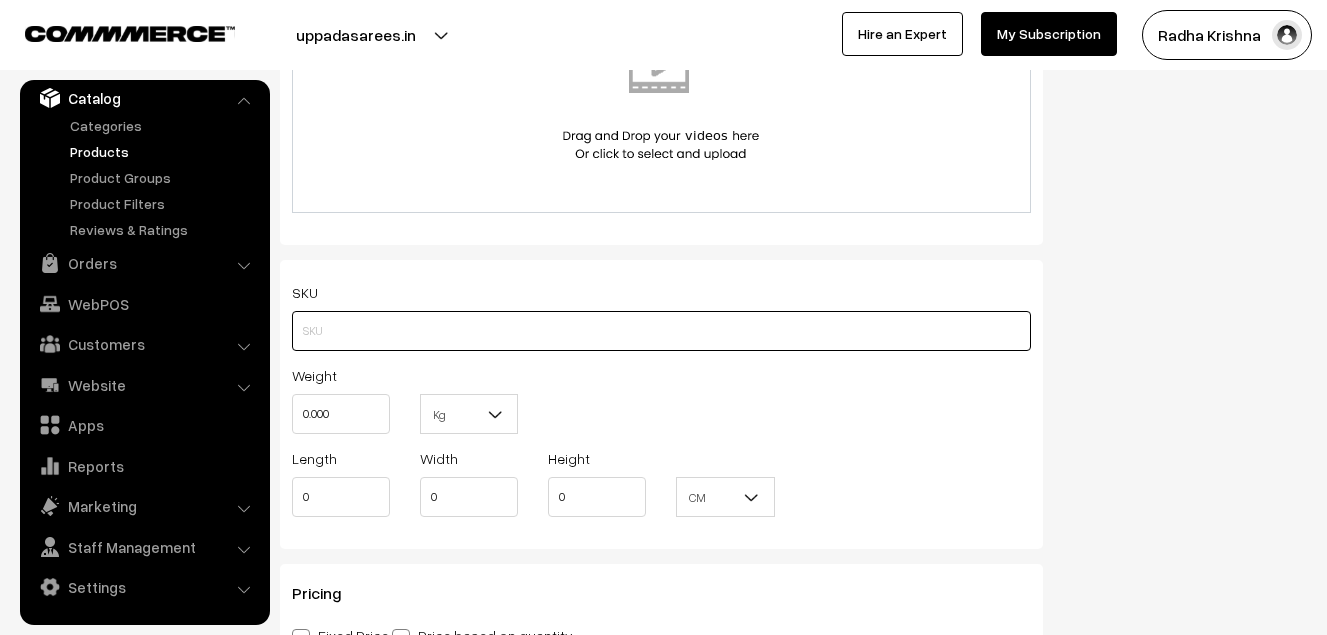 click at bounding box center [661, 331] 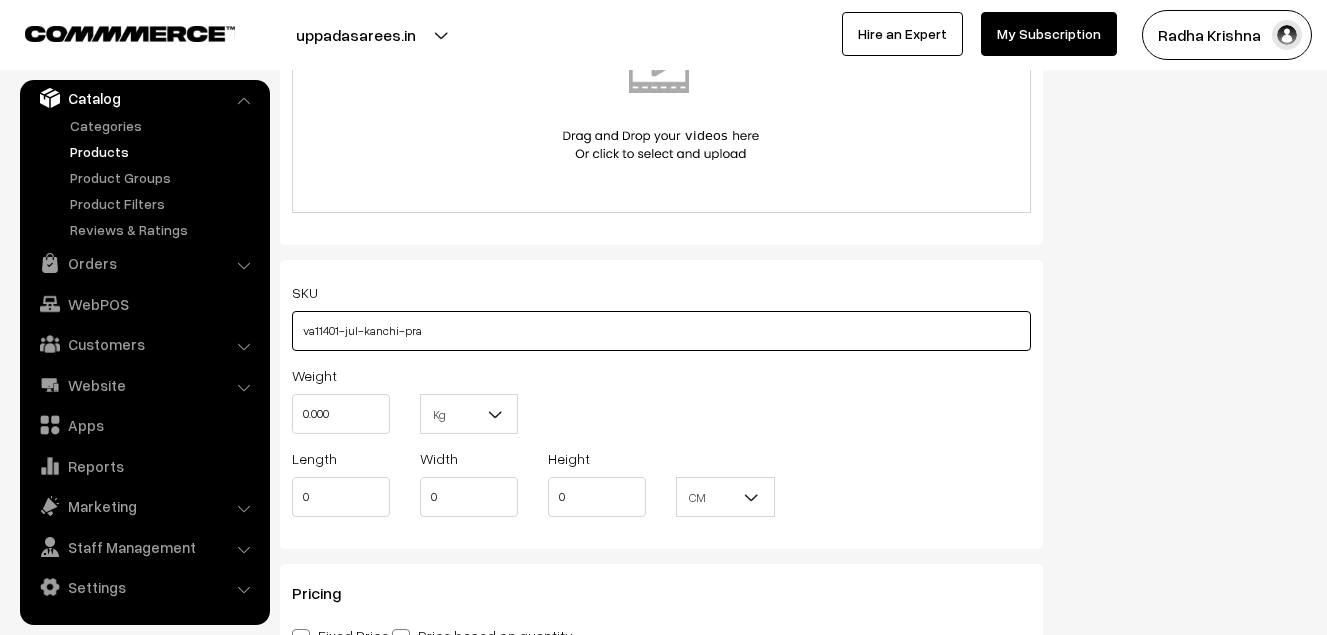 scroll, scrollTop: 1300, scrollLeft: 0, axis: vertical 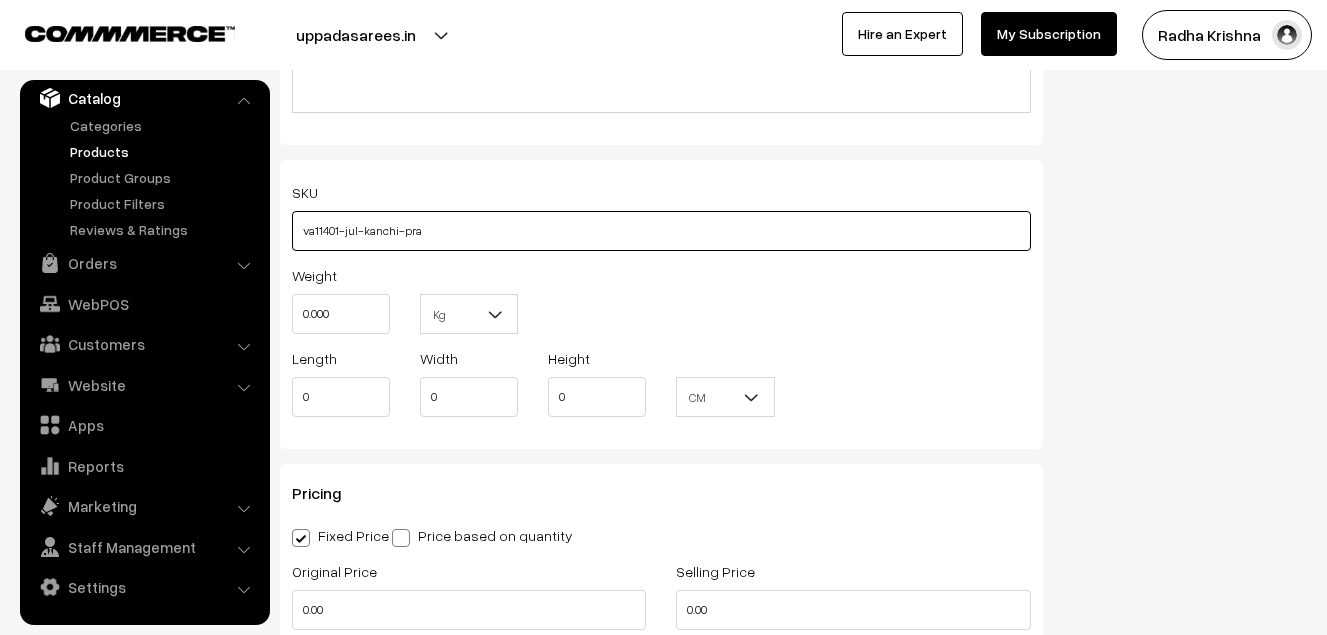 type on "va11401-jul-kanchi-pra" 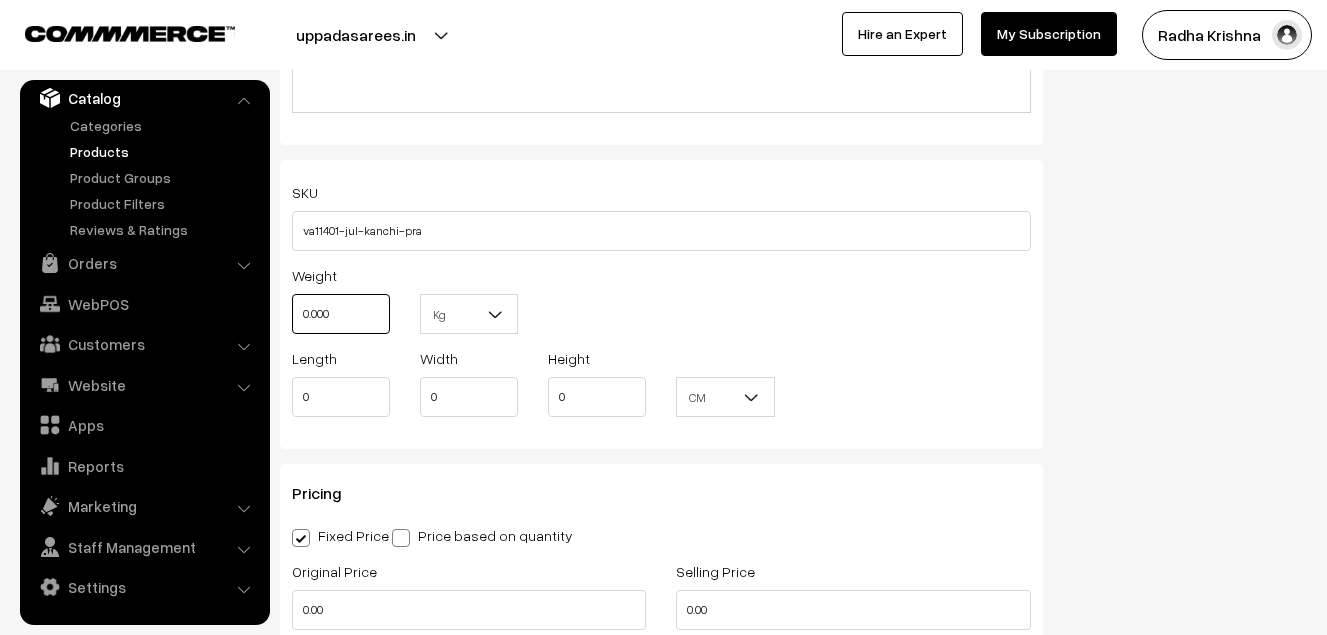 click on "0.000" at bounding box center (341, 314) 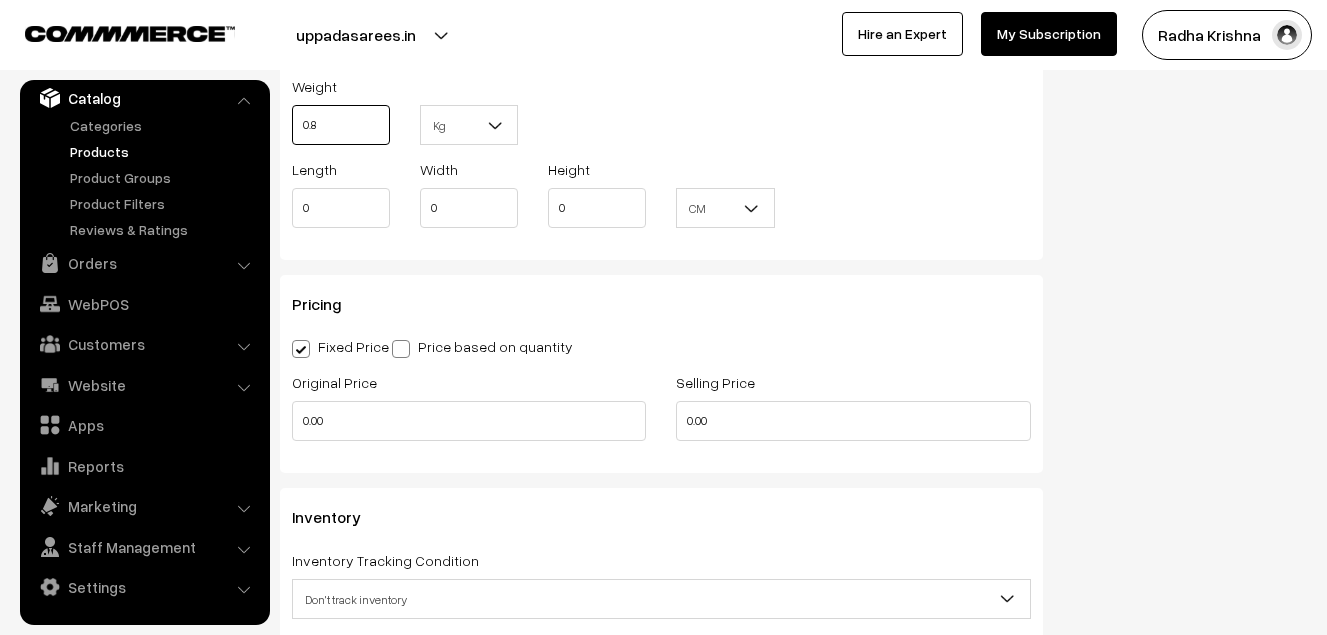 scroll, scrollTop: 1500, scrollLeft: 0, axis: vertical 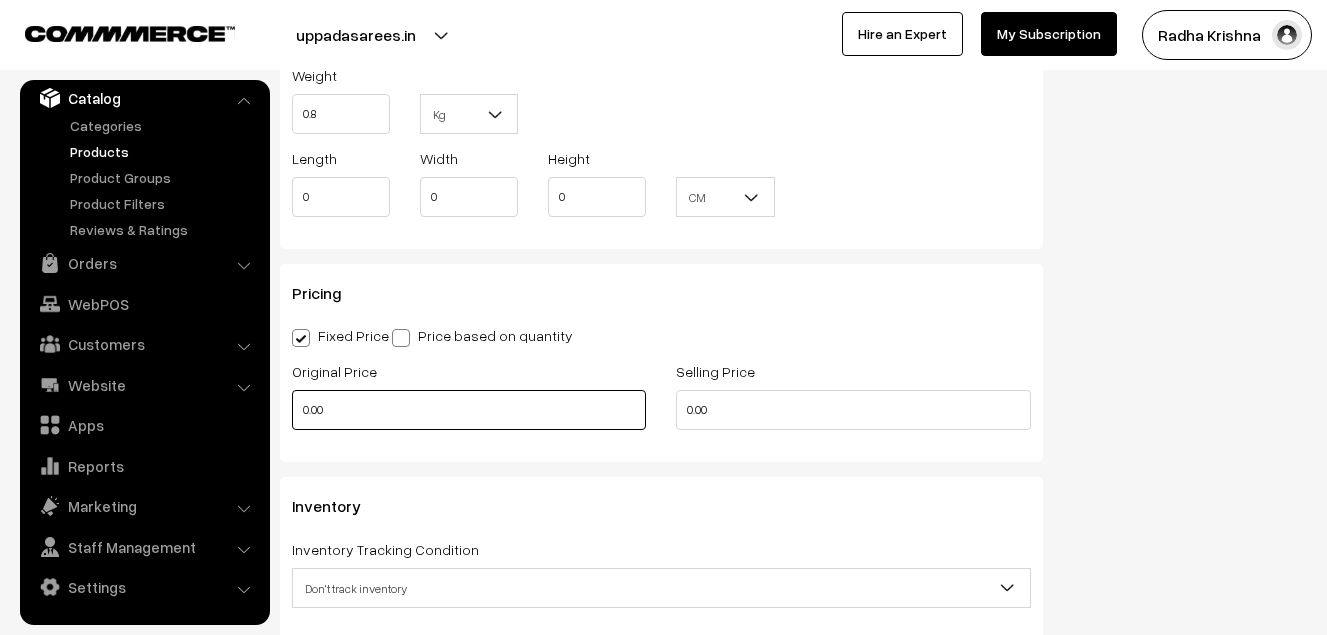type on "0.80" 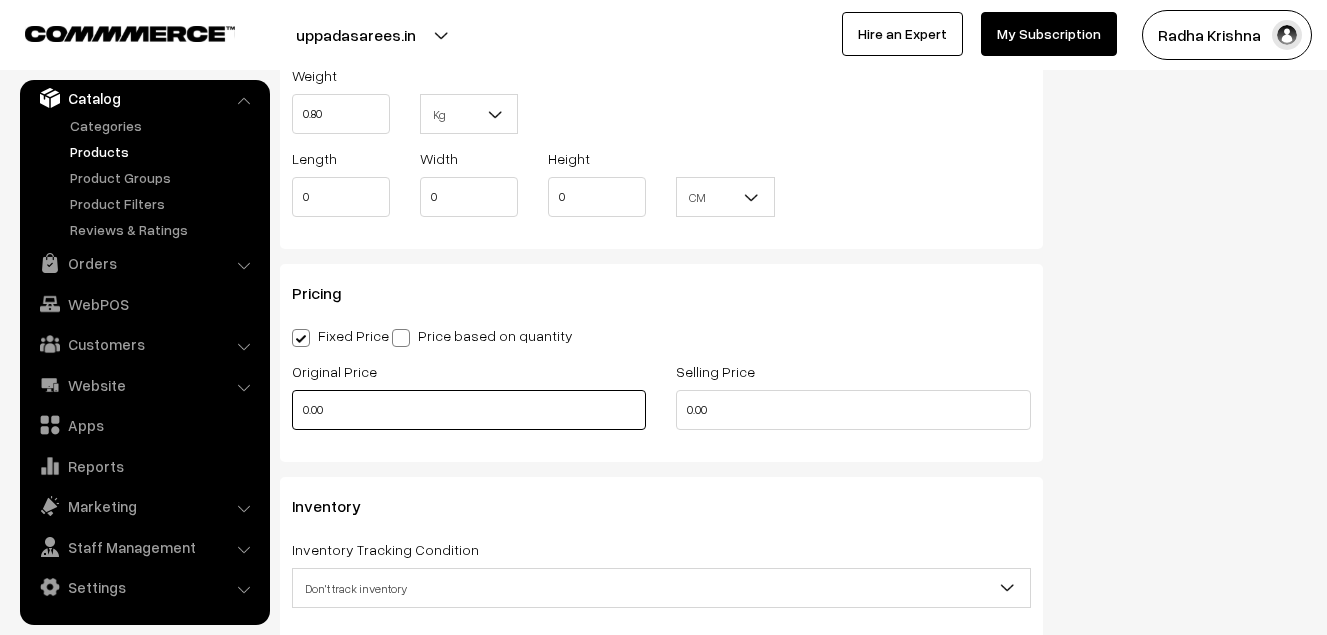 click on "0.00" at bounding box center [469, 410] 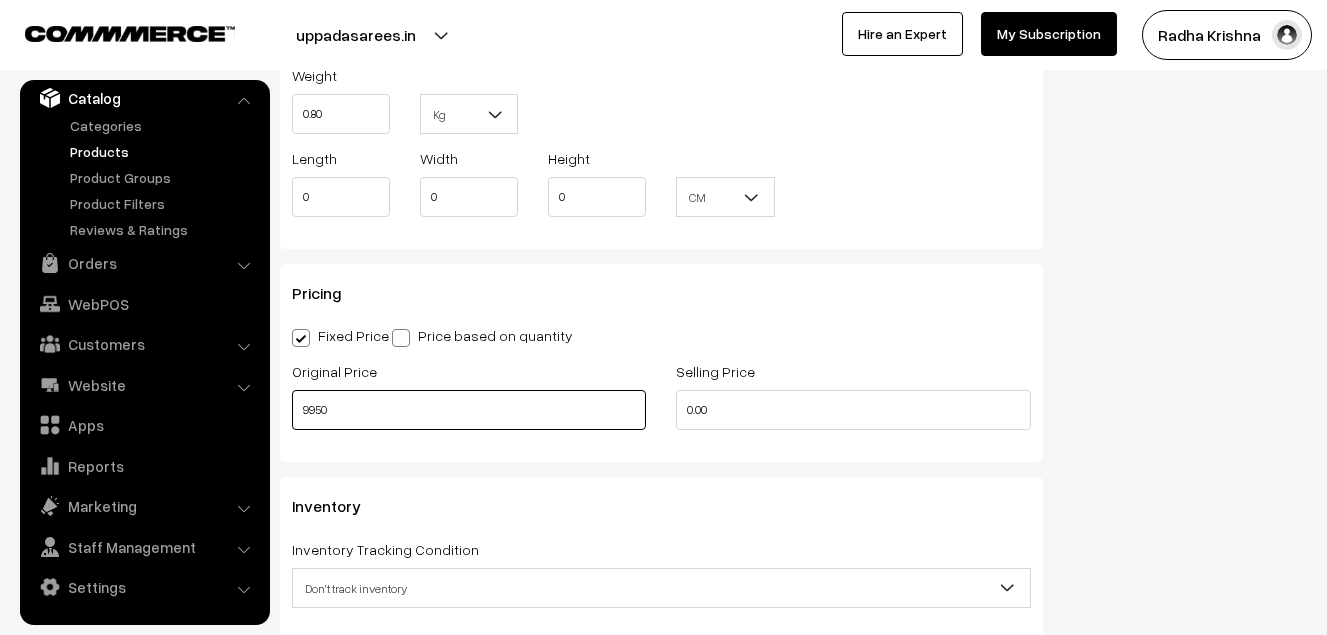 type on "9950" 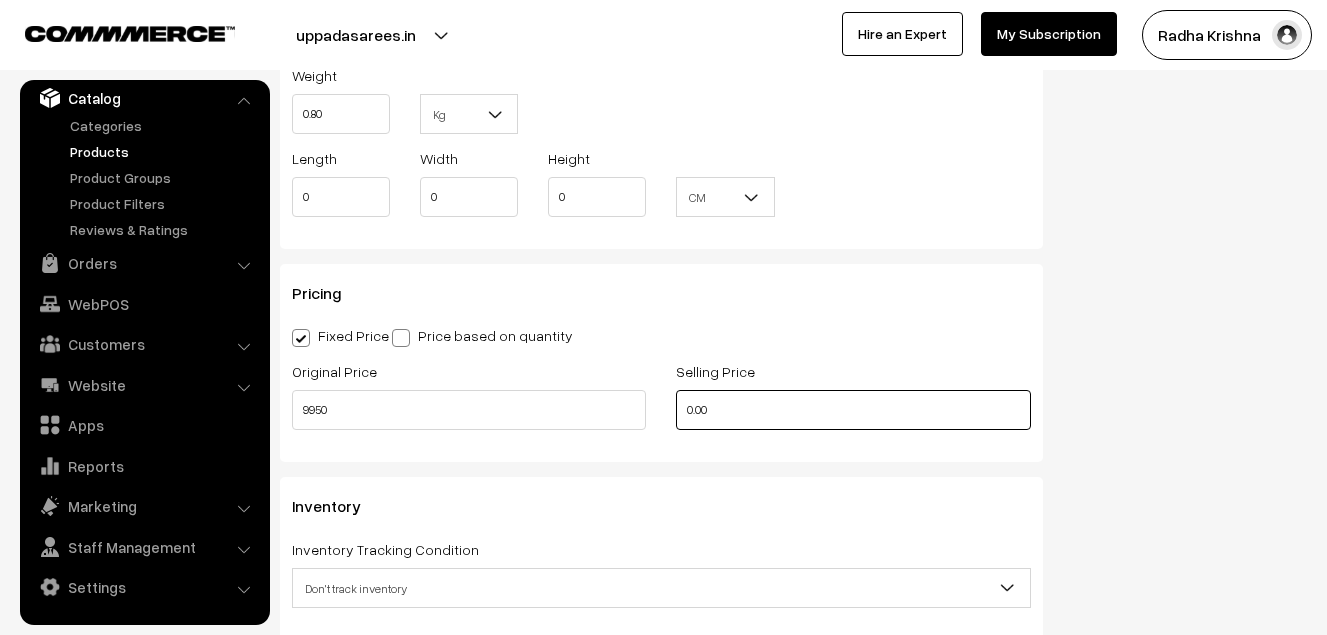 click on "0.00" at bounding box center [853, 410] 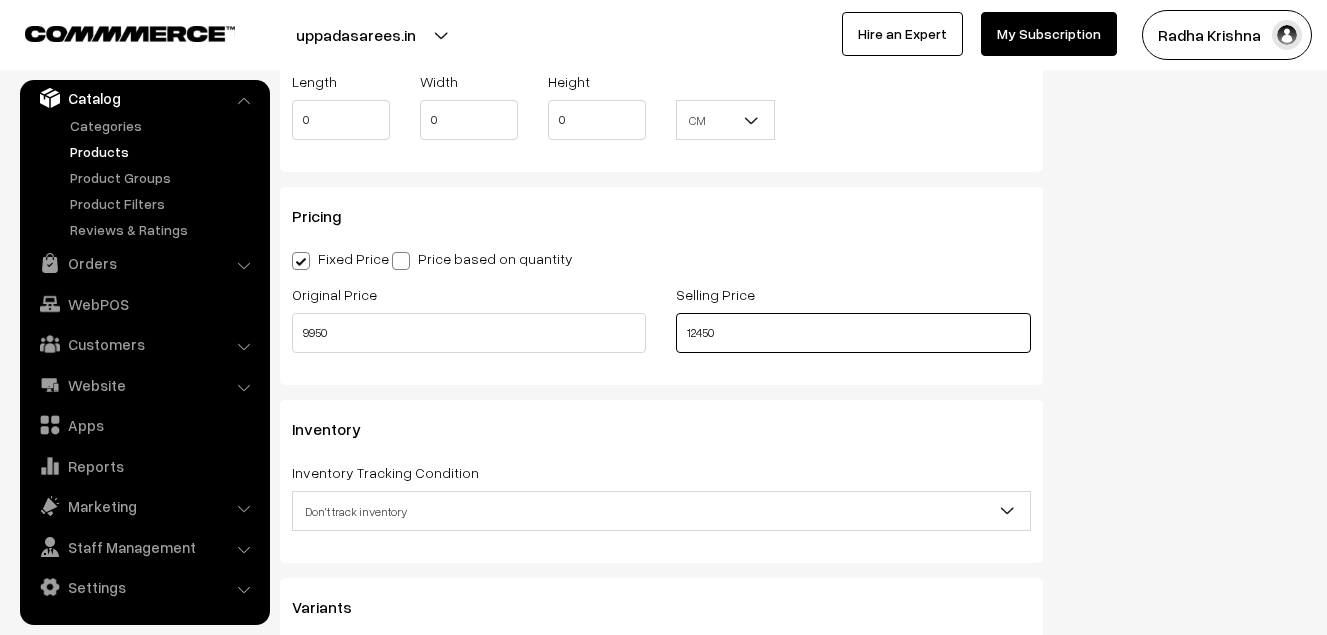 scroll, scrollTop: 1800, scrollLeft: 0, axis: vertical 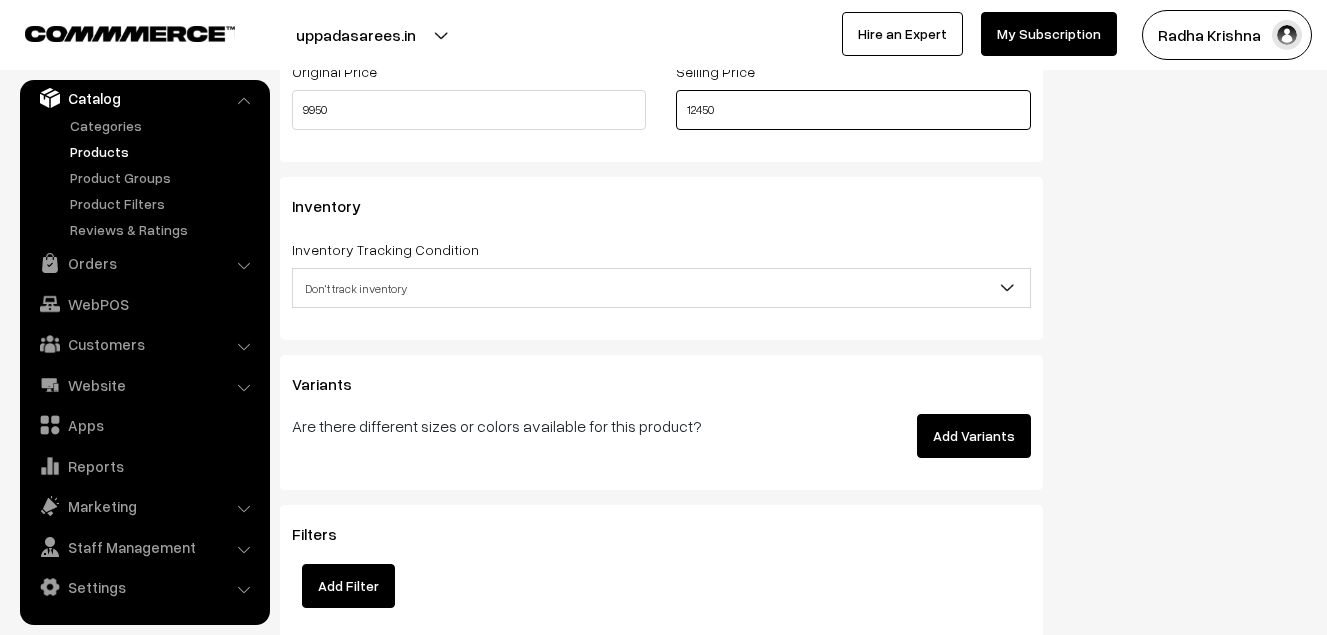 type on "12450" 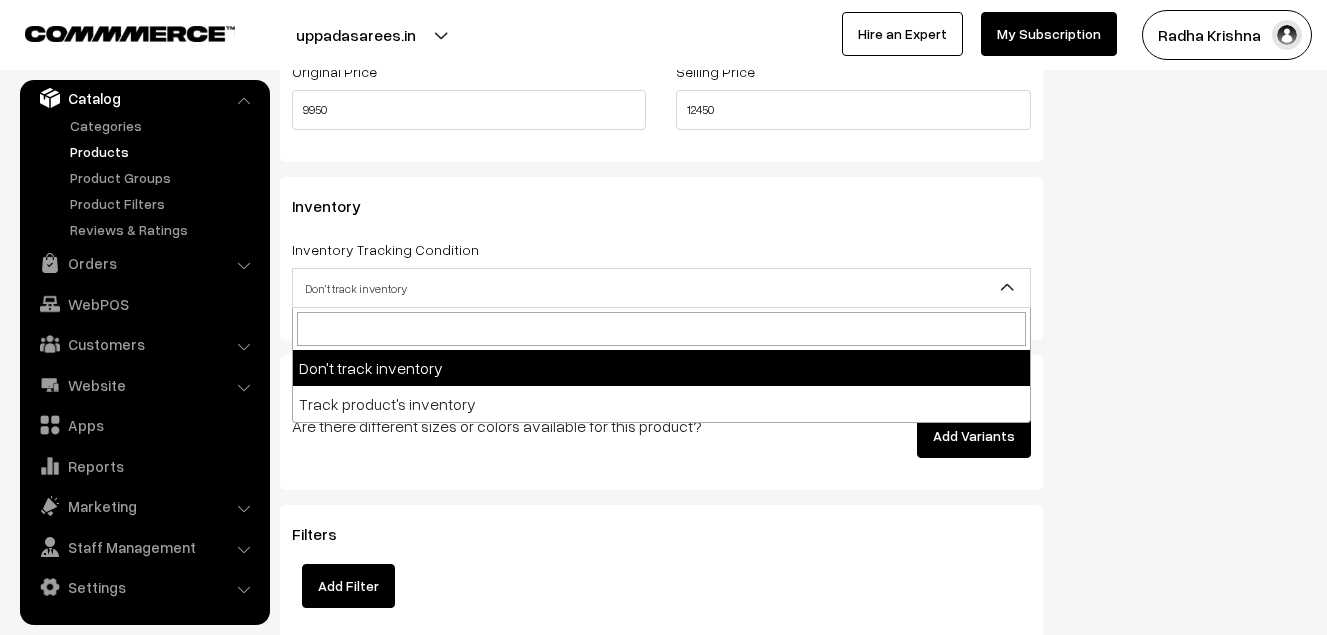 click on "Don't track inventory" at bounding box center (661, 288) 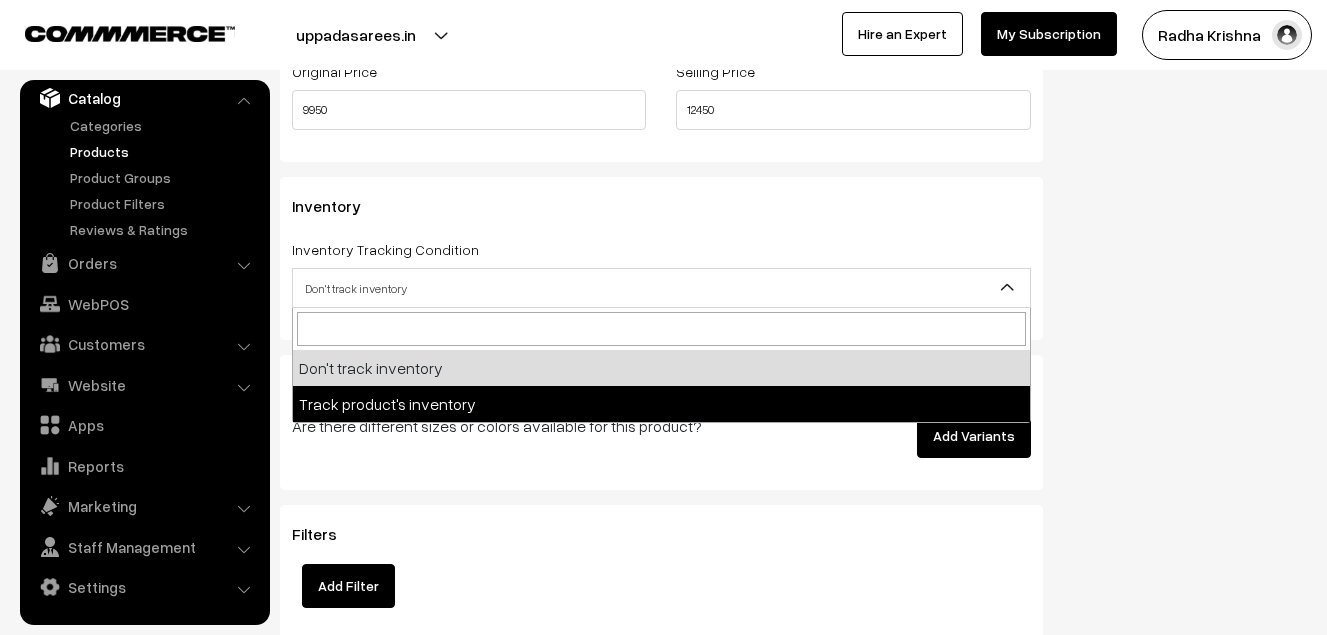 select on "2" 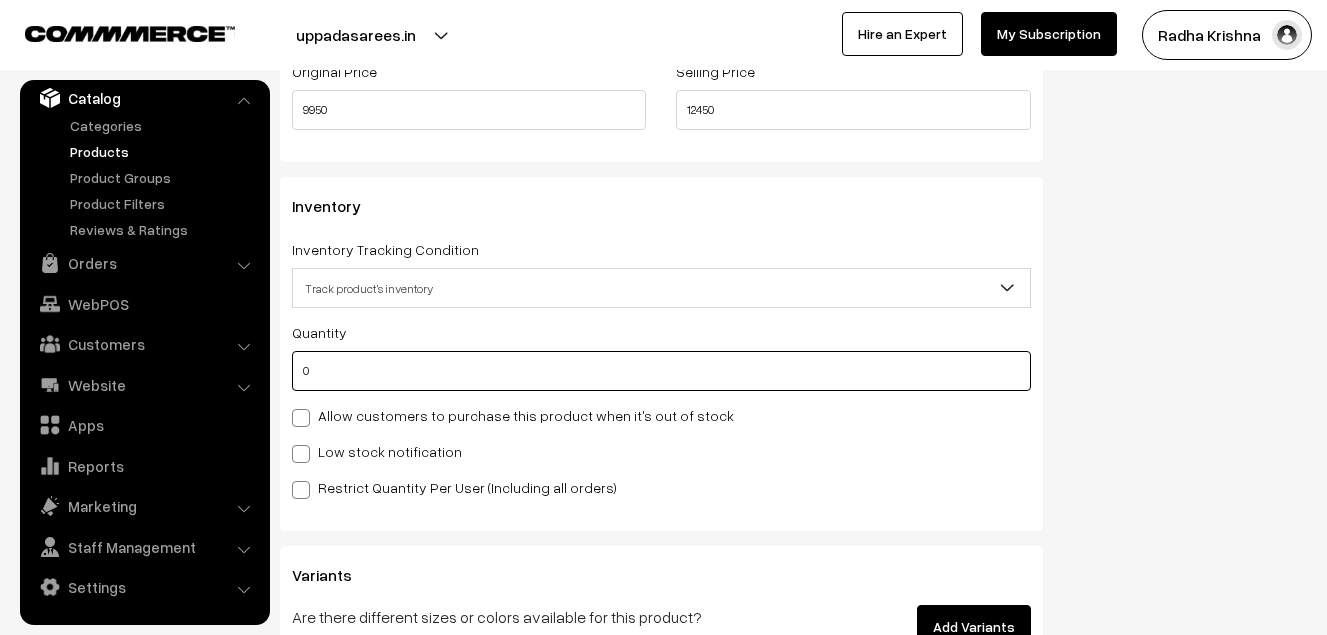click on "0" at bounding box center (661, 371) 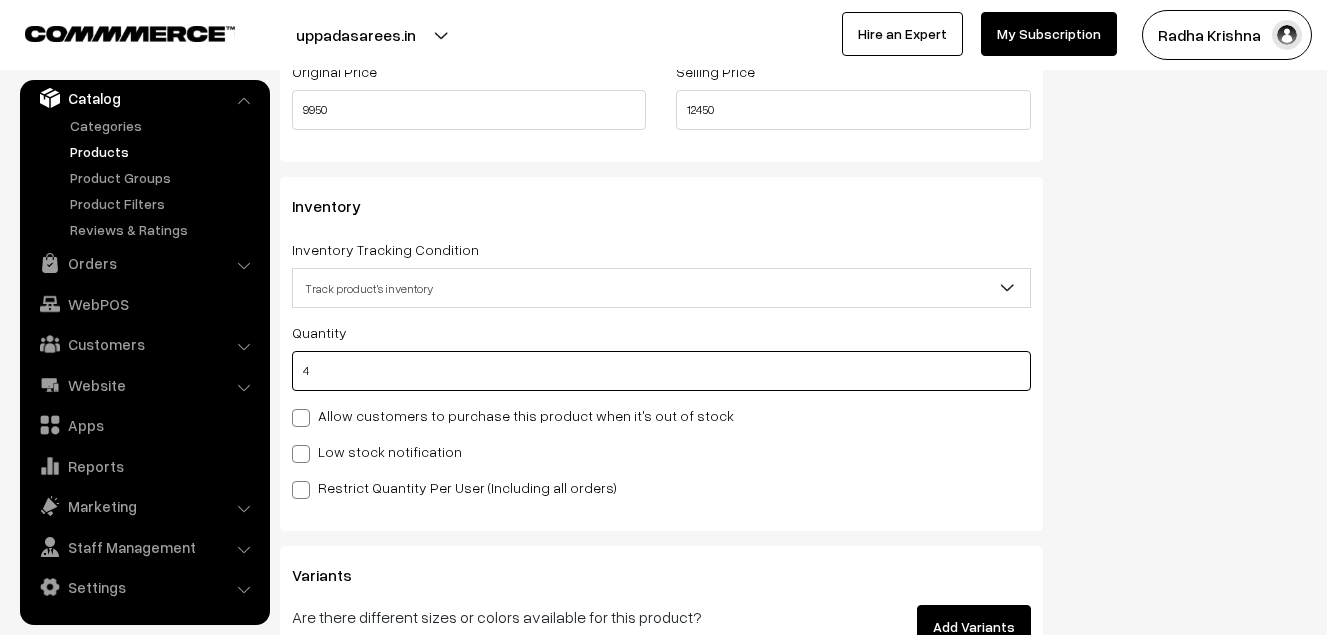 type on "4" 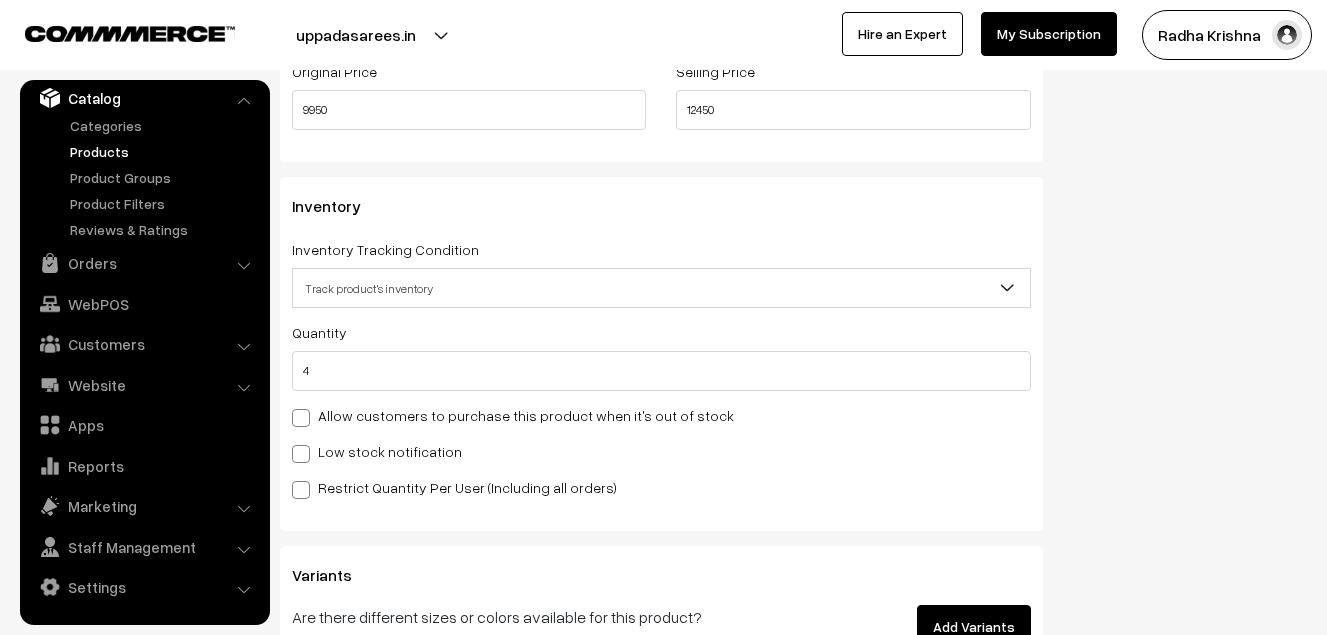 click on "Low stock notification" at bounding box center [377, 451] 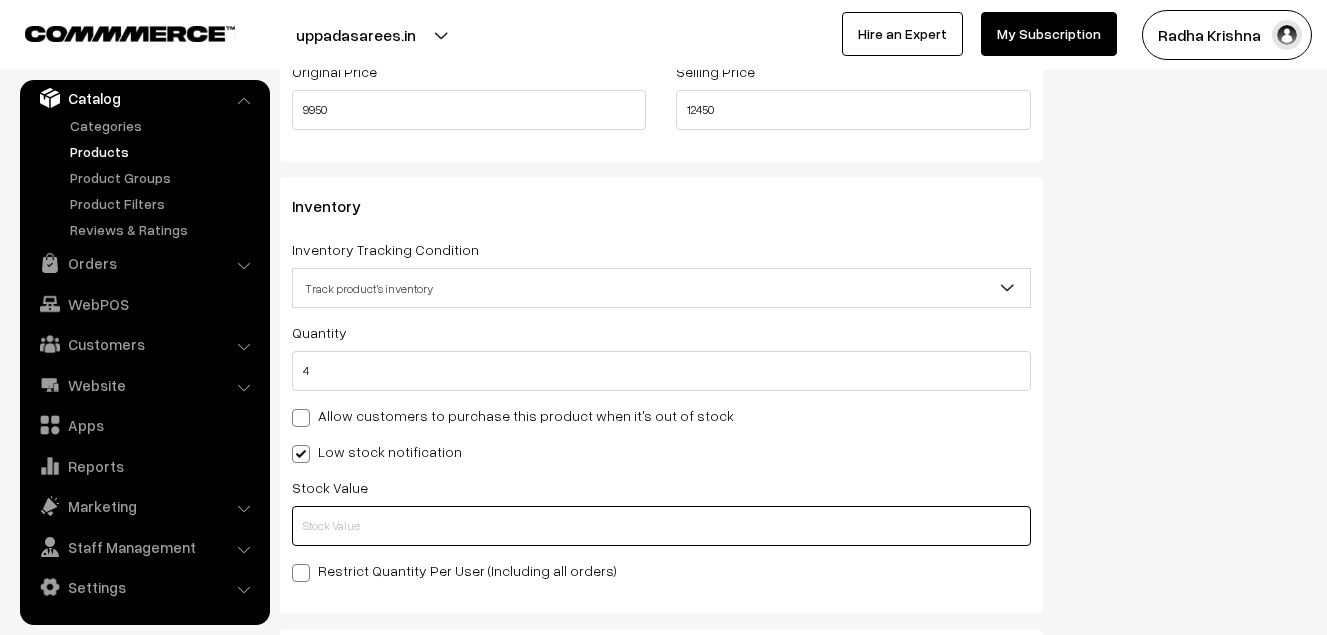 click at bounding box center (661, 526) 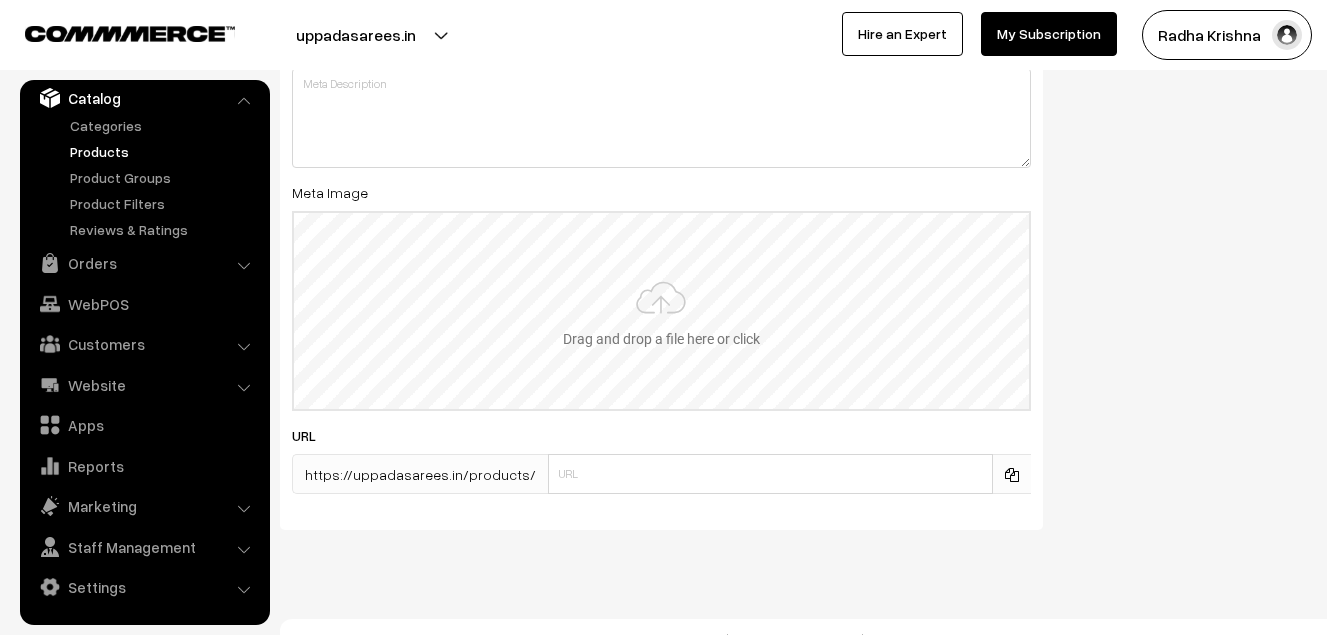 scroll, scrollTop: 2983, scrollLeft: 0, axis: vertical 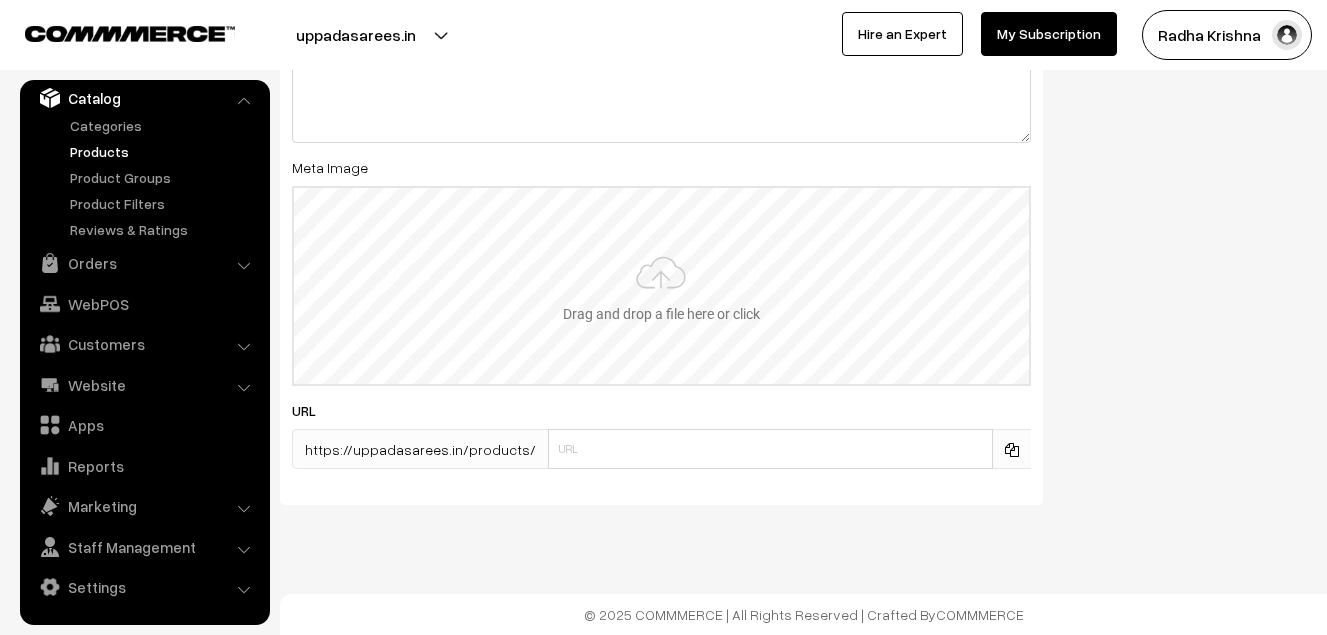type on "2" 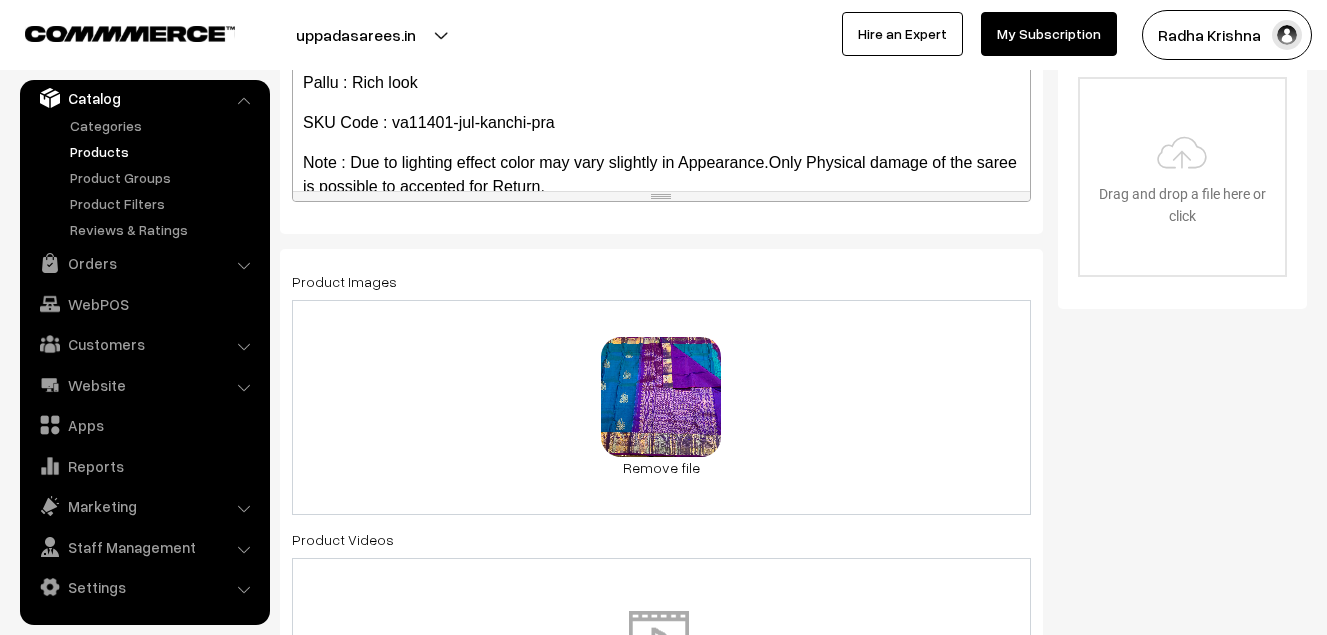 scroll, scrollTop: 0, scrollLeft: 0, axis: both 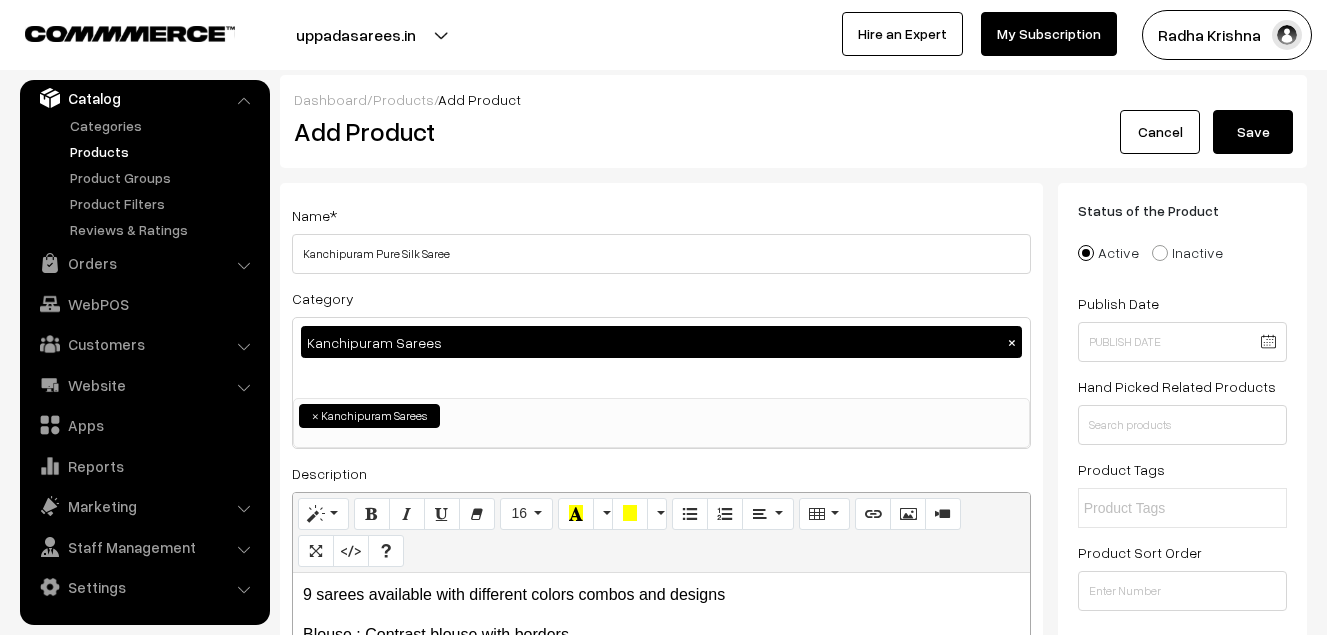 click on "Save" at bounding box center (1253, 132) 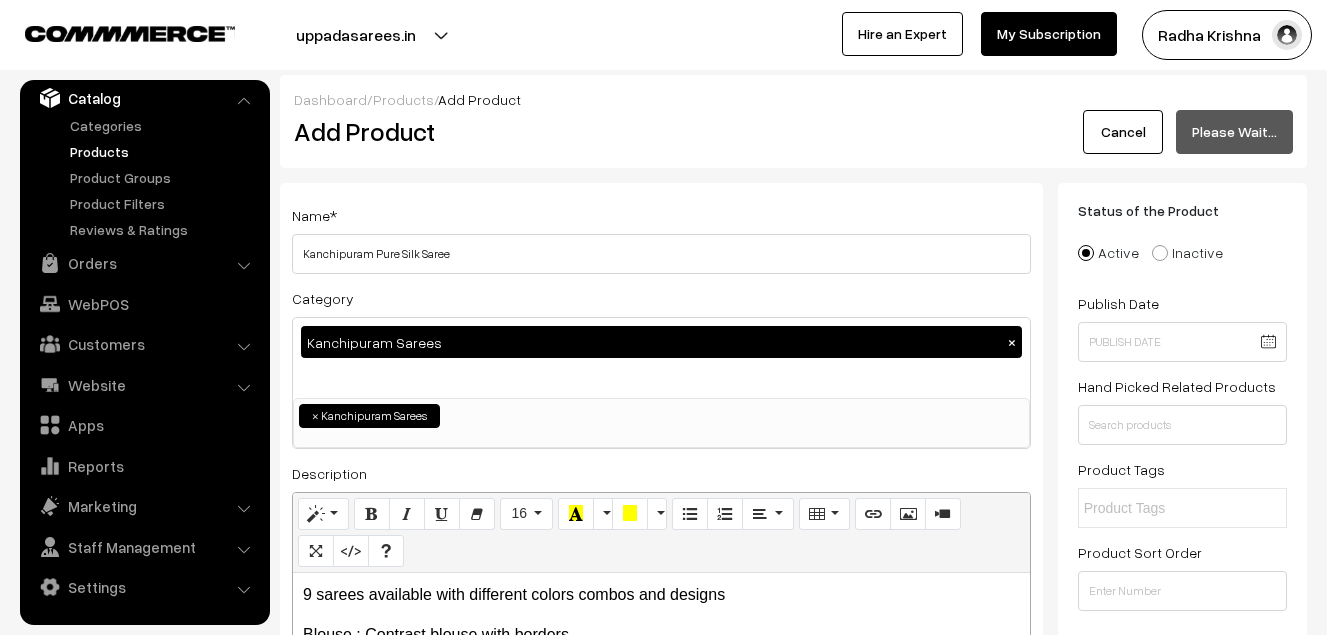 click on "Add Product" at bounding box center [665, 131] 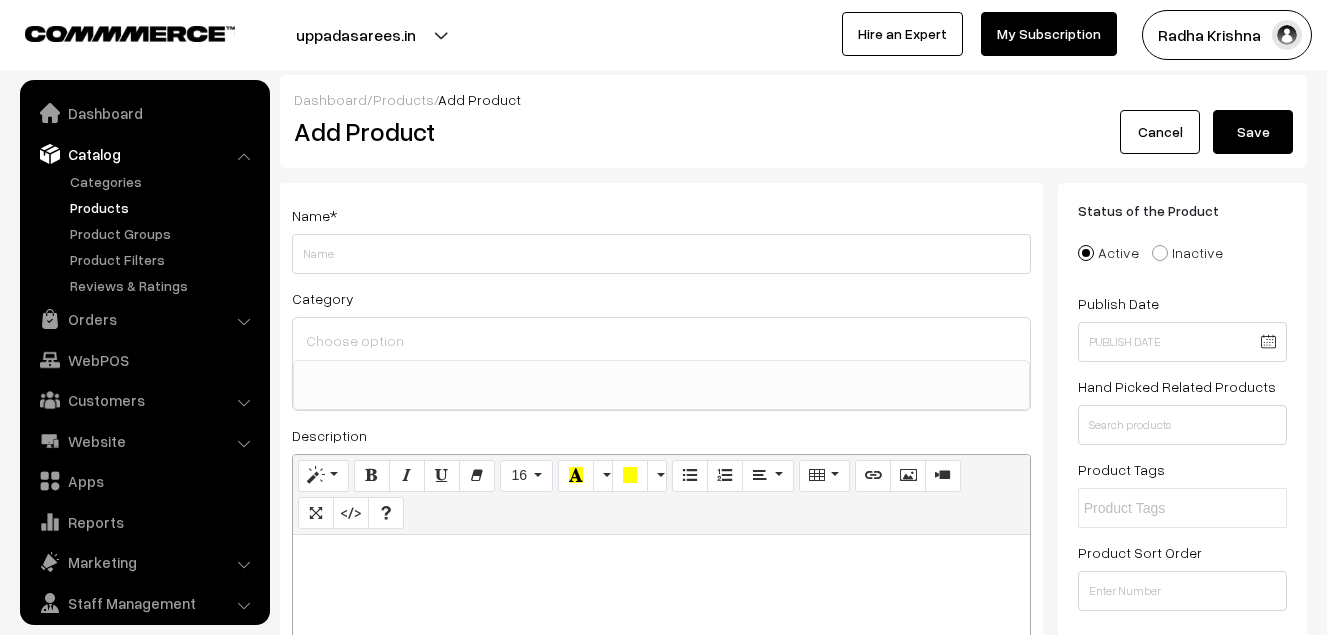 select 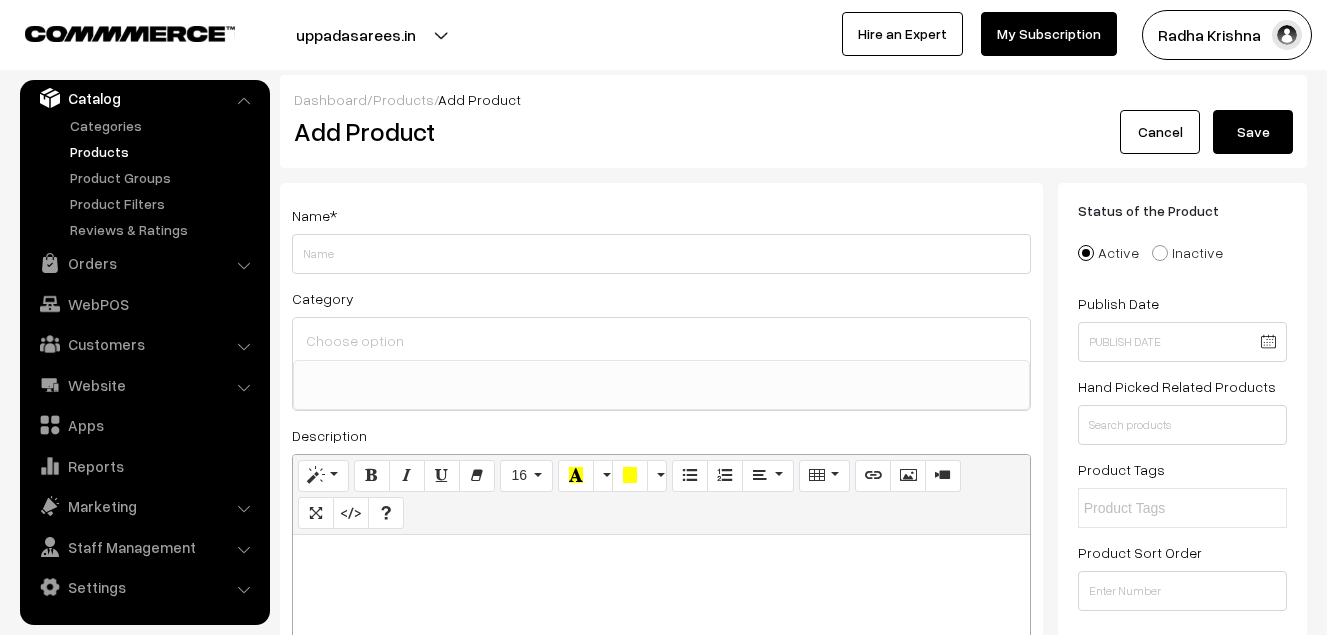 click at bounding box center [661, 660] 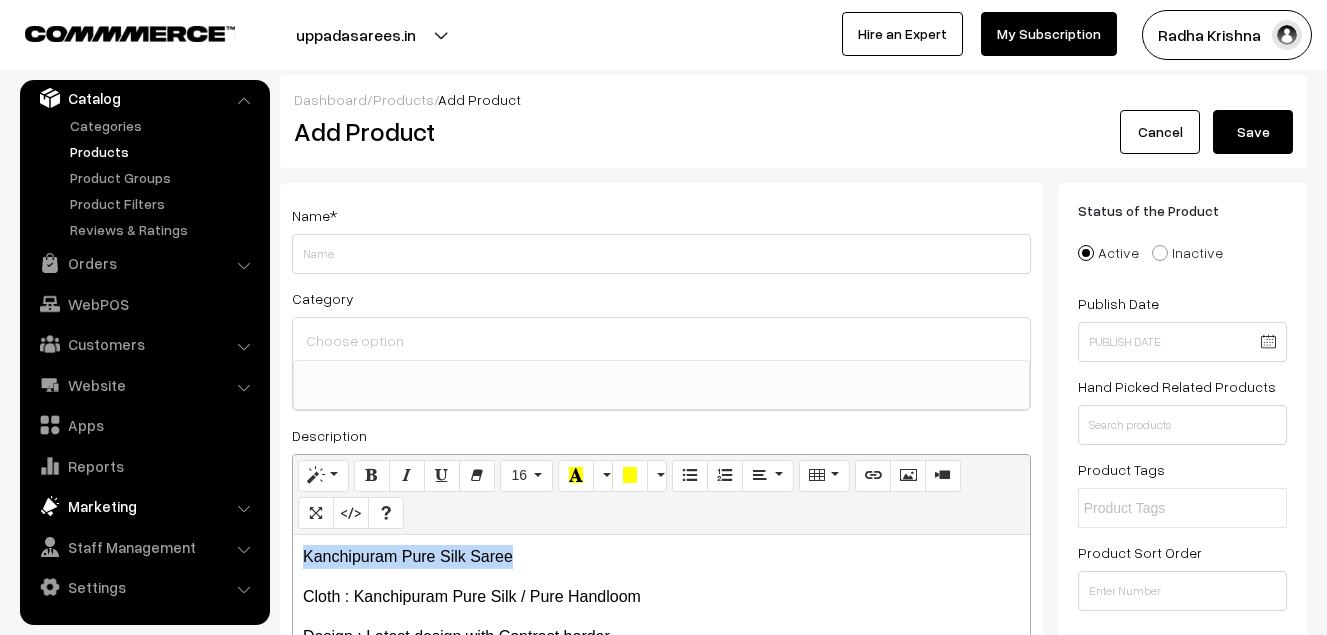 drag, startPoint x: 548, startPoint y: 549, endPoint x: 230, endPoint y: 513, distance: 320.03125 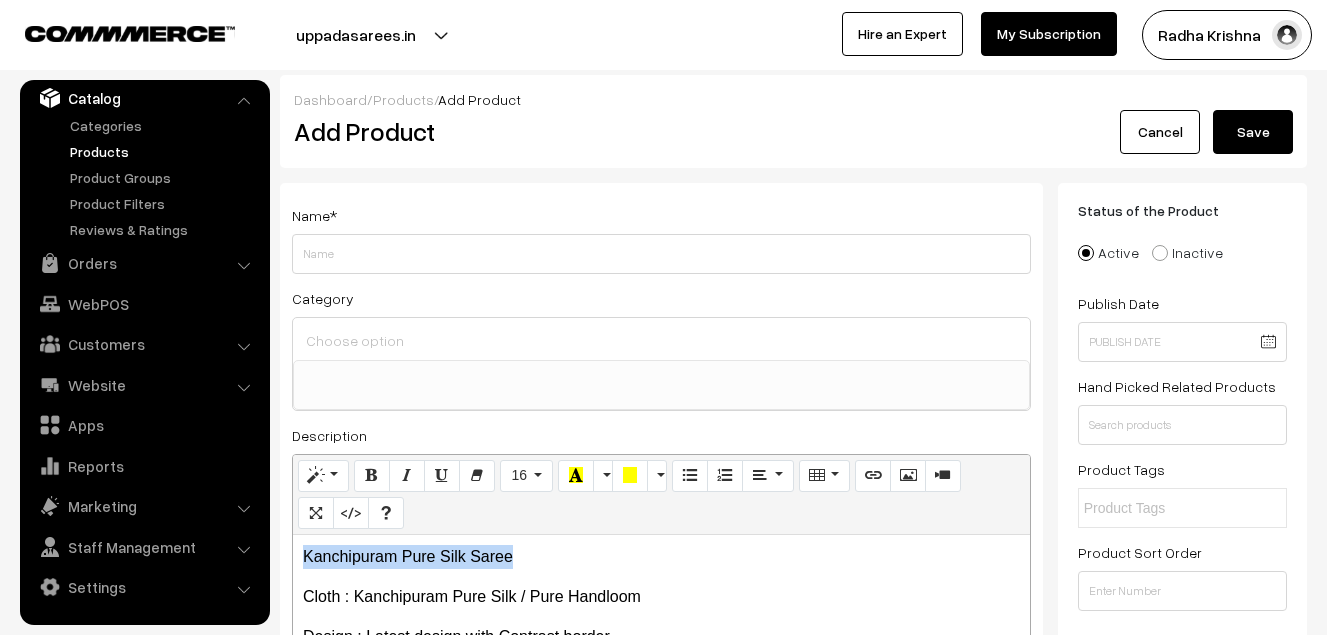 copy on "Kanchipuram Pure Silk Saree" 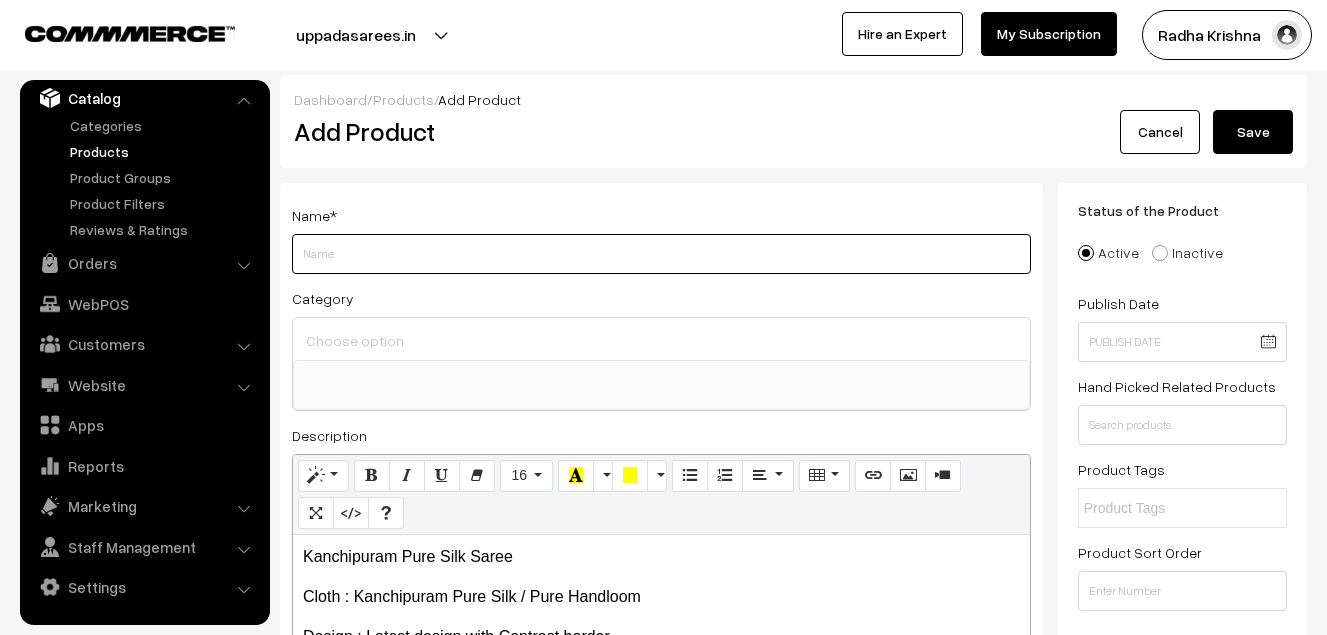 click on "Weight" at bounding box center [661, 254] 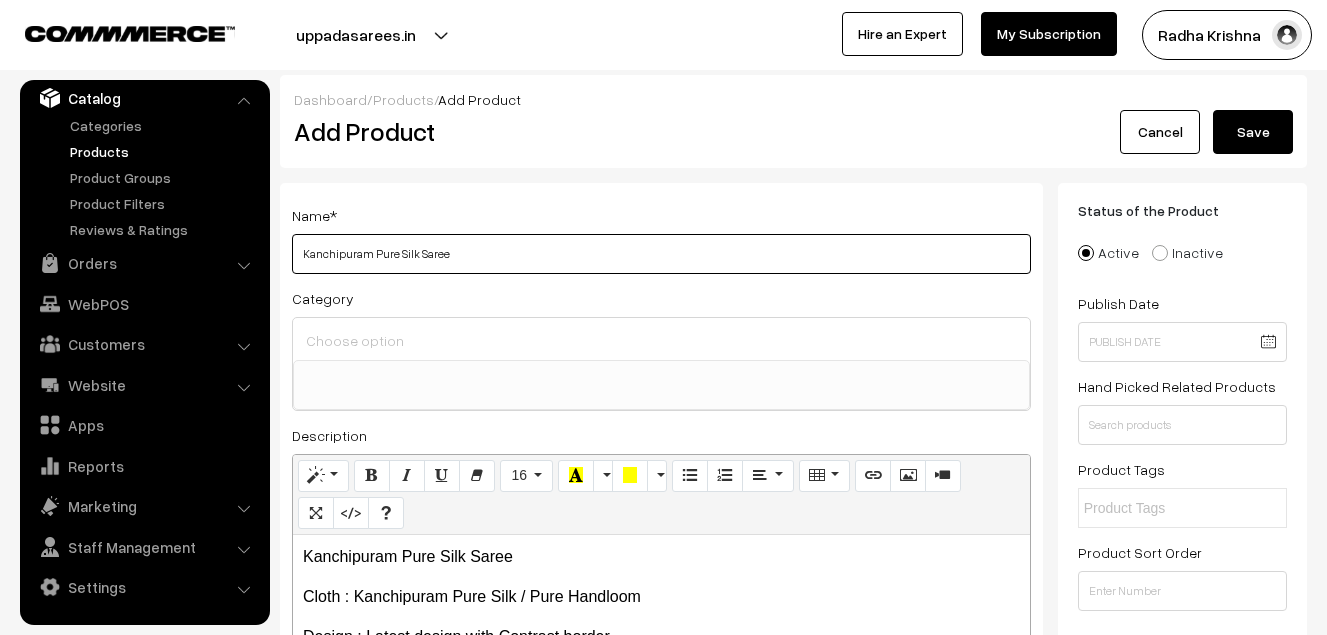 type on "Kanchipuram Pure Silk Saree" 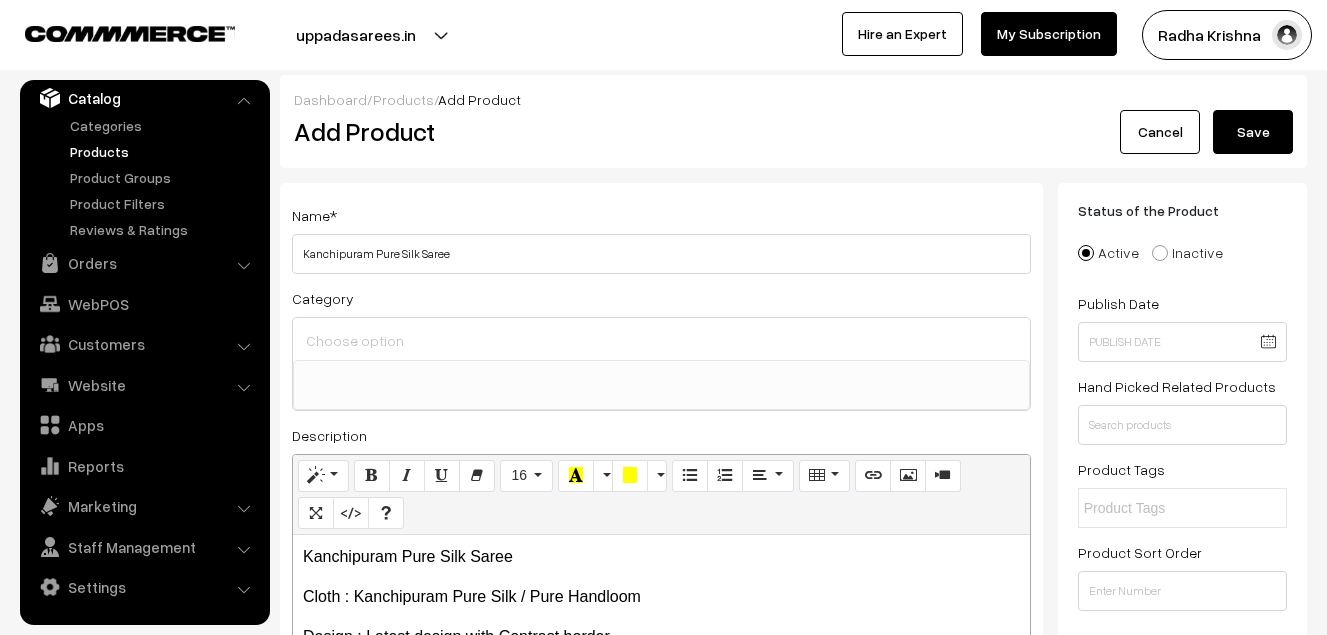 click at bounding box center [661, 340] 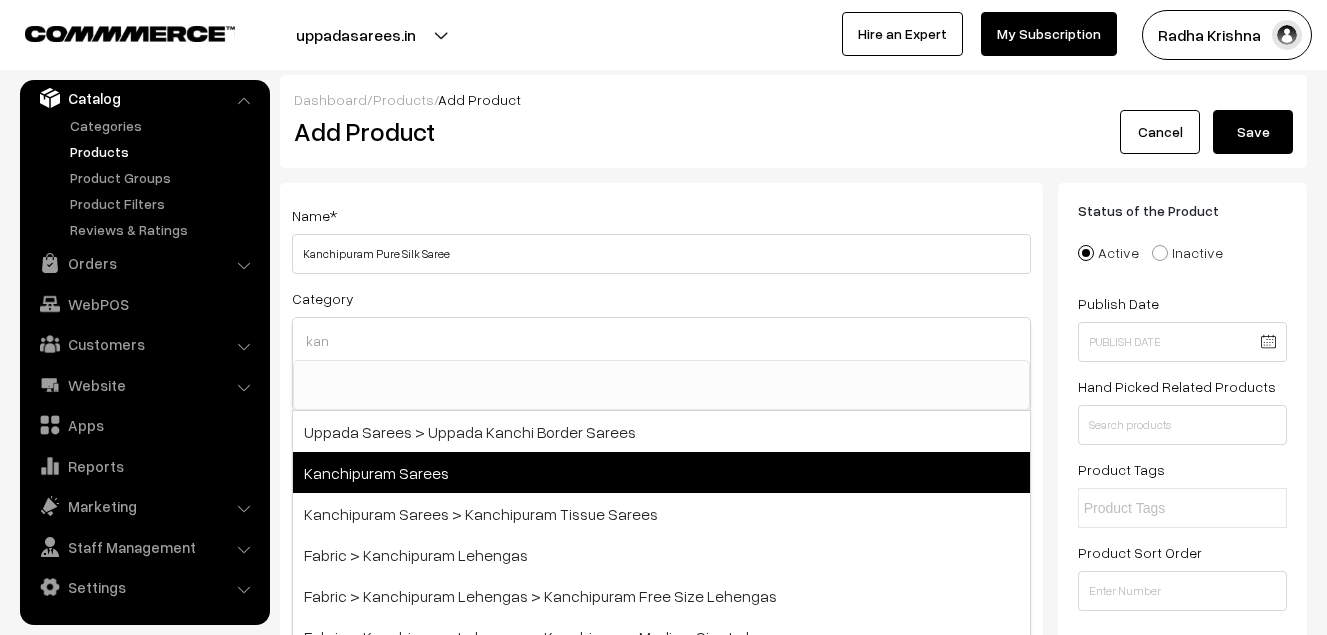 type on "kan" 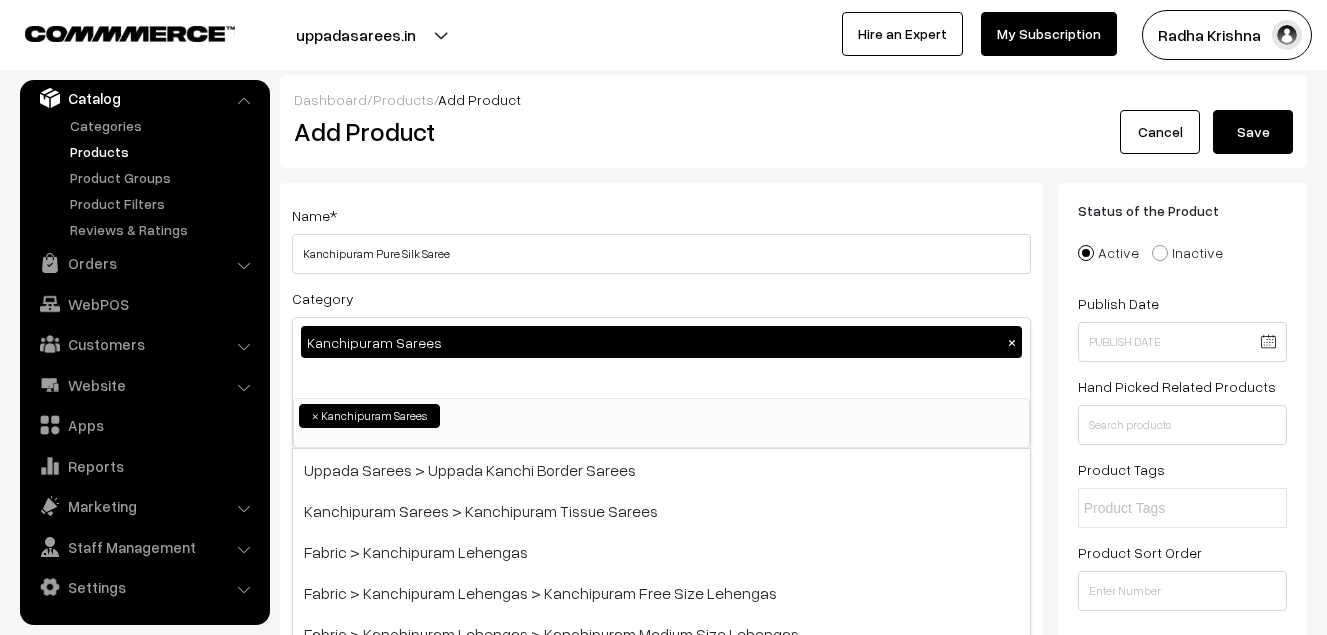 scroll, scrollTop: 340, scrollLeft: 0, axis: vertical 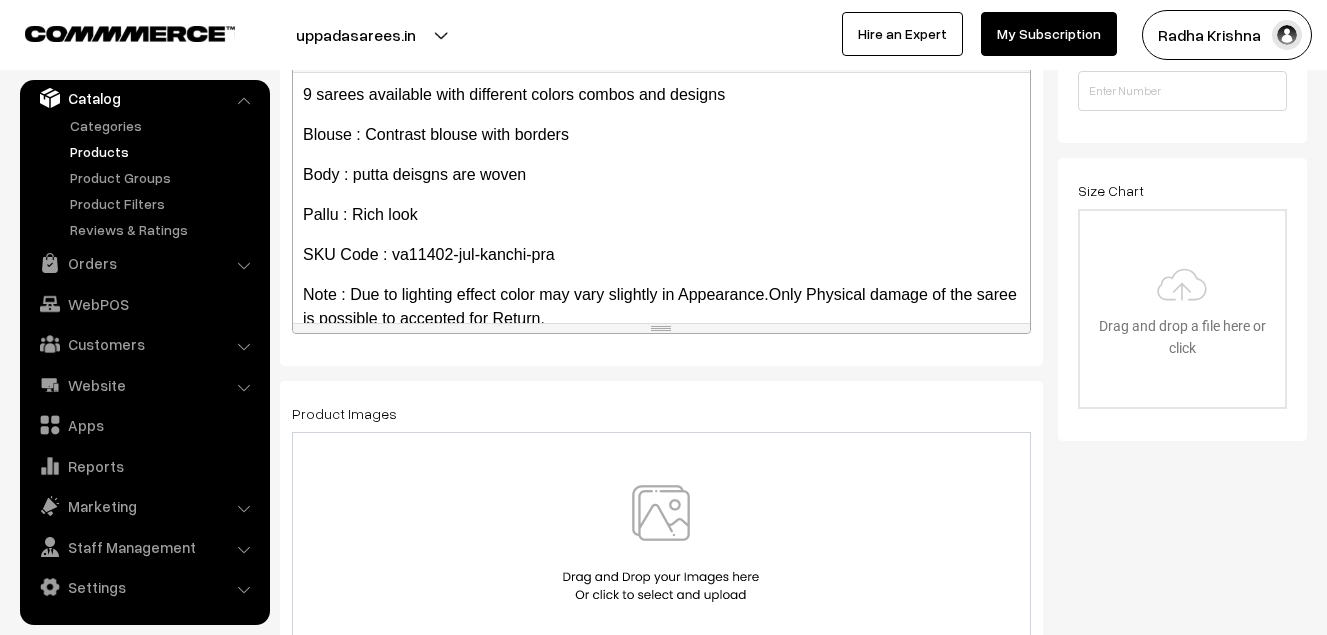 click at bounding box center [661, 543] 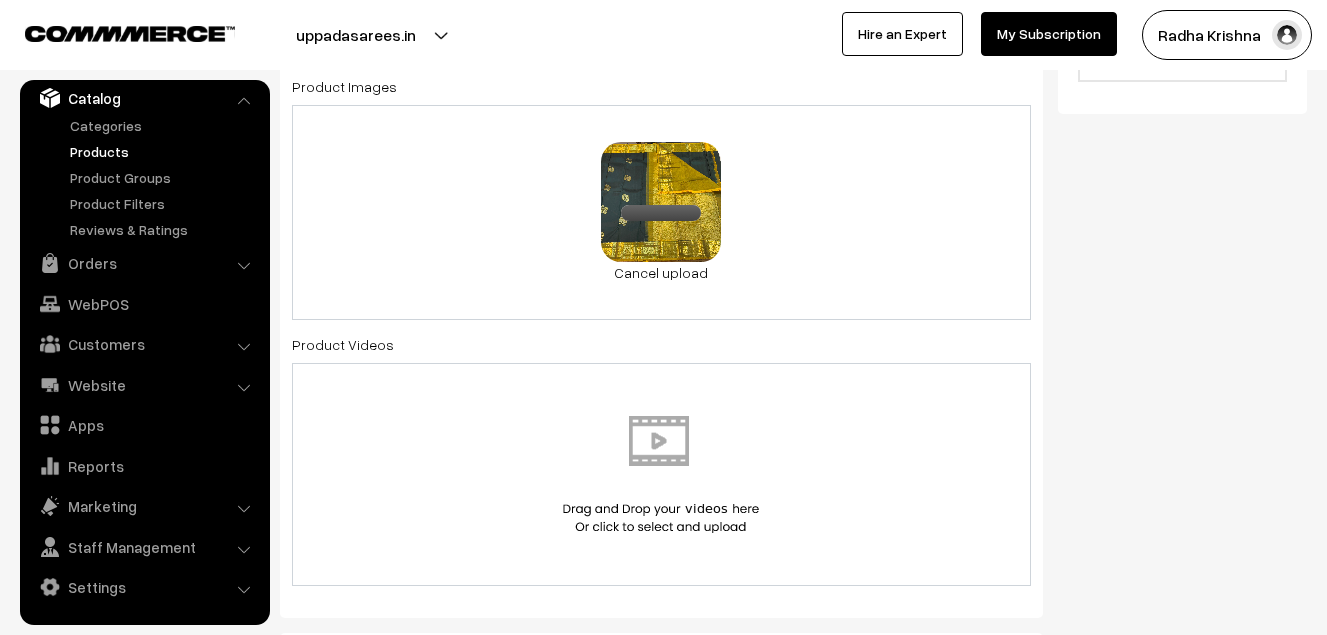 scroll, scrollTop: 1200, scrollLeft: 0, axis: vertical 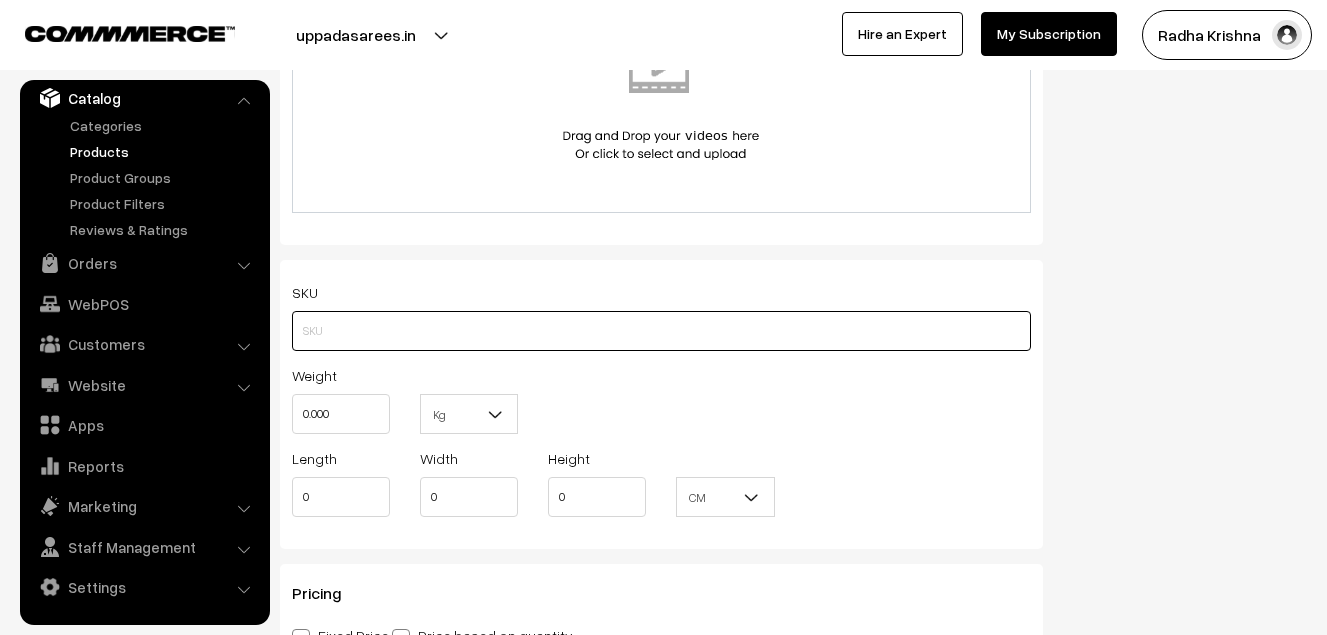 click at bounding box center (661, 331) 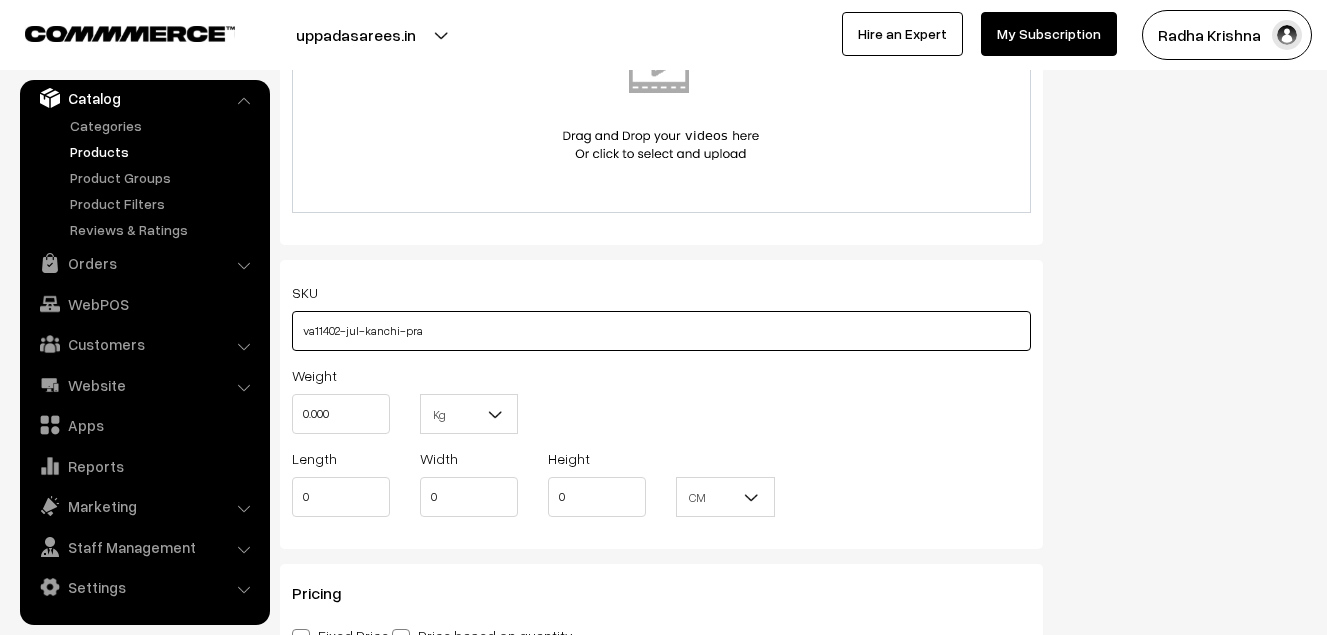 type on "va11402-jul-kanchi-pra" 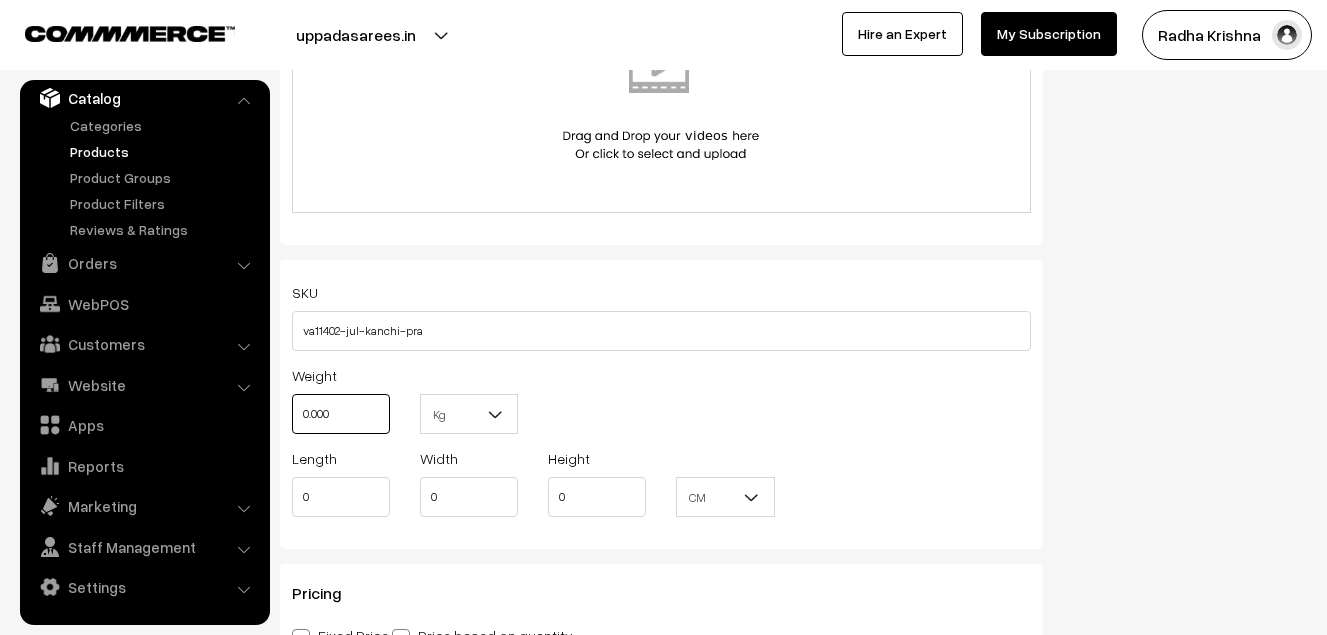 click on "0.000" at bounding box center (341, 414) 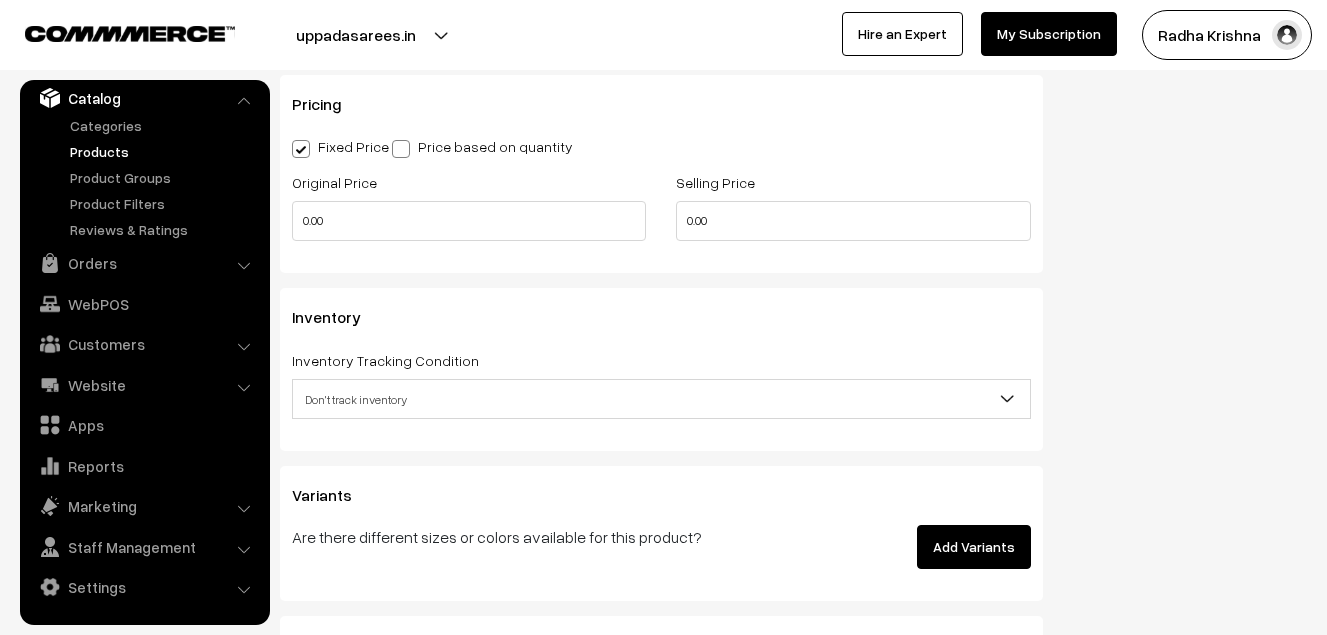 scroll, scrollTop: 1700, scrollLeft: 0, axis: vertical 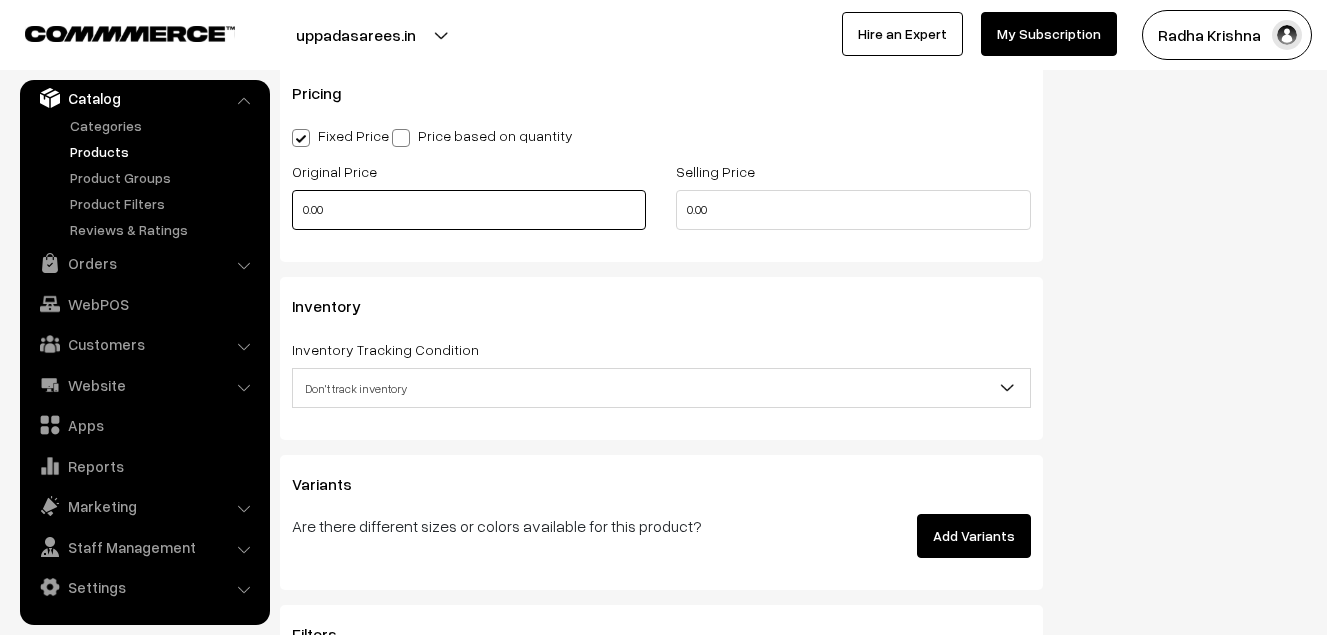 type on "0.80" 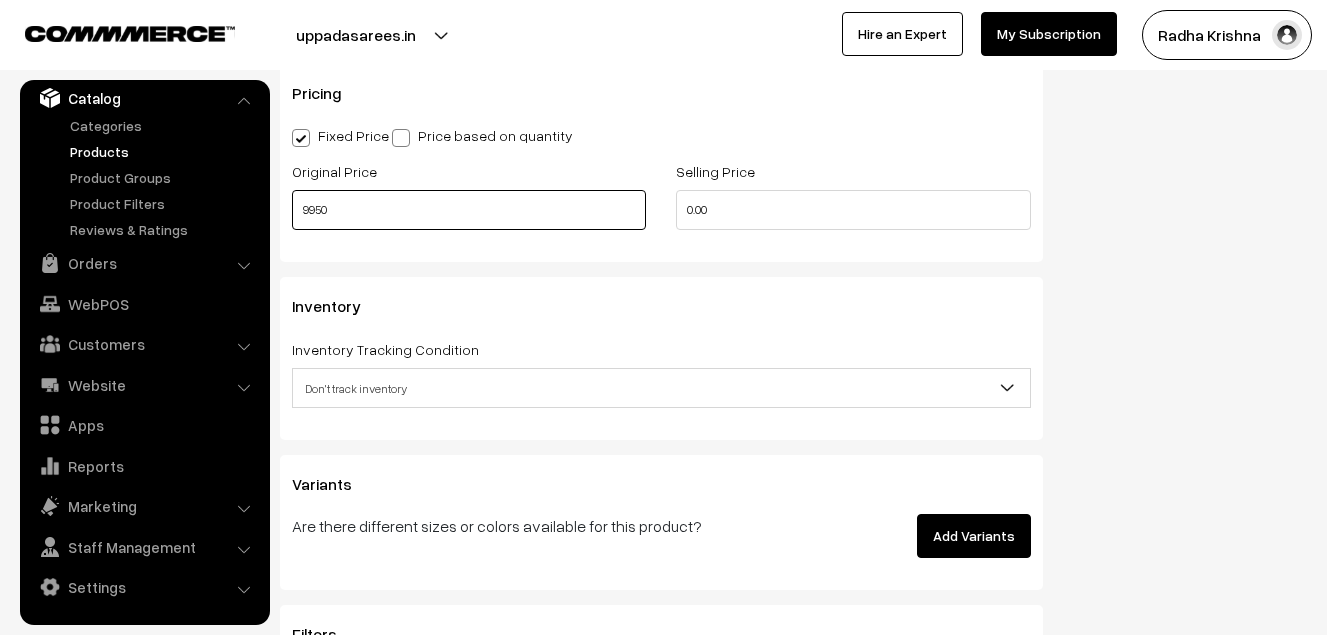 type on "9950" 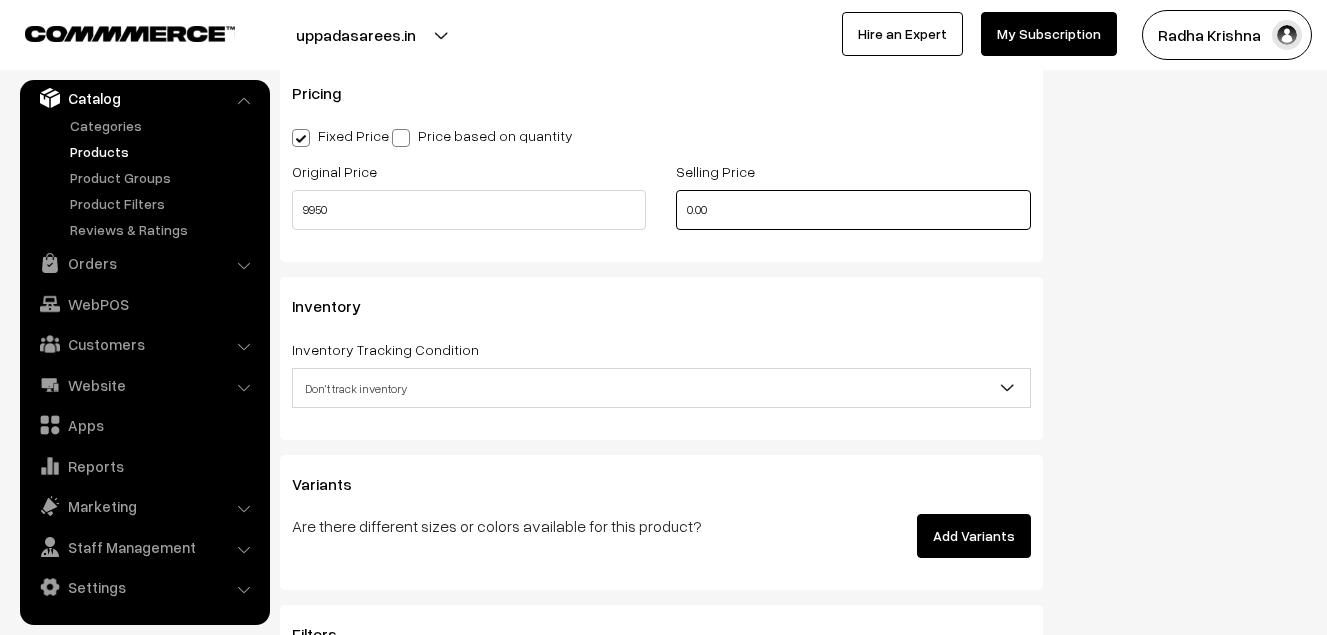click on "0.00" at bounding box center (853, 210) 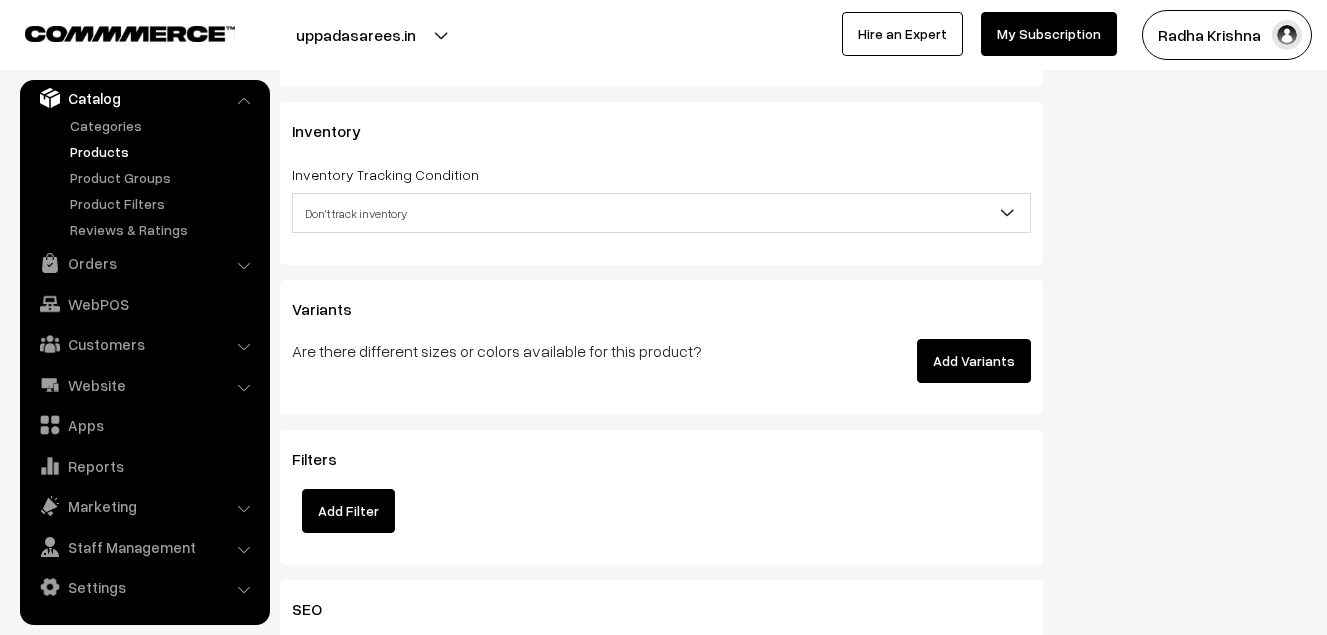 scroll, scrollTop: 1900, scrollLeft: 0, axis: vertical 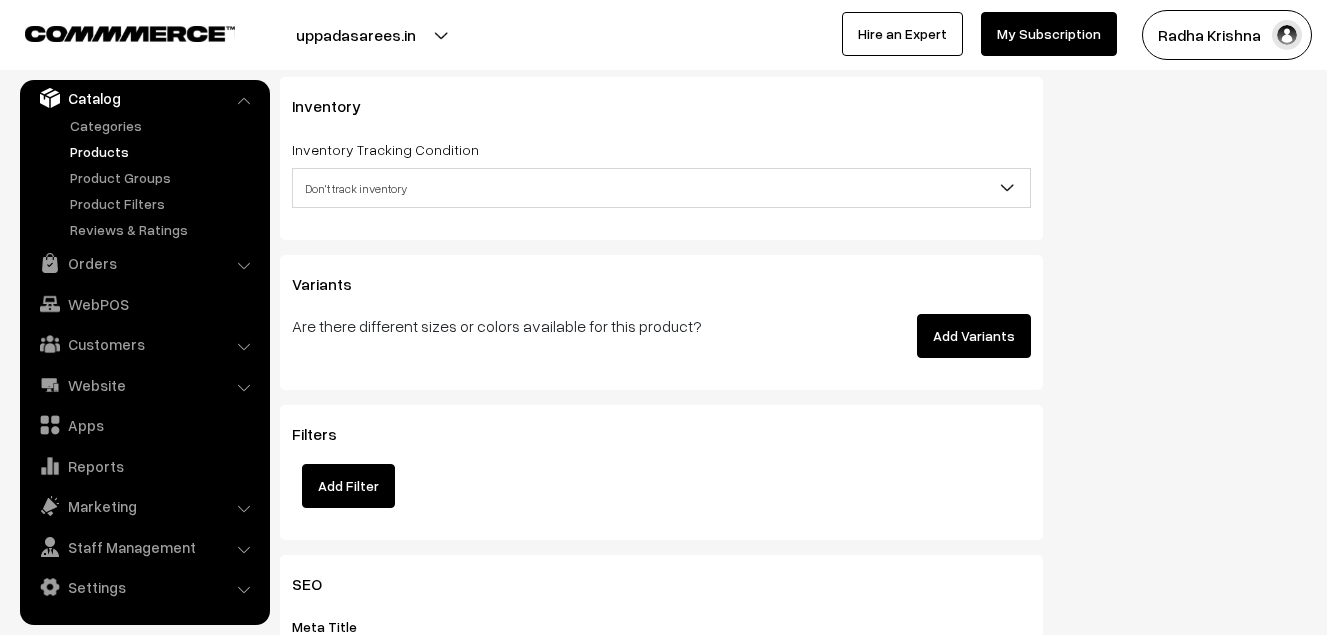 type on "12450" 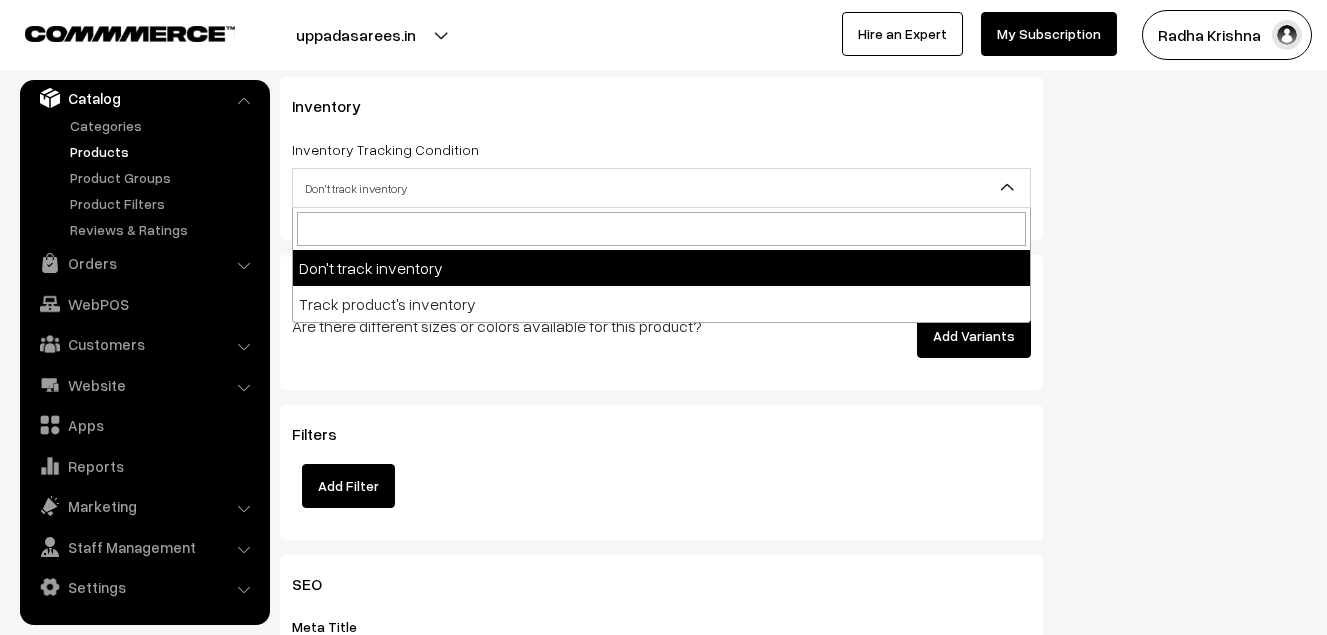 click on "Don't track inventory" at bounding box center [661, 188] 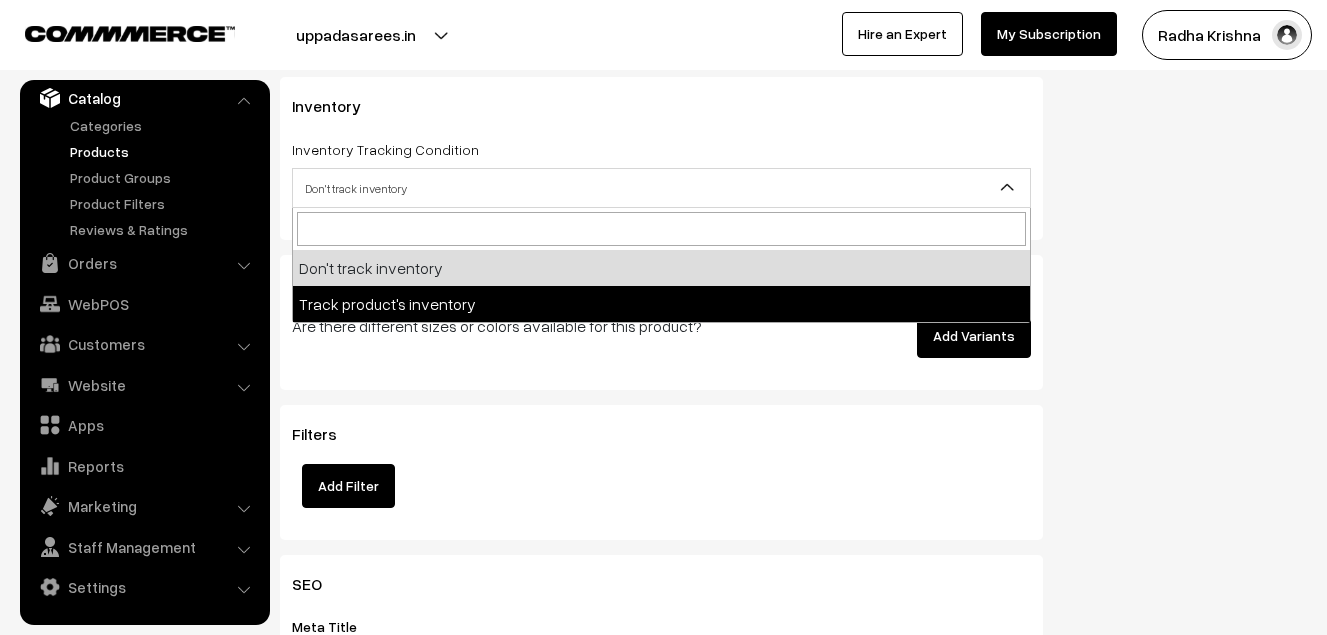 select on "2" 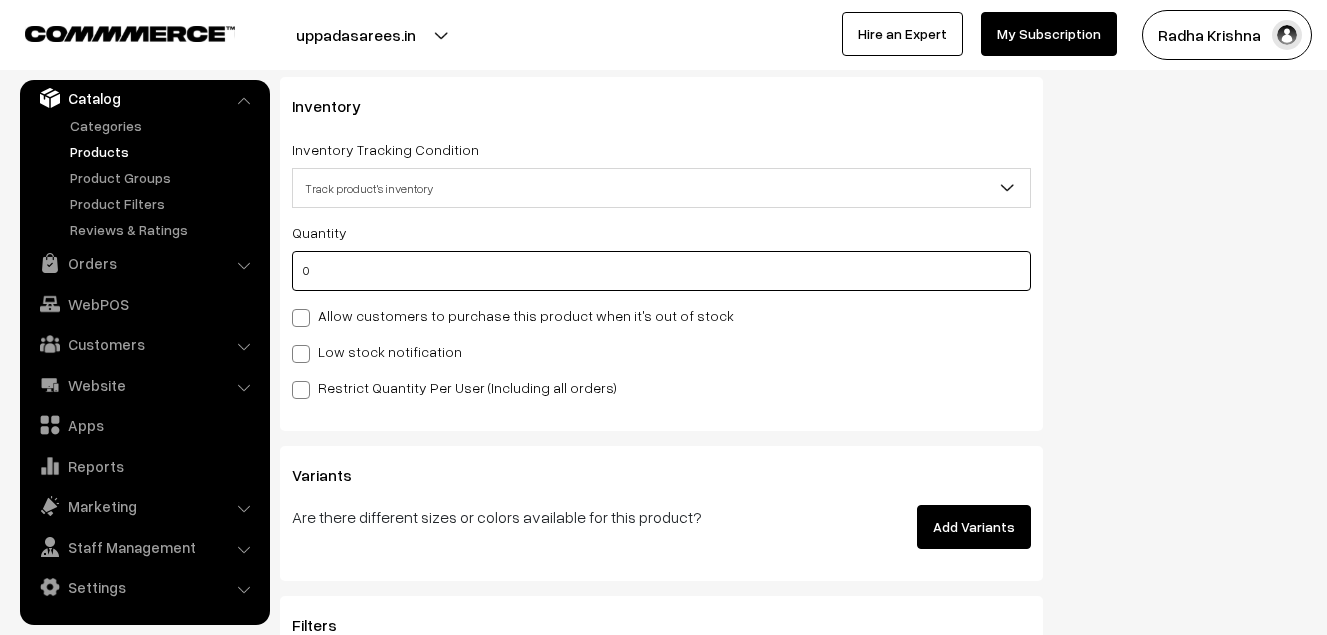 click on "0" at bounding box center (661, 271) 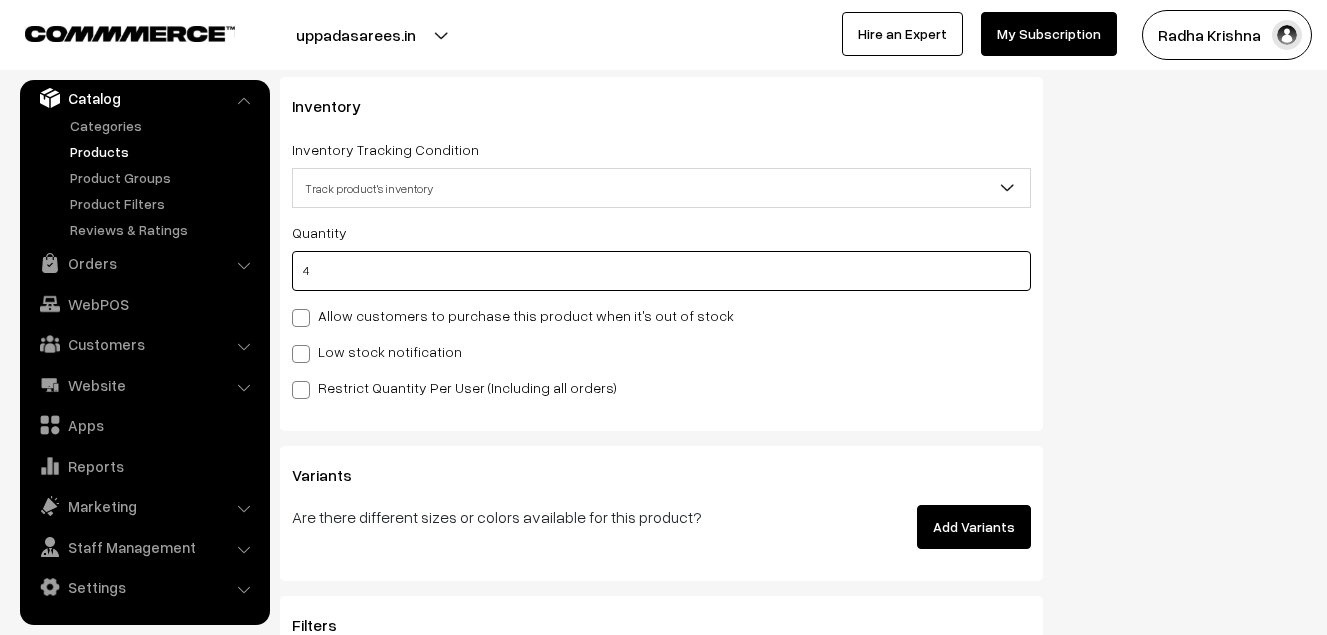 type on "4" 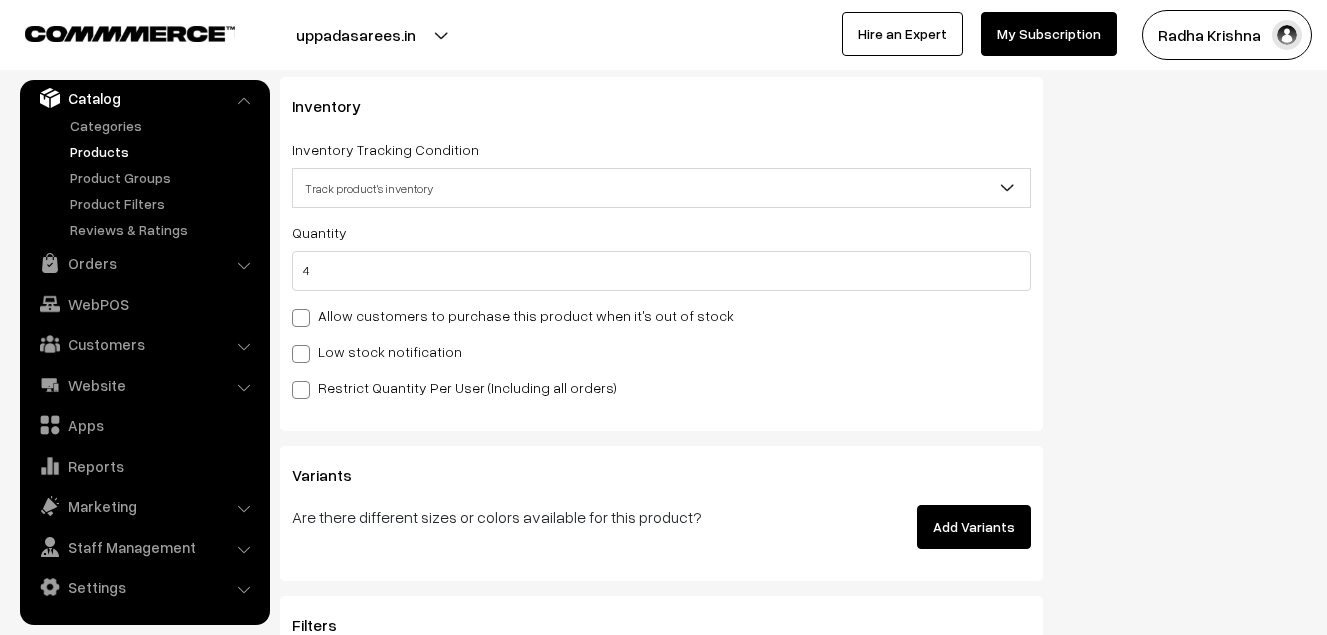 click on "Low stock notification" at bounding box center [377, 351] 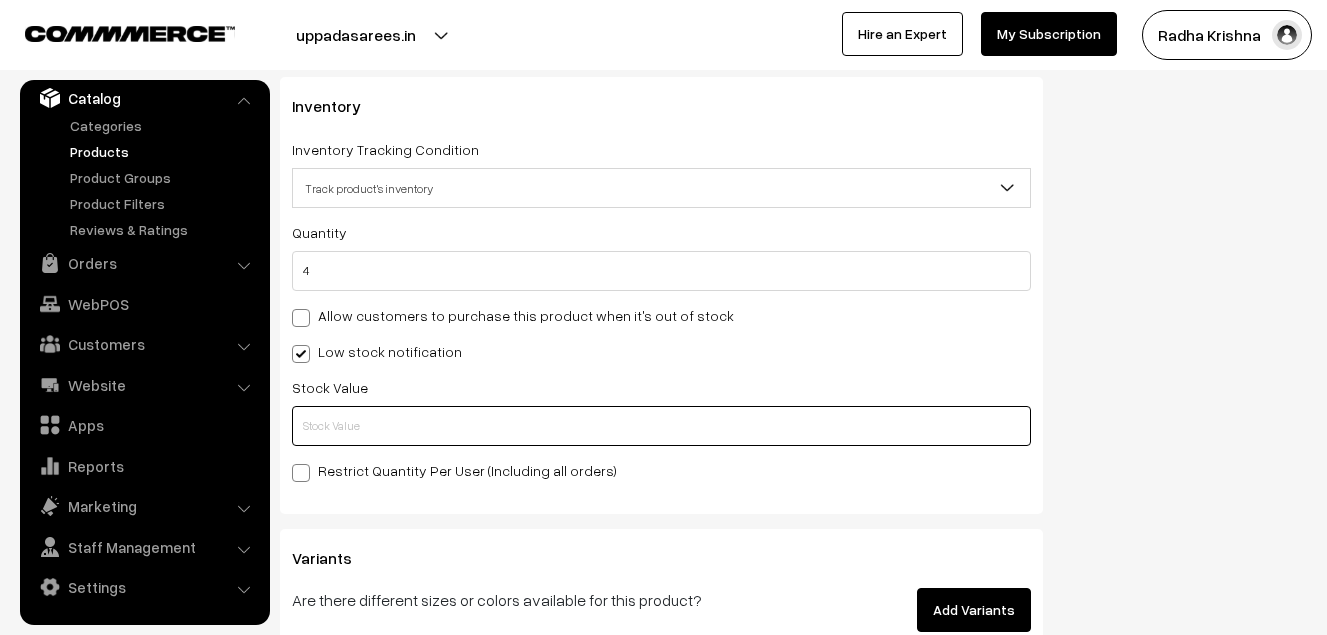 click at bounding box center (661, 426) 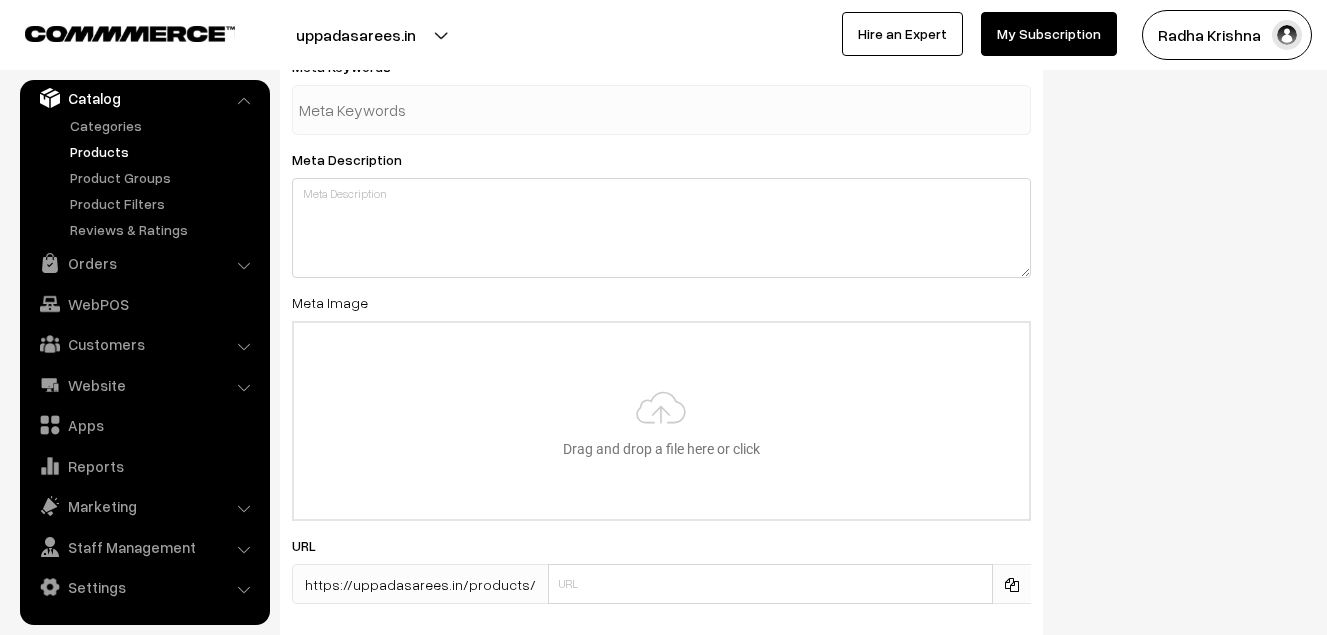 scroll, scrollTop: 2983, scrollLeft: 0, axis: vertical 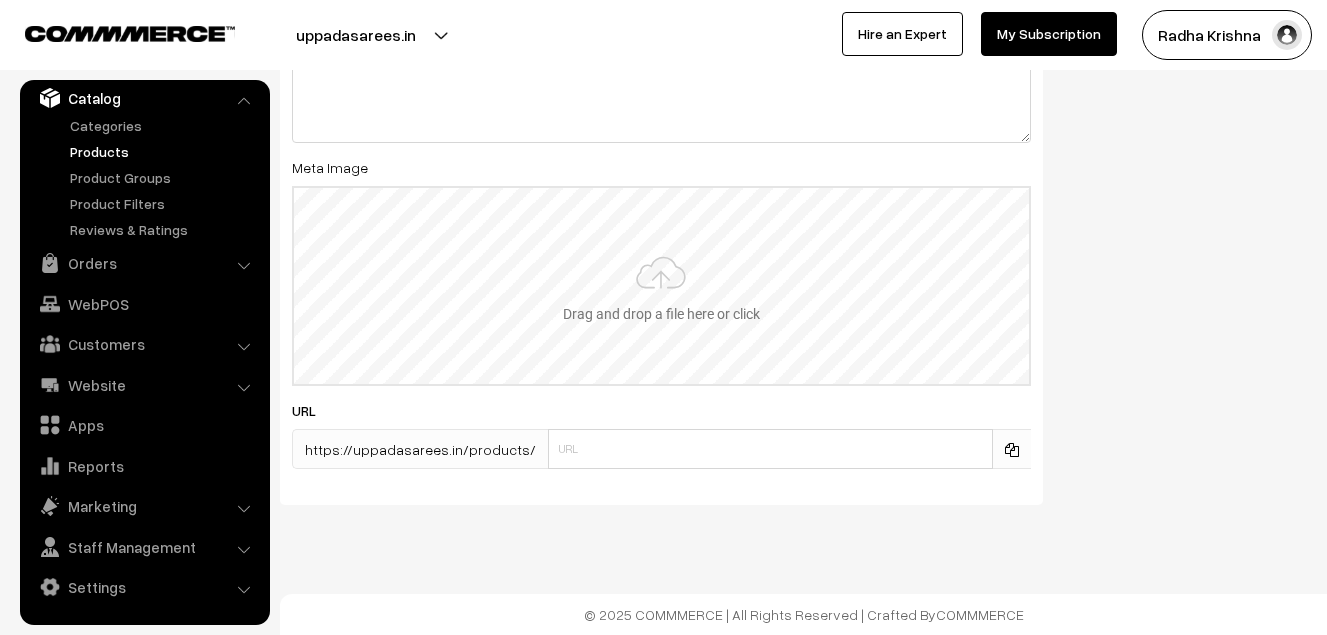 type on "2" 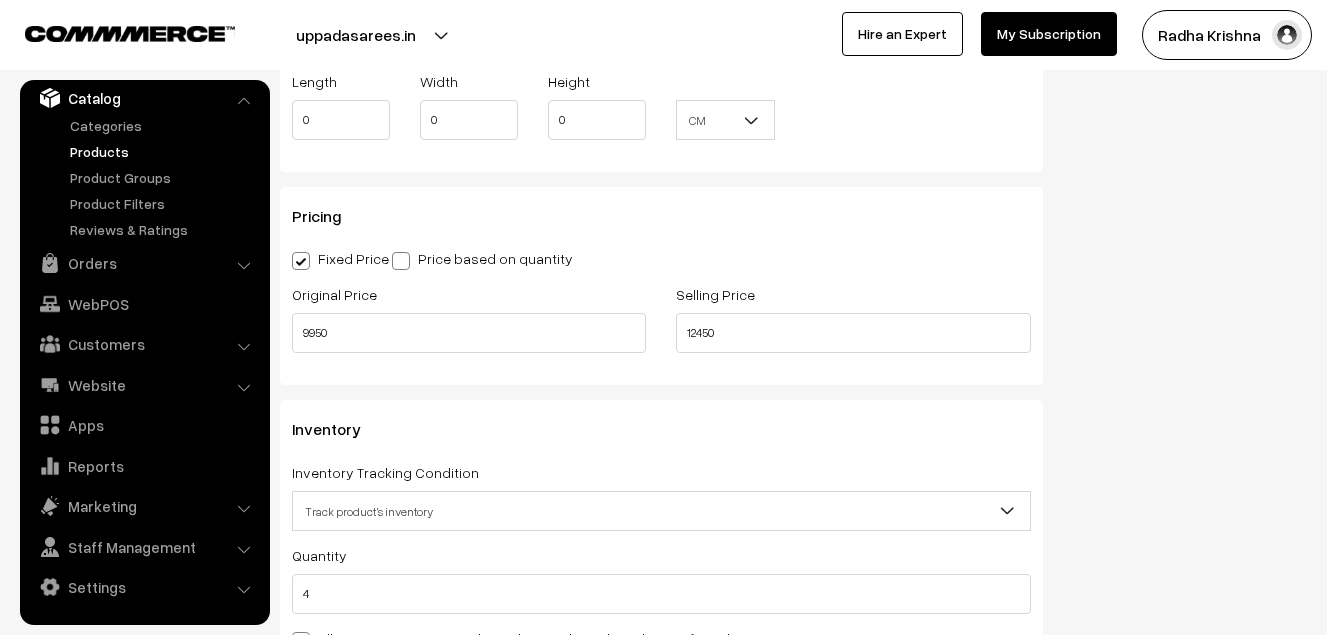 scroll, scrollTop: 0, scrollLeft: 0, axis: both 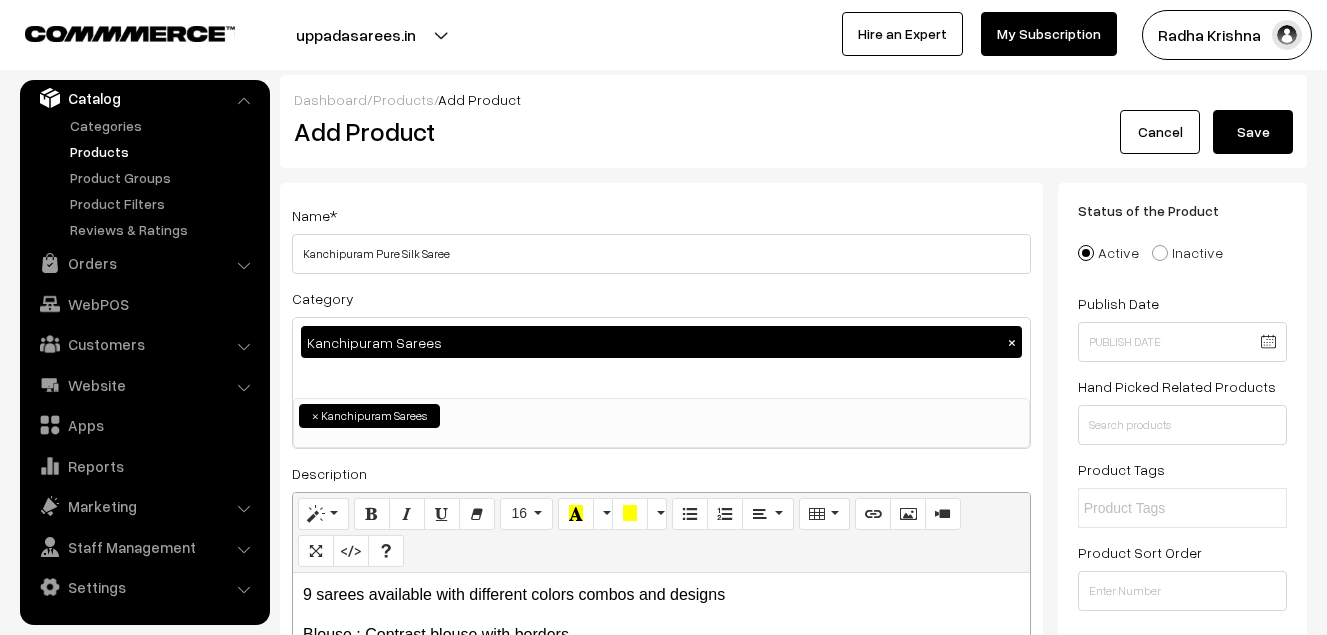click on "Save" at bounding box center (1253, 132) 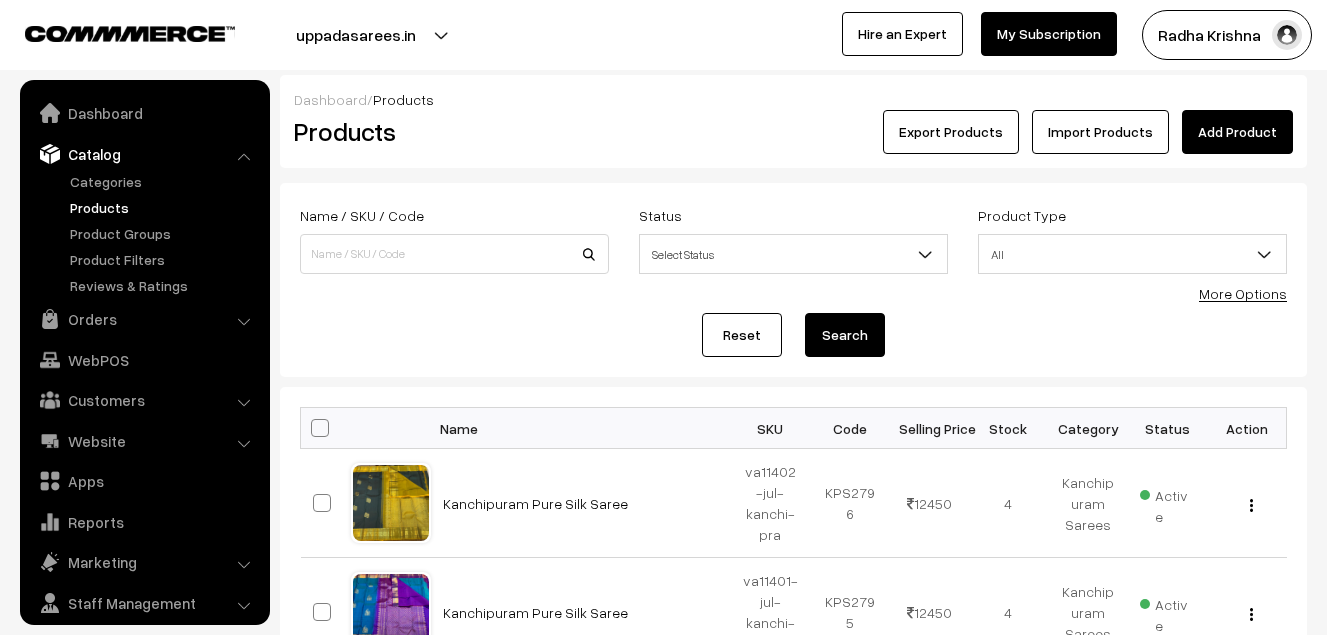 scroll, scrollTop: 0, scrollLeft: 0, axis: both 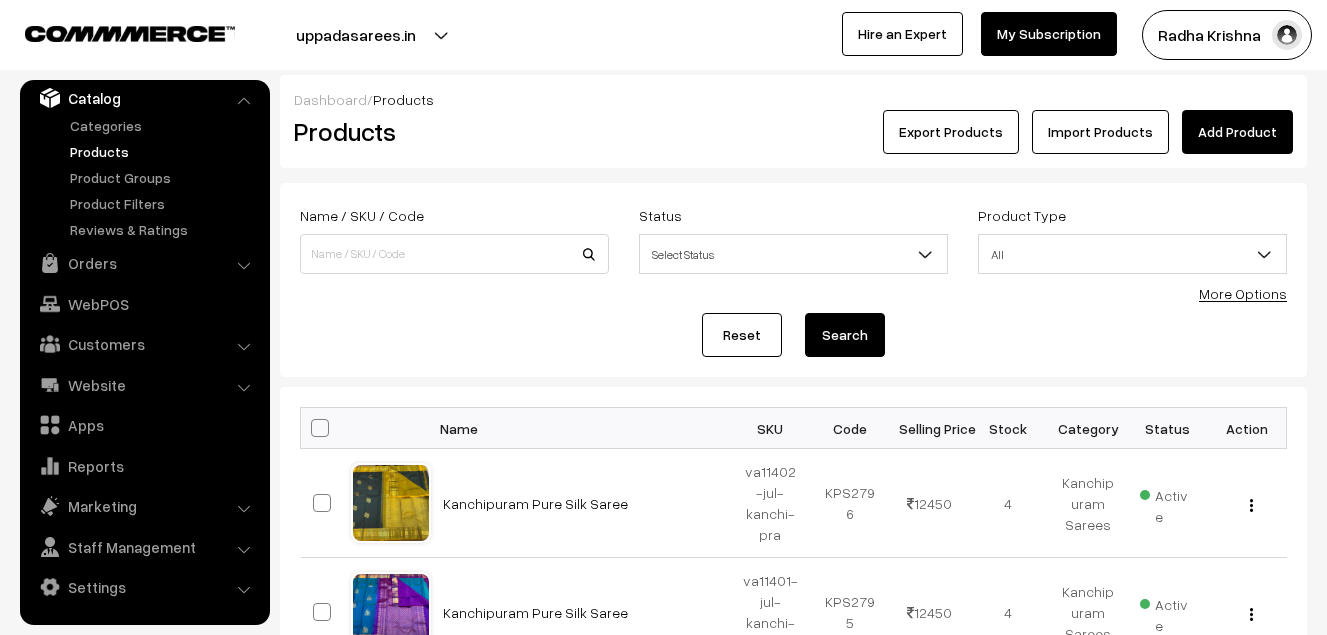 click on "Add Product" at bounding box center (1237, 132) 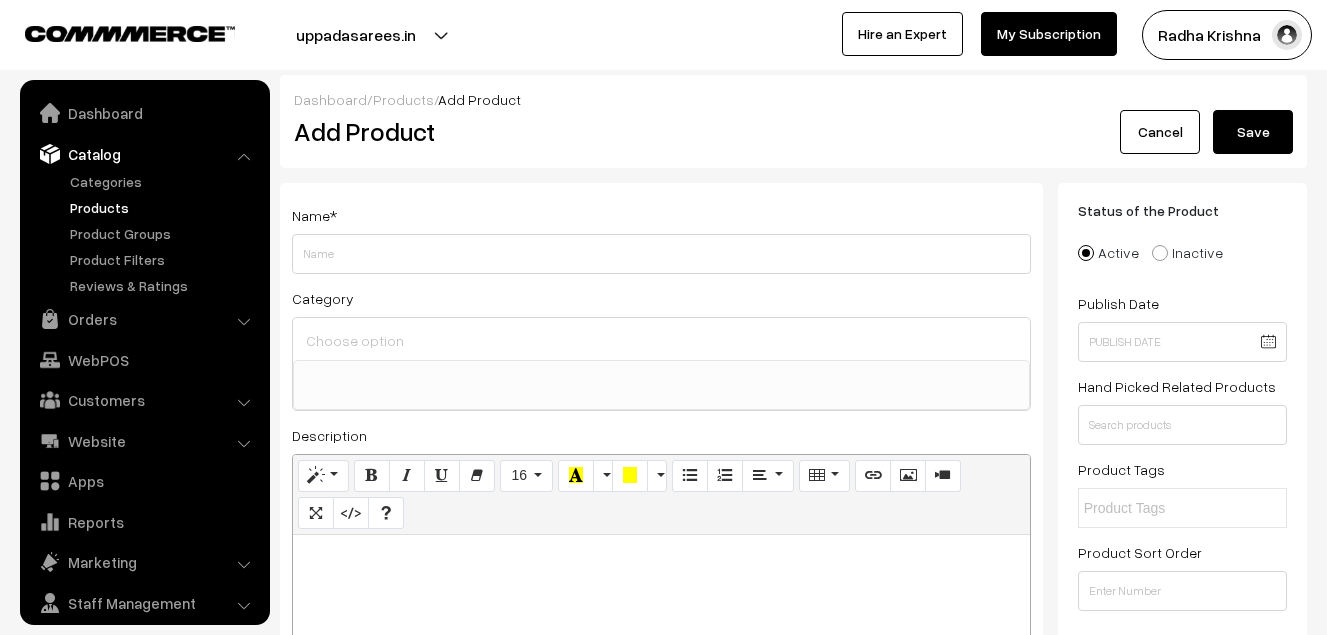 select 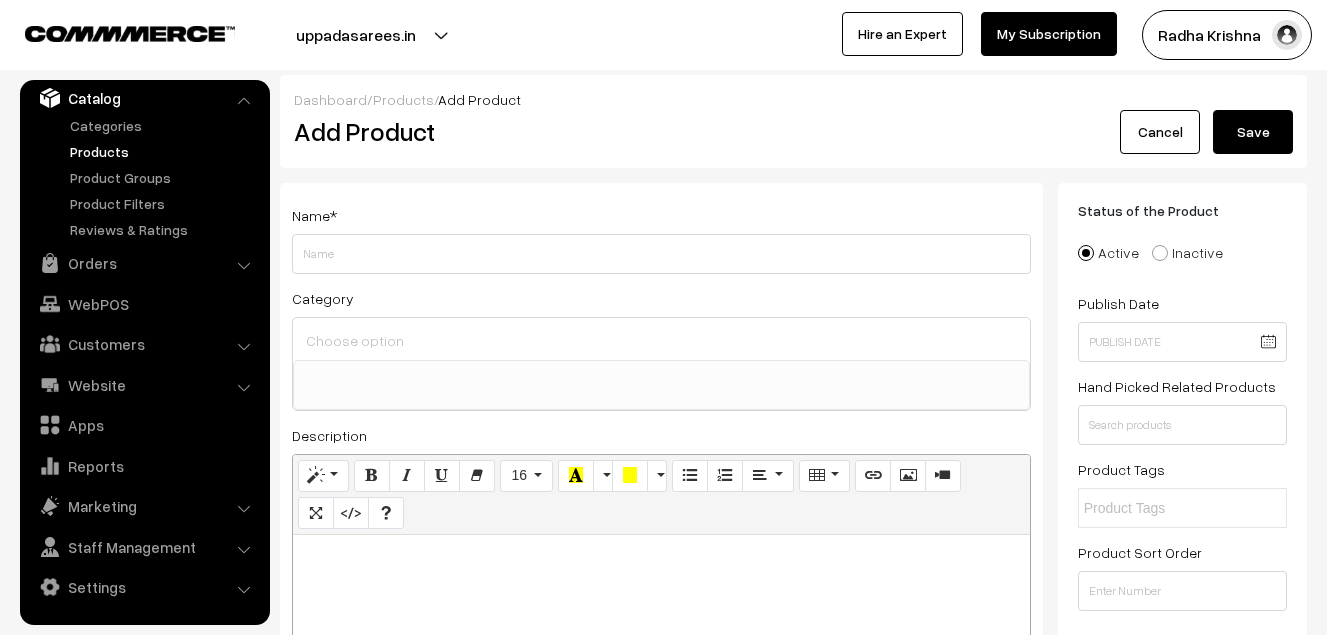 click on "Add Product" at bounding box center [665, 131] 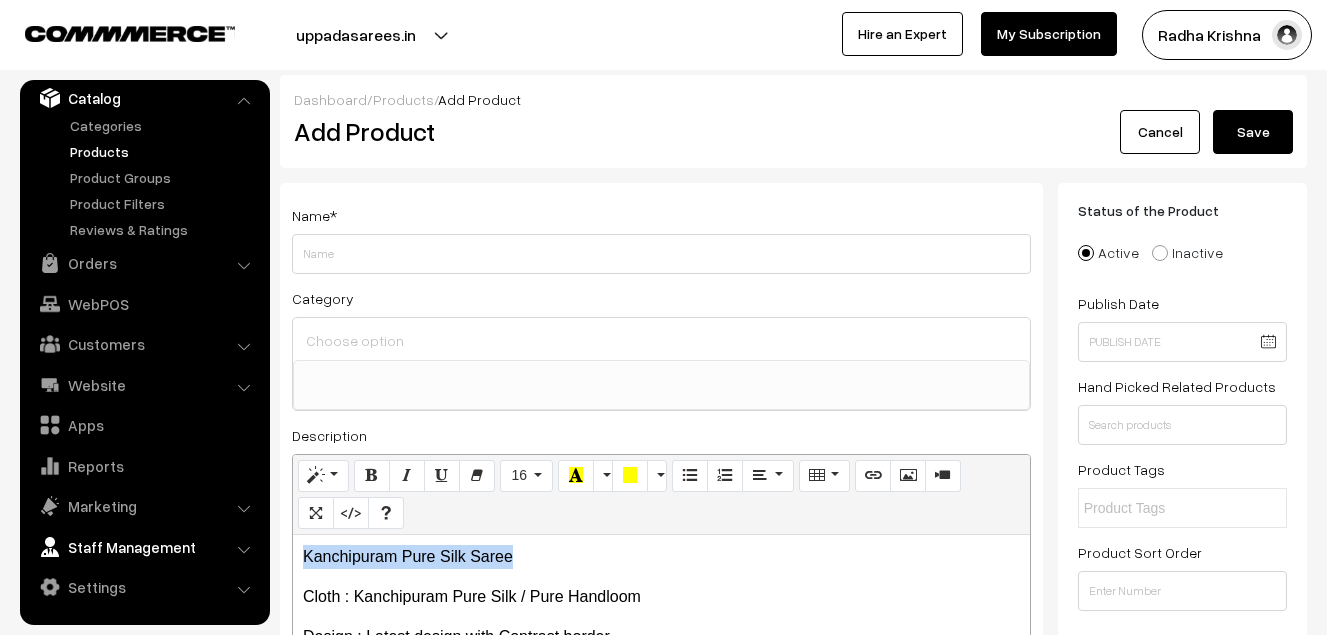 drag, startPoint x: 527, startPoint y: 544, endPoint x: 221, endPoint y: 523, distance: 306.71973 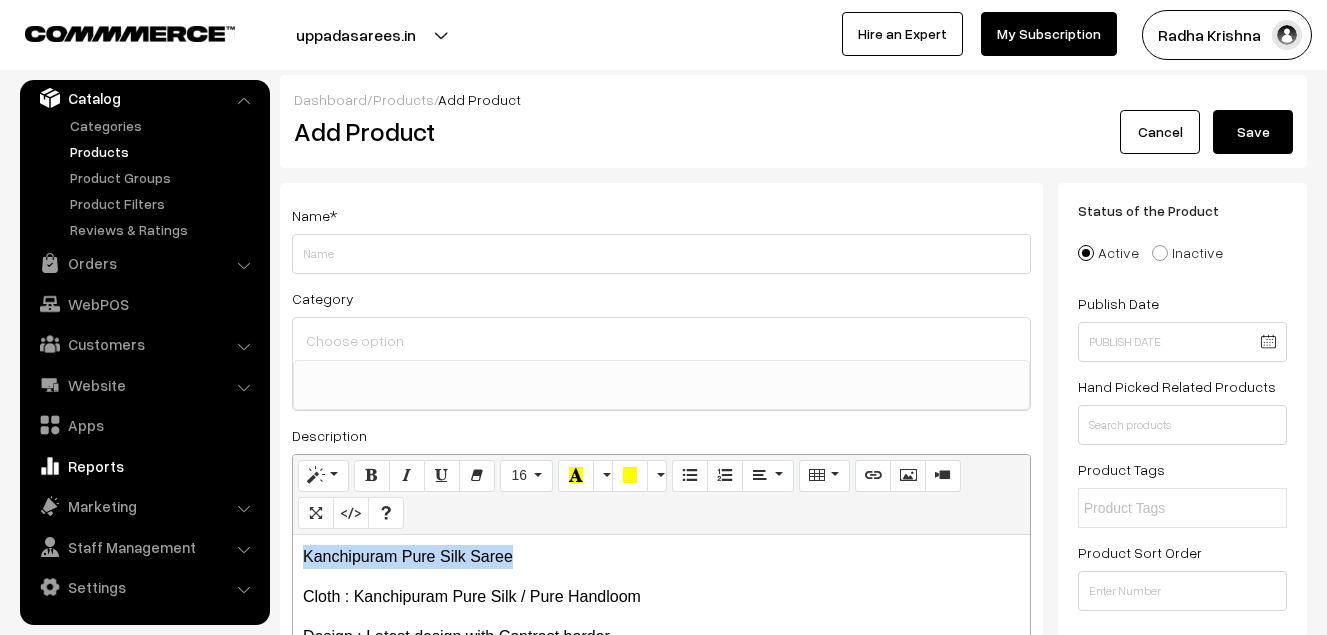 copy on "Kanchipuram Pure Silk Saree" 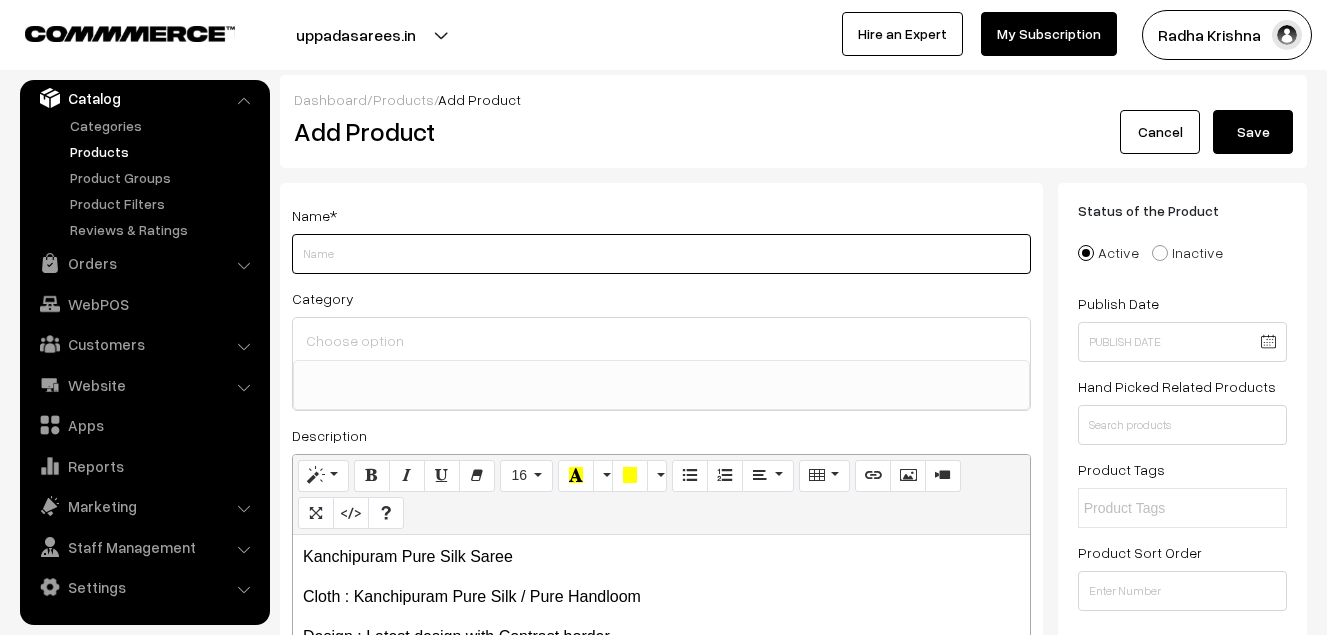 click on "Weight" at bounding box center (661, 254) 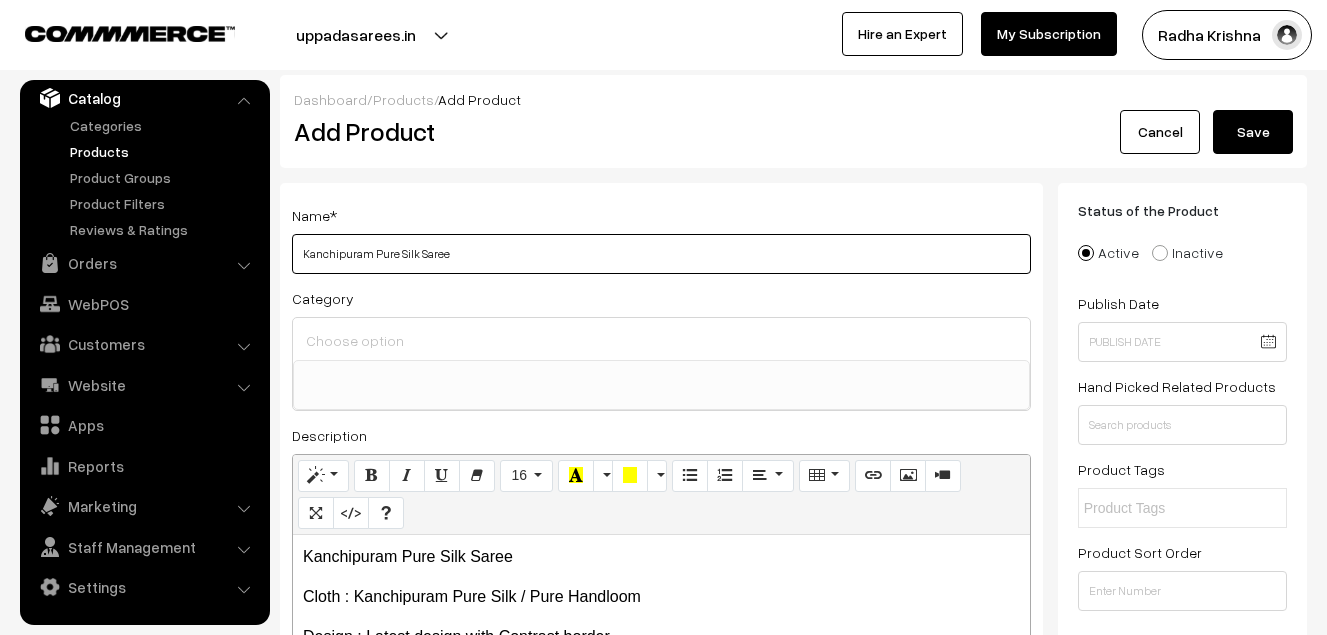 type on "Kanchipuram Pure Silk Saree" 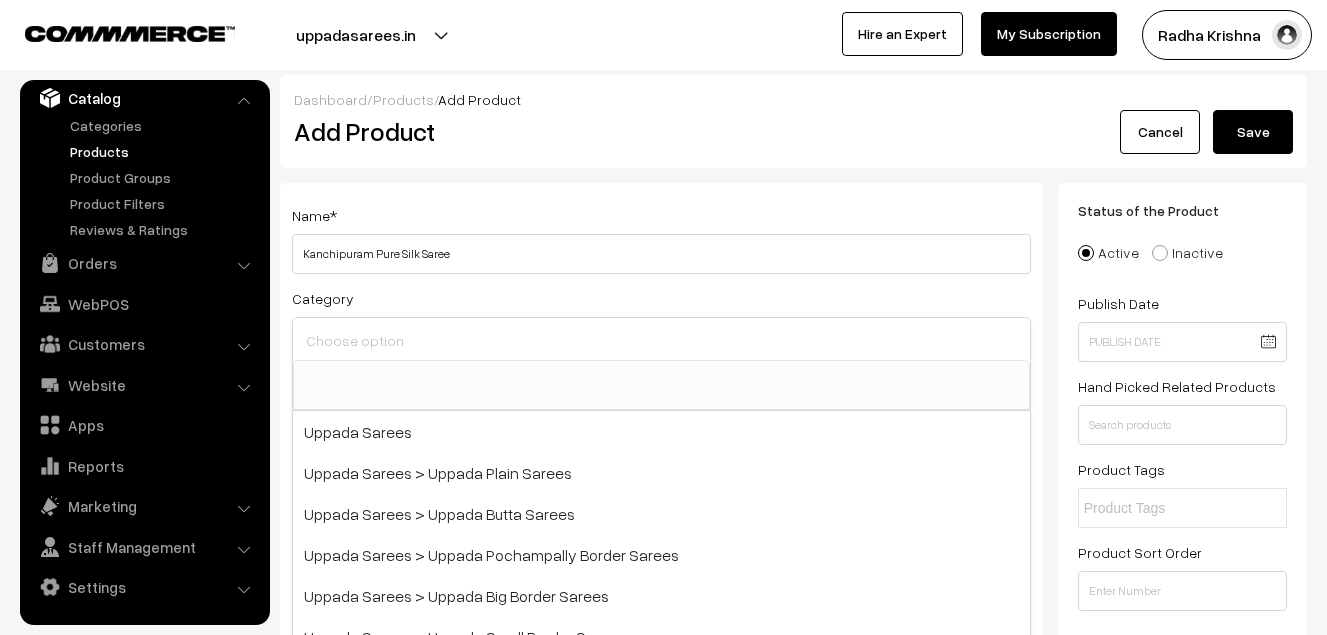 click at bounding box center [661, 340] 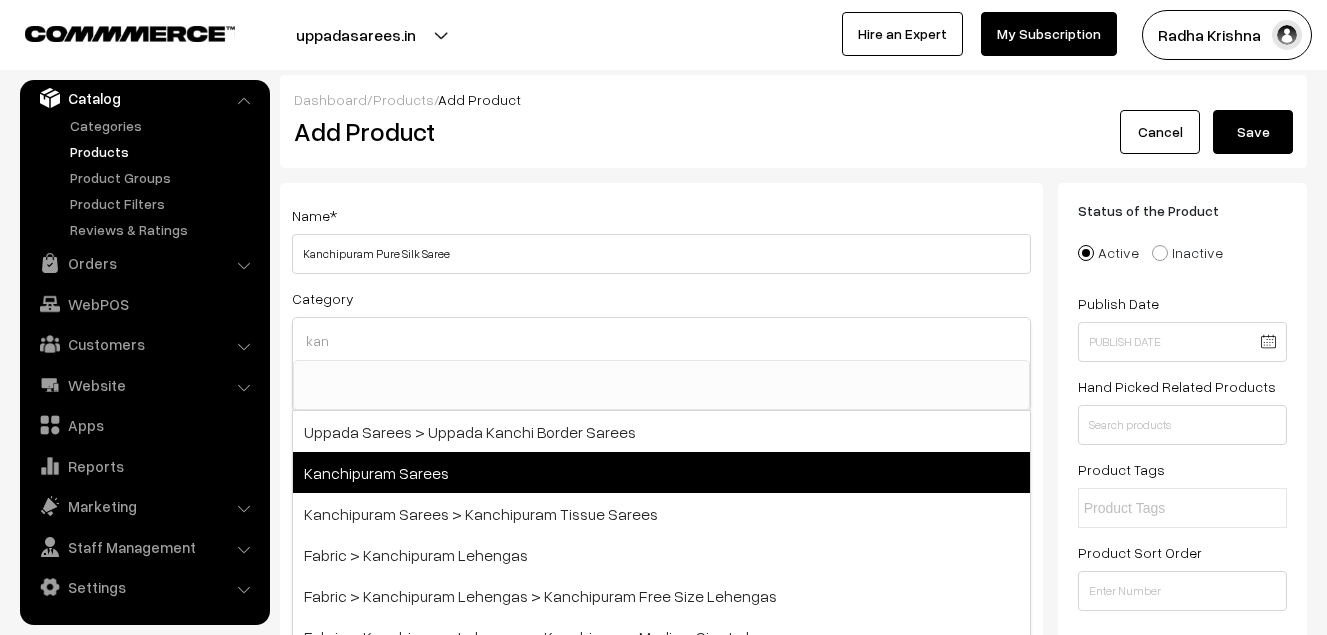 type on "kan" 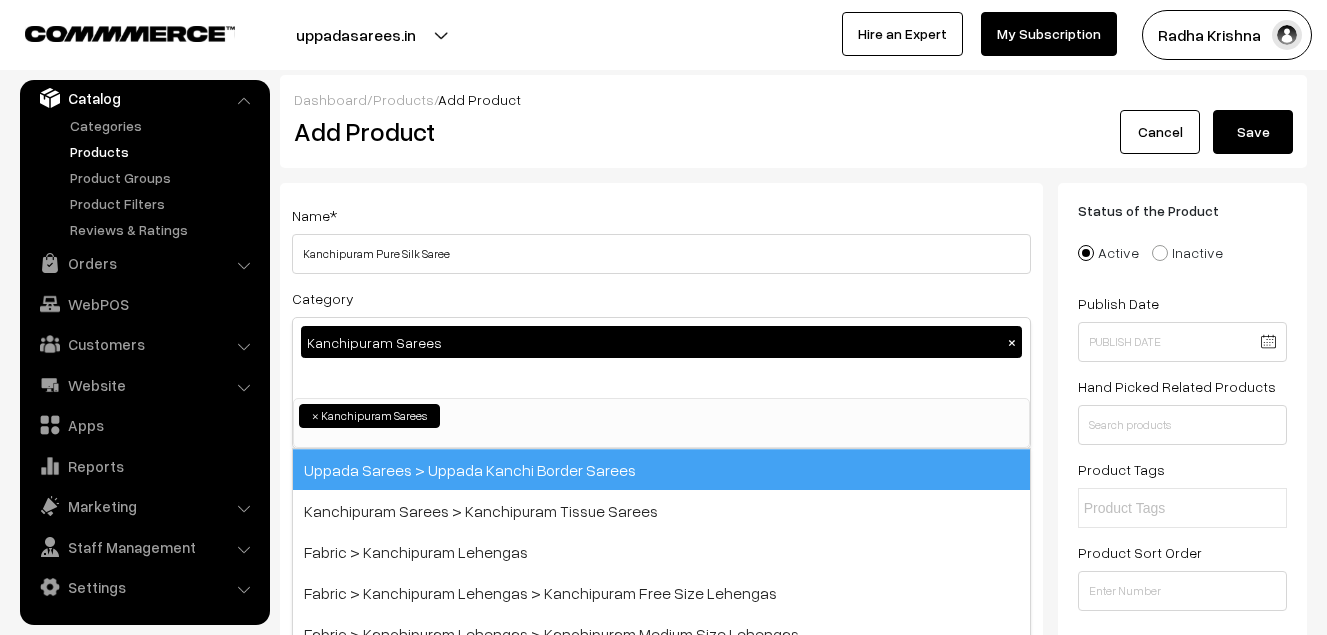scroll, scrollTop: 340, scrollLeft: 0, axis: vertical 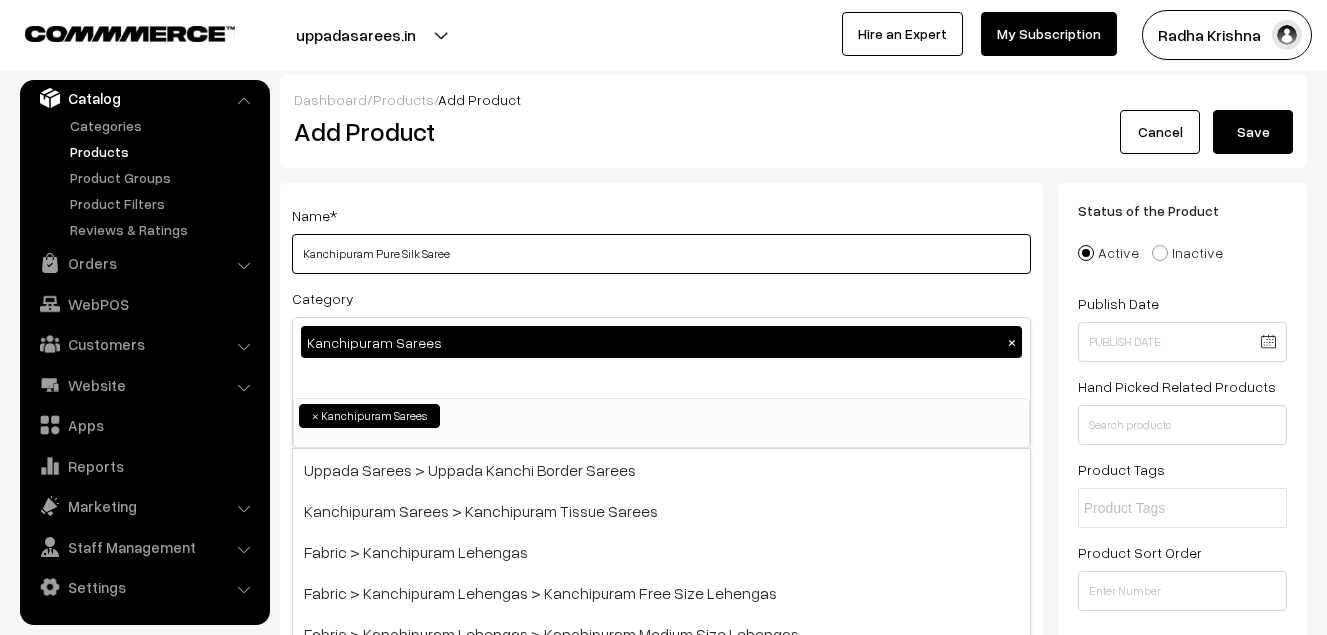 click on "Kanchipuram Pure Silk Saree" at bounding box center (661, 254) 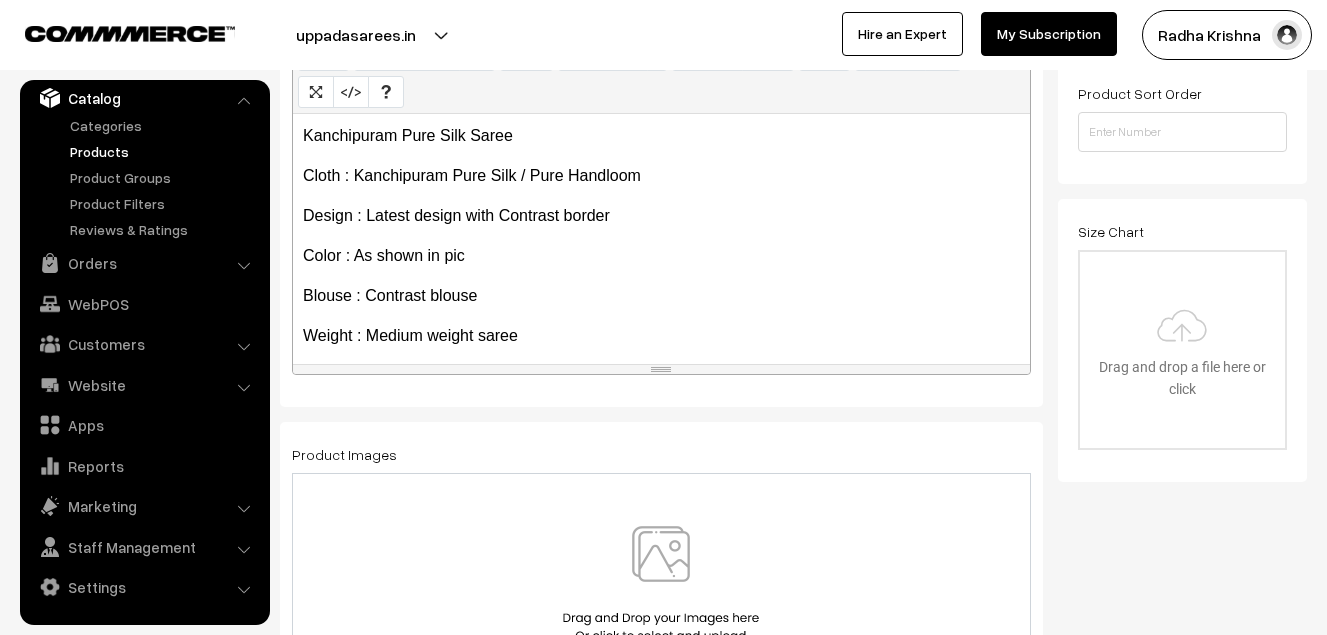 scroll, scrollTop: 500, scrollLeft: 0, axis: vertical 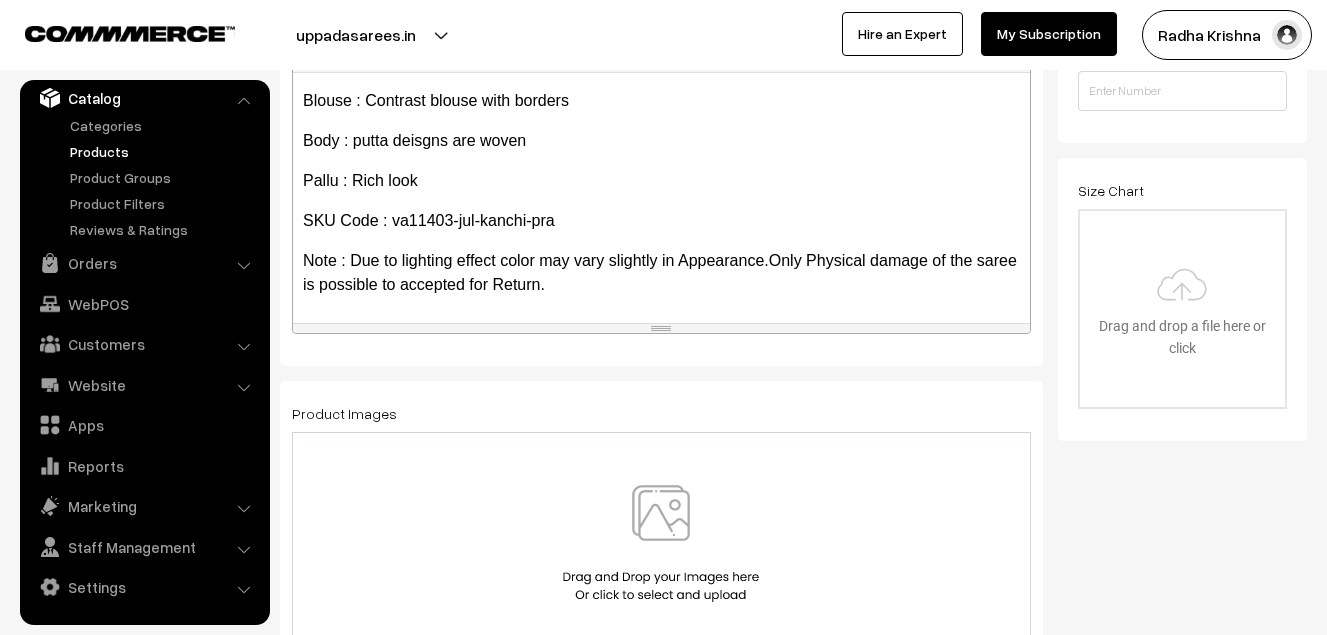click at bounding box center (661, 543) 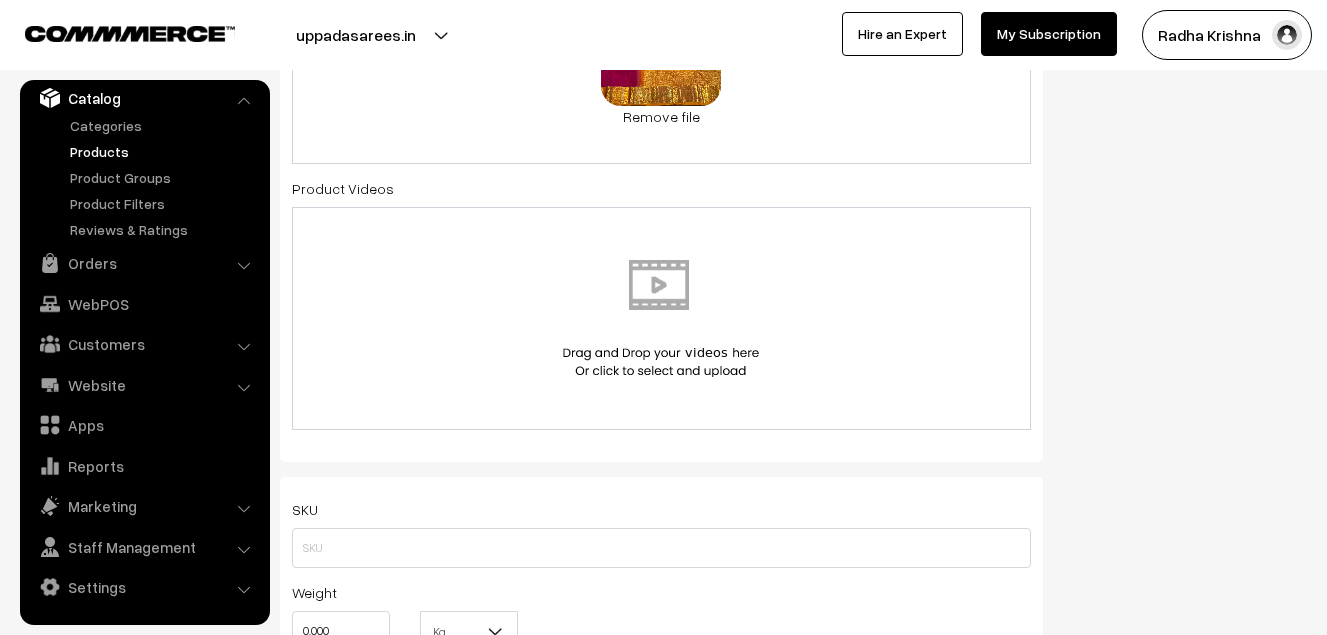 scroll, scrollTop: 1000, scrollLeft: 0, axis: vertical 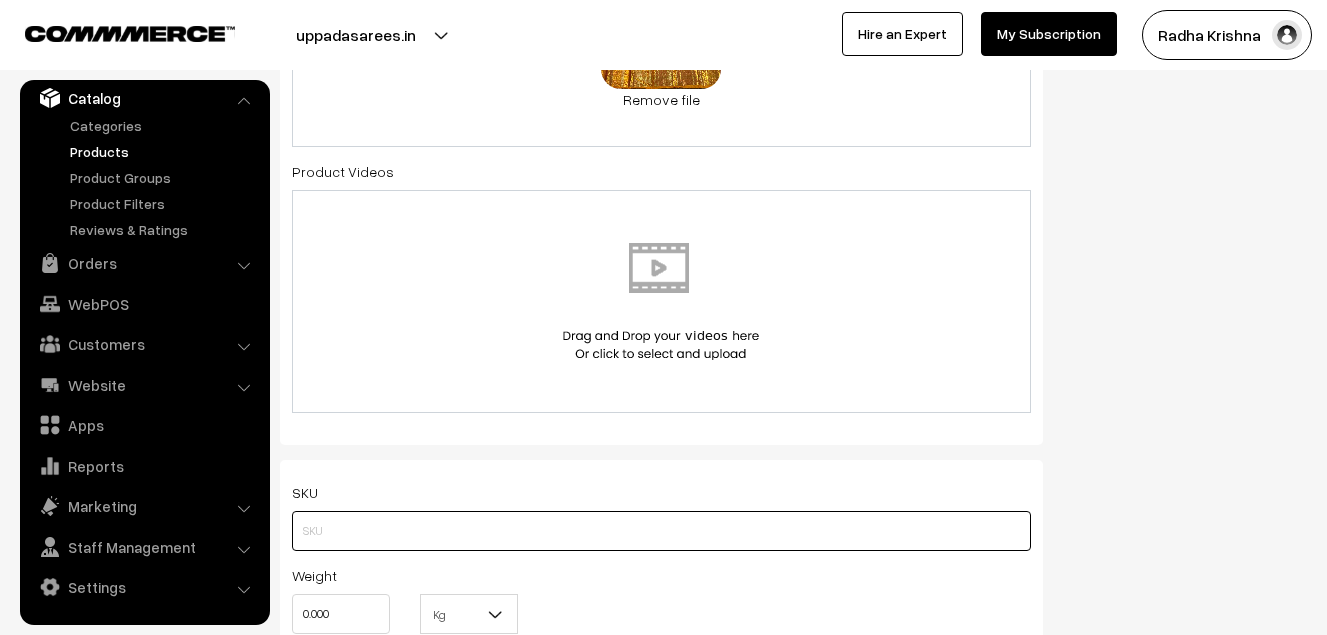 click at bounding box center [661, 531] 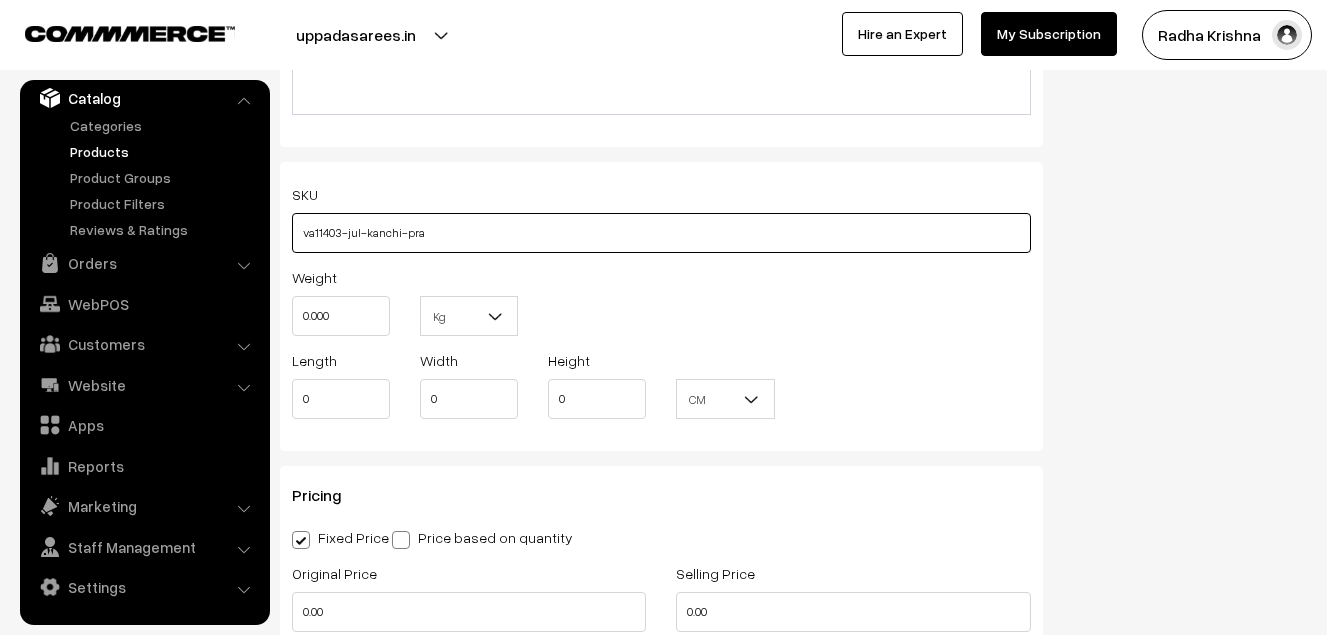 scroll, scrollTop: 1300, scrollLeft: 0, axis: vertical 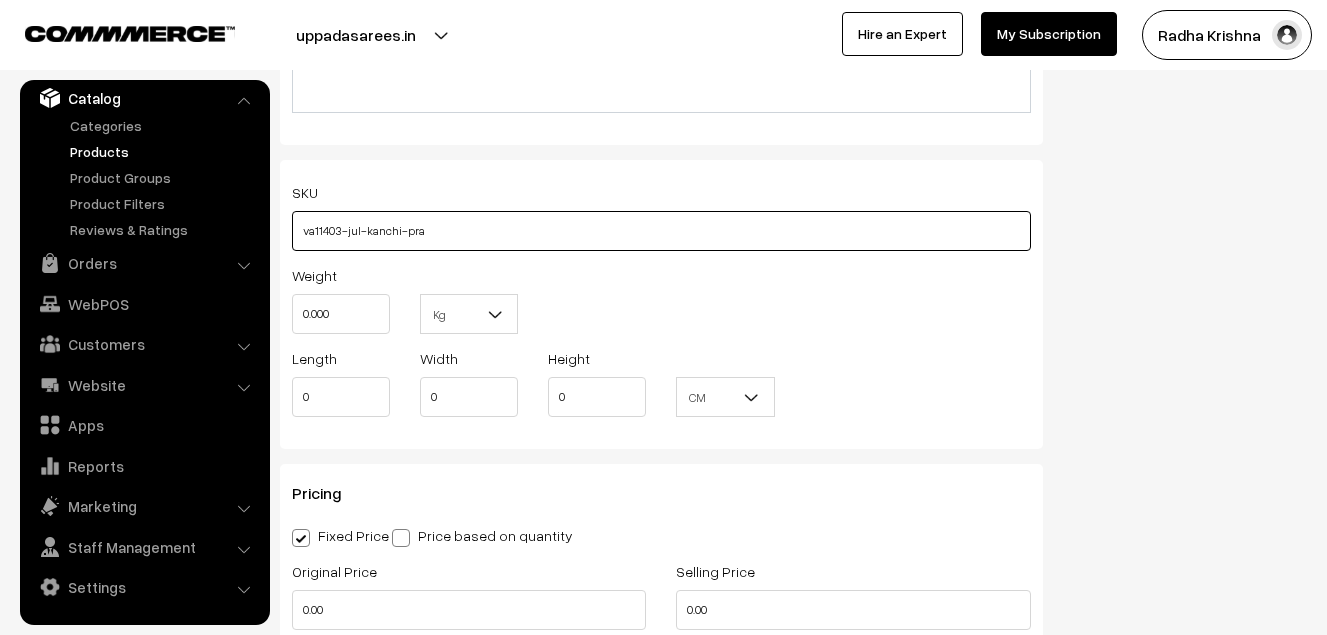 type on "va11403-jul-kanchi-pra" 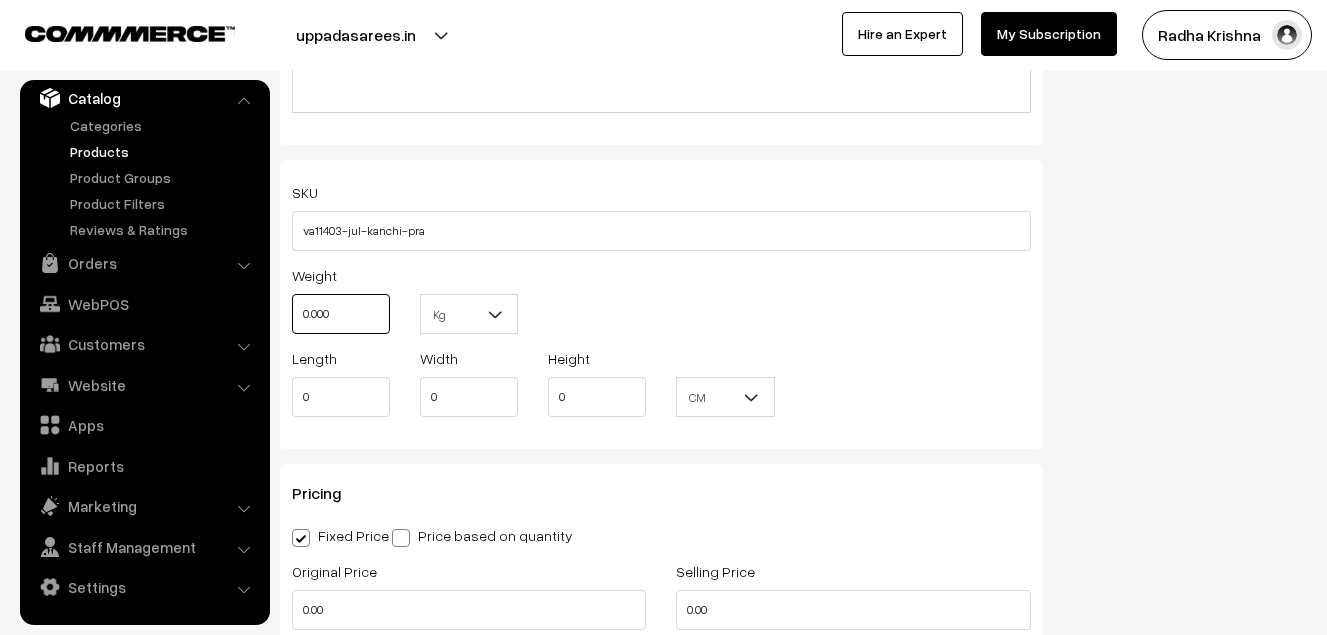 click on "0.000" at bounding box center (341, 314) 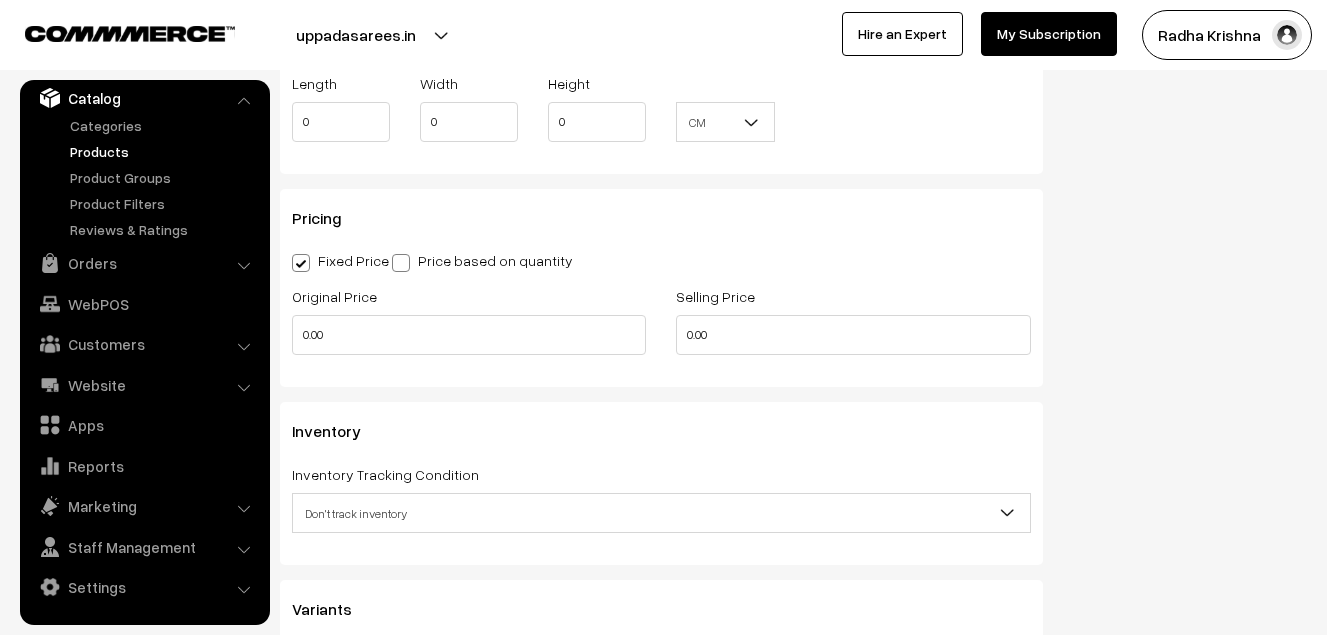 scroll, scrollTop: 1600, scrollLeft: 0, axis: vertical 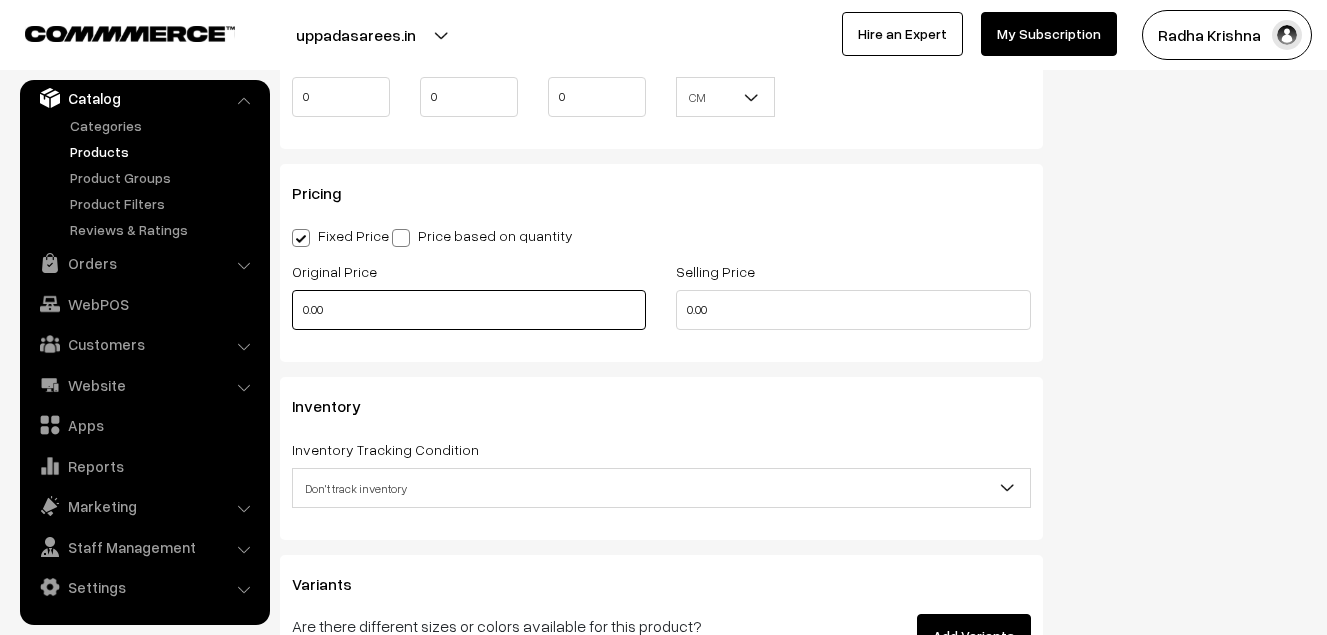 type on "0.80" 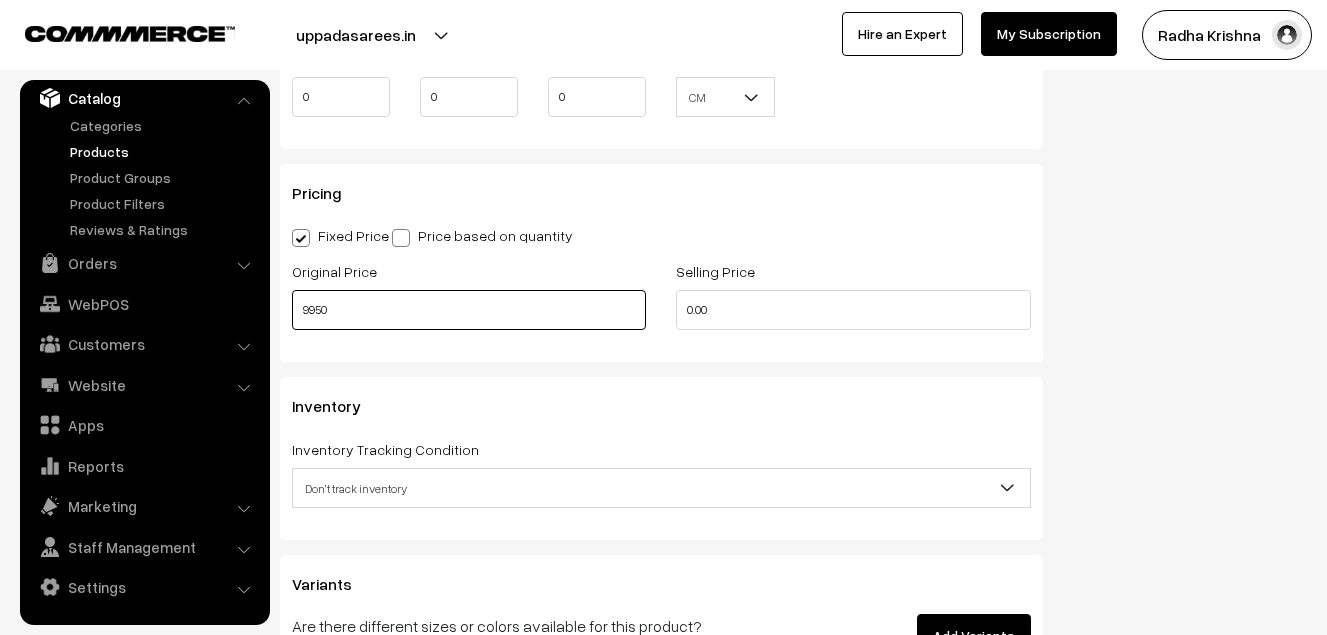 type on "9950" 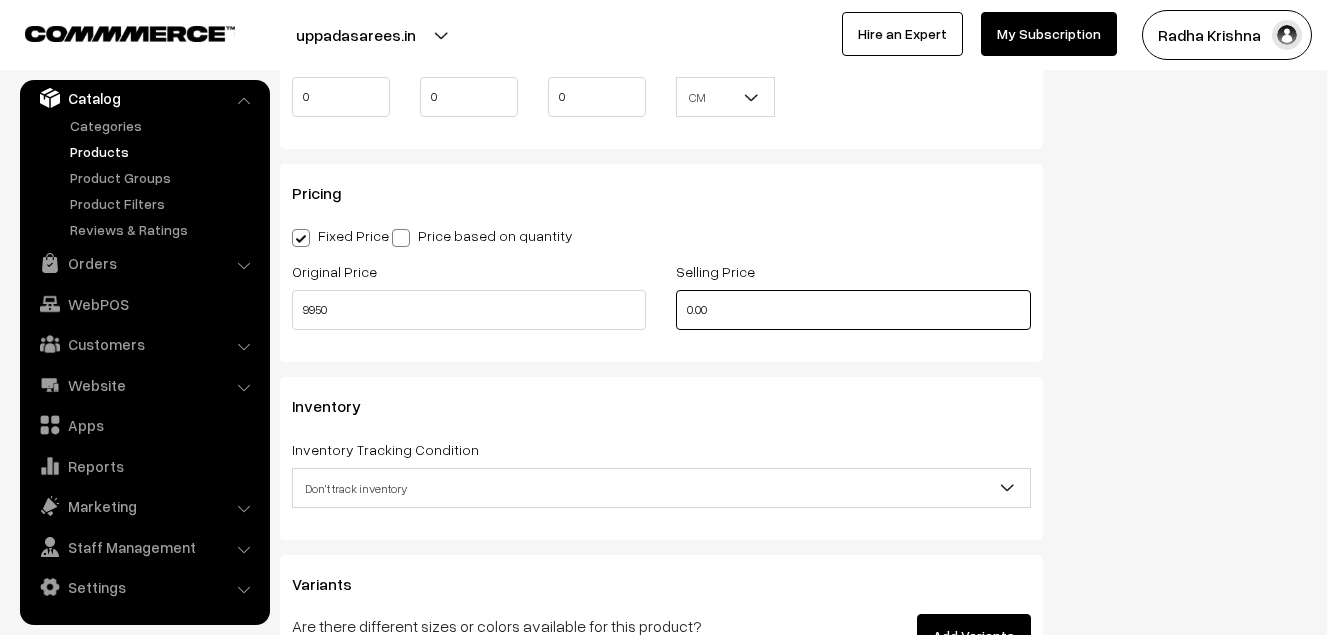 click on "0.00" at bounding box center [853, 310] 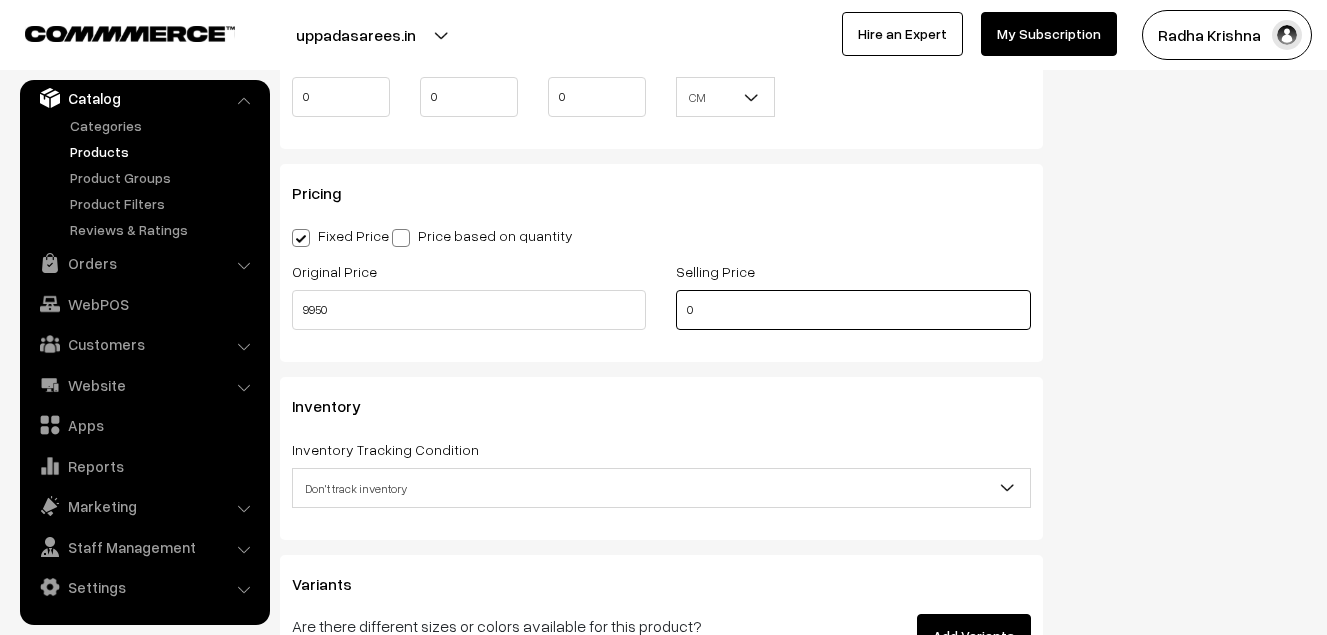 click on "0" at bounding box center [853, 310] 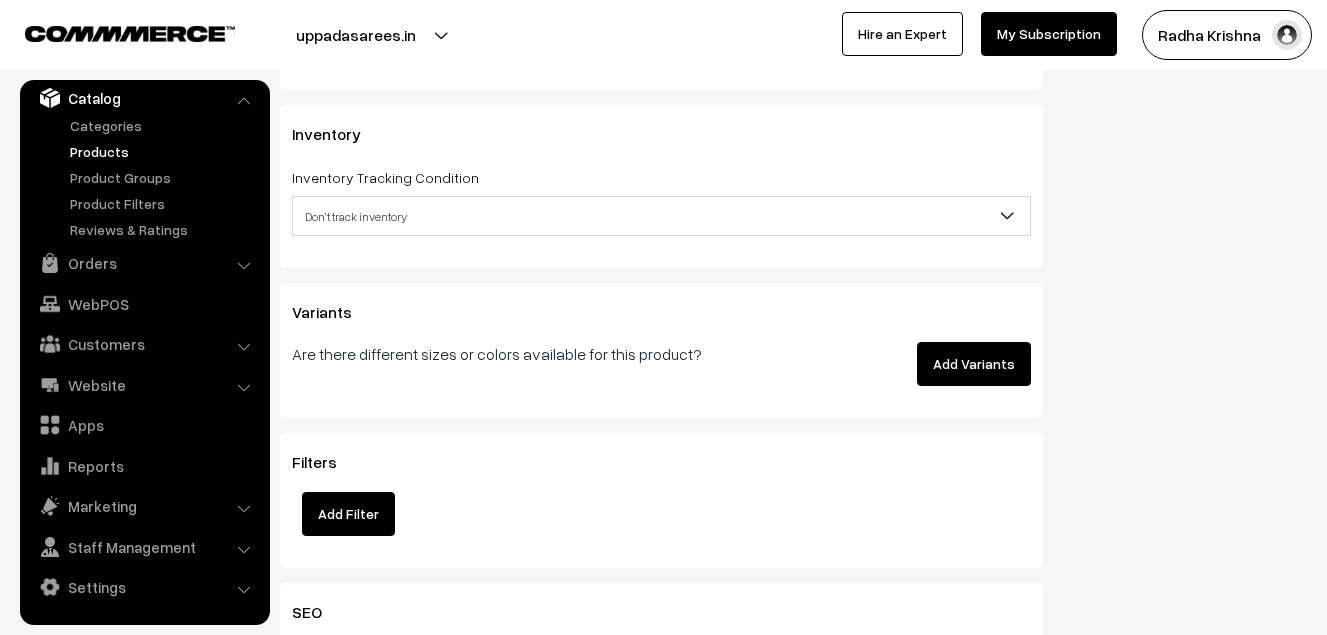 scroll, scrollTop: 1900, scrollLeft: 0, axis: vertical 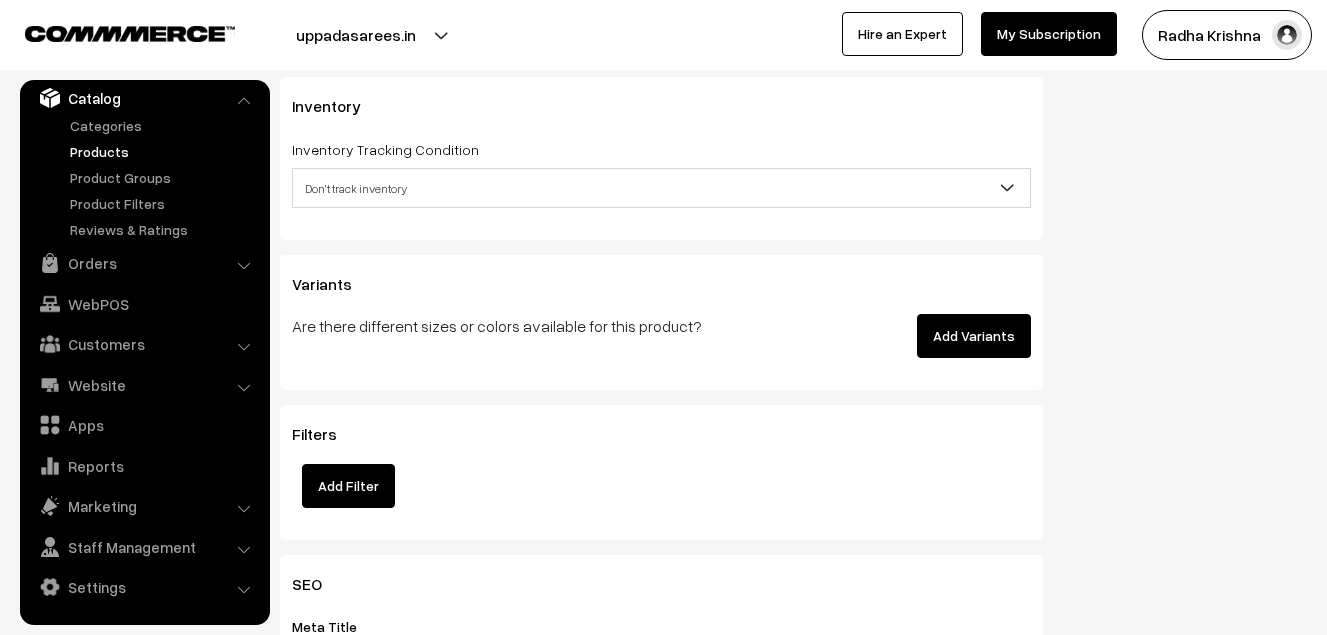 type on "12450" 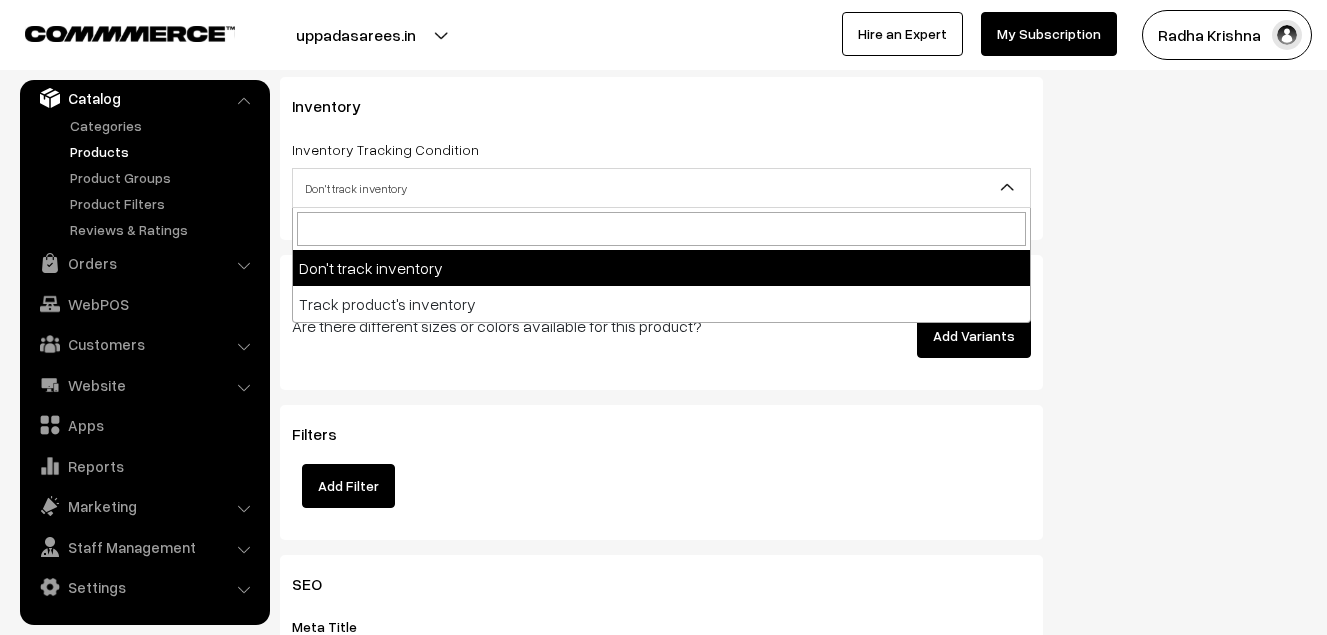 click on "Don't track inventory" at bounding box center [661, 188] 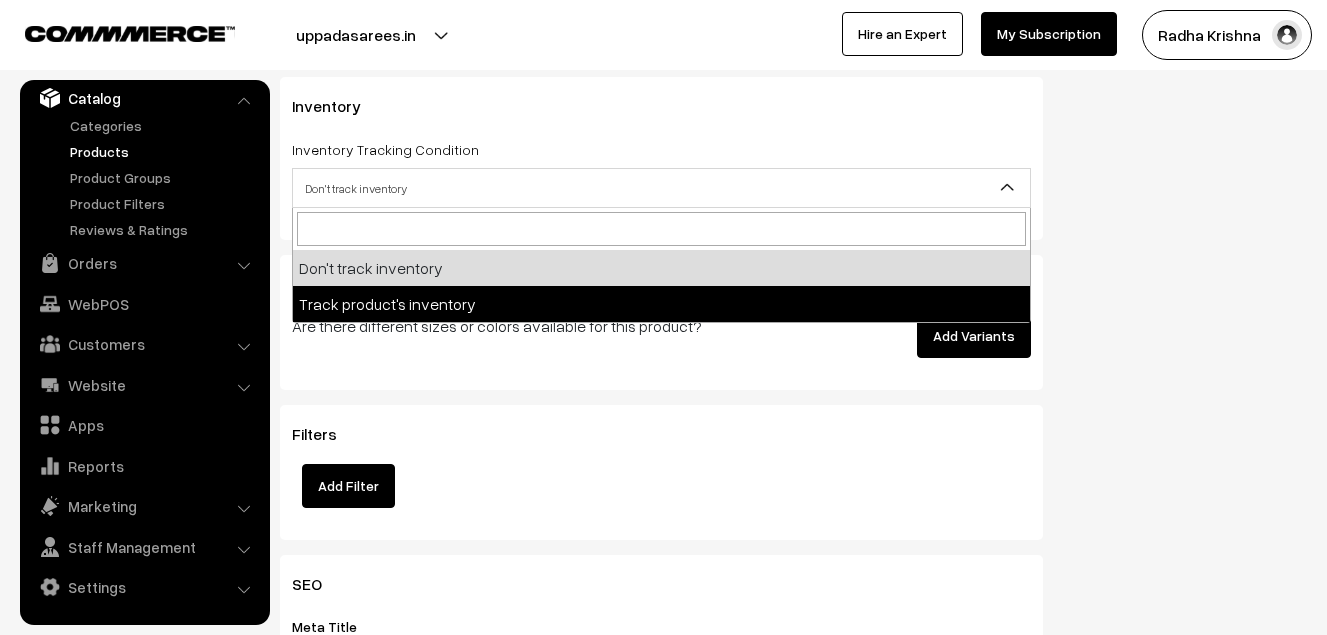 select on "2" 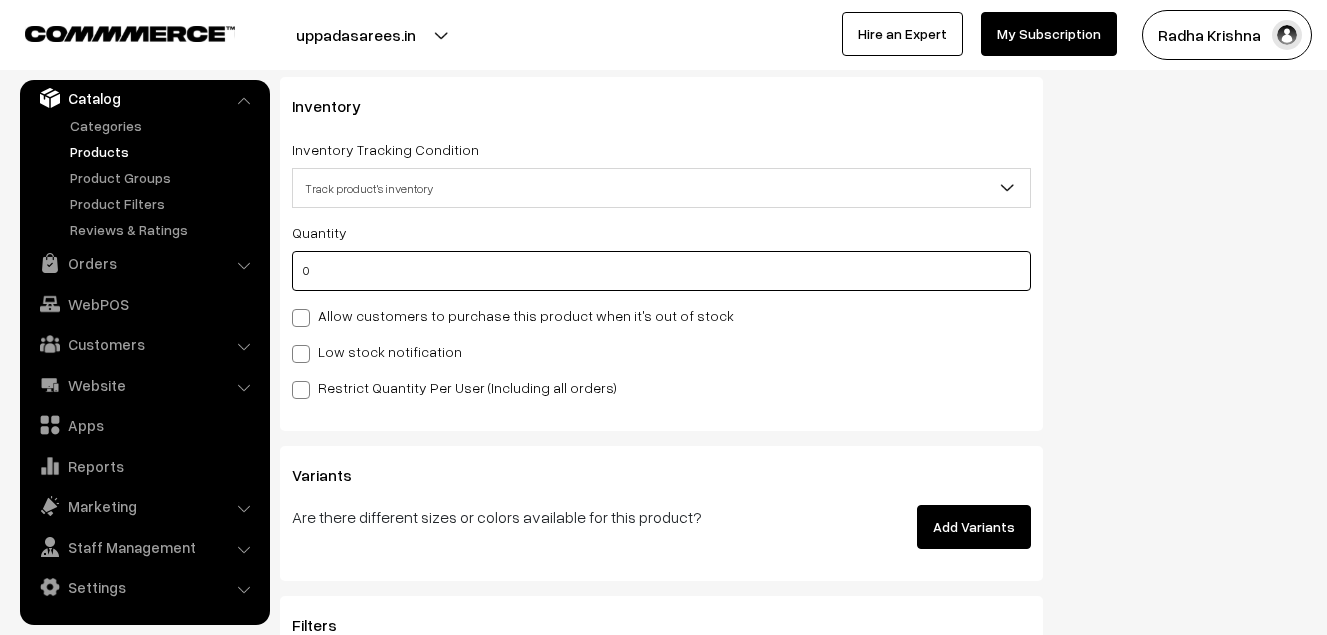 click on "0" at bounding box center (661, 271) 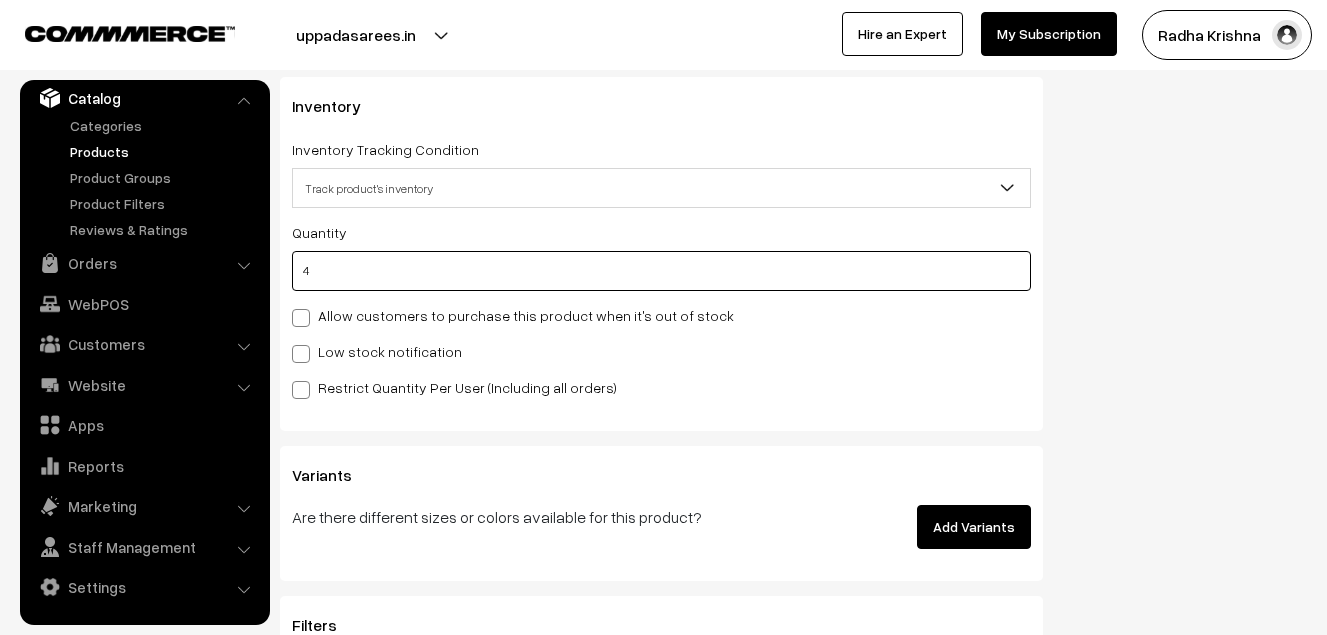 type on "4" 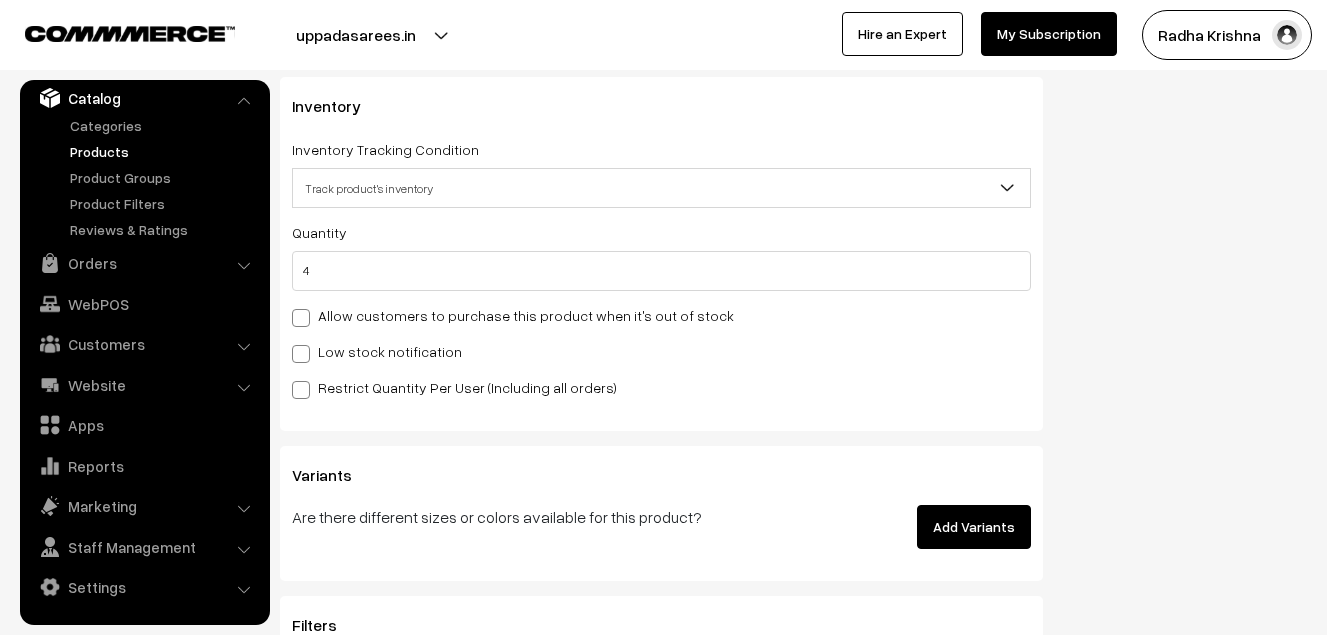 click on "Quantity
4
Allow customers to purchase this product when it's out of stock
Low stock notification
Stock Value" at bounding box center [661, 309] 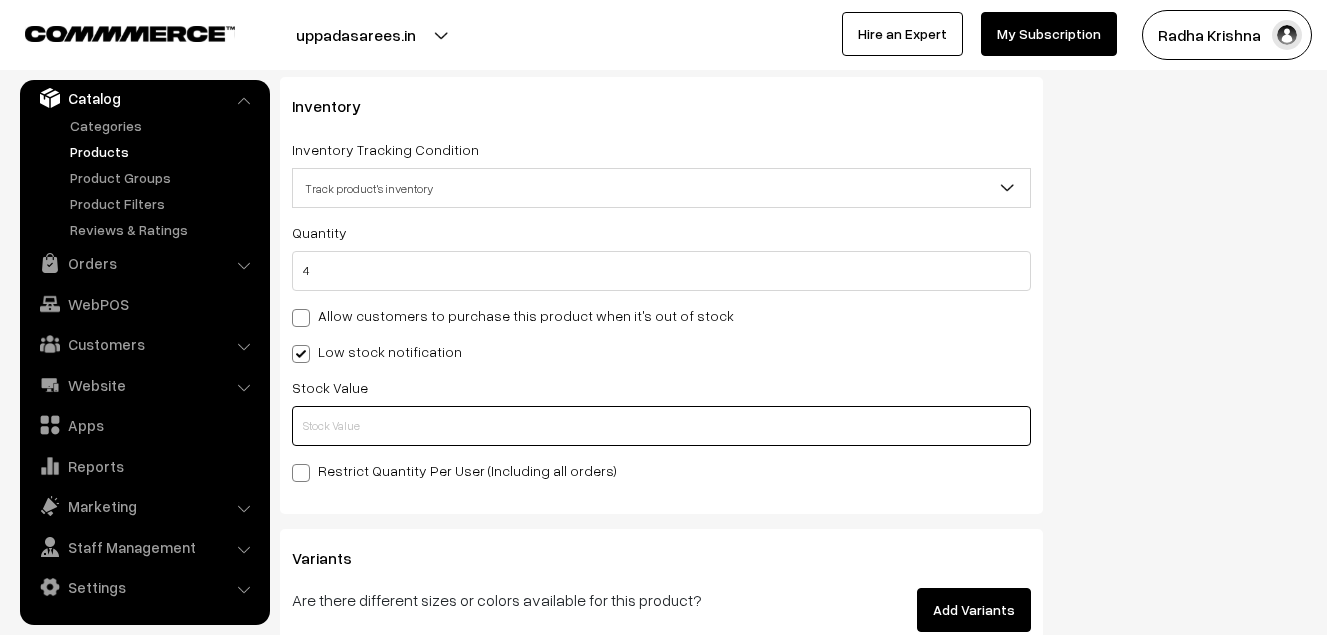 click at bounding box center [661, 426] 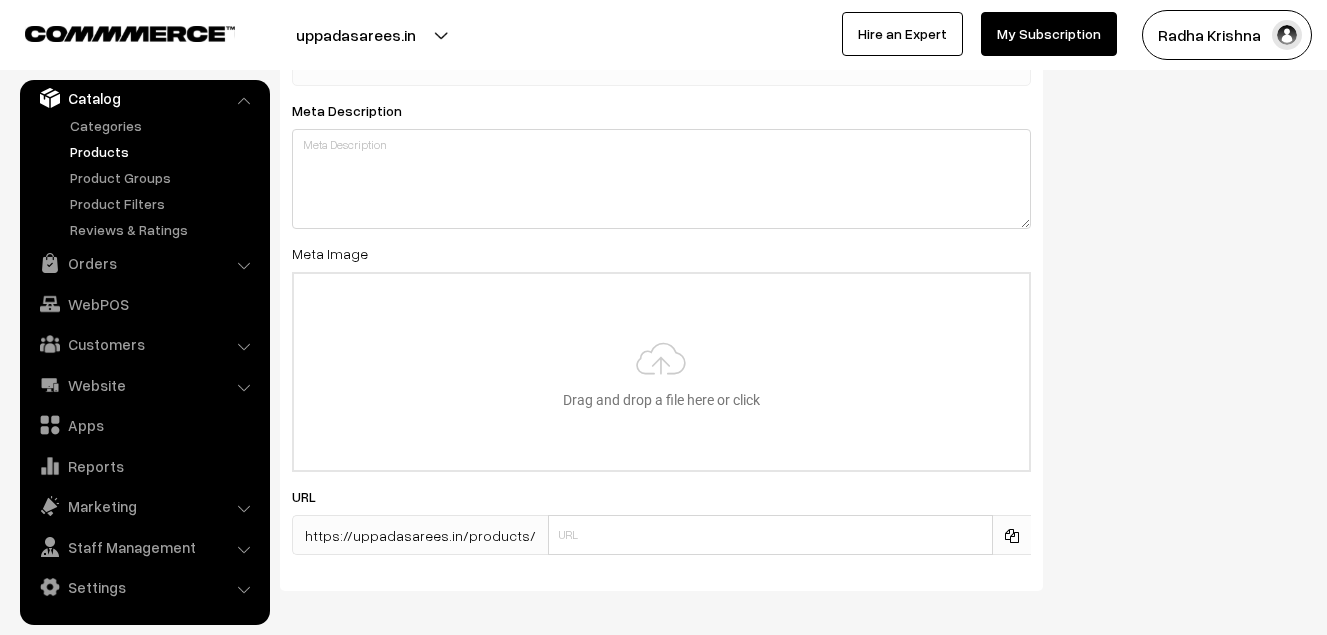 scroll, scrollTop: 2983, scrollLeft: 0, axis: vertical 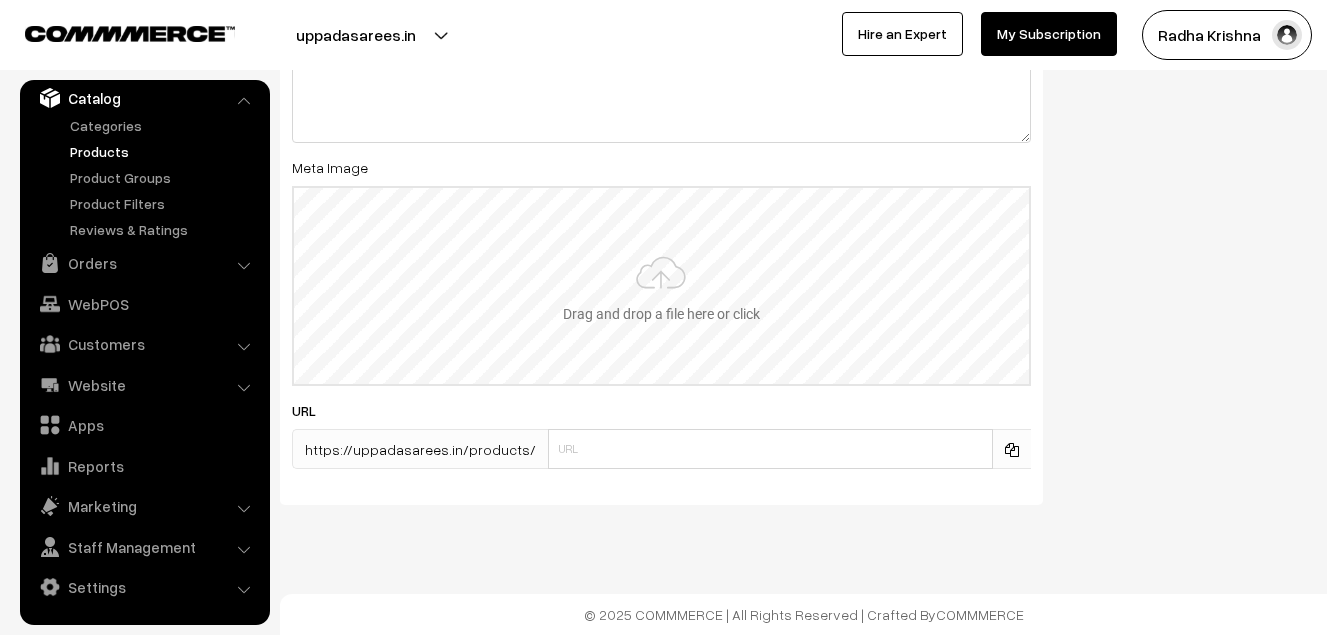 type on "2" 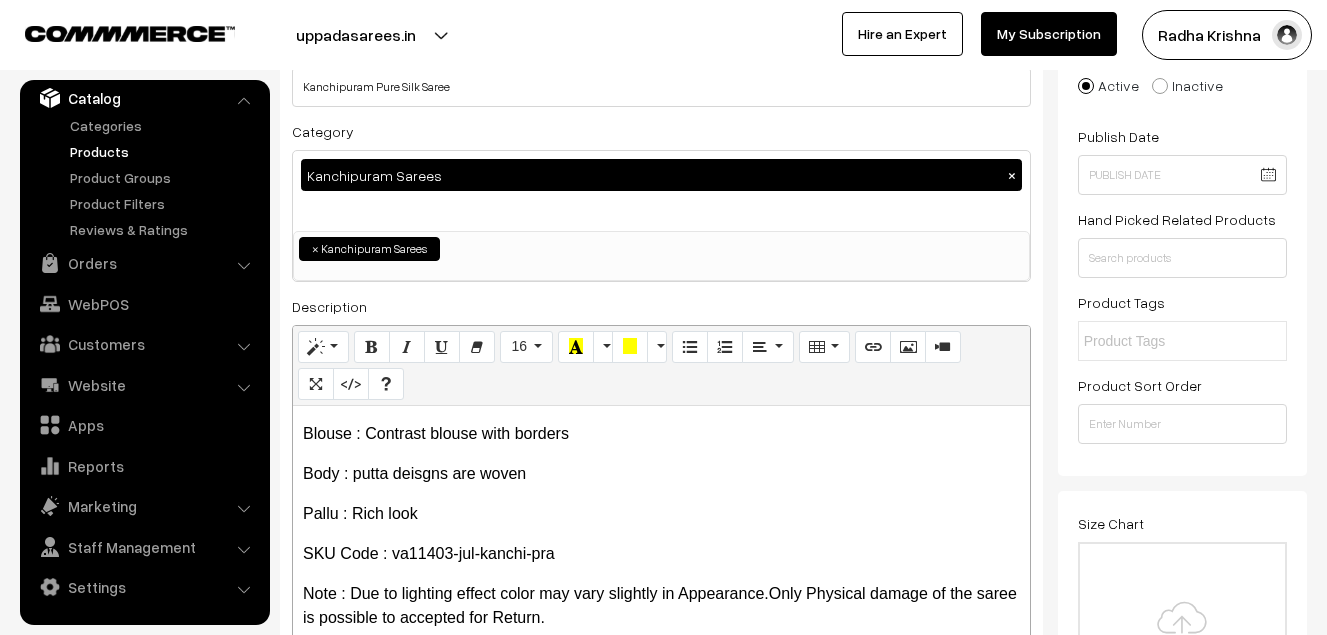 scroll, scrollTop: 0, scrollLeft: 0, axis: both 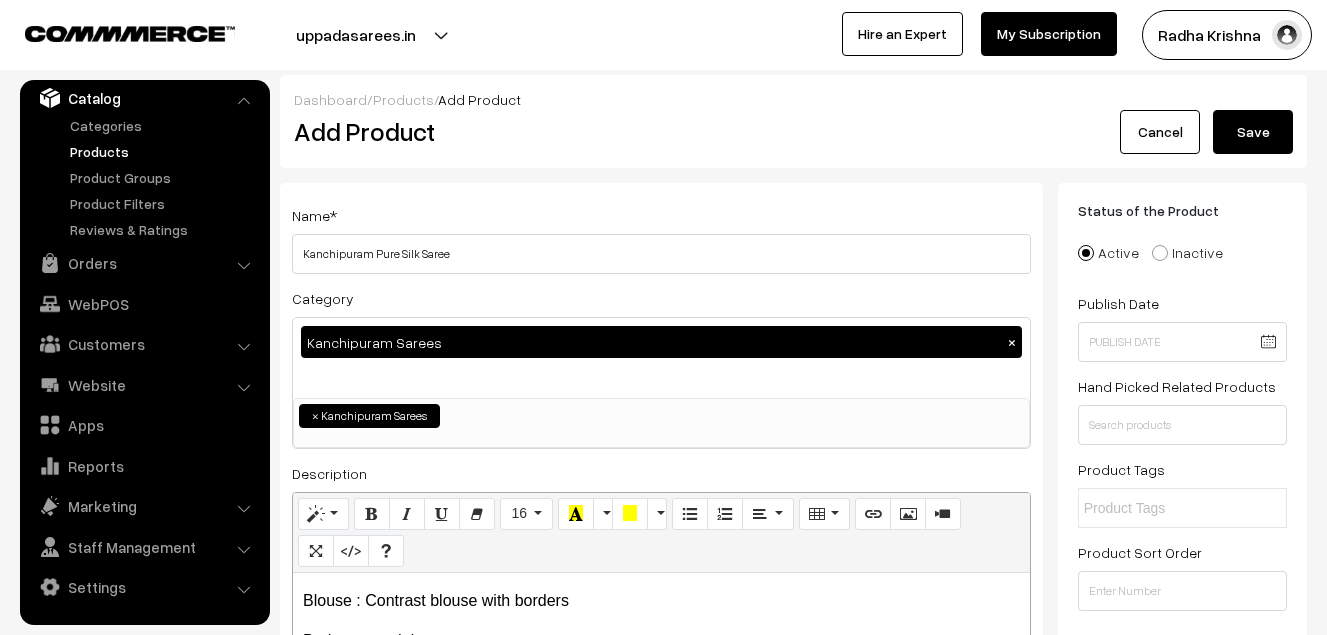 click on "Save" at bounding box center (1253, 132) 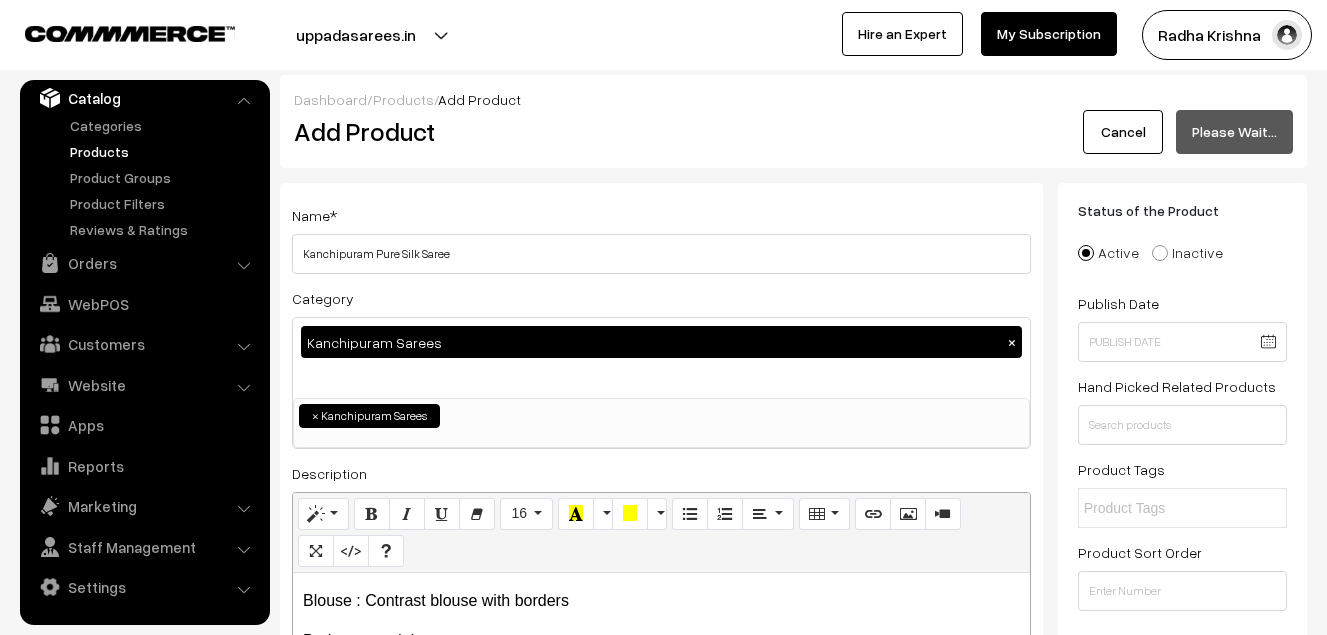 click on "Add Product" at bounding box center [665, 131] 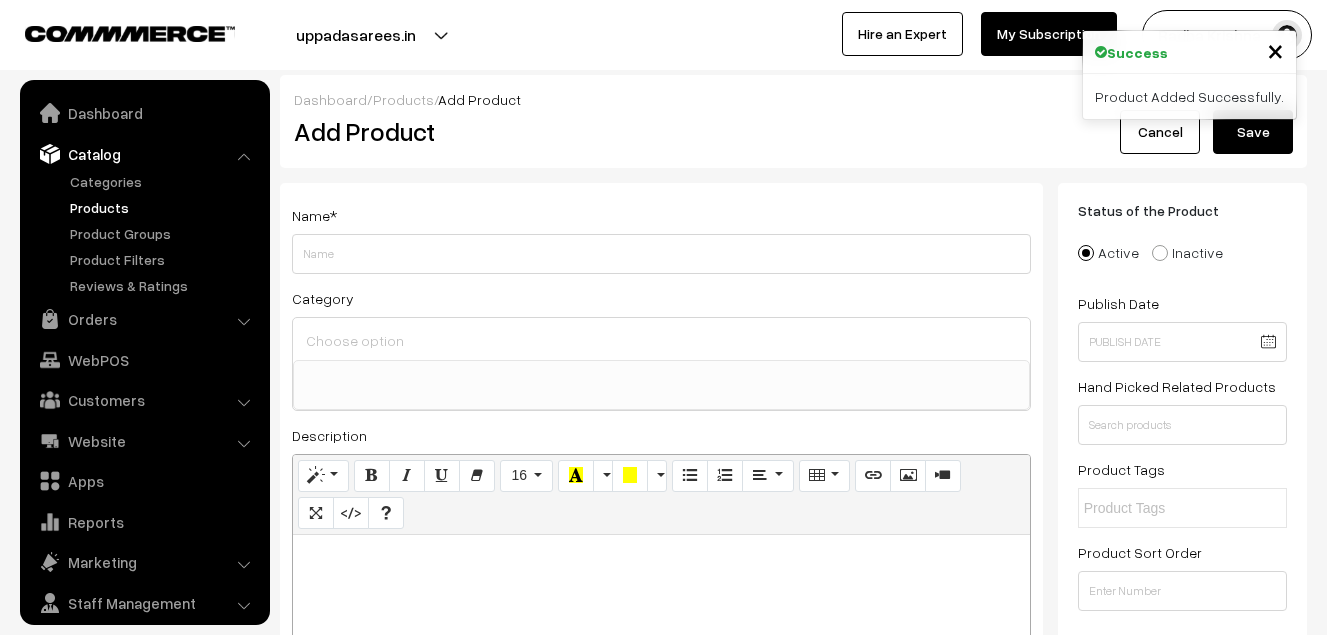 select 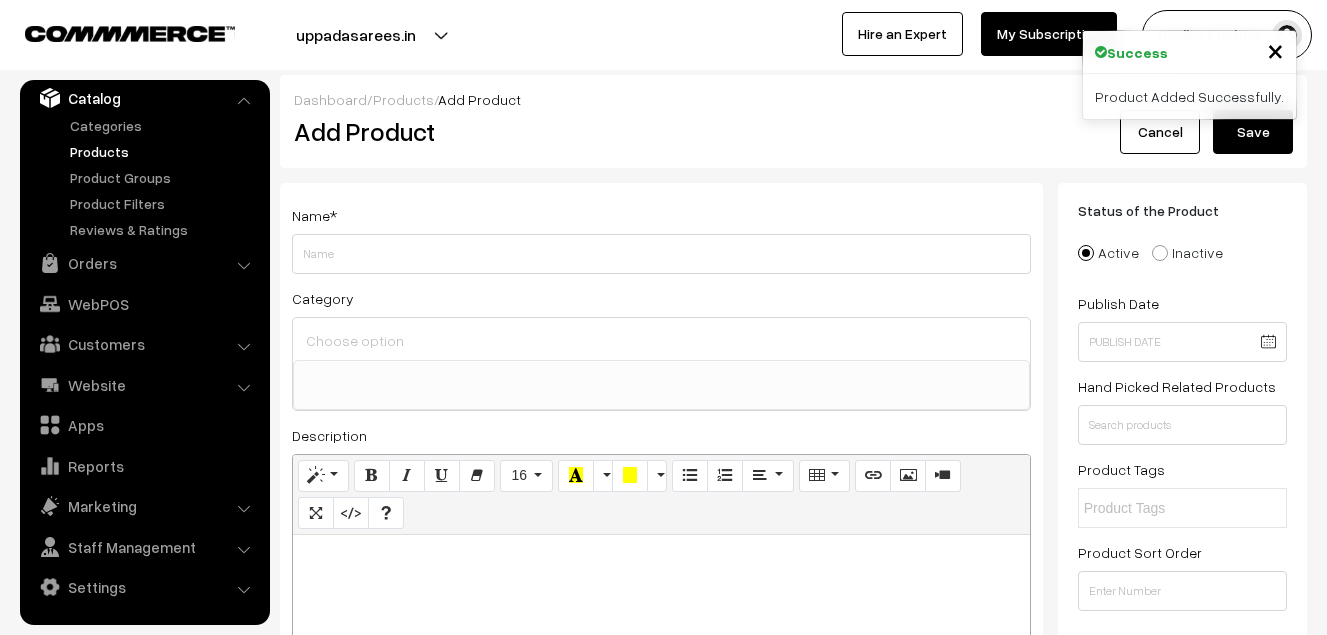 click at bounding box center [661, 660] 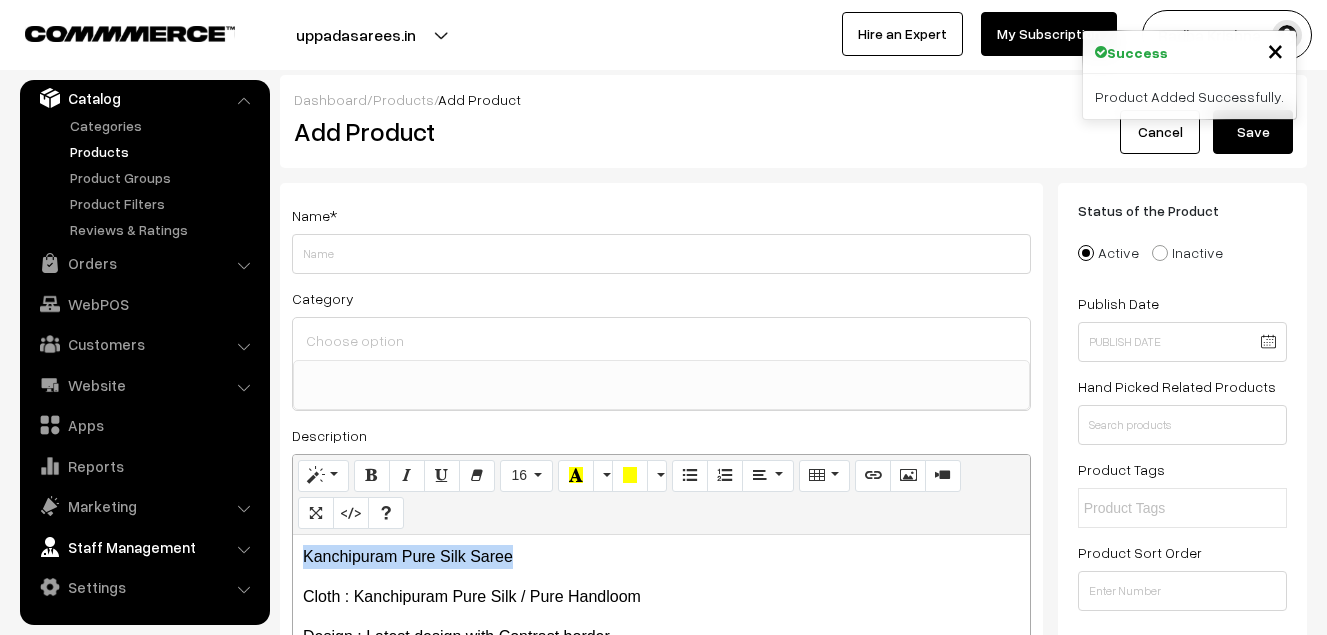 drag, startPoint x: 546, startPoint y: 553, endPoint x: 261, endPoint y: 549, distance: 285.02808 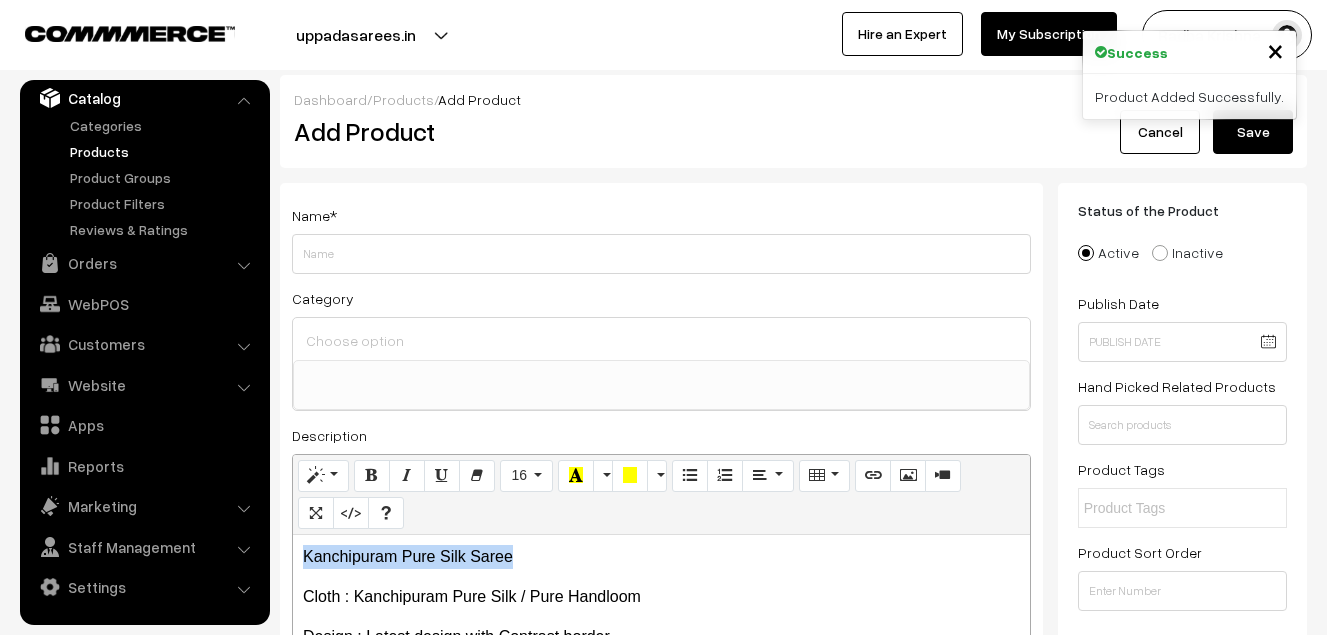 copy on "Kanchipuram Pure Silk Saree" 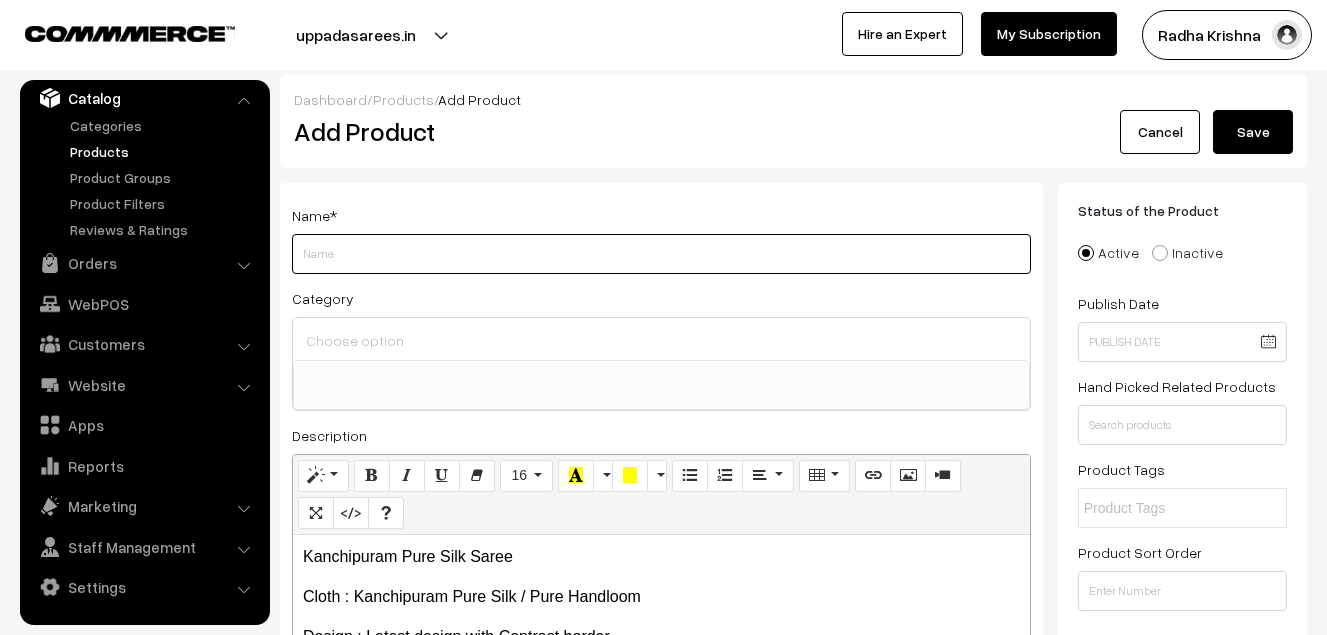 click on "Weight" at bounding box center (661, 254) 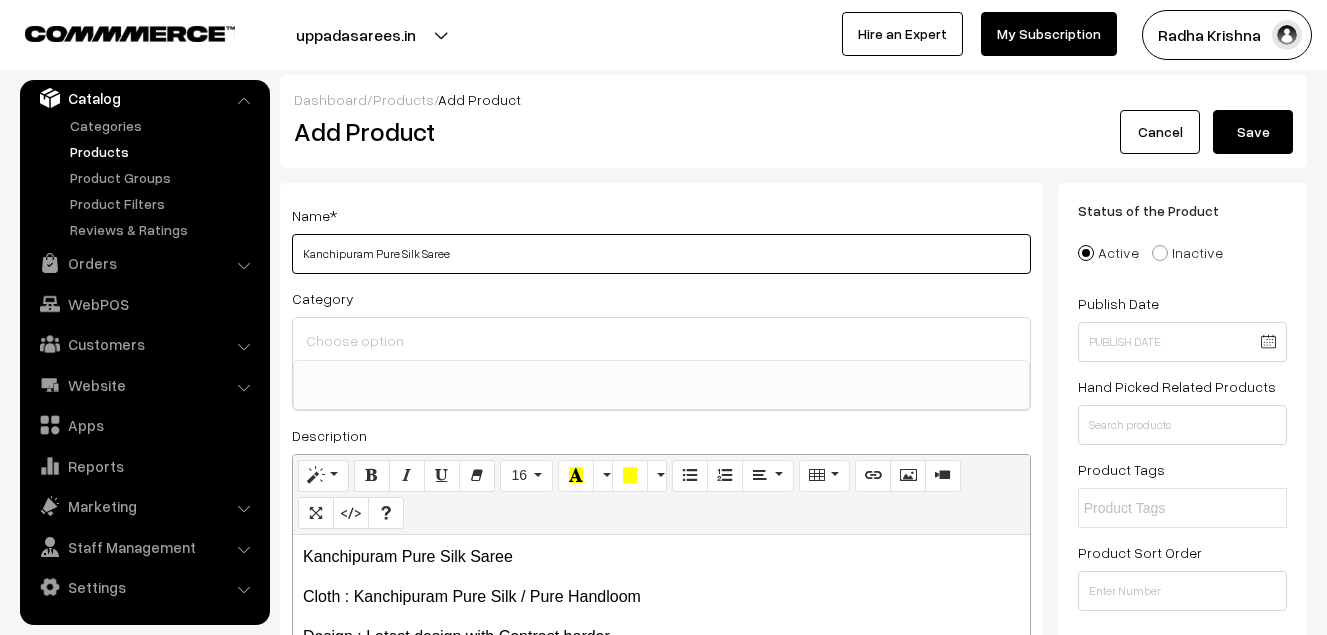 type on "Kanchipuram Pure Silk Saree" 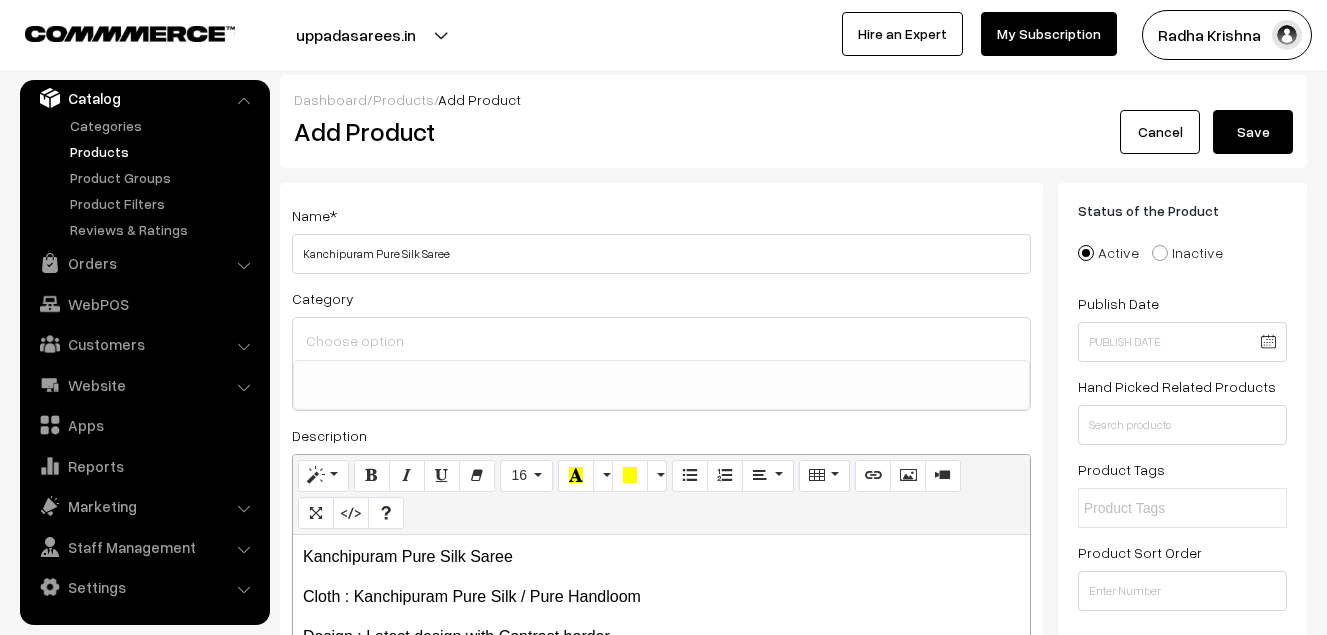 click at bounding box center (661, 340) 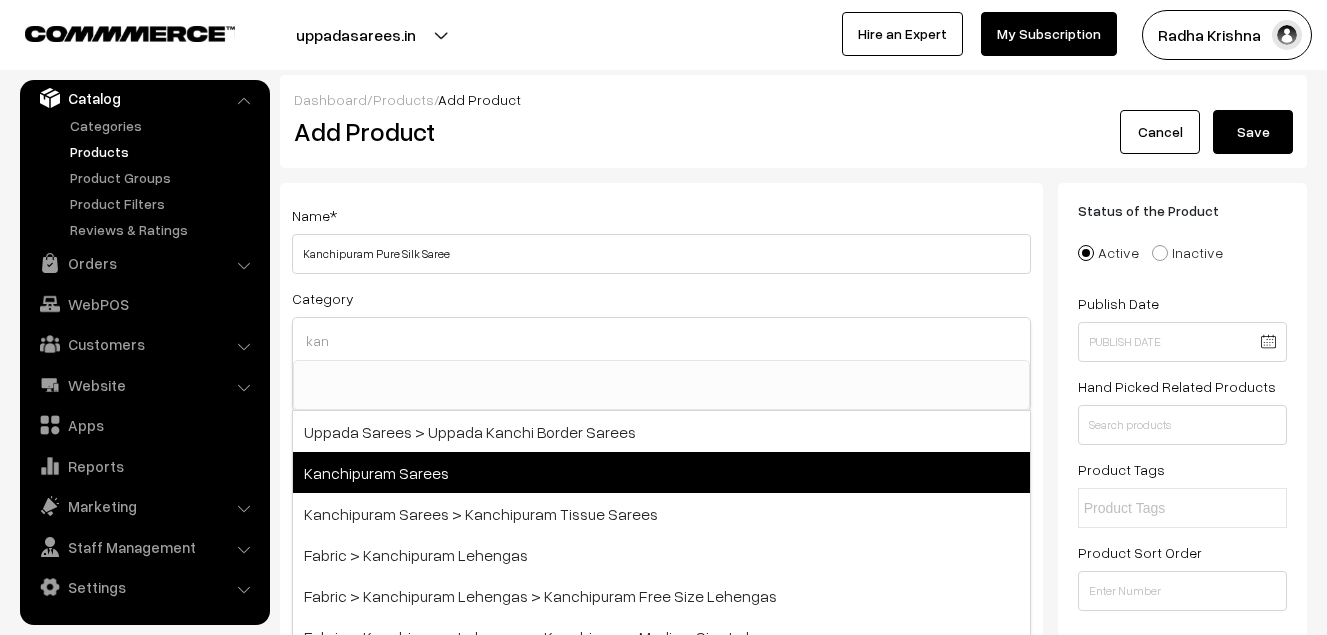 type on "kan" 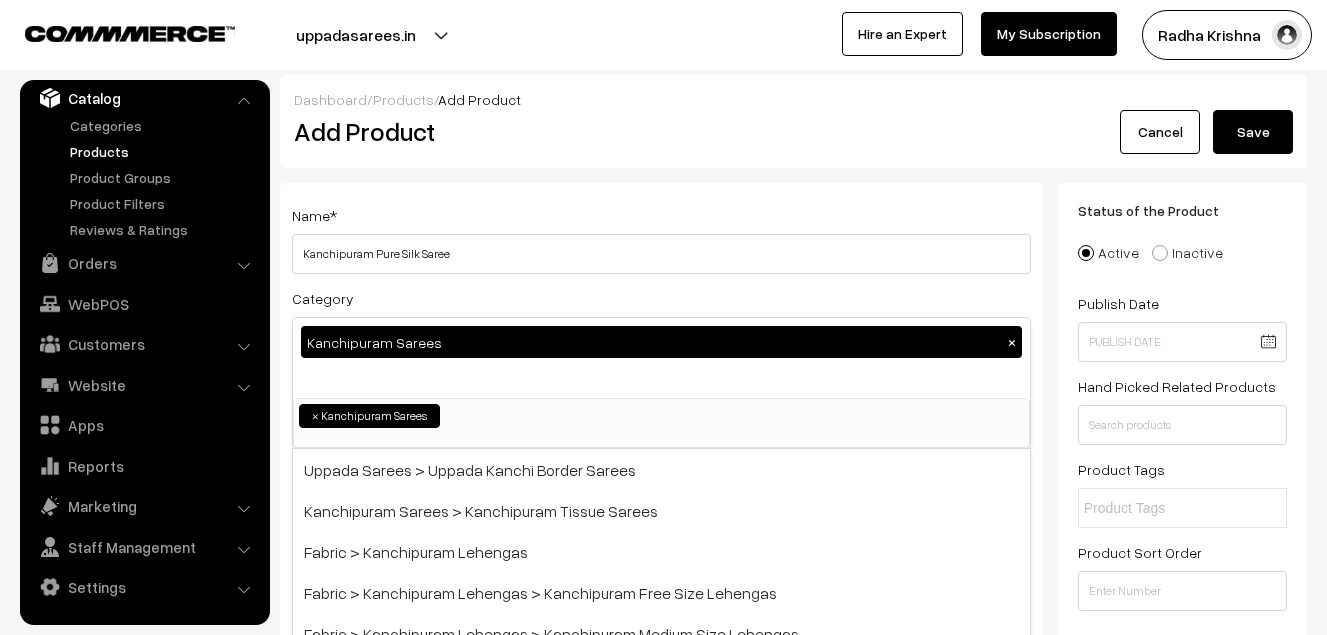 scroll, scrollTop: 340, scrollLeft: 0, axis: vertical 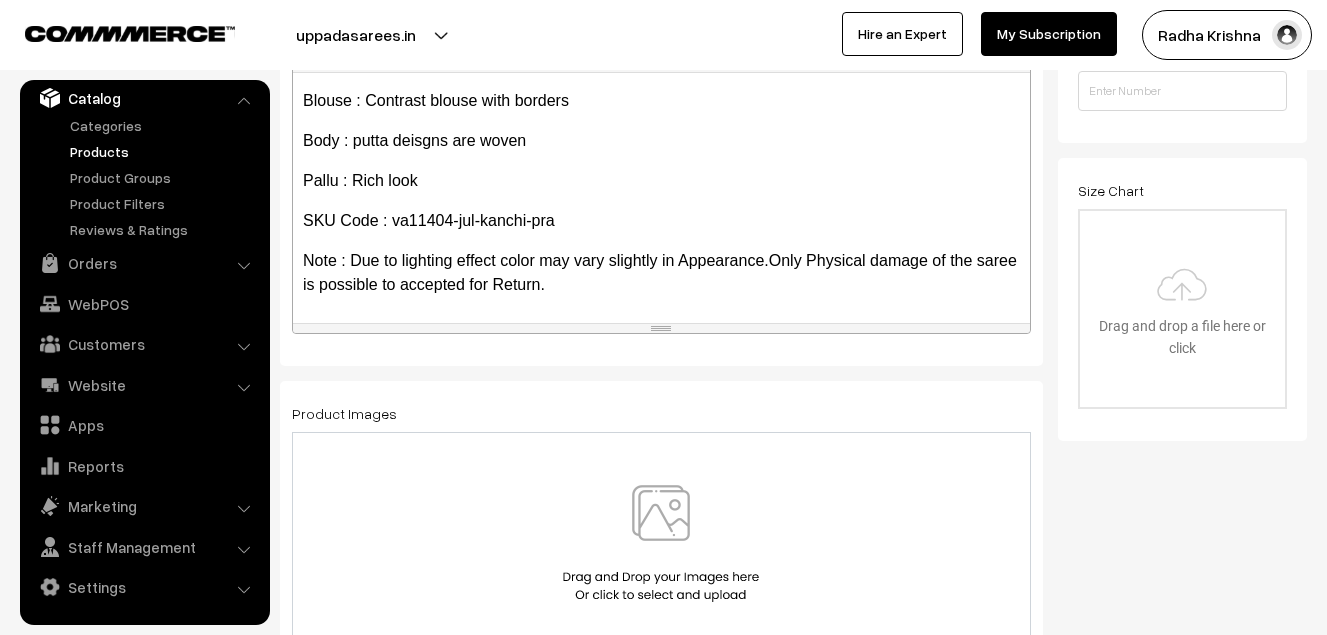 click at bounding box center (661, 543) 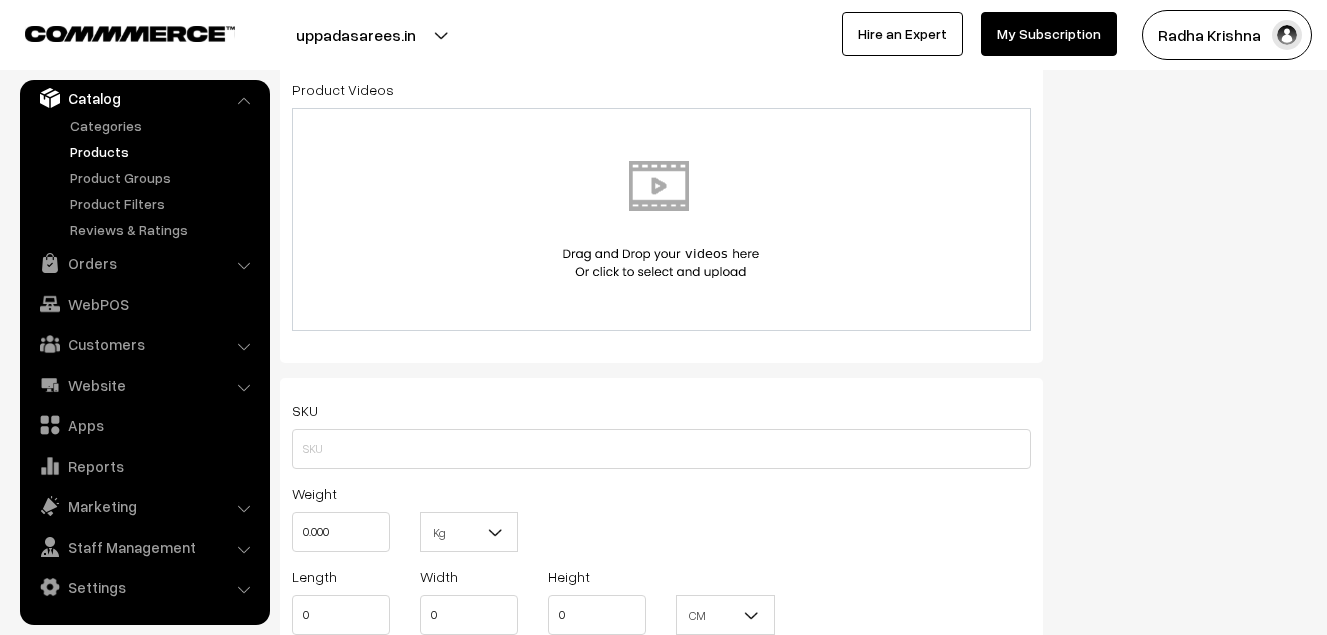 scroll, scrollTop: 1100, scrollLeft: 0, axis: vertical 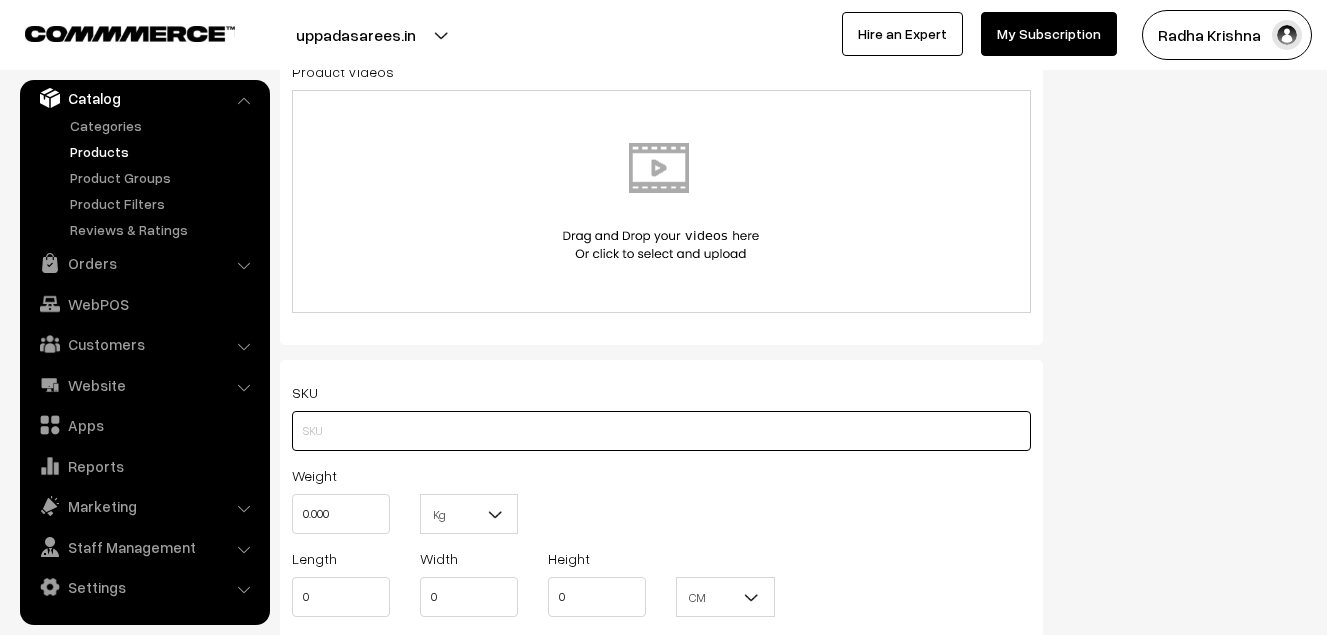 click at bounding box center (661, 431) 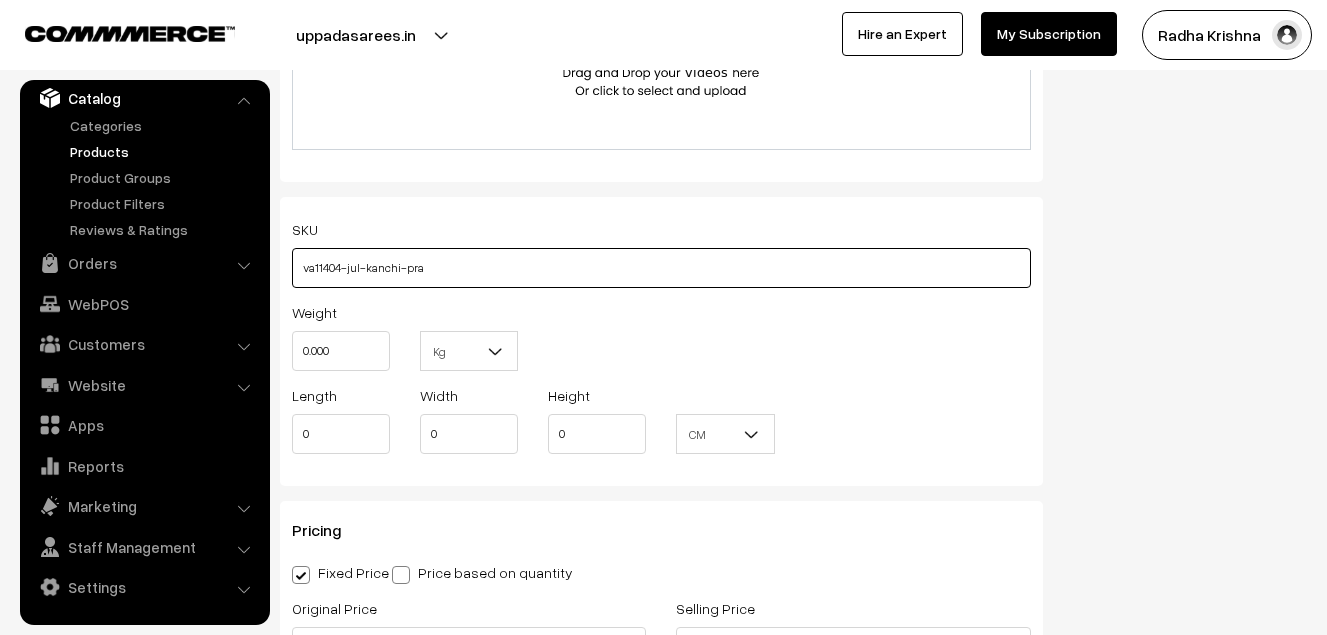 scroll, scrollTop: 1300, scrollLeft: 0, axis: vertical 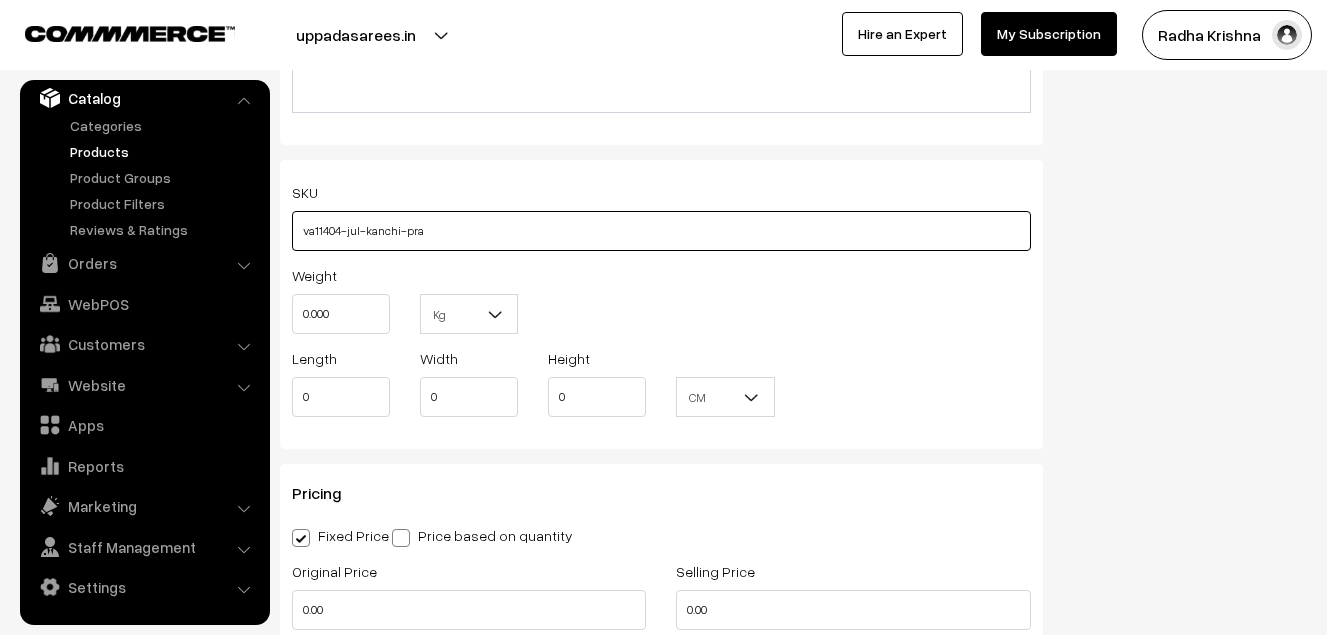 type on "va11404-jul-kanchi-pra" 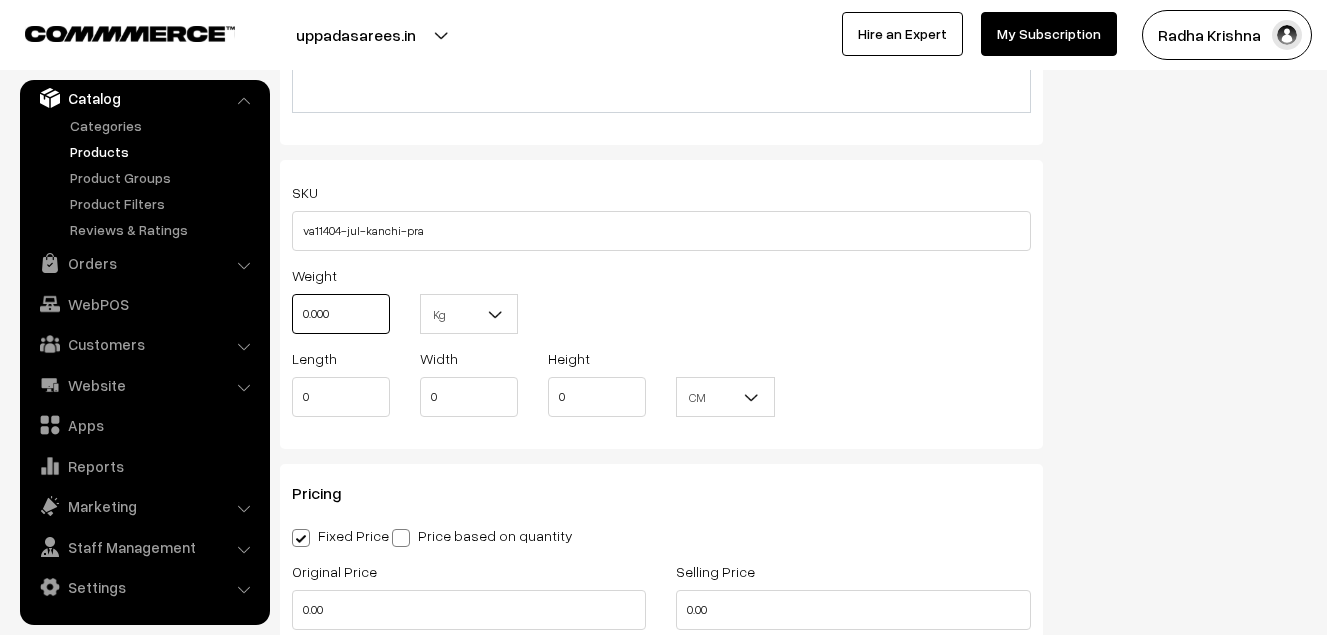 click on "0.000" at bounding box center [341, 314] 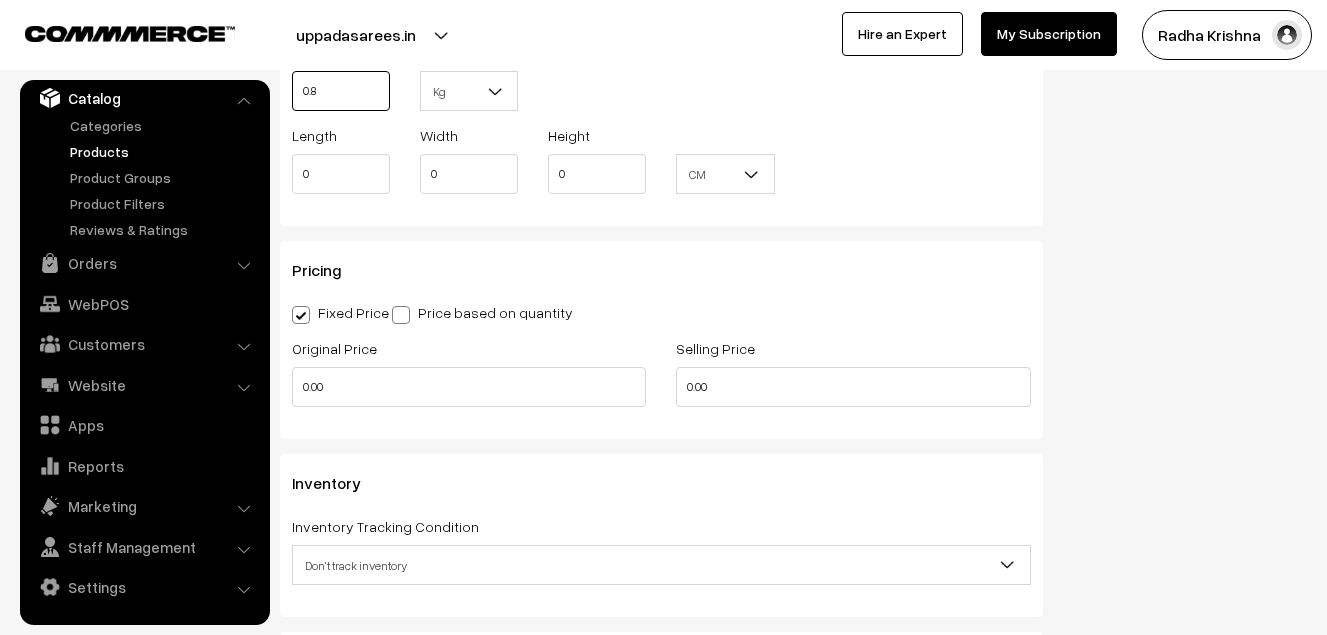 scroll, scrollTop: 1600, scrollLeft: 0, axis: vertical 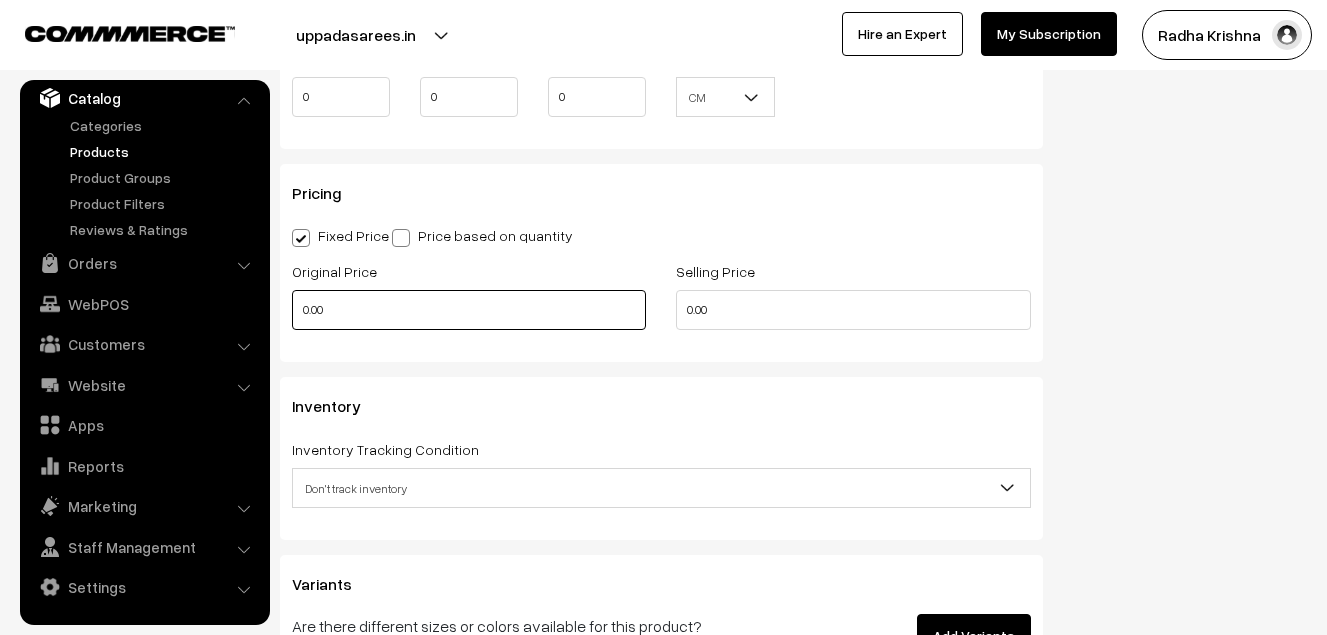 type on "0.80" 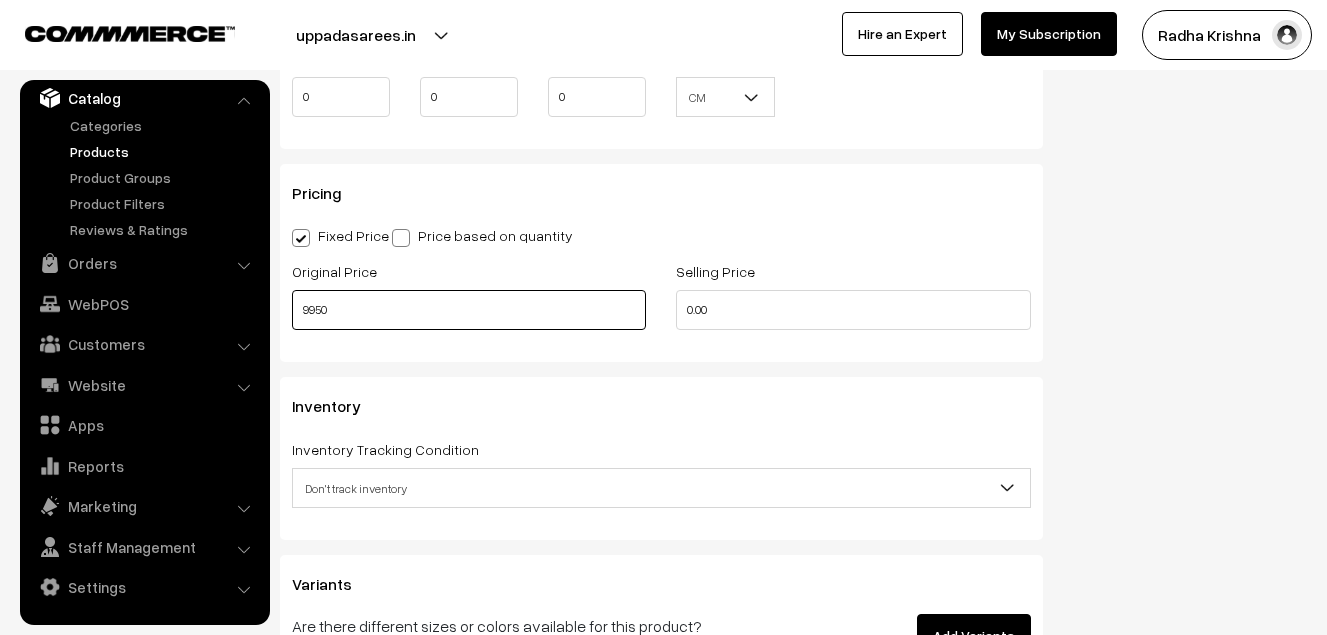 type on "9950" 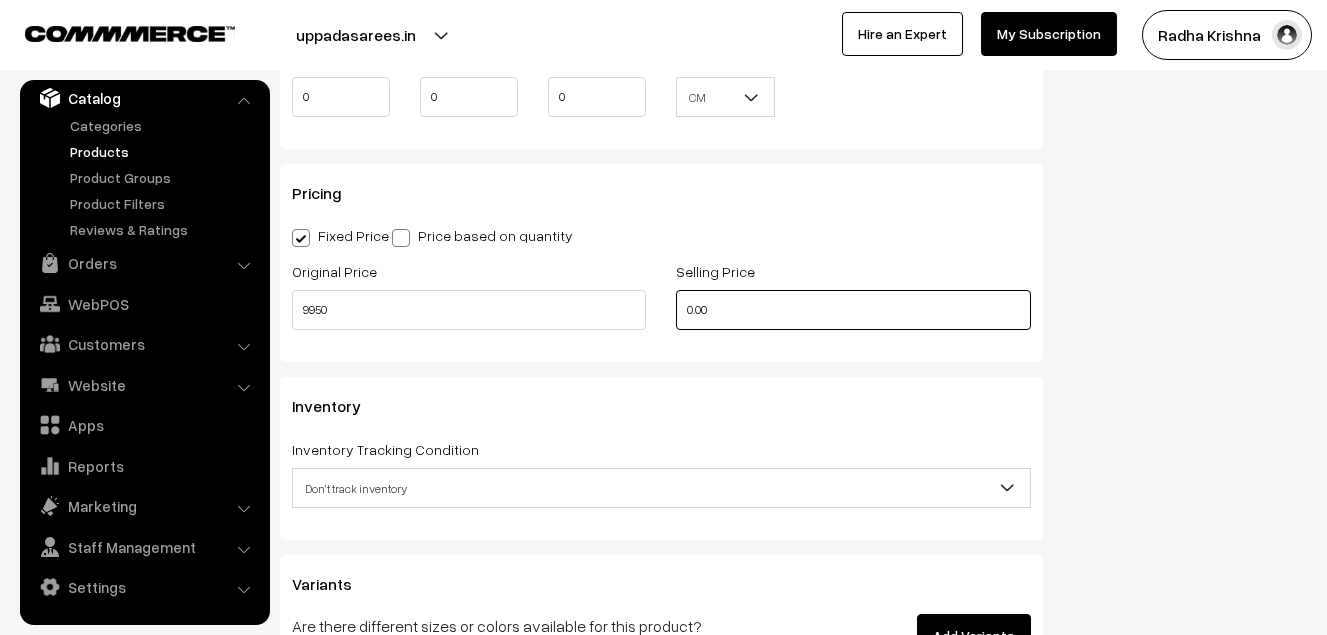 click on "0.00" at bounding box center [853, 310] 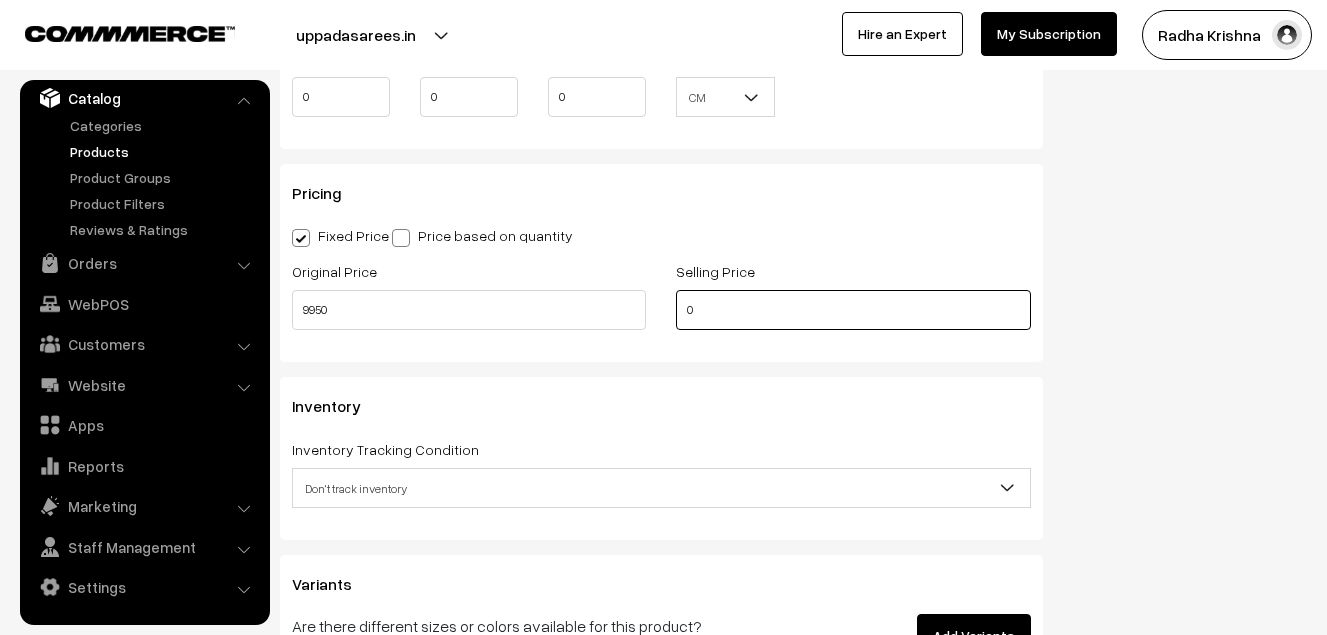 click on "0" at bounding box center [853, 310] 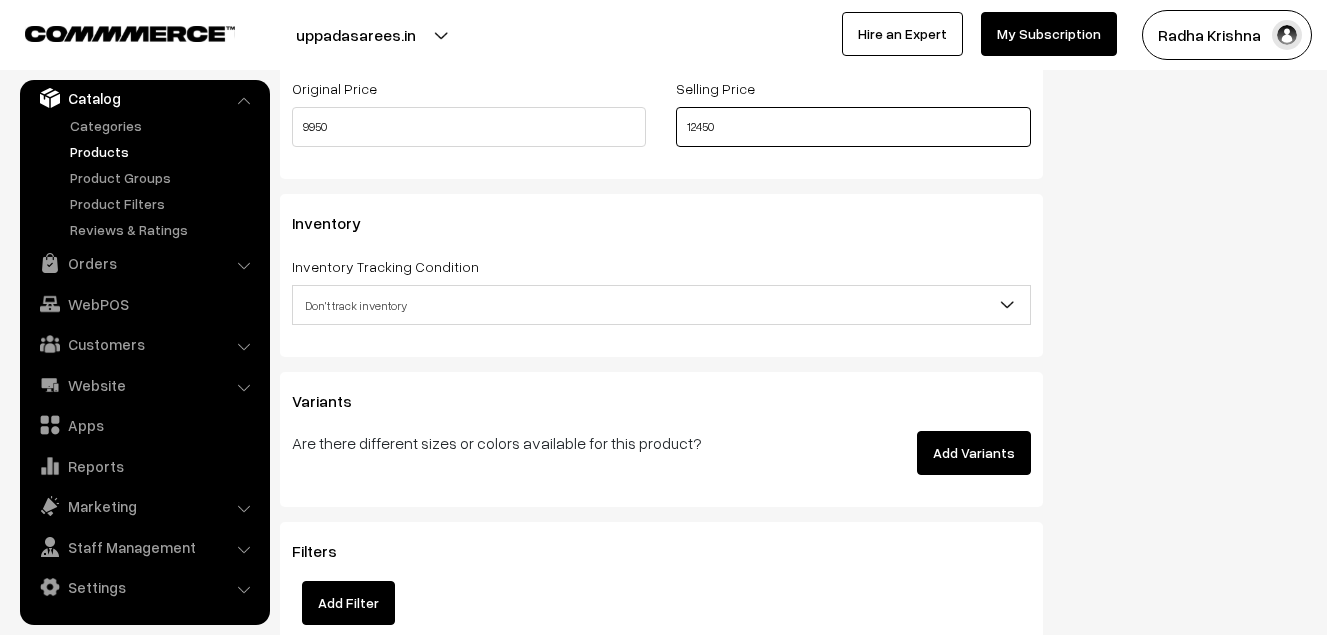 scroll, scrollTop: 1800, scrollLeft: 0, axis: vertical 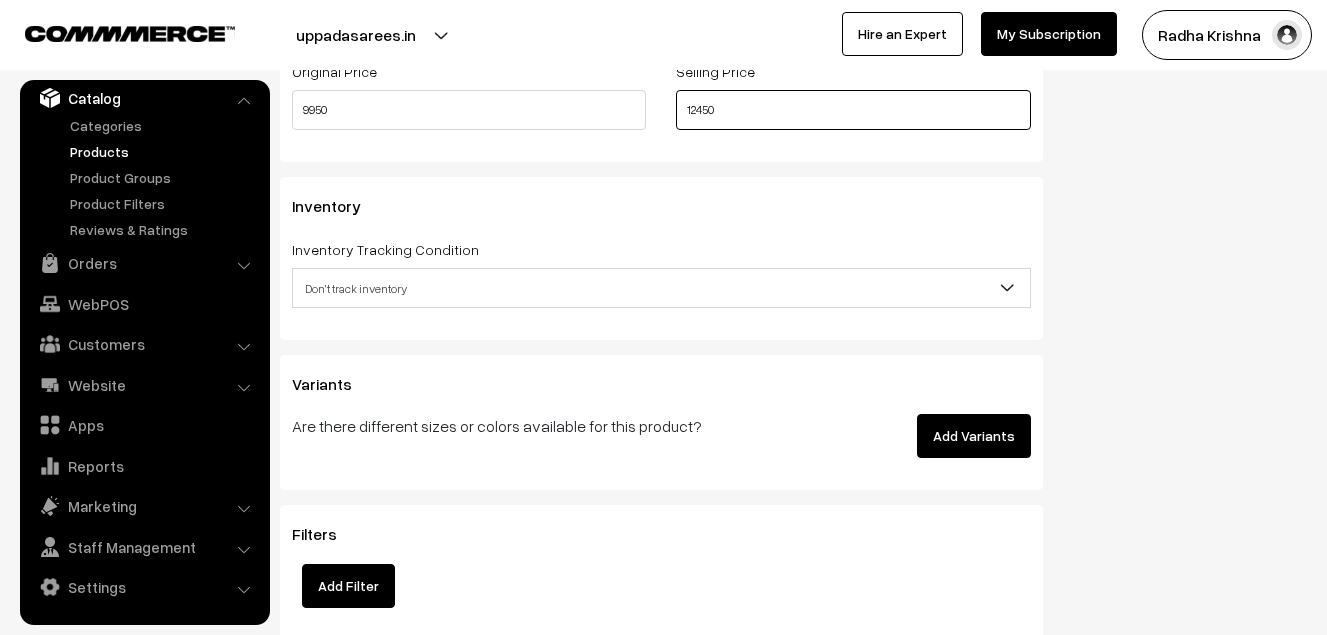 type on "12450" 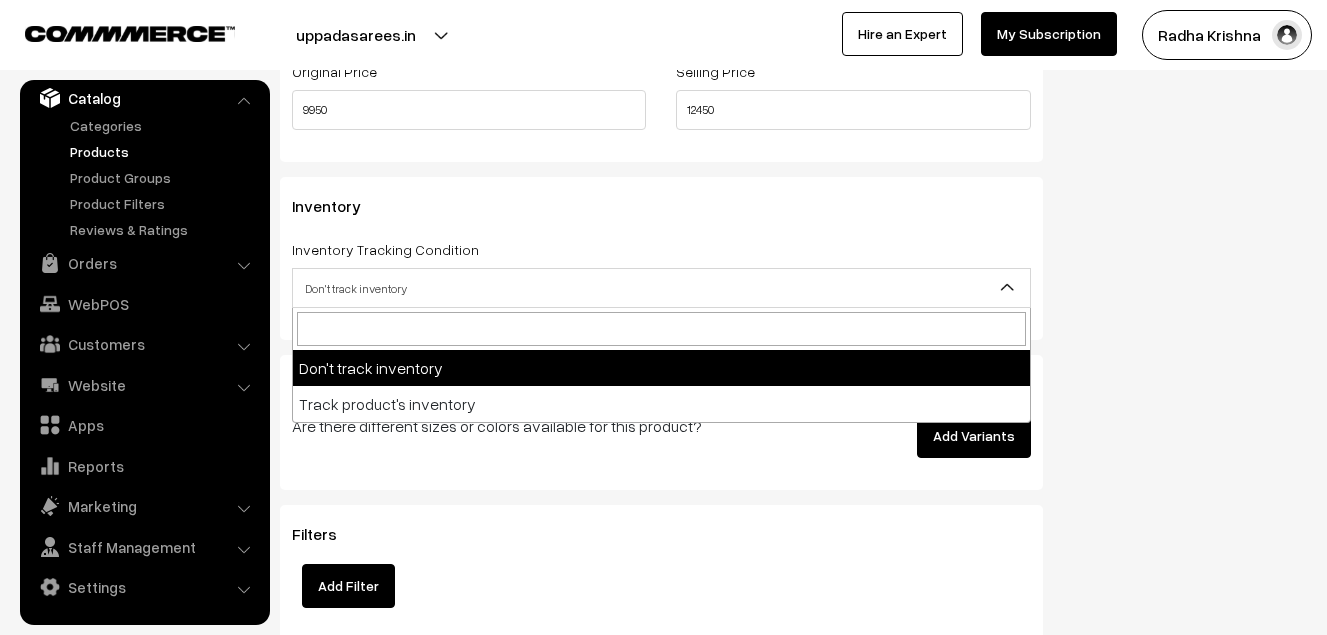 click on "Don't track inventory" at bounding box center [661, 288] 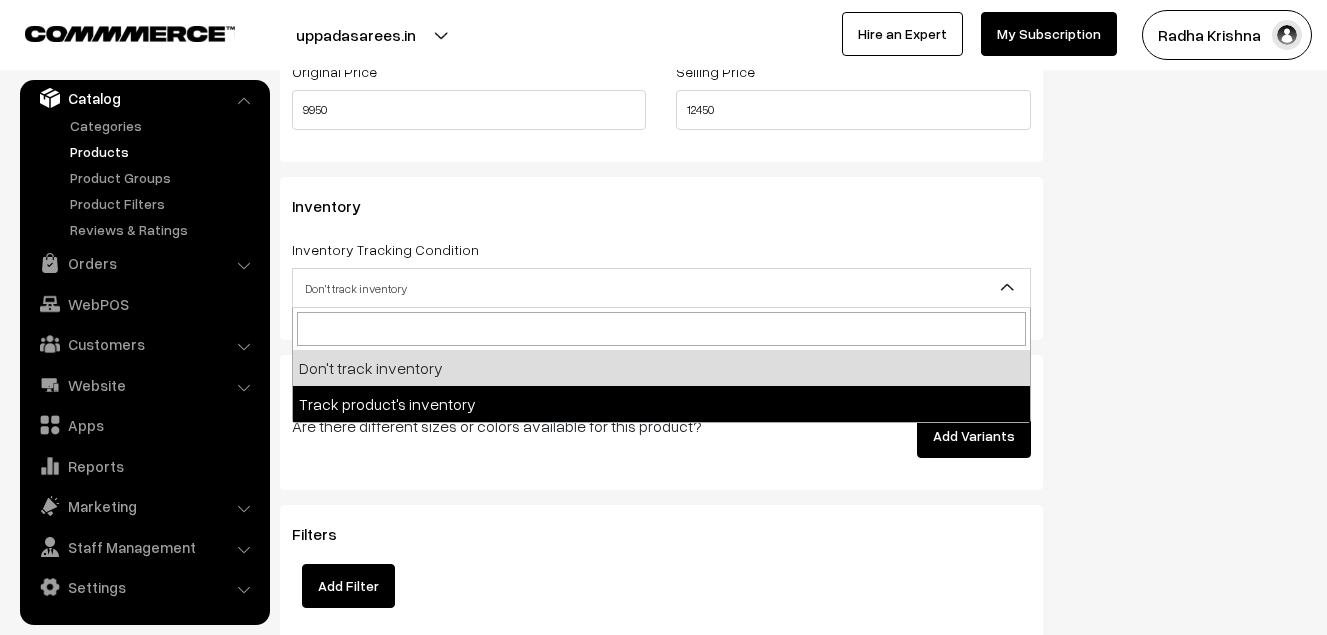 select on "2" 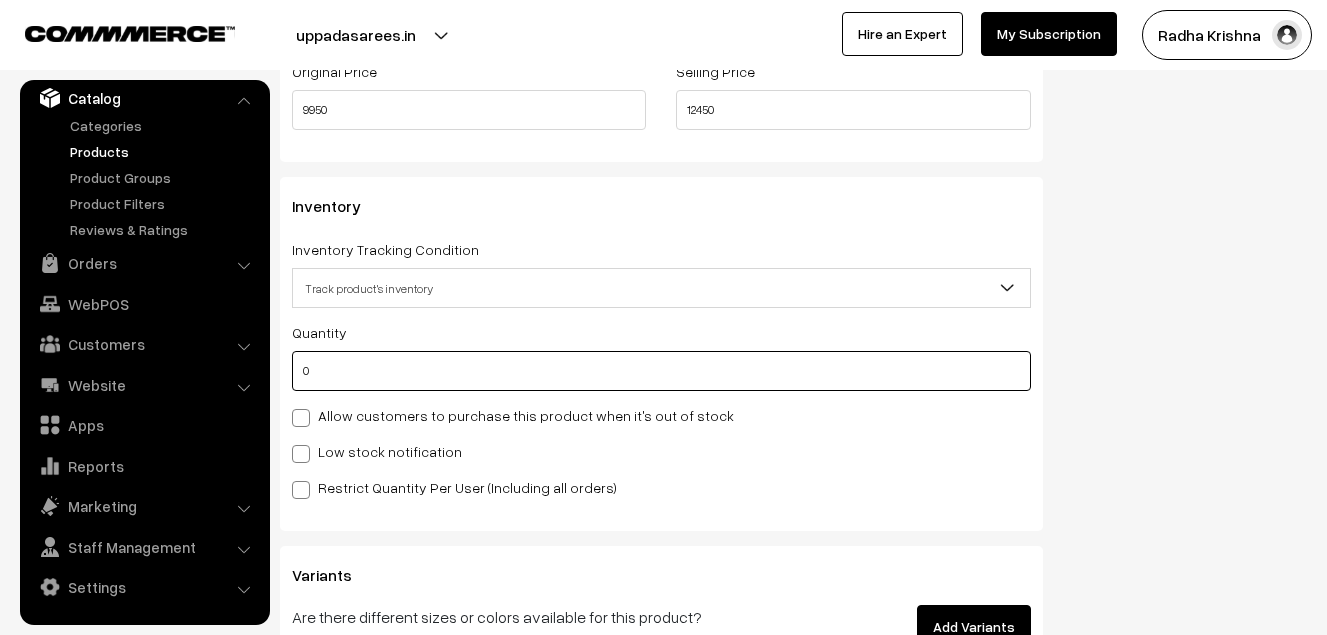 click on "0" at bounding box center (661, 371) 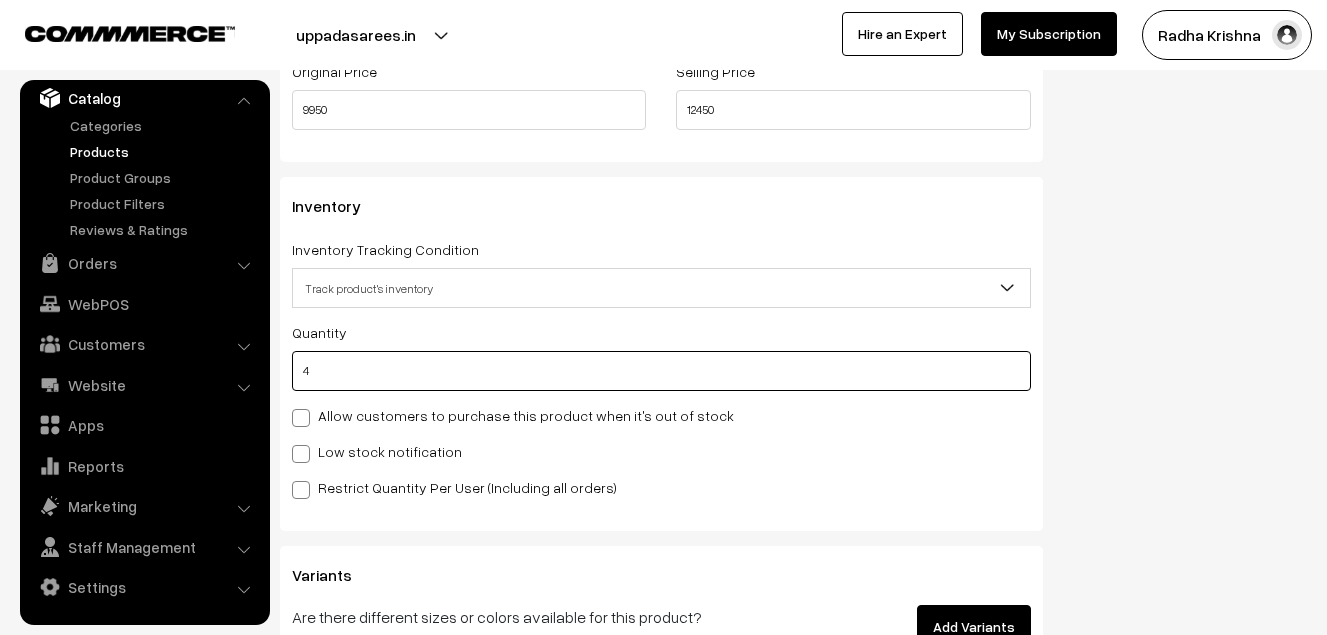 type on "4" 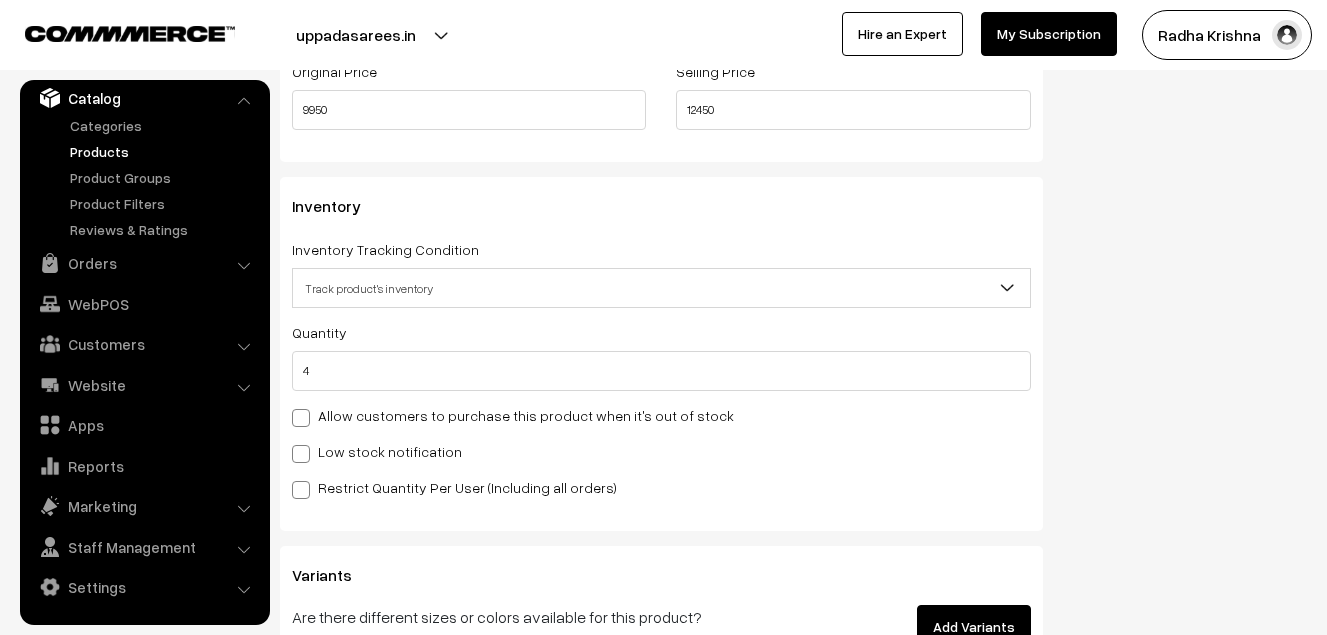 click on "Low stock notification" at bounding box center (377, 451) 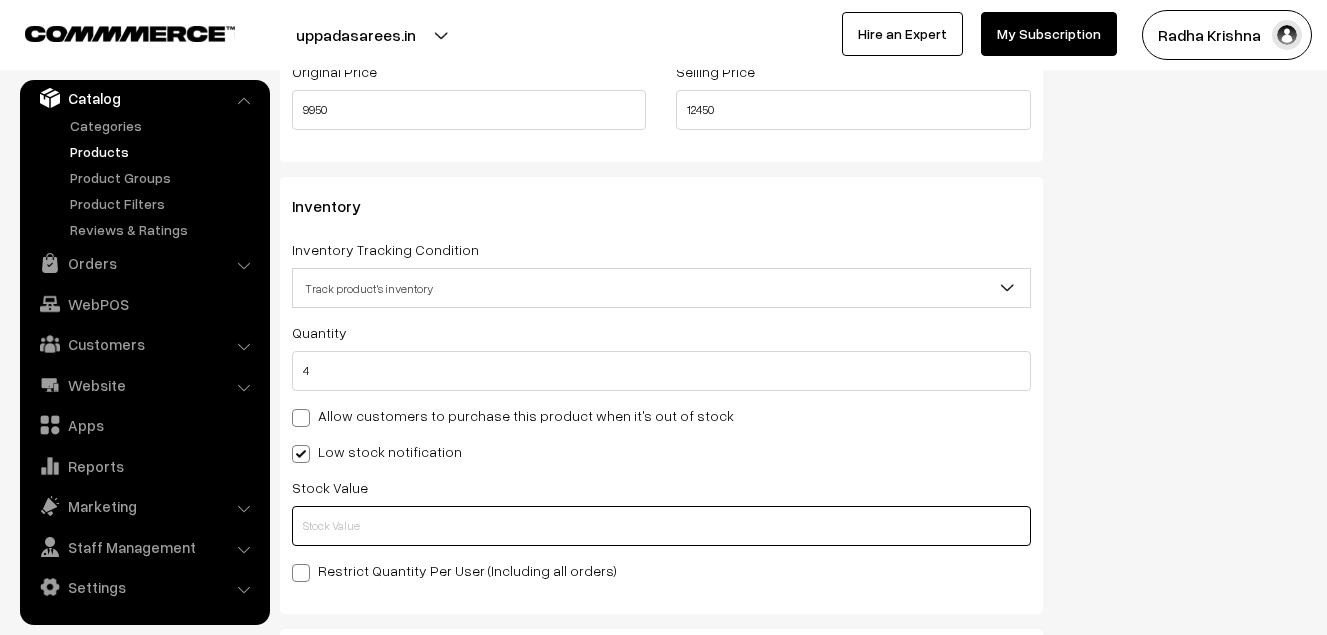 click at bounding box center (661, 526) 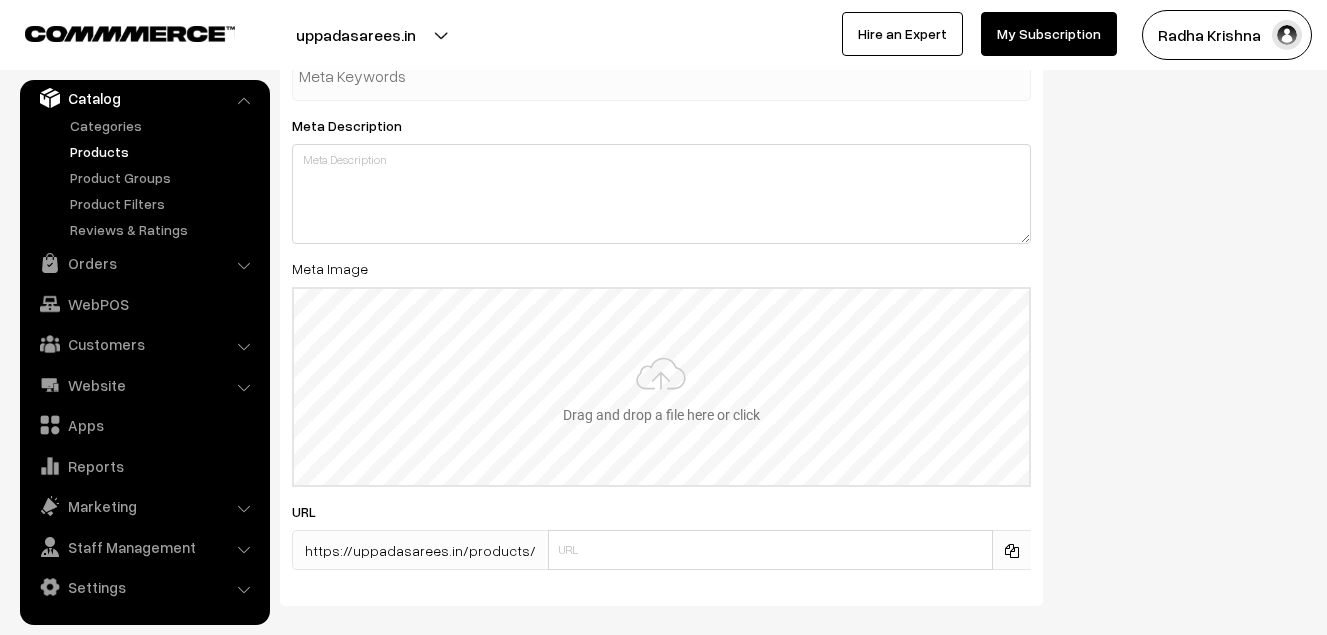 scroll, scrollTop: 2983, scrollLeft: 0, axis: vertical 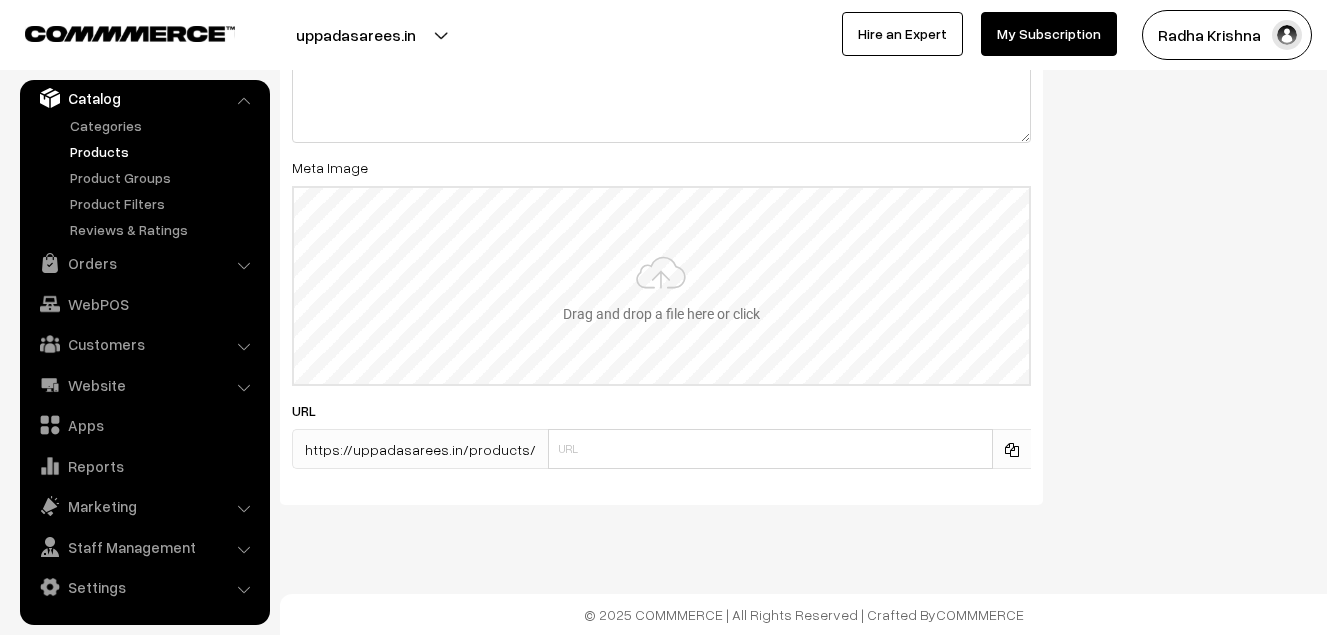 type on "2" 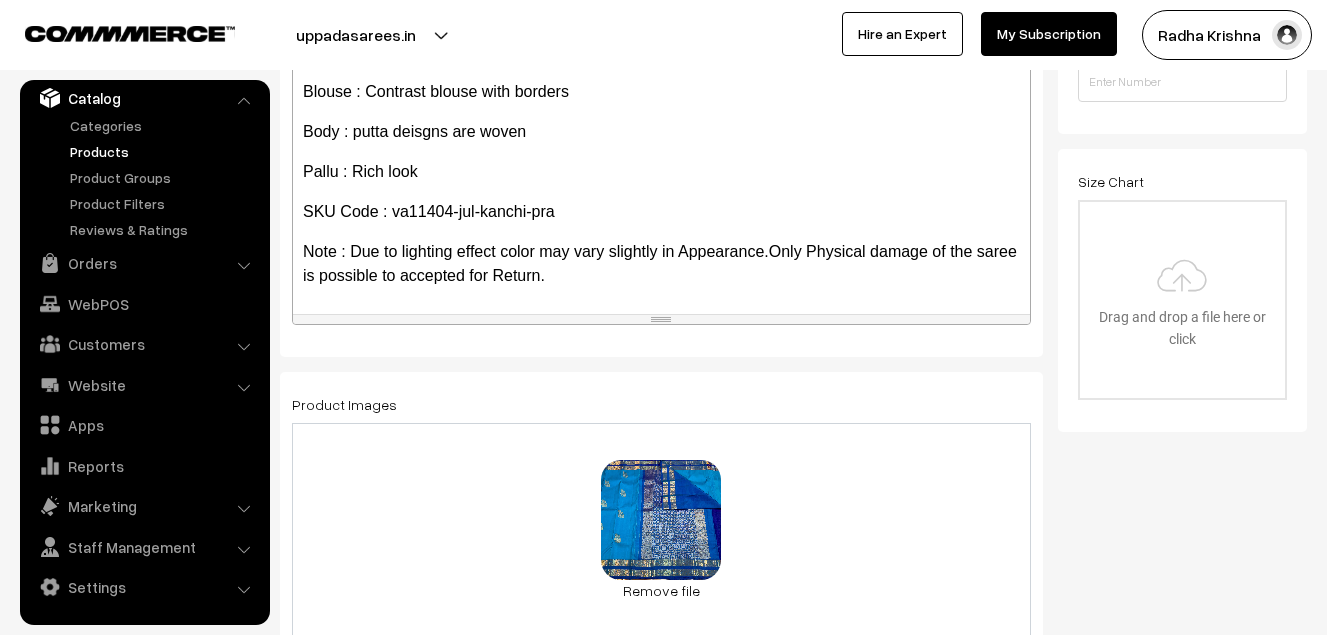 scroll, scrollTop: 0, scrollLeft: 0, axis: both 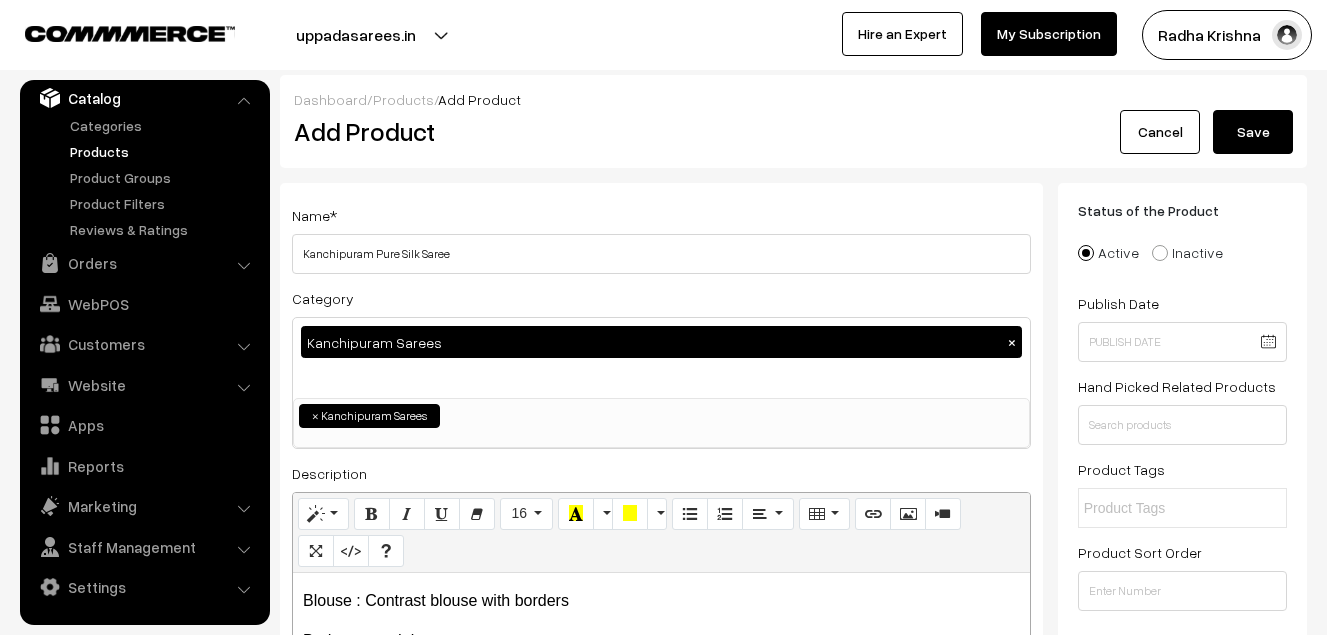 click on "Save" at bounding box center [1253, 132] 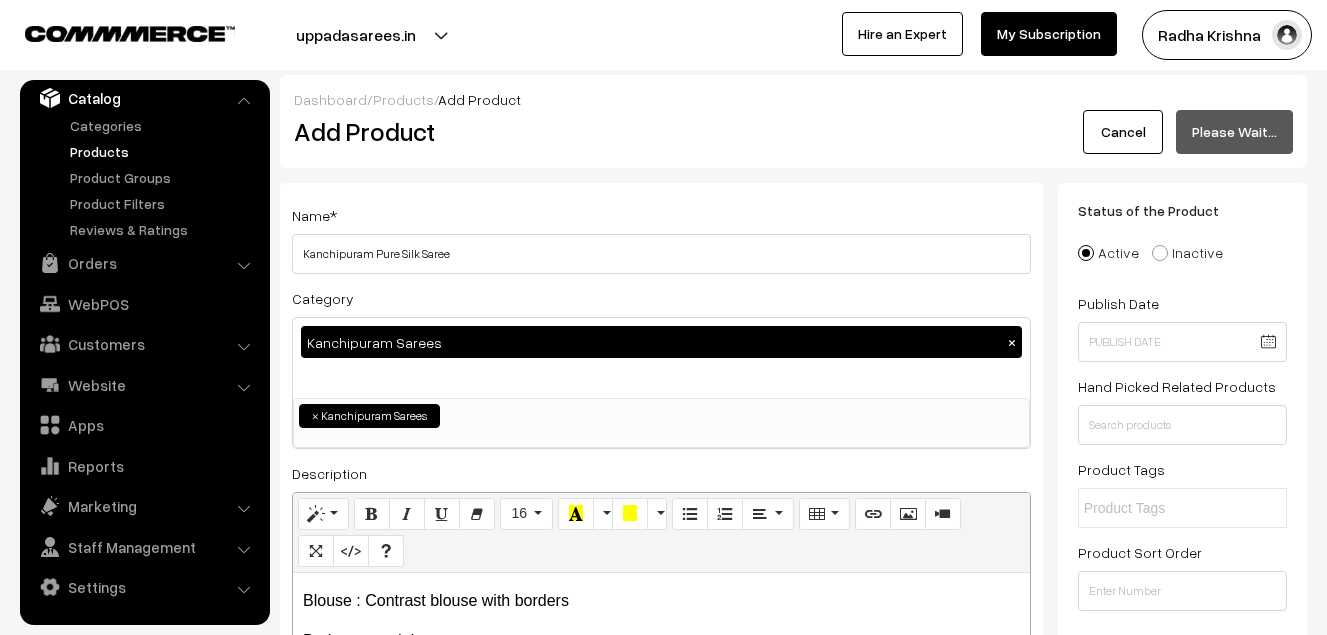 click on "Add Product" at bounding box center (665, 131) 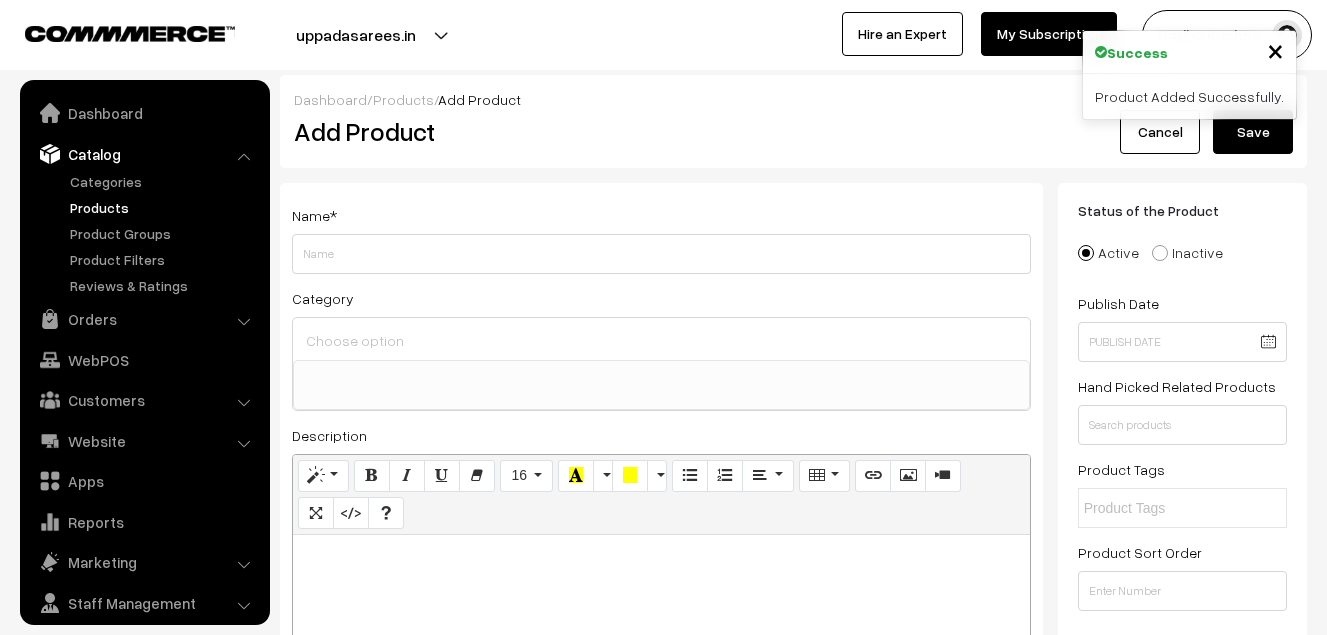 select 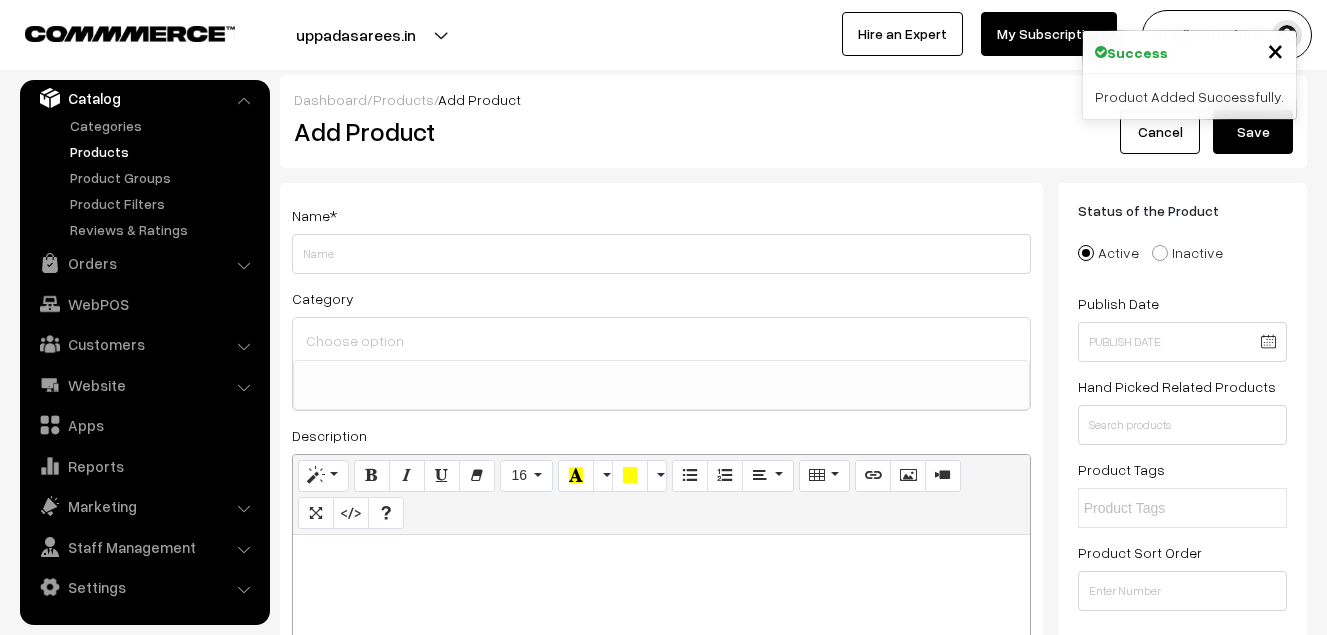 paste 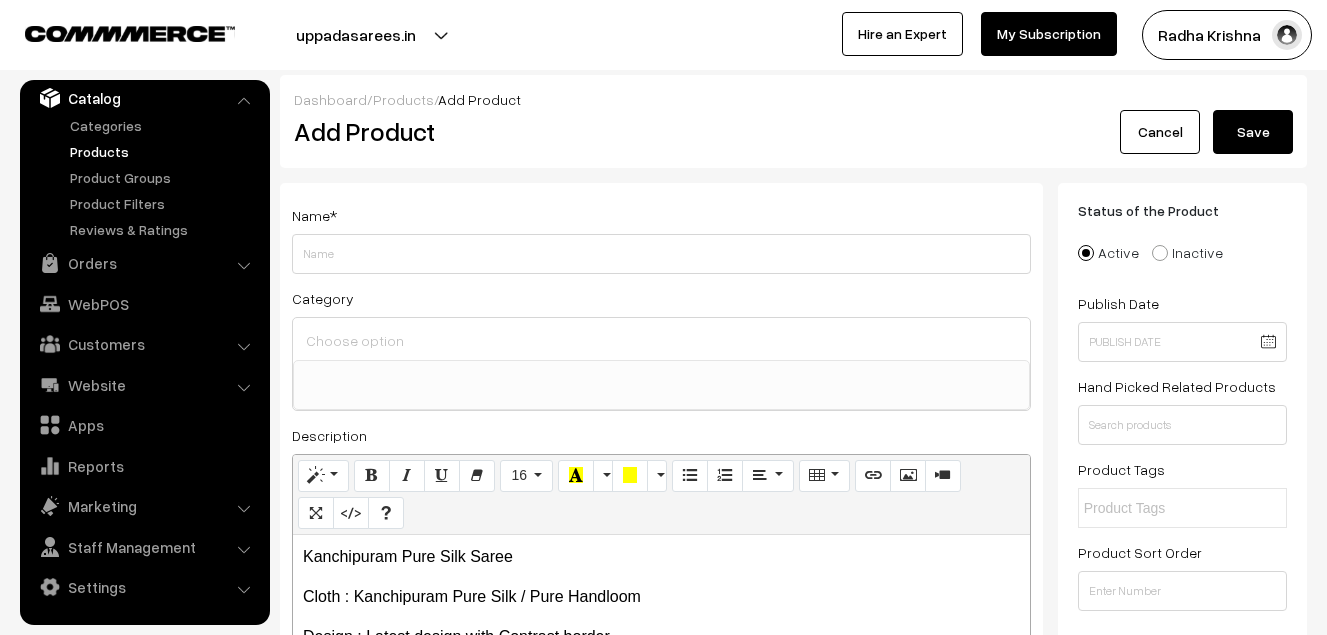 click on "Add Product" at bounding box center [665, 131] 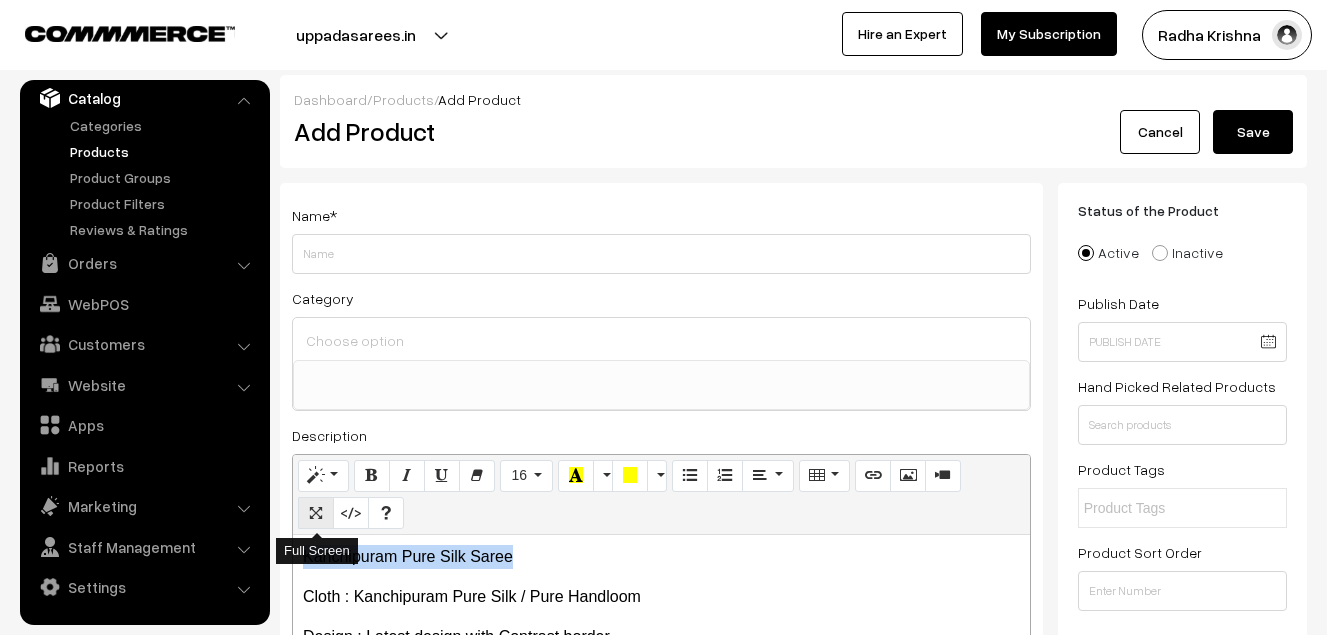 drag, startPoint x: 520, startPoint y: 550, endPoint x: 299, endPoint y: 513, distance: 224.07588 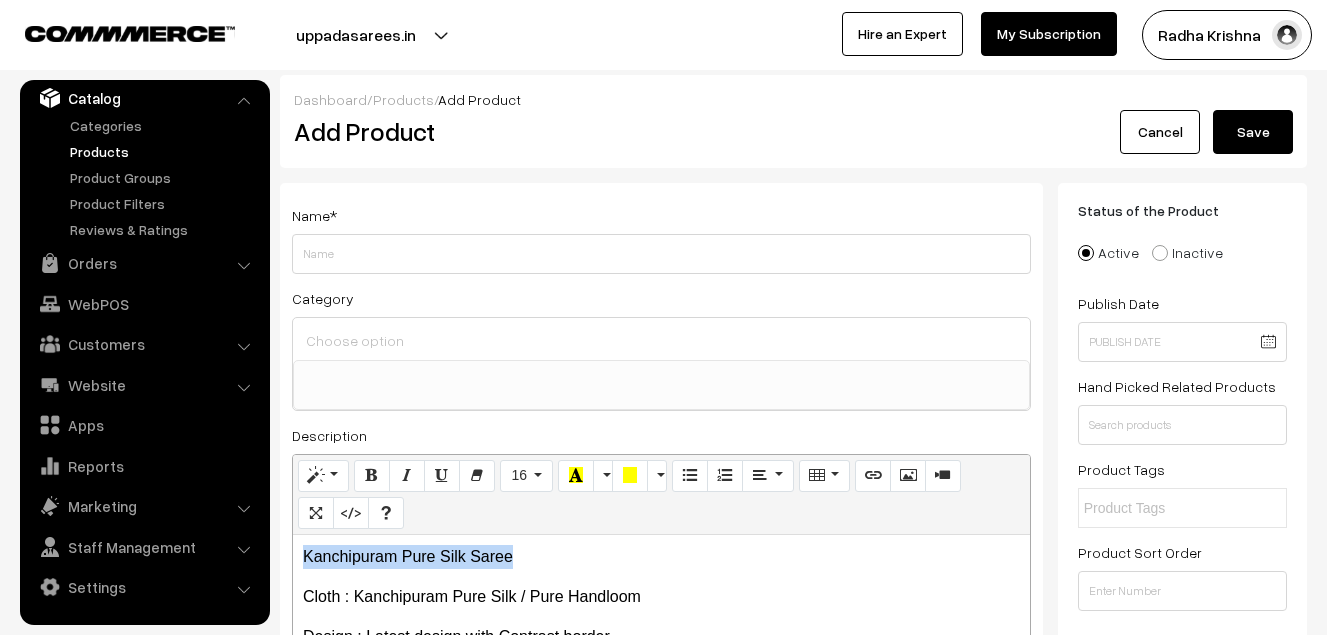 copy on "Kanchipuram Pure Silk Saree" 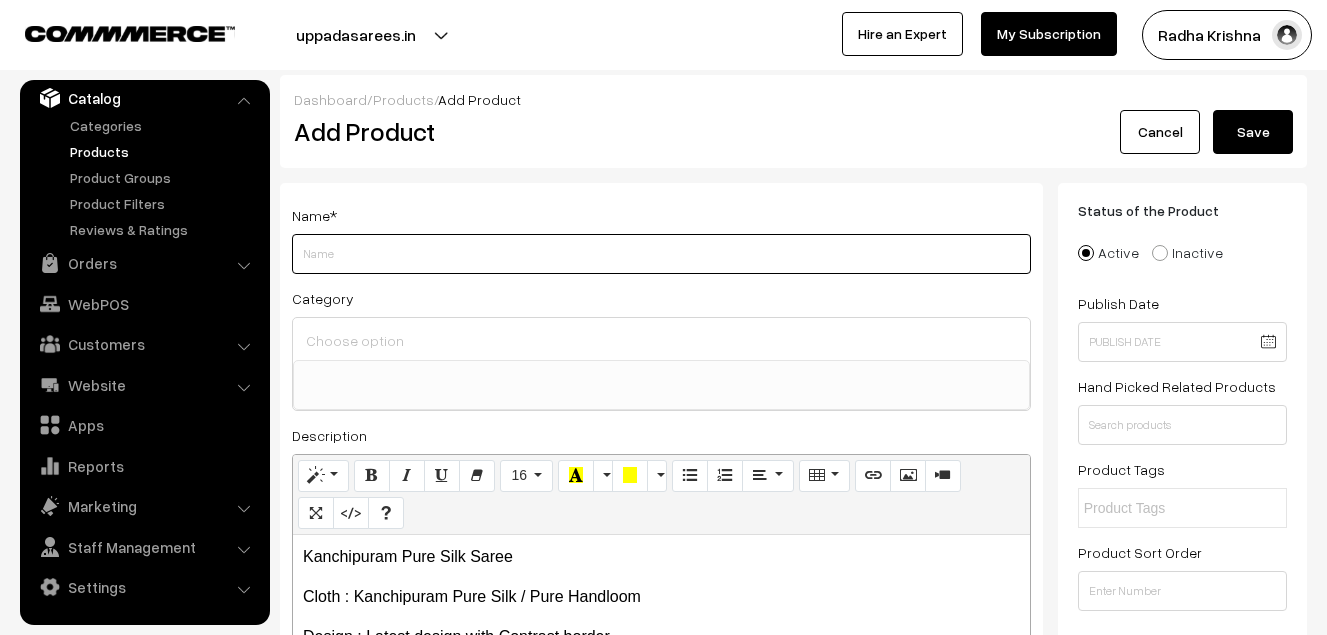 paste on "Kanchipuram Pure Silk Saree" 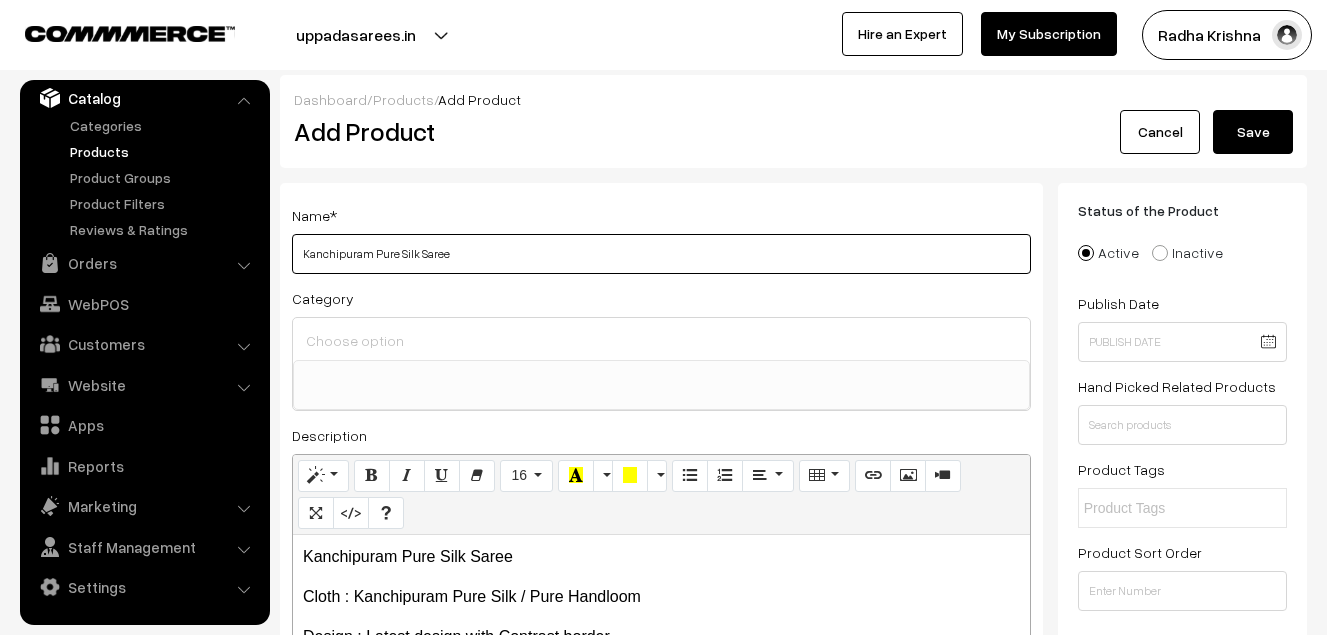 type on "Kanchipuram Pure Silk Saree" 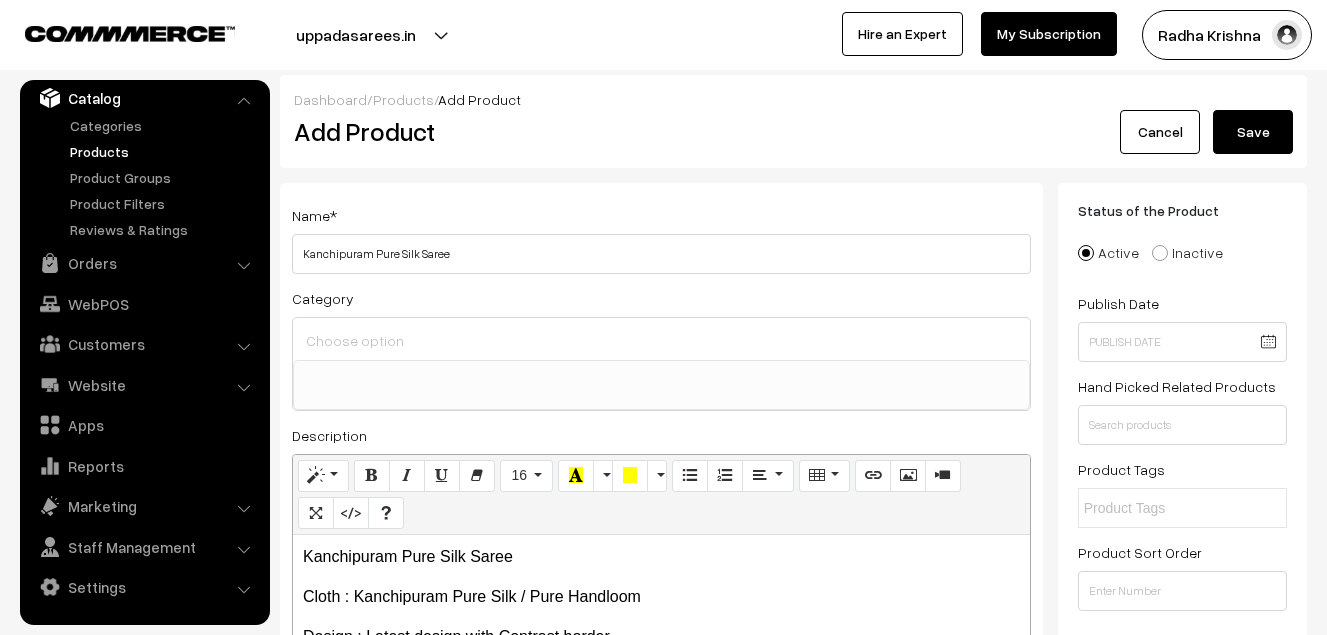click at bounding box center [661, 340] 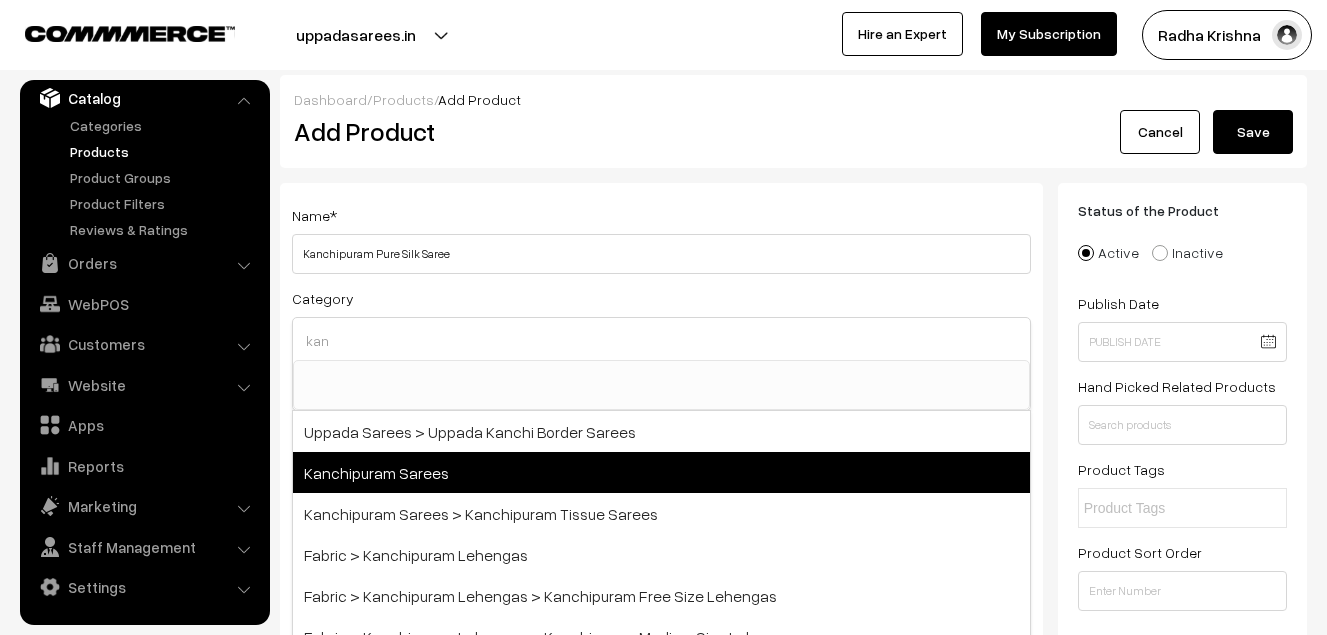 type on "kan" 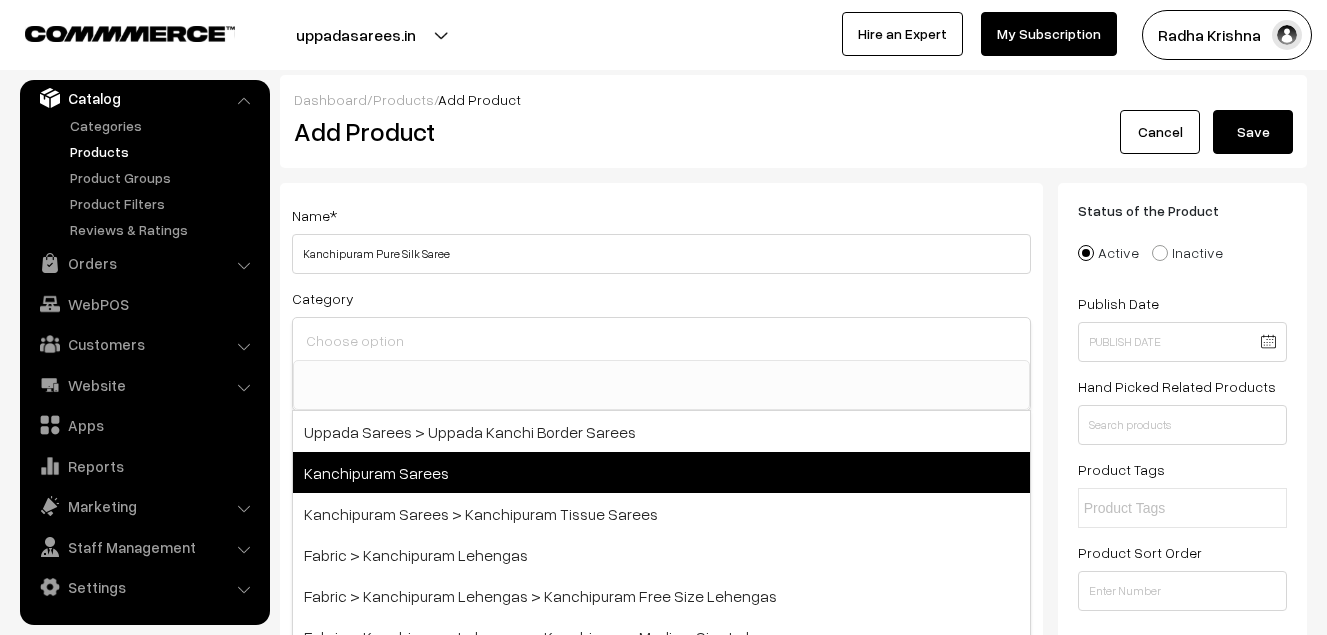select on "3" 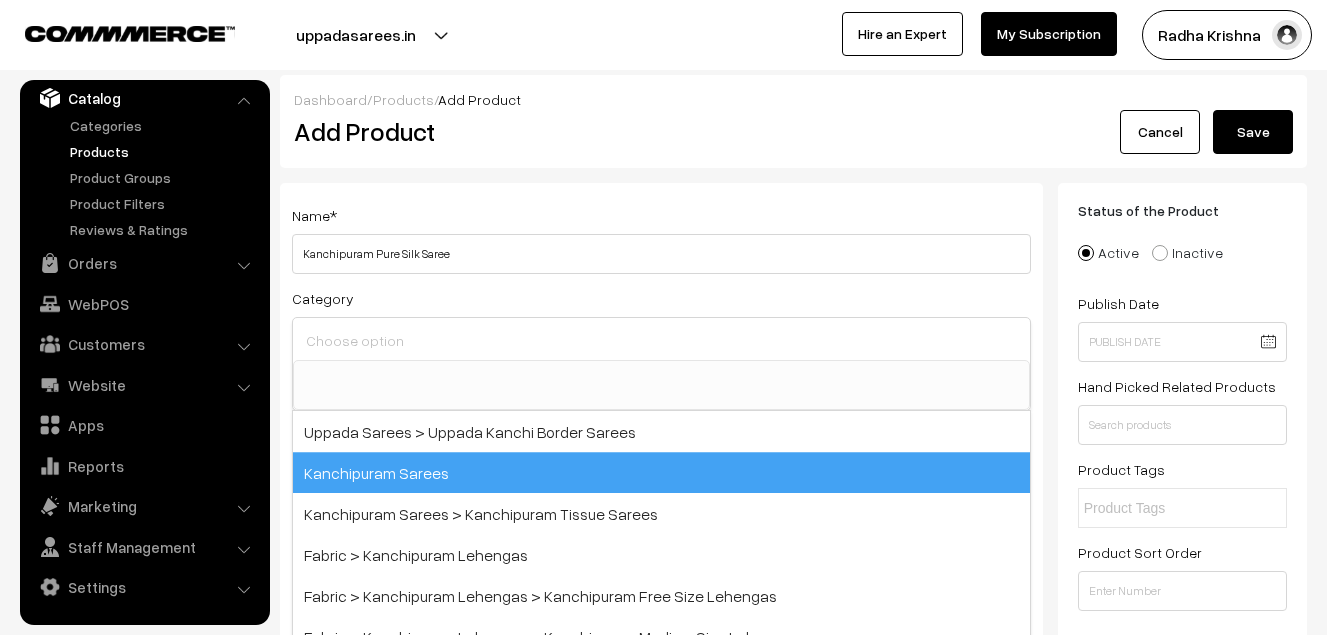 scroll, scrollTop: 340, scrollLeft: 0, axis: vertical 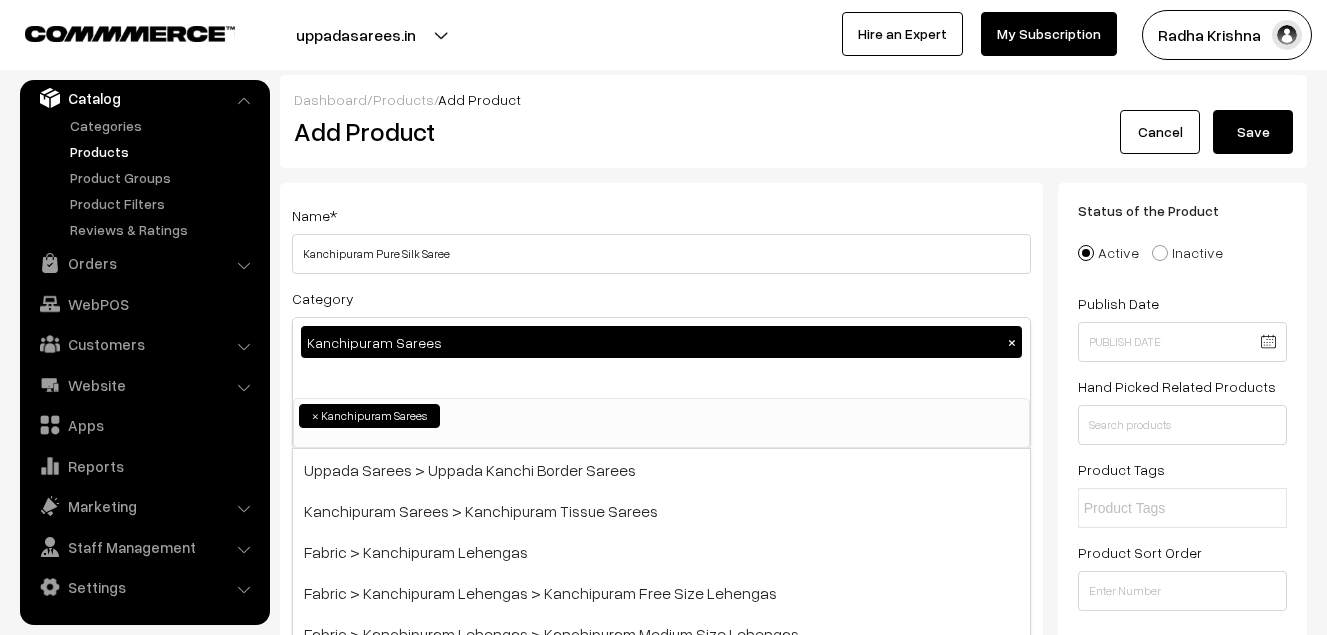 click on "Name  *
Kanchipuram Pure Silk Saree
Category
Kanchipuram Sarees ×
Uppada Sarees
Uppada Sarees > Uppada Plain Sarees
Uppada Sarees > Uppada Butta Sarees
Uppada Sarees > Uppada Pochampally Border Sarees
Uppada Sarees > Uppada Big Border Sarees
Uppada Sarees > Uppada Small Border Sarees
Uppada Sarees > Uppada Jamdani Sarees Ikkat Sarees ×" at bounding box center (661, 524) 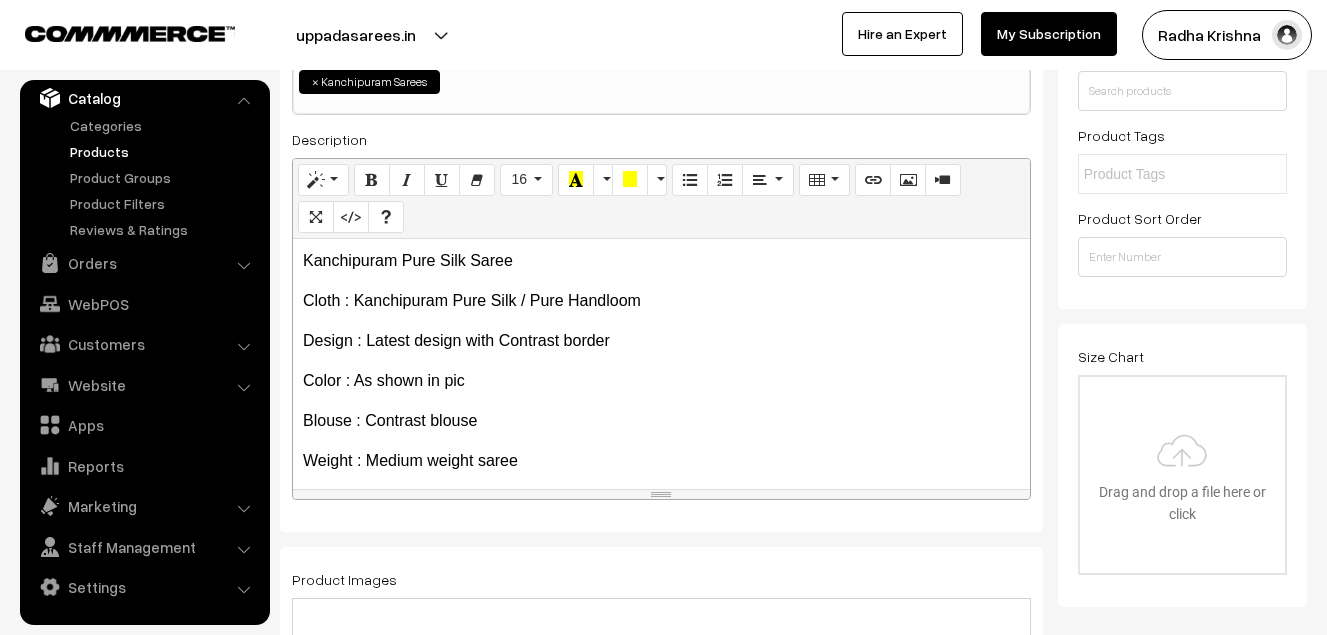 scroll, scrollTop: 400, scrollLeft: 0, axis: vertical 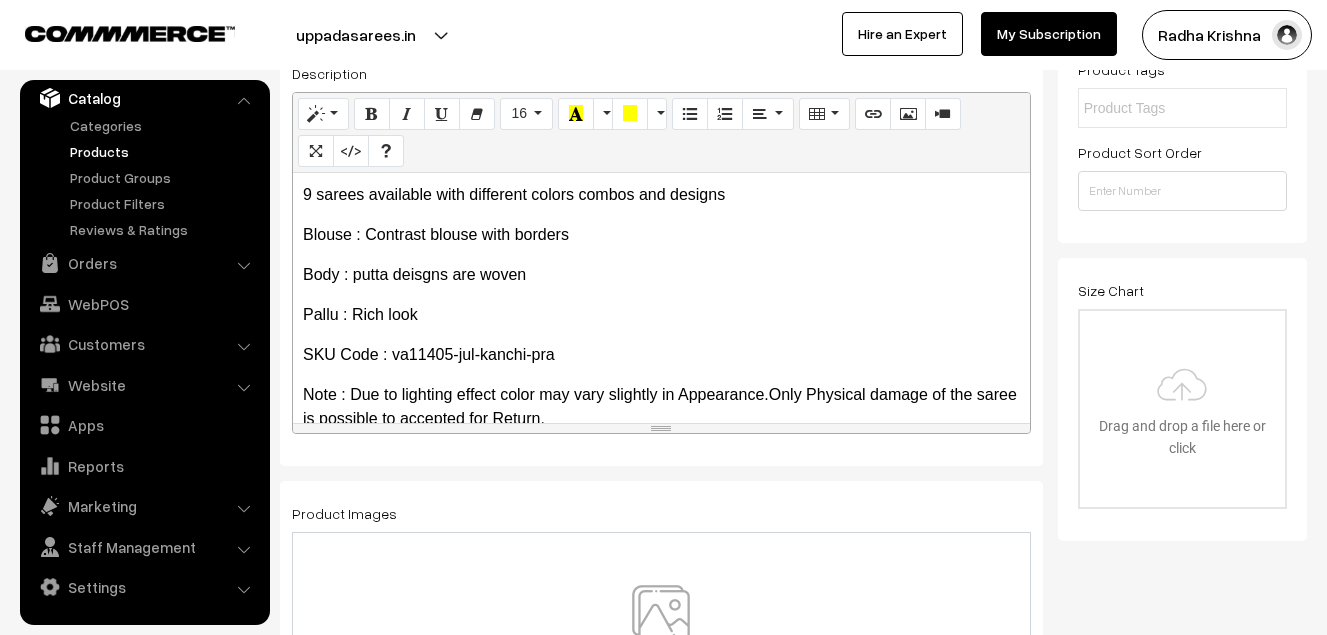 click at bounding box center (661, 643) 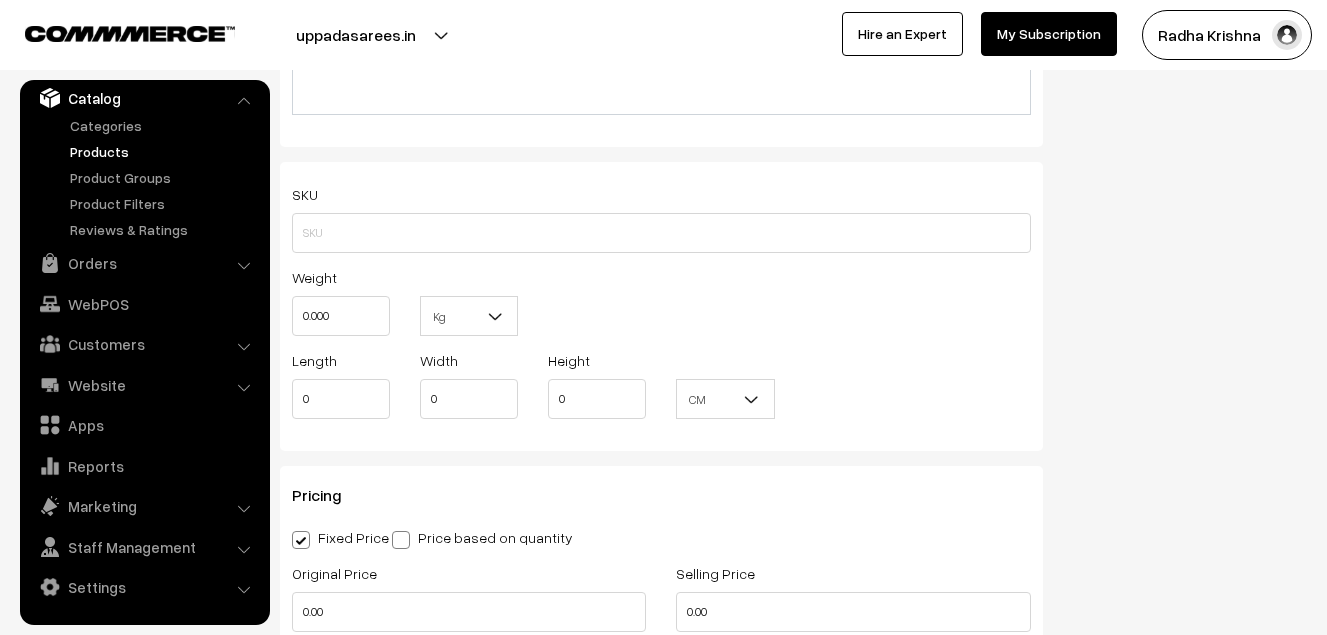 scroll, scrollTop: 1300, scrollLeft: 0, axis: vertical 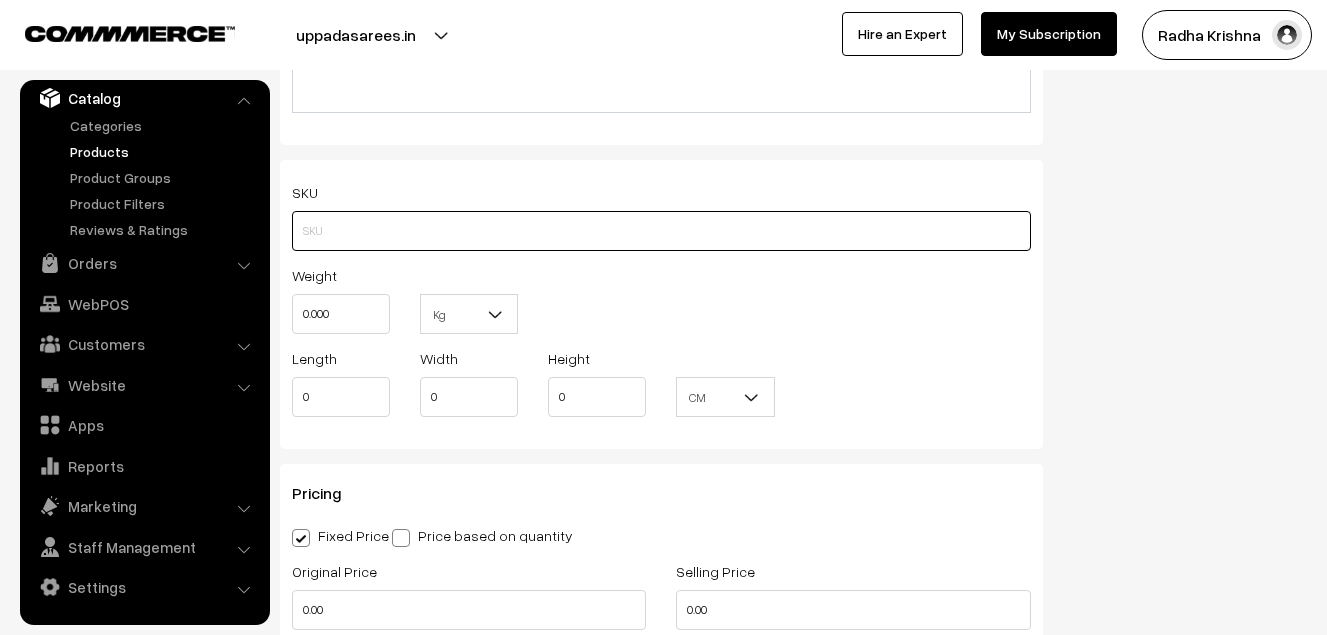 paste on "va11405-jul-kanchi-pra" 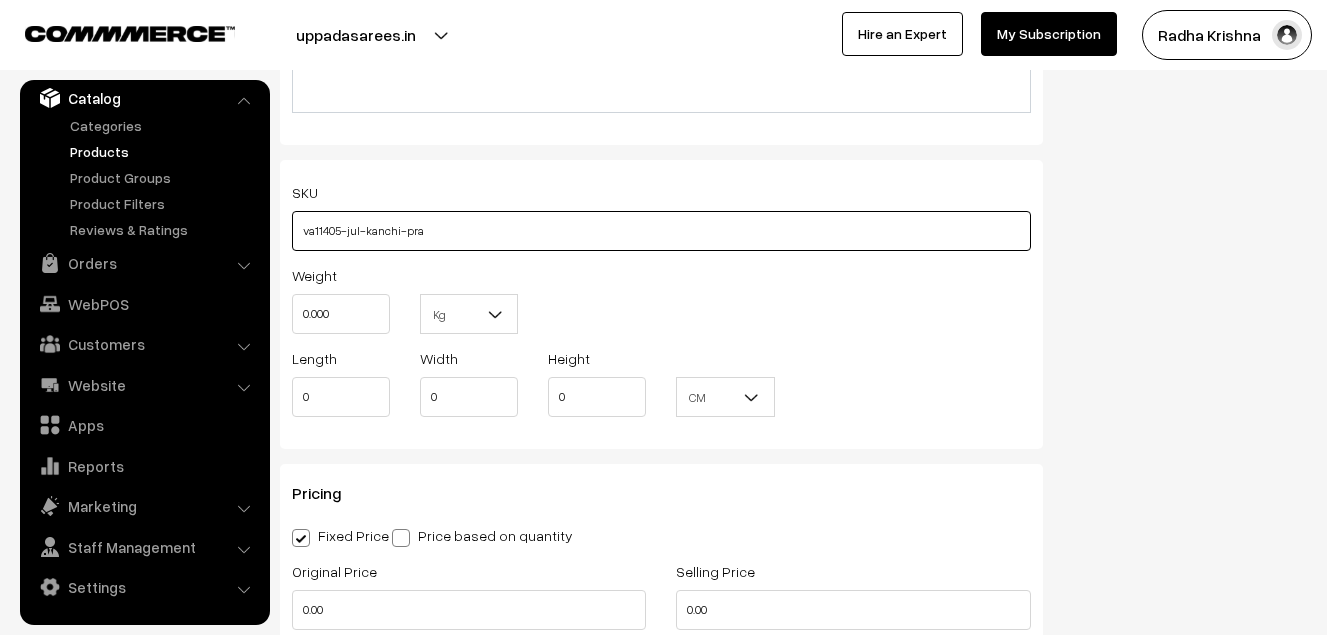 type on "va11405-jul-kanchi-pra" 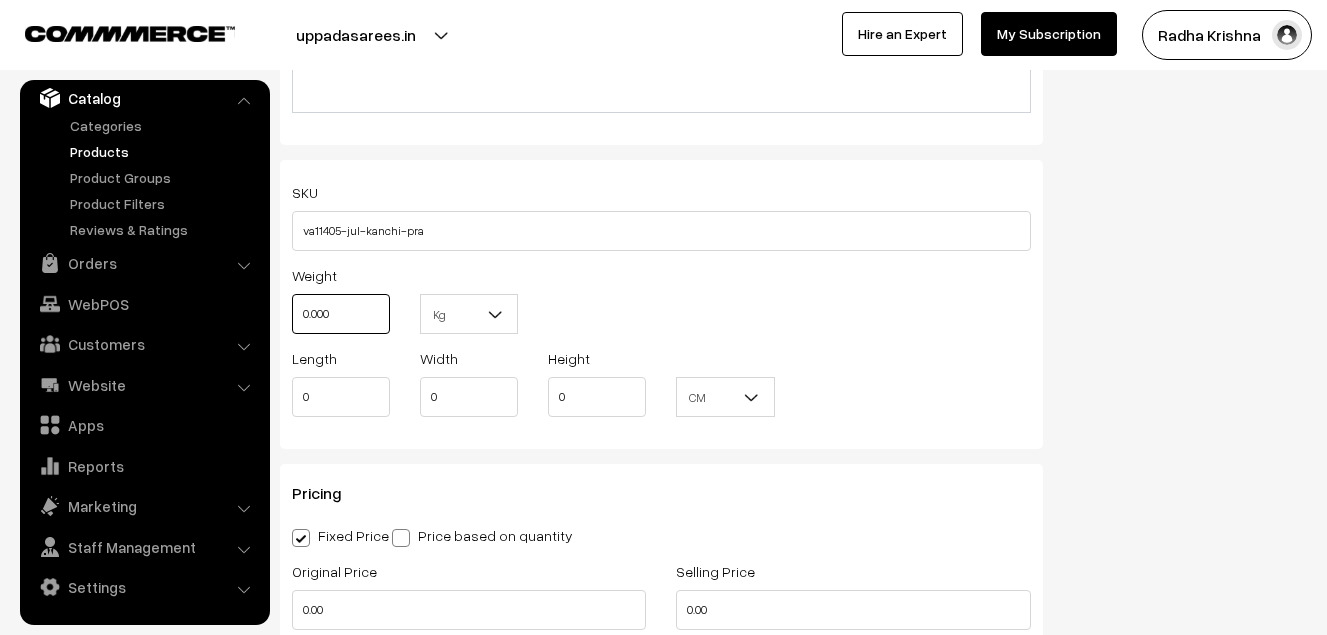 click on "0.000" at bounding box center [341, 314] 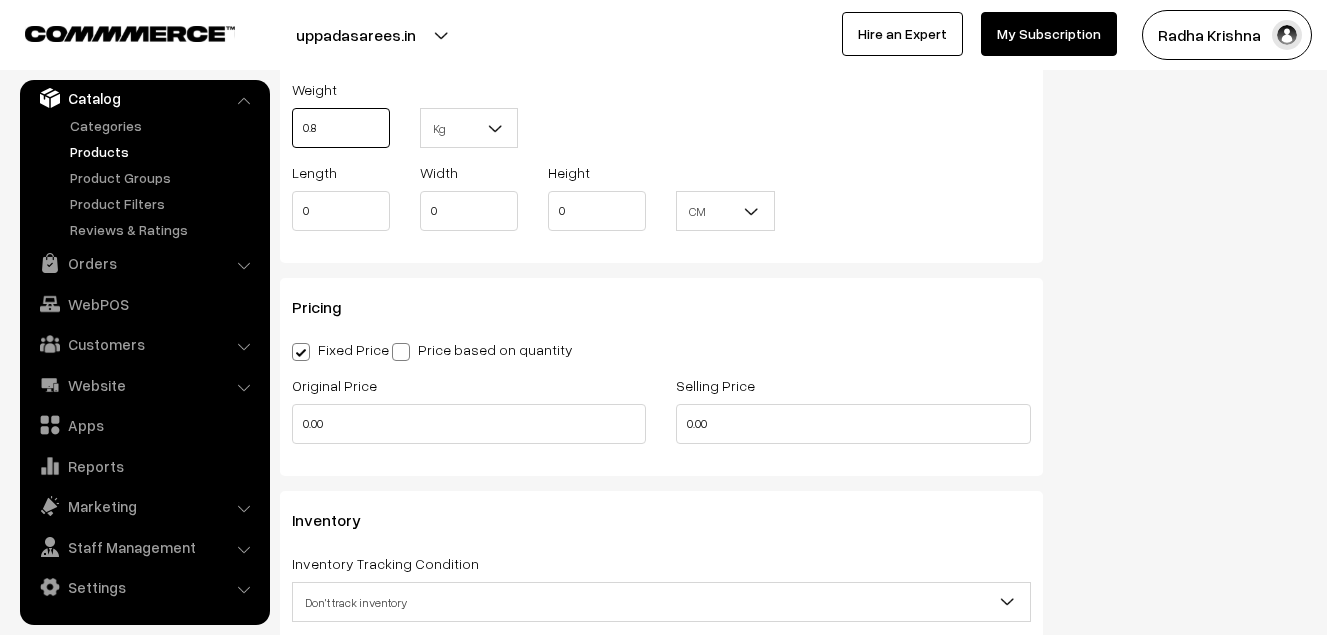 scroll, scrollTop: 1500, scrollLeft: 0, axis: vertical 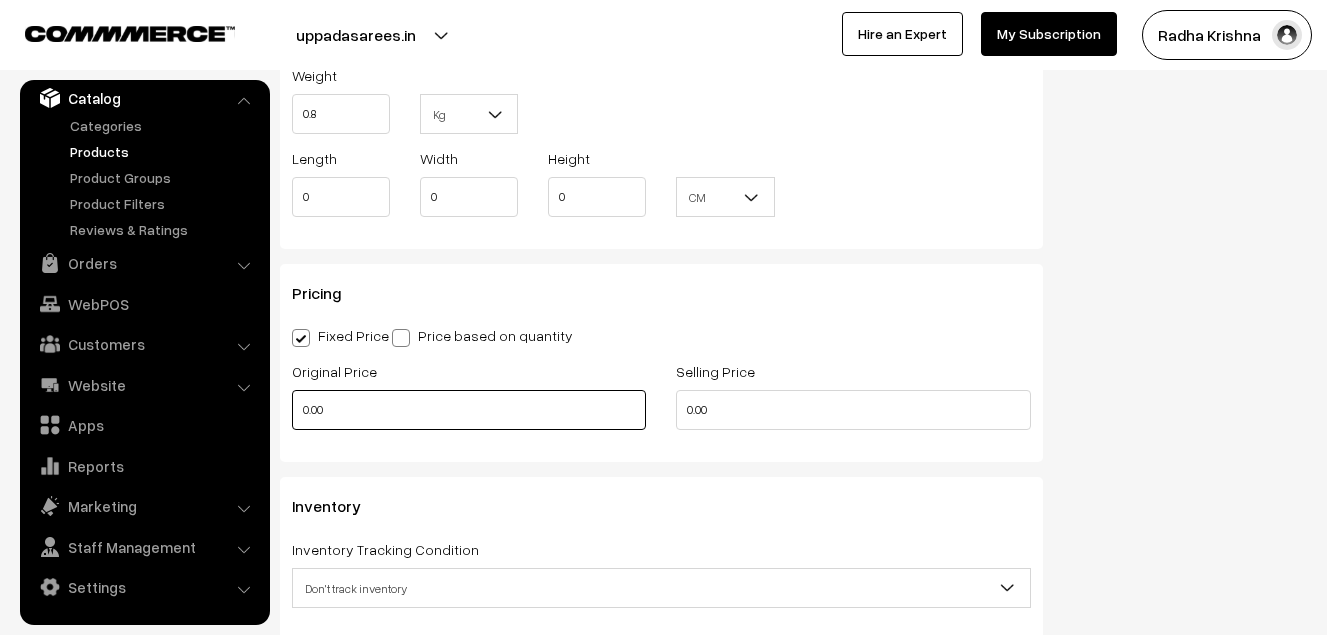 type on "0.80" 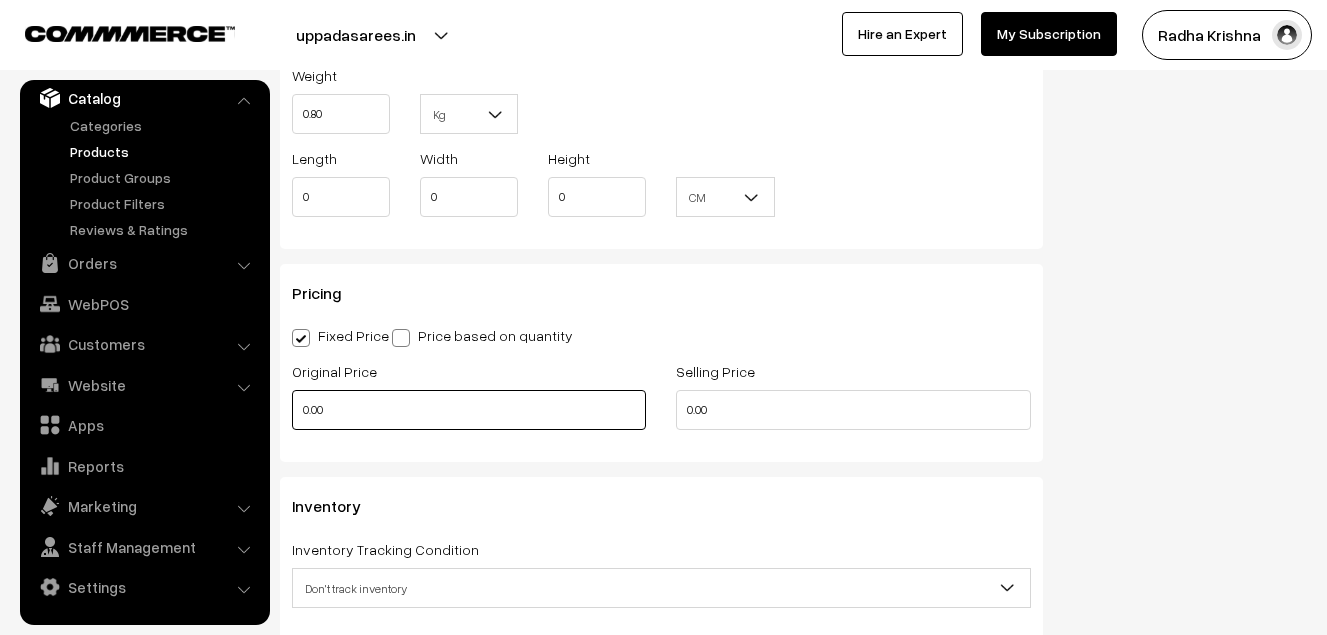 click on "0.00" at bounding box center [469, 410] 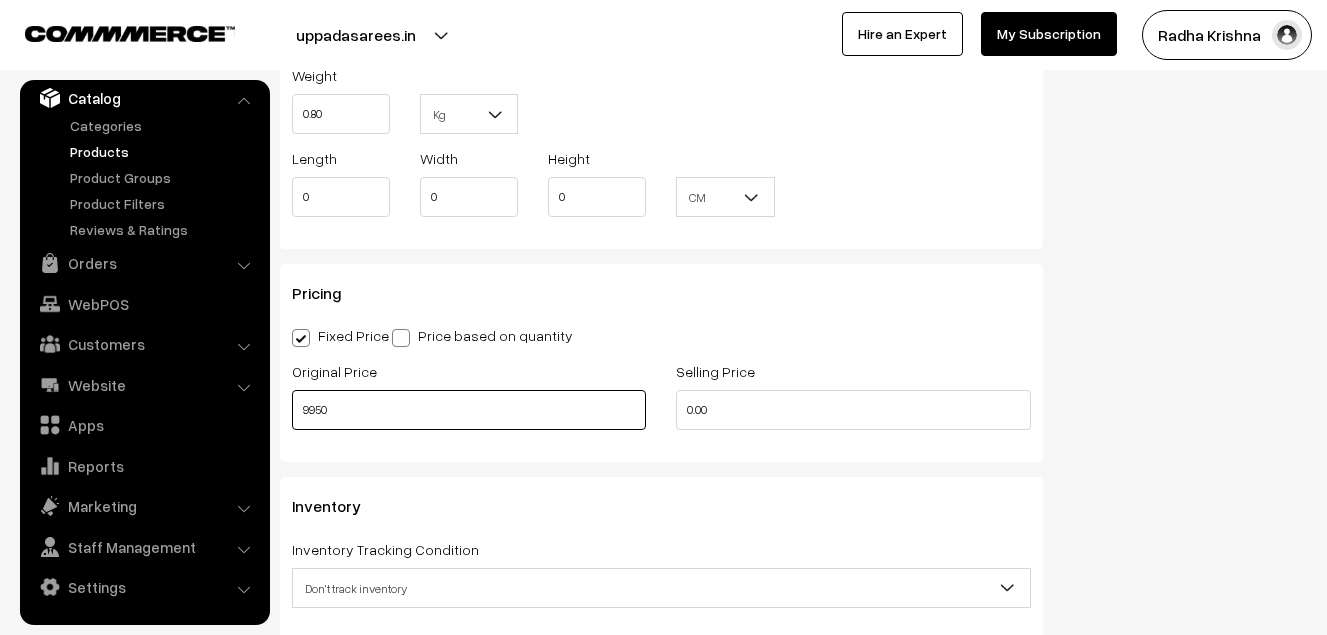 type on "9950" 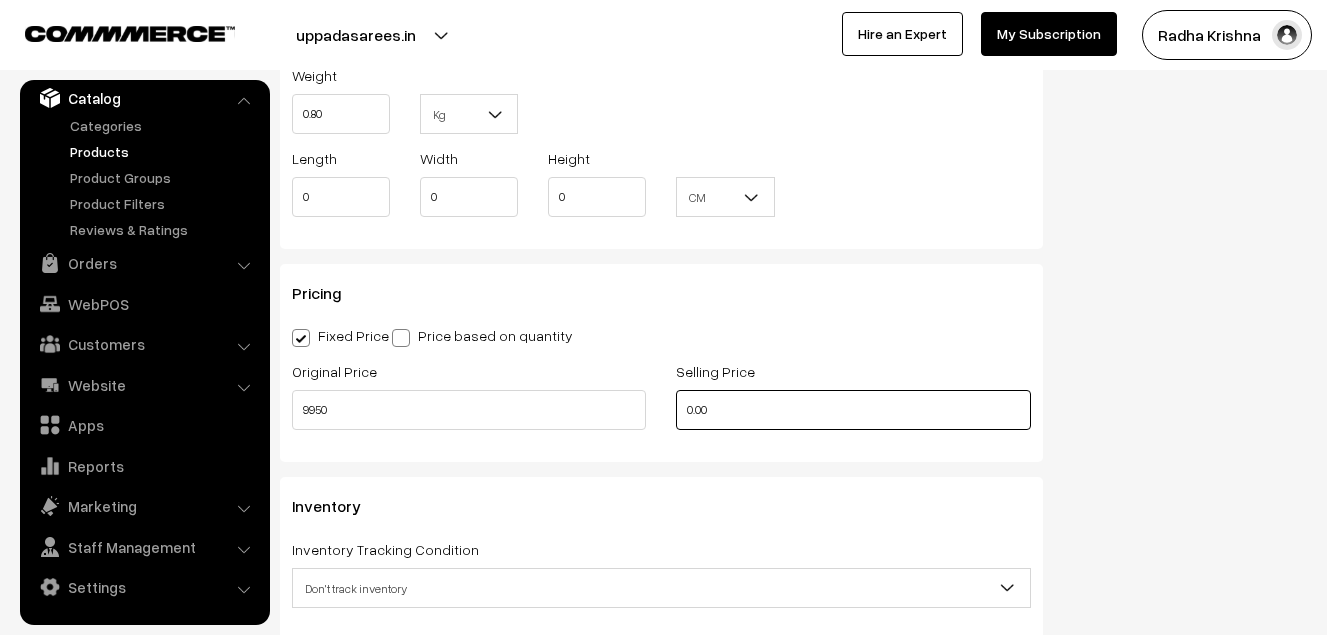 click on "0.00" at bounding box center (853, 410) 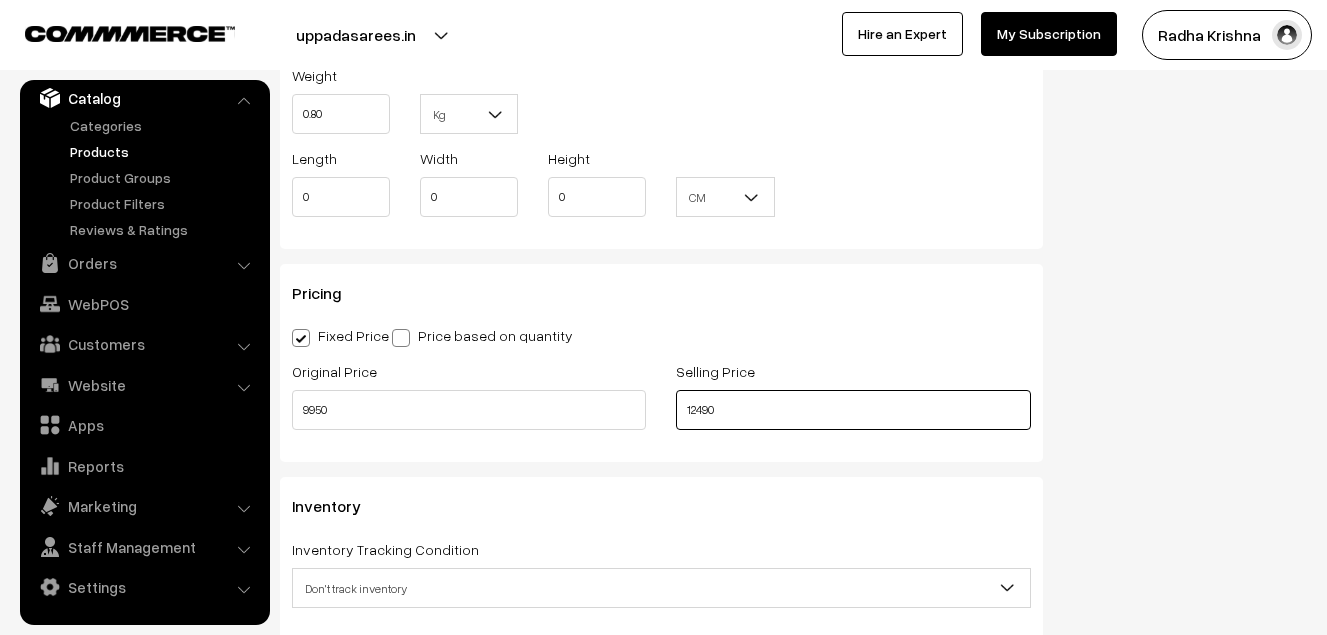 click on "12490" at bounding box center [853, 410] 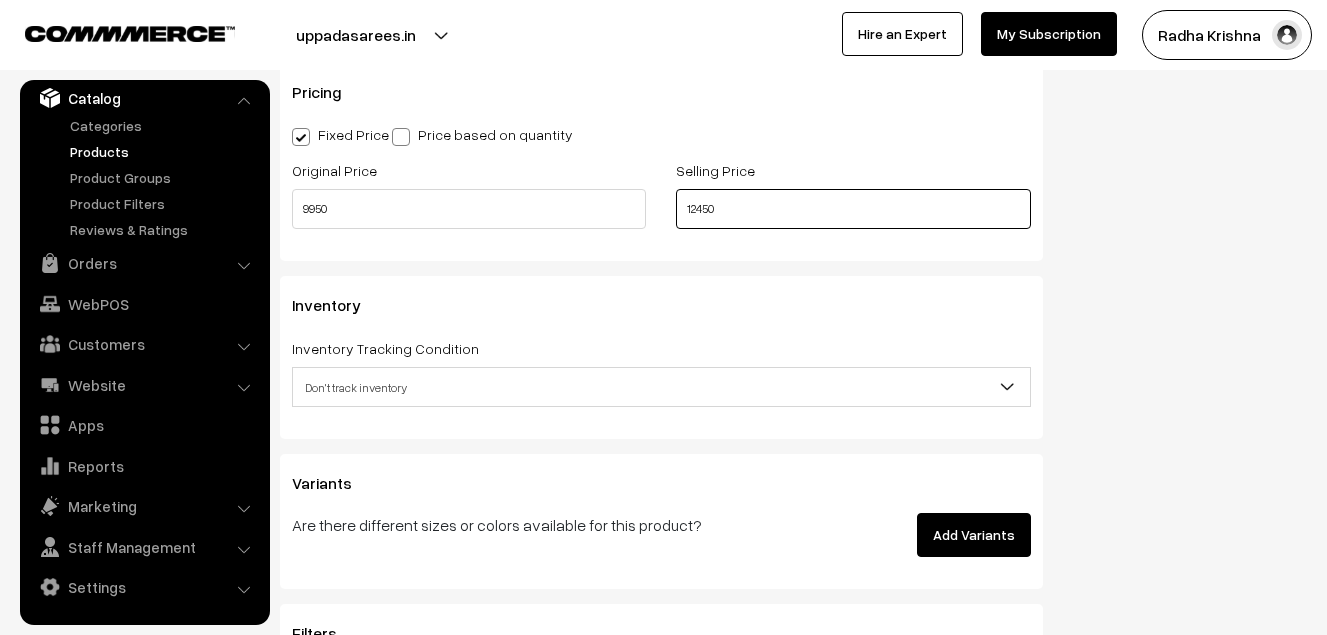 scroll, scrollTop: 1800, scrollLeft: 0, axis: vertical 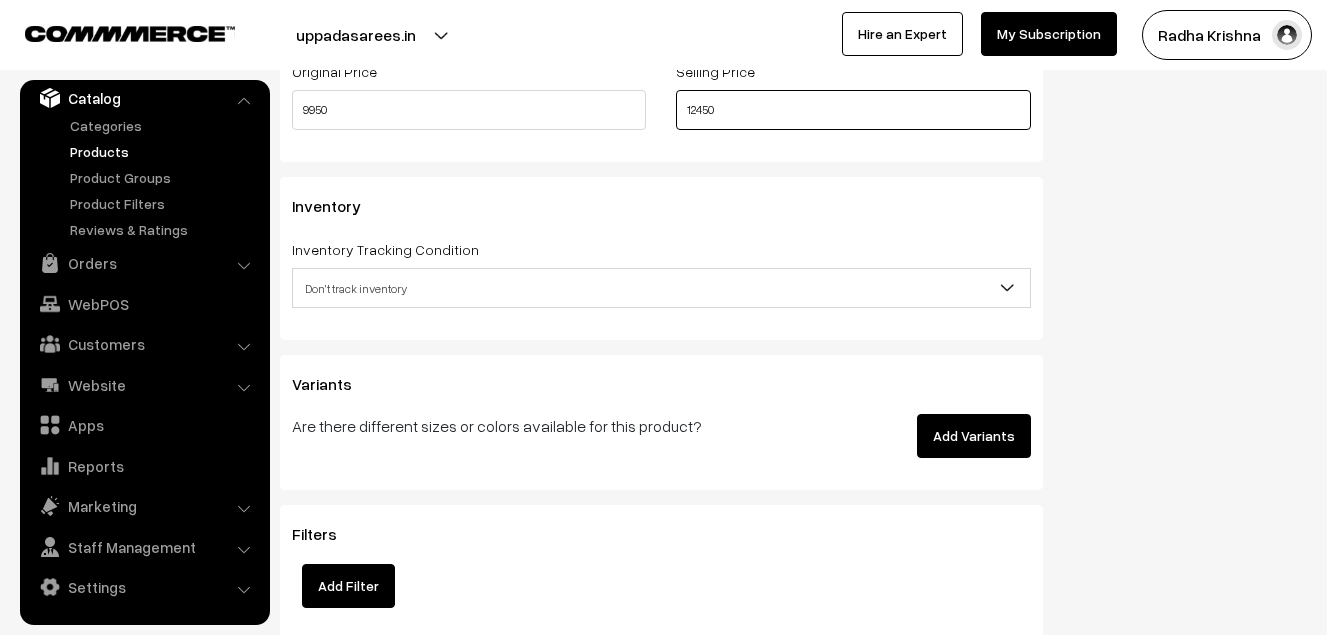type on "12450" 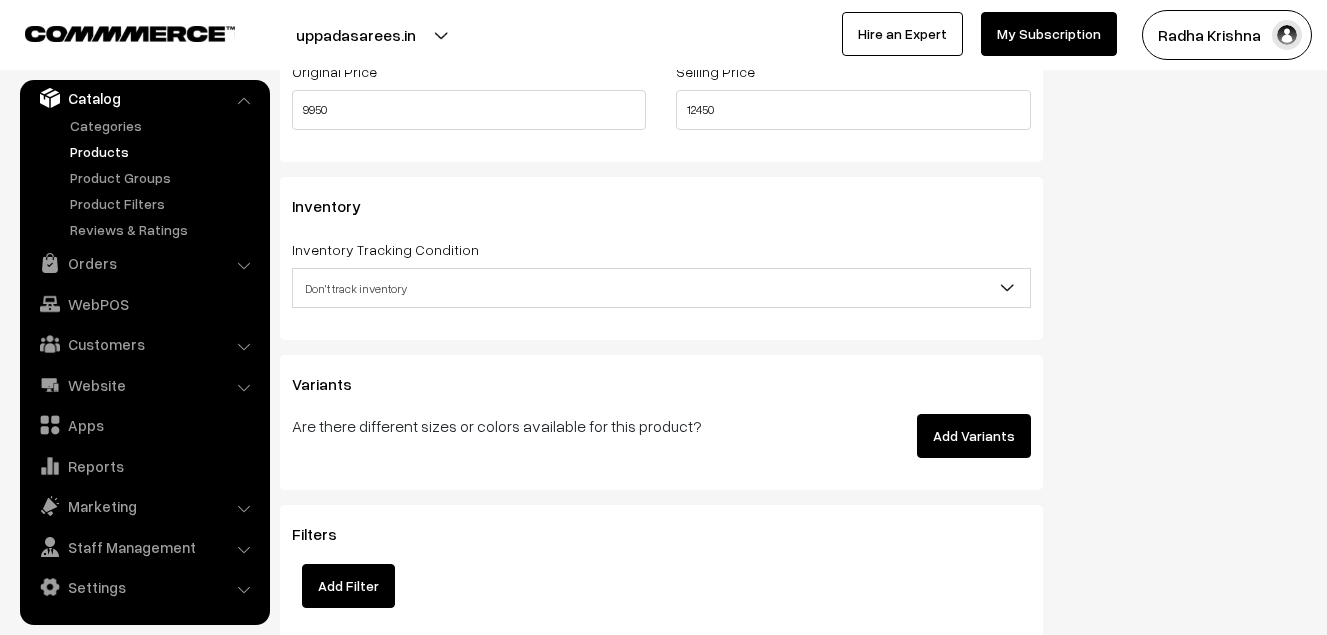 click on "Don't track inventory" at bounding box center [661, 288] 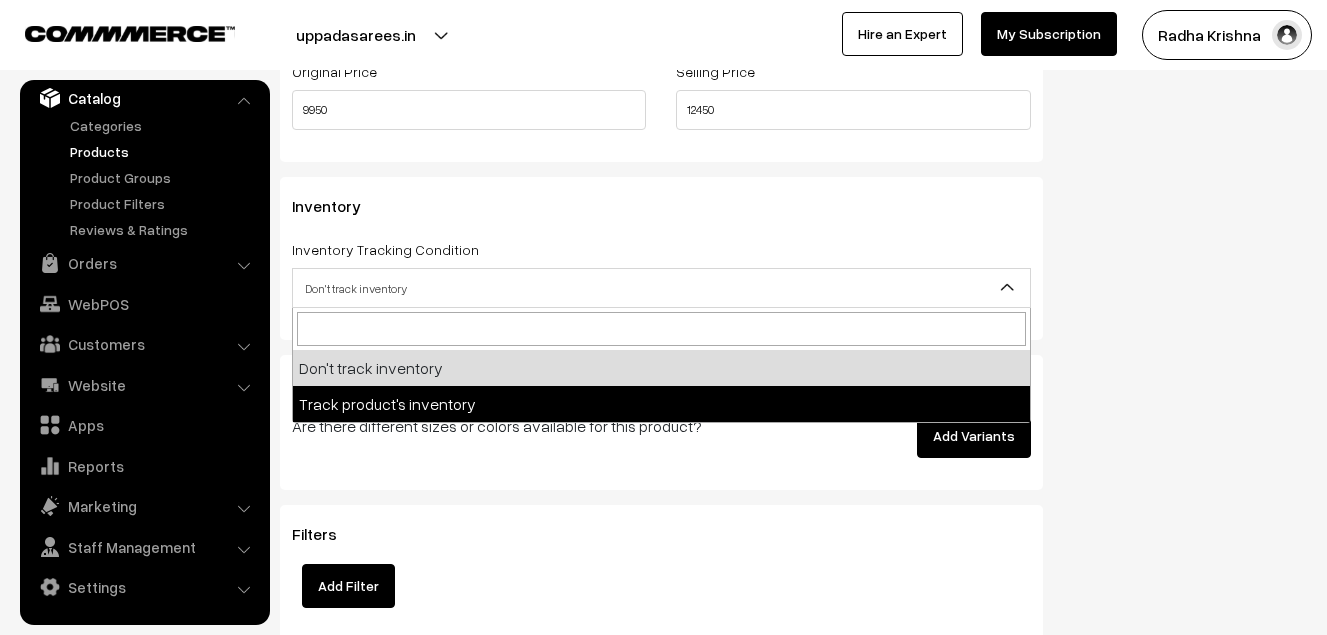 select on "2" 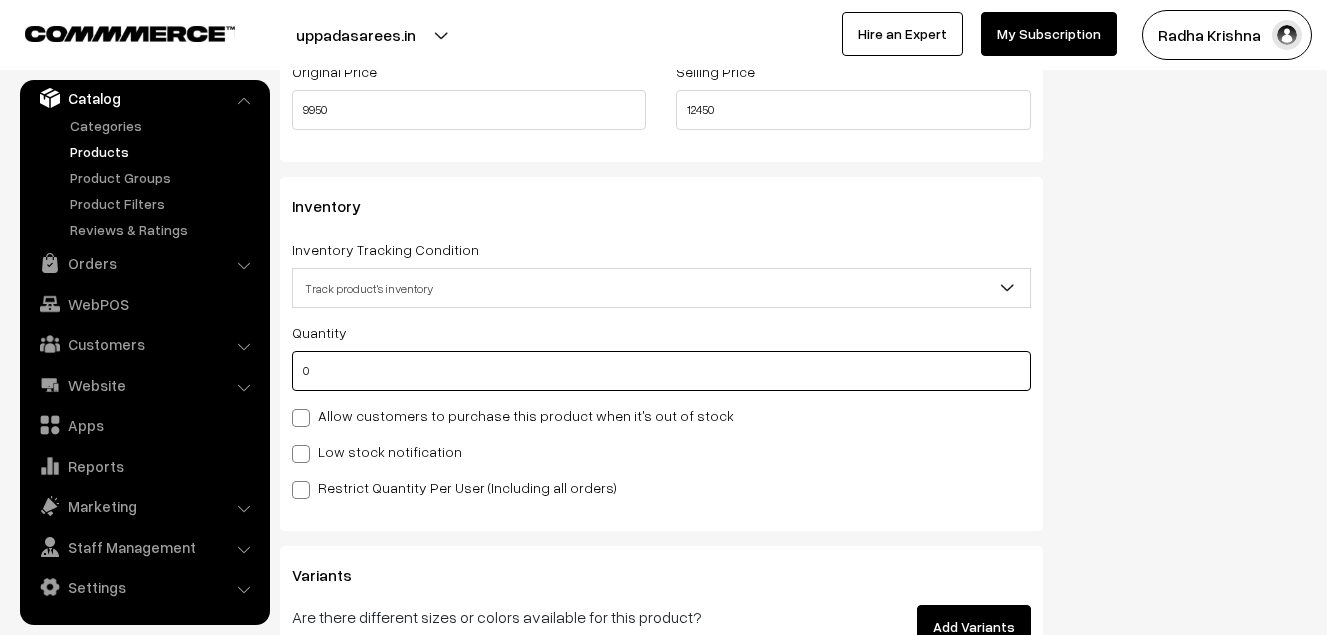 click on "0" at bounding box center (661, 371) 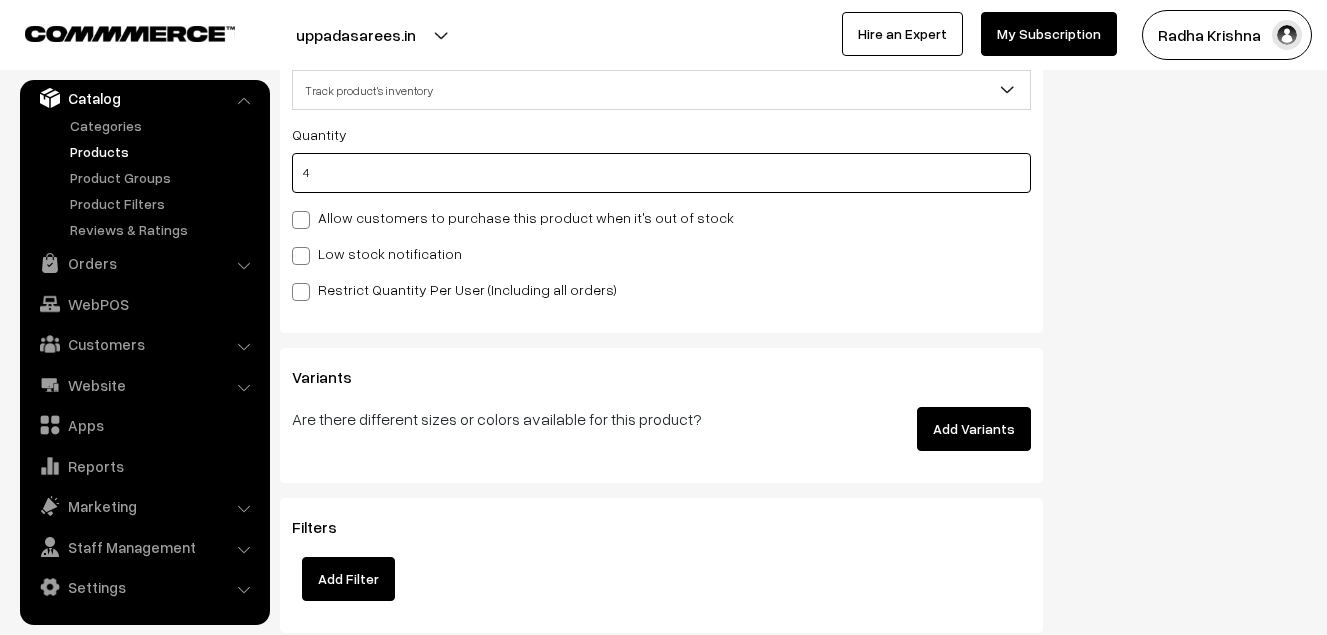 scroll, scrollTop: 2000, scrollLeft: 0, axis: vertical 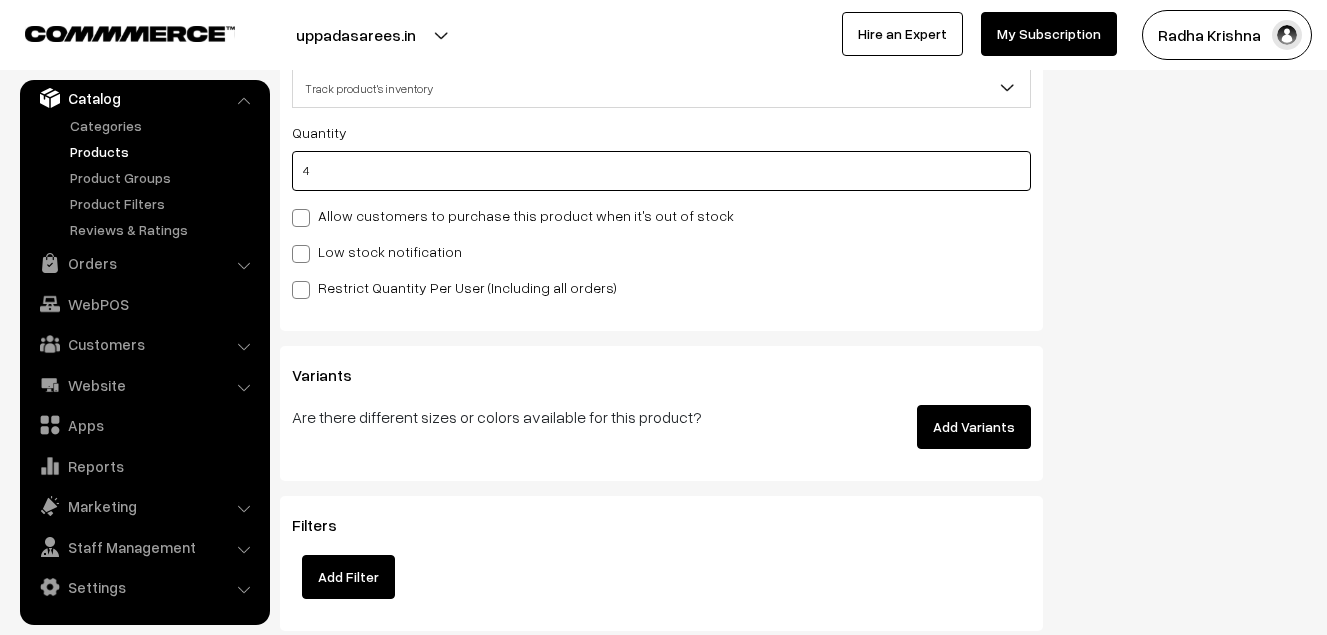 type on "4" 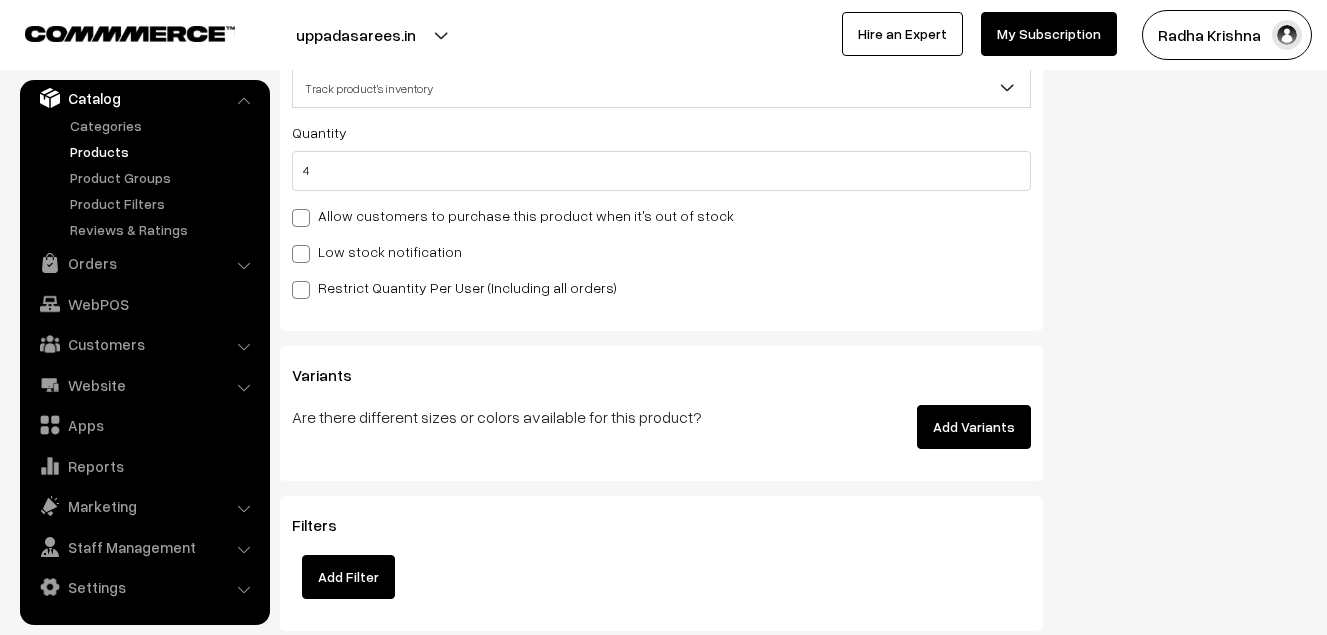 click on "Low stock notification" at bounding box center (377, 251) 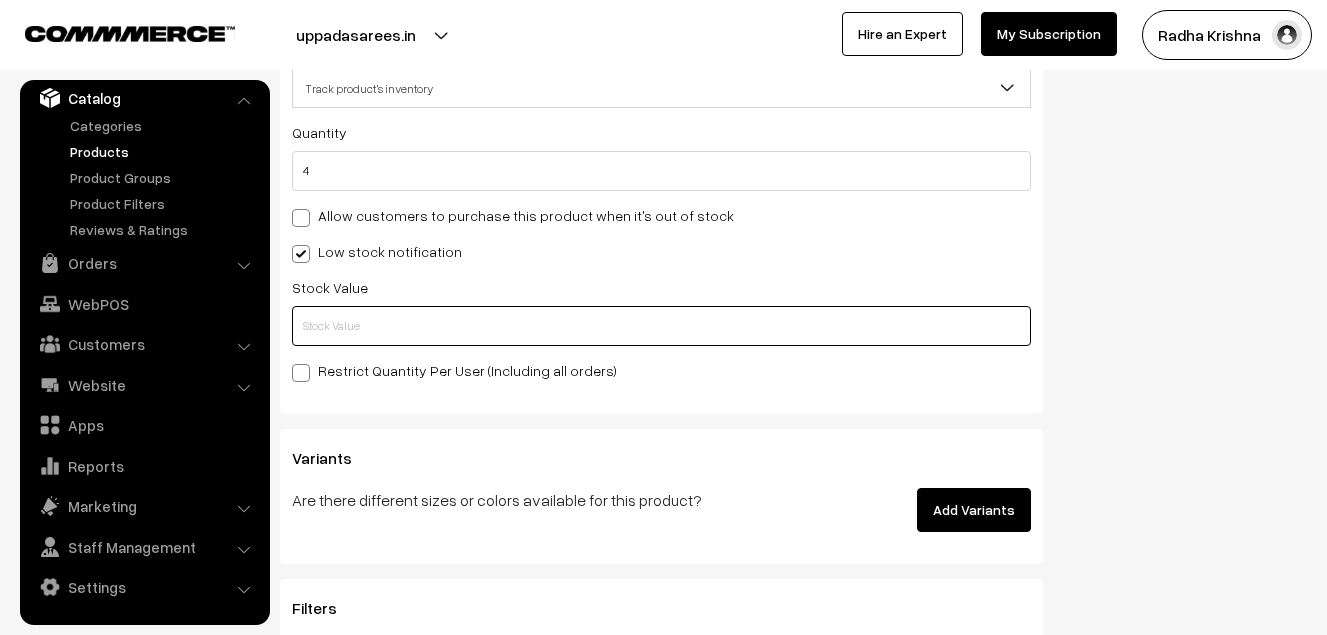 click at bounding box center [661, 326] 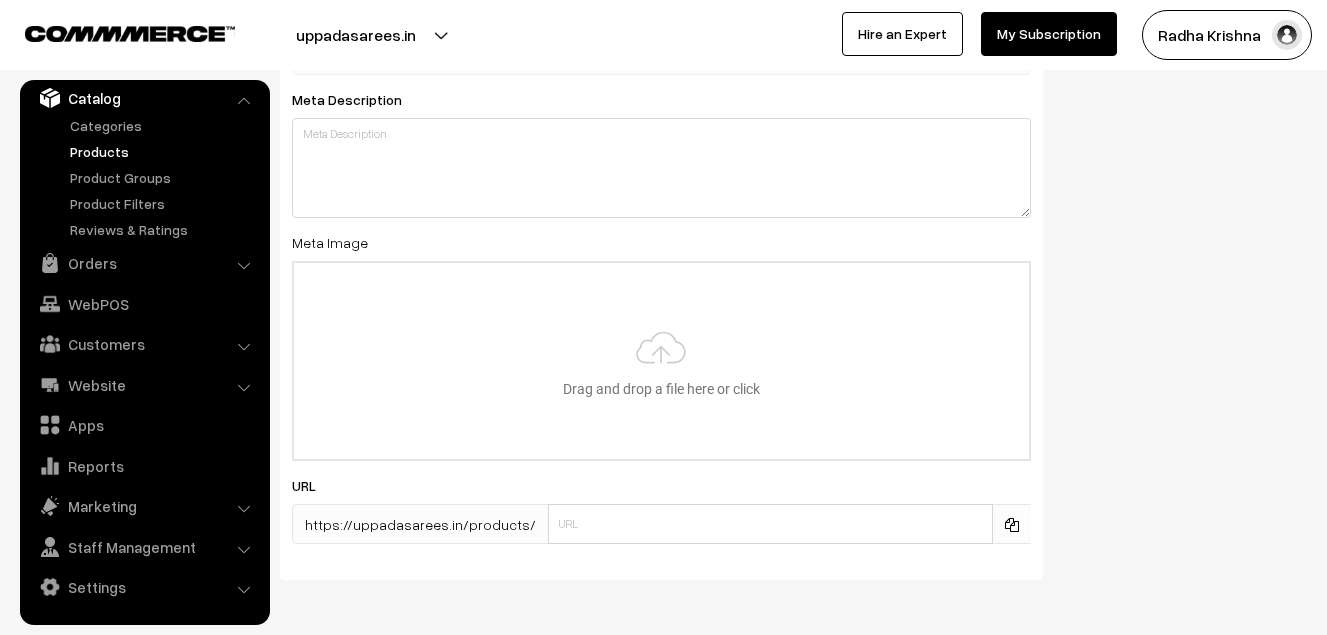 scroll, scrollTop: 2983, scrollLeft: 0, axis: vertical 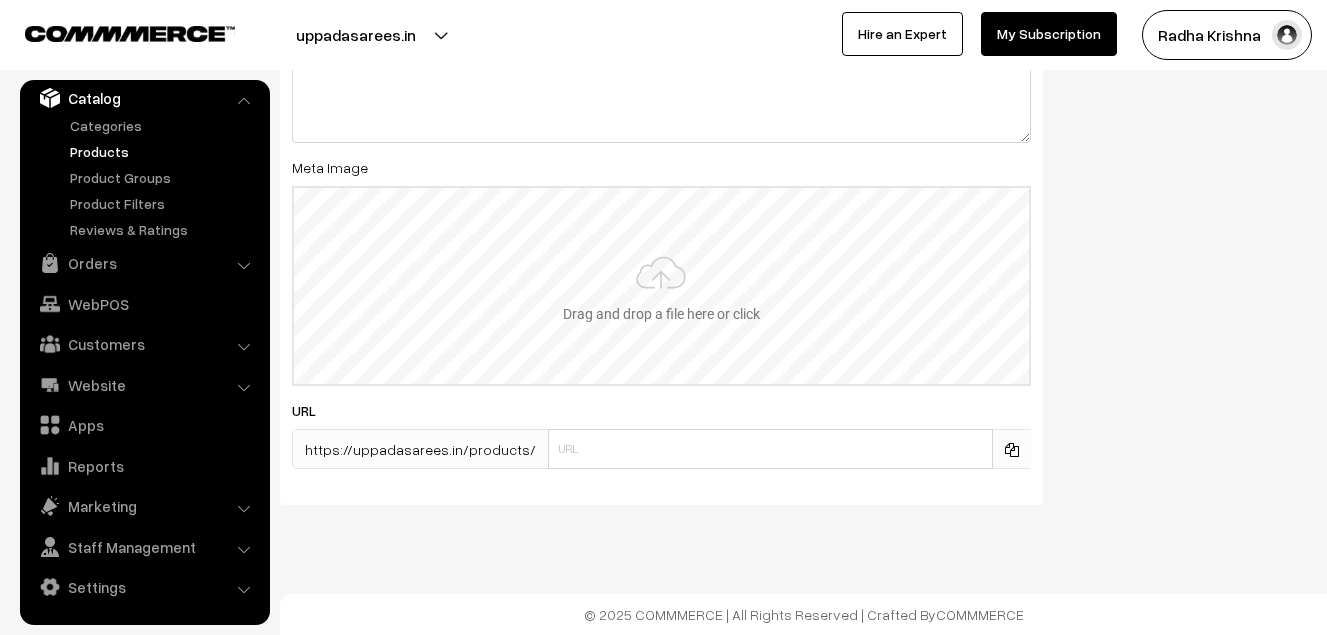 type on "2" 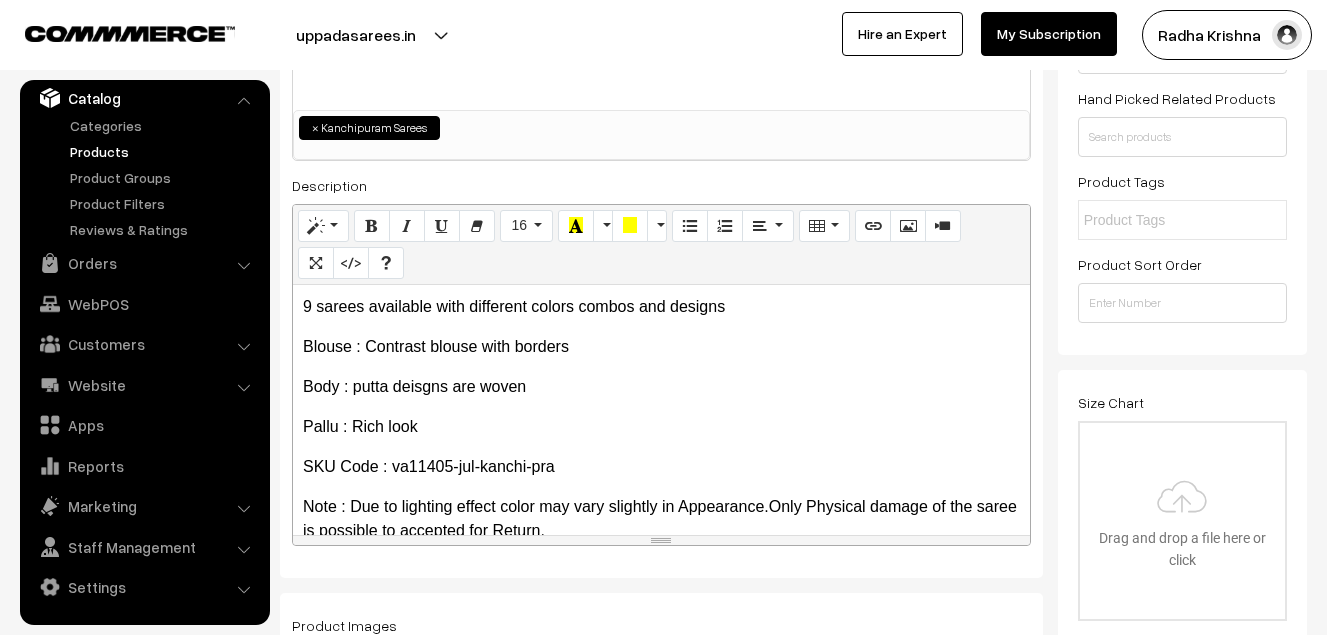 scroll, scrollTop: 0, scrollLeft: 0, axis: both 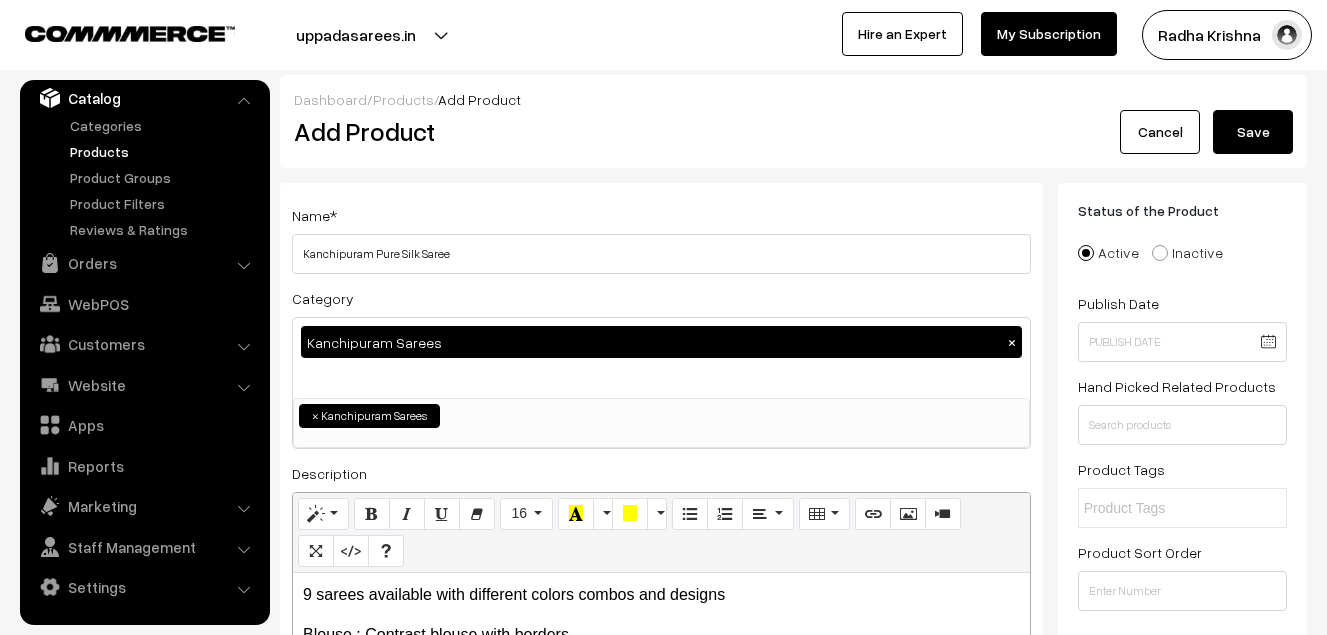 click on "Dashboard  /  Products  /  Add Product
Add Product
Cancel
Save" at bounding box center (793, 121) 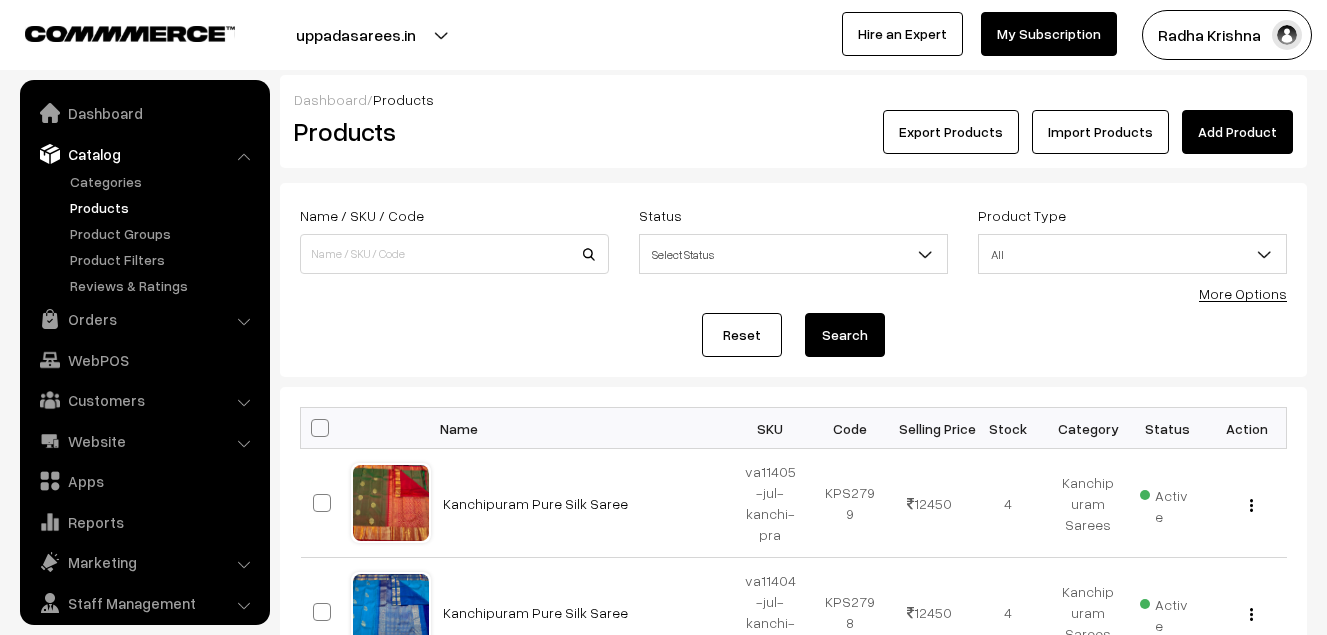 scroll, scrollTop: 0, scrollLeft: 0, axis: both 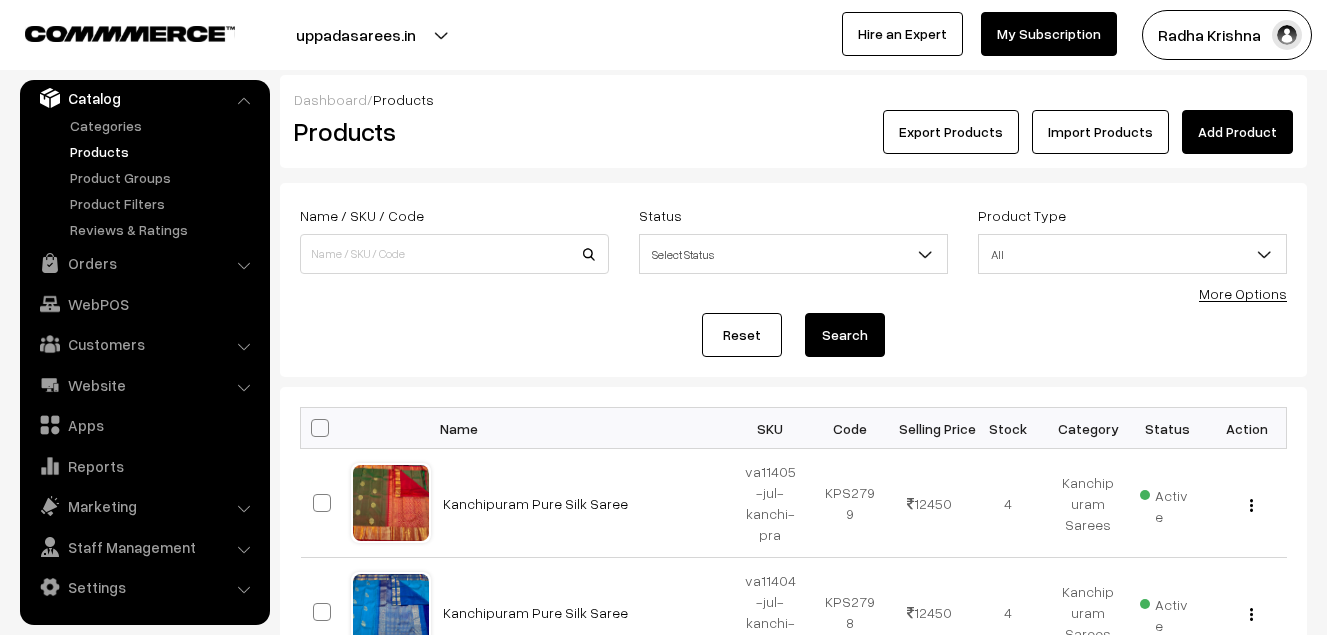 click on "Add Product" at bounding box center [1237, 132] 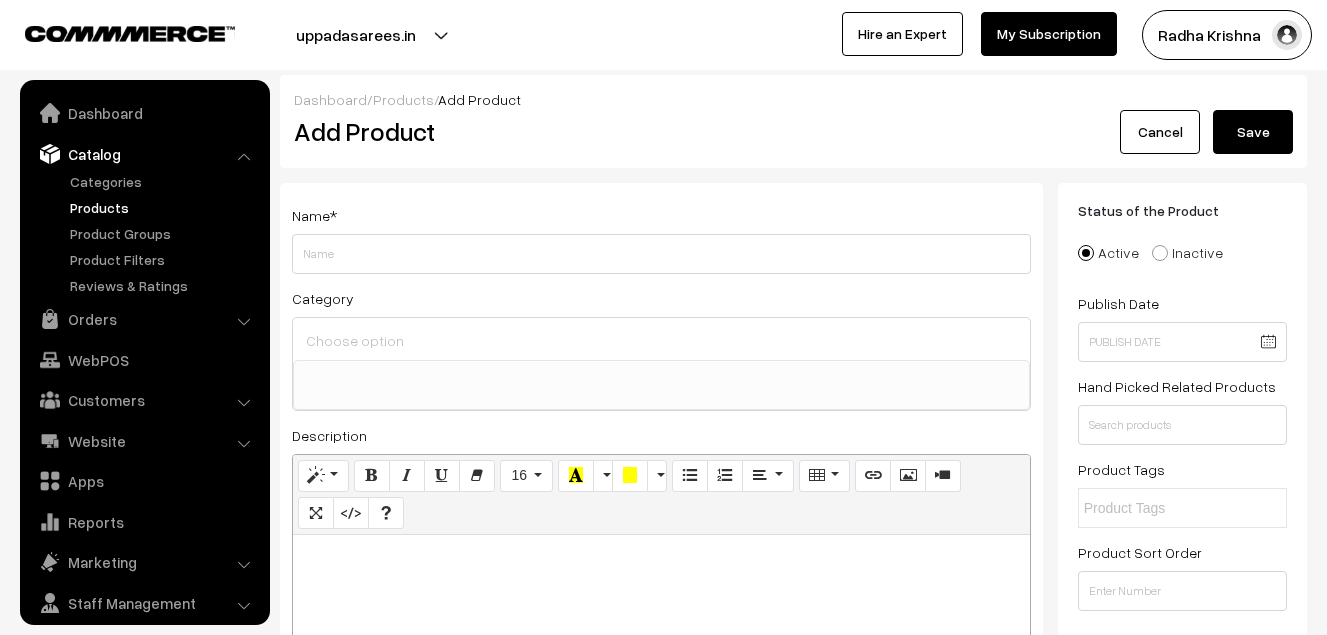 select 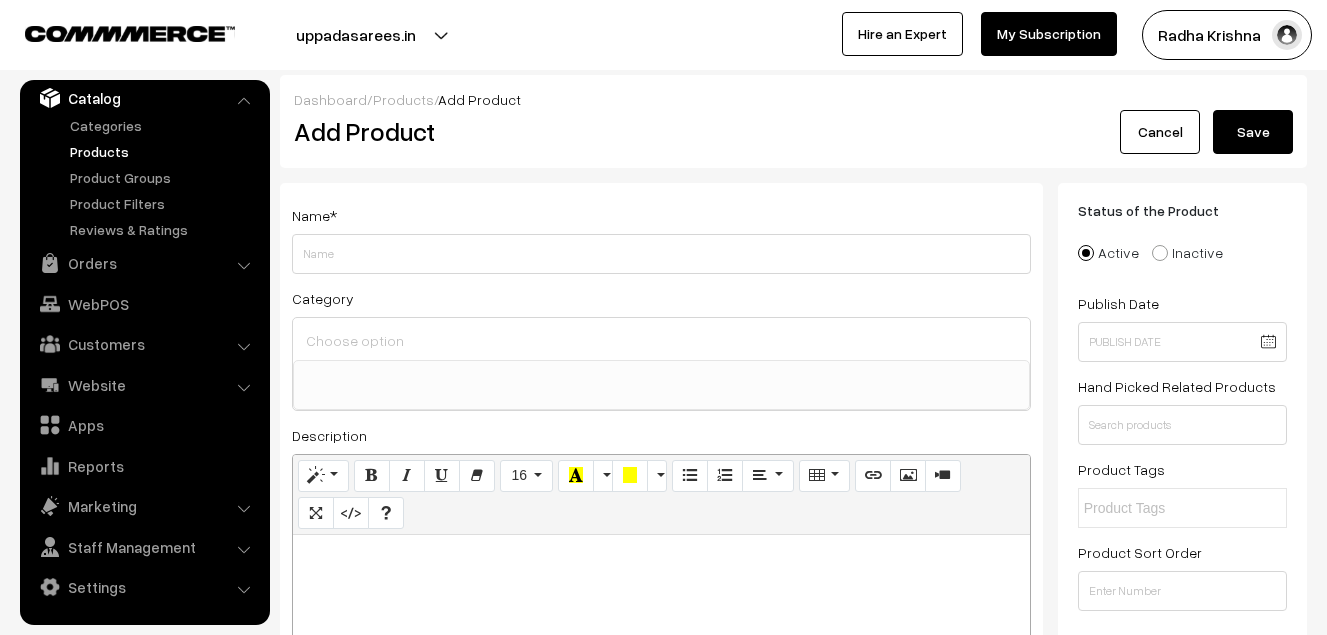 click on "Add Product" at bounding box center (665, 131) 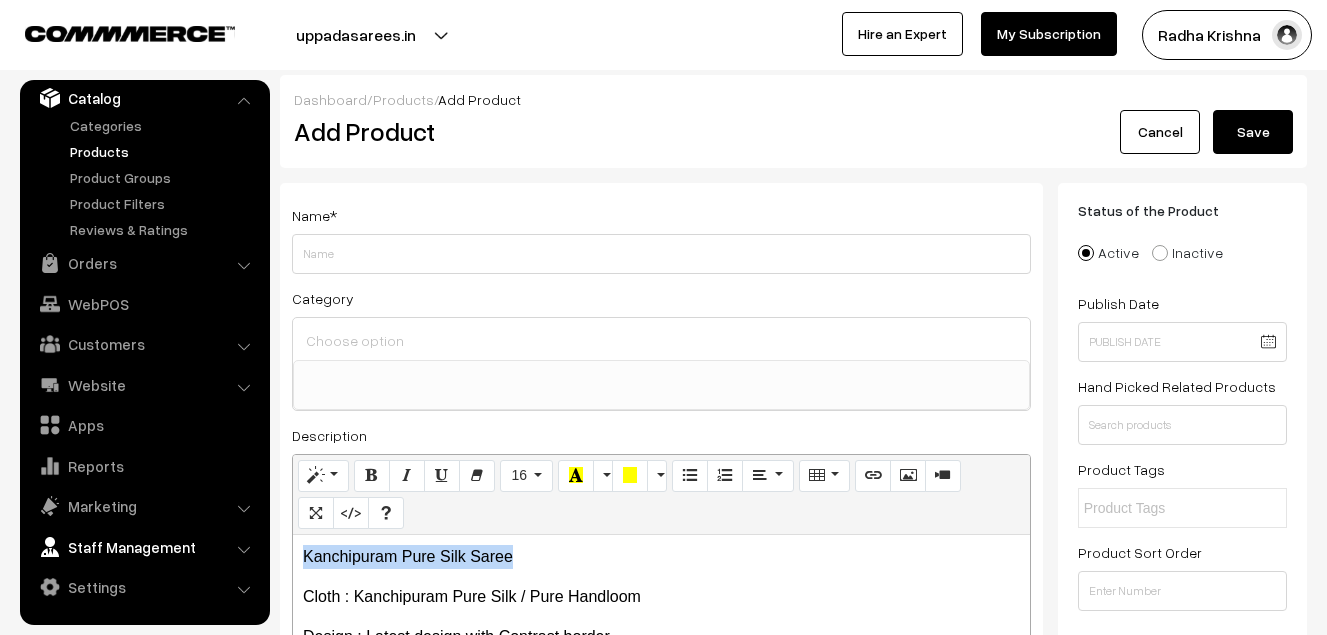 drag, startPoint x: 530, startPoint y: 548, endPoint x: 254, endPoint y: 544, distance: 276.029 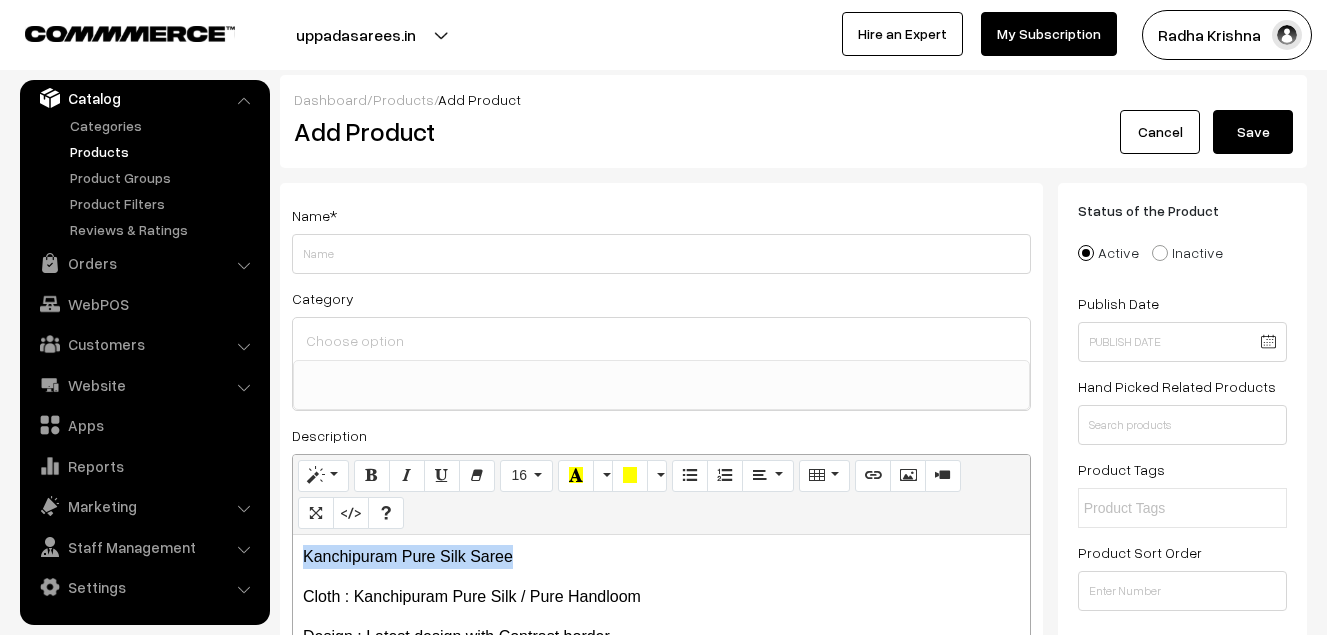 copy on "Kanchipuram Pure Silk Saree" 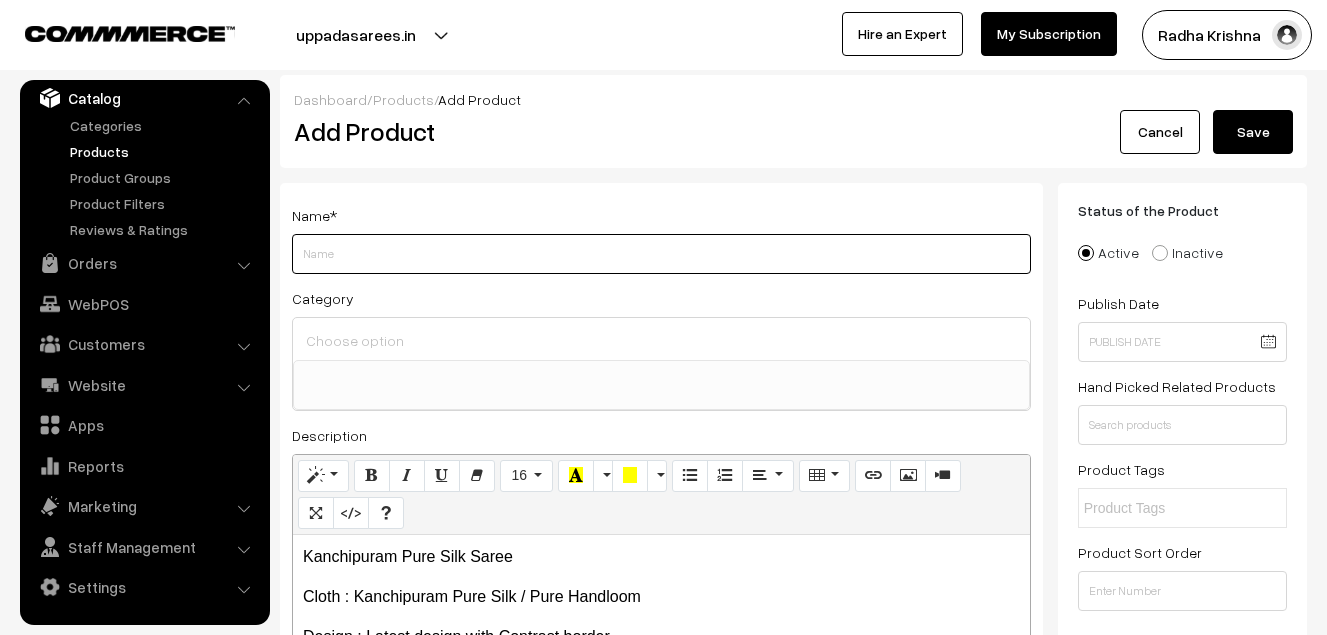 click on "Weight" at bounding box center [661, 254] 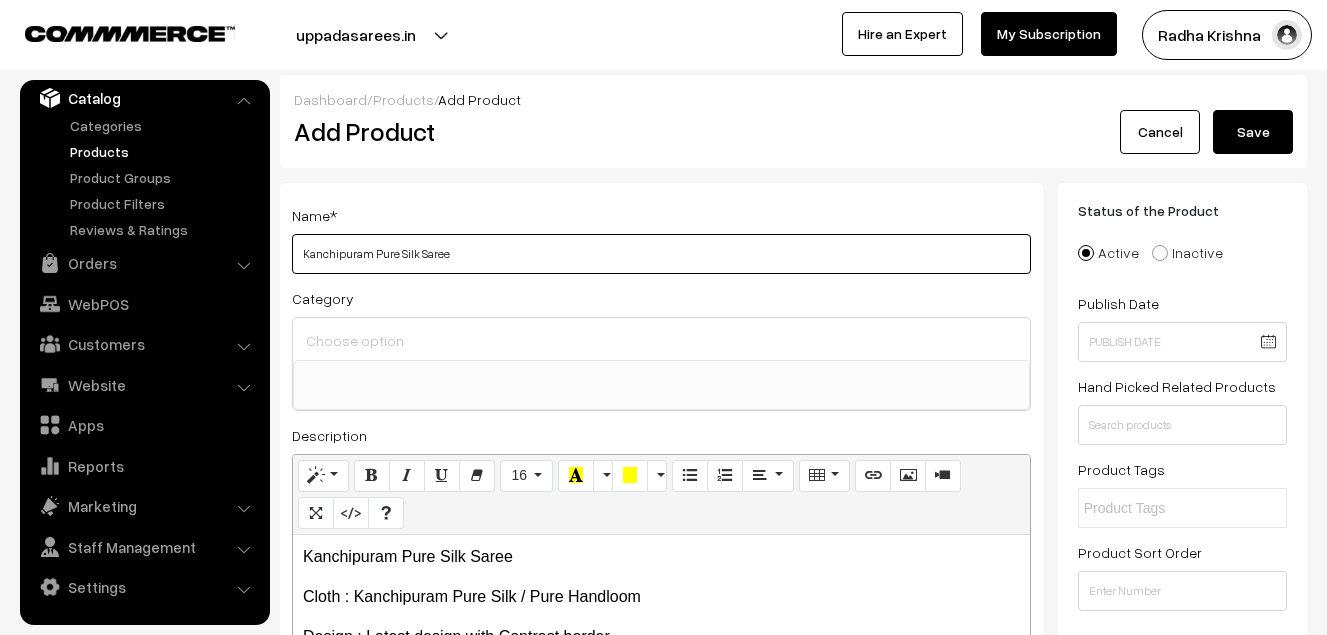 type on "Kanchipuram Pure Silk Saree" 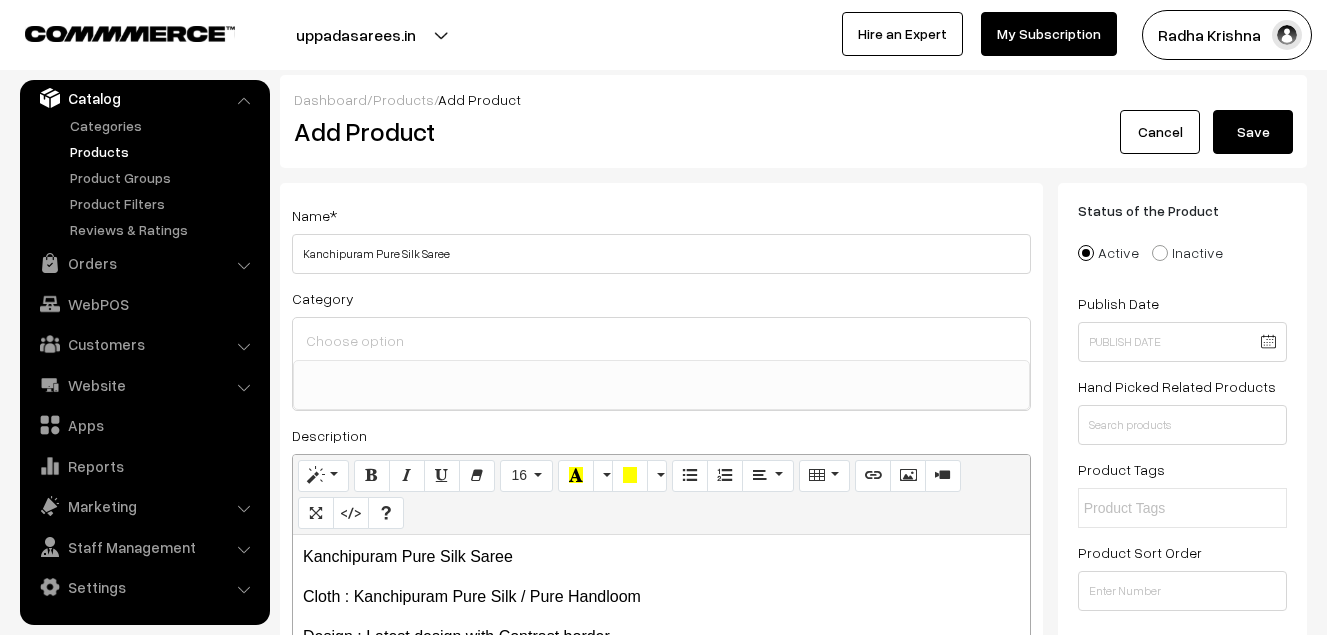 click at bounding box center (661, 339) 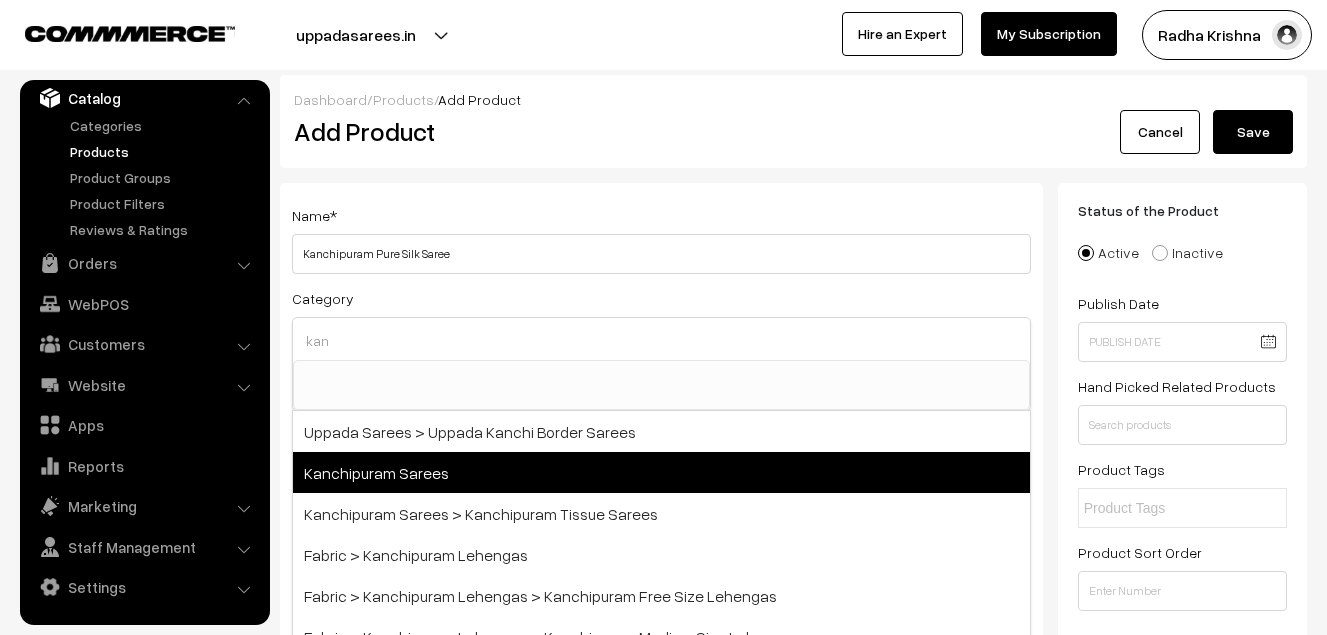 type on "kan" 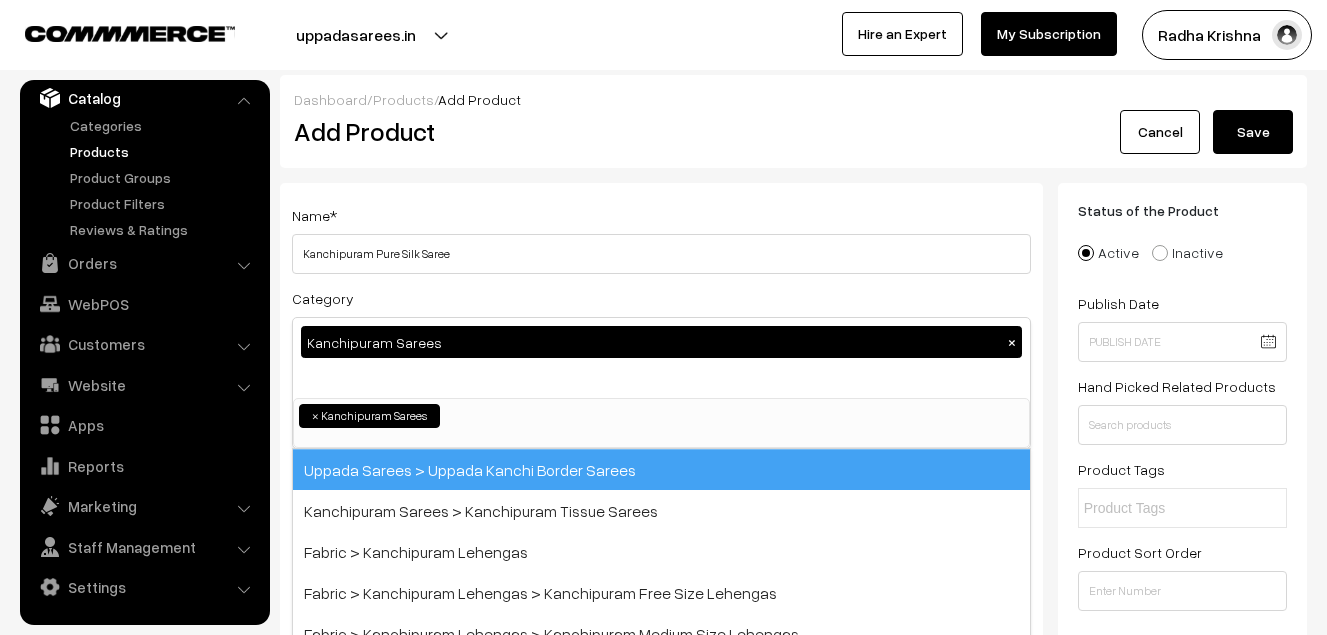scroll, scrollTop: 340, scrollLeft: 0, axis: vertical 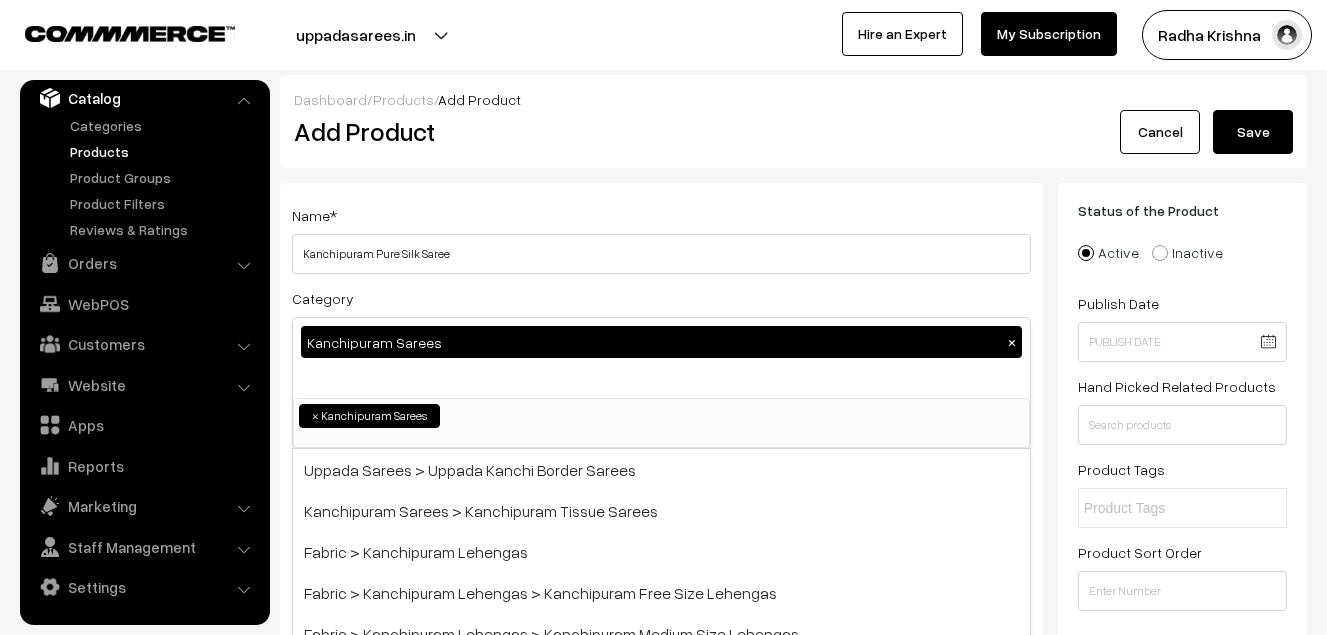 click on "Name  *
Kanchipuram Pure Silk Saree" at bounding box center (661, 238) 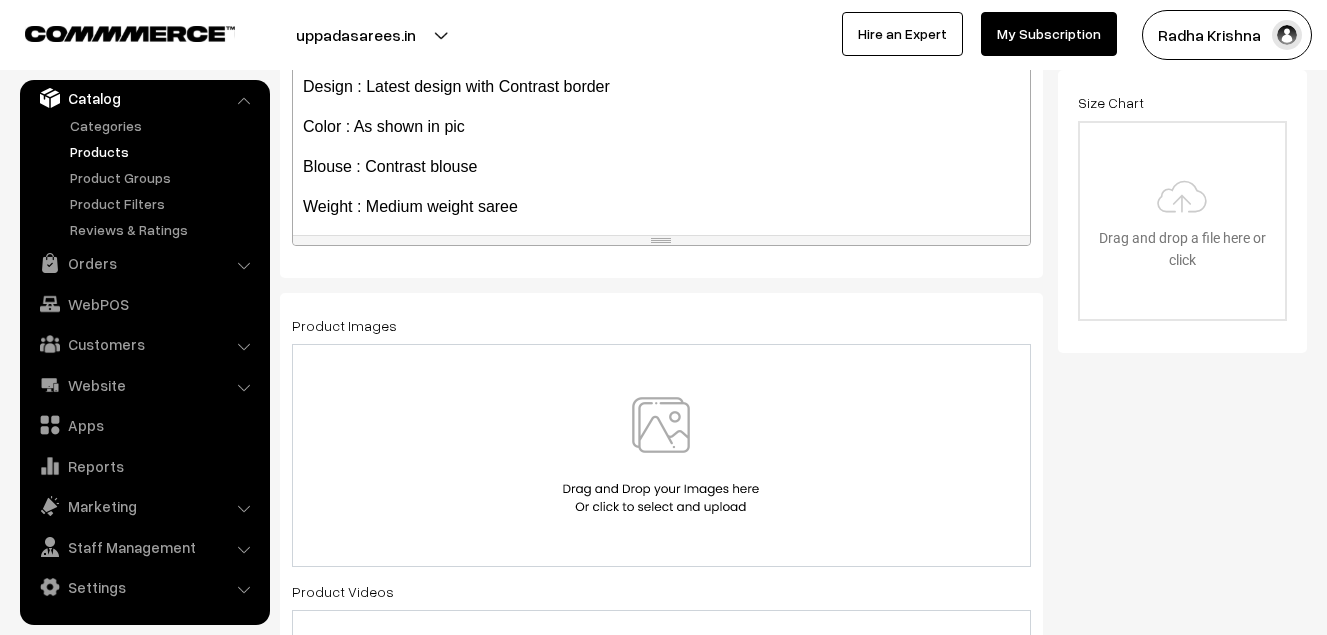 scroll, scrollTop: 600, scrollLeft: 0, axis: vertical 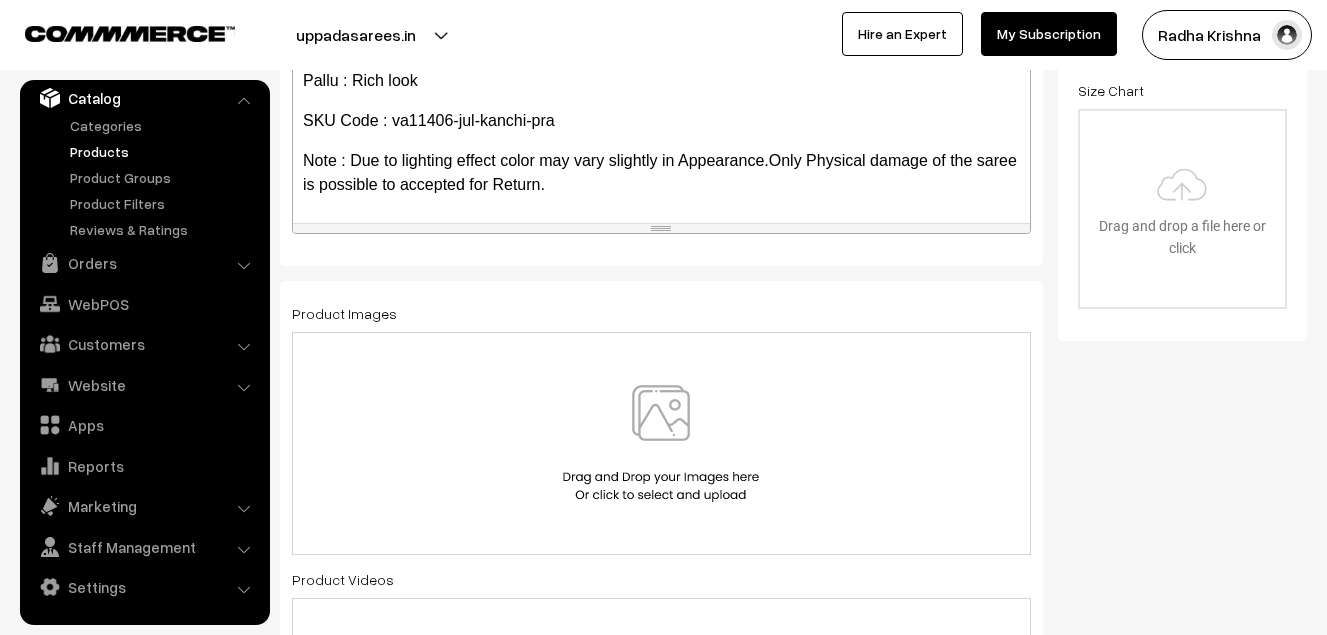 click at bounding box center (661, 443) 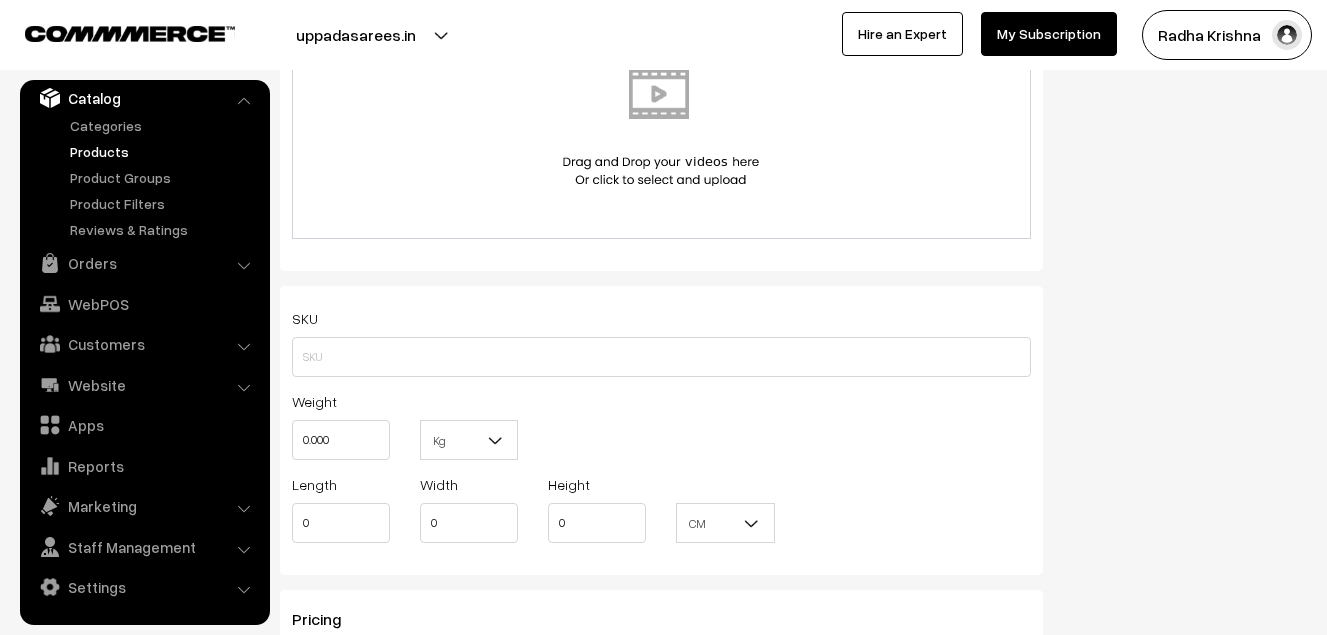 scroll, scrollTop: 1300, scrollLeft: 0, axis: vertical 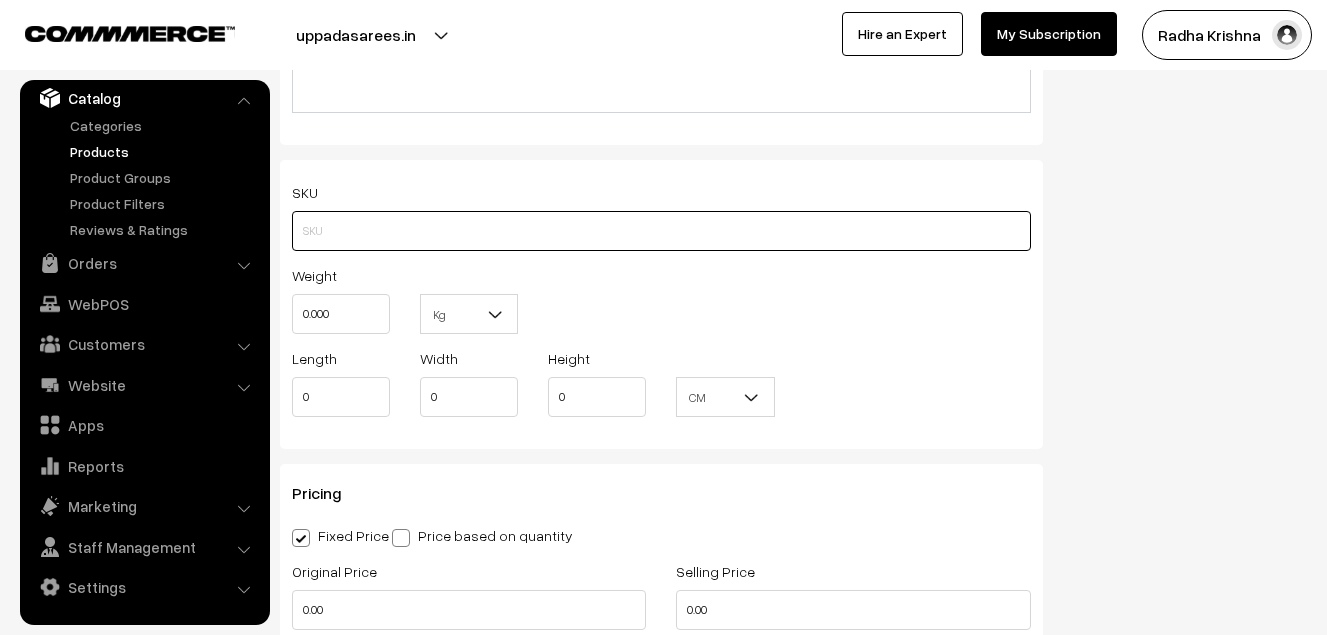 click at bounding box center [661, 231] 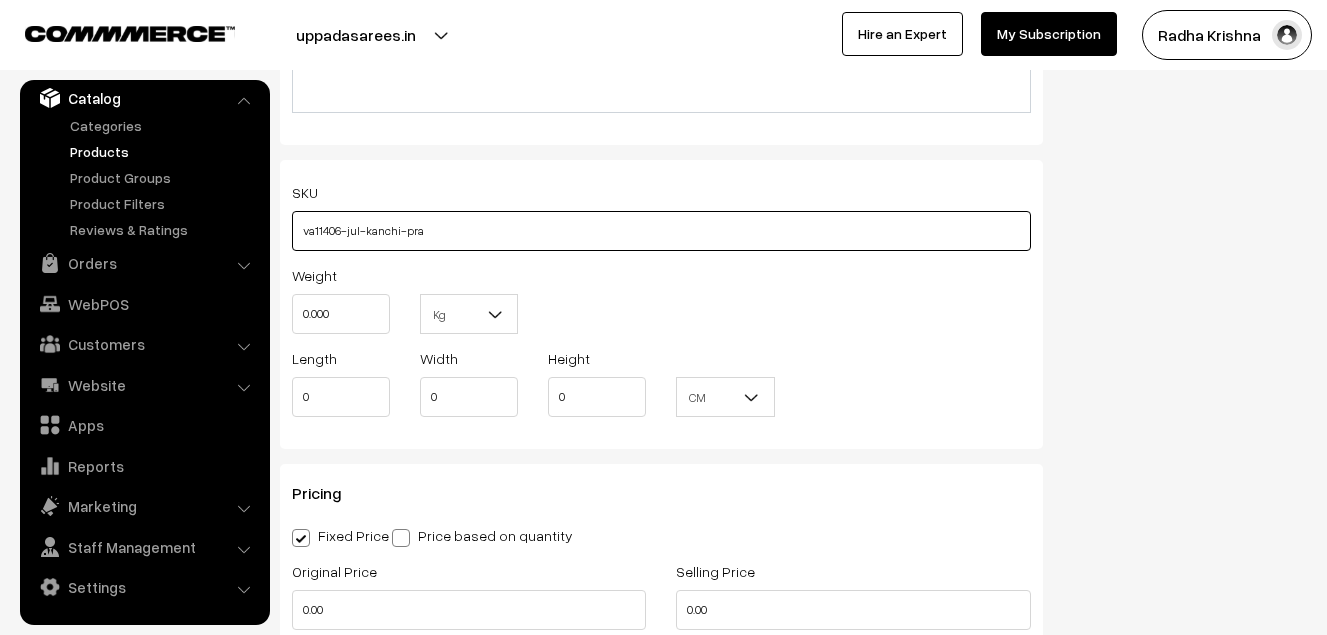 type on "va11406-jul-kanchi-pra" 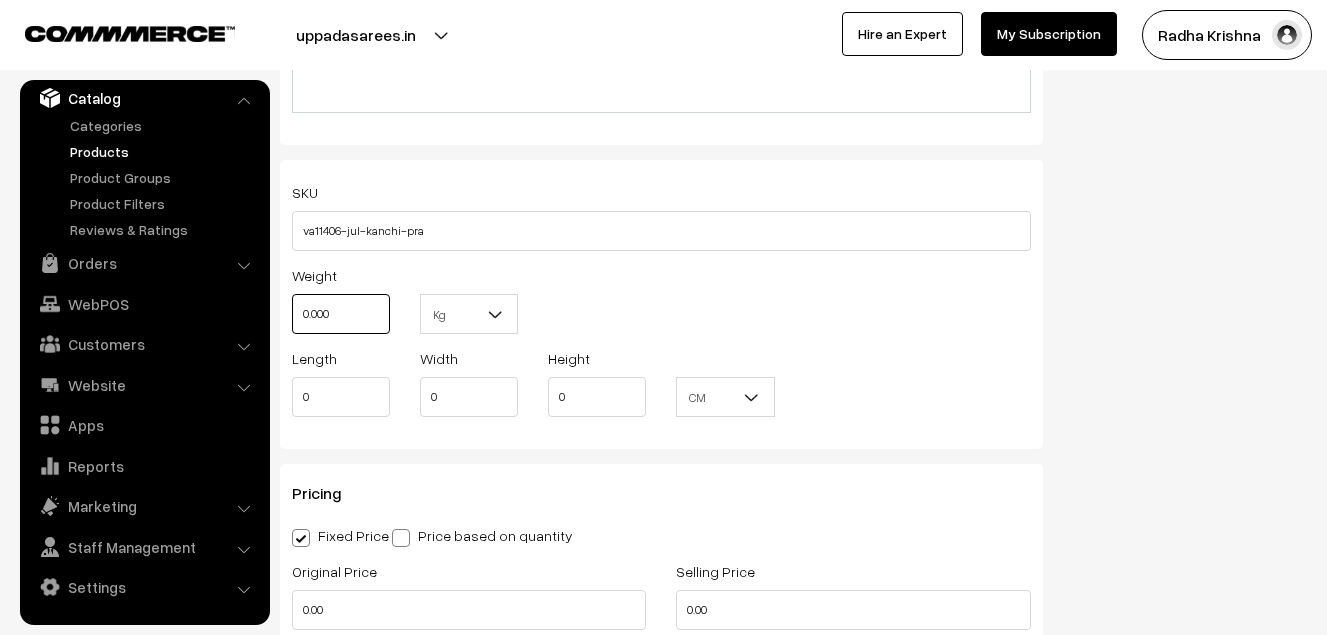 click on "0.000" at bounding box center [341, 314] 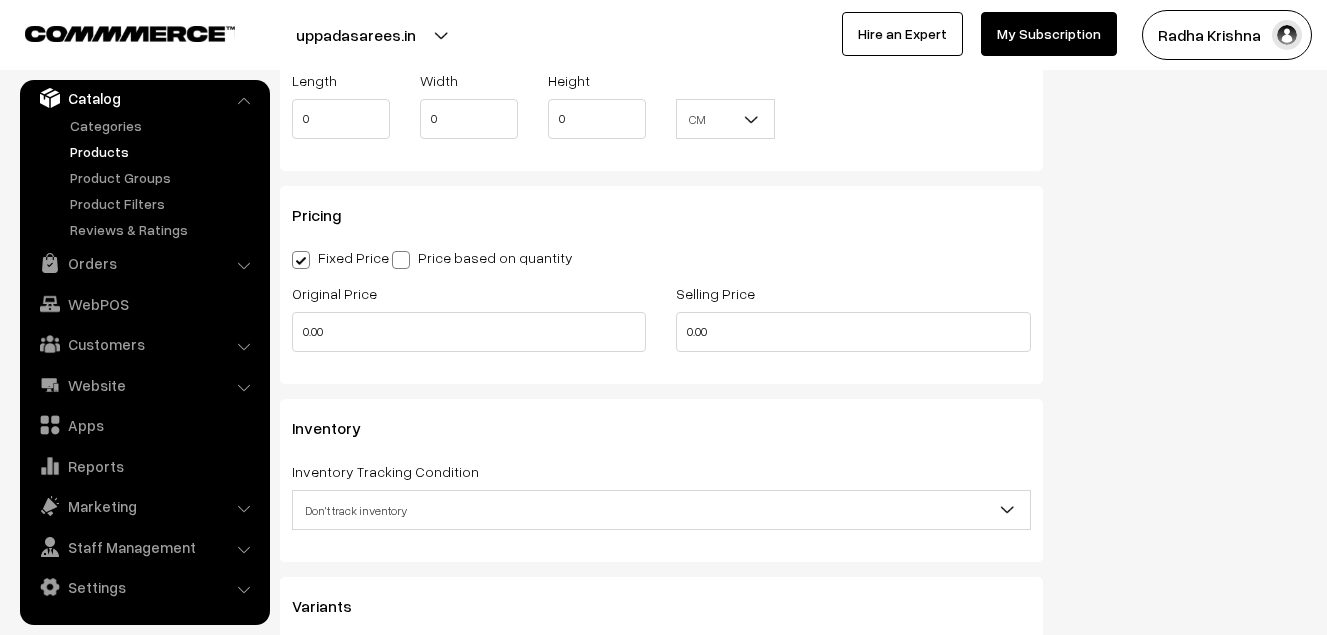 scroll, scrollTop: 1600, scrollLeft: 0, axis: vertical 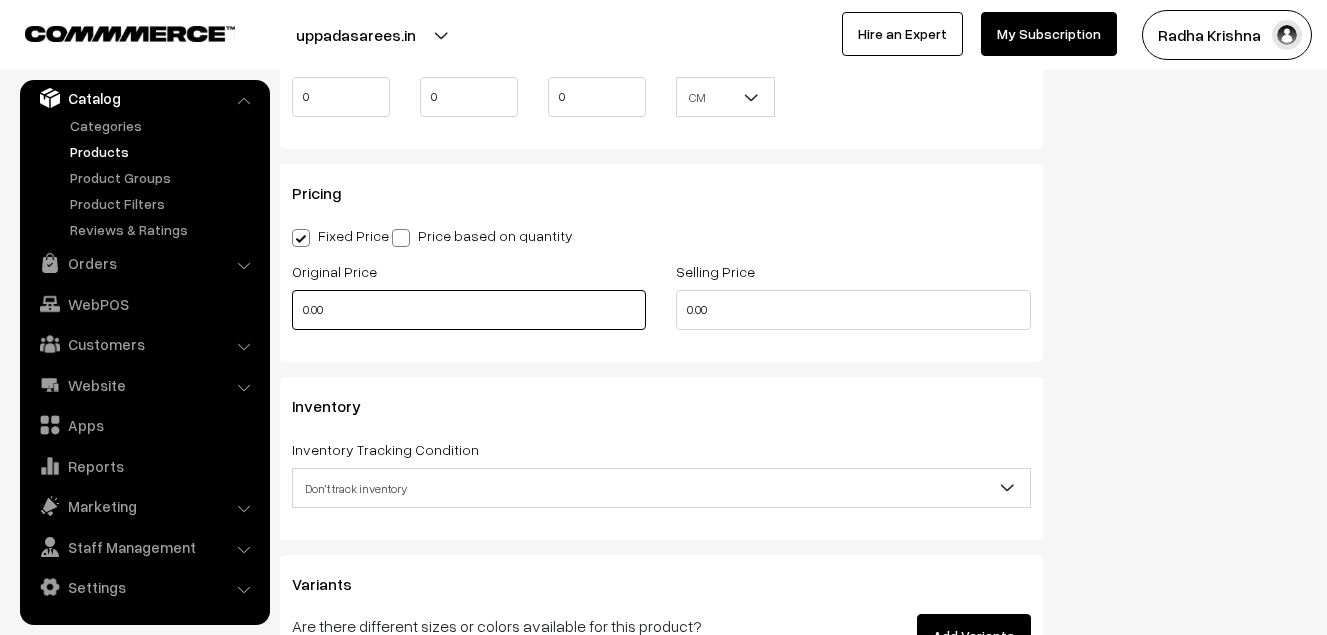 type on "0.80" 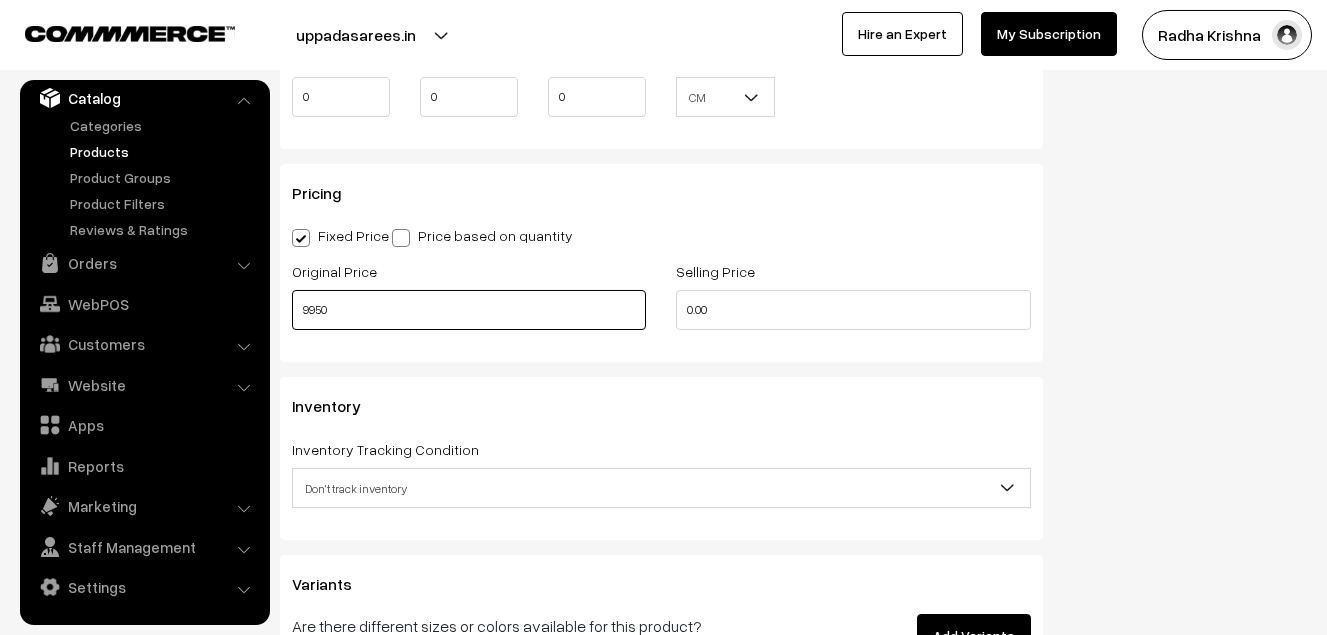 type on "9950" 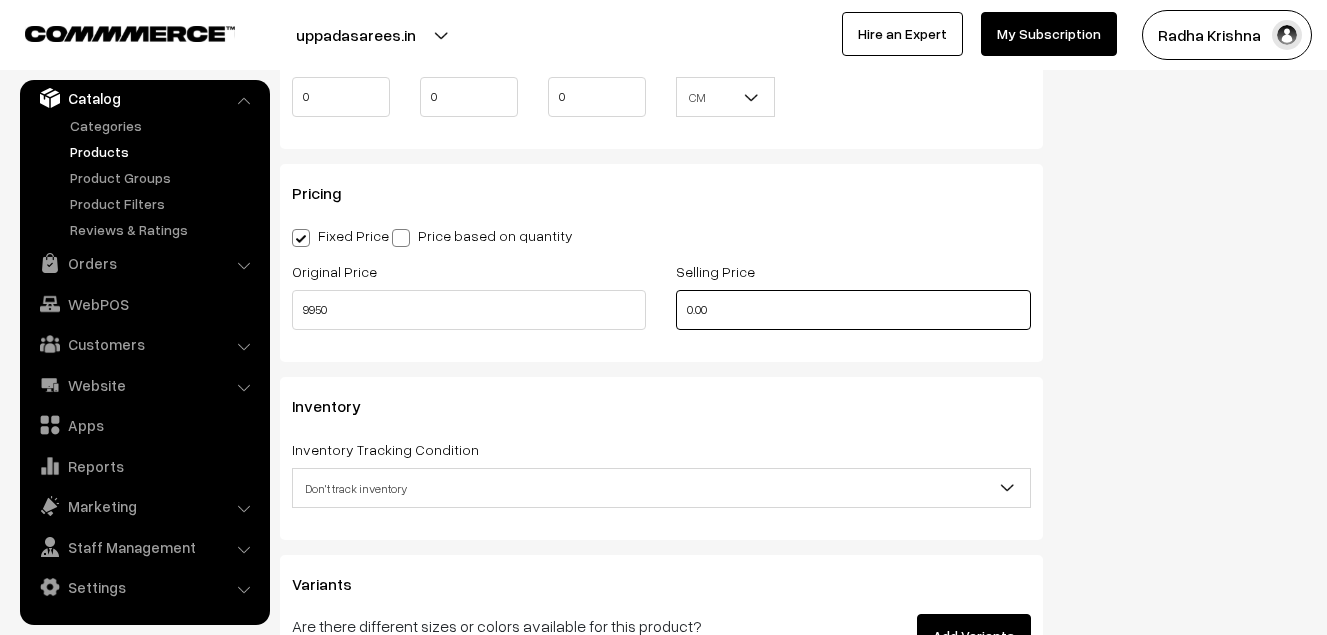 click on "0.00" at bounding box center [853, 310] 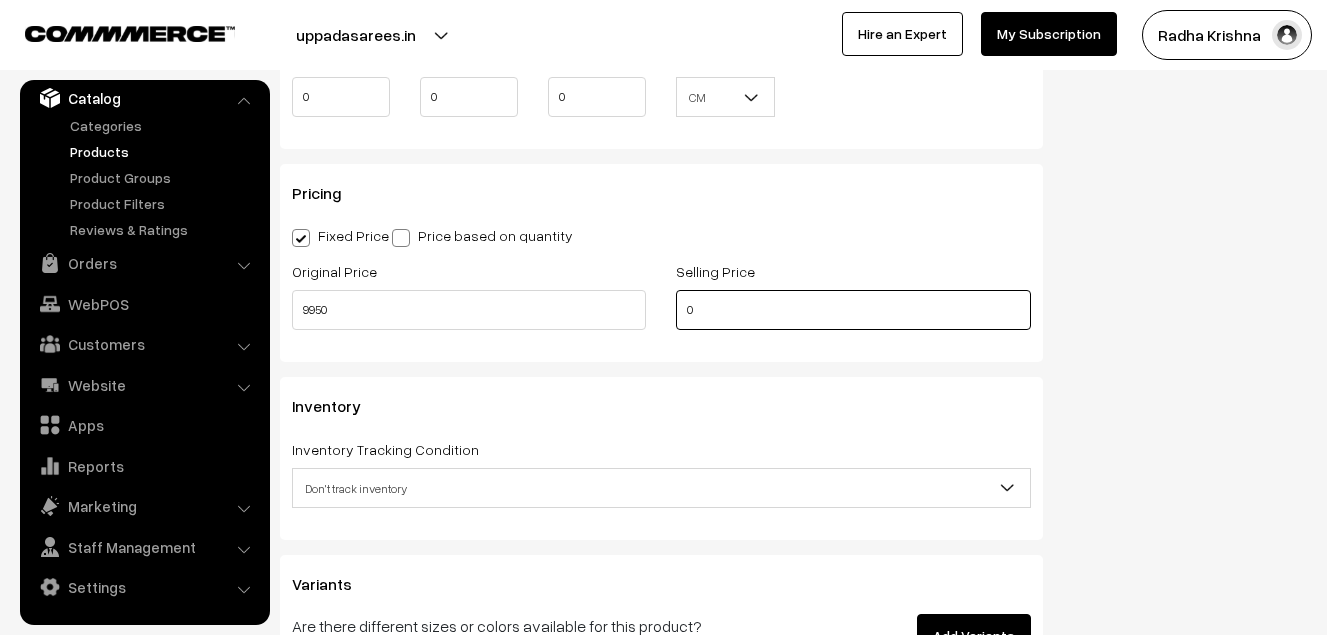 click on "0" at bounding box center [853, 310] 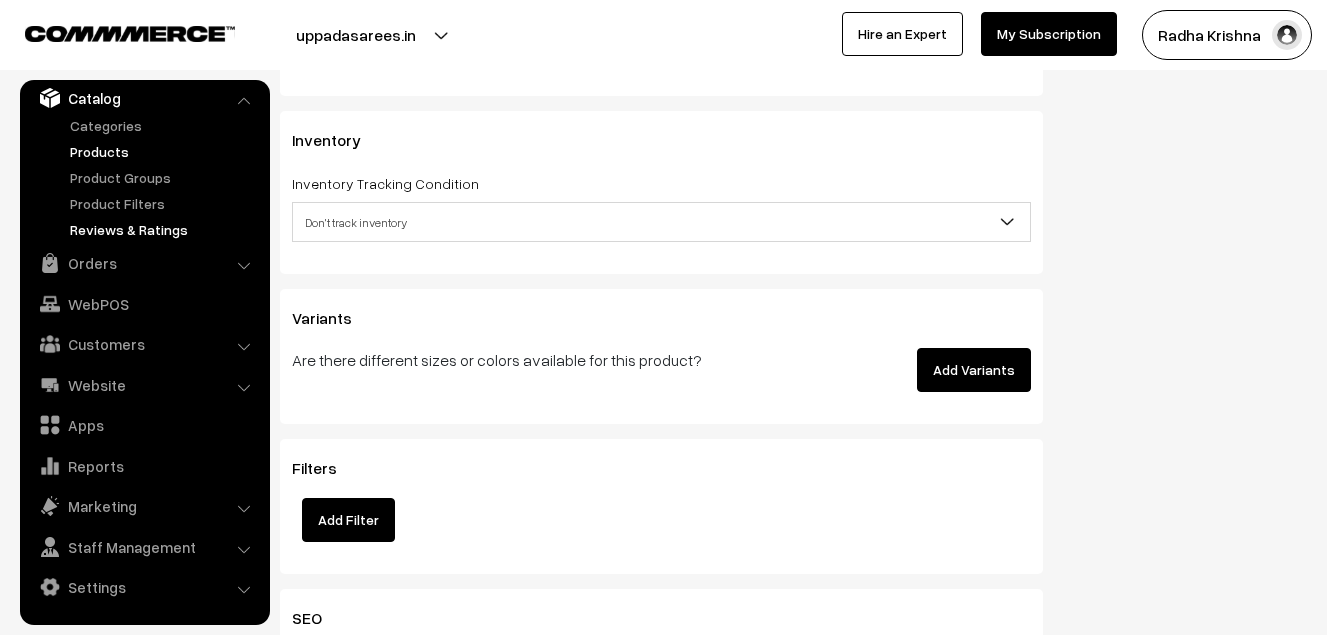scroll, scrollTop: 1900, scrollLeft: 0, axis: vertical 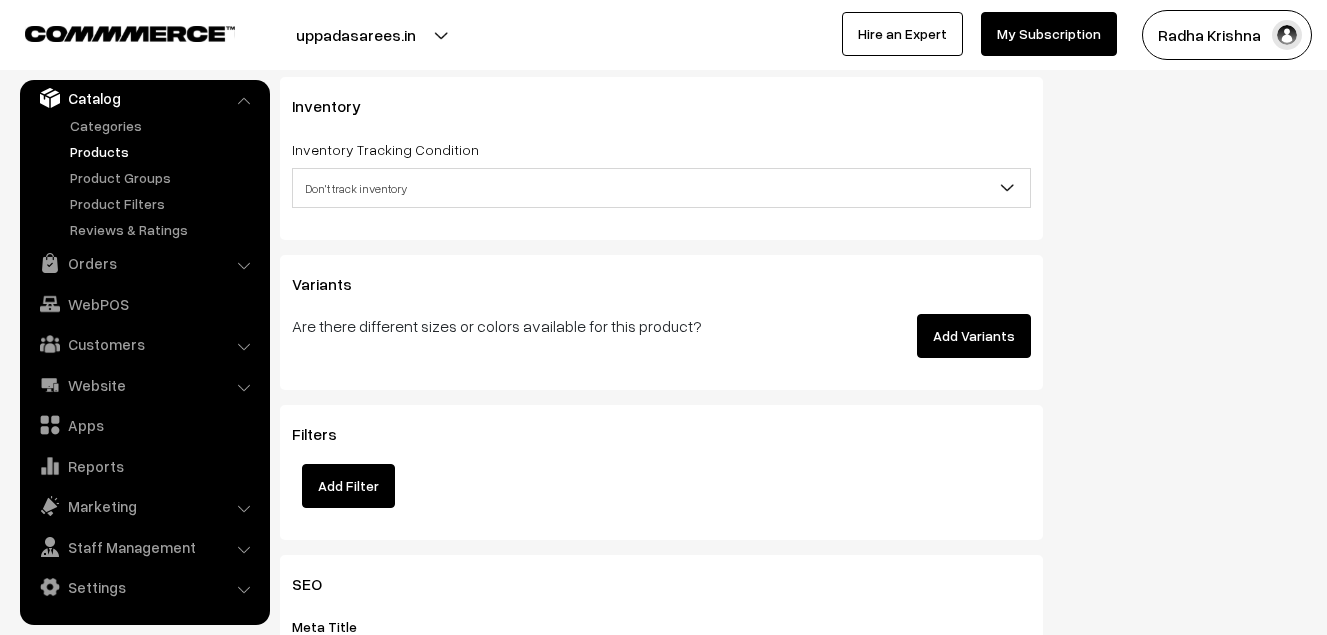 type on "12450" 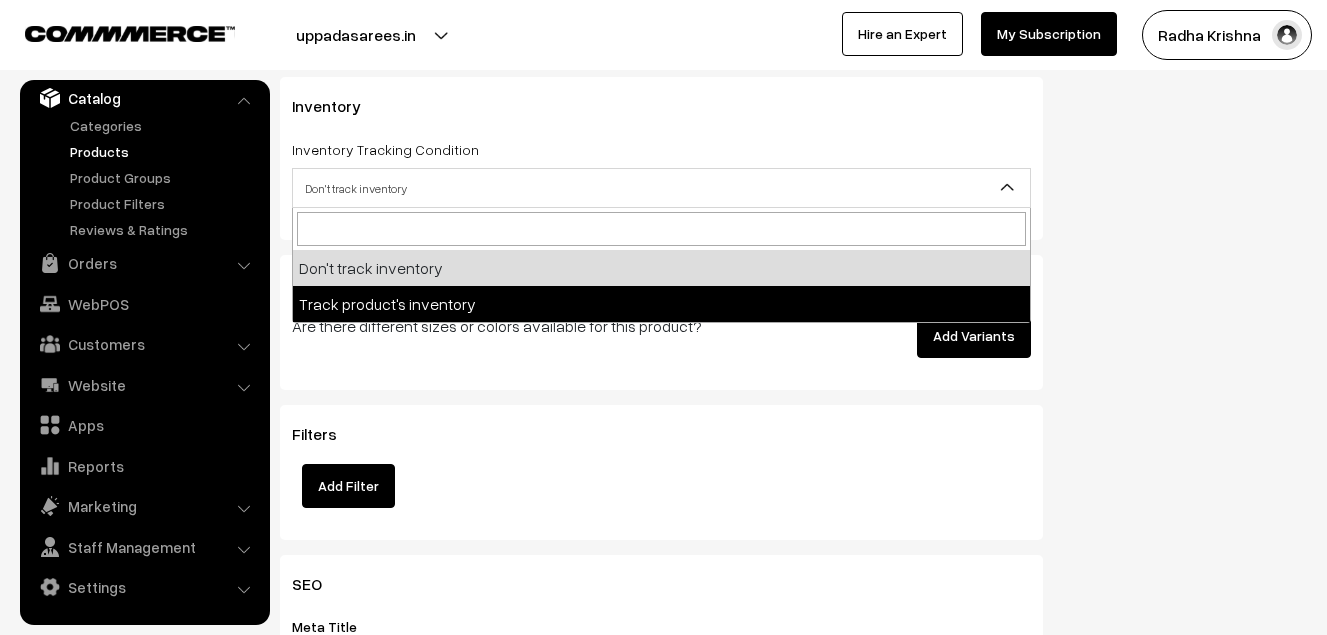 select on "2" 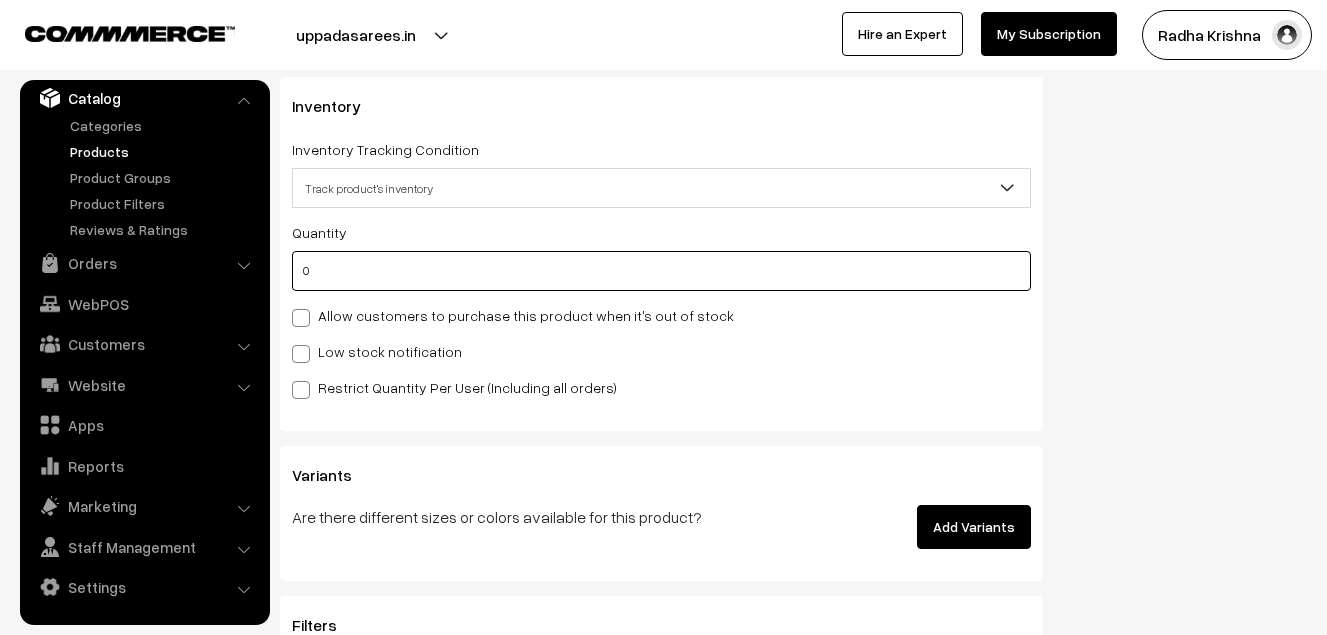 click on "0" at bounding box center [661, 271] 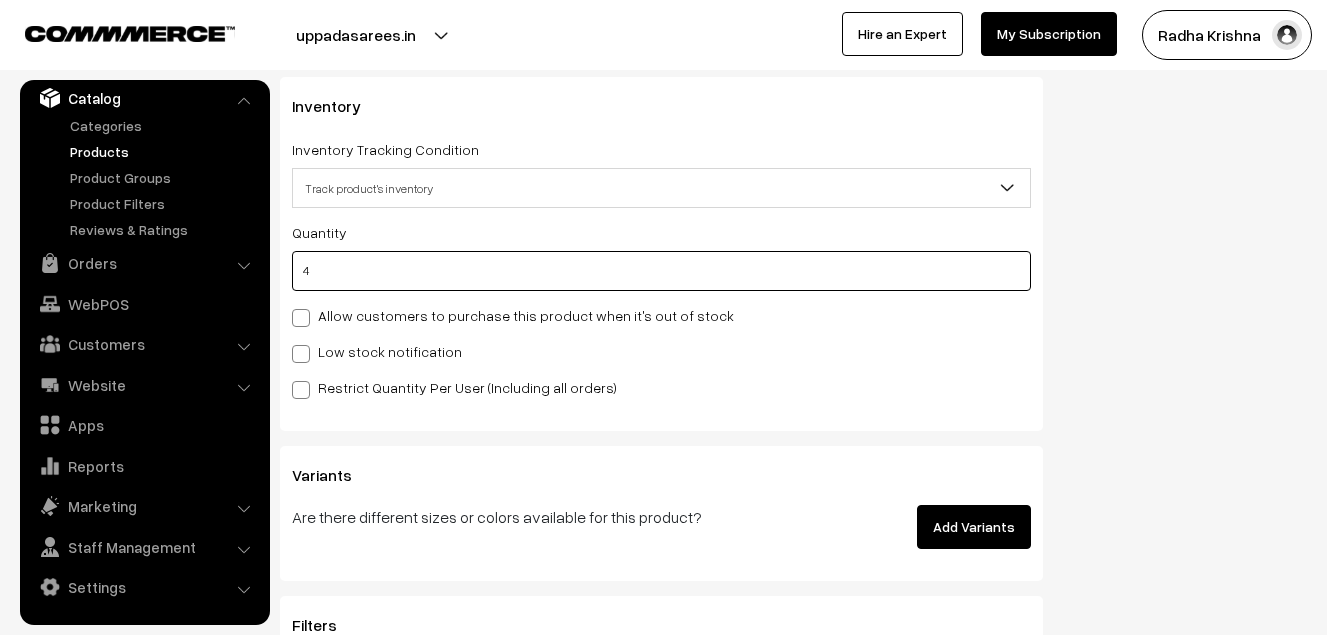 type on "4" 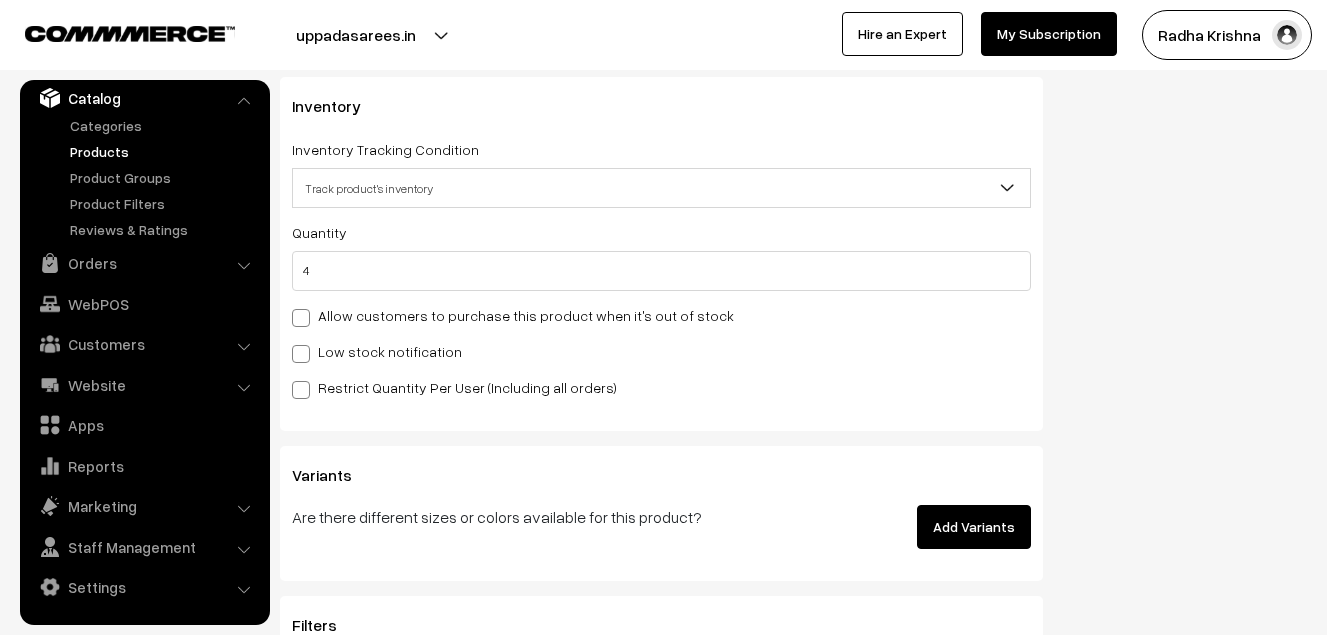 click on "Low stock notification" at bounding box center [377, 351] 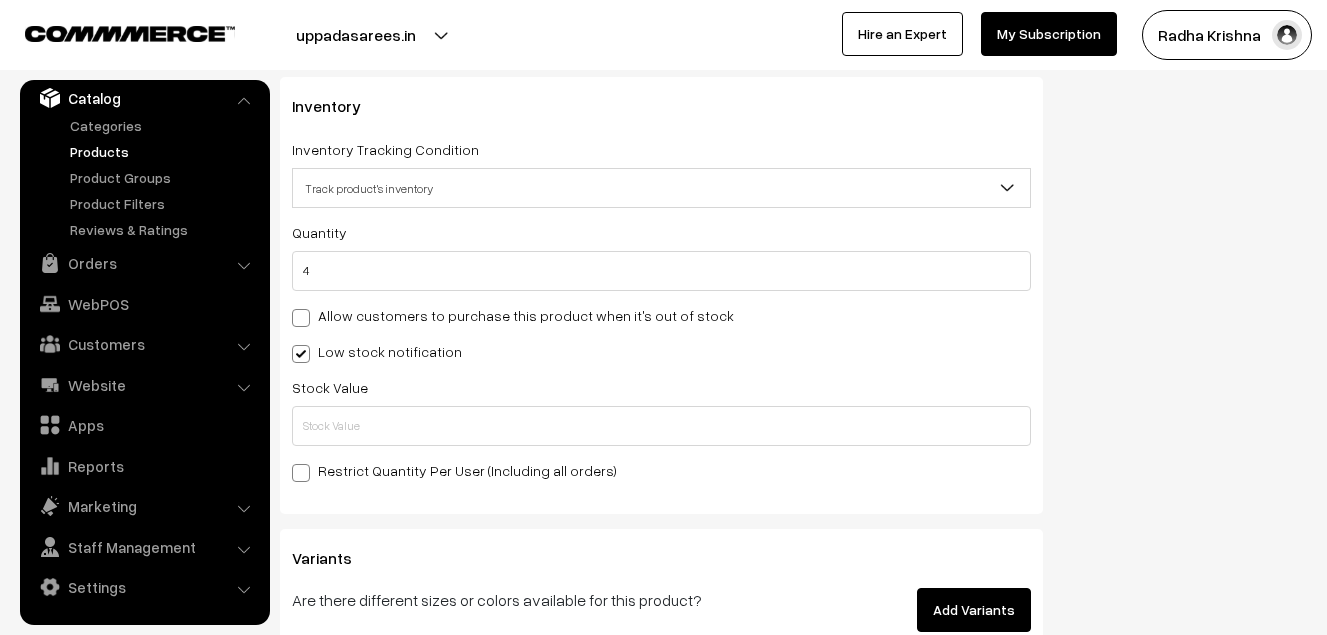 click on "Stock Value" at bounding box center (661, 410) 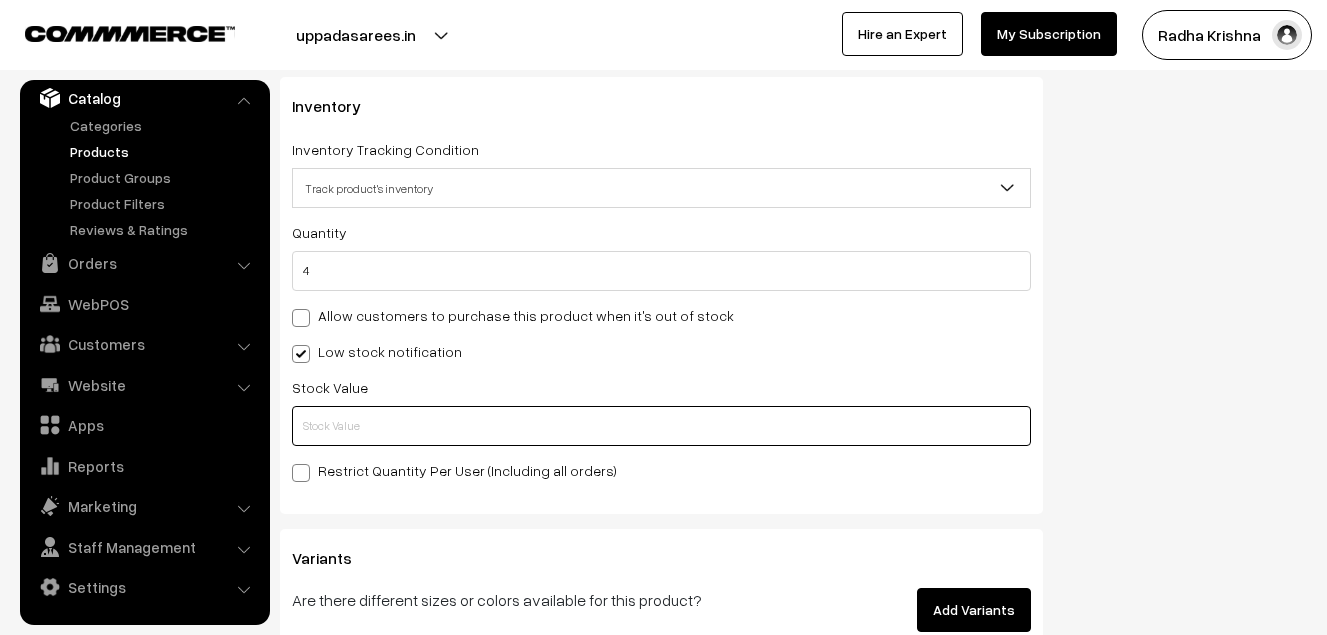 click at bounding box center [661, 426] 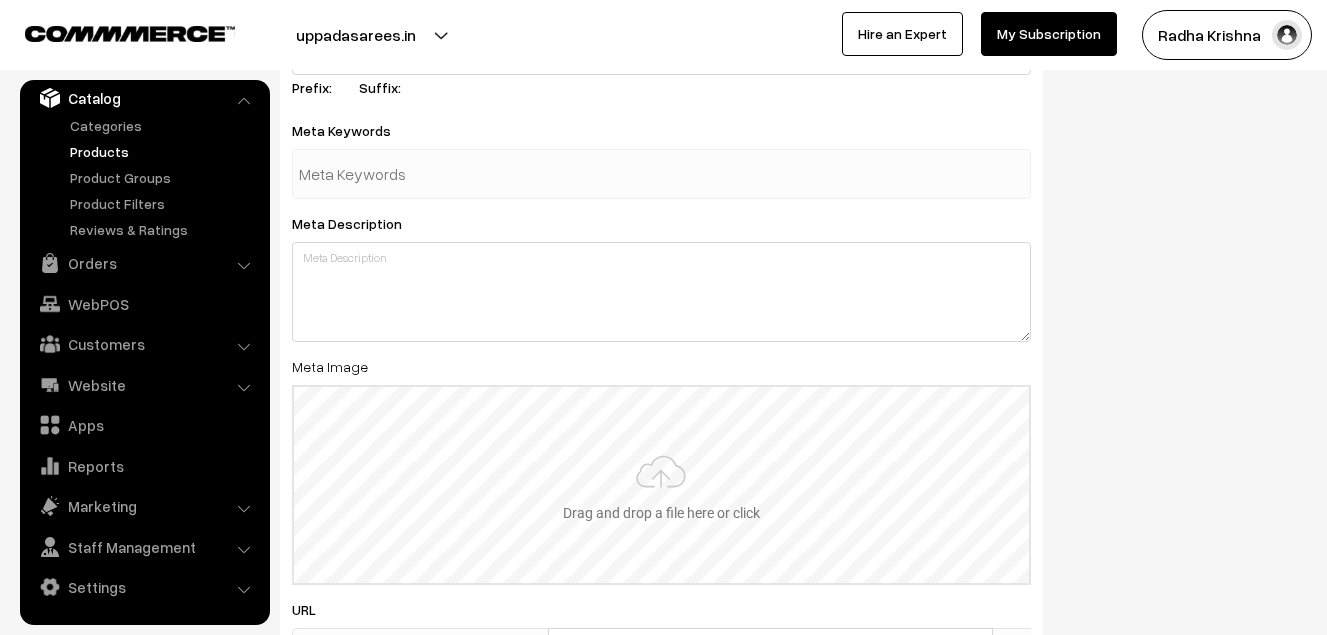 scroll, scrollTop: 2983, scrollLeft: 0, axis: vertical 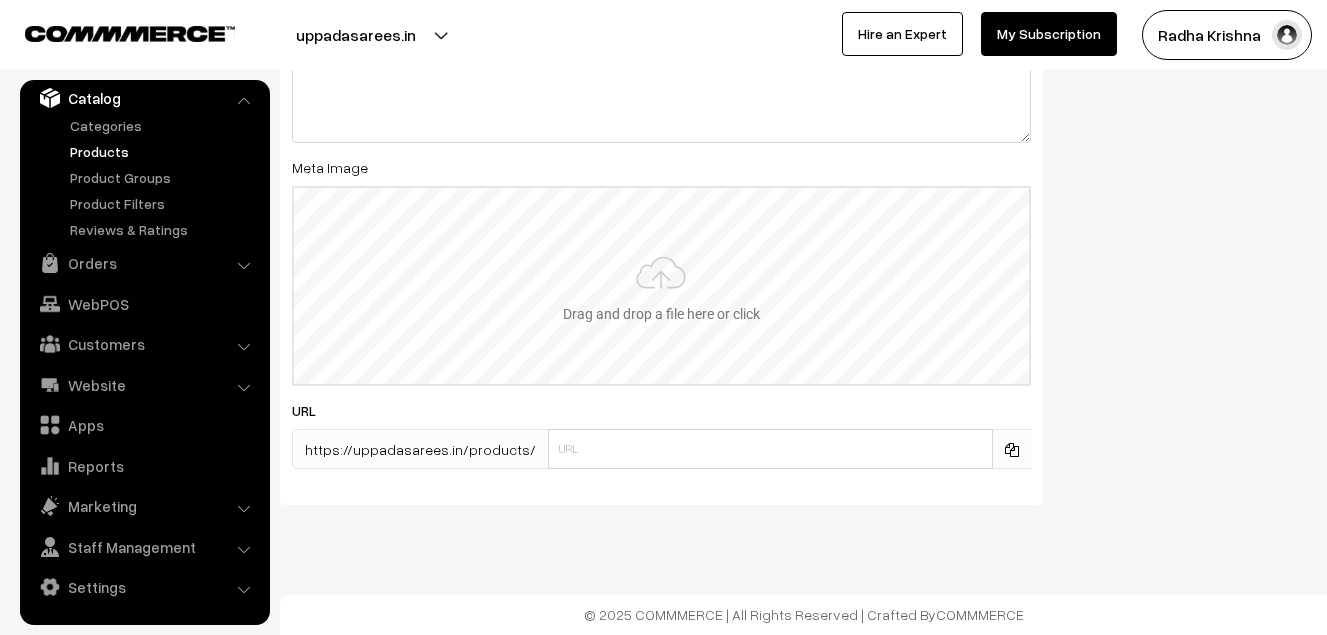type on "2" 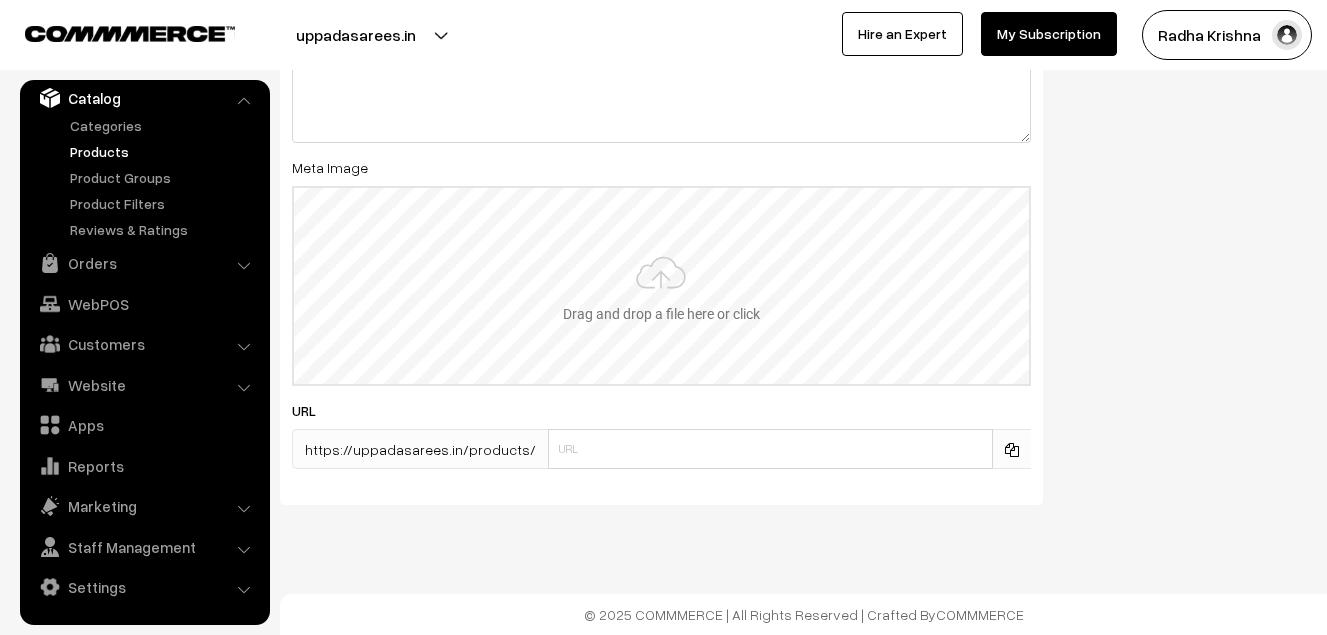 click at bounding box center (661, 286) 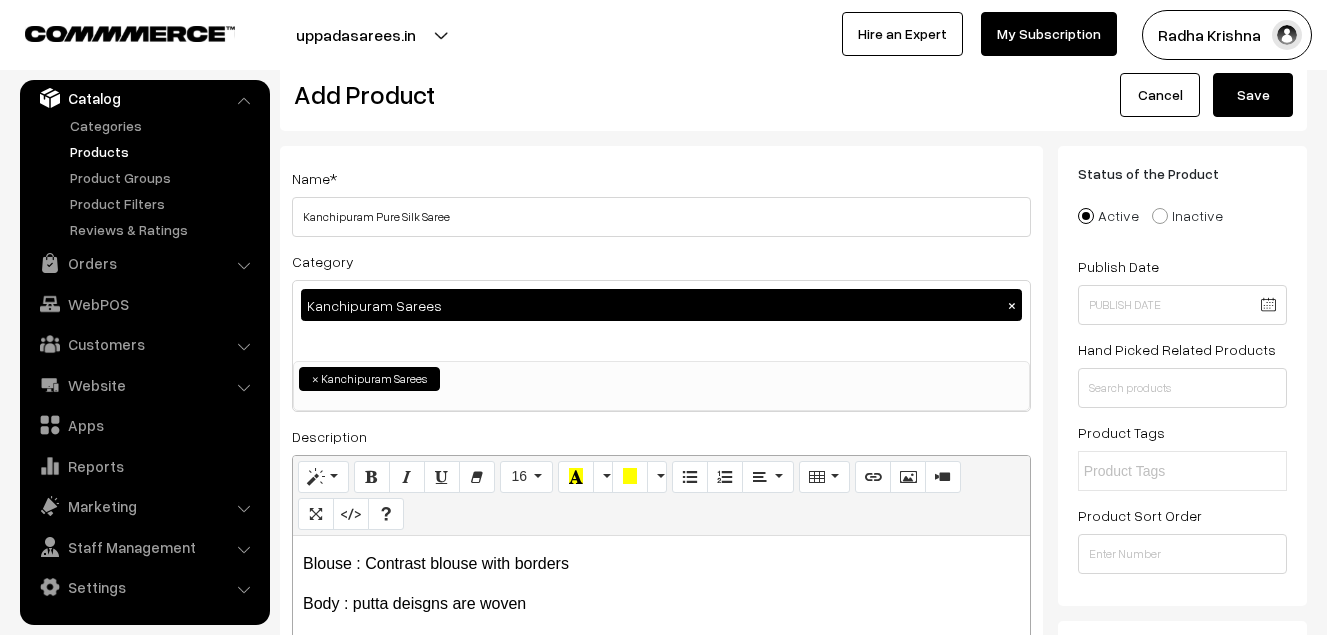 scroll, scrollTop: 0, scrollLeft: 0, axis: both 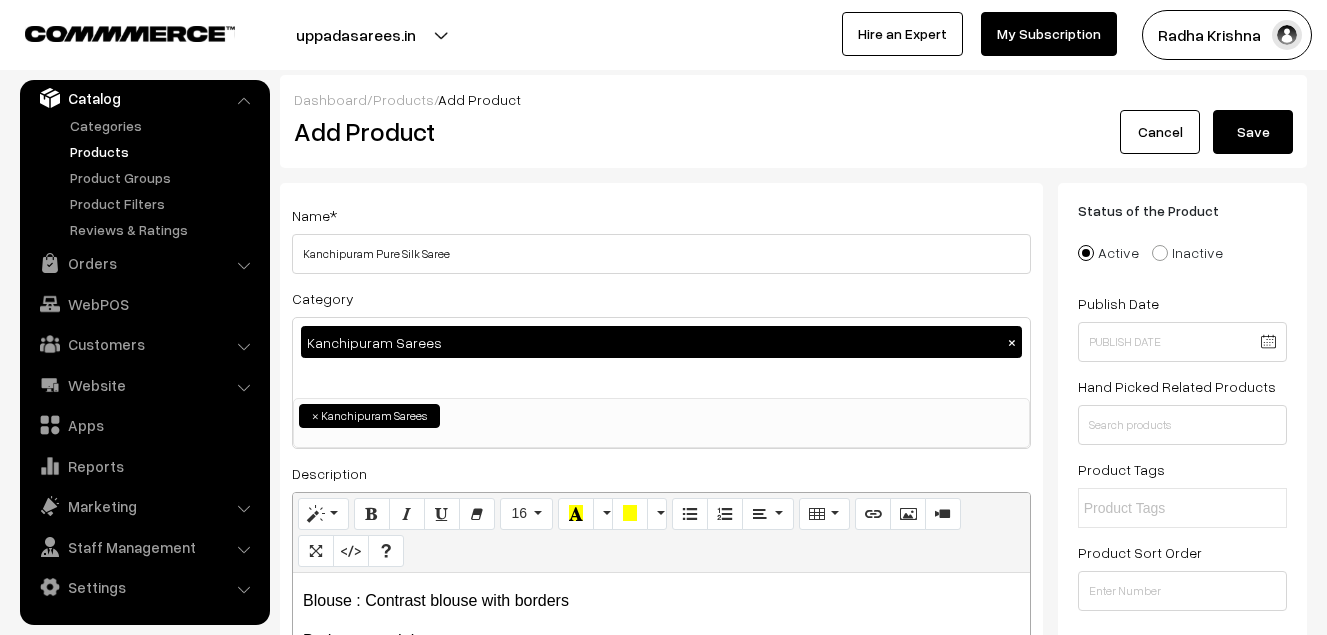 click on "Dashboard  /  Products  /  Add Product" at bounding box center [793, 99] 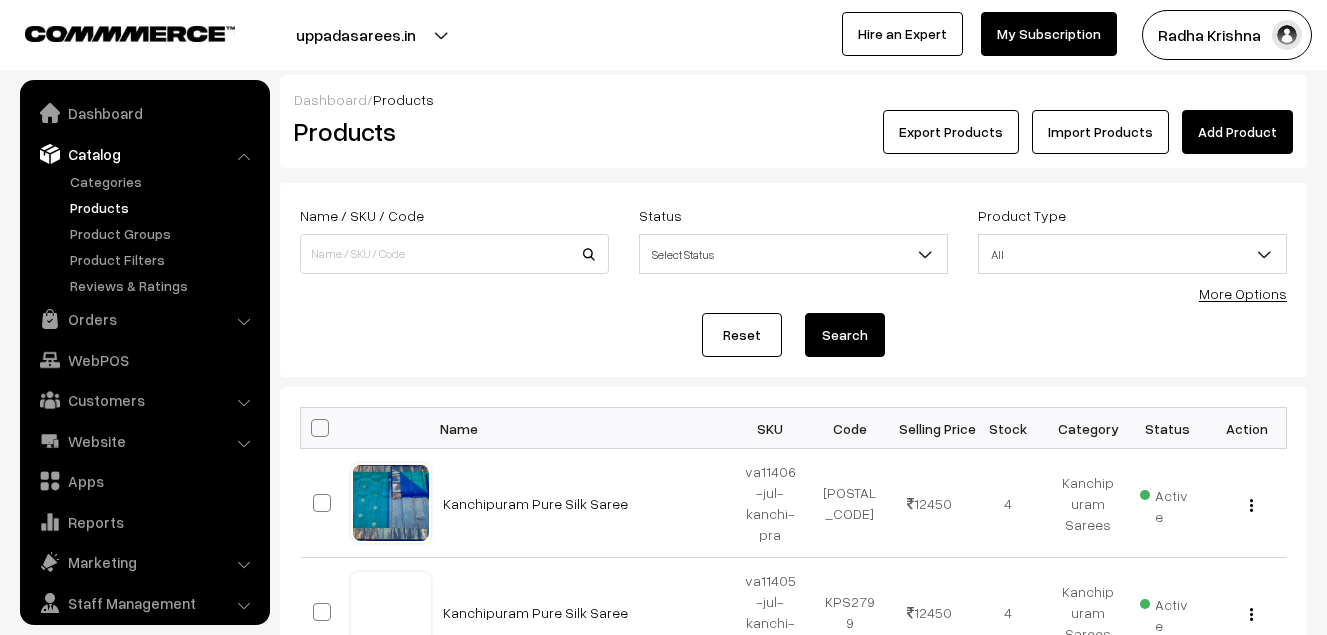 scroll, scrollTop: 0, scrollLeft: 0, axis: both 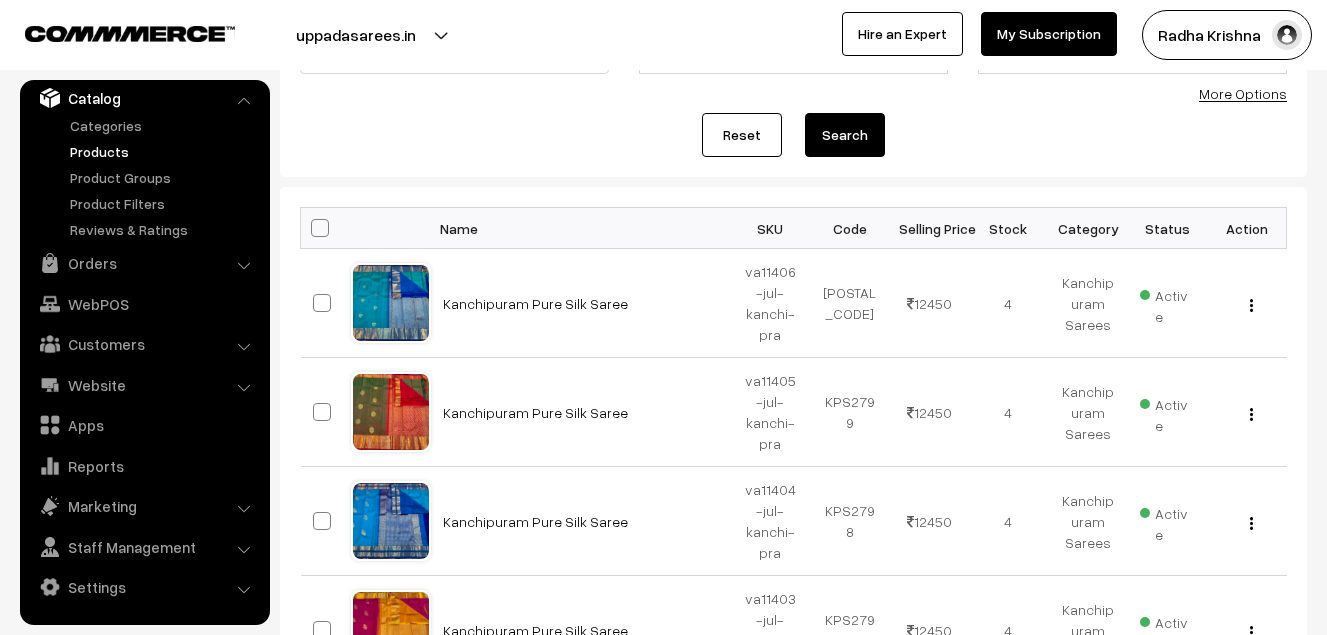 click on "Reset
Search" at bounding box center (793, 135) 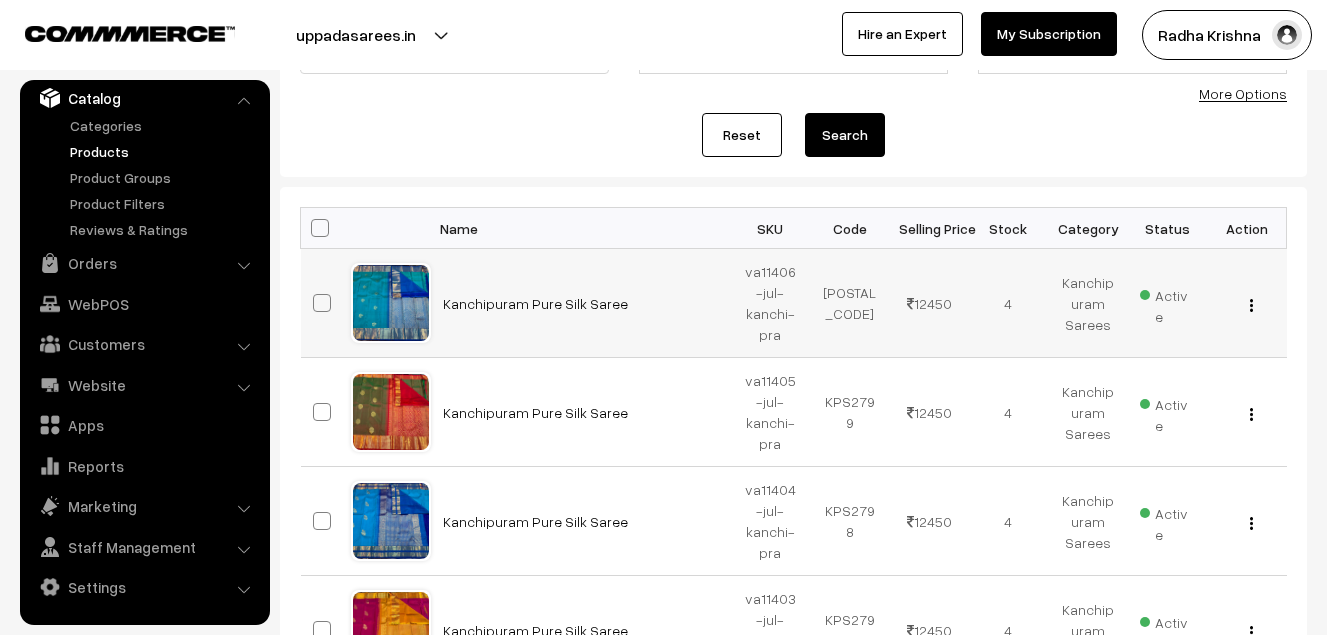 scroll, scrollTop: 0, scrollLeft: 0, axis: both 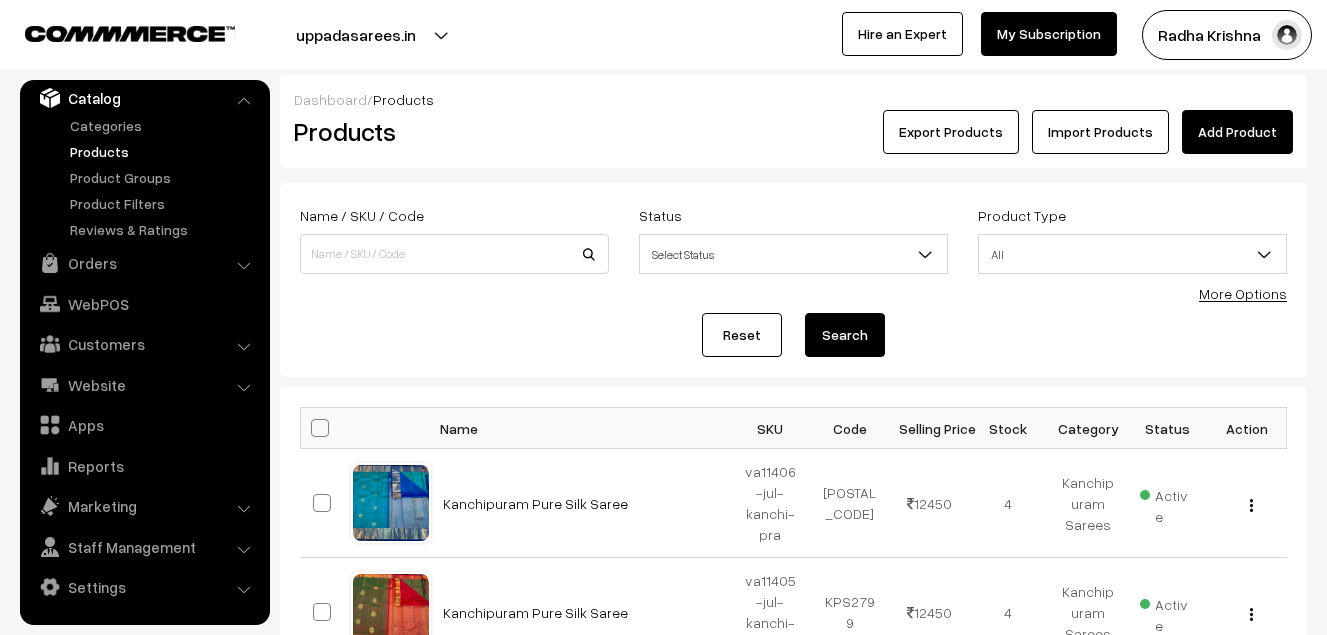 click on "Add Product" at bounding box center (1237, 132) 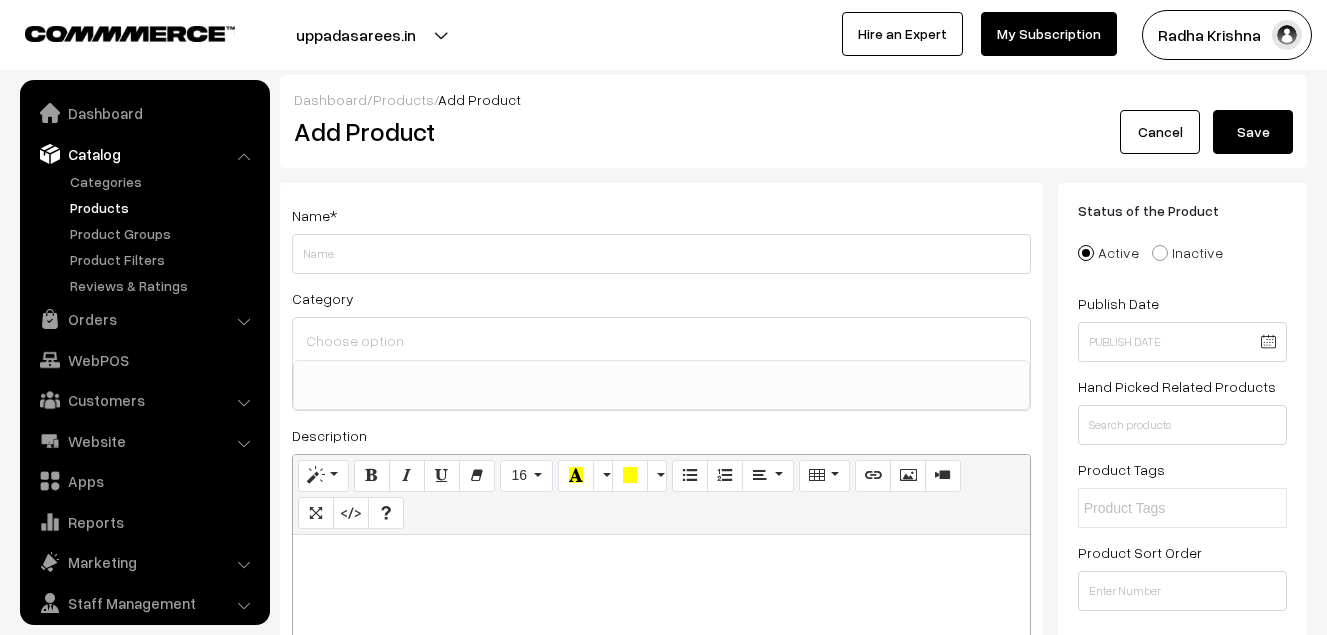 select 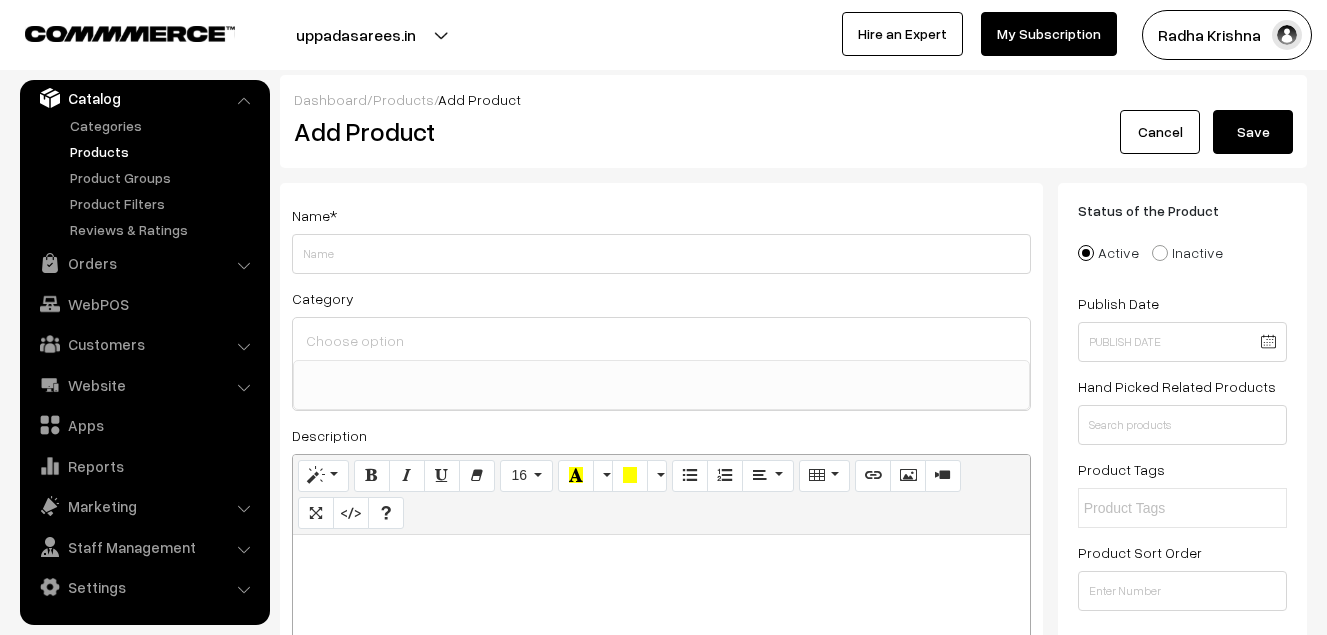 click at bounding box center (661, 660) 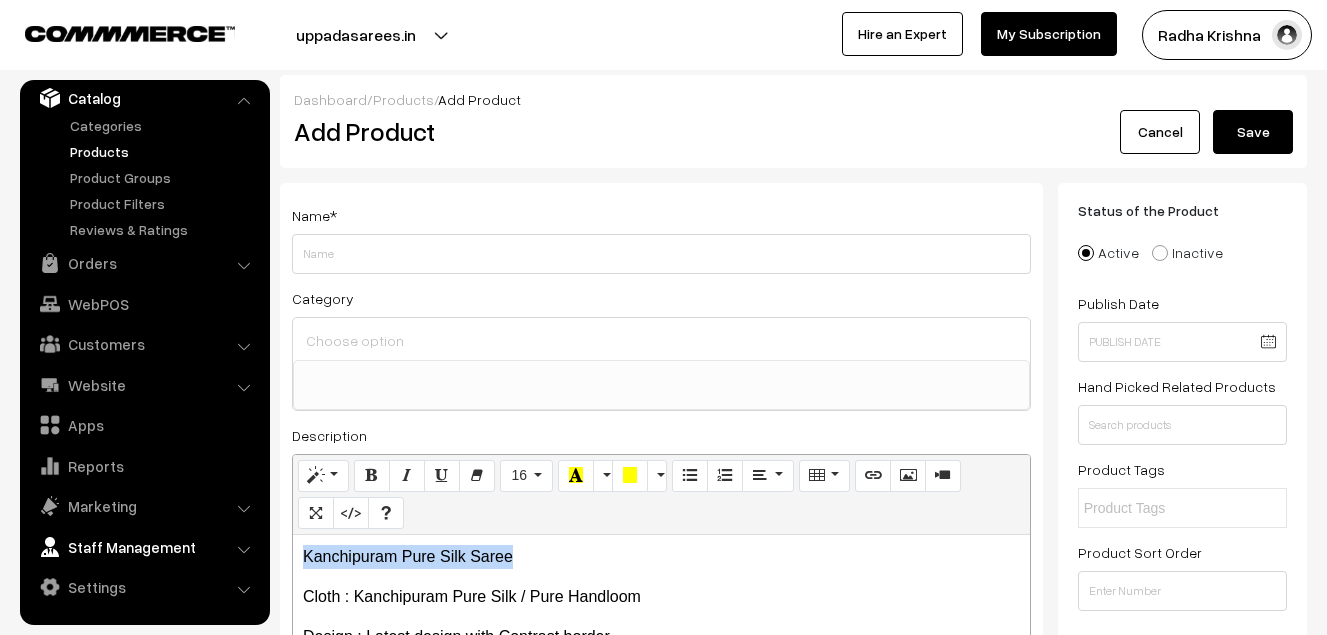drag, startPoint x: 512, startPoint y: 556, endPoint x: 173, endPoint y: 550, distance: 339.0531 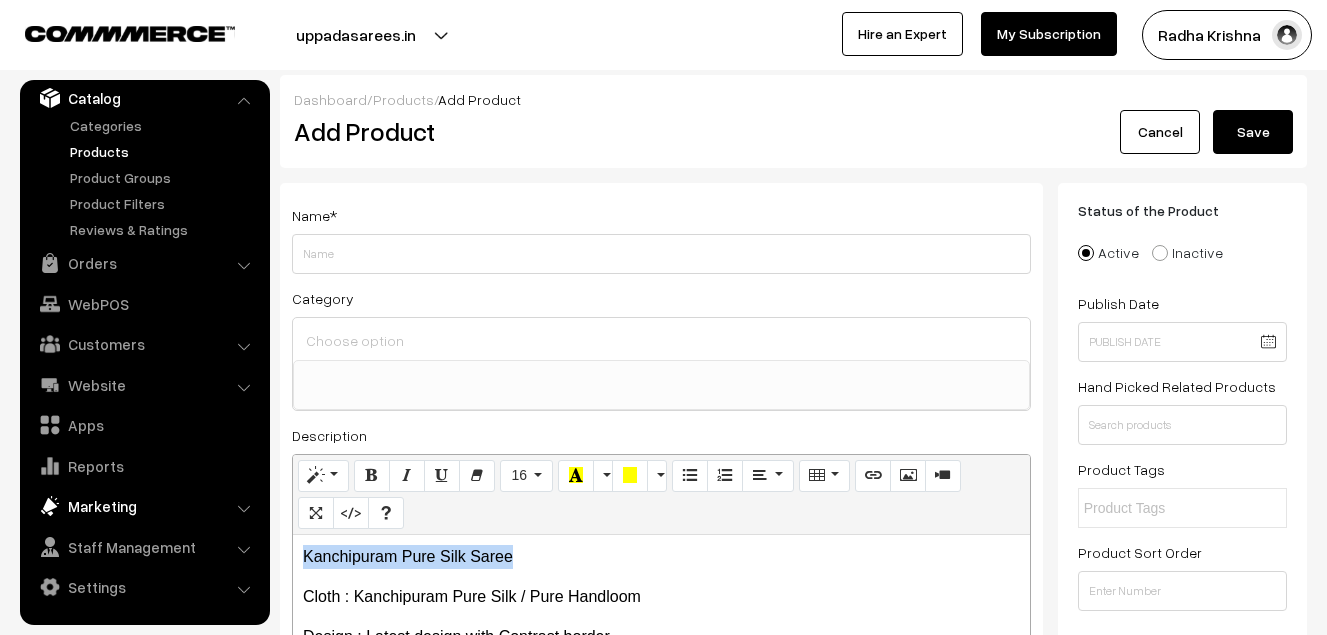copy on "Kanchipuram Pure Silk Saree" 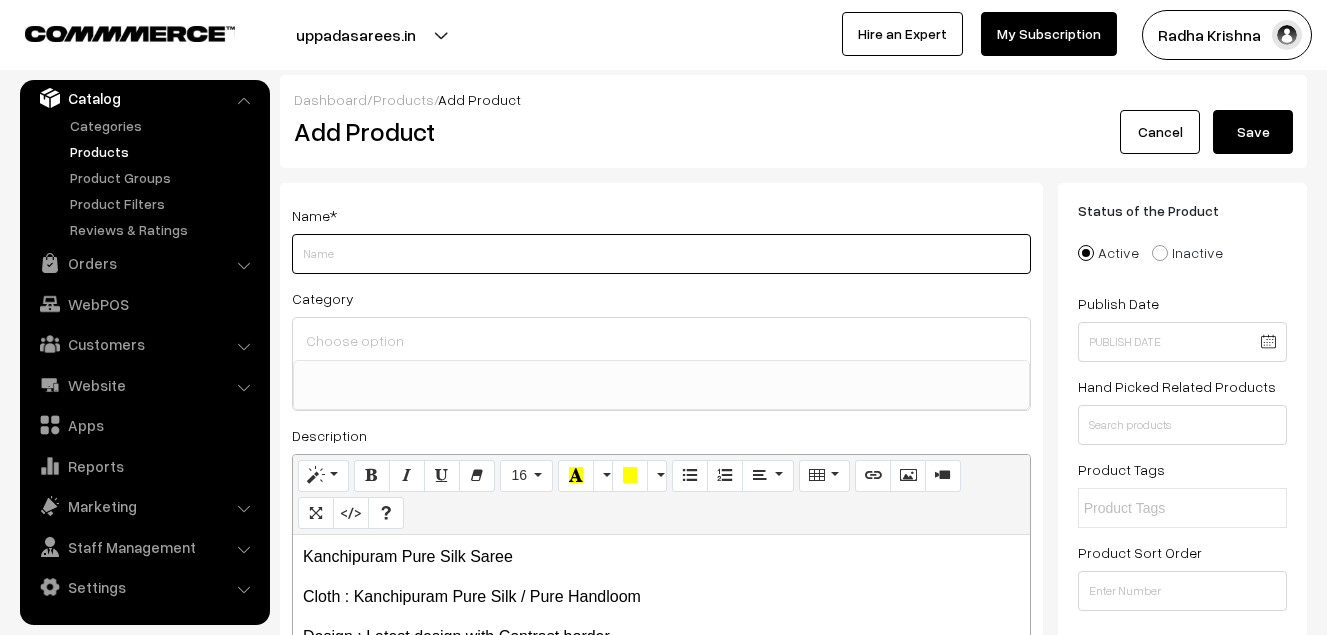 click on "Weight" at bounding box center [661, 254] 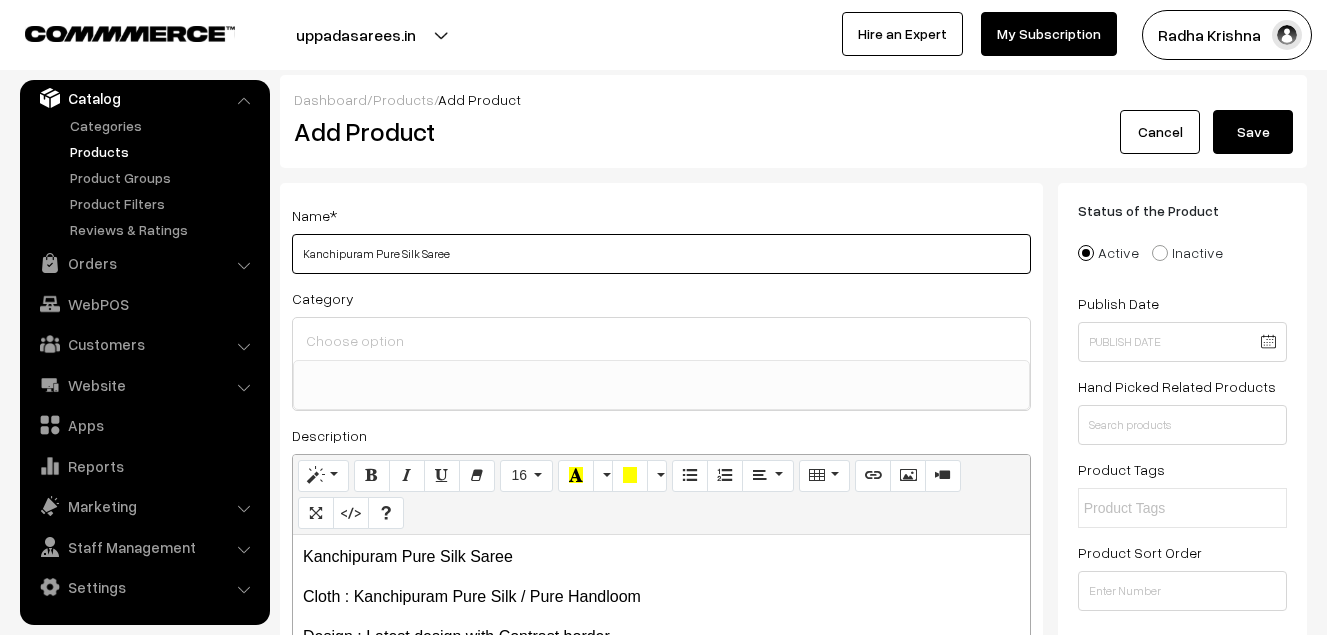 type on "Kanchipuram Pure Silk Saree" 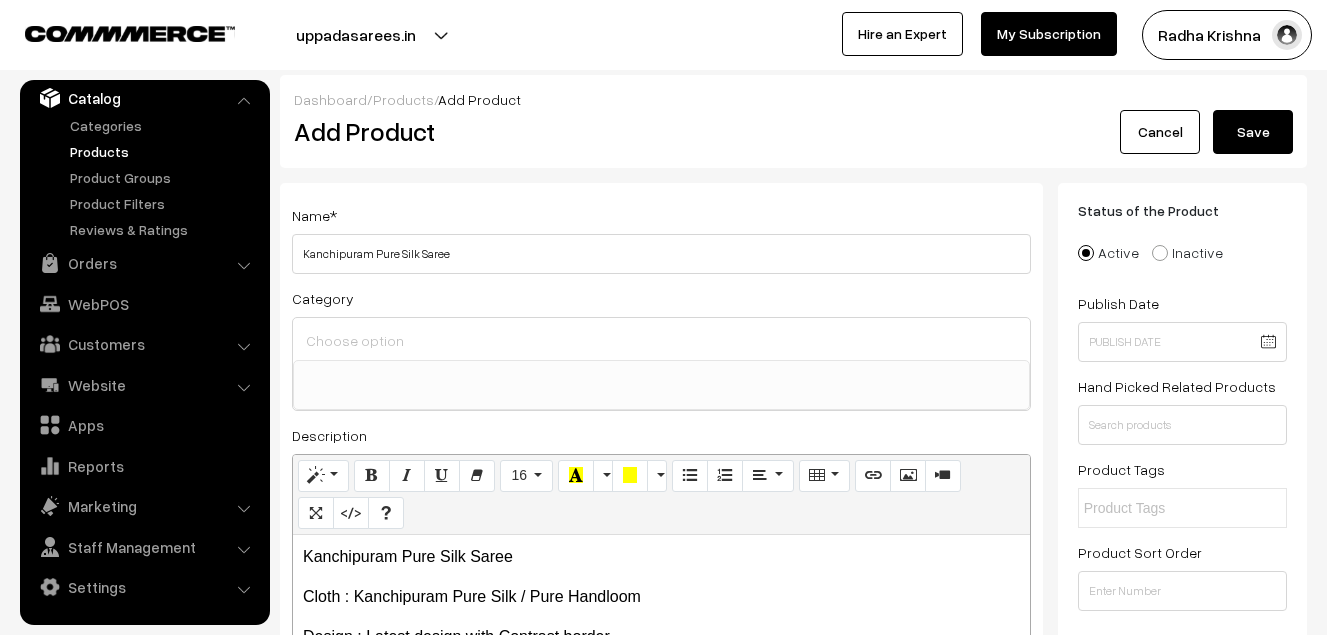 click at bounding box center (661, 340) 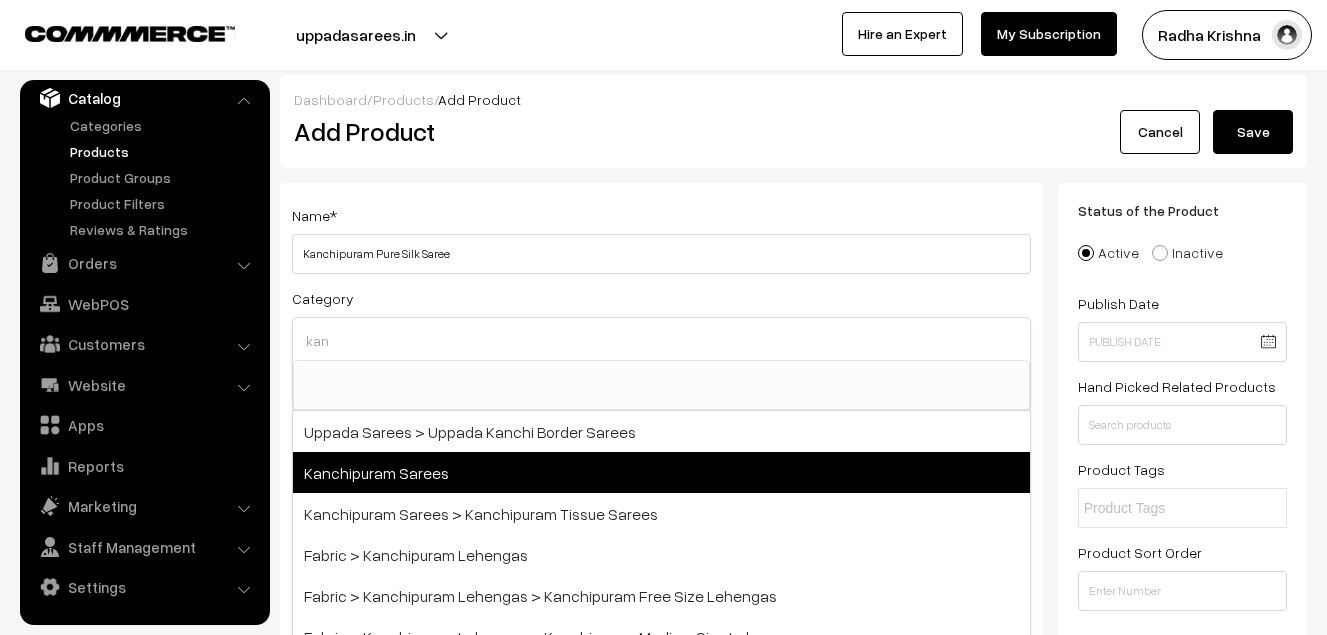 type on "kan" 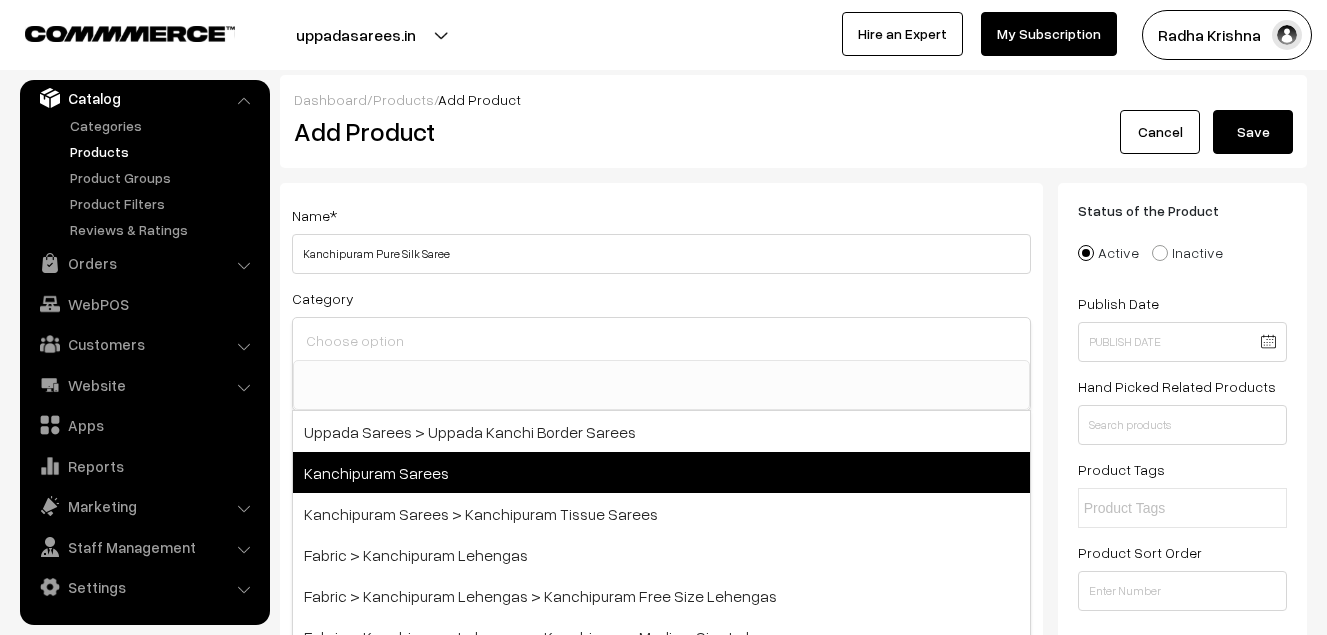 scroll, scrollTop: 340, scrollLeft: 0, axis: vertical 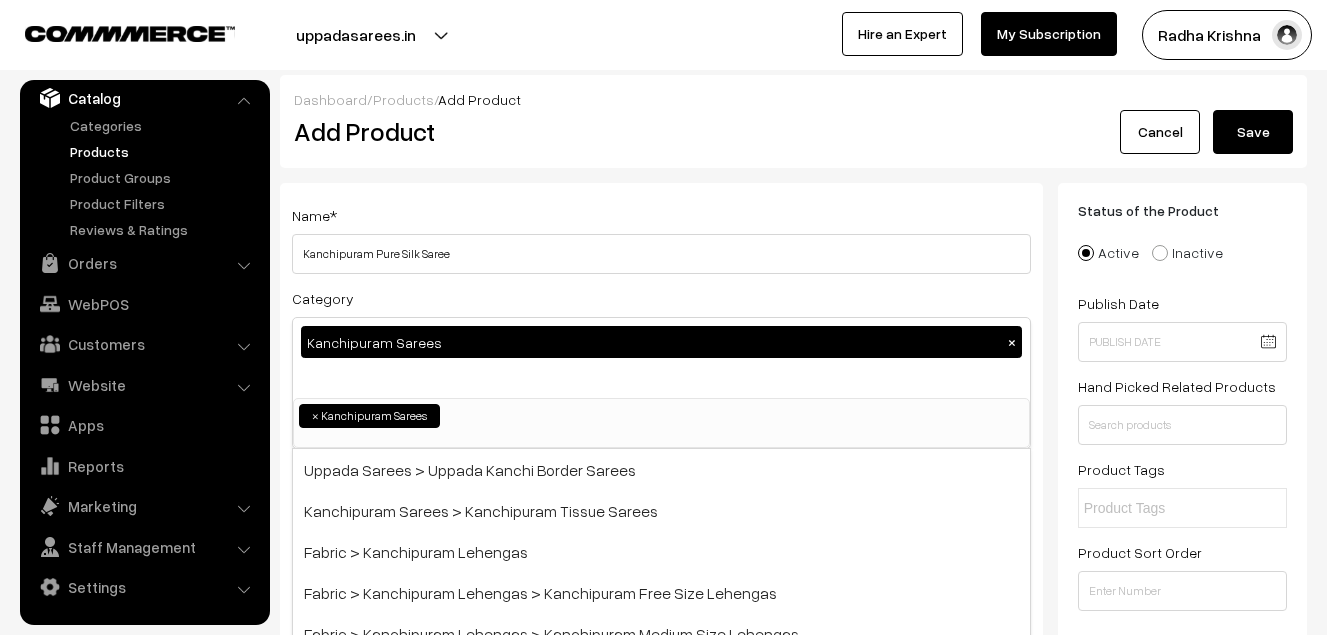 click on "Name  *
Kanchipuram Pure Silk Saree" at bounding box center (661, 238) 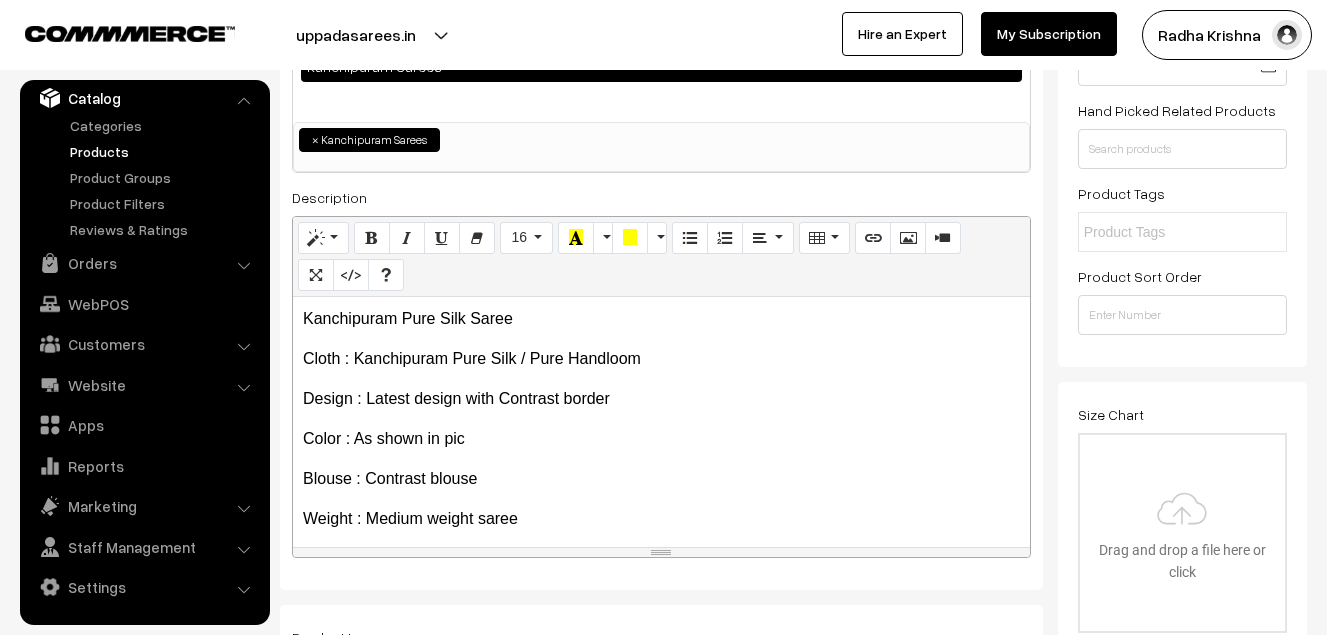 scroll, scrollTop: 300, scrollLeft: 0, axis: vertical 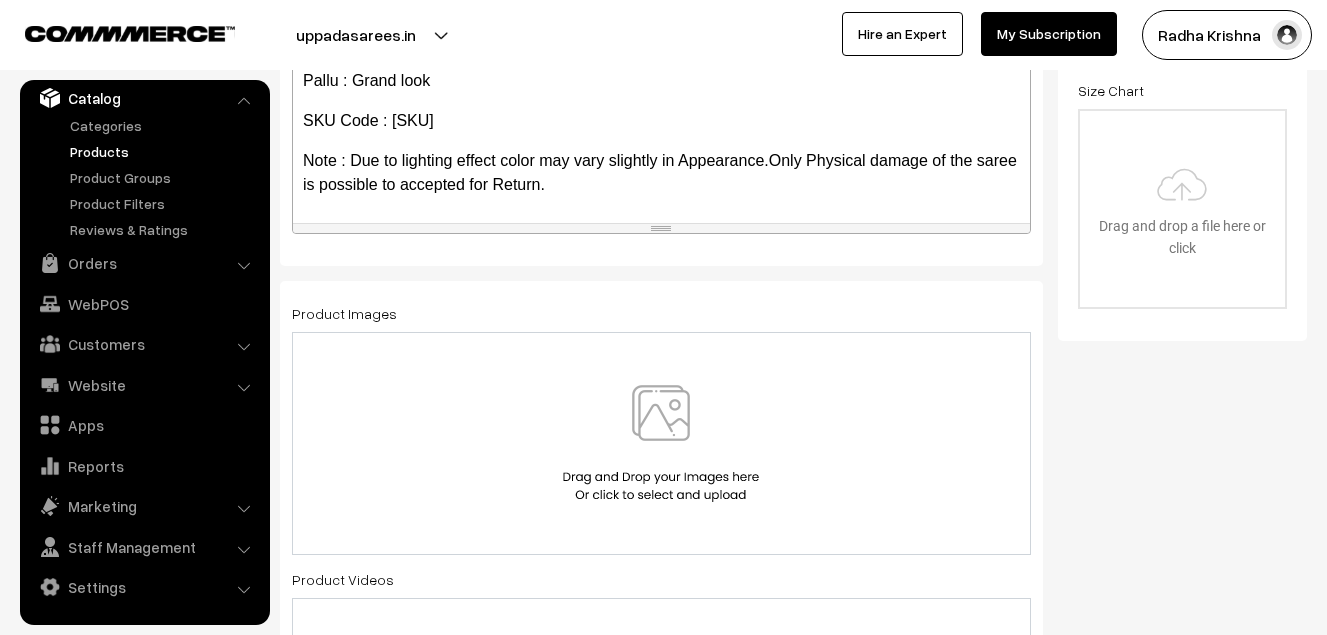 click at bounding box center [661, 443] 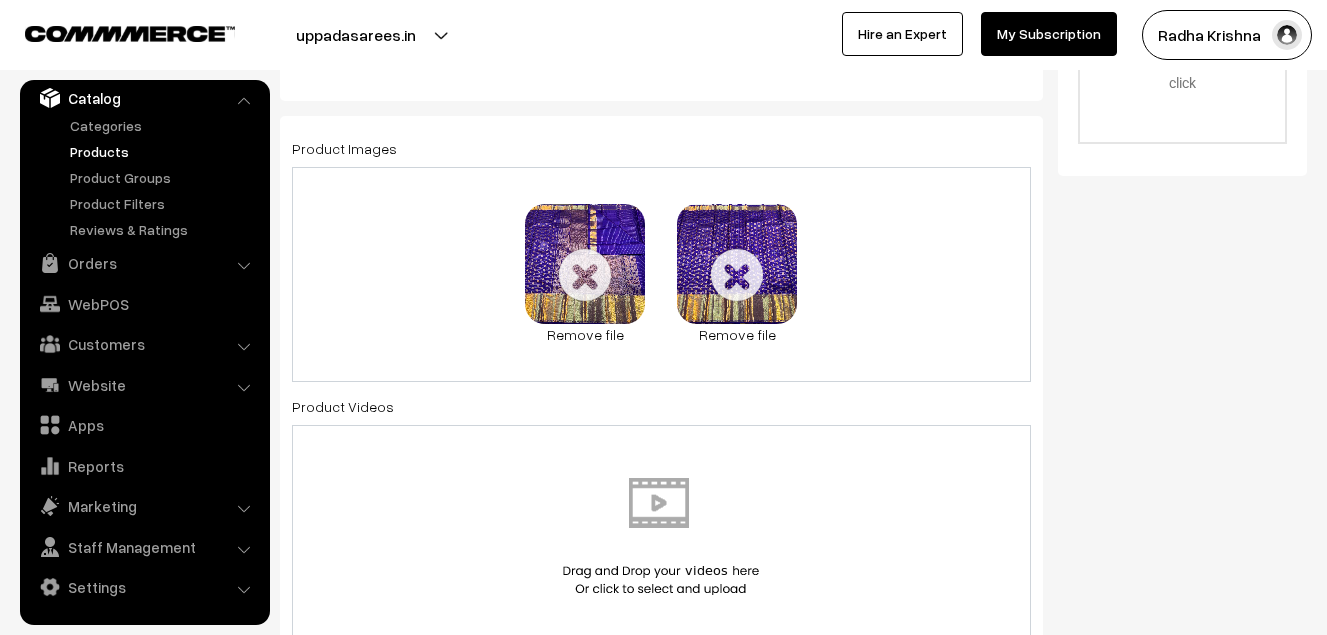 scroll, scrollTop: 800, scrollLeft: 0, axis: vertical 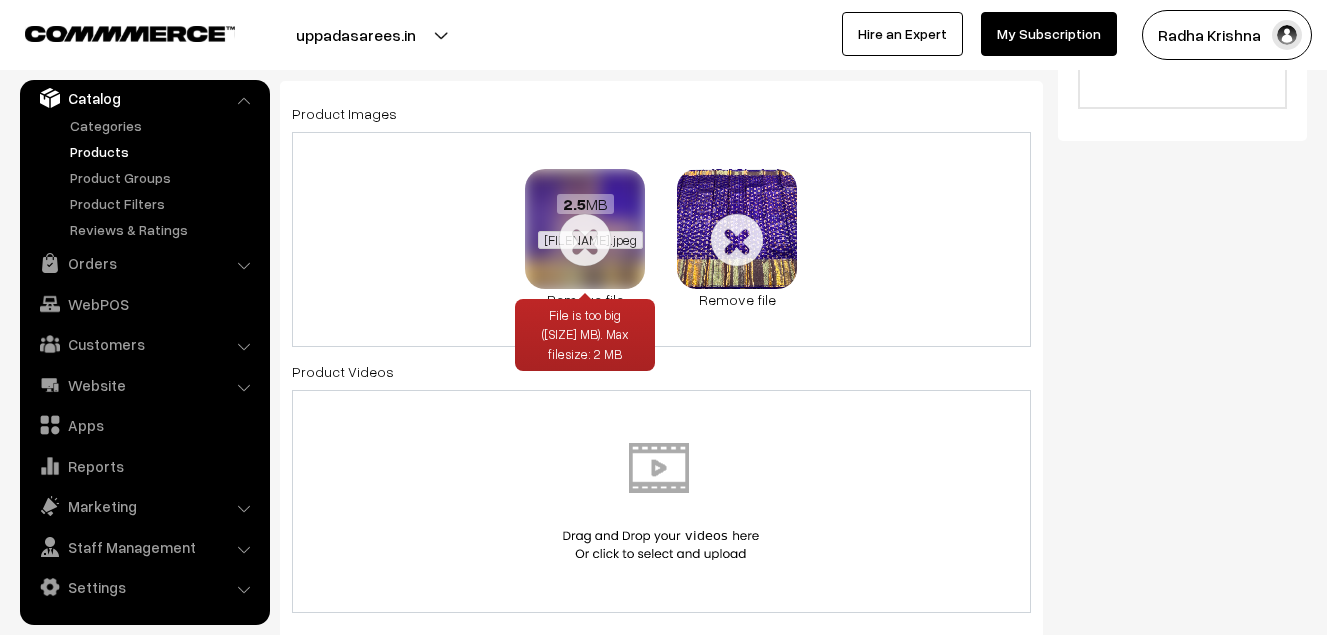 click on "kanchipuram-saree-va11407-jul.jpeg" at bounding box center [590, 240] 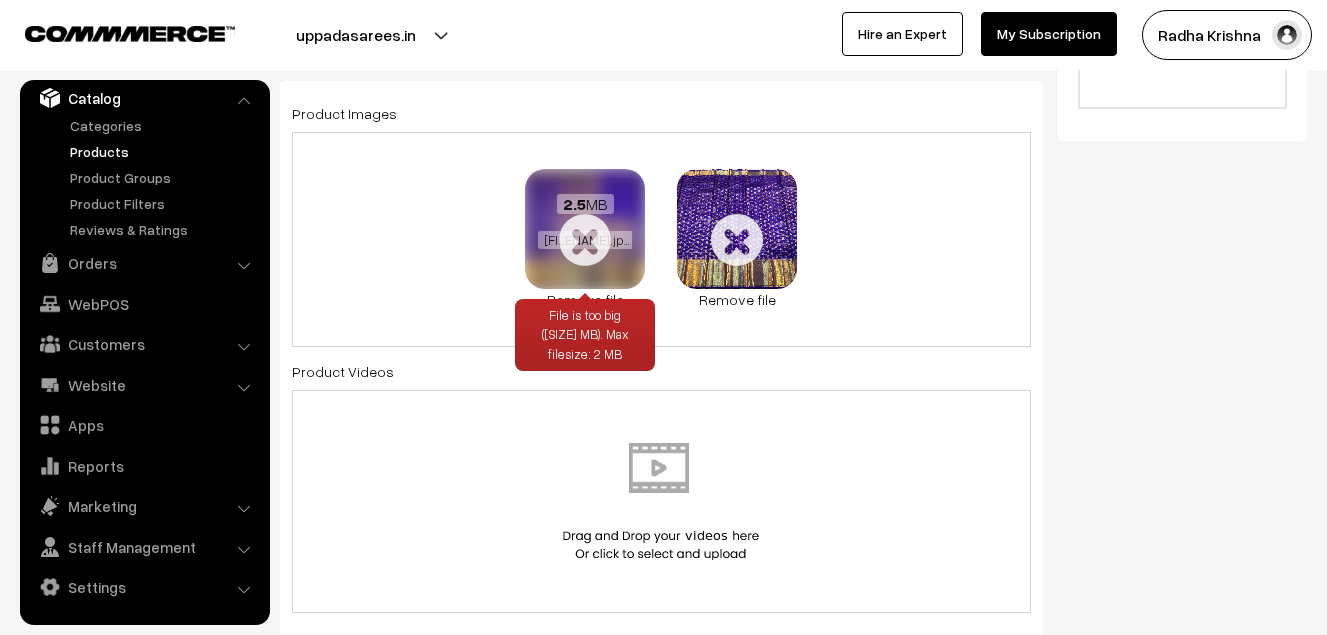 click on "Remove file" at bounding box center [585, 299] 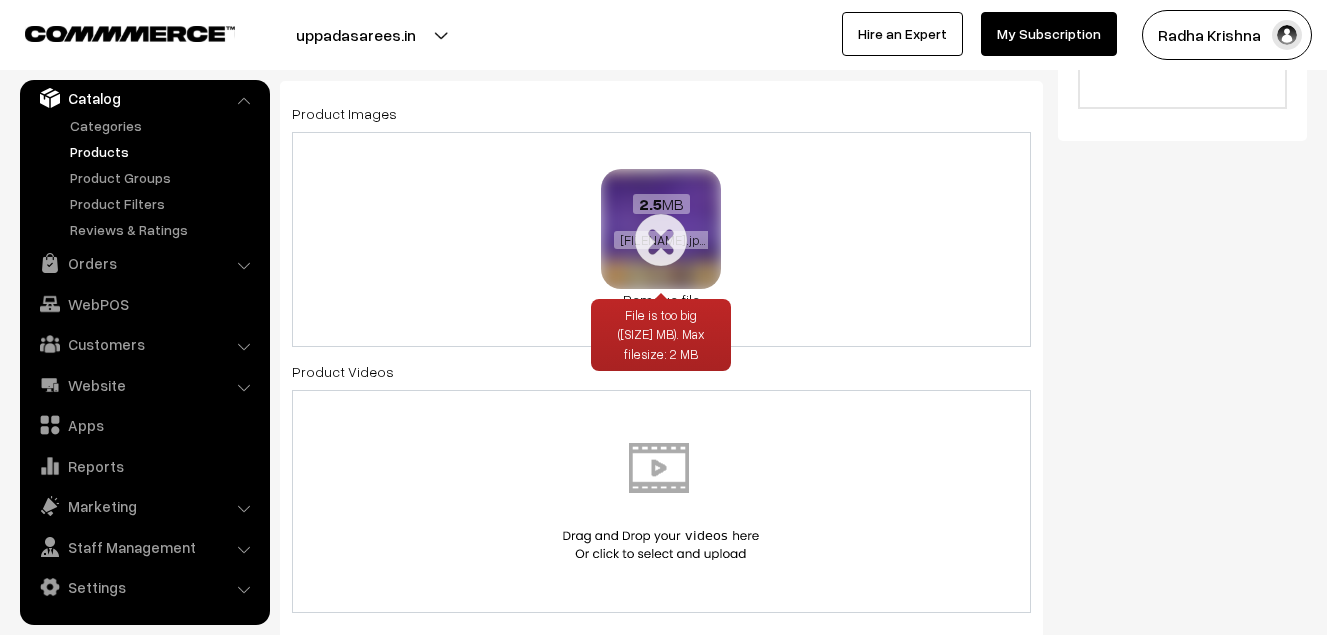 click on "Remove file" at bounding box center [661, 299] 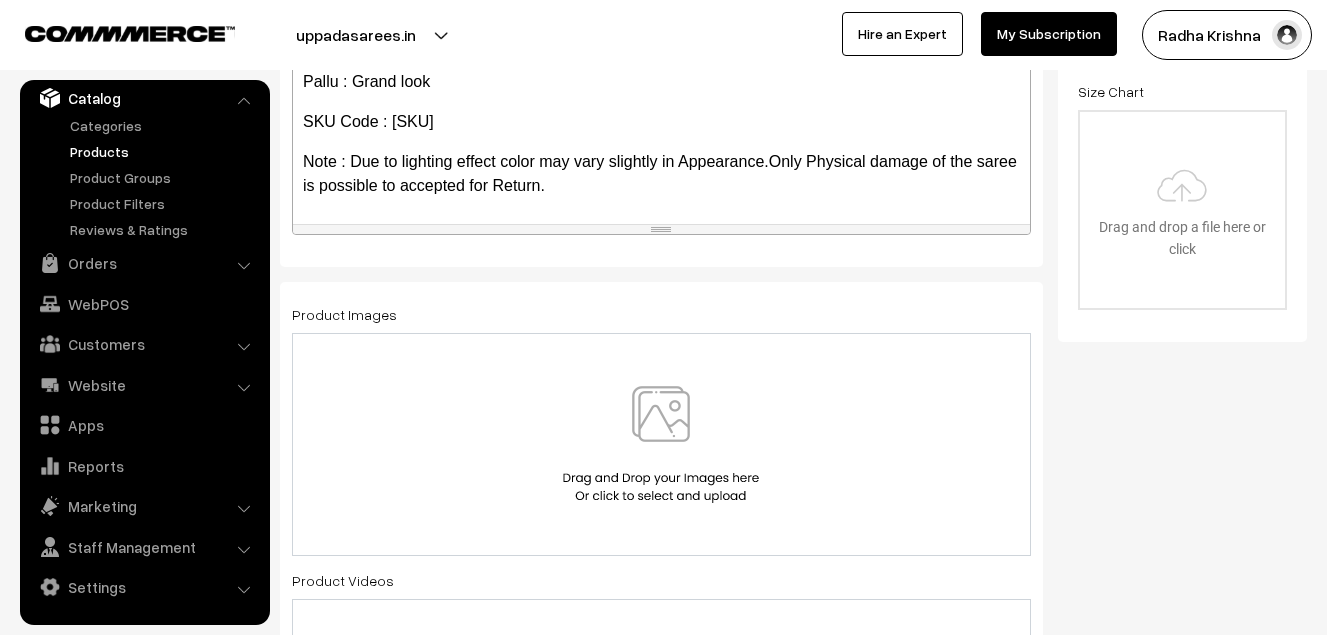 scroll, scrollTop: 600, scrollLeft: 0, axis: vertical 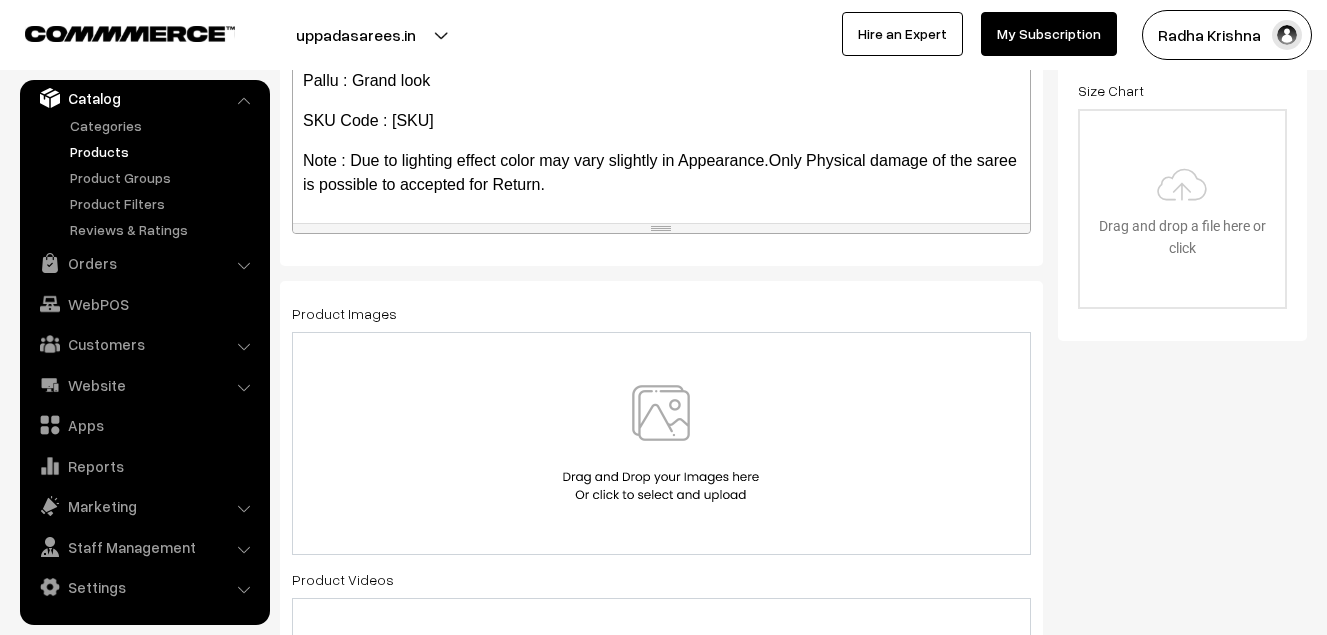 click at bounding box center (661, 443) 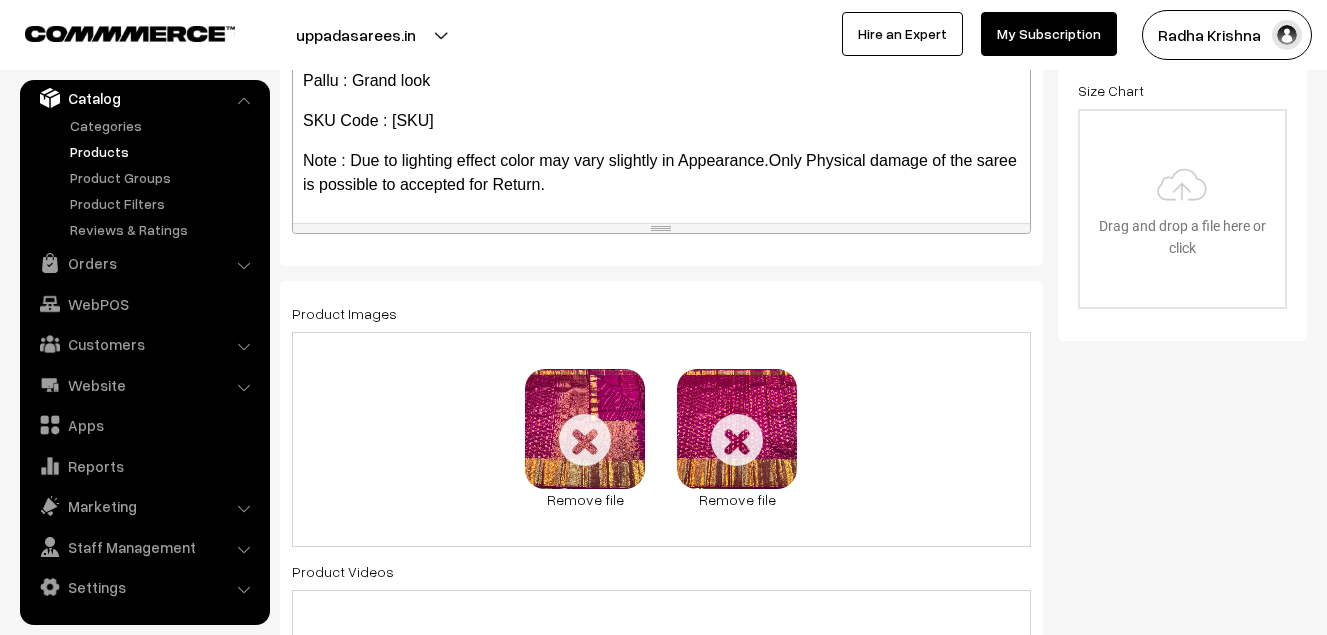 scroll, scrollTop: 700, scrollLeft: 0, axis: vertical 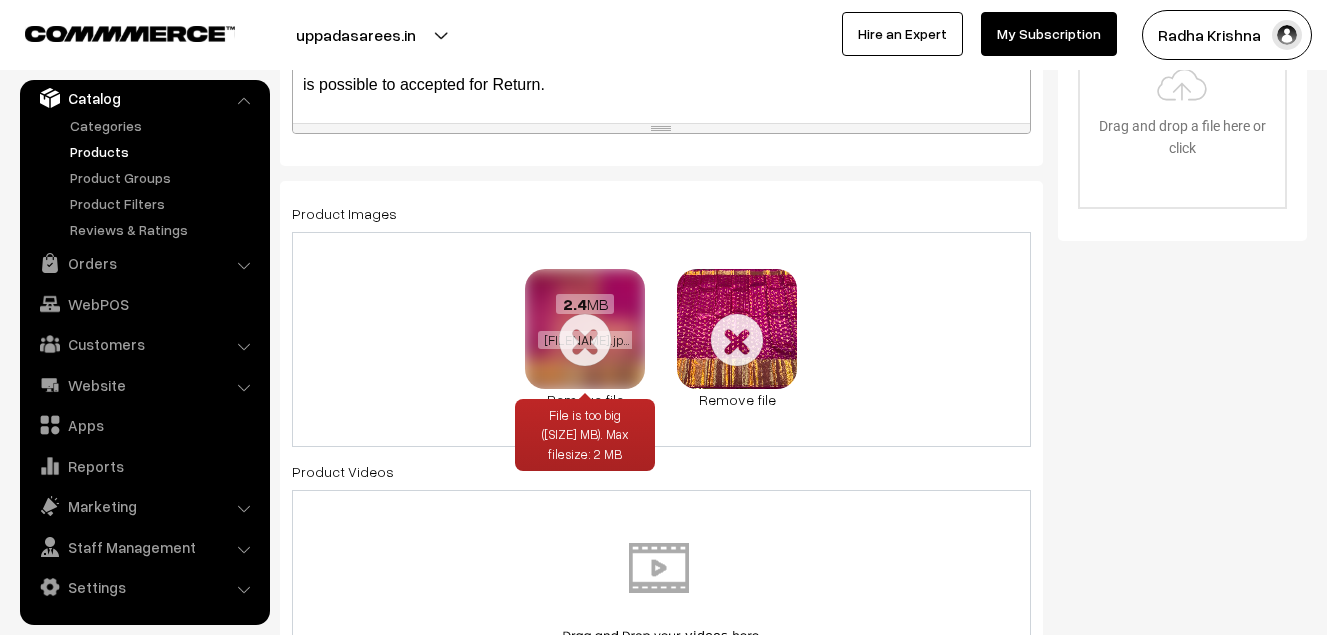 click on "Remove file" at bounding box center [585, 399] 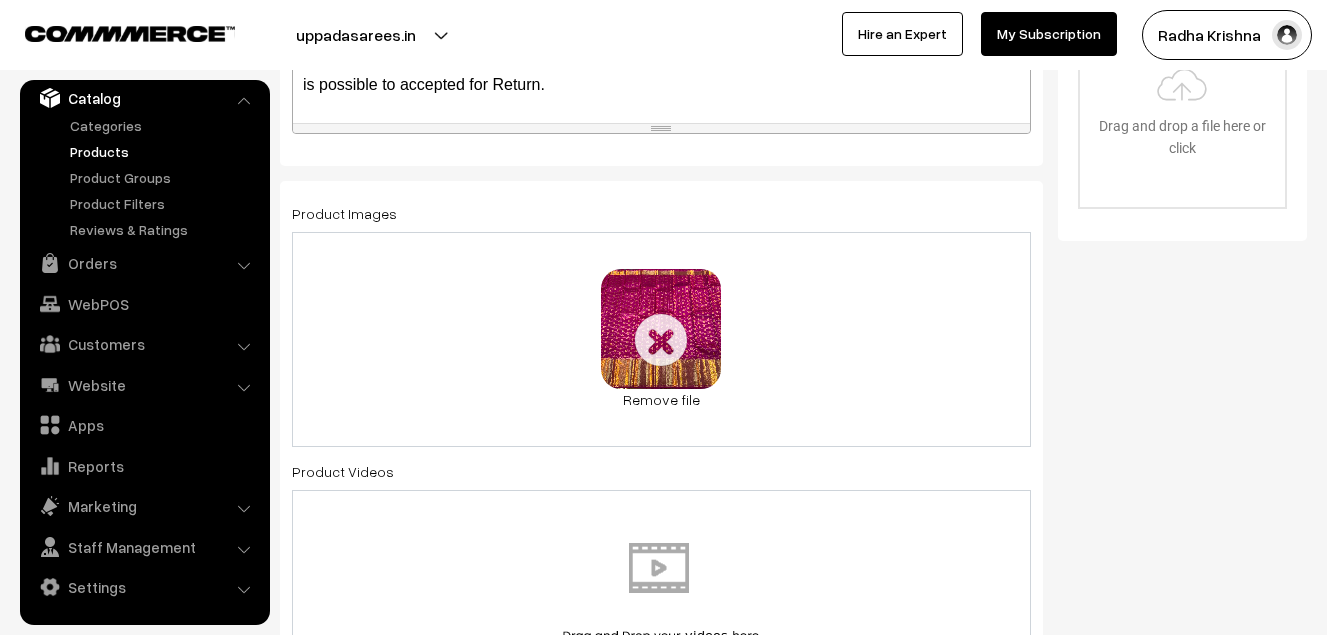 click on "Remove file" at bounding box center [661, 399] 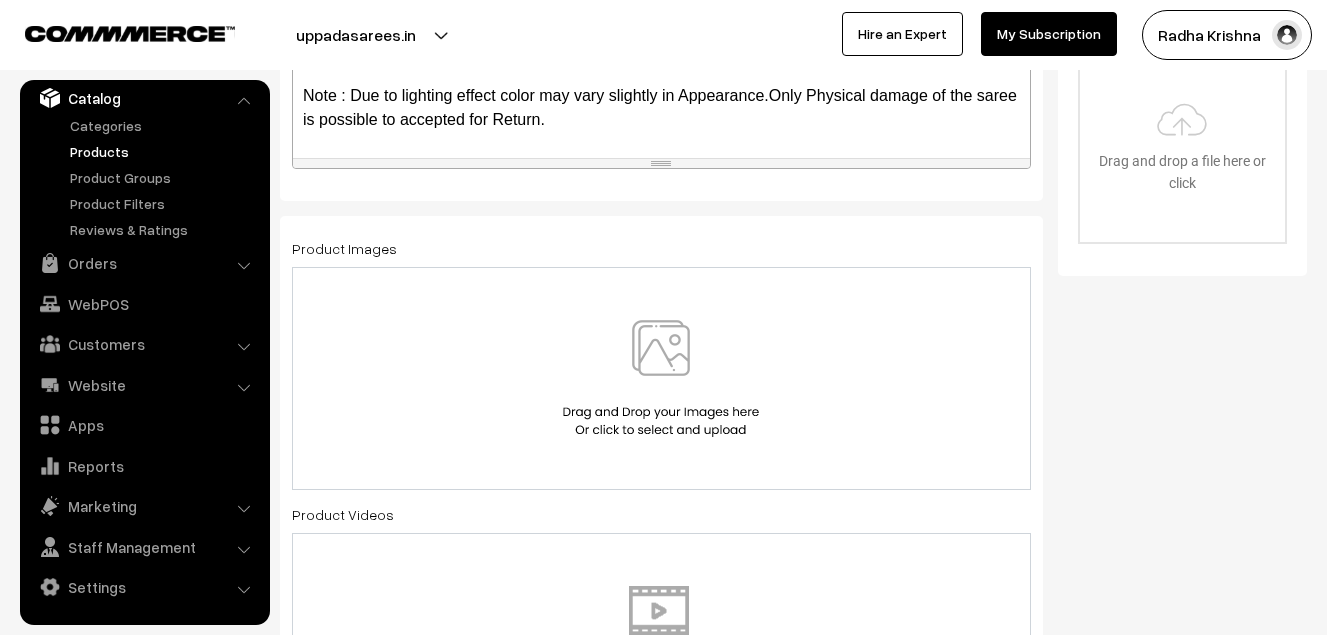 scroll, scrollTop: 700, scrollLeft: 0, axis: vertical 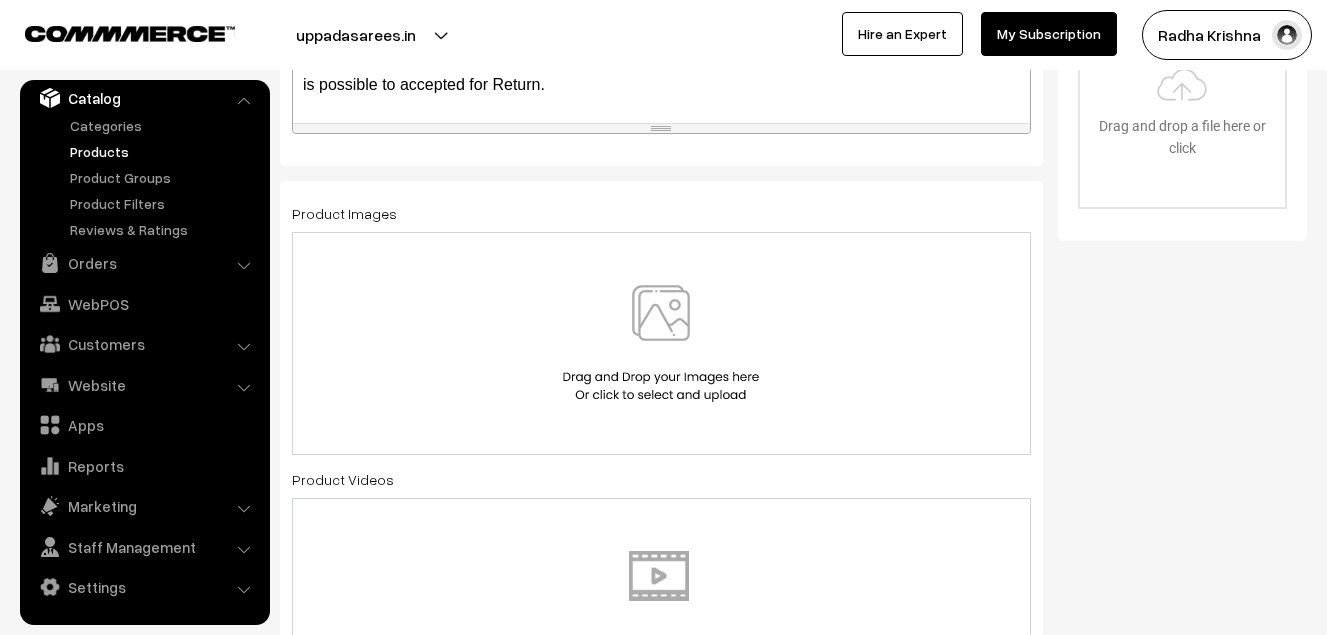 click at bounding box center (661, 343) 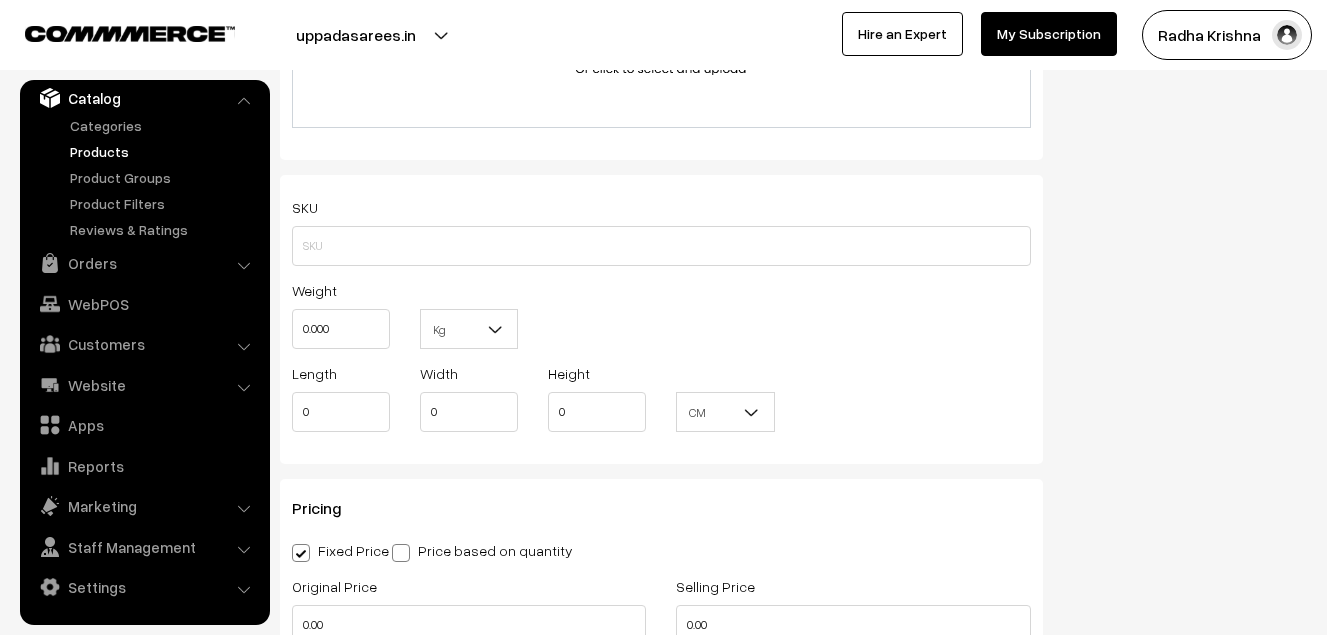 scroll, scrollTop: 1300, scrollLeft: 0, axis: vertical 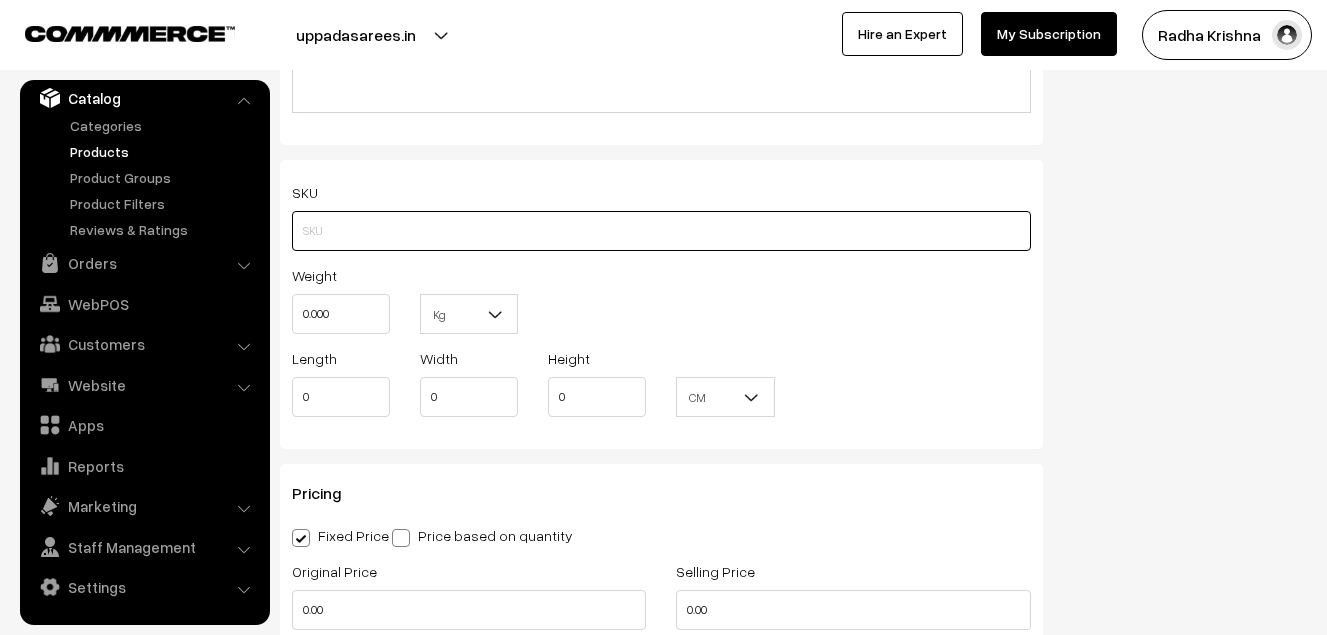 click at bounding box center (661, 231) 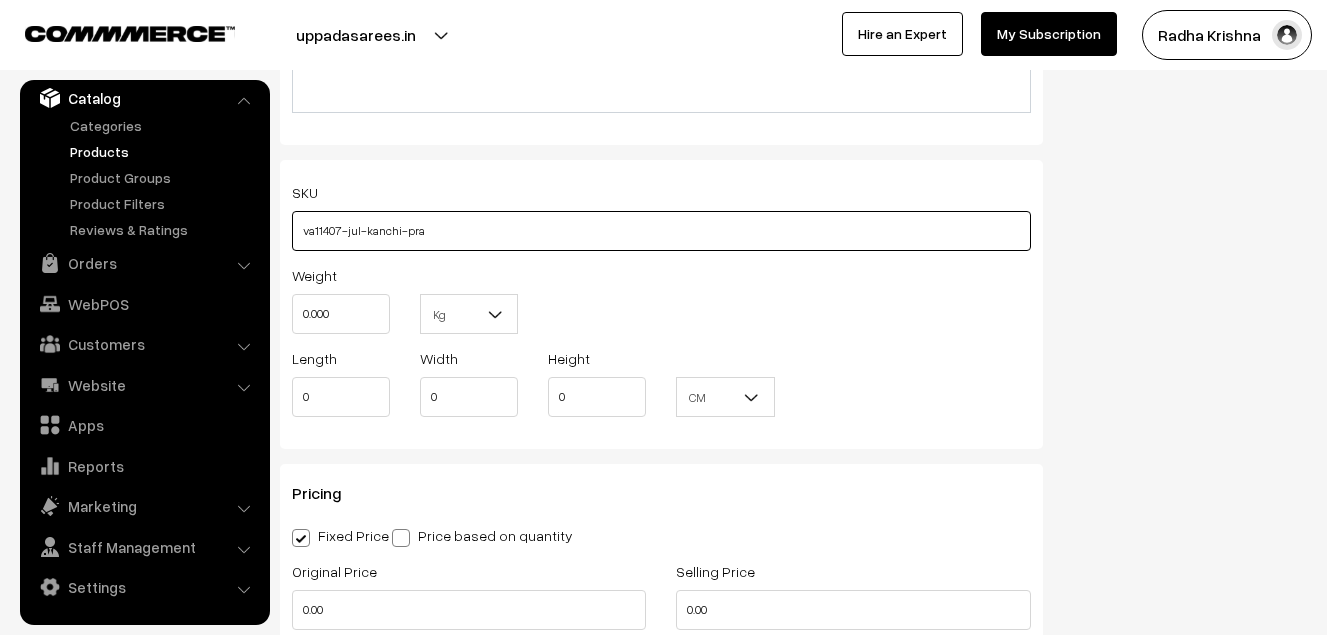 type on "va11407-jul-kanchi-pra" 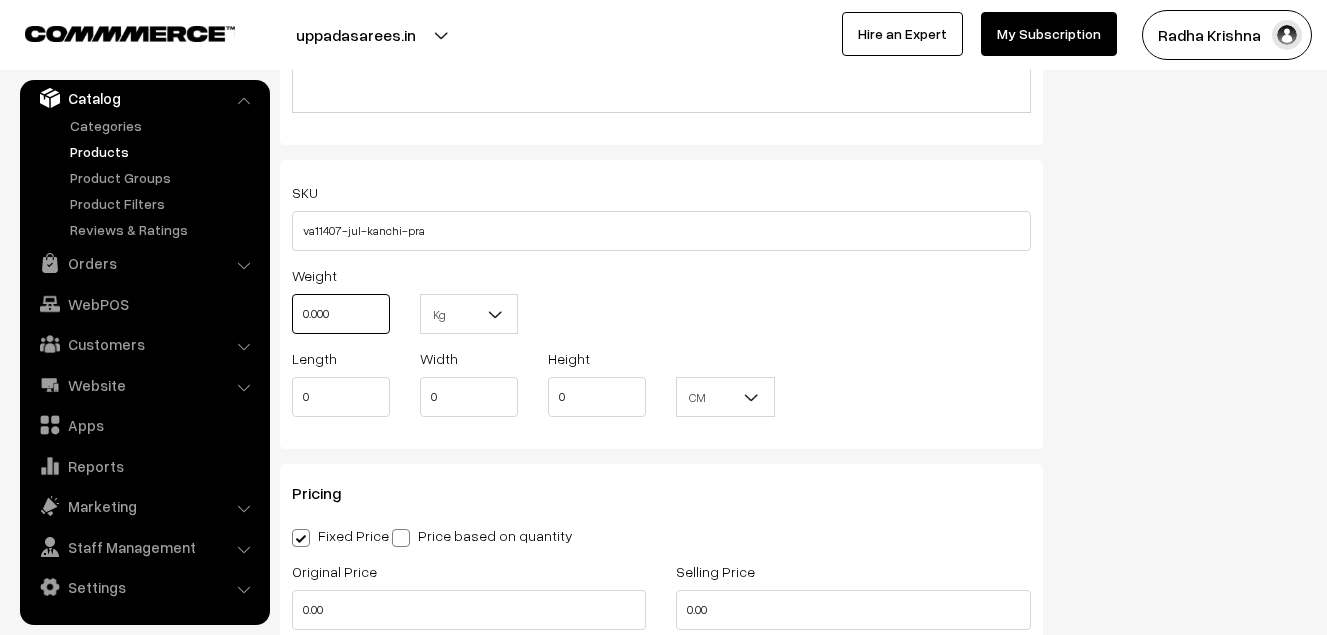 click on "0.000" at bounding box center (341, 314) 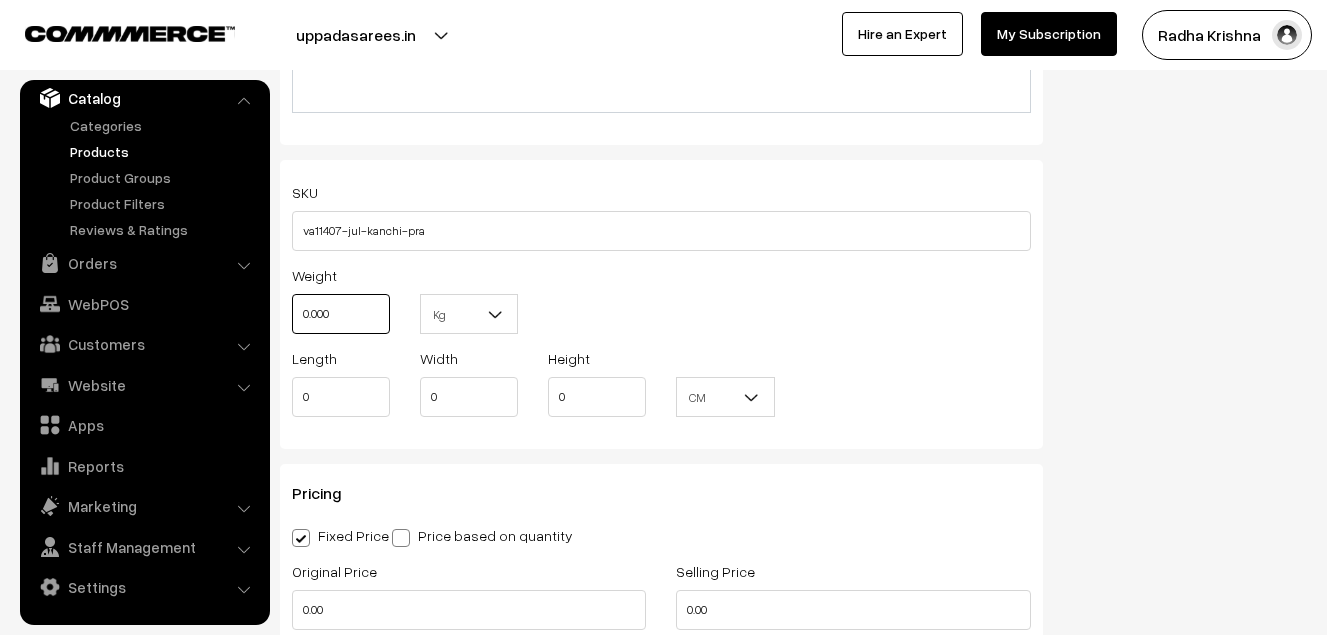click on "0.000" at bounding box center [341, 314] 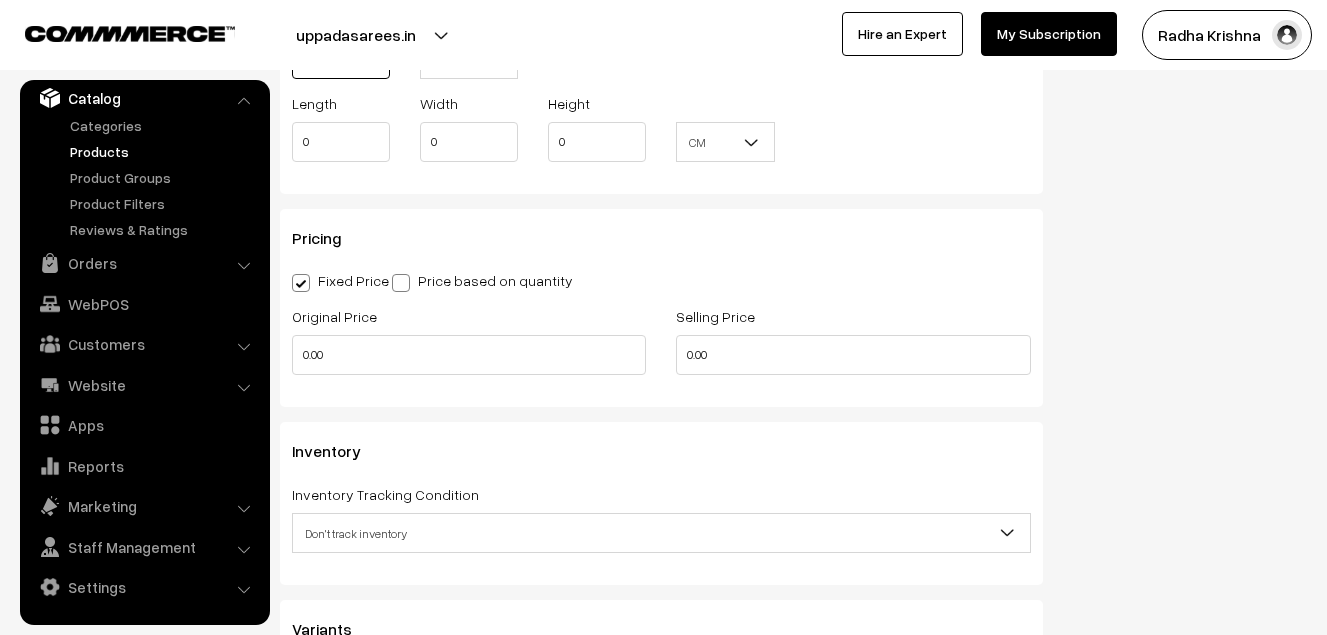 scroll, scrollTop: 1600, scrollLeft: 0, axis: vertical 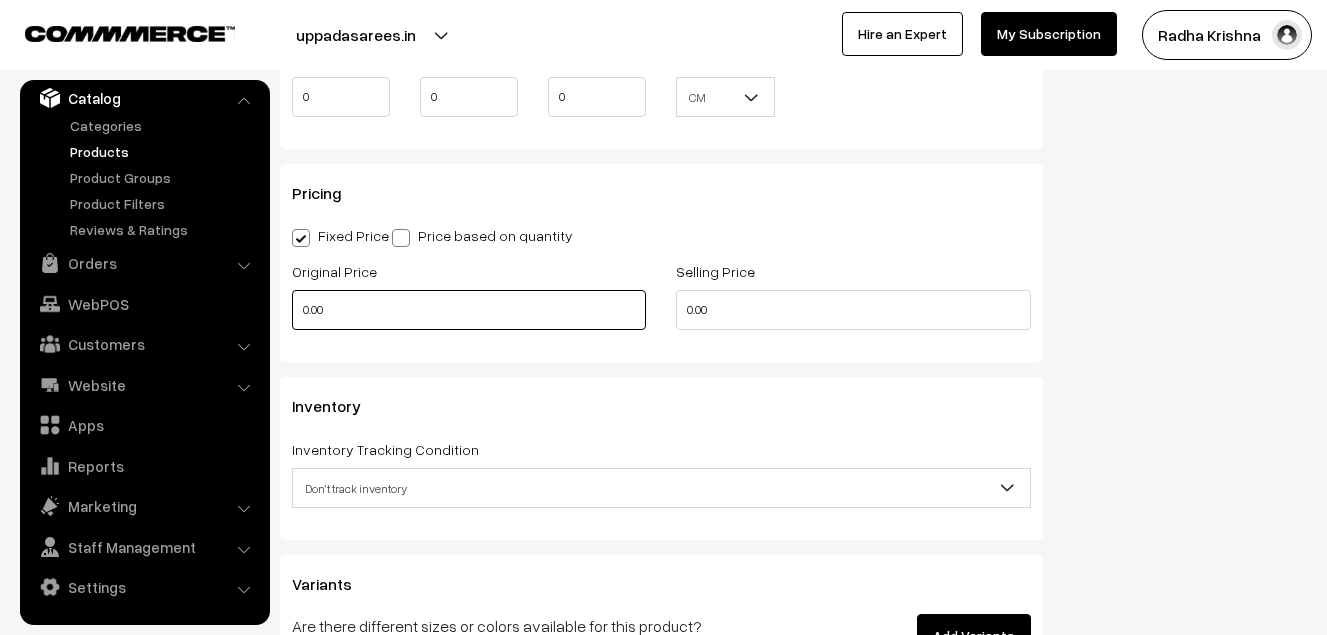 type on "0.80" 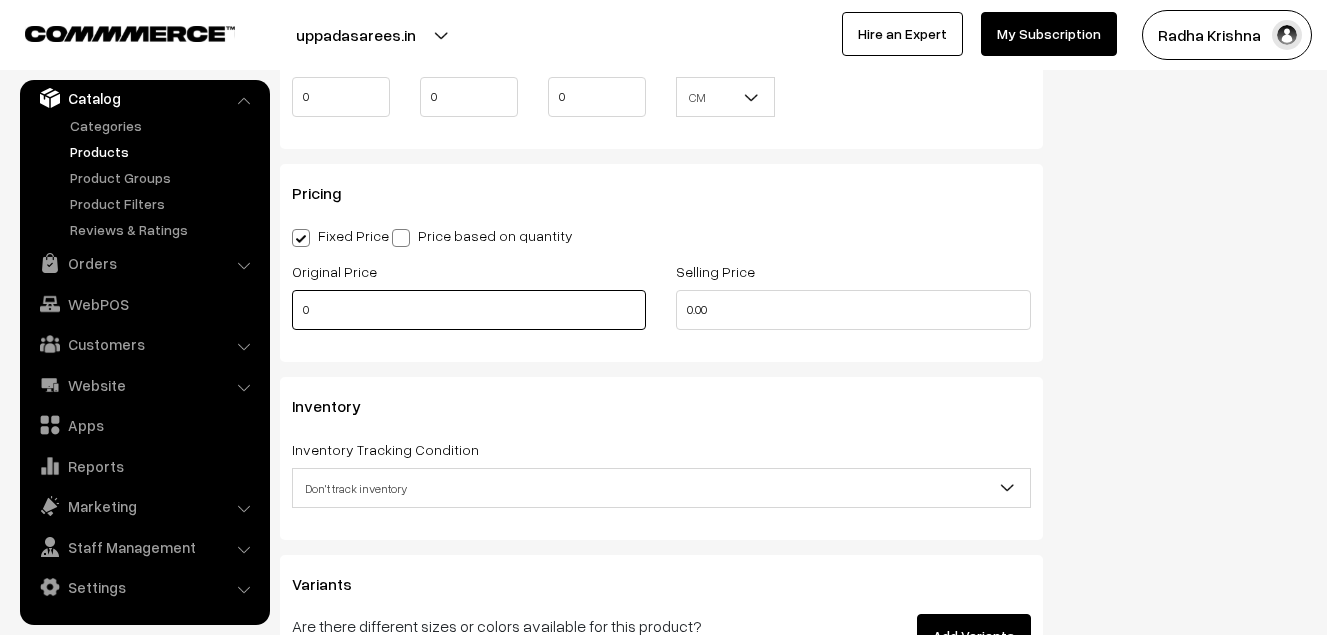click on "0" at bounding box center (469, 310) 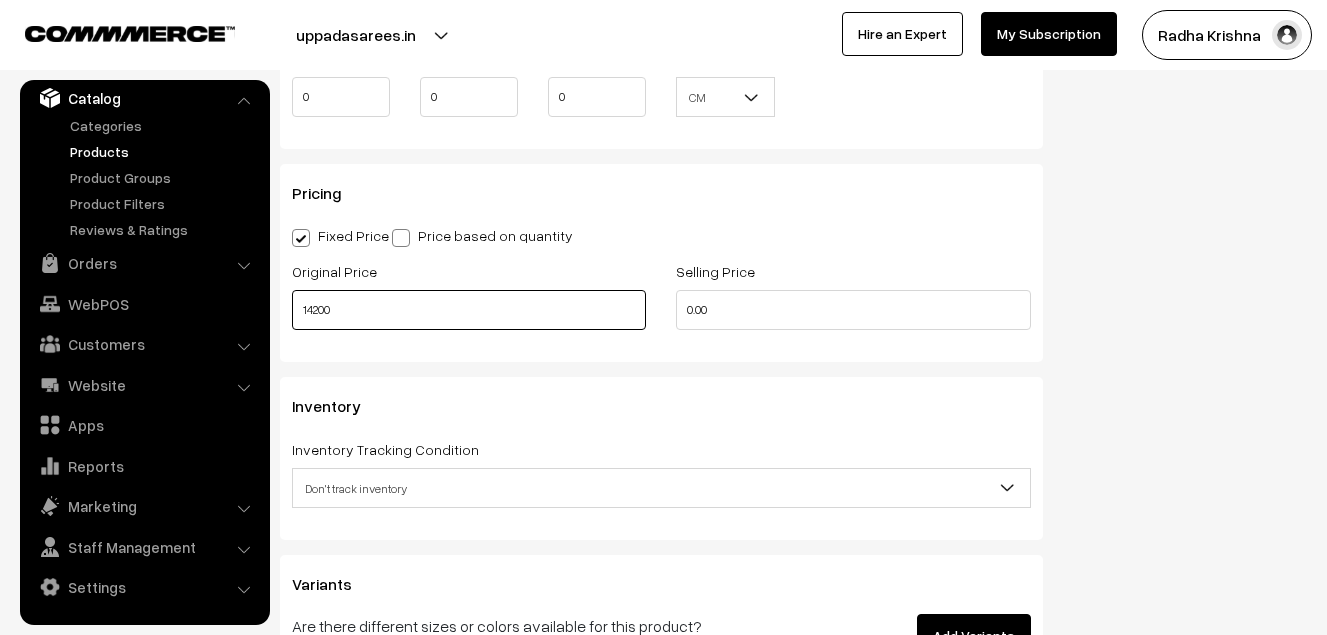 type on "14200" 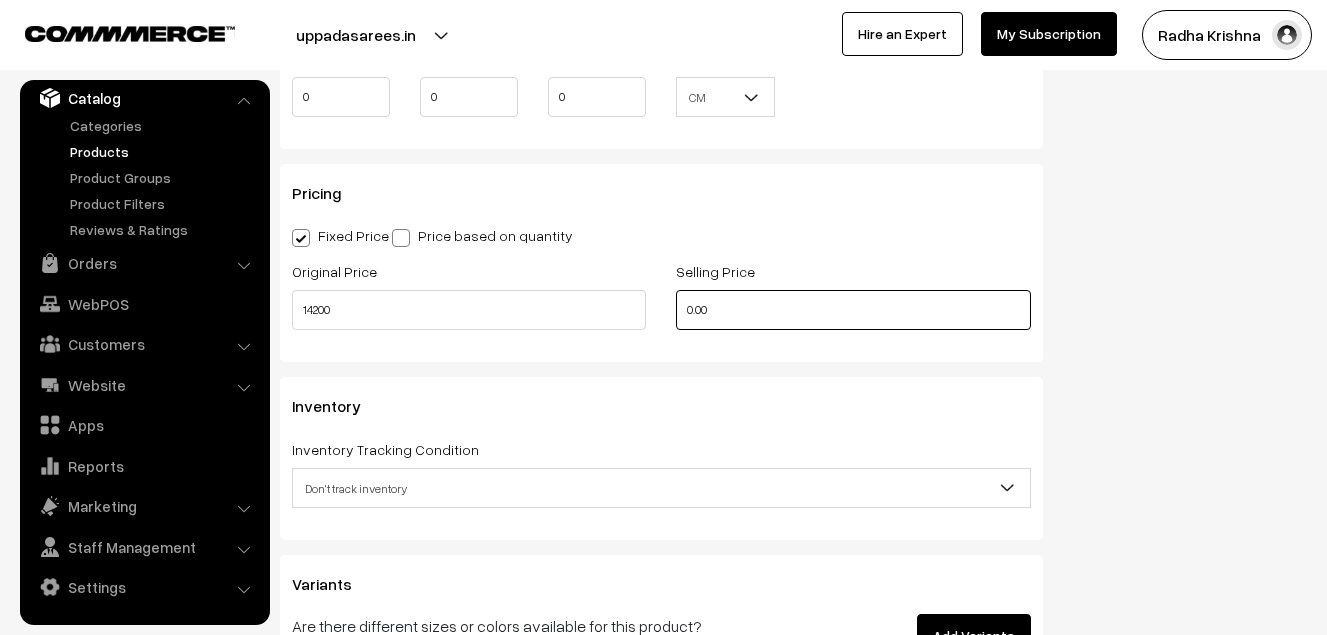 click on "0.00" at bounding box center (853, 310) 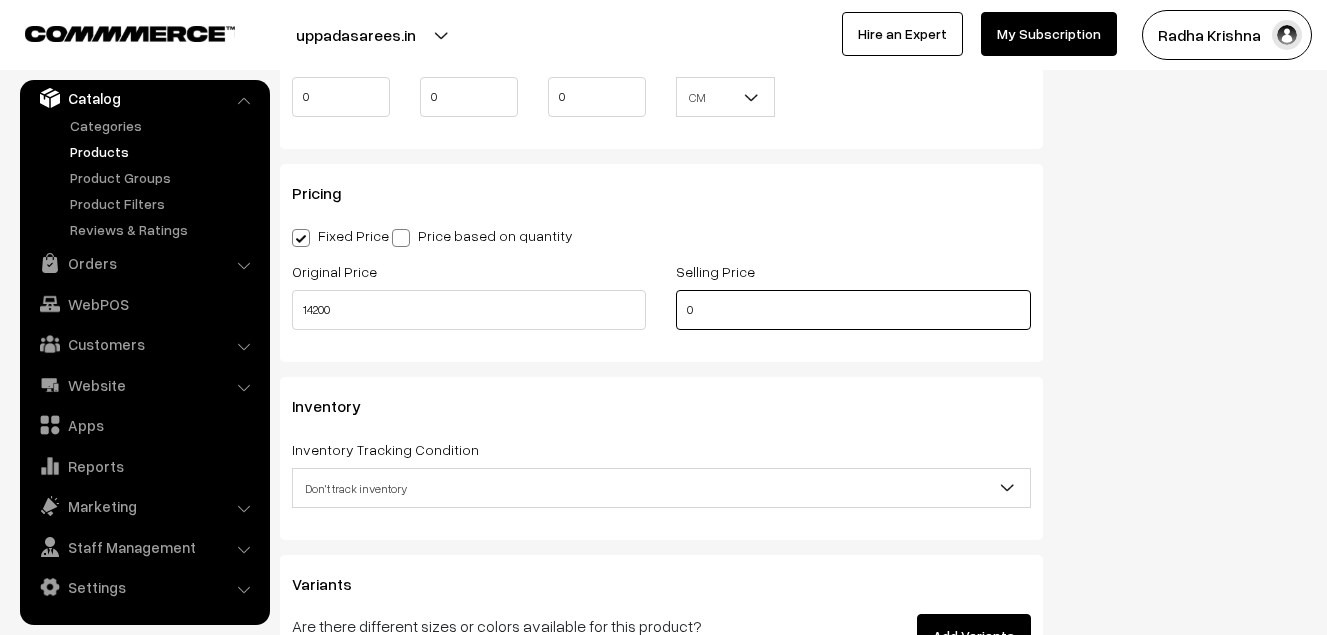 click on "0" at bounding box center [853, 310] 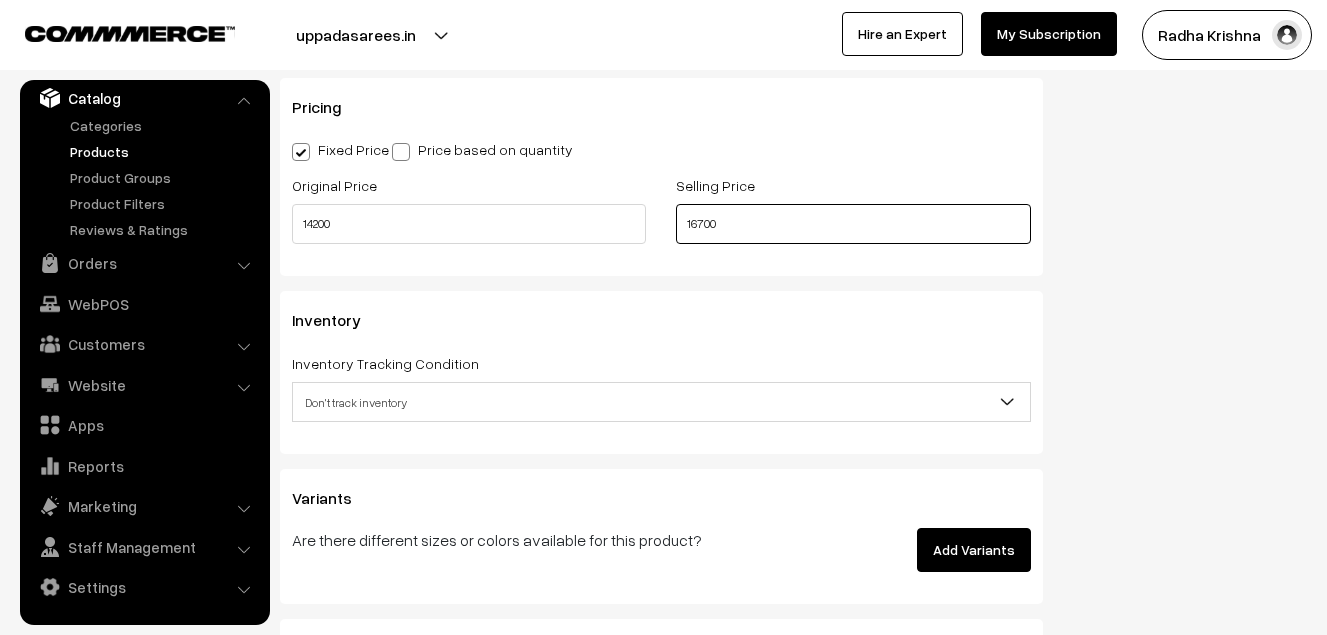 scroll, scrollTop: 1800, scrollLeft: 0, axis: vertical 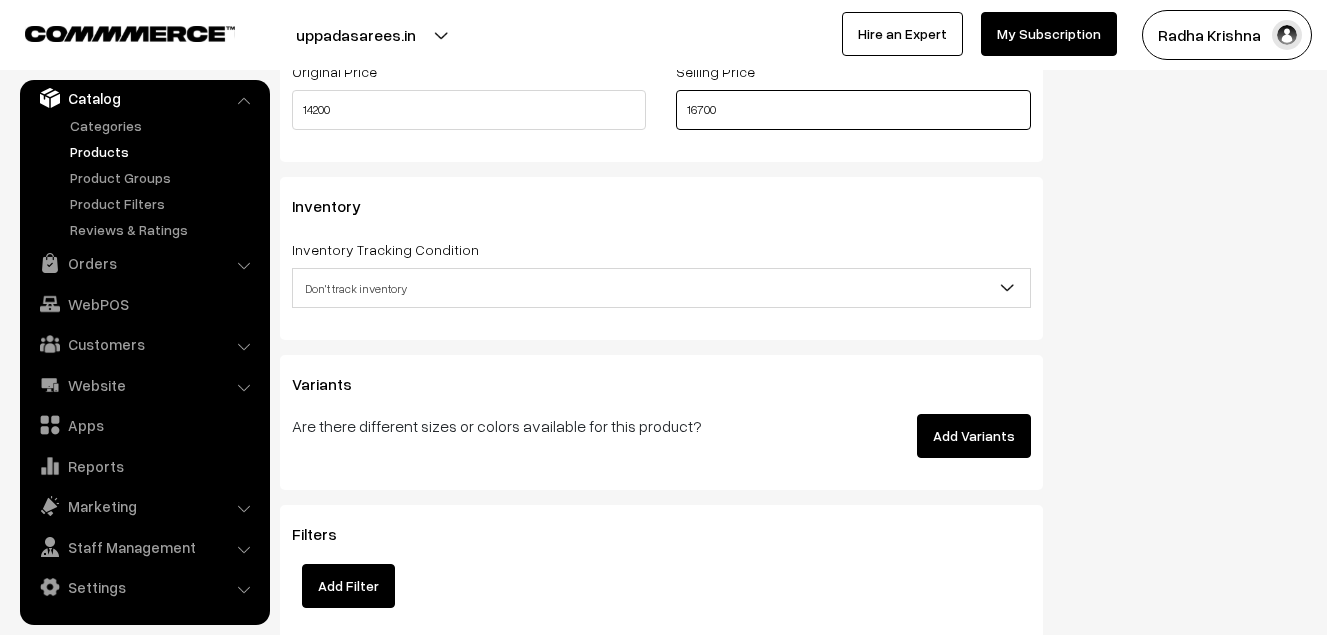 type on "16700" 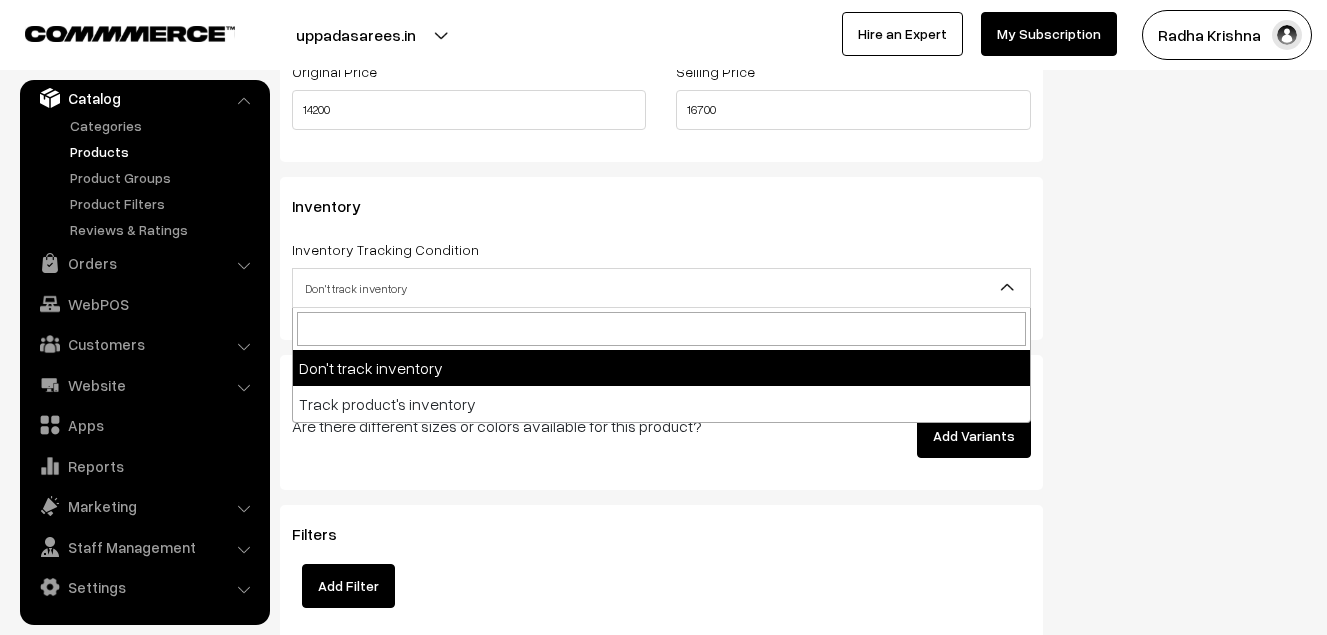 click on "Don't track inventory" at bounding box center (661, 288) 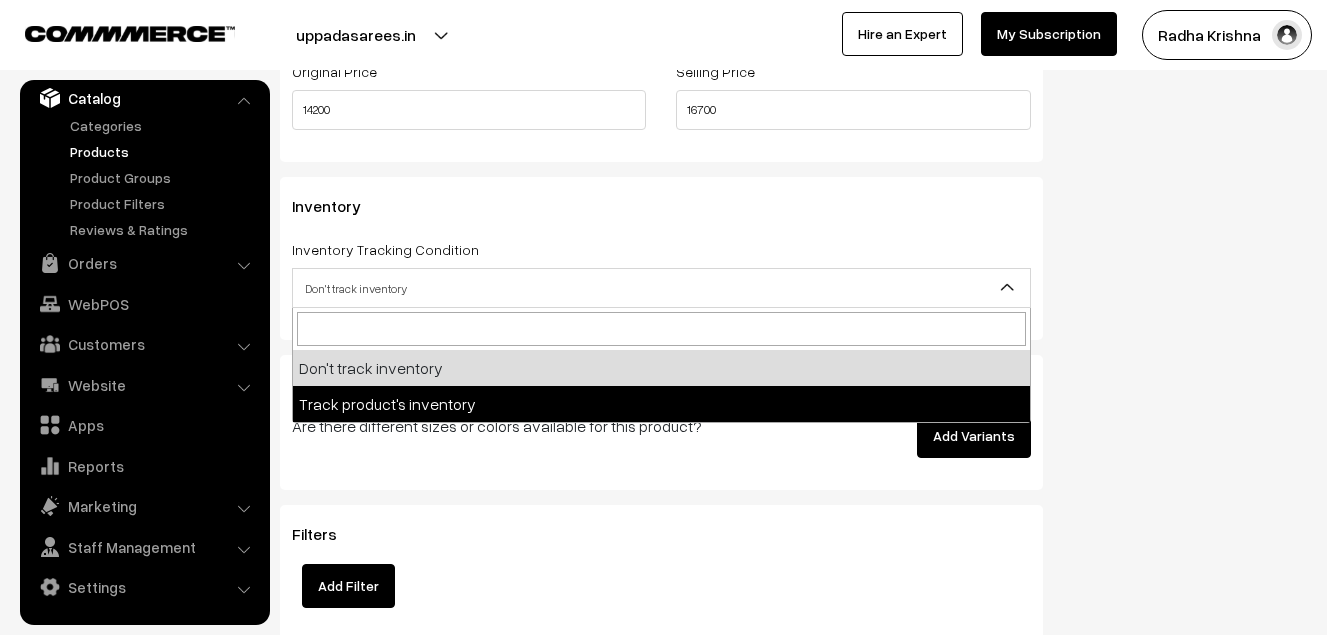 select on "2" 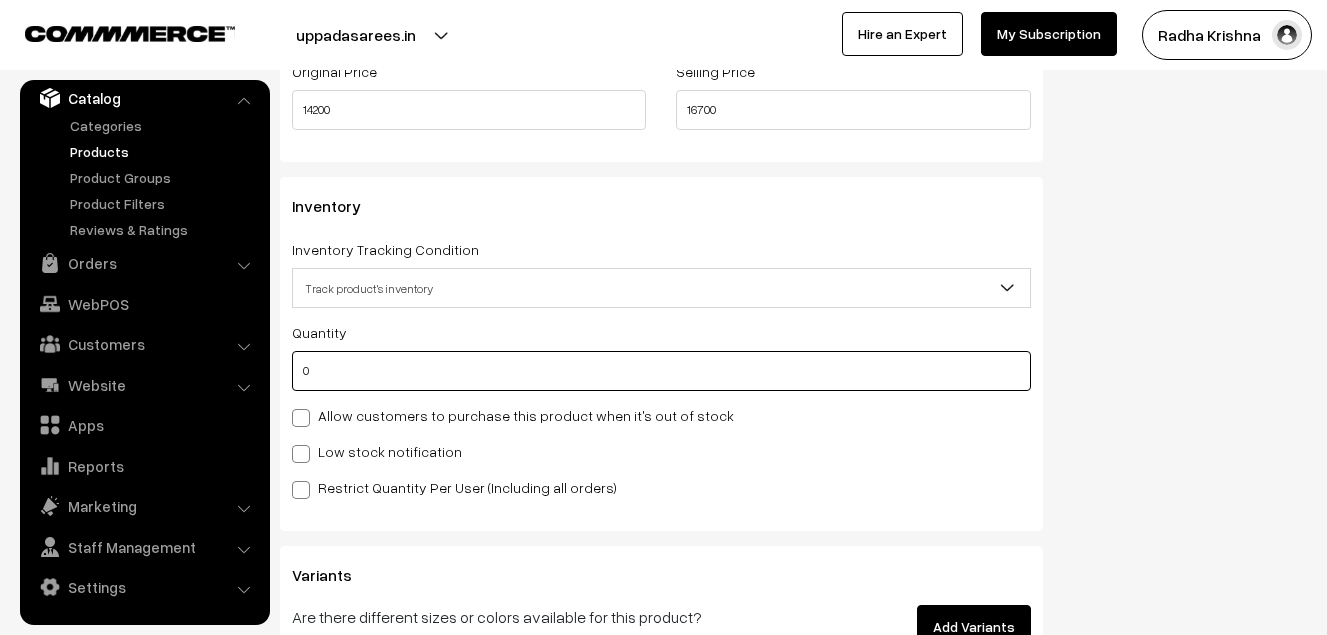click on "0" at bounding box center (661, 371) 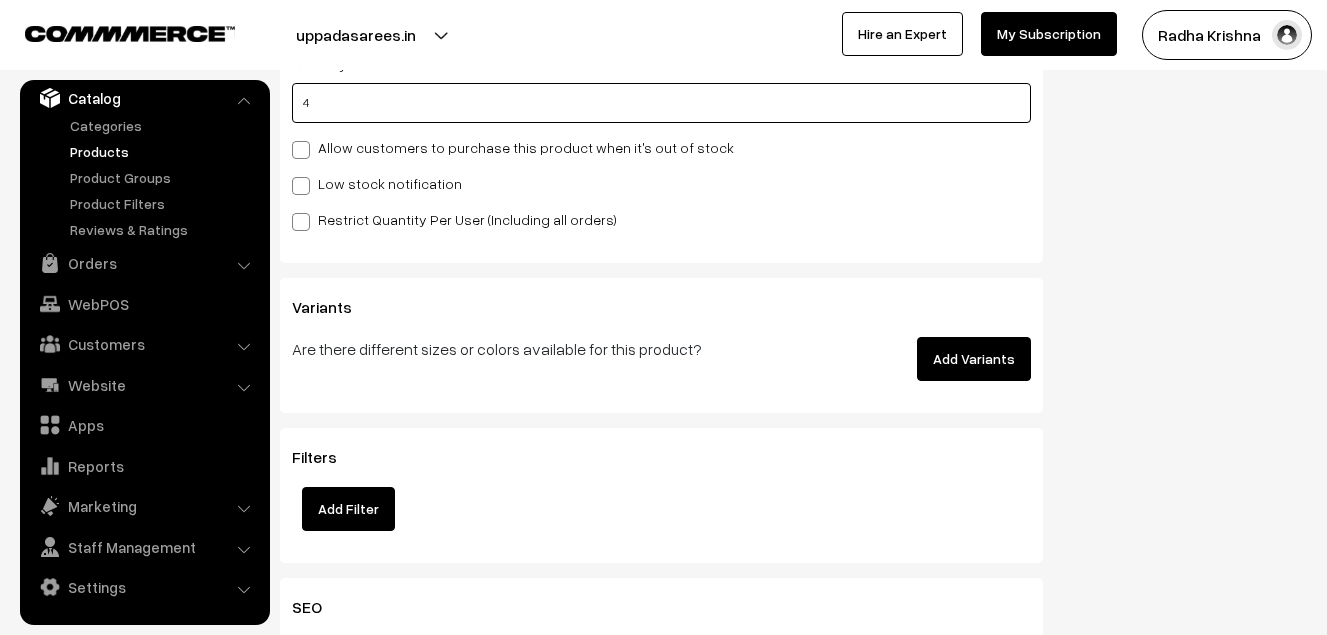 scroll, scrollTop: 2100, scrollLeft: 0, axis: vertical 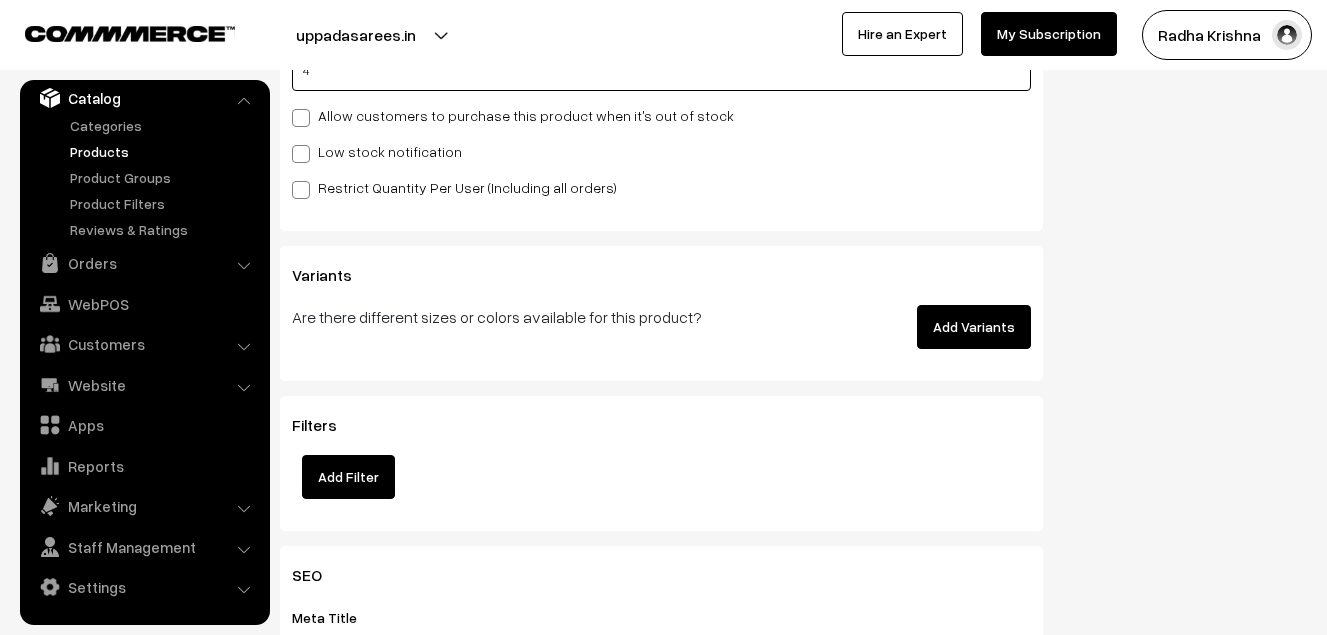 type on "4" 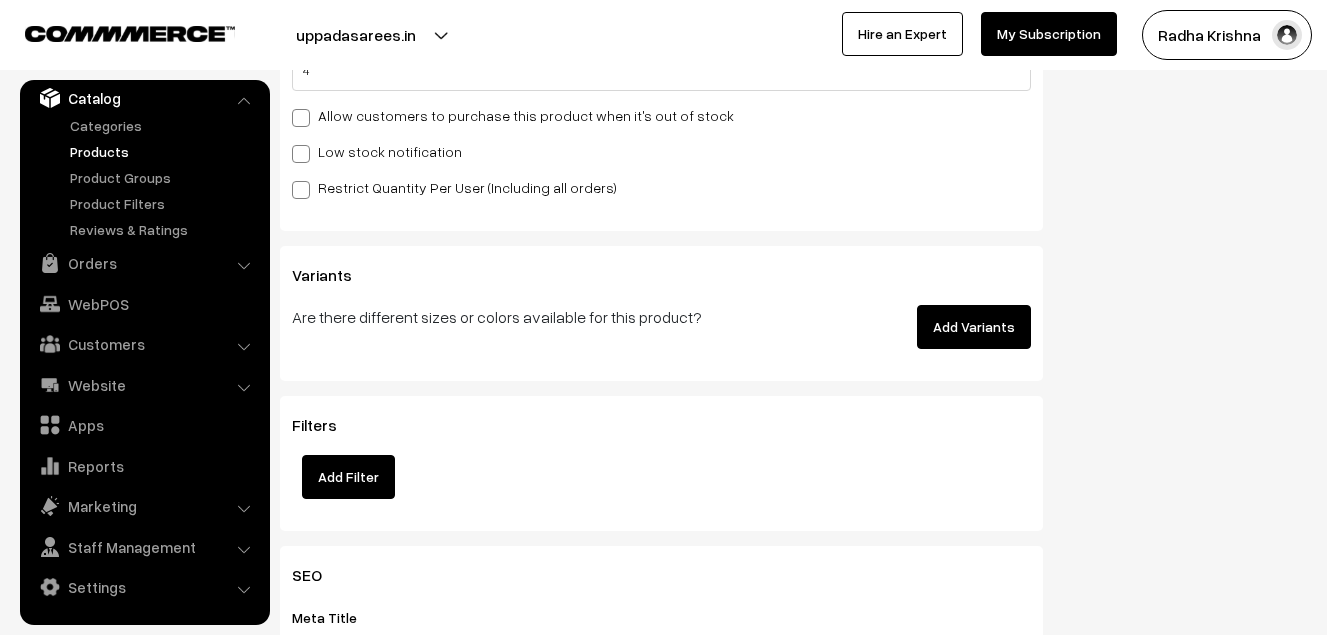 click on "Low stock notification" at bounding box center [377, 151] 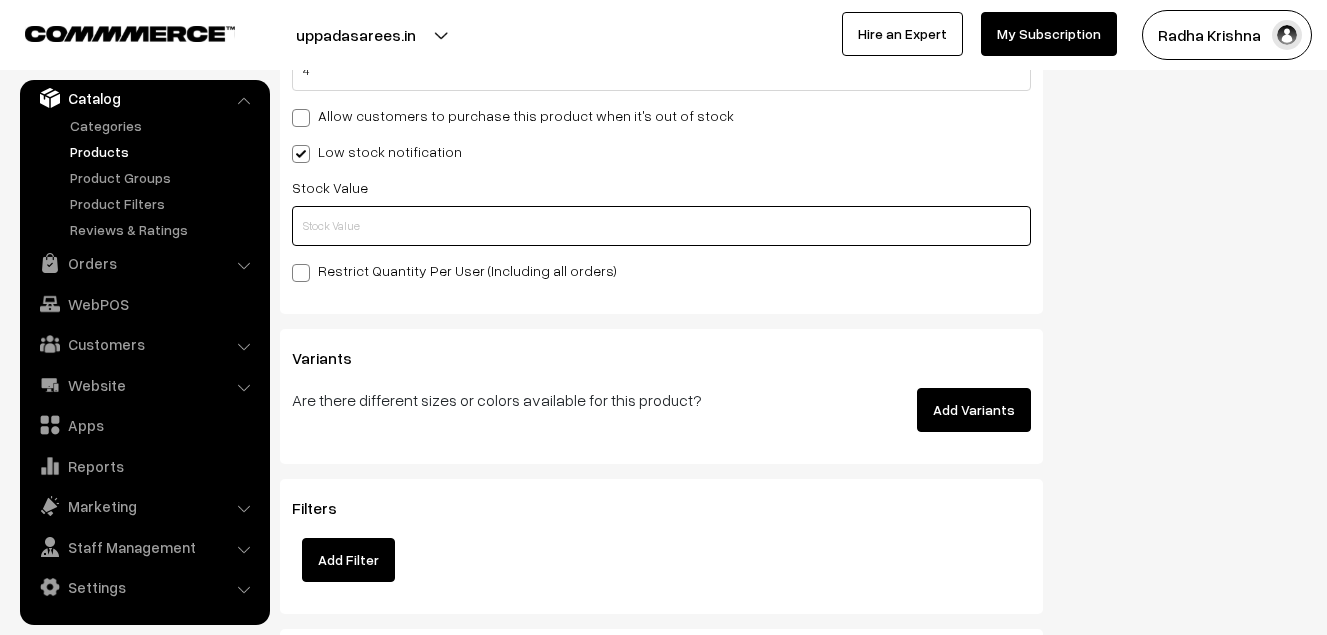 click at bounding box center [661, 226] 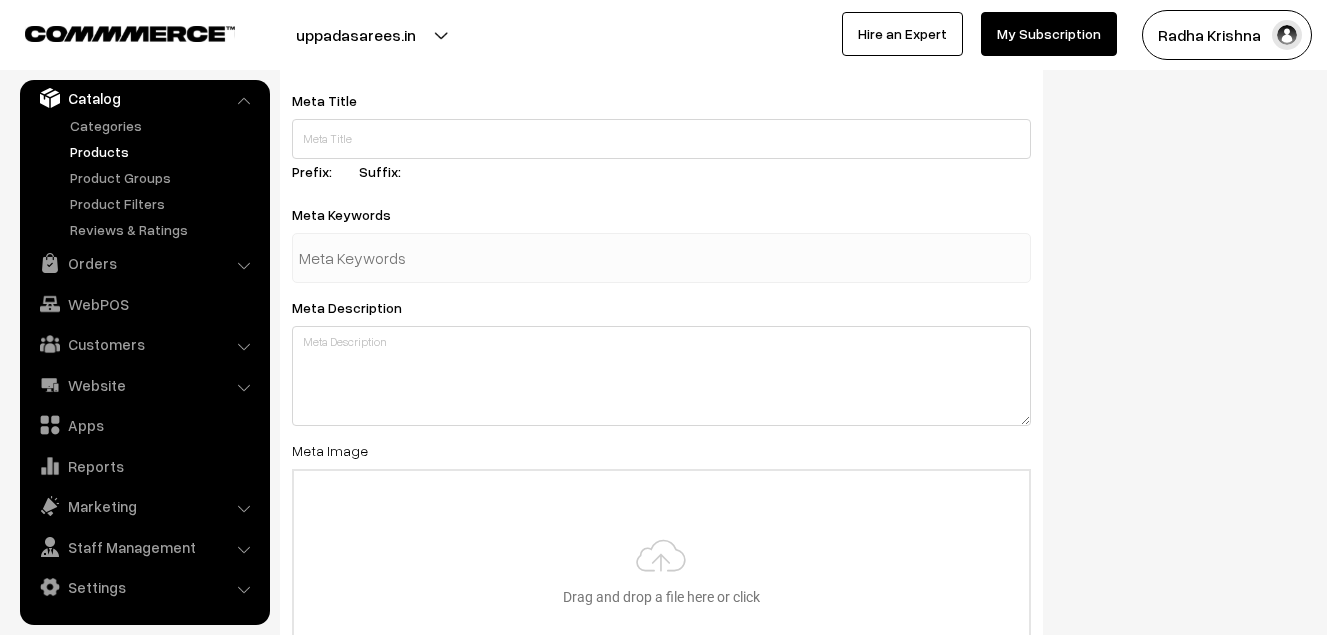 scroll, scrollTop: 2983, scrollLeft: 0, axis: vertical 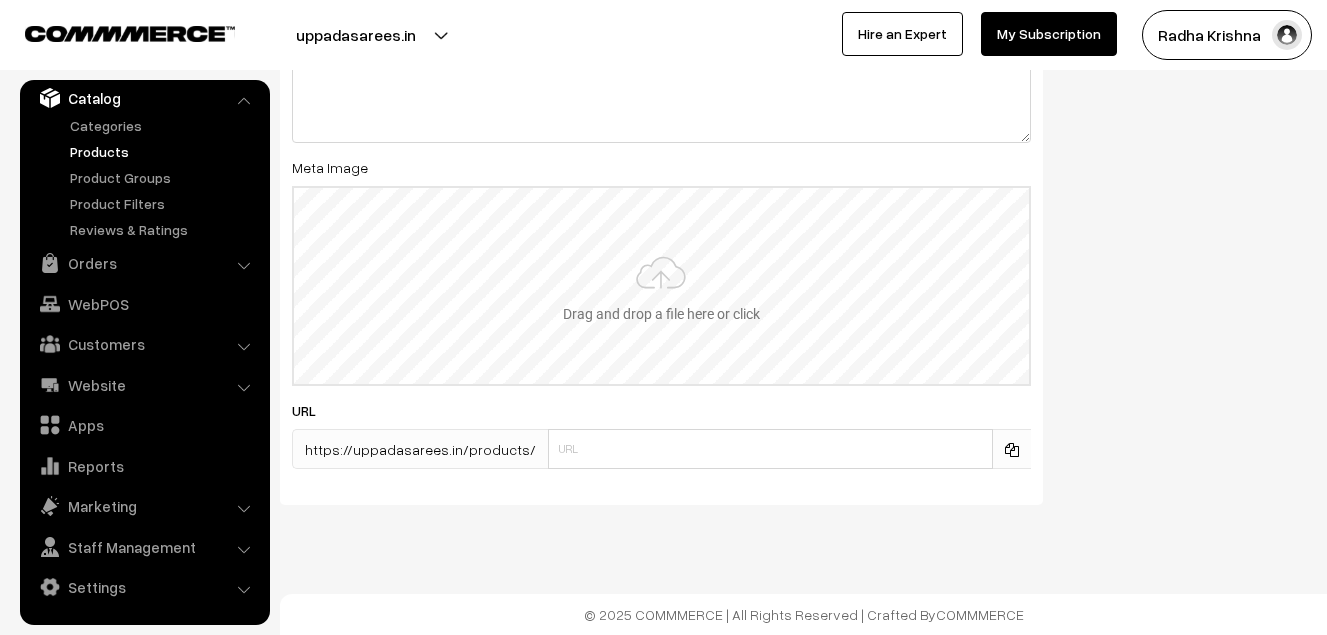 type on "2" 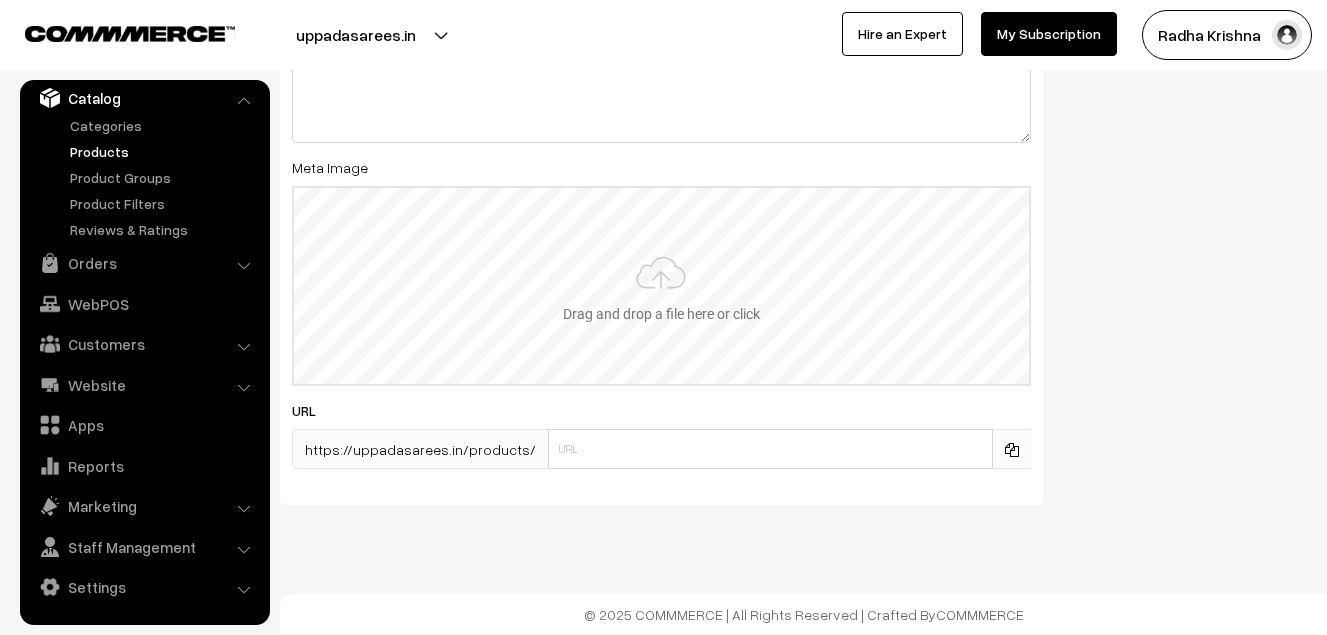 click at bounding box center [661, 286] 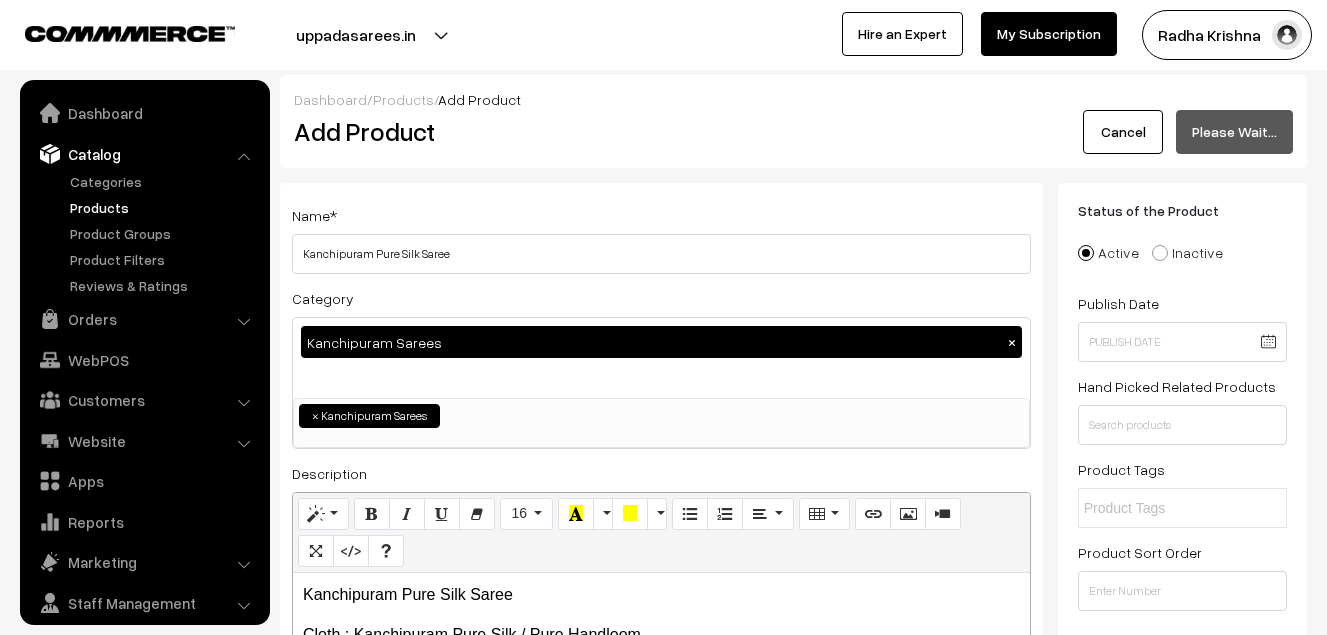 select on "3" 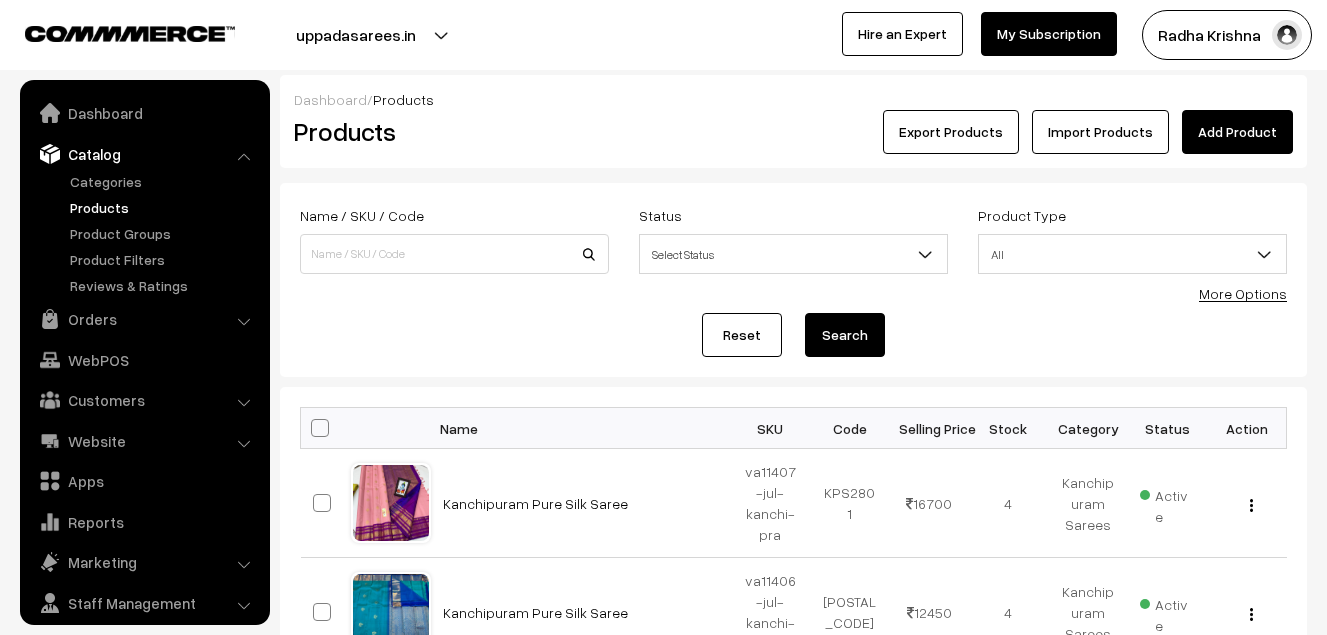 scroll, scrollTop: 0, scrollLeft: 0, axis: both 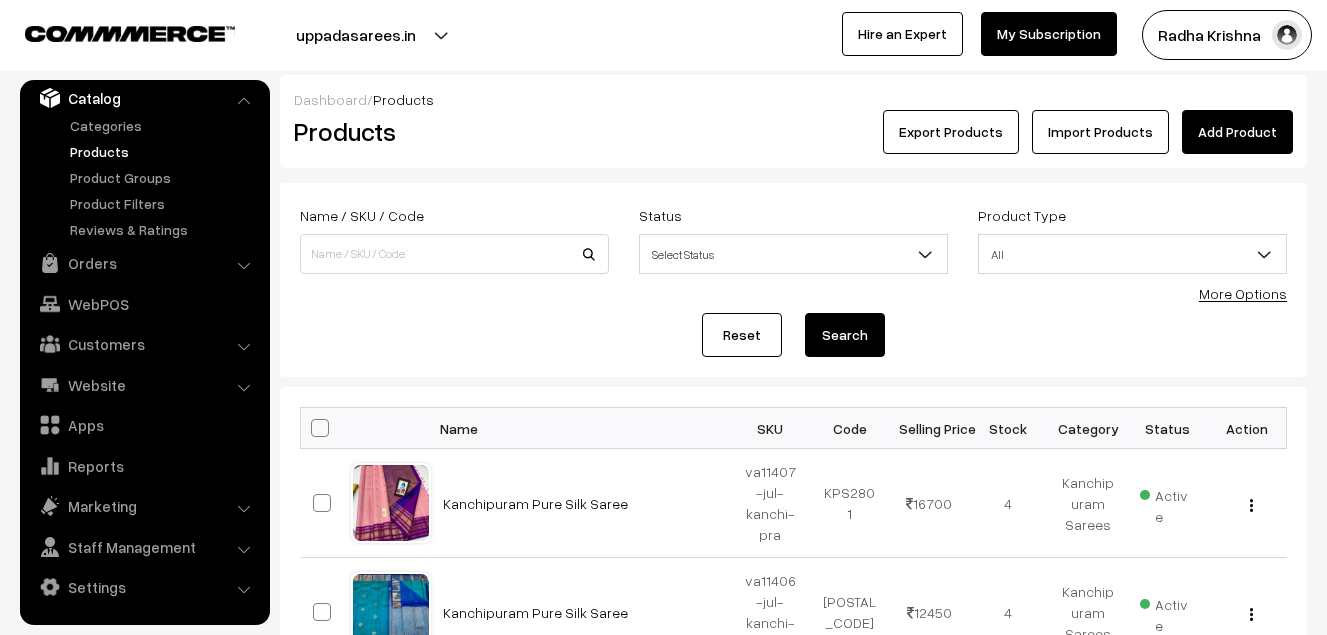 click on "Add Product" at bounding box center (1237, 132) 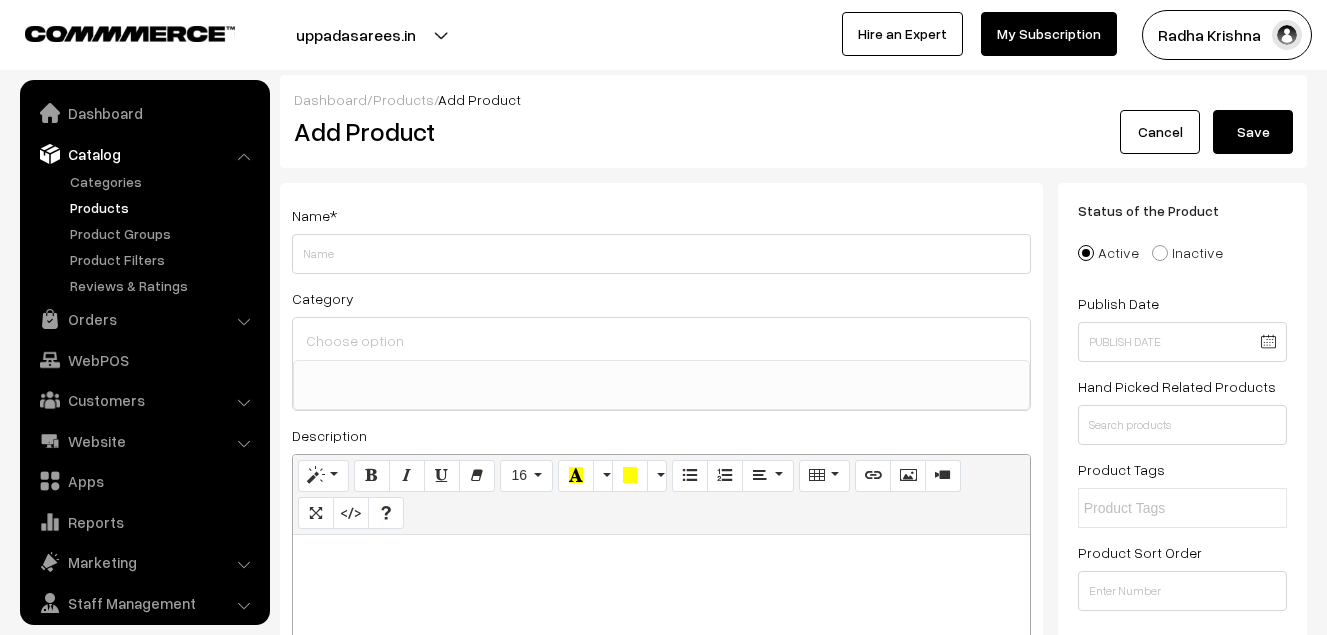 select 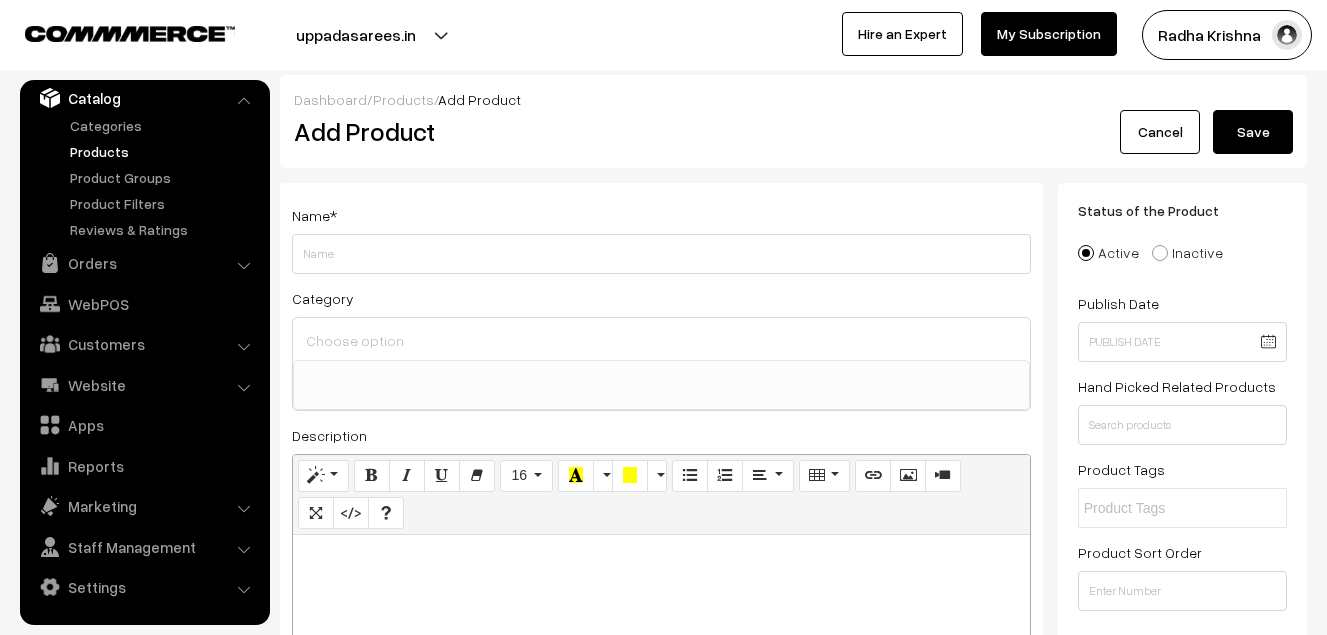 click at bounding box center (661, 660) 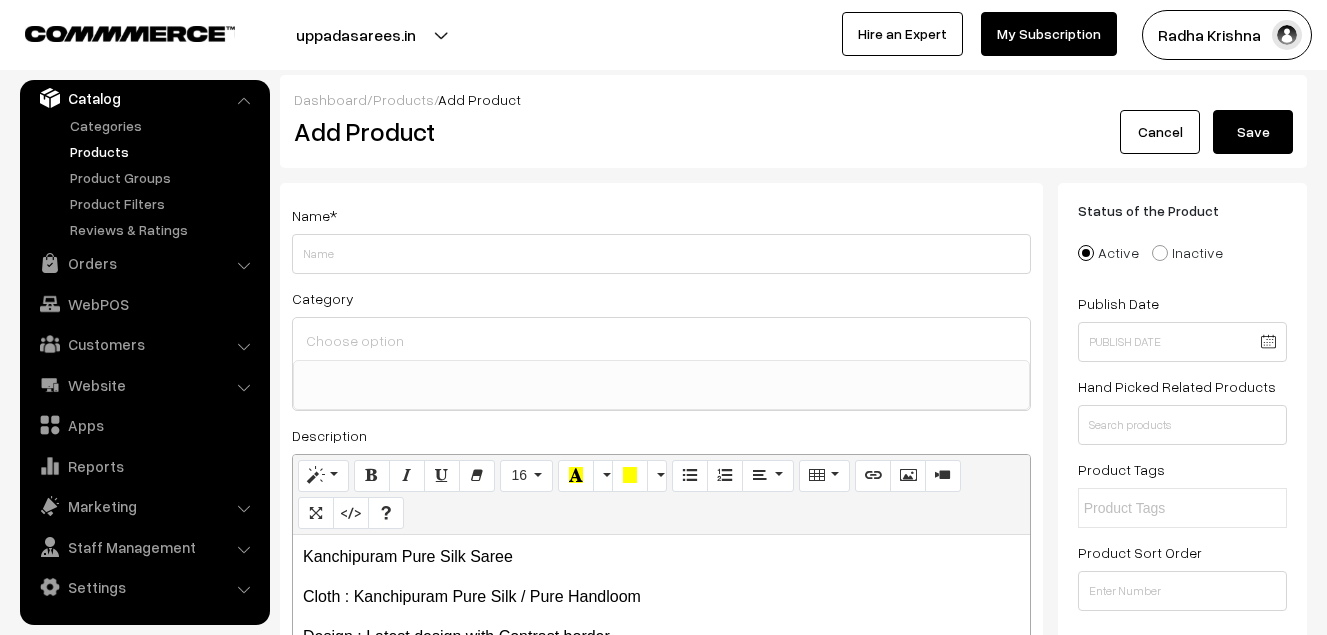 click on "Kanchipuram Pure Silk Saree Cloth : Kanchipuram Pure Silk / Pure Handloom Design : Latest design with Contrast border Color : As shown in pic Blouse : Contrast blouse Weight : Medium weight saree Wash : Dry wash only More Info : 1-8-2025 Pure Kanchipuram handloom silk Handwoven Korvai traditional collections with buttas and  Rich pallu and blouse  2 gram zari collections  With silk mark certified  SKU Code : va11408-jul-kanchi-pra Note : Due to lighting effect color may vary slightly in Appearance.Only Physical damage of the saree is possible to accepted for Return." at bounding box center [661, 660] 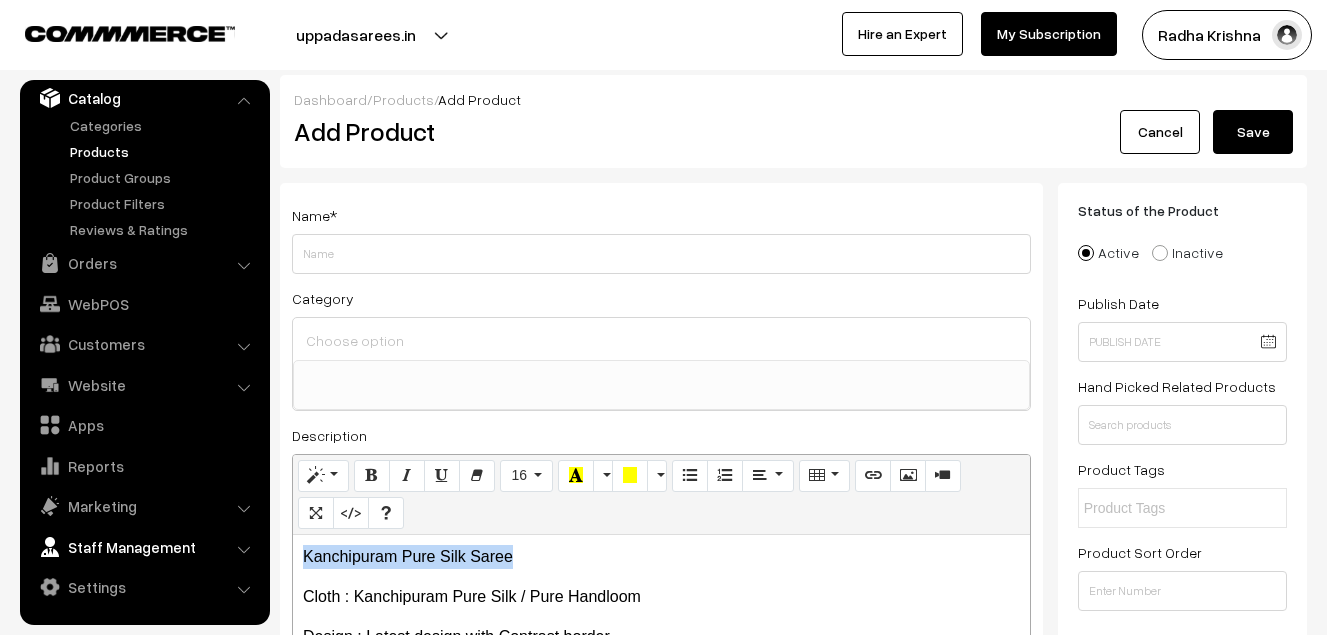 drag, startPoint x: 533, startPoint y: 557, endPoint x: 181, endPoint y: 554, distance: 352.0128 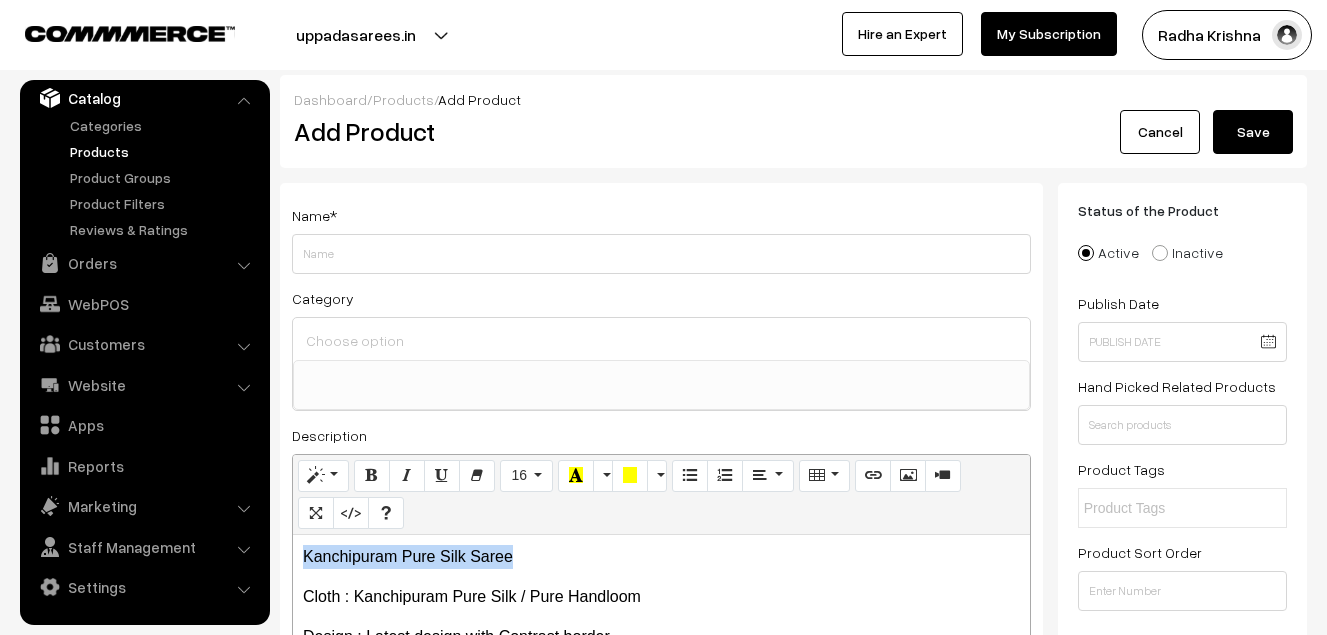 copy on "Kanchipuram Pure Silk Saree" 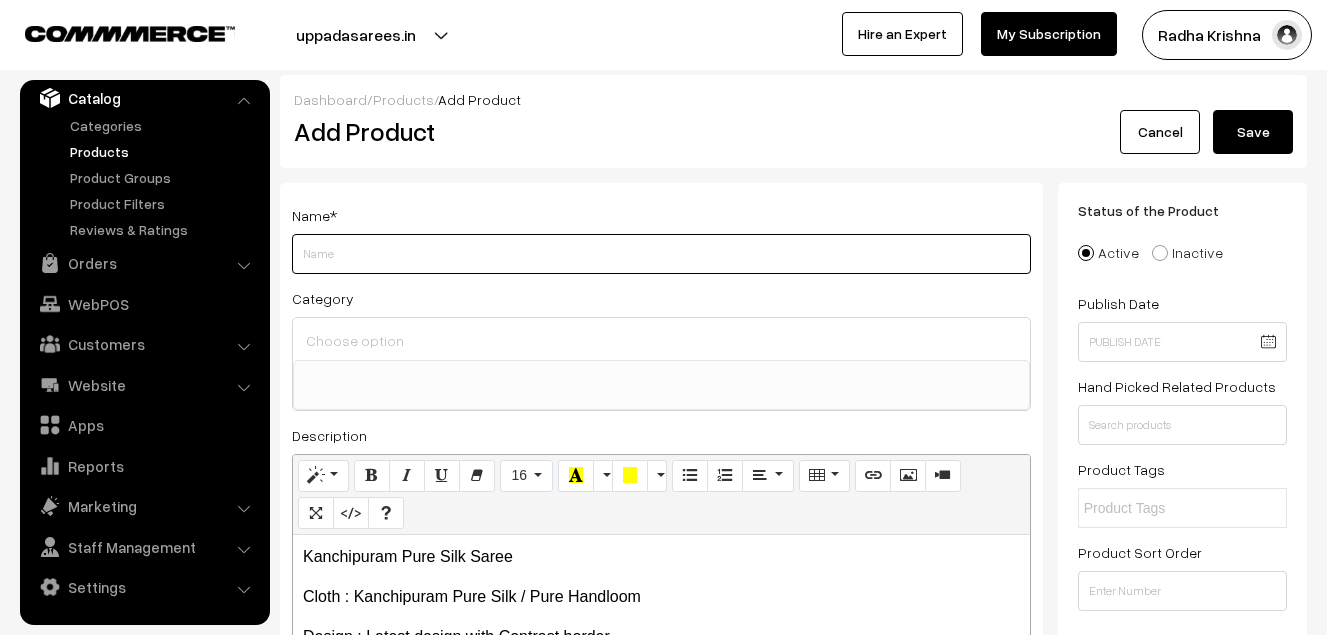click on "Weight" at bounding box center [661, 254] 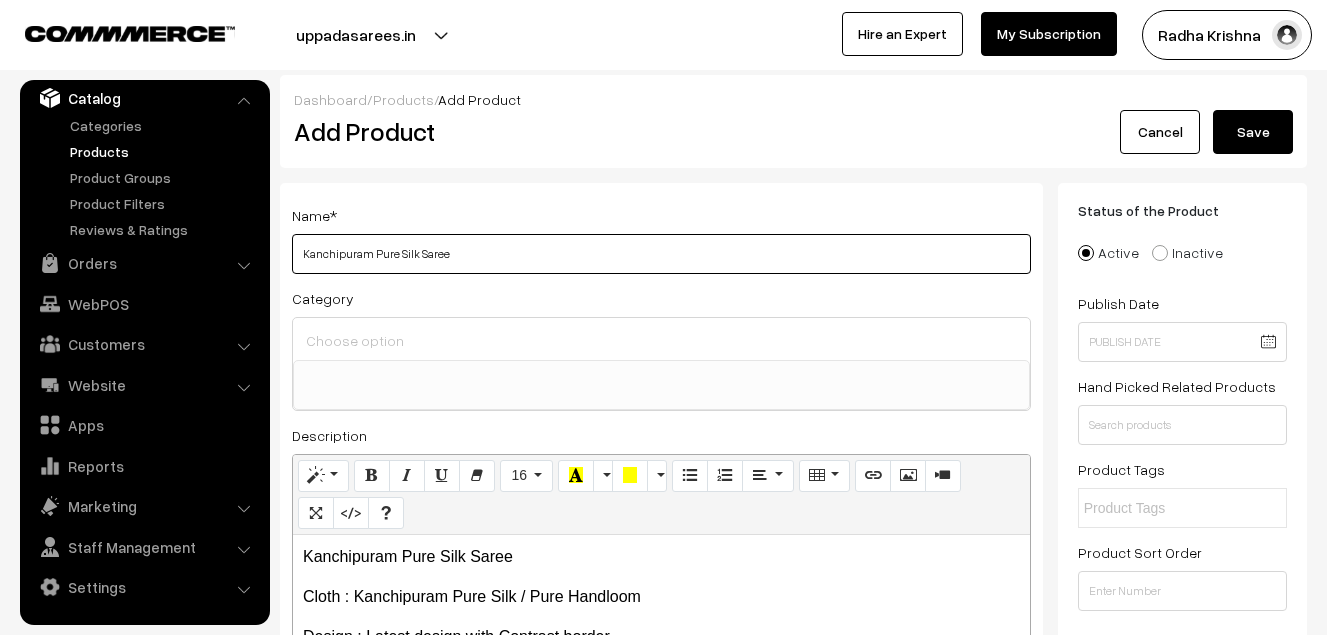 type on "Kanchipuram Pure Silk Saree" 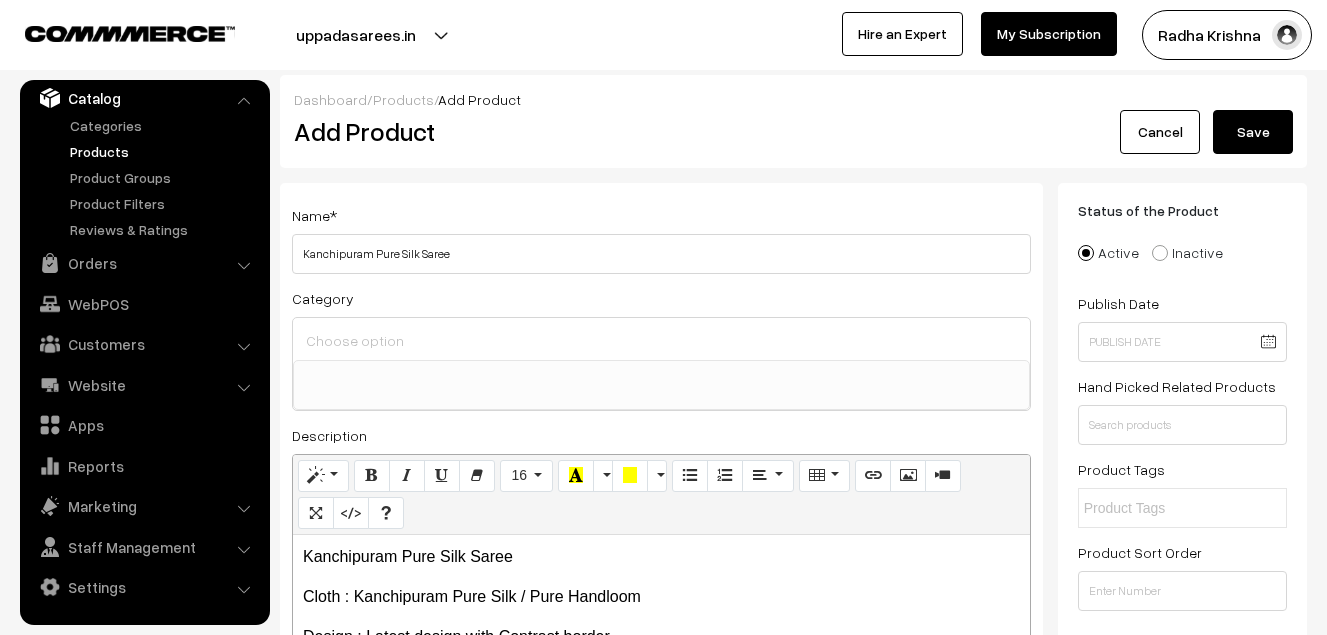 click at bounding box center (661, 339) 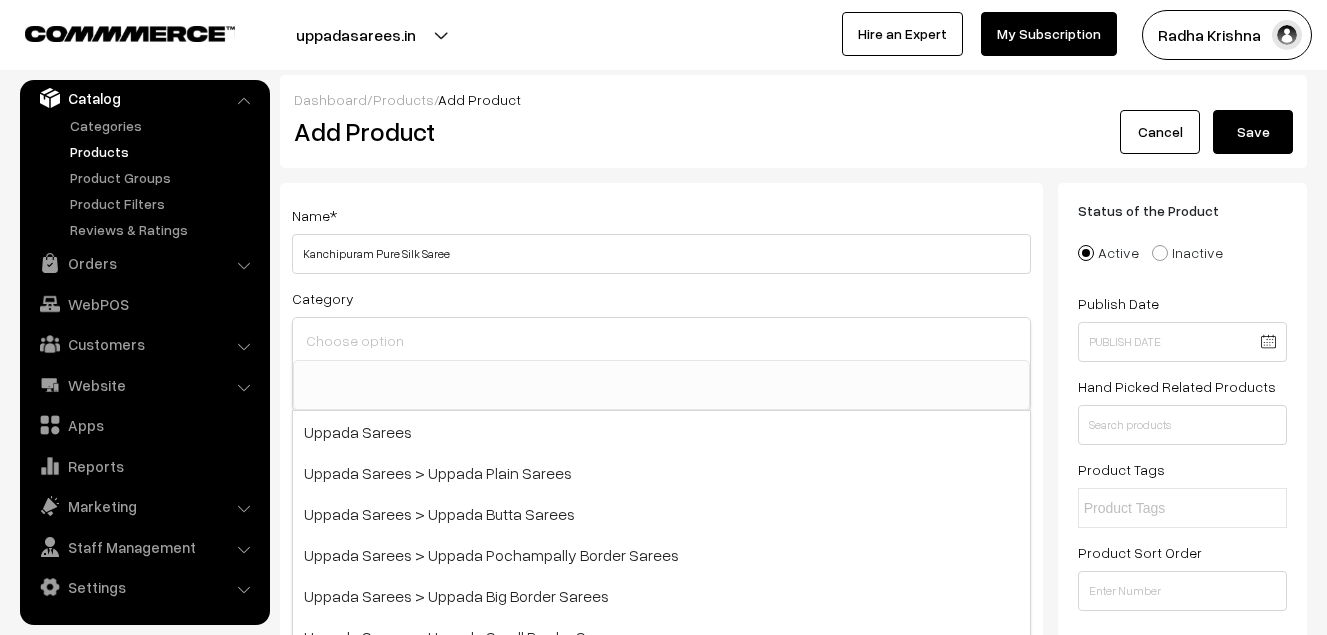 click at bounding box center [661, 340] 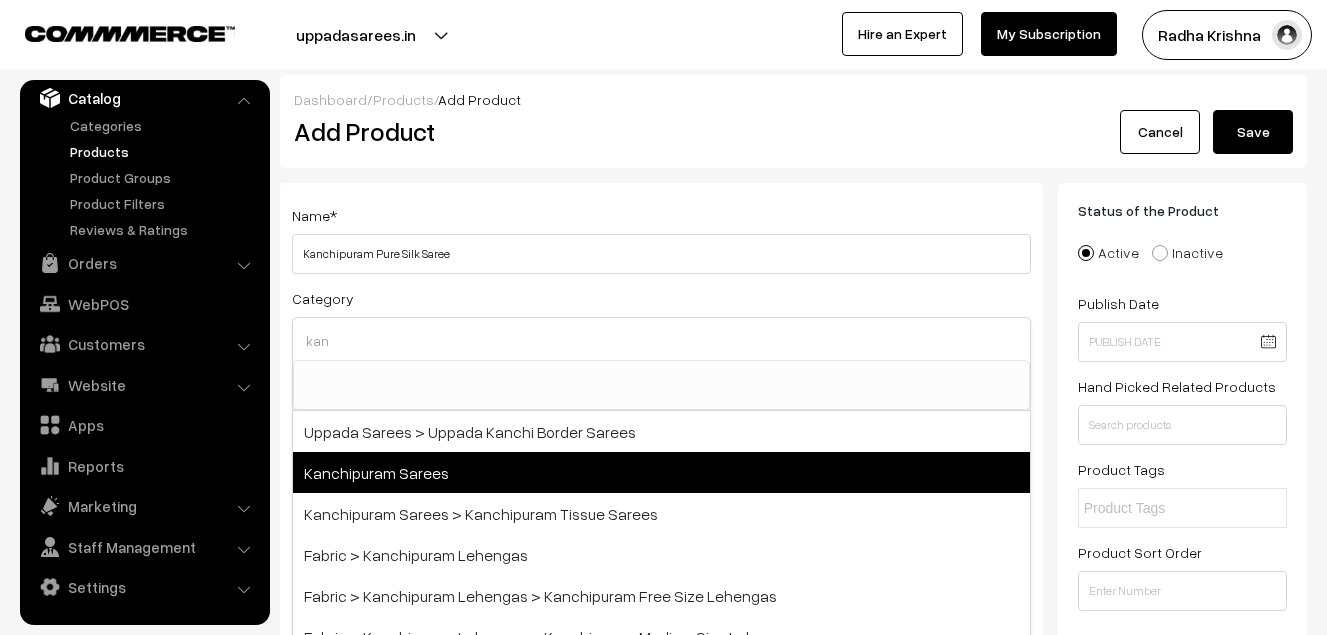 type on "kan" 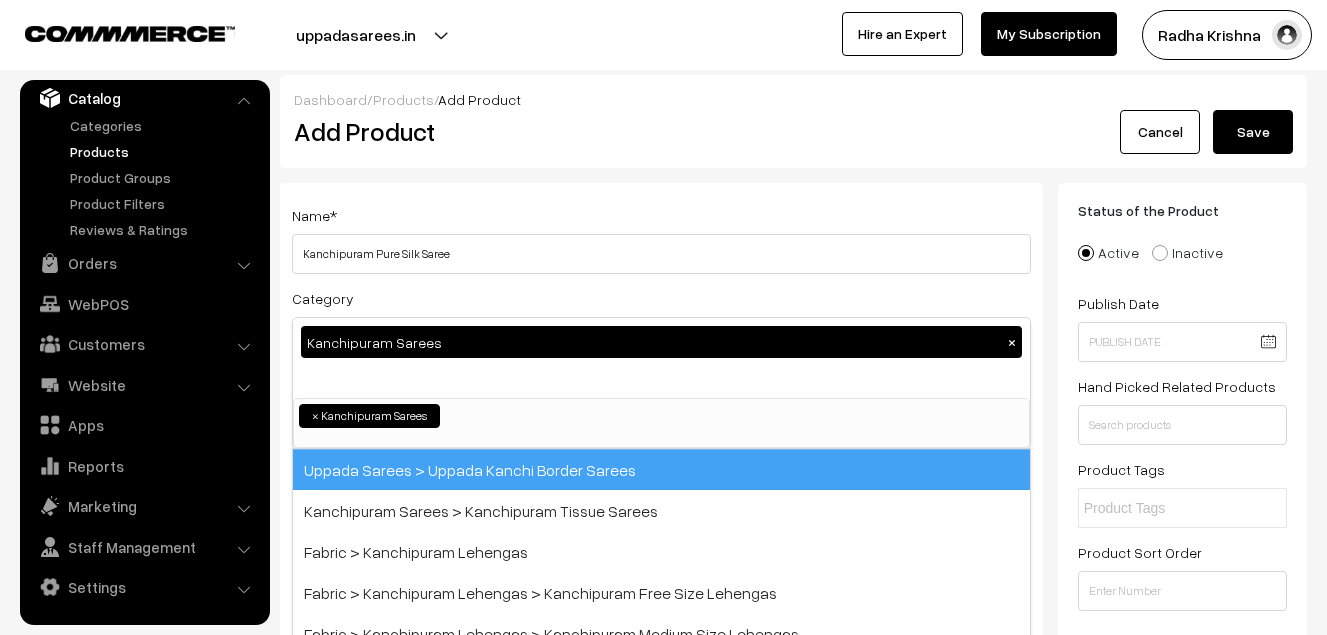 scroll, scrollTop: 340, scrollLeft: 0, axis: vertical 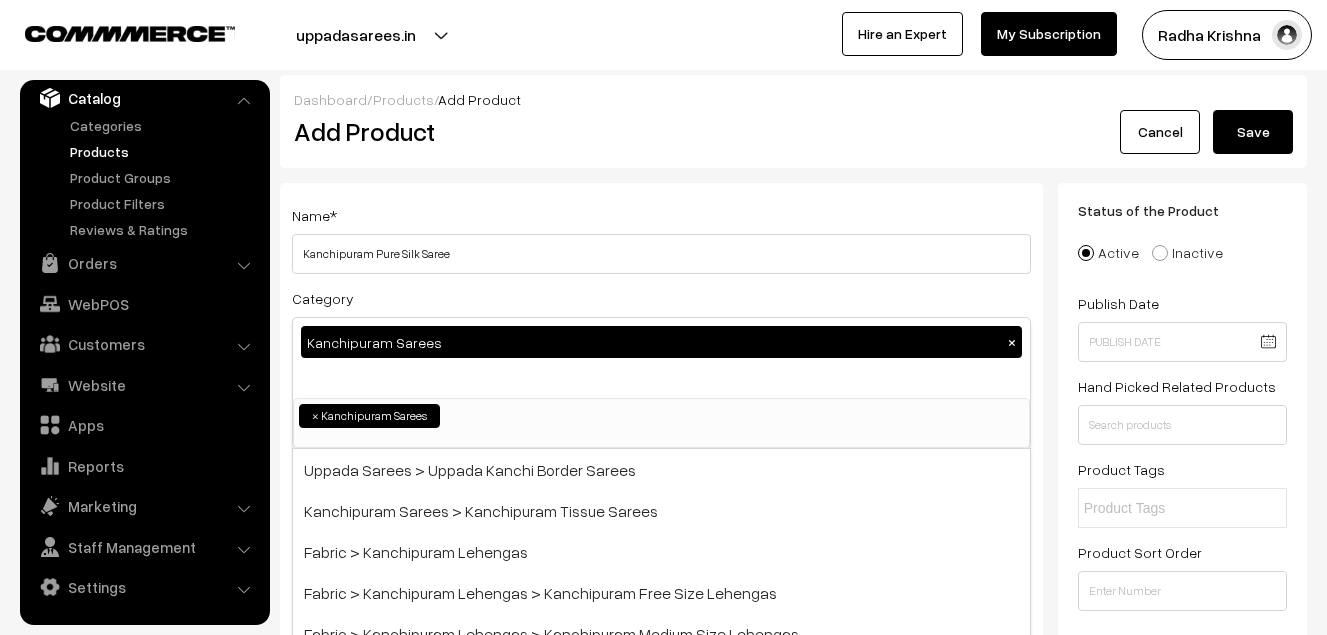 click on "Name  *
Kanchipuram Pure Silk Saree
Category
Kanchipuram Sarees ×
Uppada Sarees
Uppada Sarees > Uppada Plain Sarees
Uppada Sarees > Uppada Butta Sarees
Uppada Sarees > Uppada Pochampally Border Sarees
Uppada Sarees > Uppada Big Border Sarees
Uppada Sarees > Uppada Small Border Sarees
Uppada Sarees > Uppada Jamdani Sarees Ikkat Sarees ×" at bounding box center (661, 524) 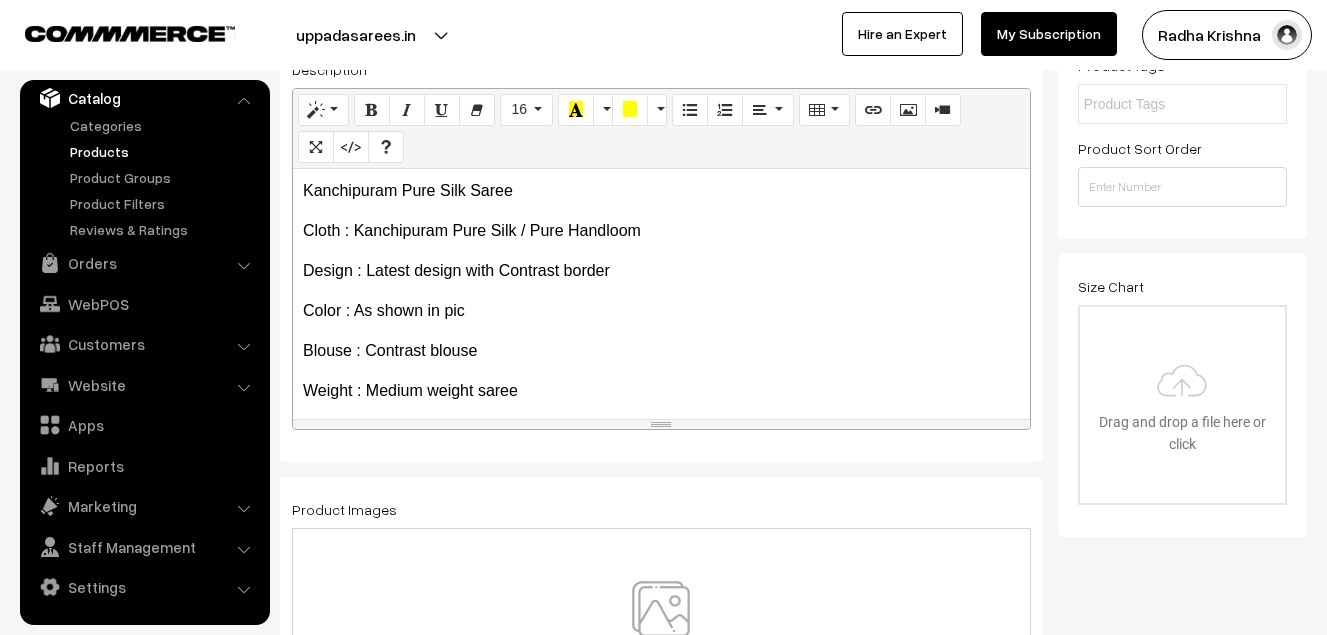 scroll, scrollTop: 500, scrollLeft: 0, axis: vertical 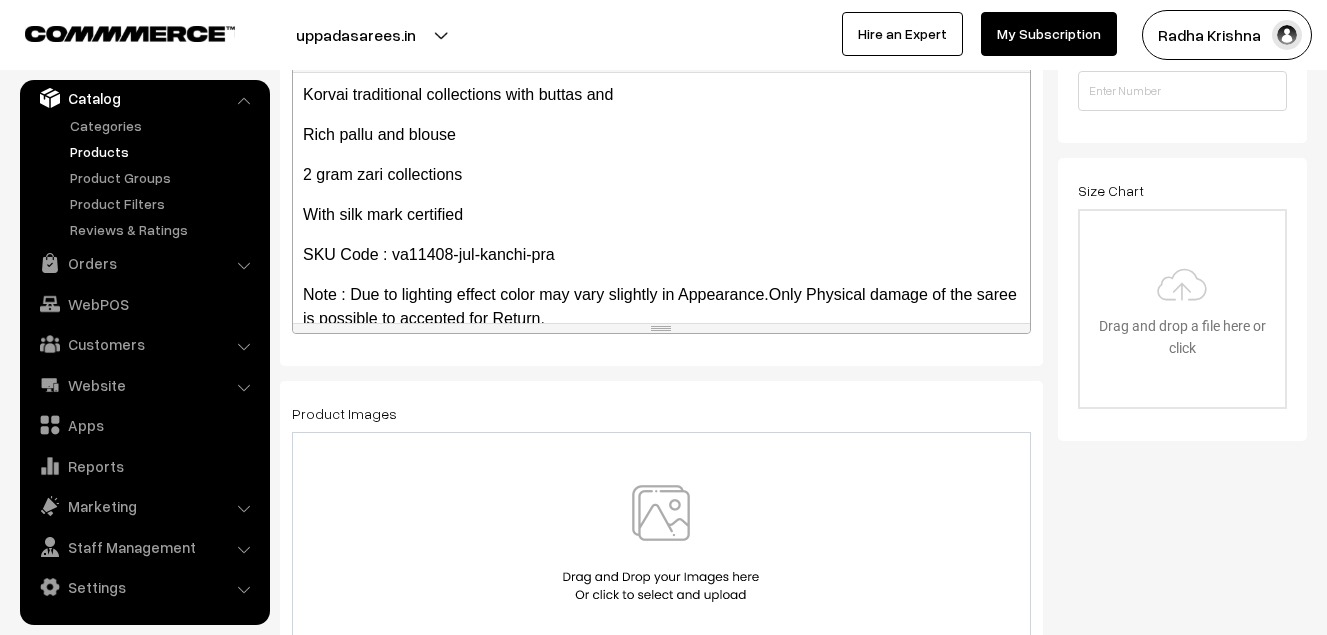 click at bounding box center (661, 543) 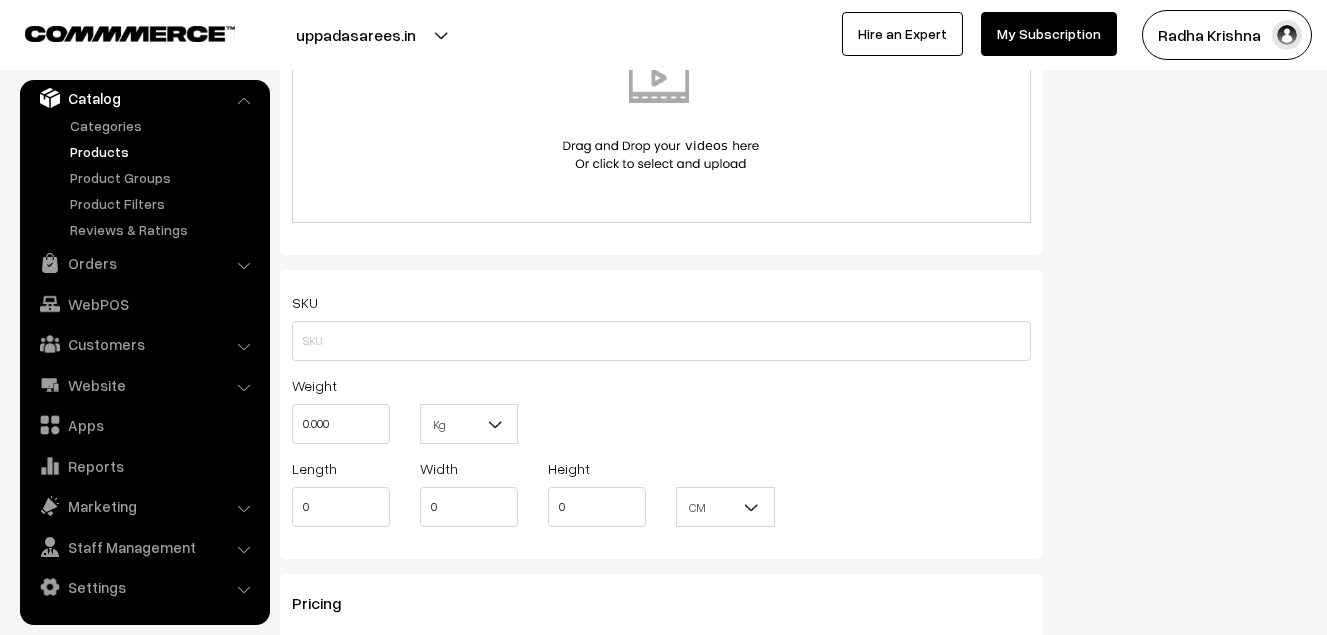 scroll, scrollTop: 1200, scrollLeft: 0, axis: vertical 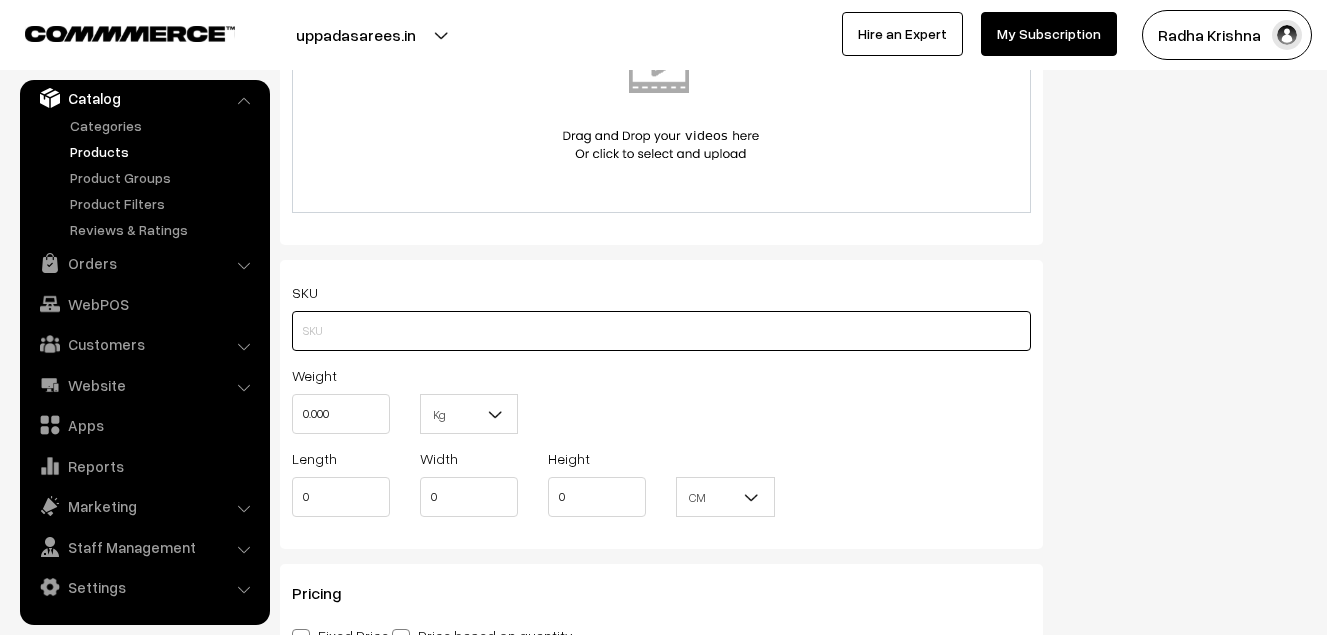 click at bounding box center [661, 331] 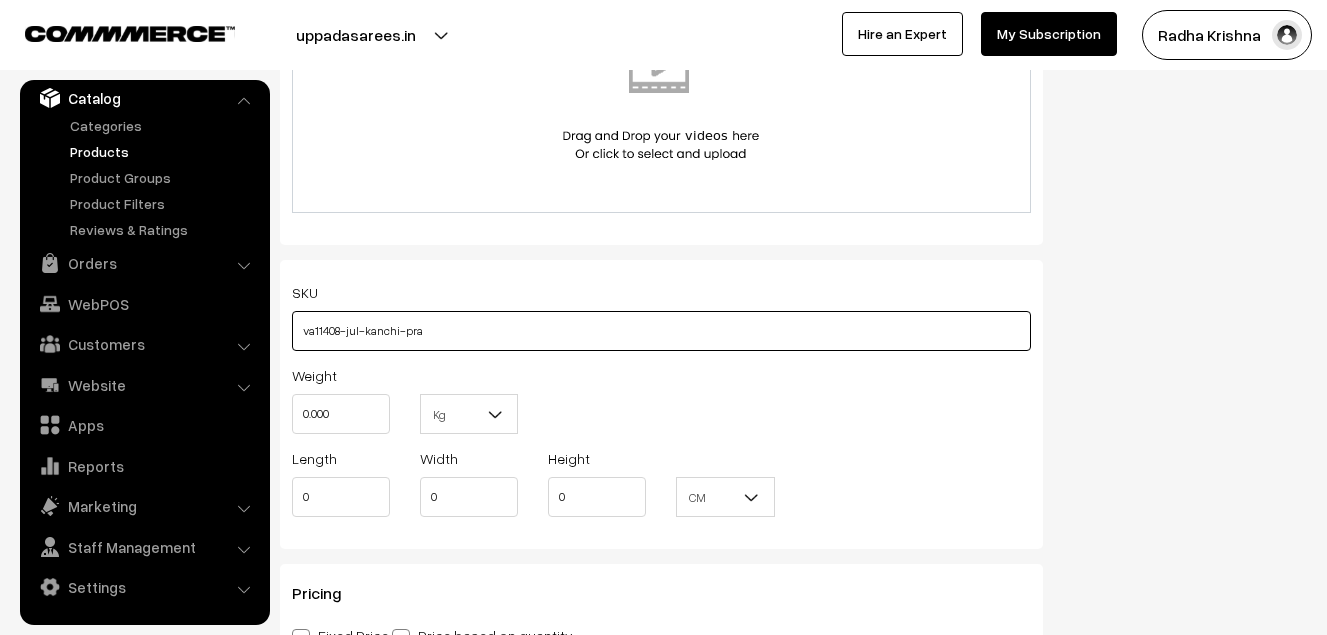 type on "va11408-jul-kanchi-pra" 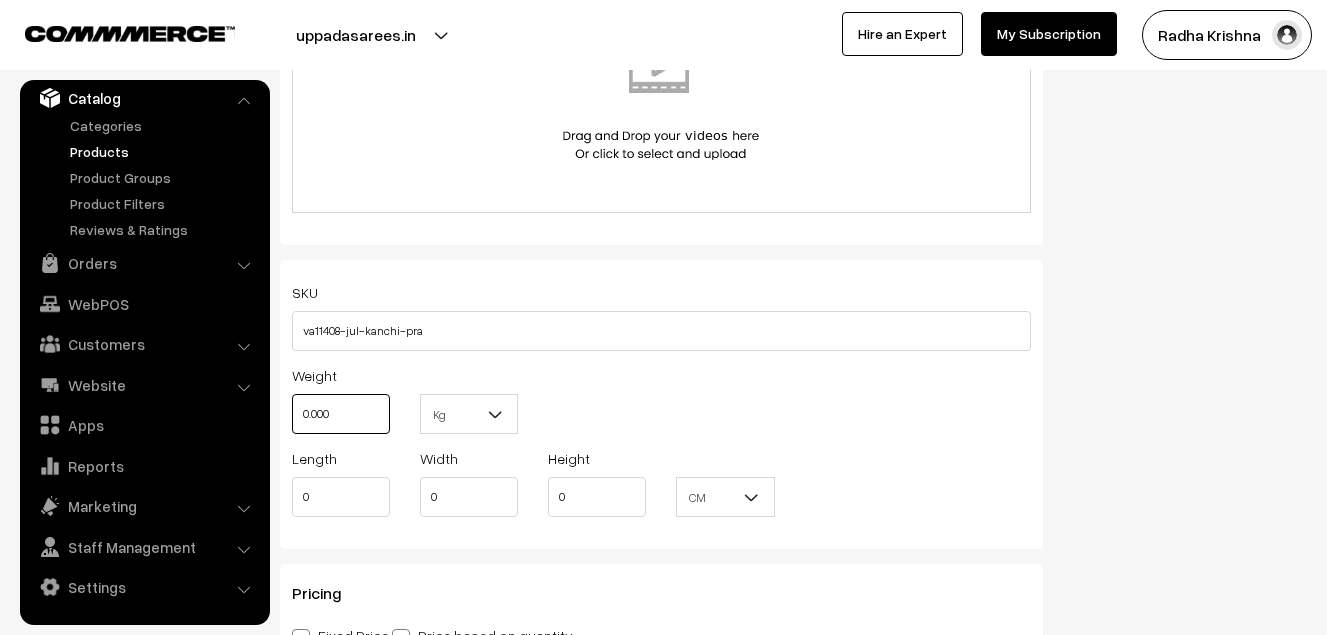 click on "0.000" at bounding box center [341, 414] 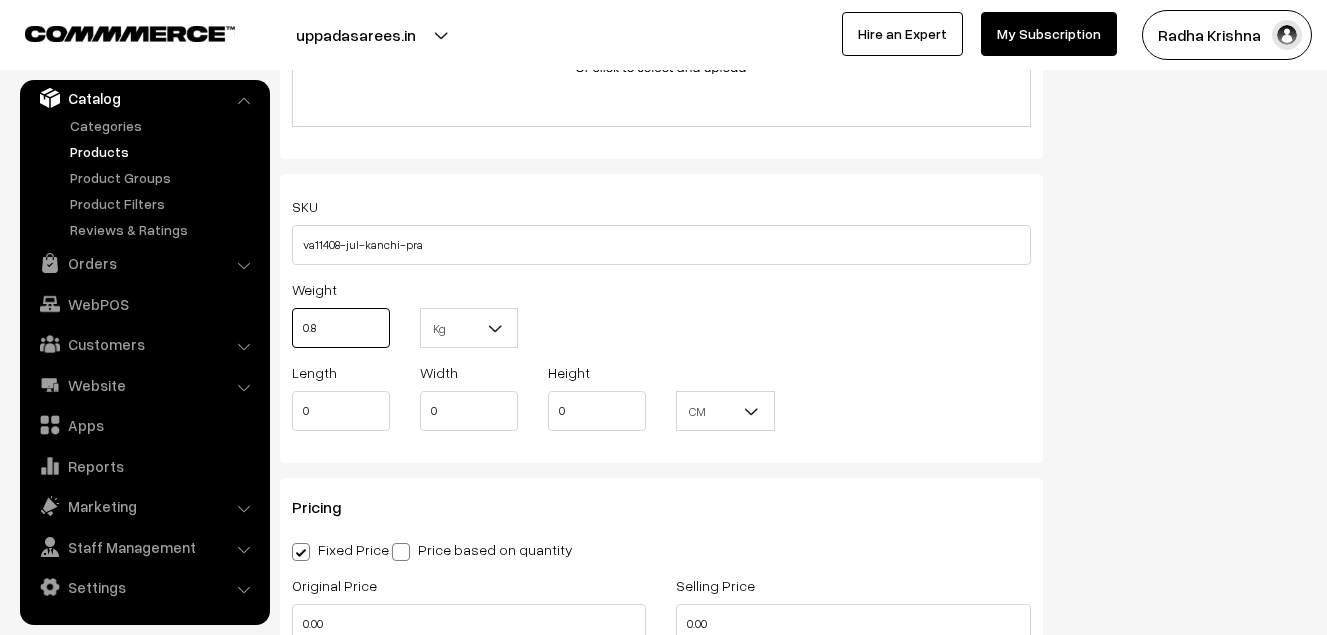 scroll, scrollTop: 1500, scrollLeft: 0, axis: vertical 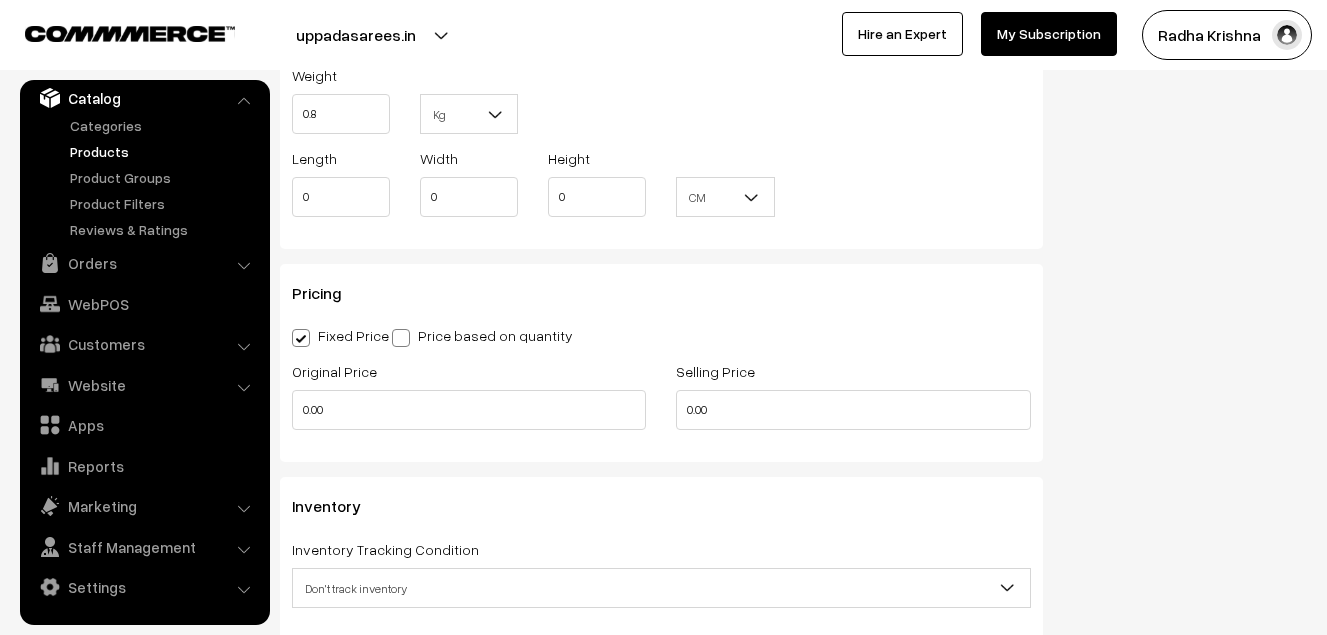 type on "0.80" 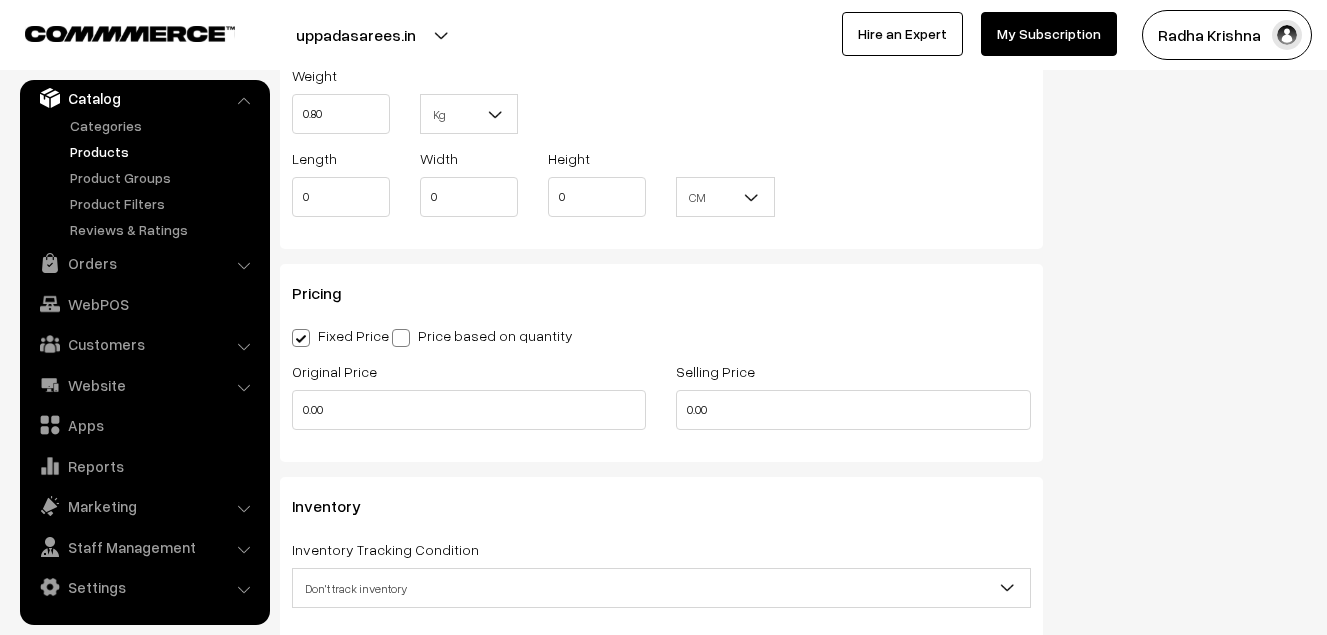 click on "Original Price
0.00" at bounding box center (469, 394) 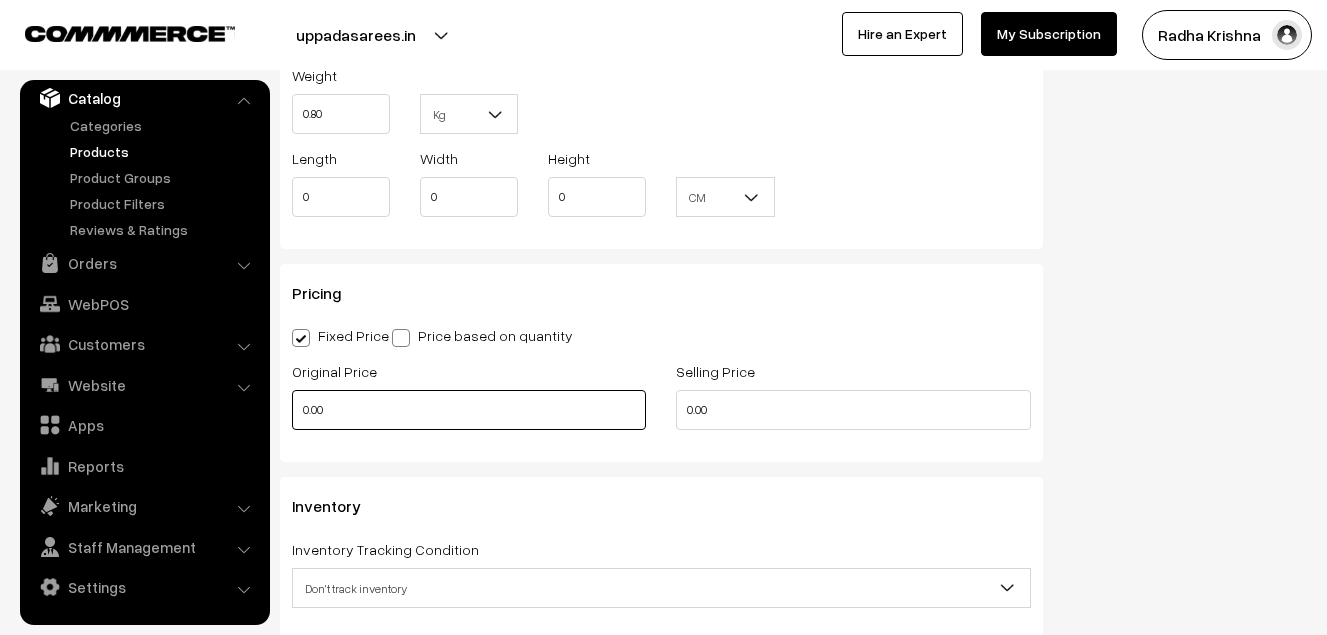 click on "0.00" at bounding box center [469, 410] 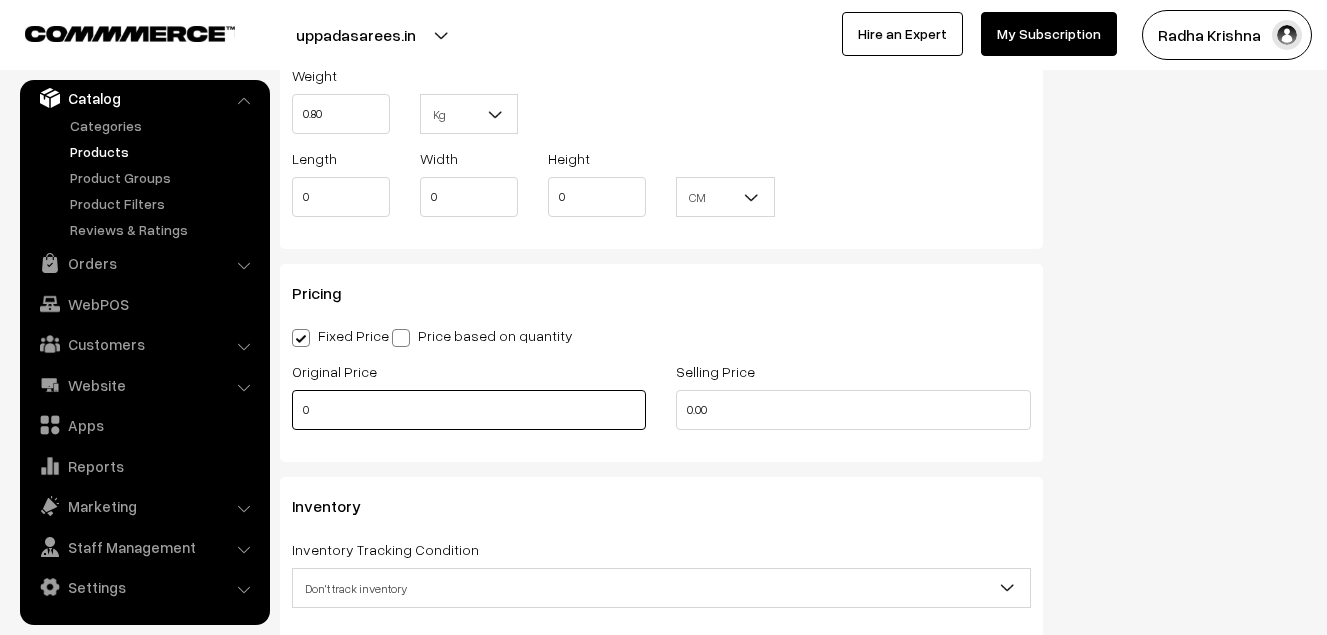 click on "0" at bounding box center [469, 410] 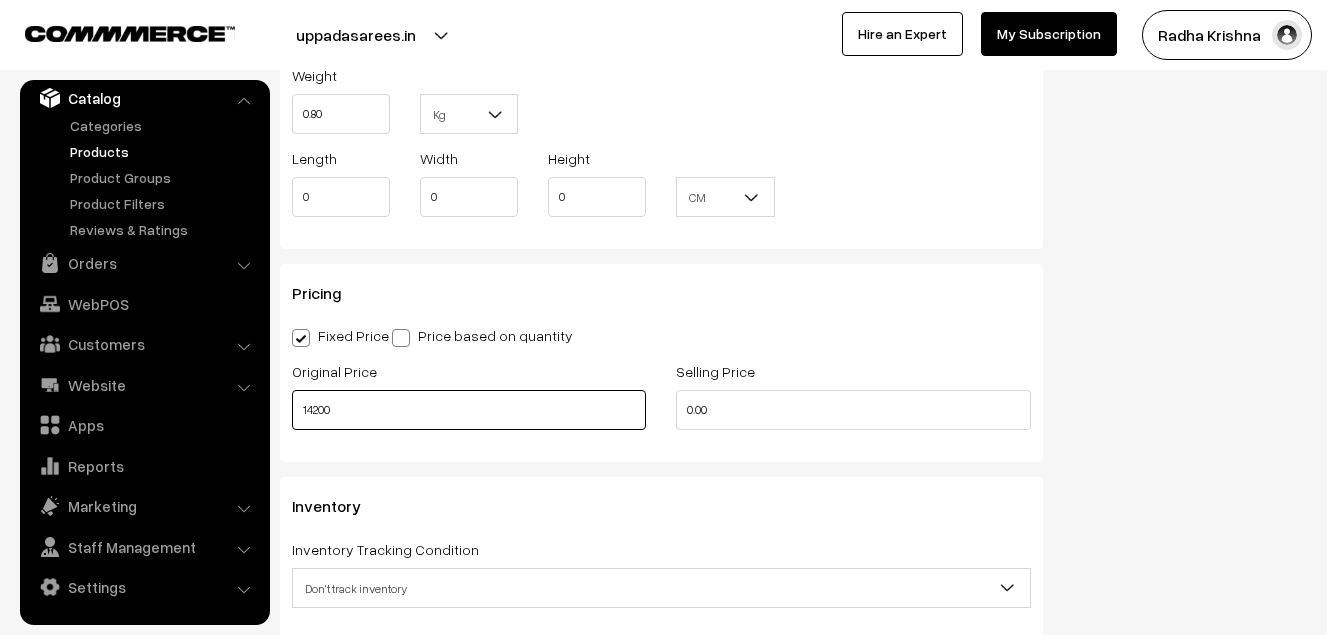 type on "14200" 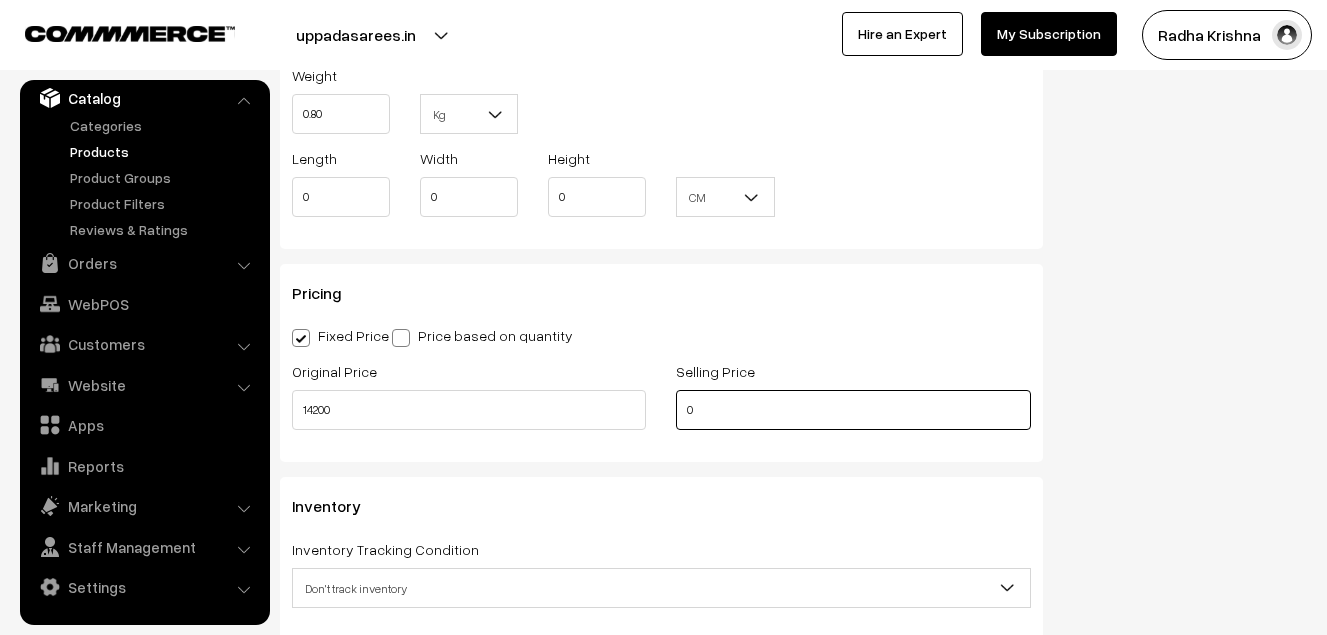 click on "0" at bounding box center [853, 410] 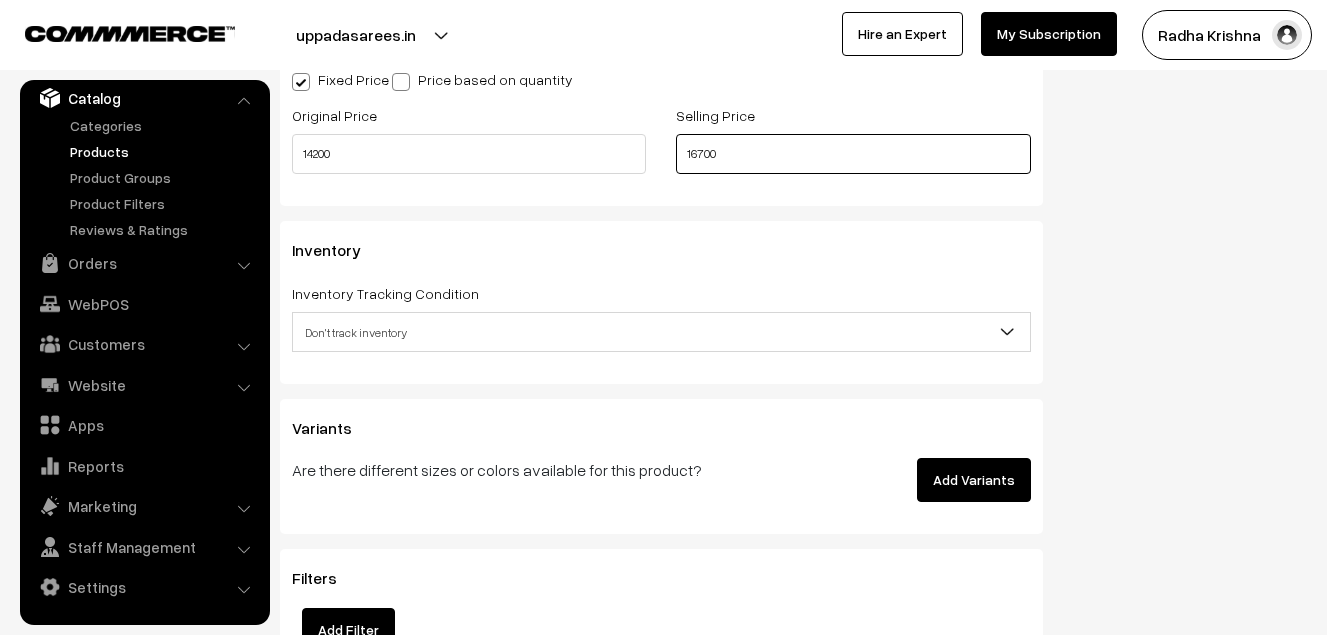 scroll, scrollTop: 1800, scrollLeft: 0, axis: vertical 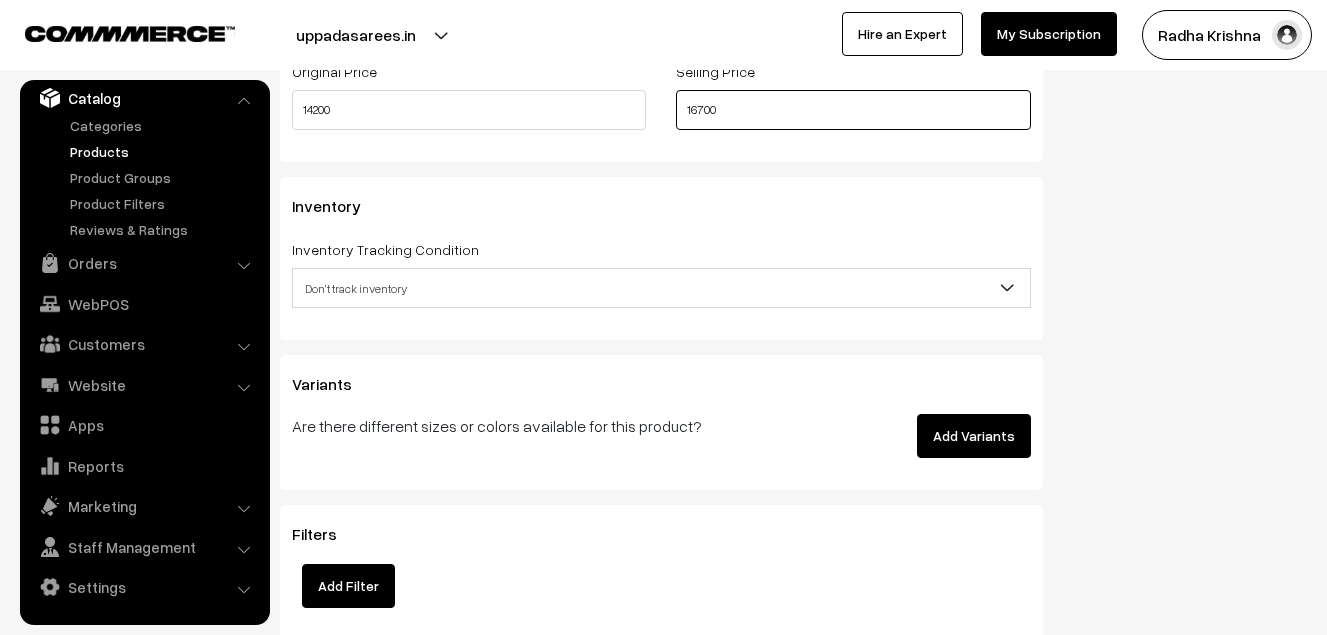 type on "16700" 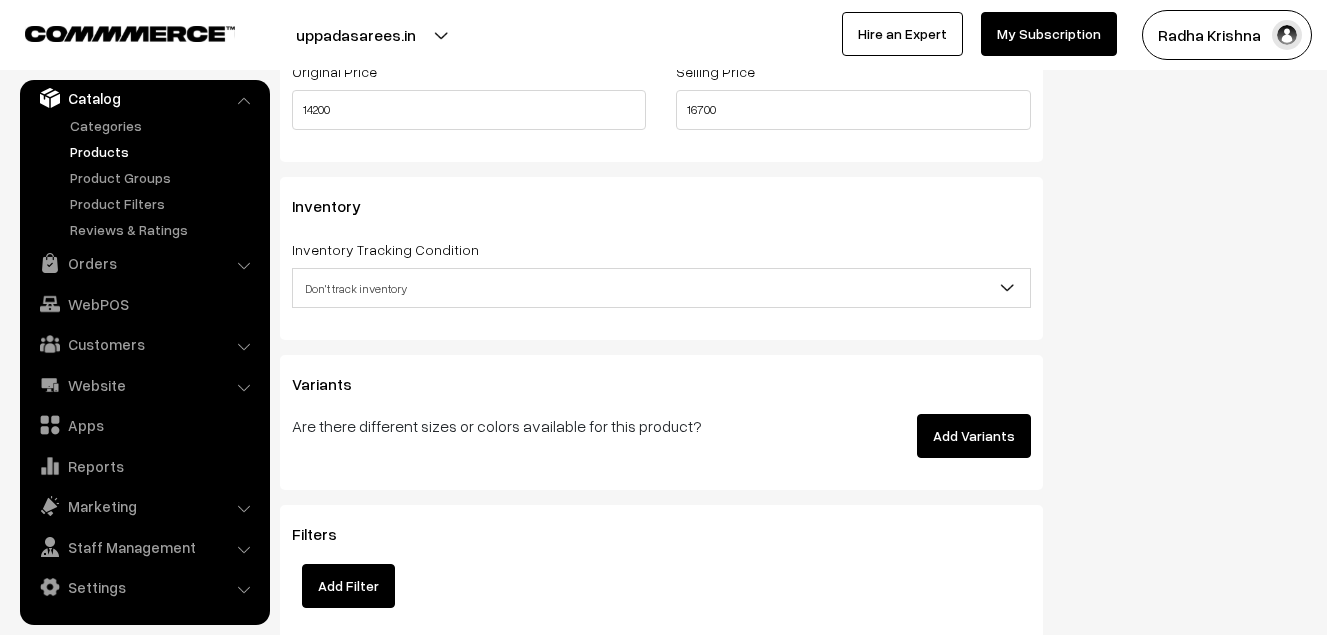 click on "Don't track inventory" at bounding box center [661, 288] 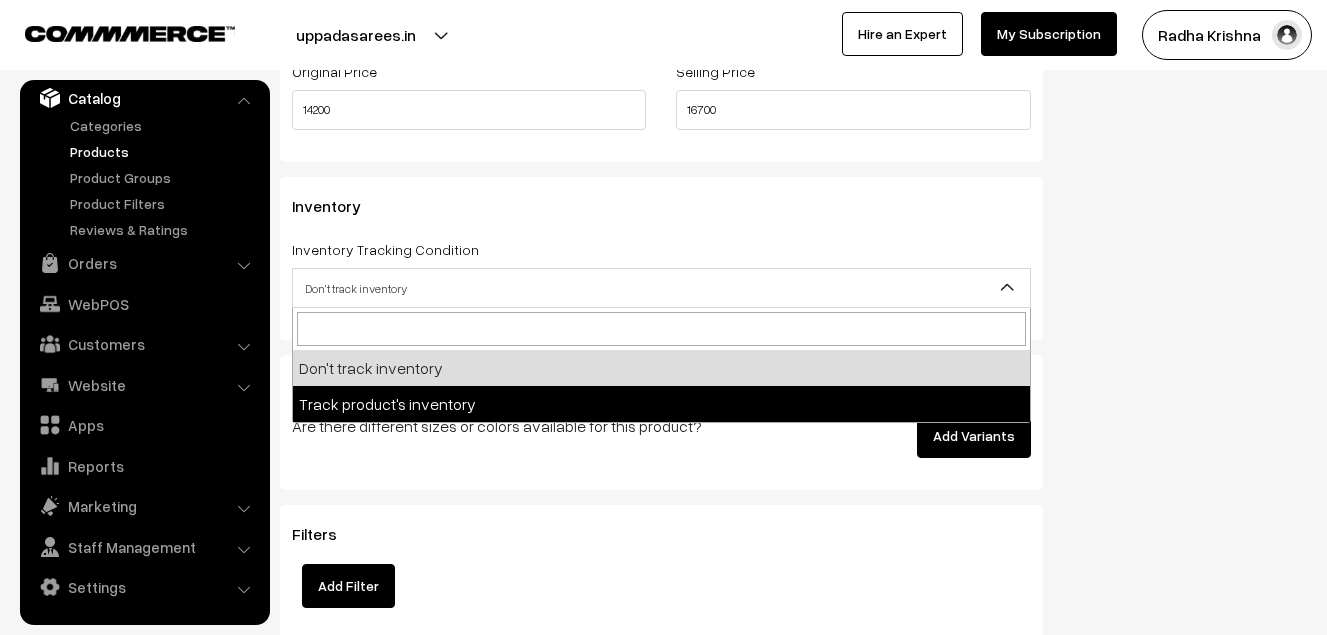 select on "2" 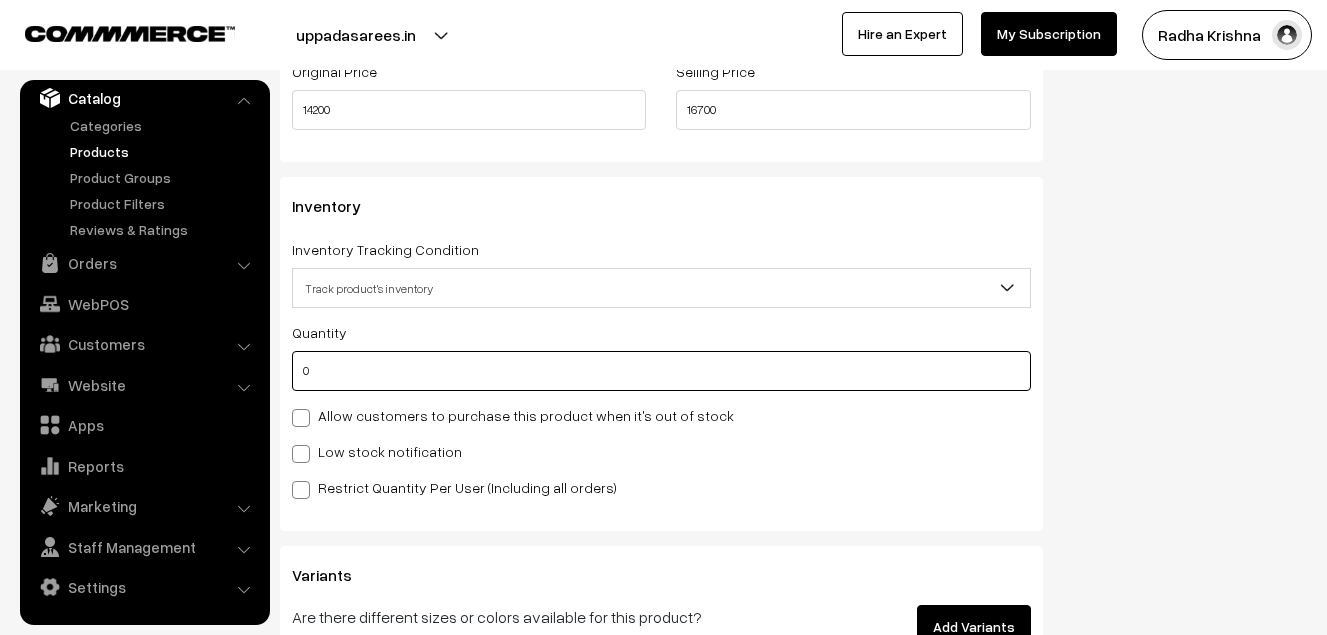 click on "0" at bounding box center [661, 371] 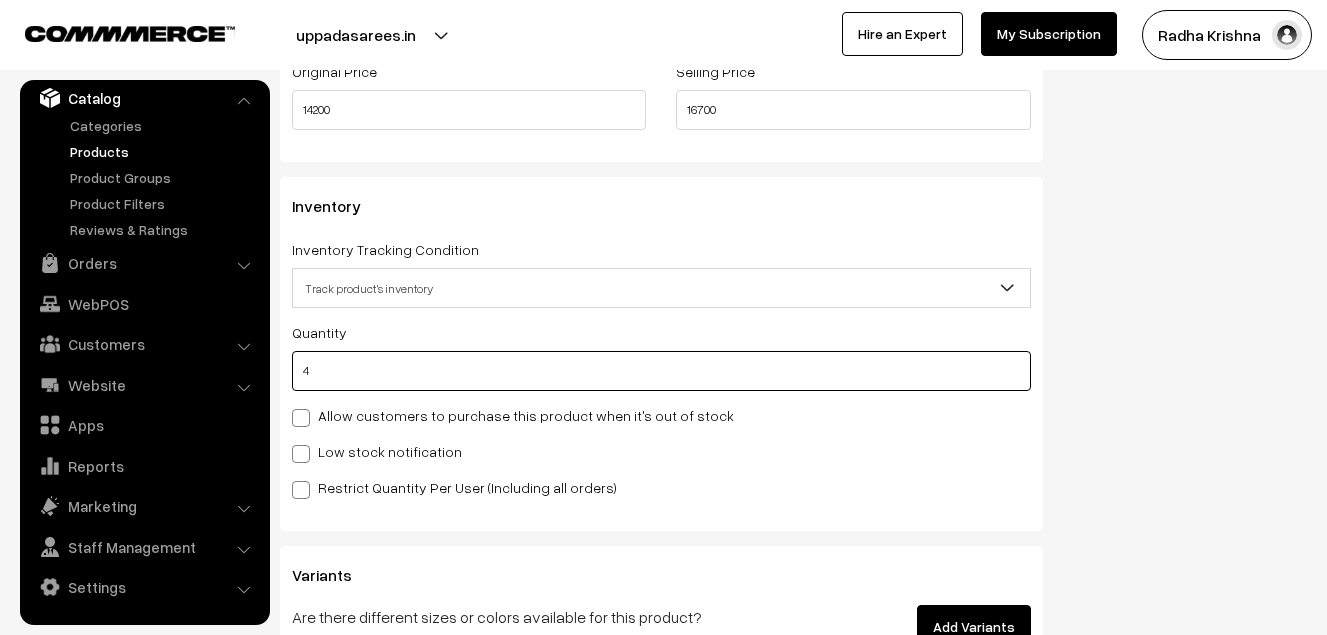 type on "4" 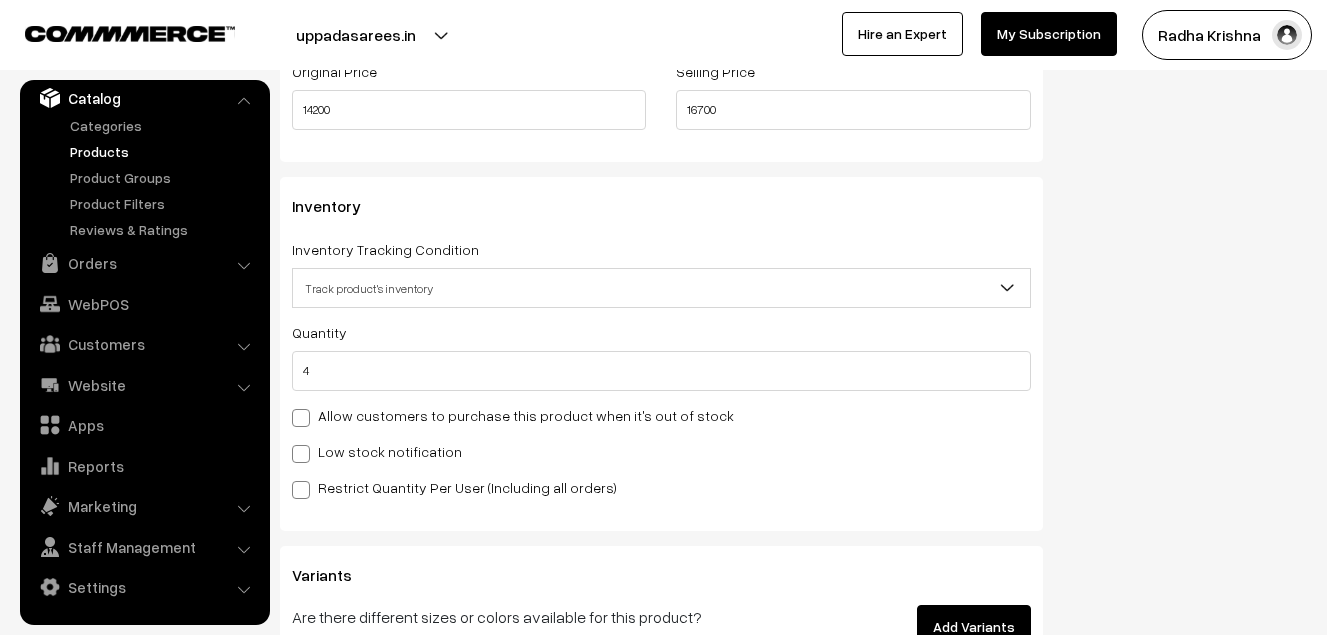 click on "Low stock notification" at bounding box center [377, 451] 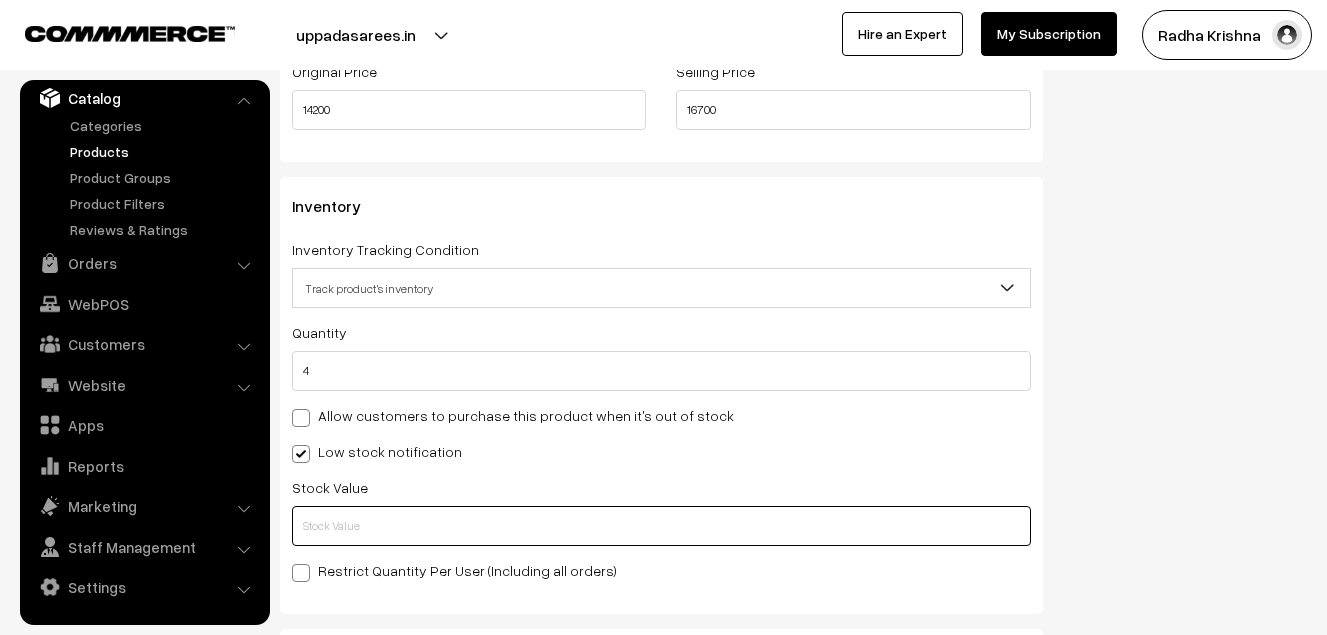 click at bounding box center (661, 526) 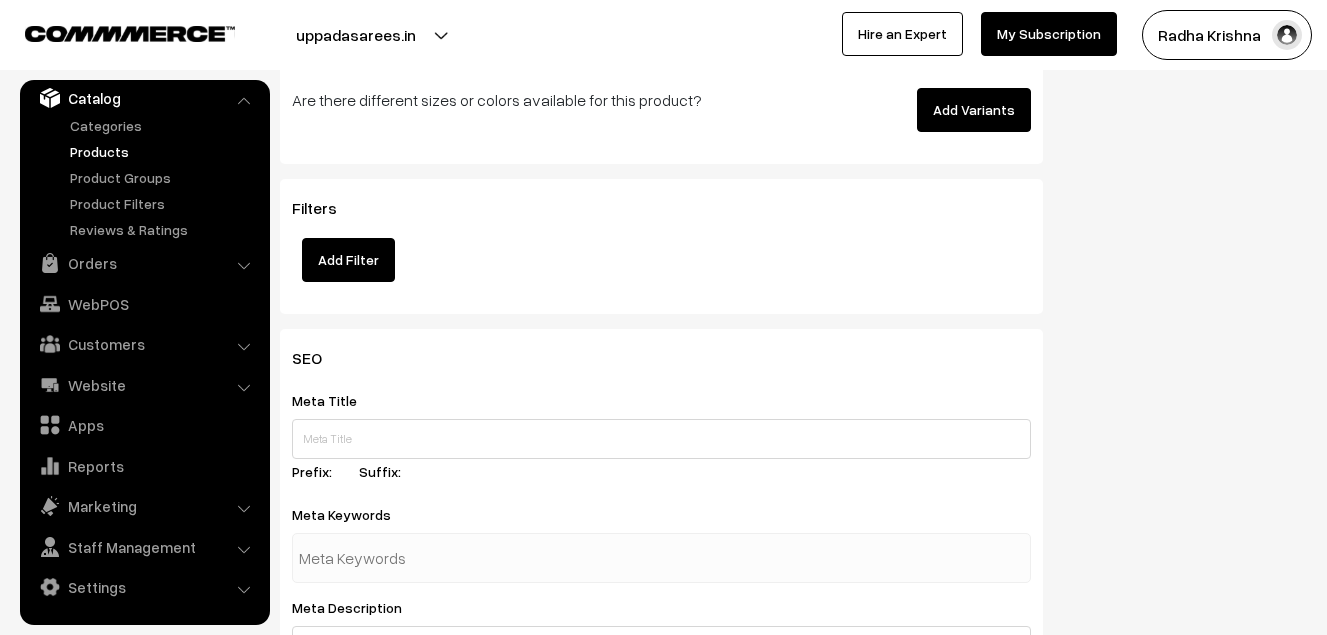 scroll, scrollTop: 2983, scrollLeft: 0, axis: vertical 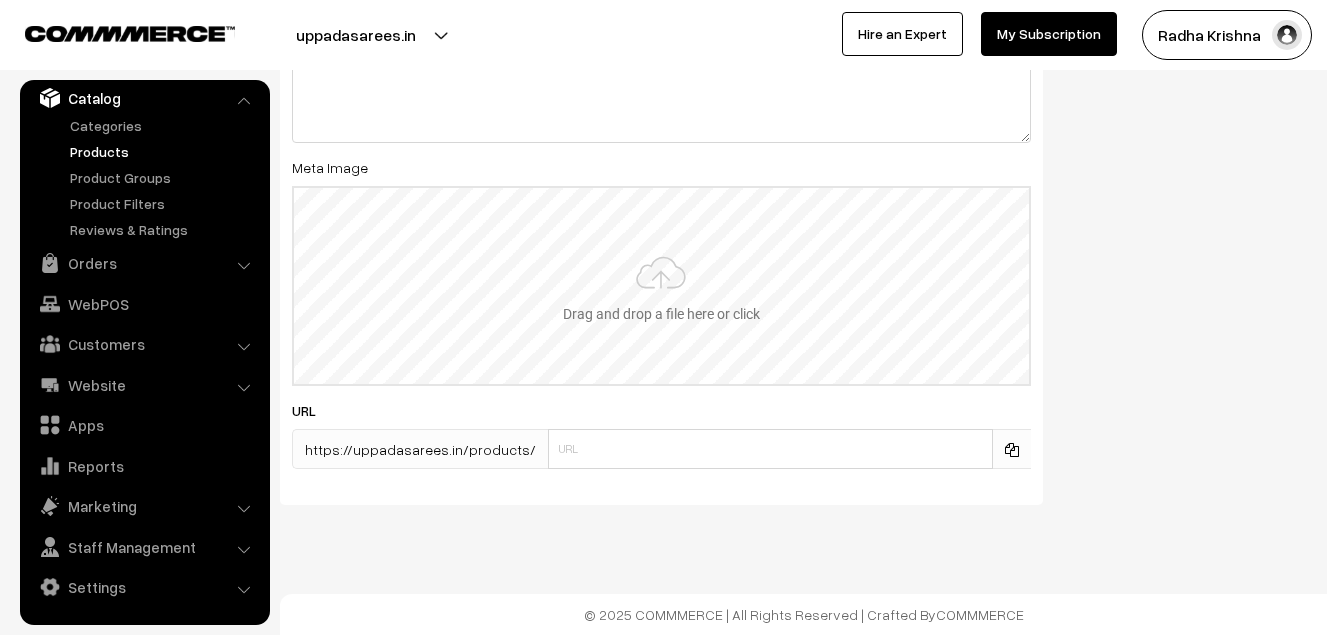 type on "2" 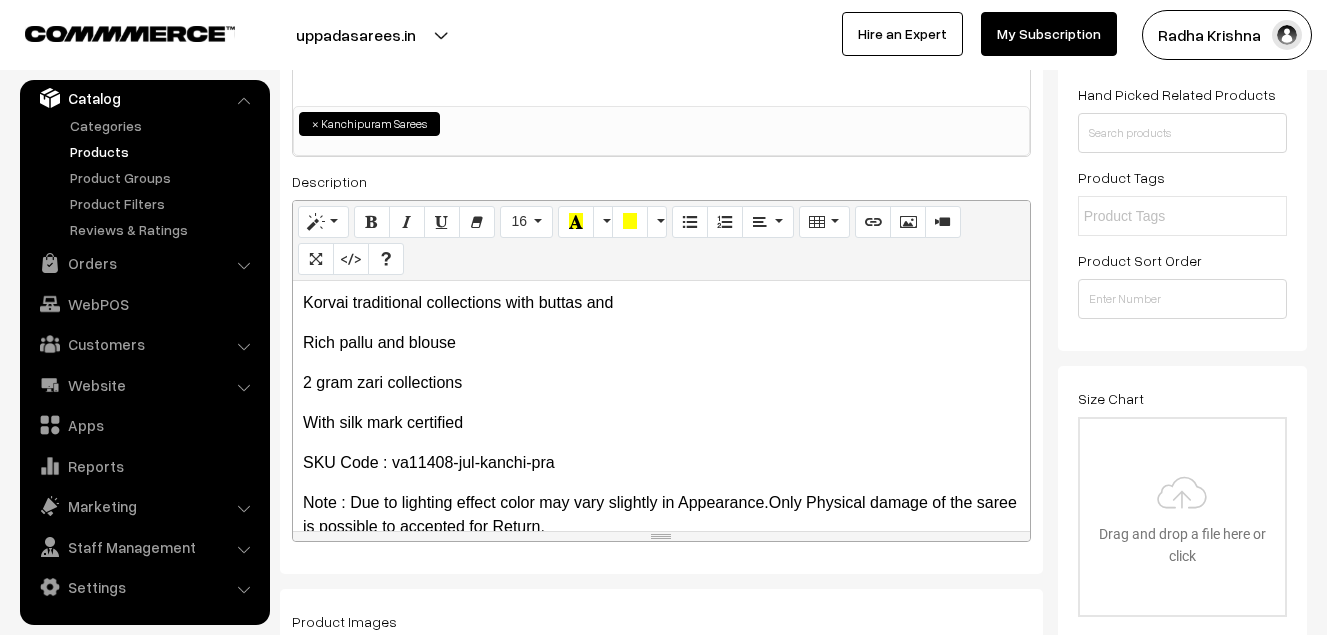 scroll, scrollTop: 0, scrollLeft: 0, axis: both 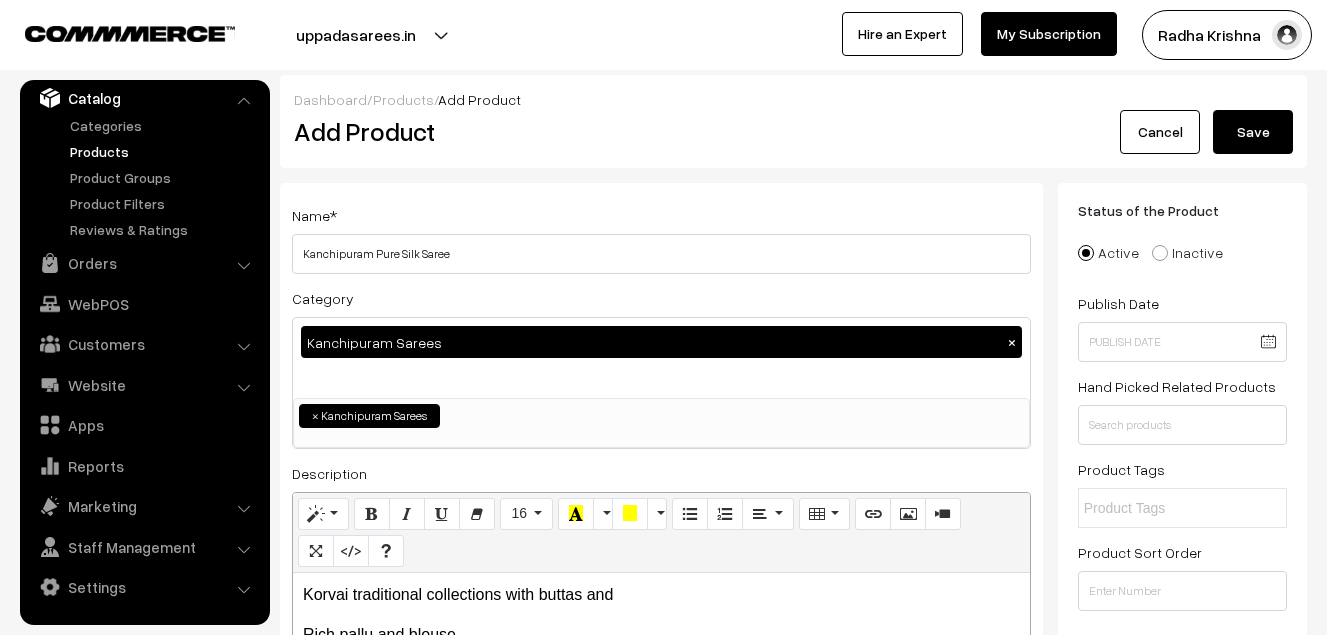 click on "Save" at bounding box center [1253, 132] 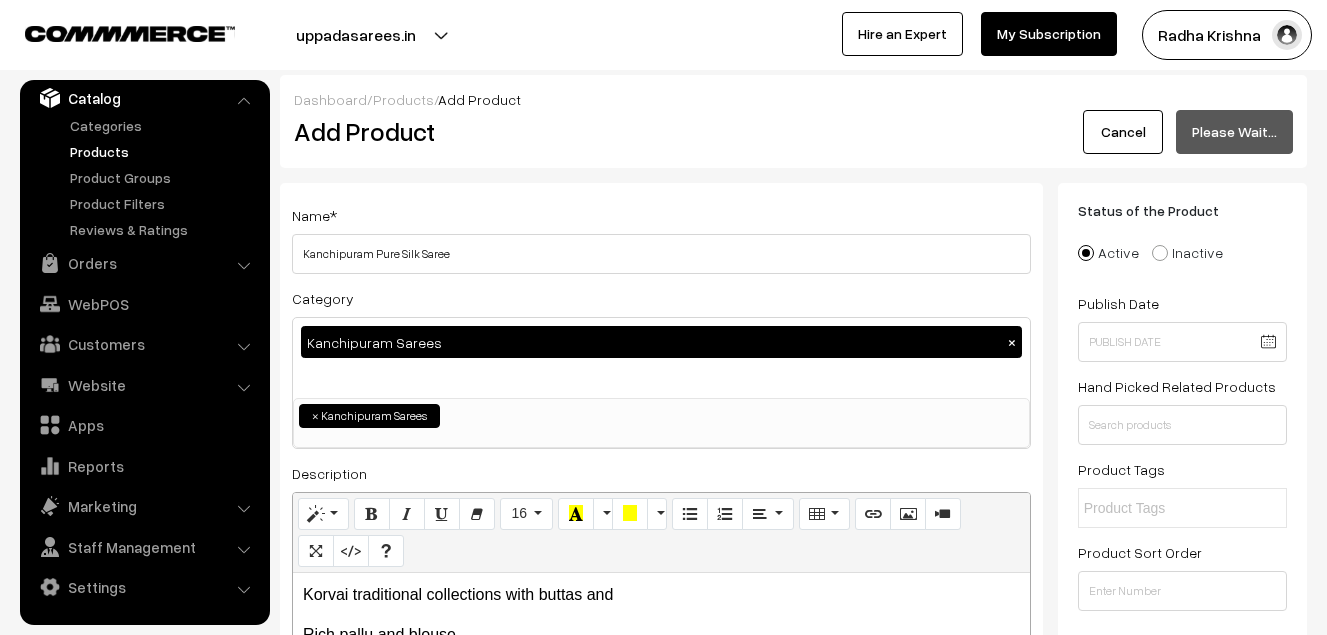 click on "Add Product" at bounding box center (665, 131) 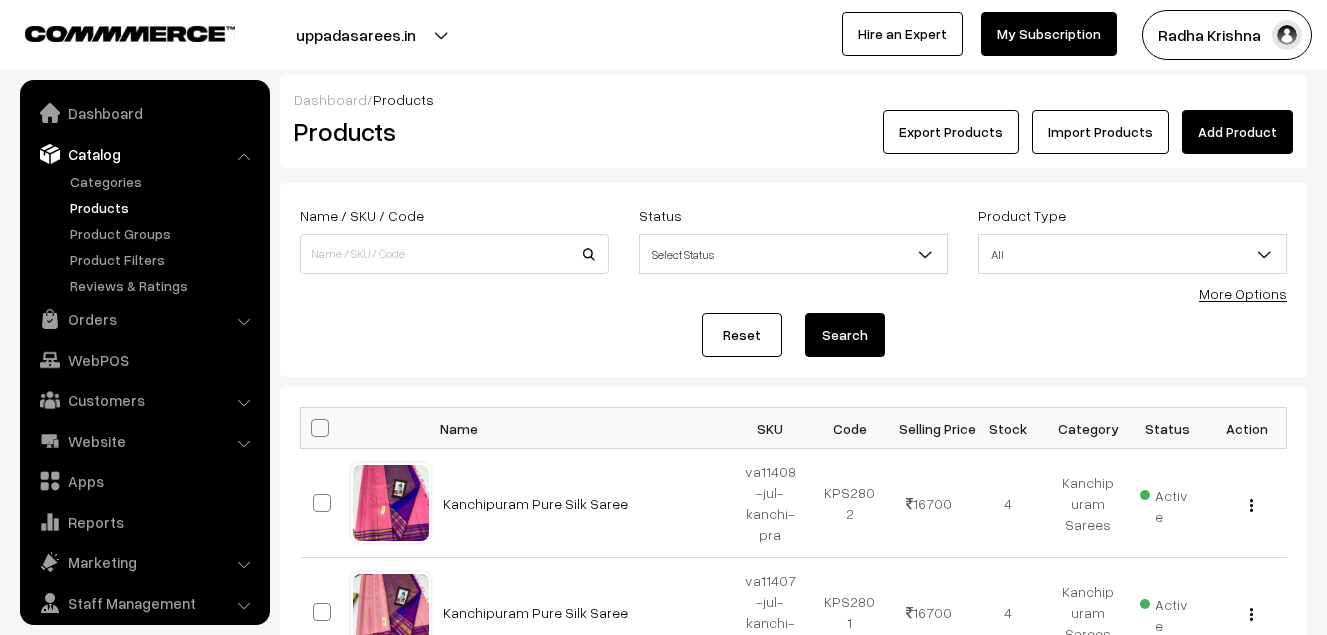 scroll, scrollTop: 0, scrollLeft: 0, axis: both 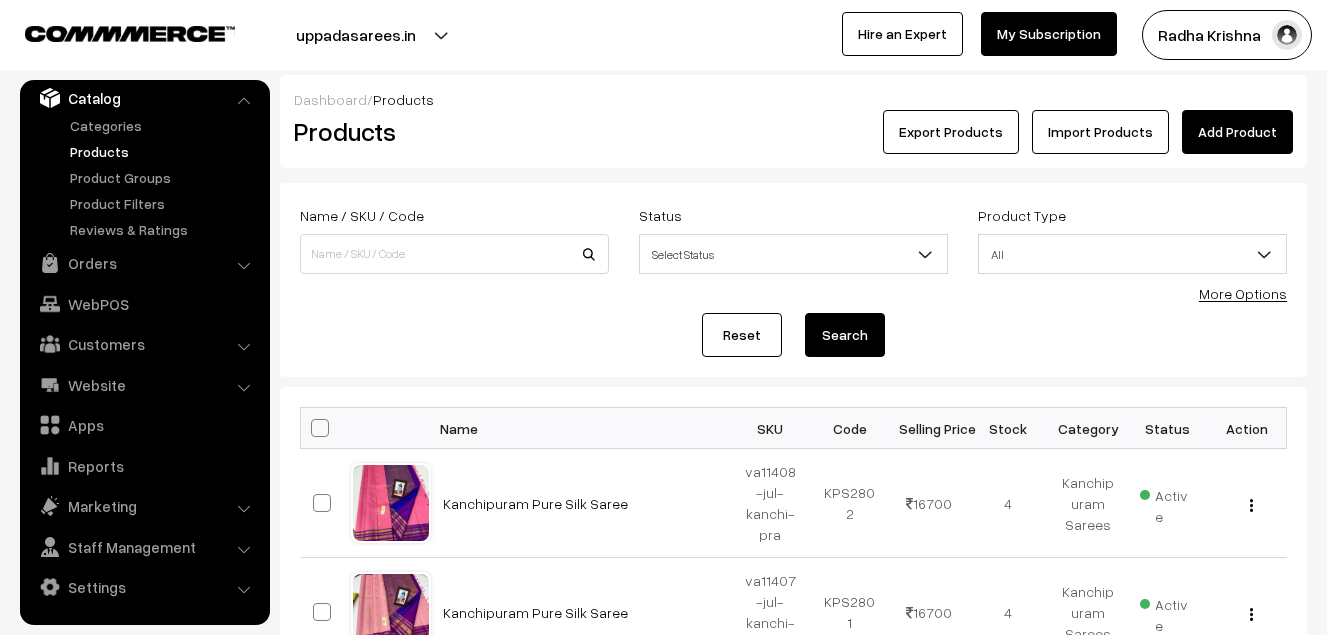 click on "Add Product" at bounding box center [1237, 132] 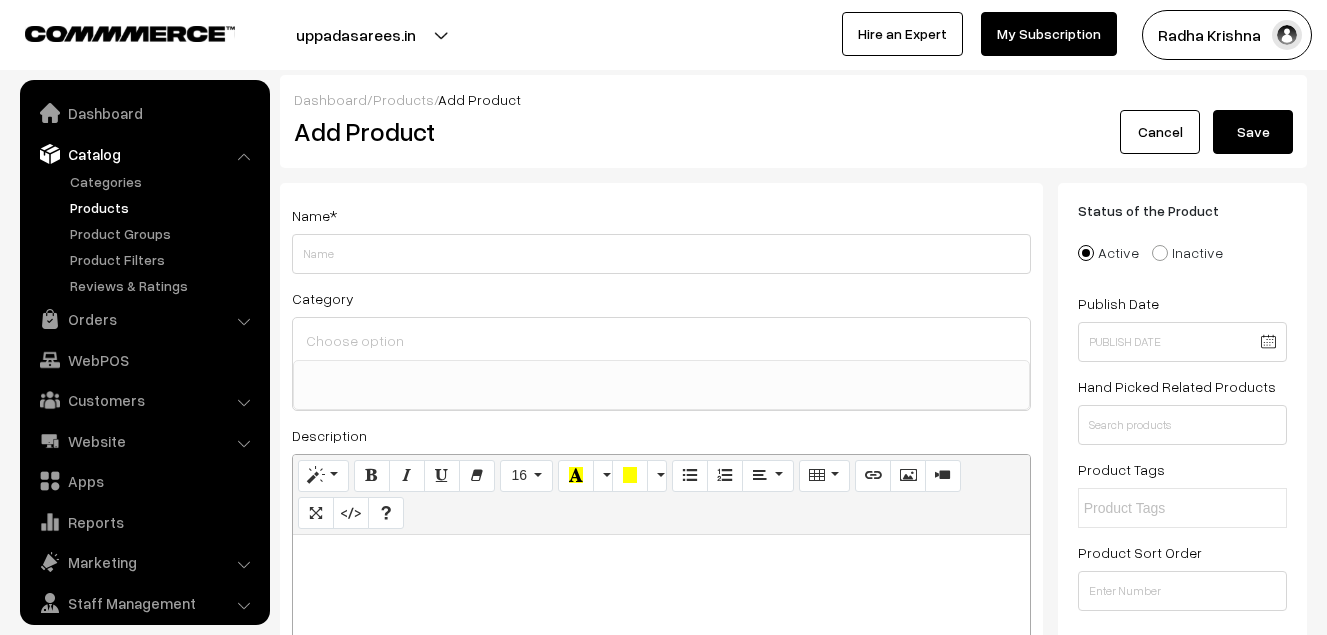 select 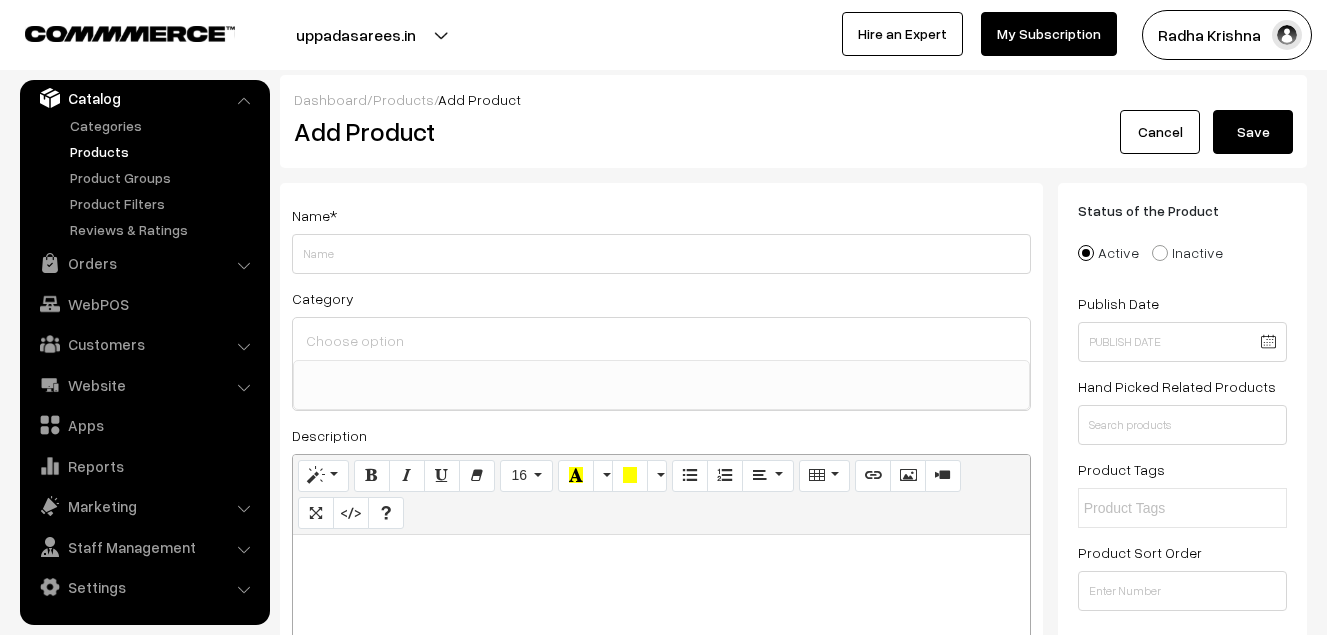 click at bounding box center [661, 557] 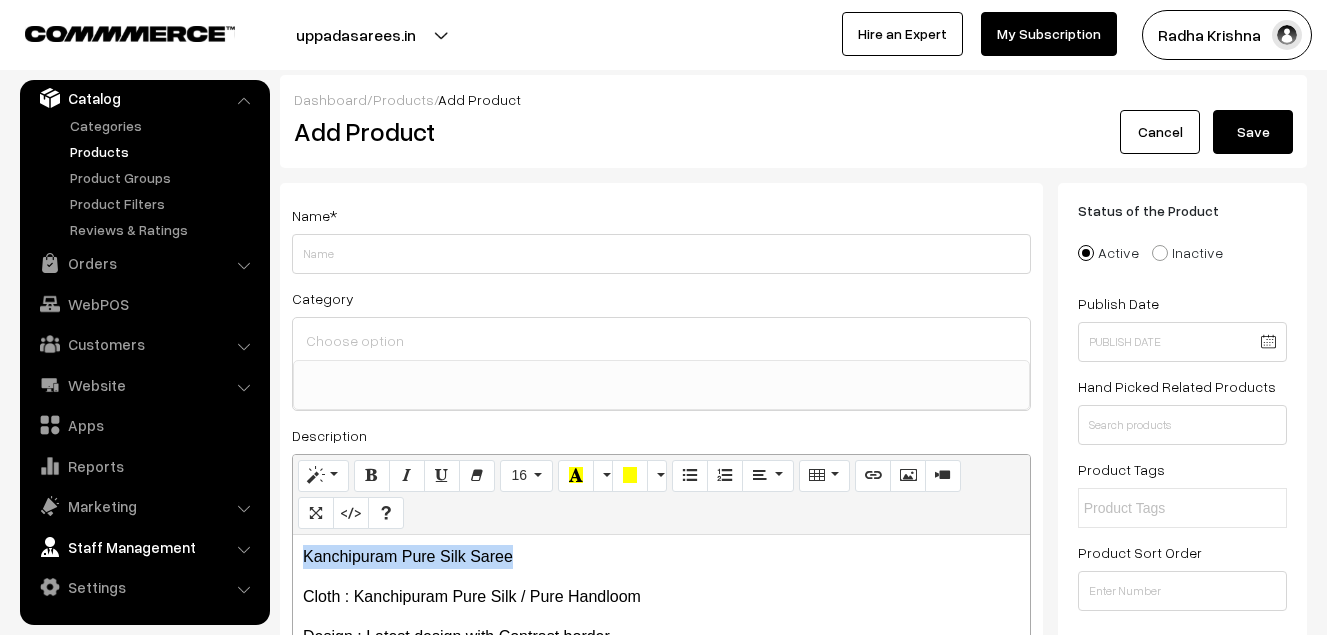 drag, startPoint x: 550, startPoint y: 554, endPoint x: 131, endPoint y: 544, distance: 419.11932 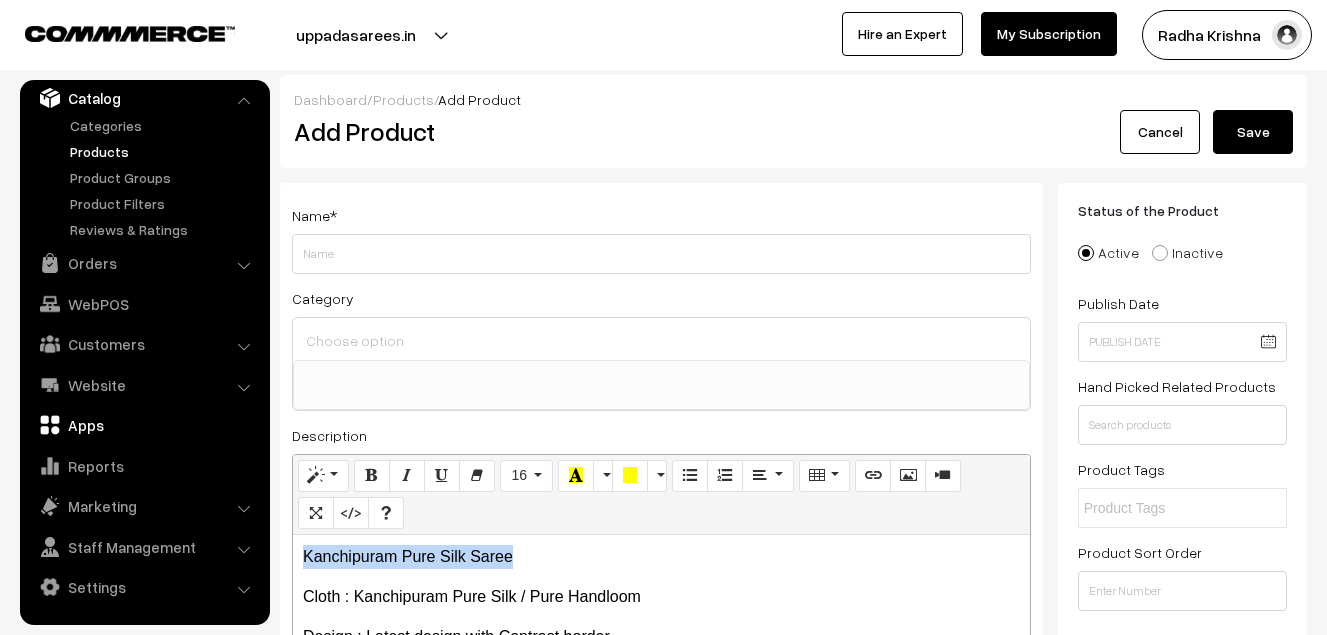 copy on "Kanchipuram Pure Silk Saree" 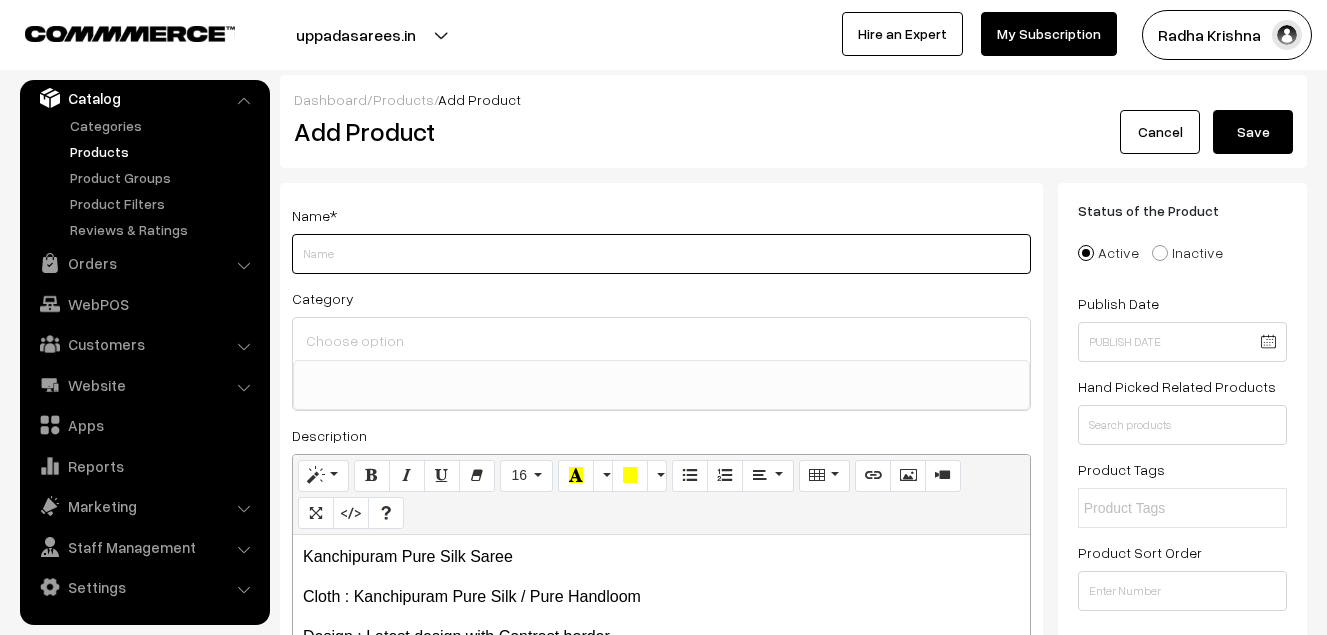 click on "Weight" at bounding box center [661, 254] 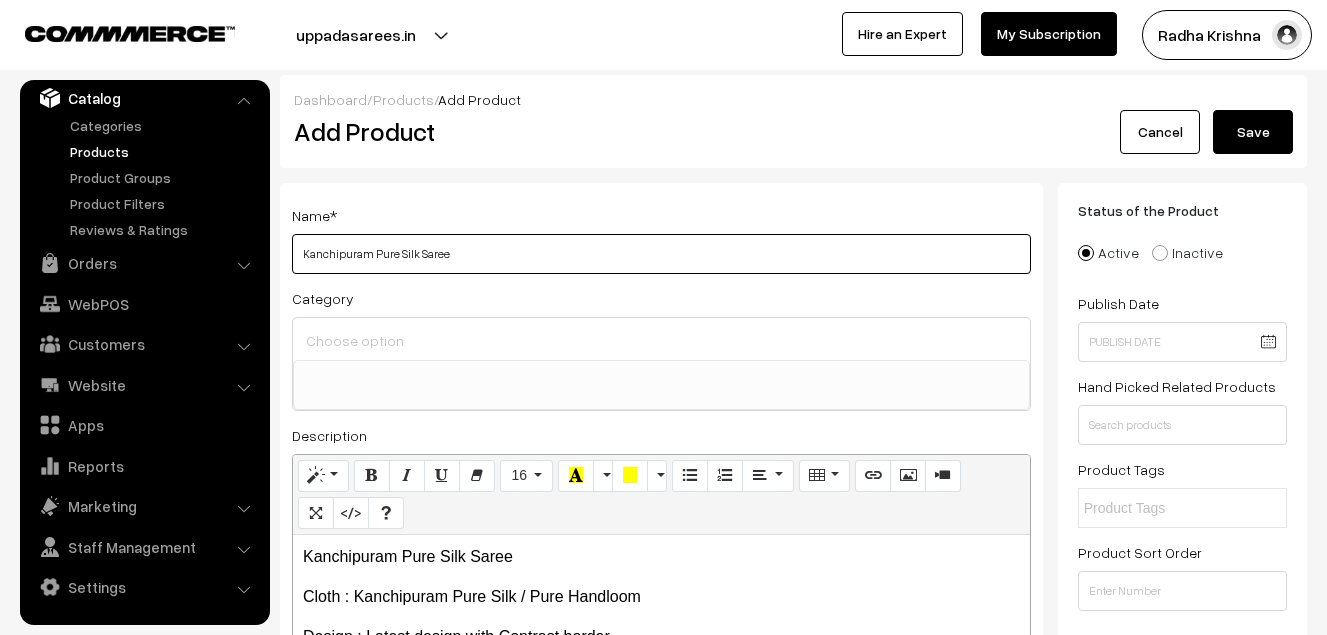 type on "Kanchipuram Pure Silk Saree" 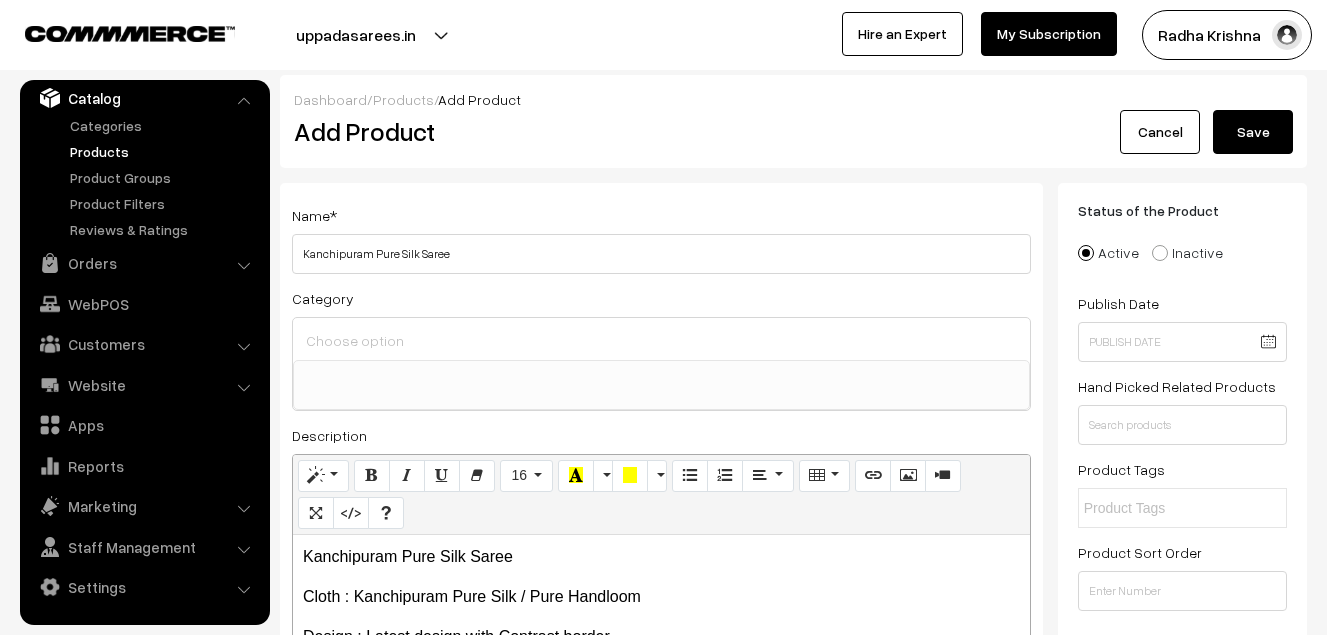 click at bounding box center [661, 340] 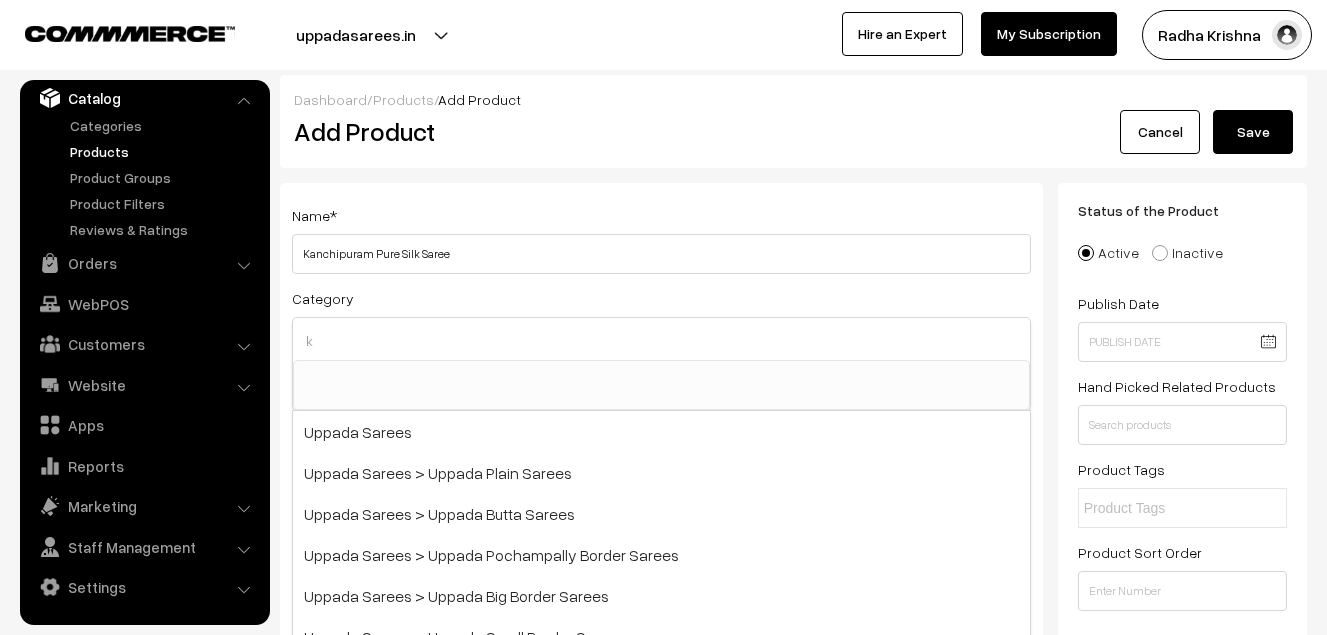 click on "k" at bounding box center [661, 340] 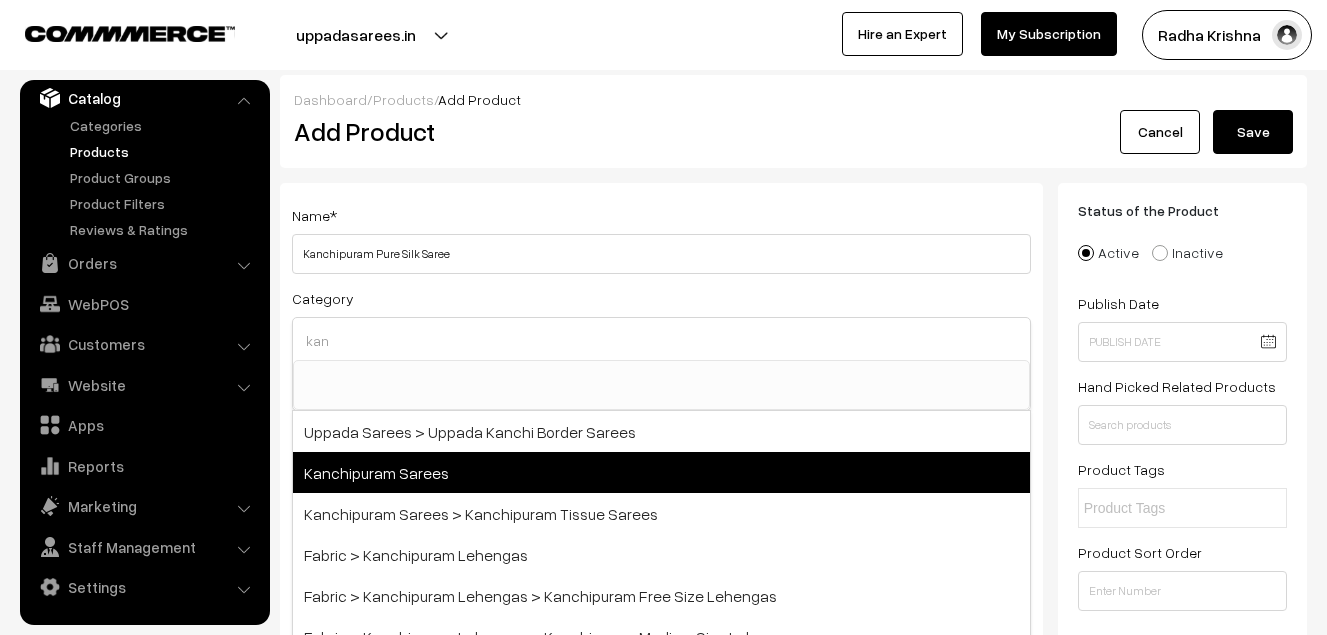 type on "kan" 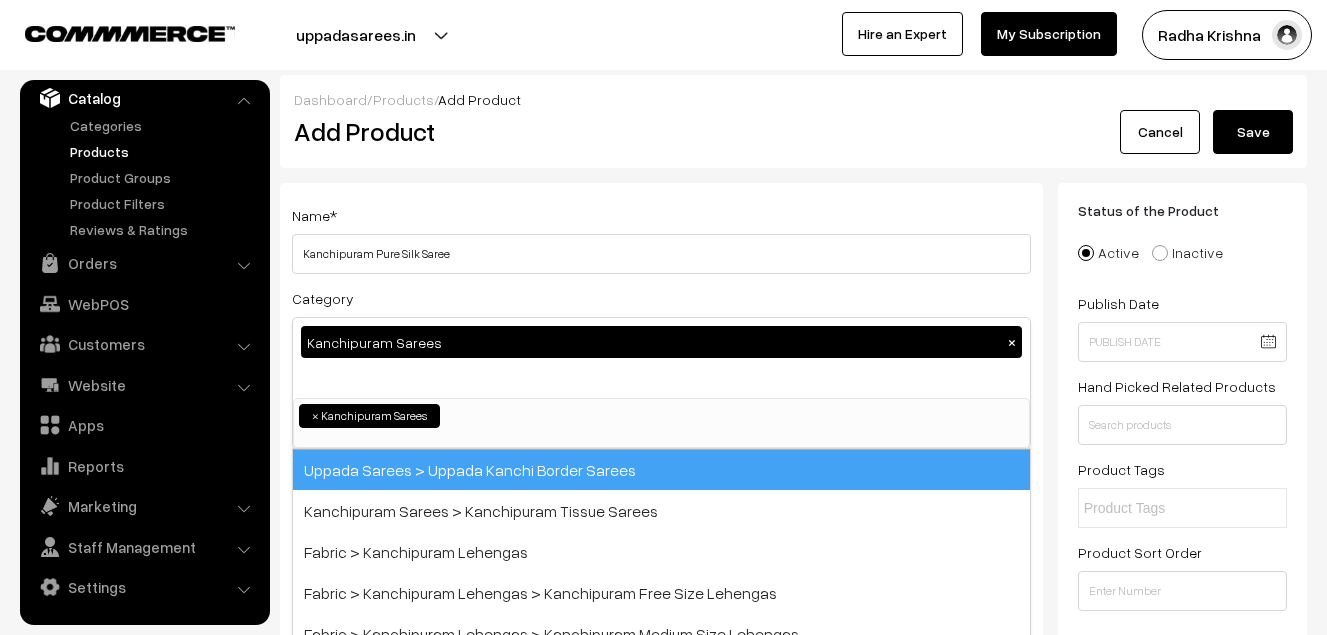 scroll, scrollTop: 340, scrollLeft: 0, axis: vertical 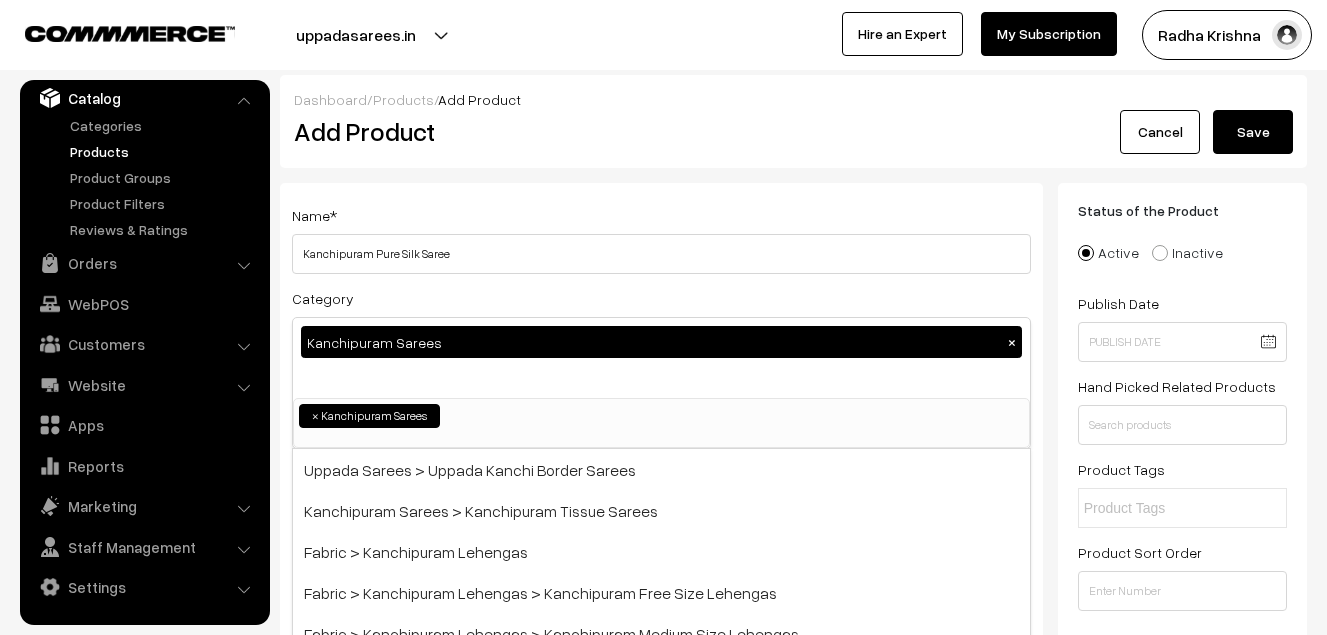 click on "Name  *
Kanchipuram Pure Silk Saree
Category
Kanchipuram Sarees ×
Uppada Sarees
Uppada Sarees > Uppada Plain Sarees
Uppada Sarees > Uppada Butta Sarees
Uppada Sarees > Uppada Pochampally Border Sarees
Uppada Sarees > Uppada Big Border Sarees
Uppada Sarees > Uppada Small Border Sarees
Uppada Sarees > Uppada Jamdani Sarees Ikkat Sarees ×" at bounding box center [661, 524] 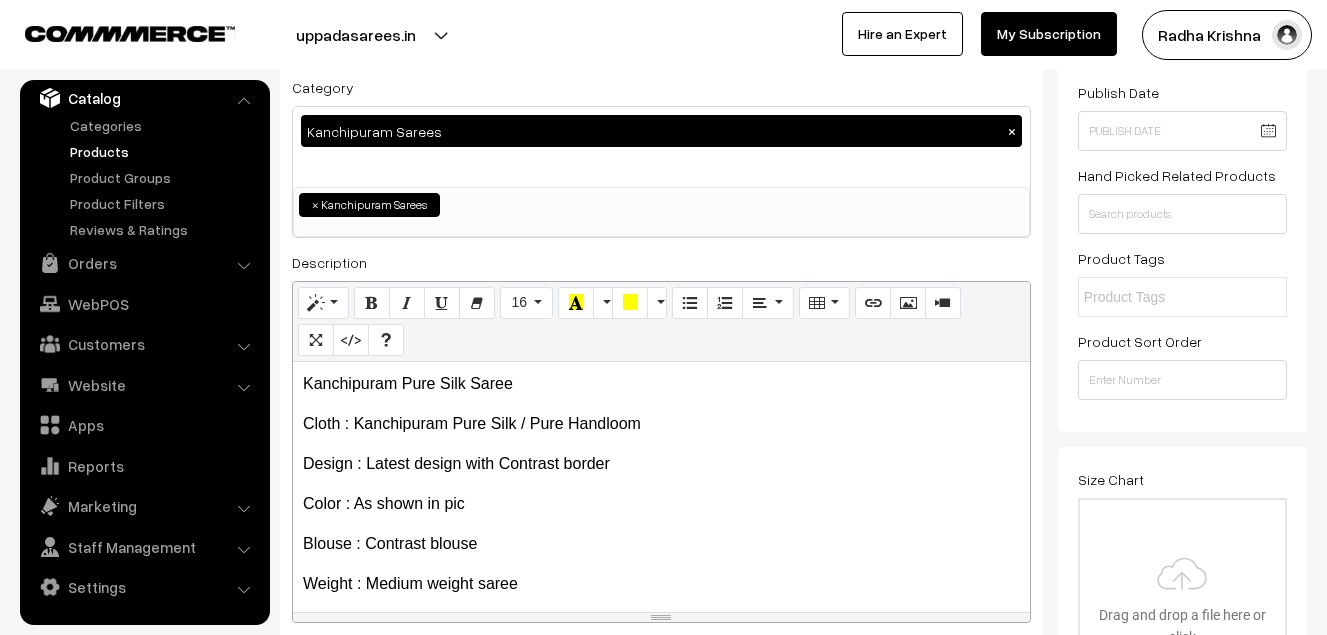 scroll, scrollTop: 500, scrollLeft: 0, axis: vertical 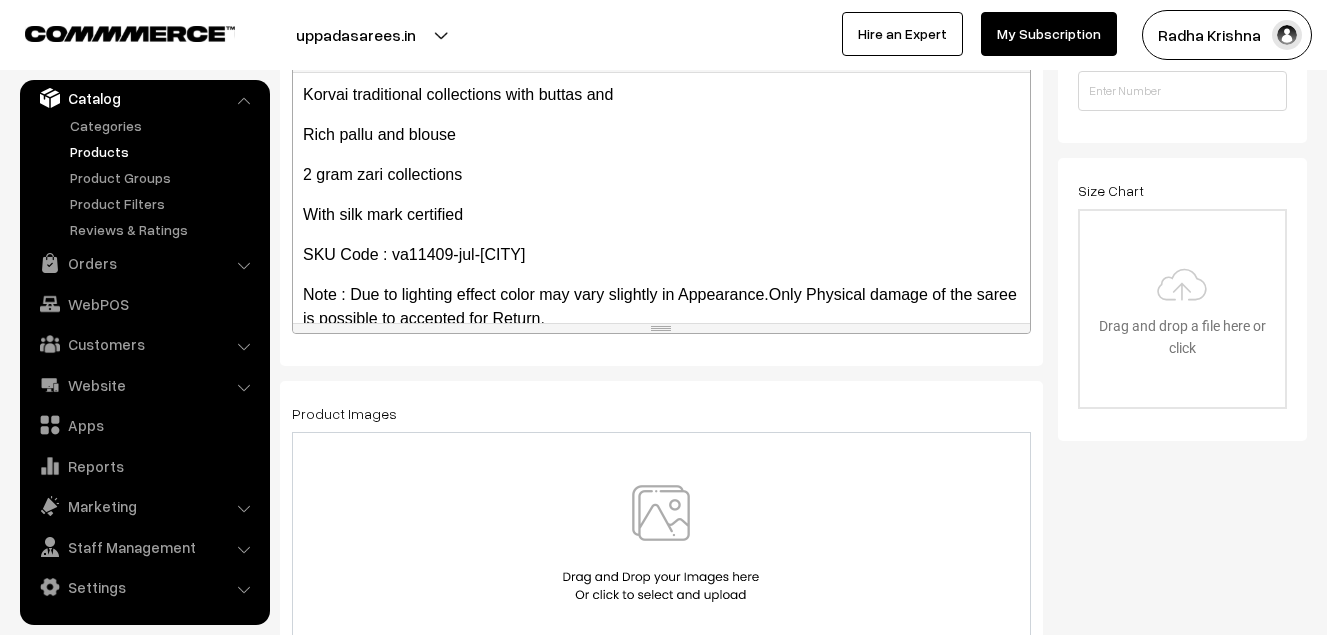 click at bounding box center [661, 543] 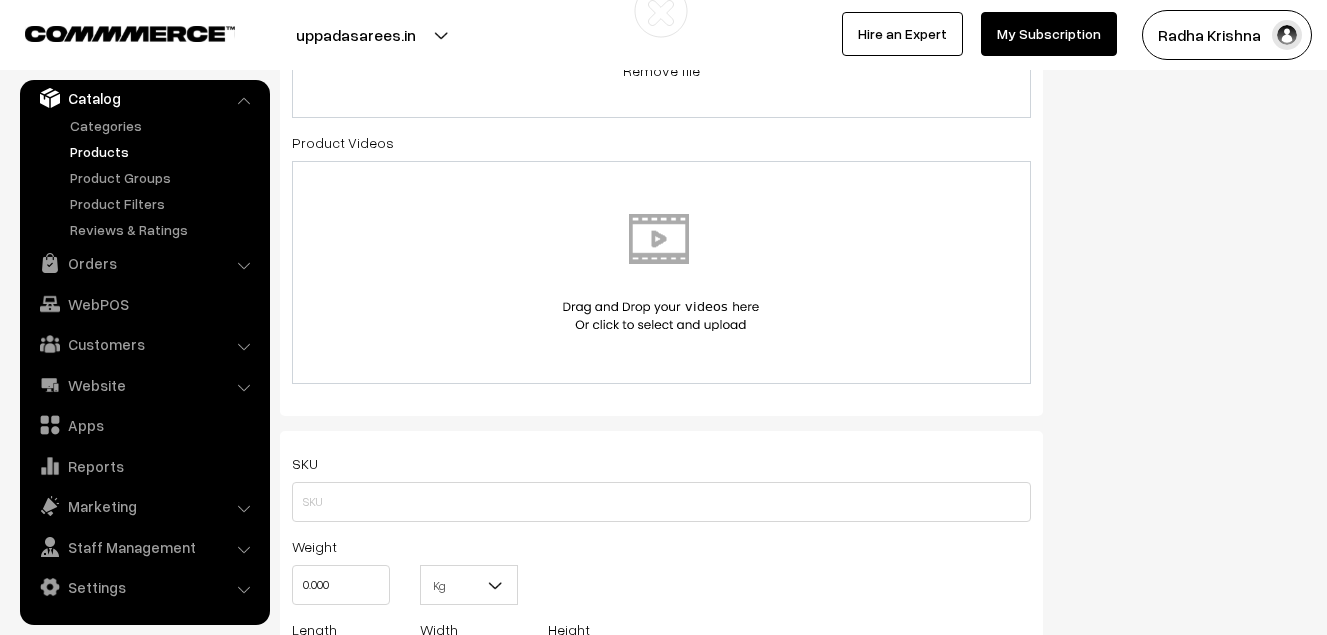 scroll, scrollTop: 1100, scrollLeft: 0, axis: vertical 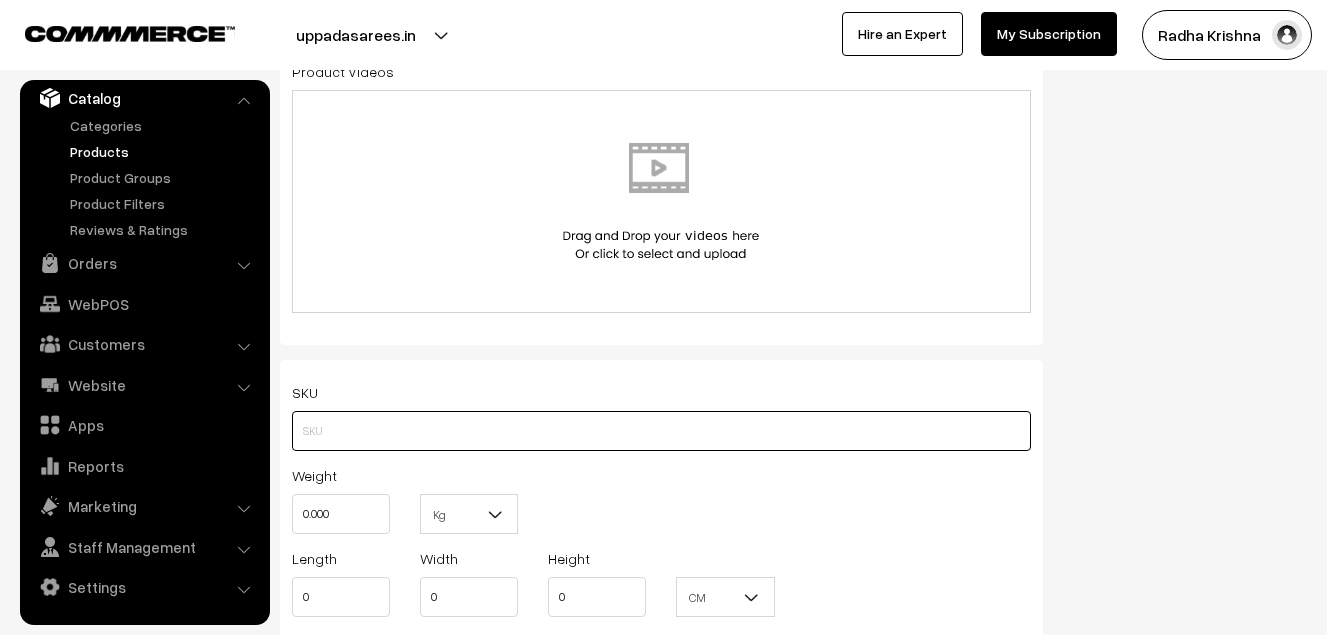 click at bounding box center (661, 431) 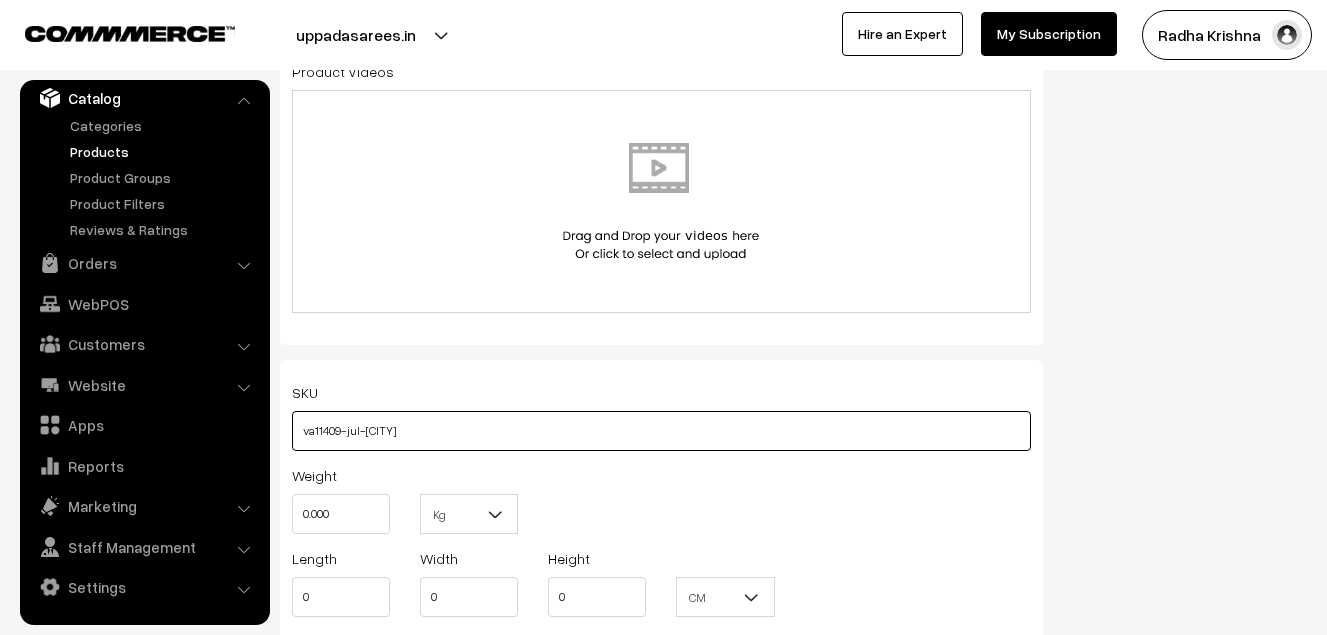type on "va11409-jul-kanchi-pra" 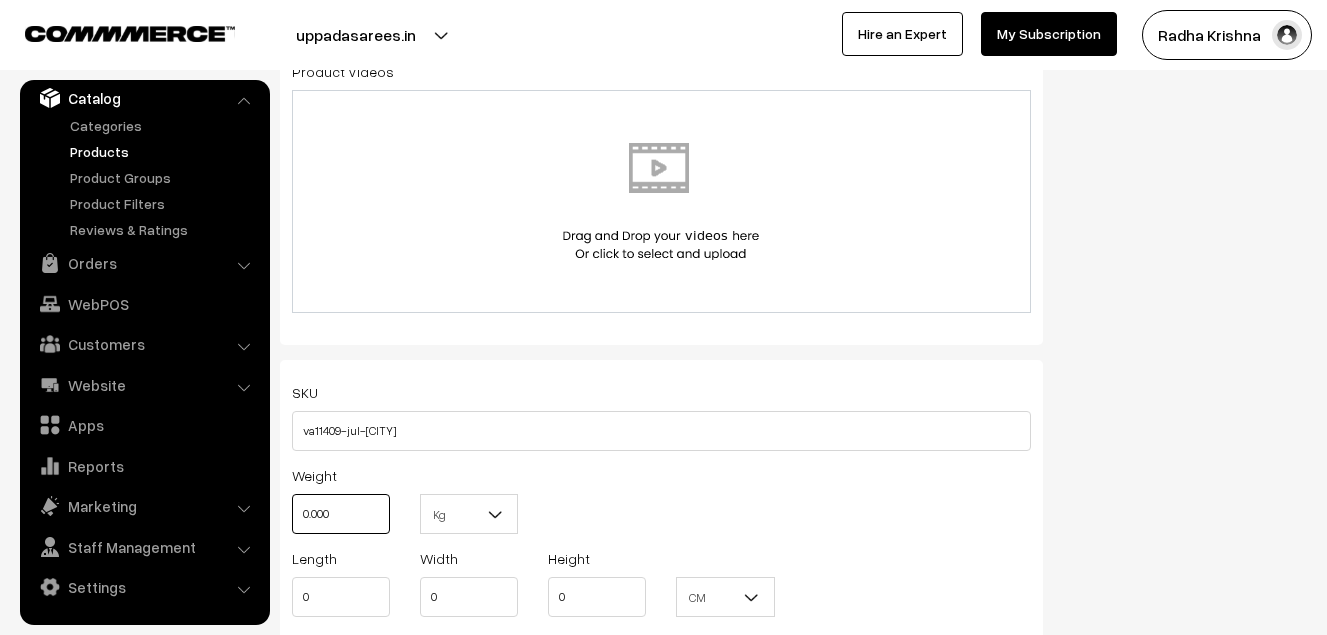 click on "0.000" at bounding box center [341, 514] 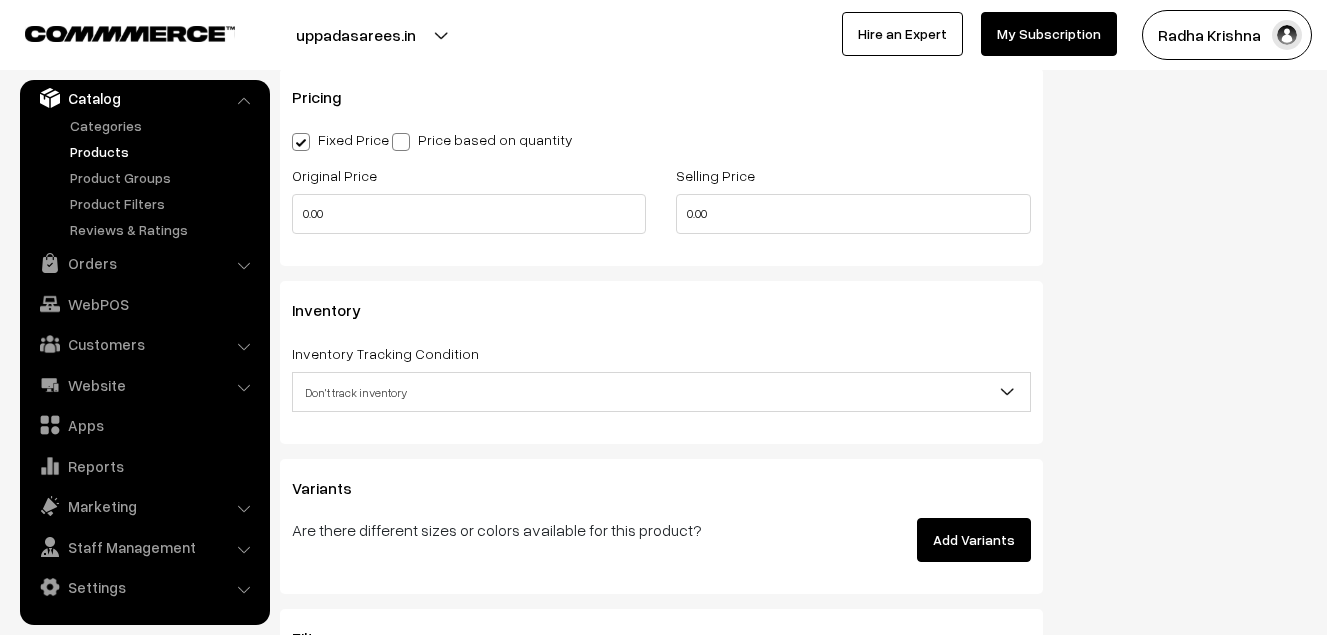 scroll, scrollTop: 1700, scrollLeft: 0, axis: vertical 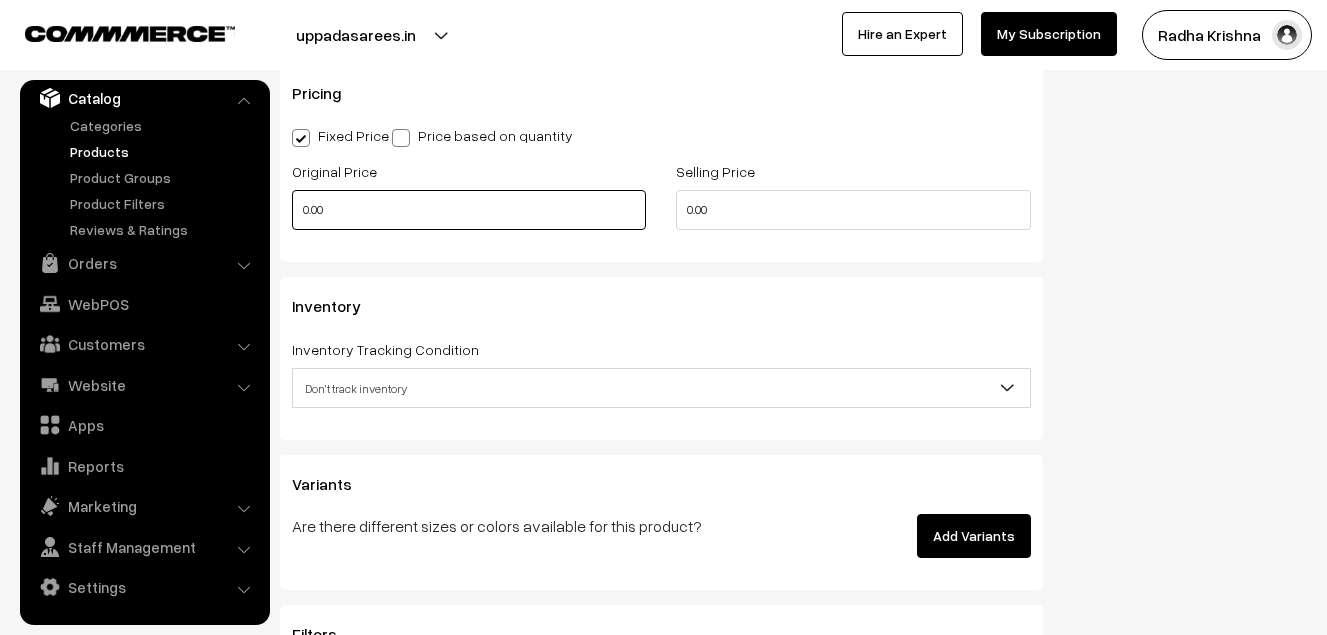 type on "0.80" 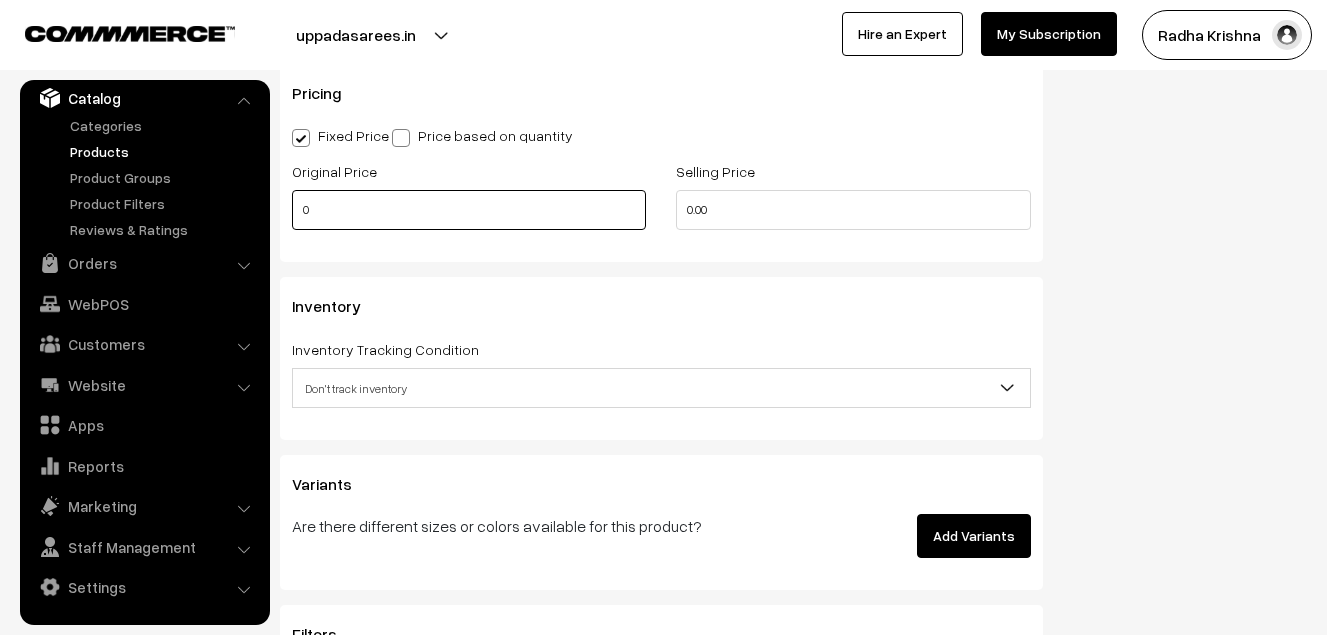 click on "0" at bounding box center (469, 210) 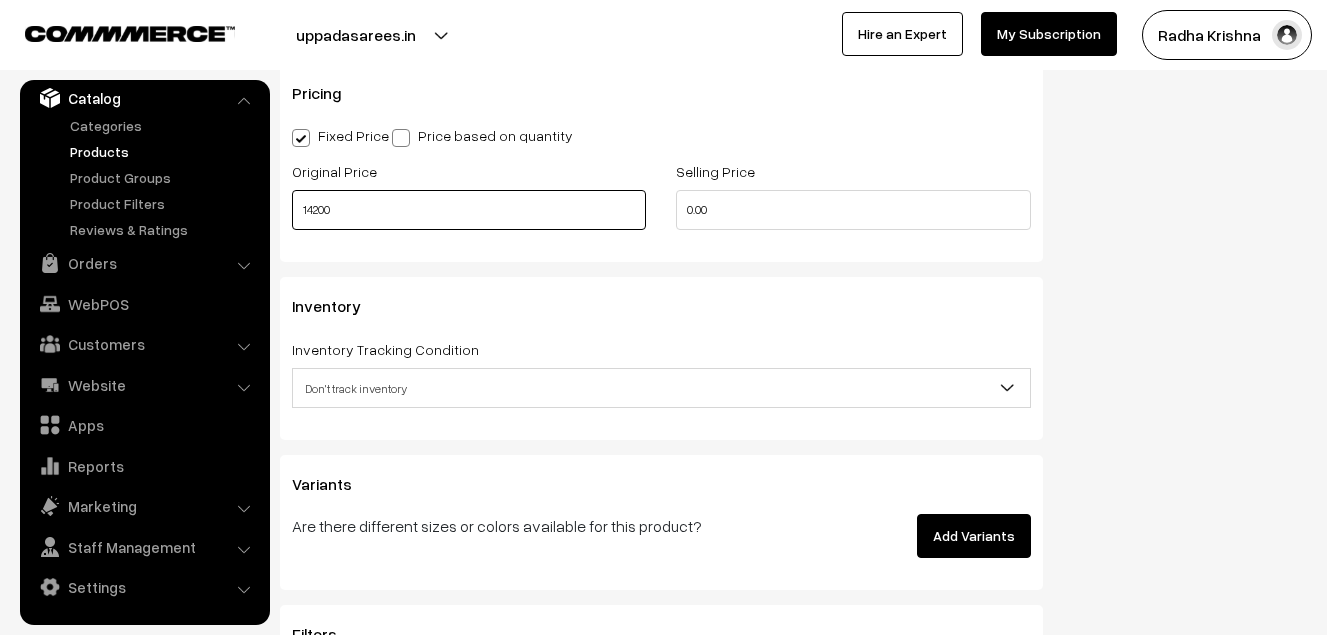 type on "14200" 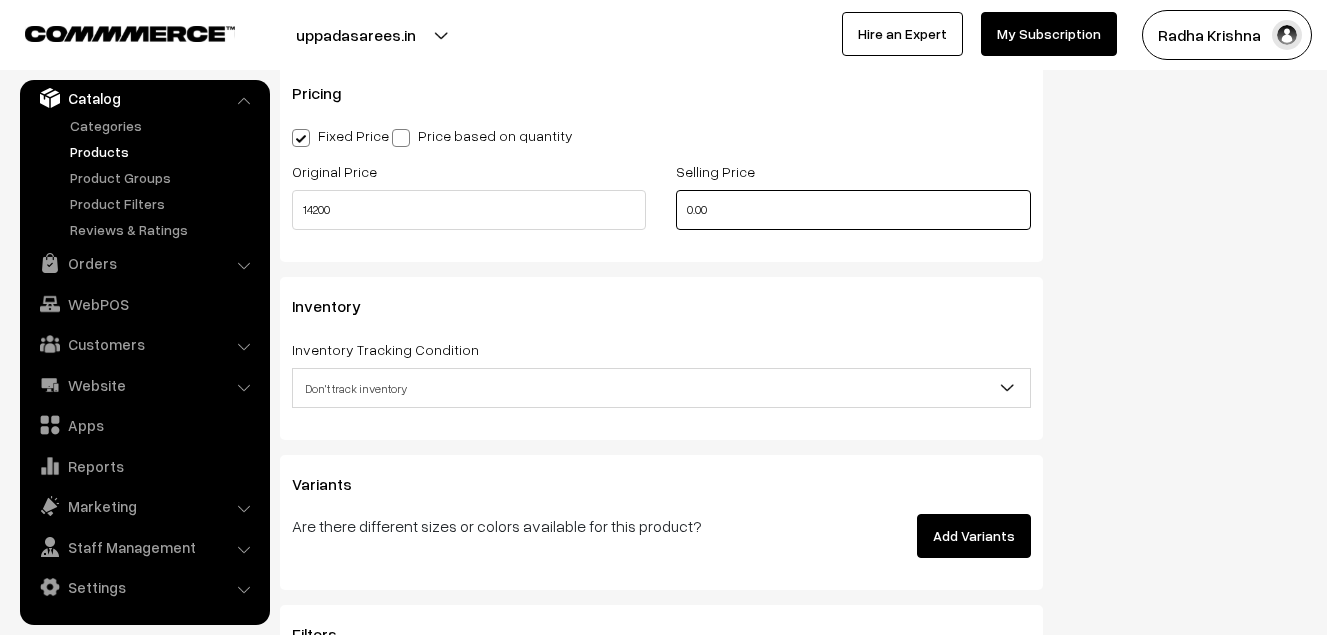 click on "0.00" at bounding box center [853, 210] 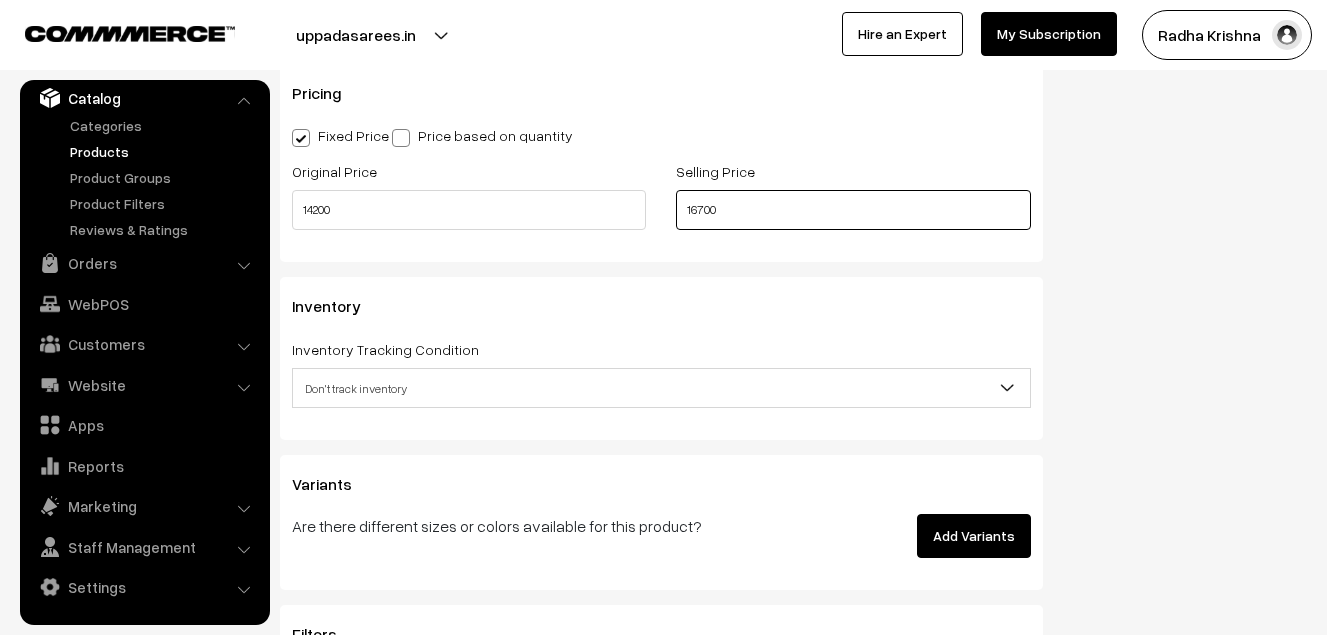 type on "16700" 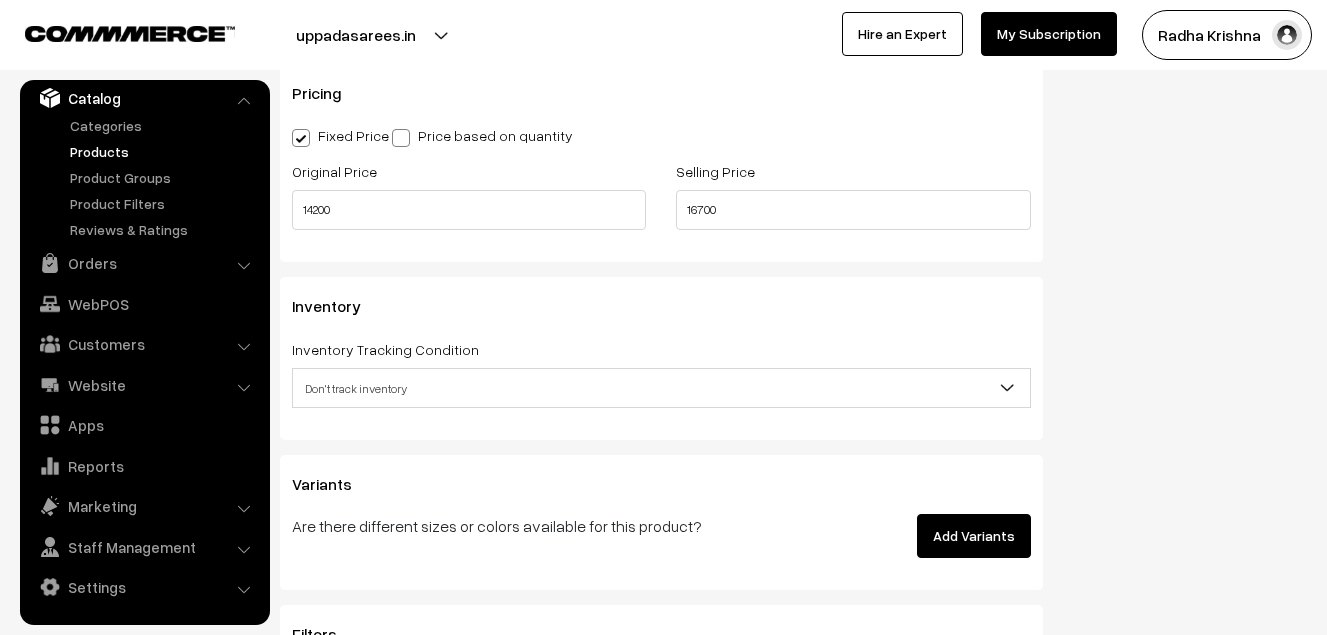 click on "Inventory
Inventory Tracking Condition
Don't track inventory
Track product's inventory
Don't track inventory
Quantity
0
Allow customers to purchase this product when it's out of stock
Stock Value" at bounding box center [661, 358] 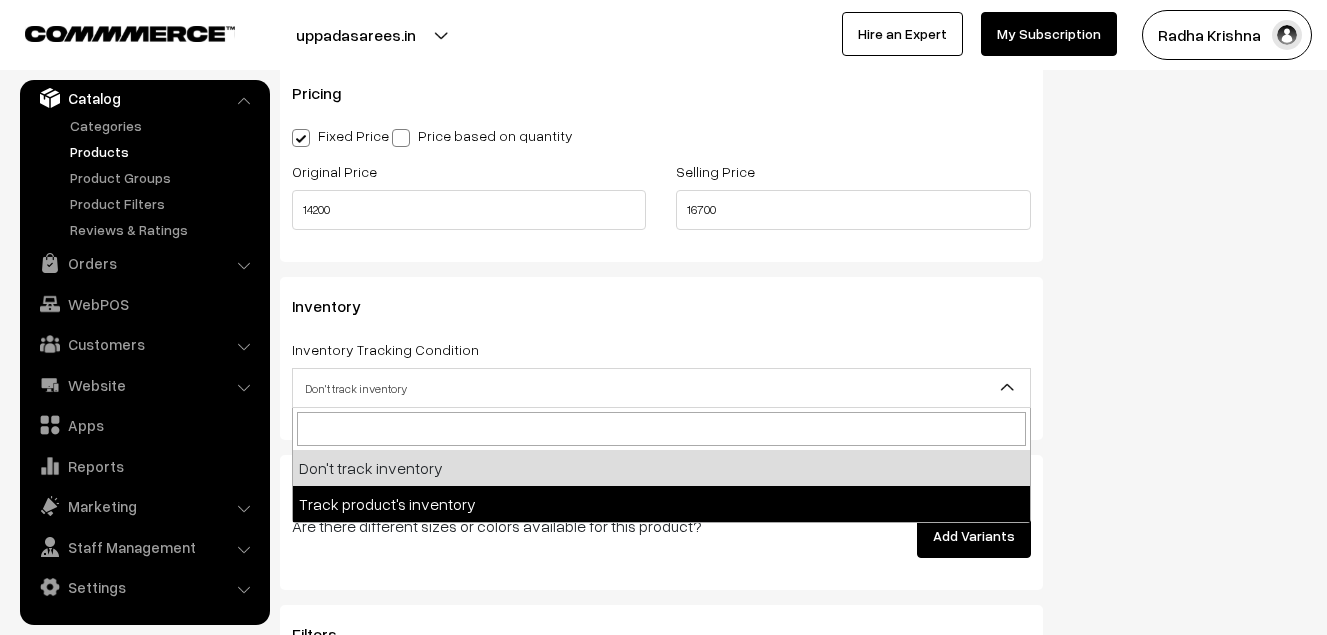 select on "2" 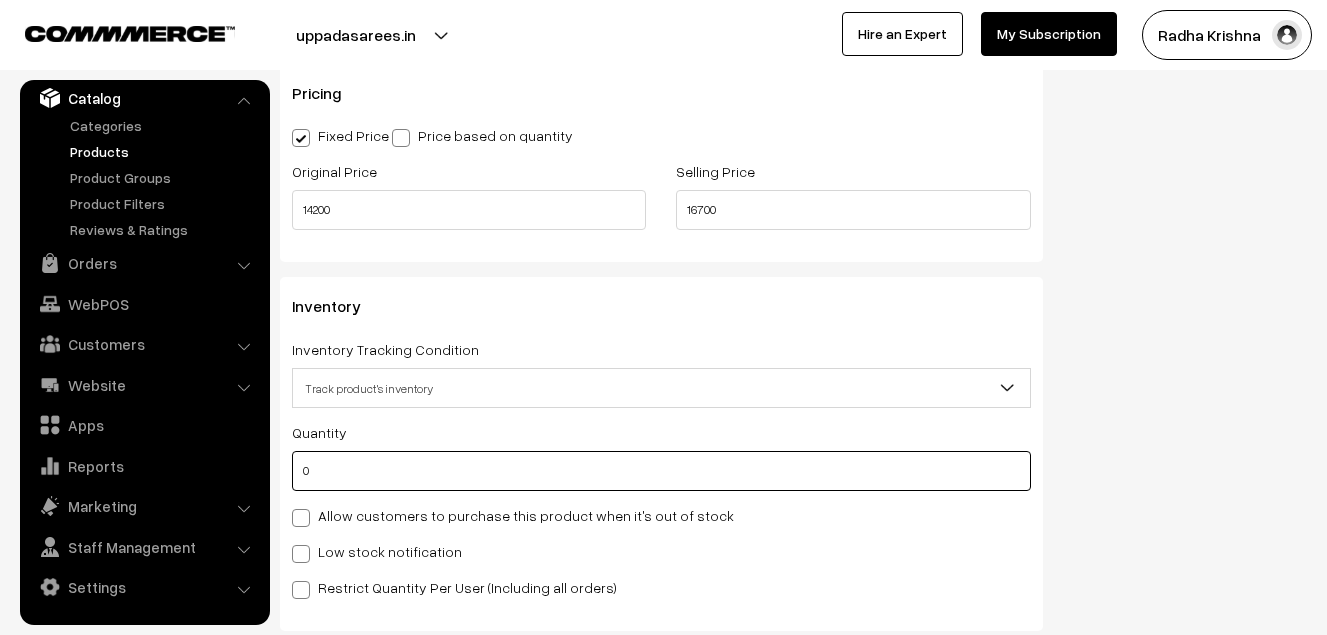 click on "0" at bounding box center (661, 471) 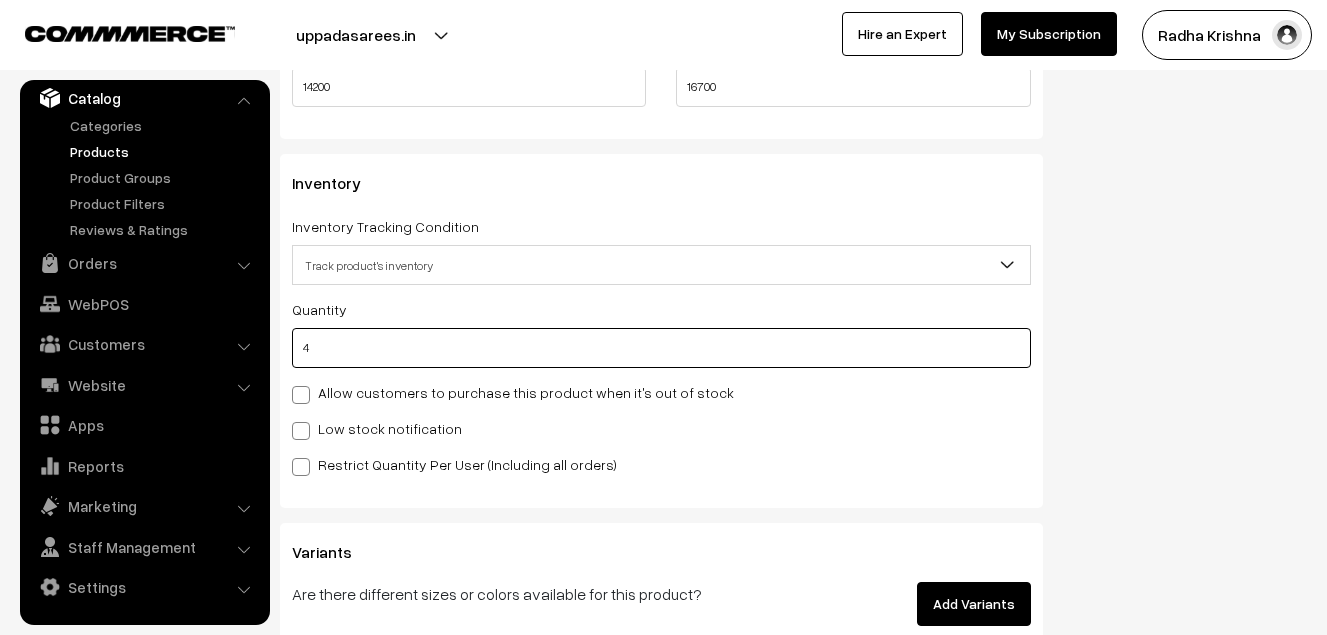 scroll, scrollTop: 2000, scrollLeft: 0, axis: vertical 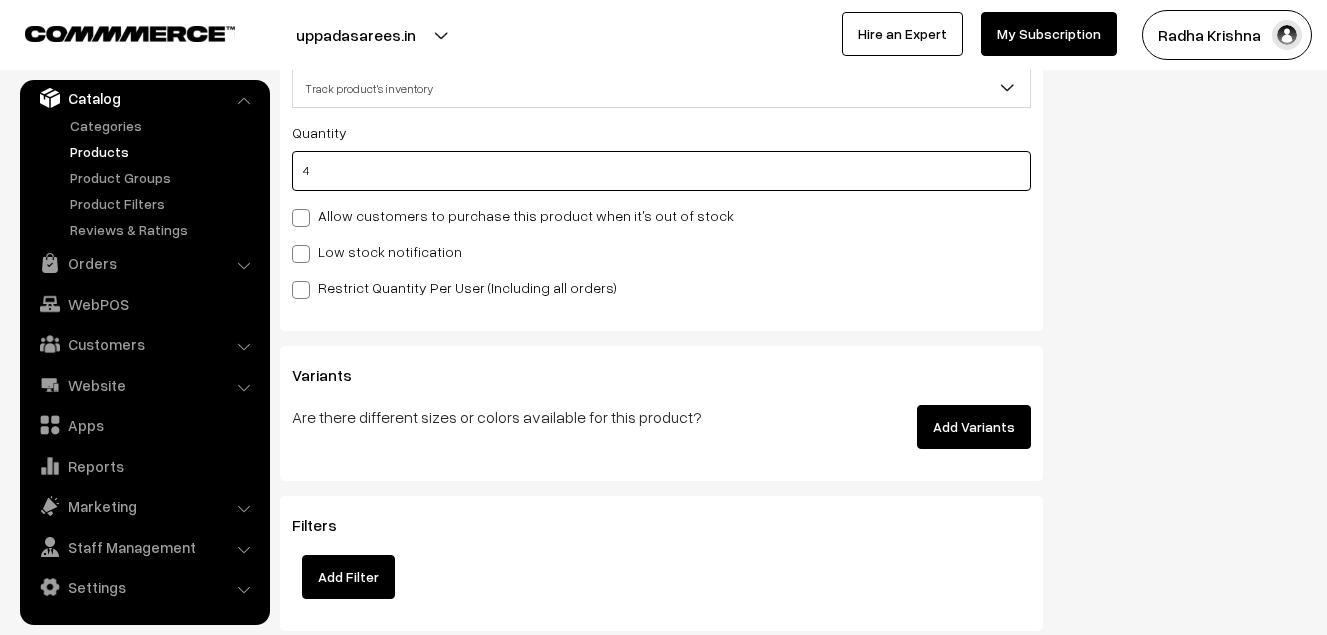 type on "4" 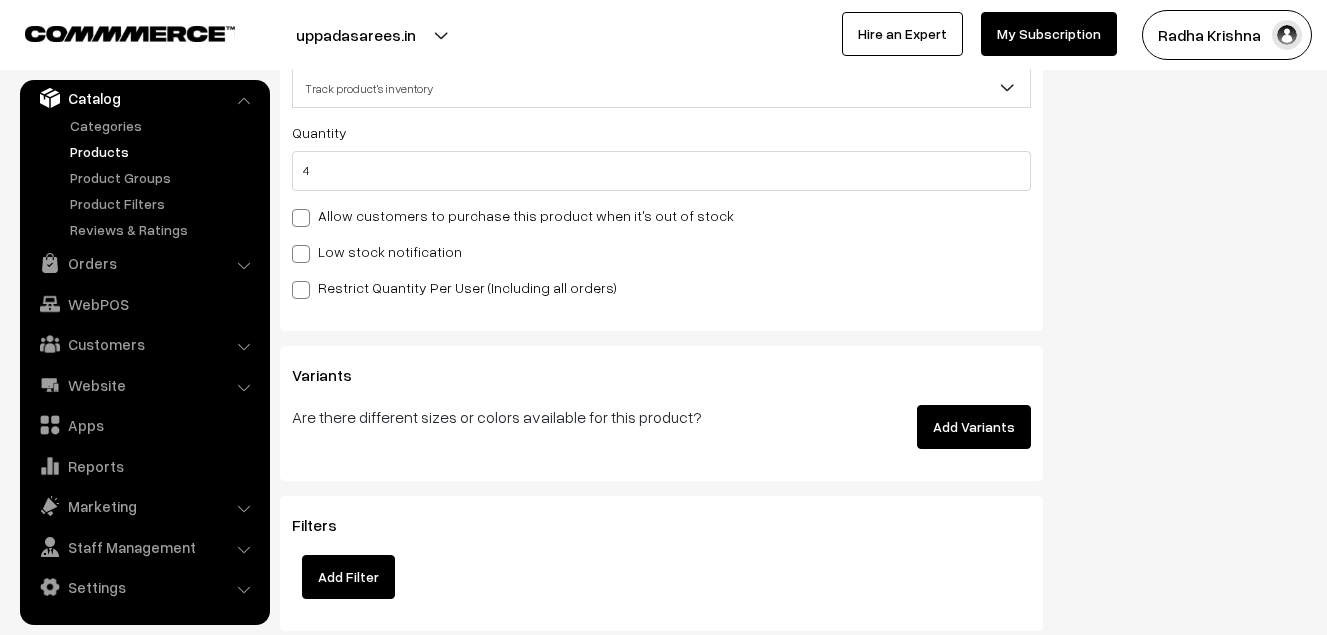 click on "Quantity
4
Allow customers to purchase this product when it's out of stock
Low stock notification
Stock Value" at bounding box center (661, 209) 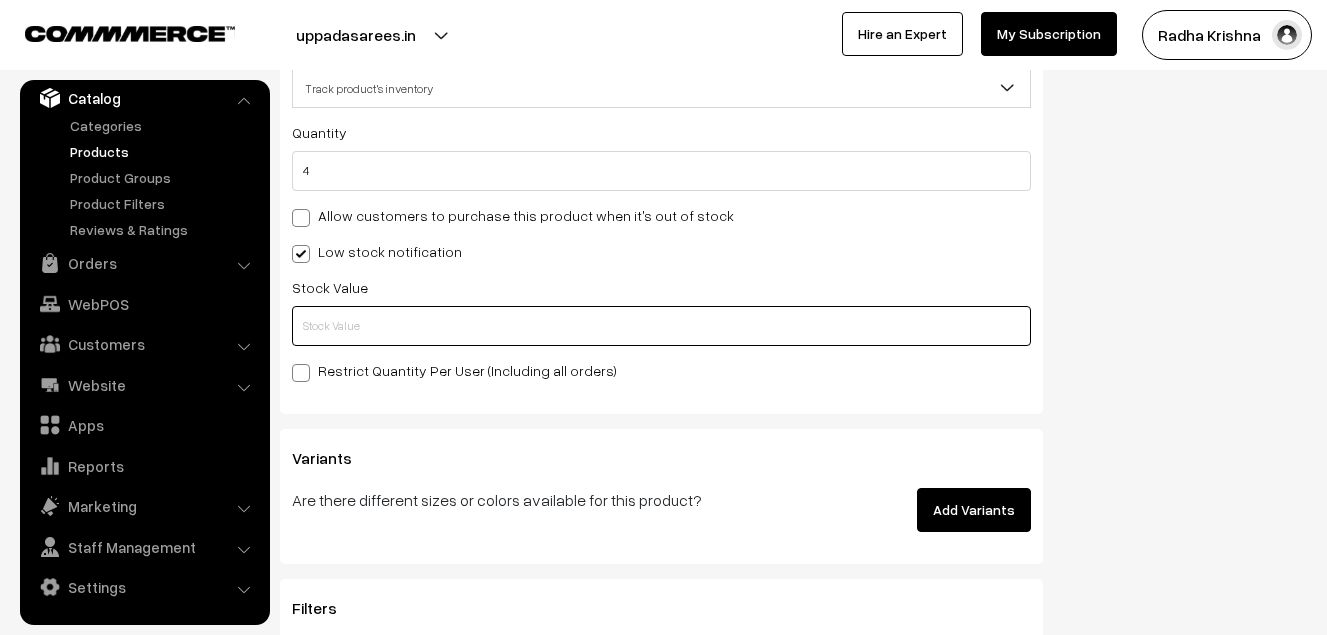 click at bounding box center [661, 326] 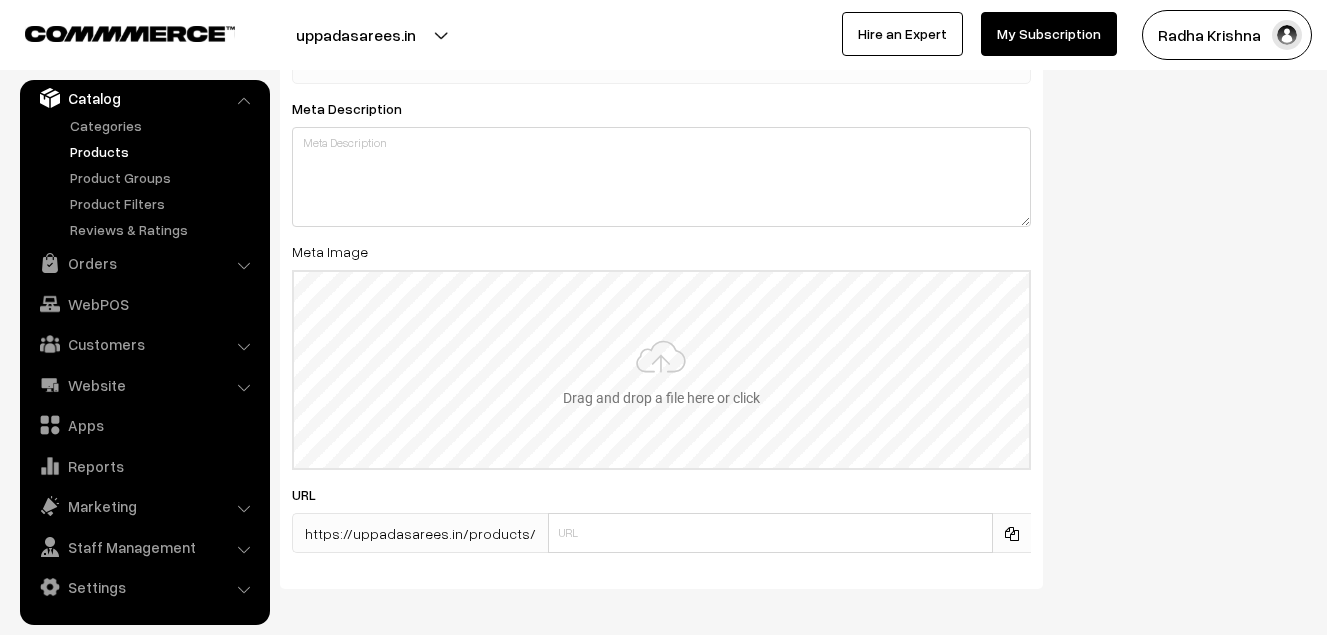 scroll, scrollTop: 2983, scrollLeft: 0, axis: vertical 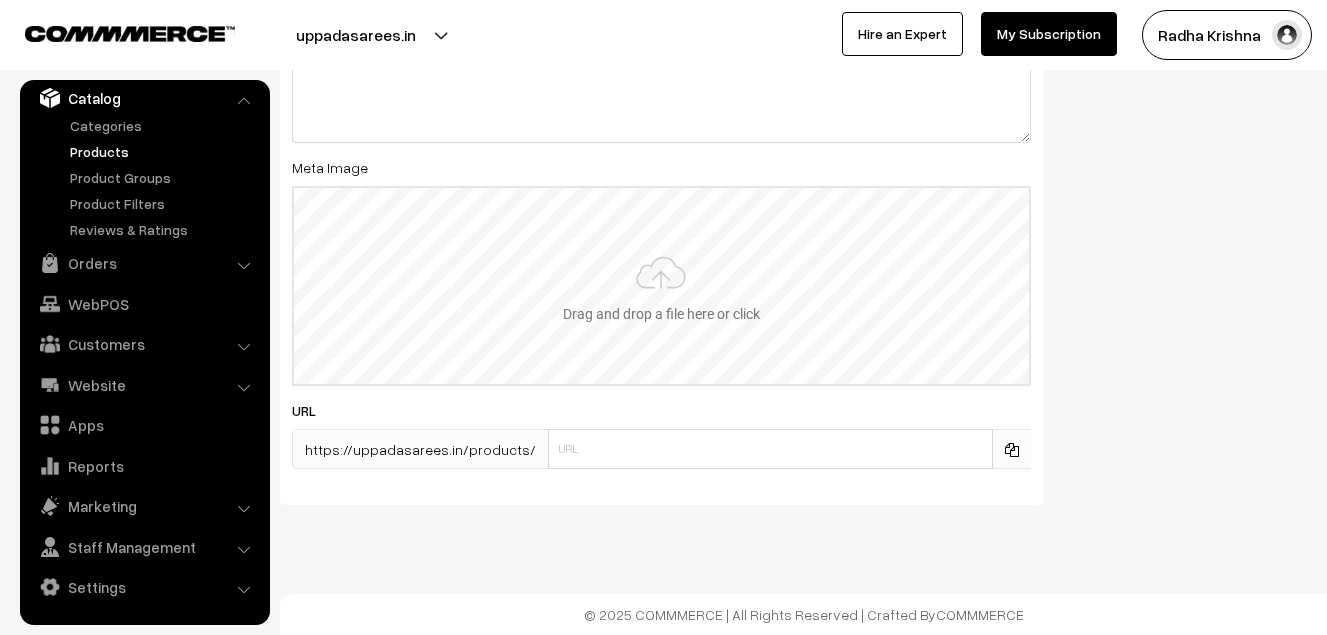 type on "2" 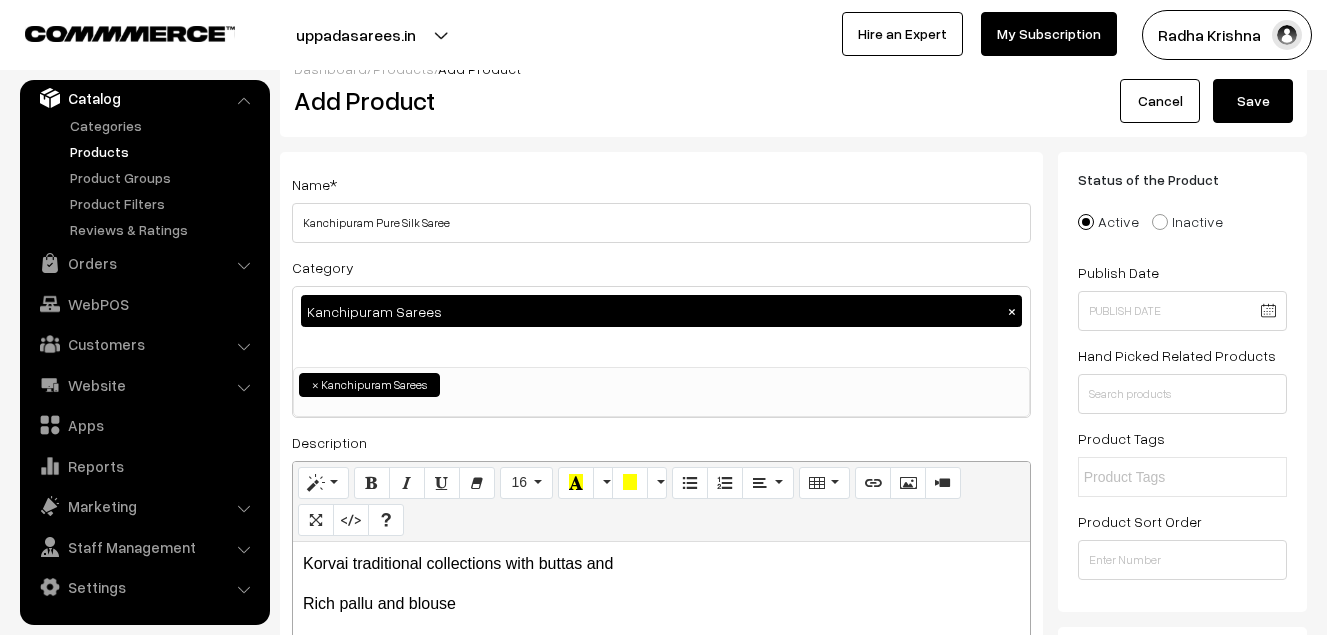 scroll, scrollTop: 0, scrollLeft: 0, axis: both 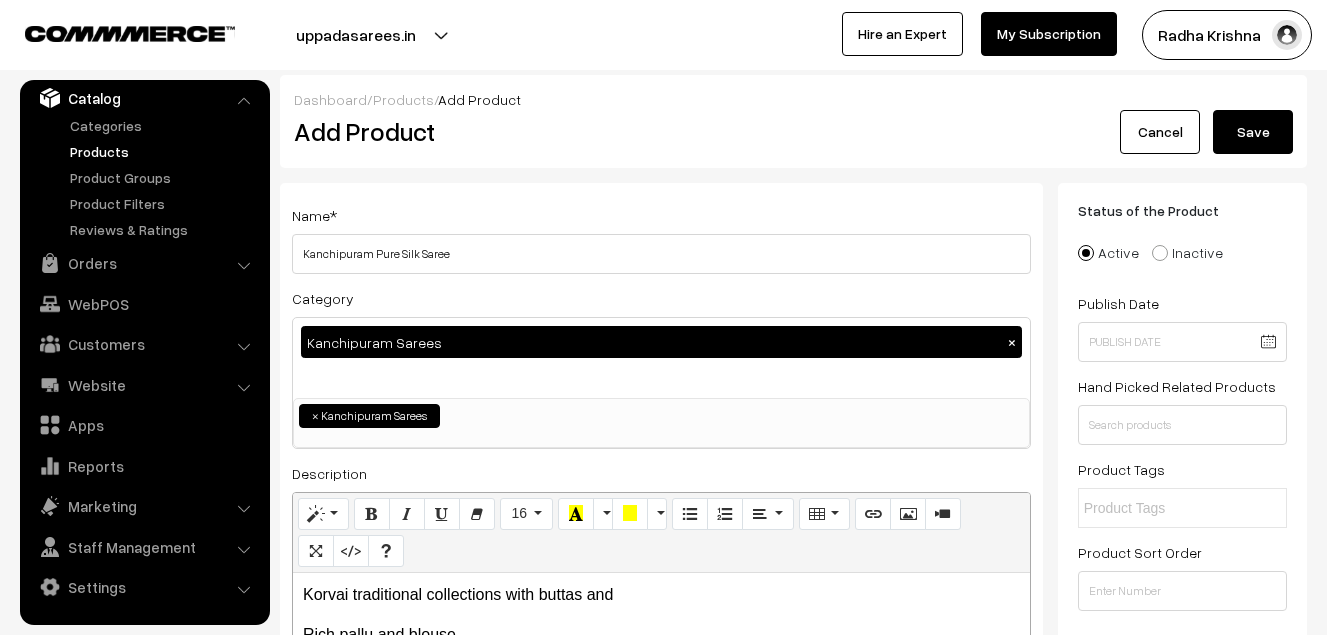 click on "Save" at bounding box center [1253, 132] 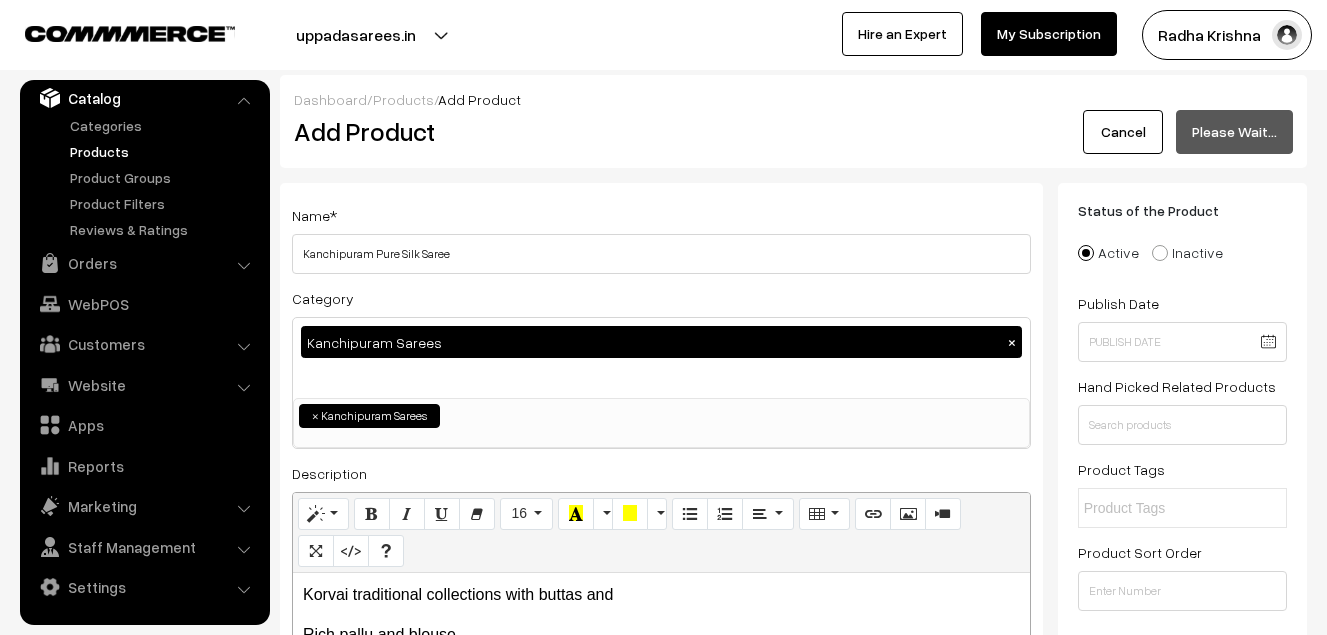 click on "Name  *
Kanchipuram Pure Silk Saree
Category
Kanchipuram Sarees ×
Uppada Sarees
Uppada Sarees > Uppada Plain Sarees
Uppada Sarees > Uppada Butta Sarees
Uppada Sarees > Uppada Pochampally Border Sarees
Uppada Sarees > Uppada Big Border Sarees
Uppada Sarees > Uppada Small Border Sarees
Uppada Sarees > Uppada Jamdani Sarees Ikkat Sarees ×" at bounding box center (661, 524) 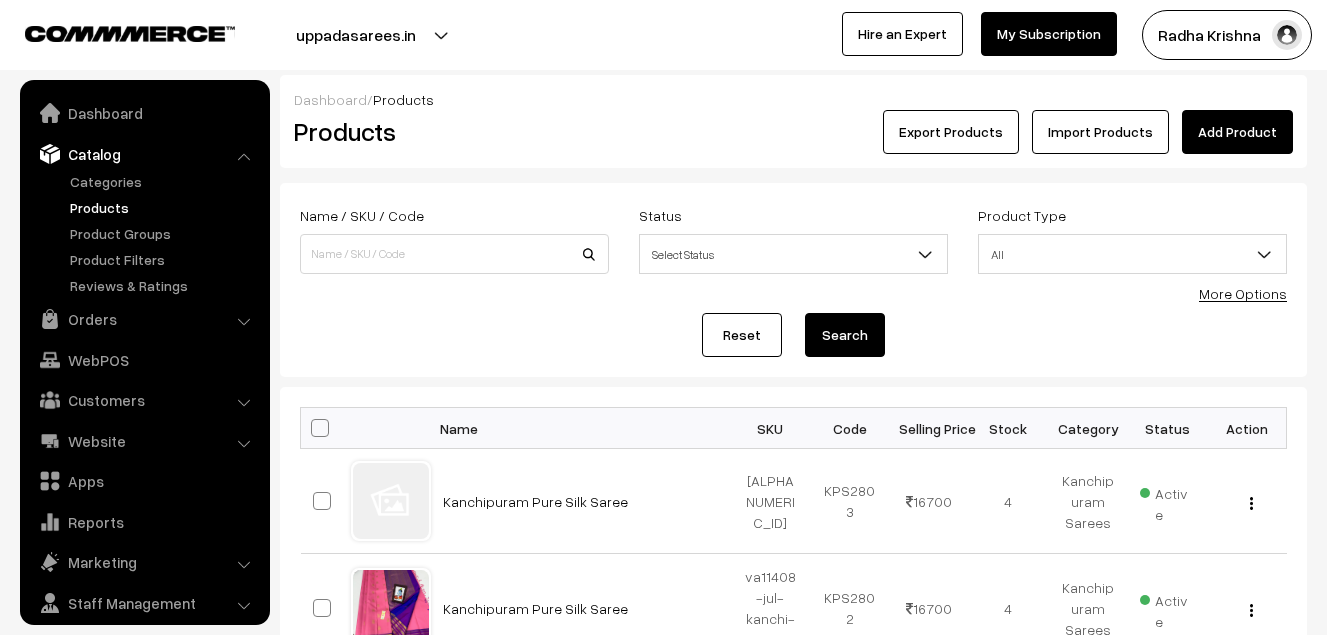 scroll, scrollTop: 0, scrollLeft: 0, axis: both 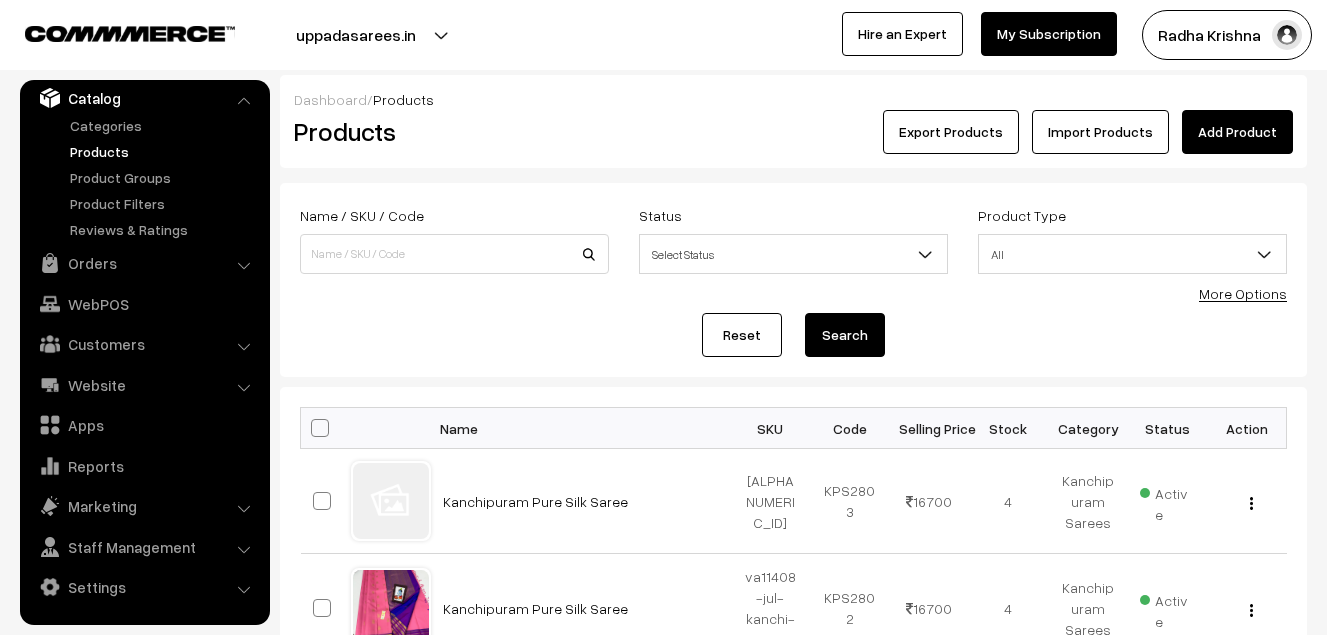 click on "Add Product" at bounding box center [1237, 132] 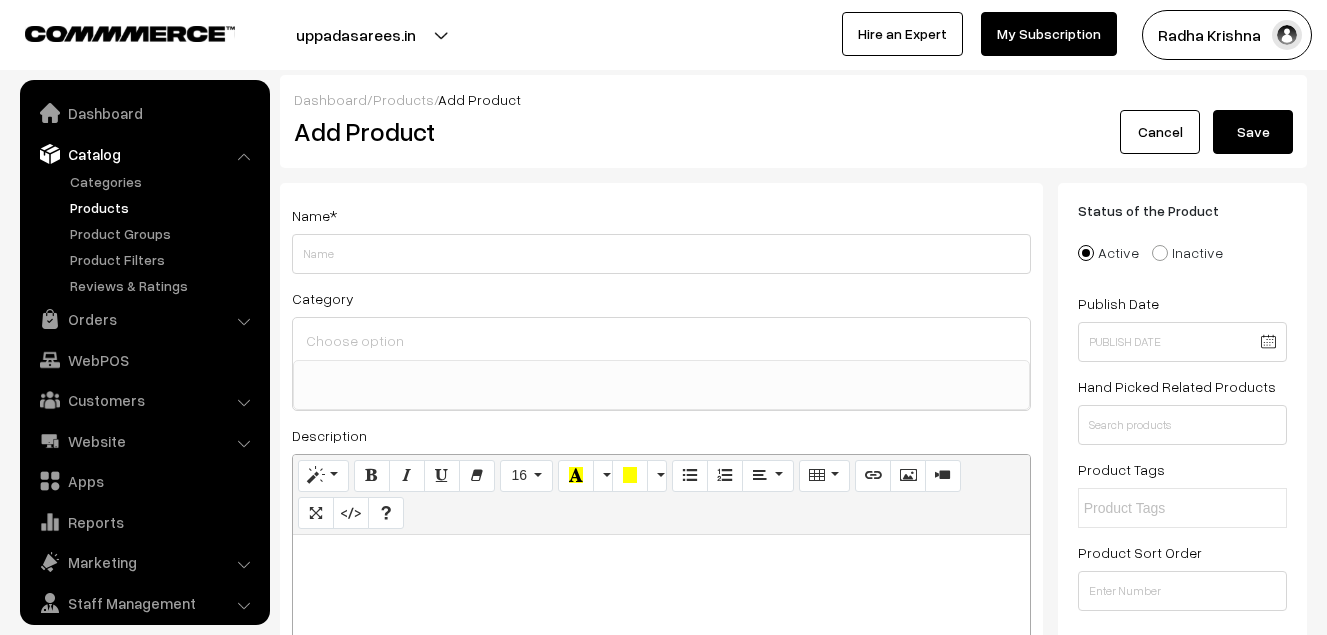 select 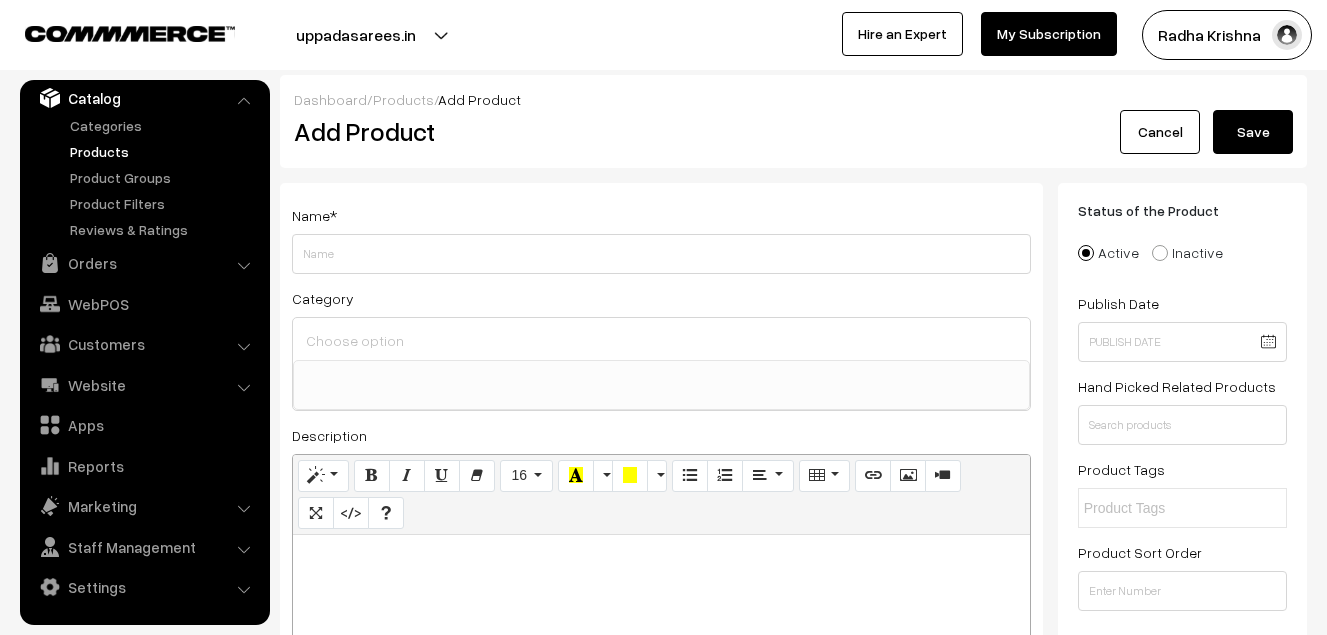 click at bounding box center (661, 660) 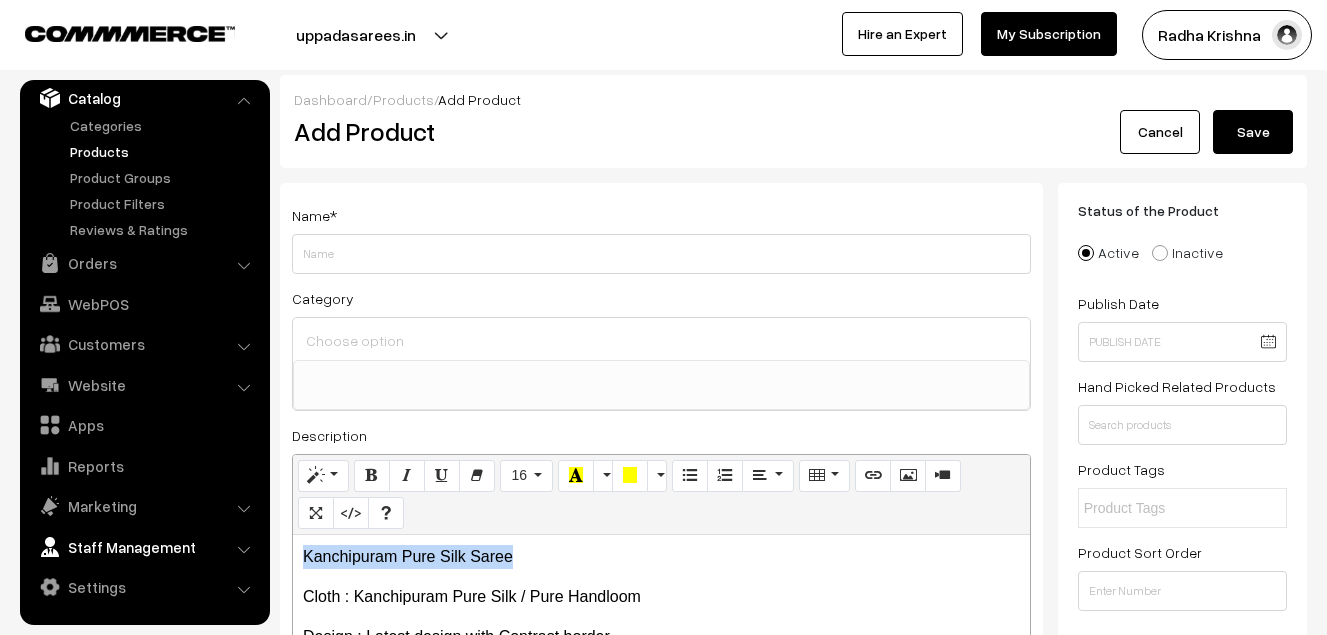 drag, startPoint x: 521, startPoint y: 548, endPoint x: 211, endPoint y: 537, distance: 310.1951 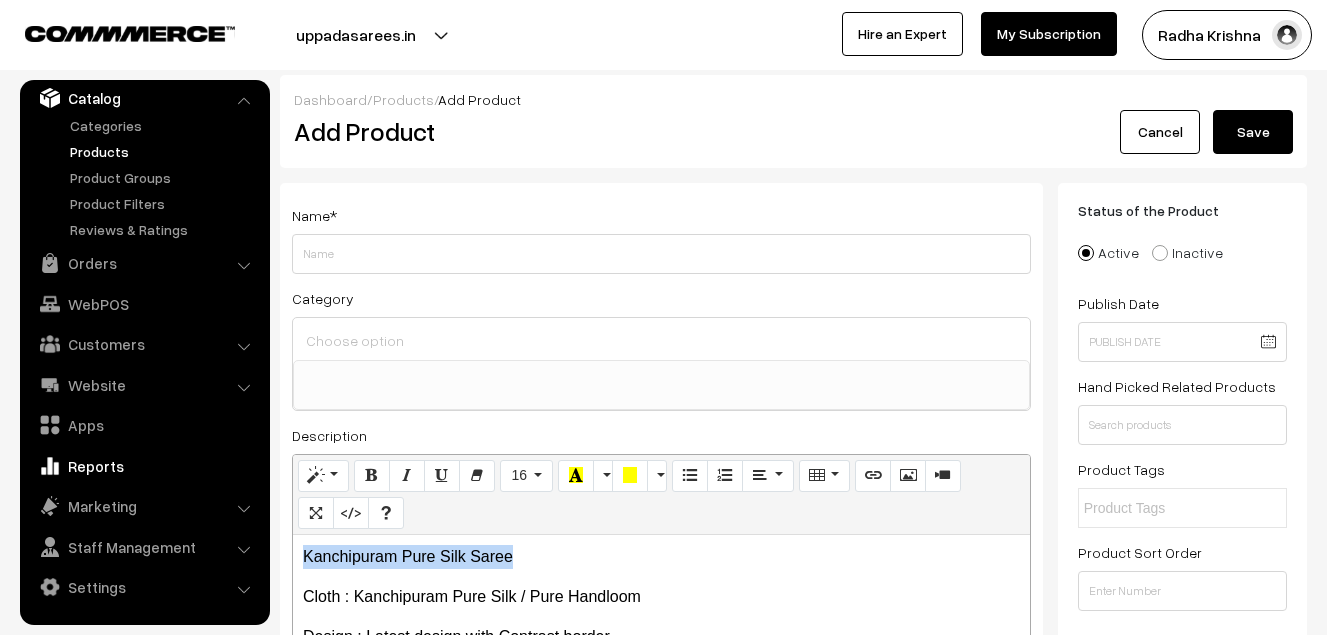 copy on "Kanchipuram Pure Silk Saree" 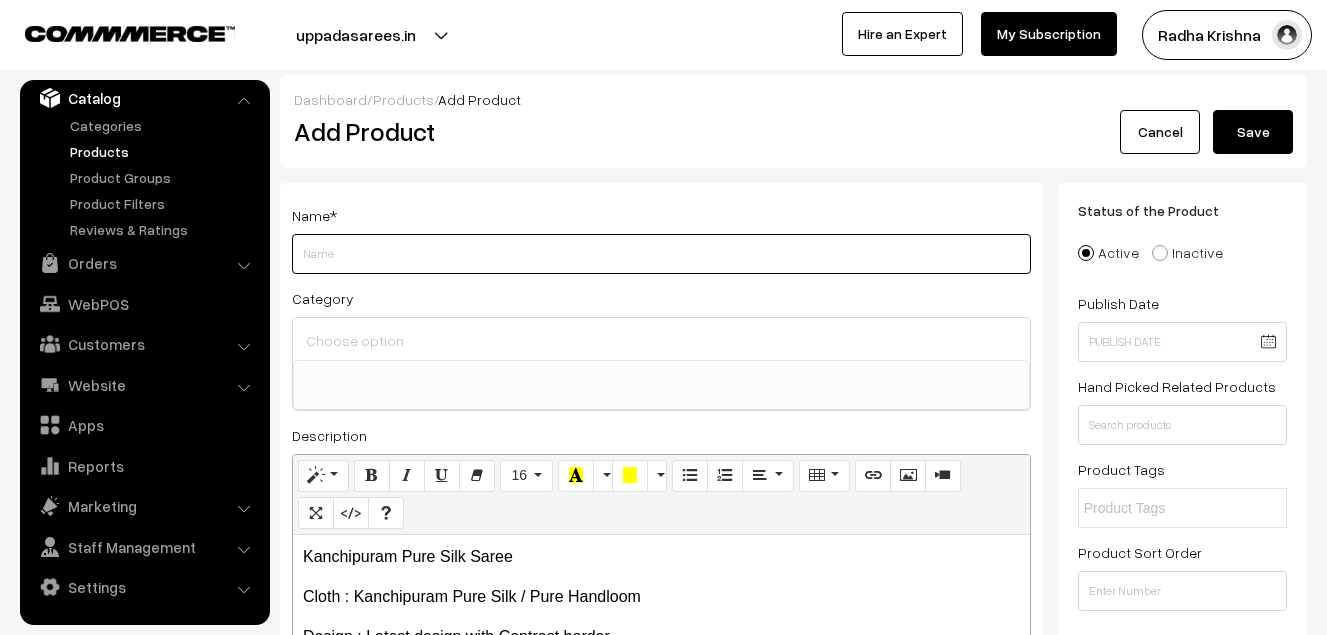 click on "Weight" at bounding box center [661, 254] 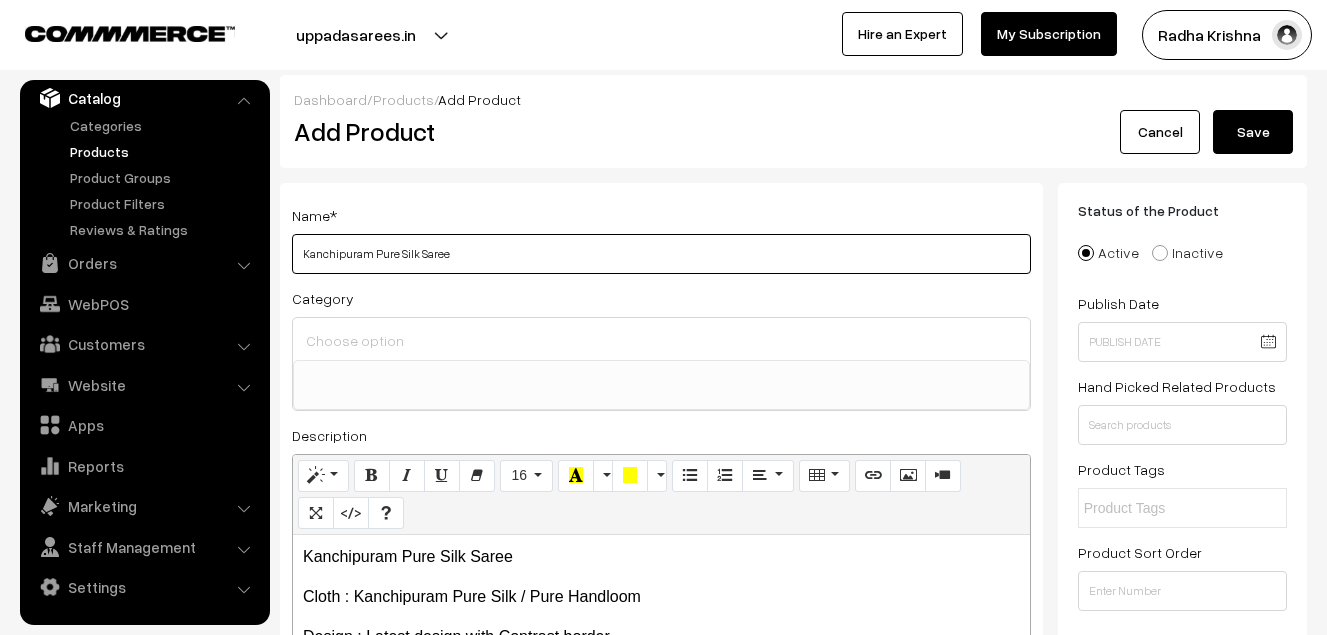 type on "Kanchipuram Pure Silk Saree" 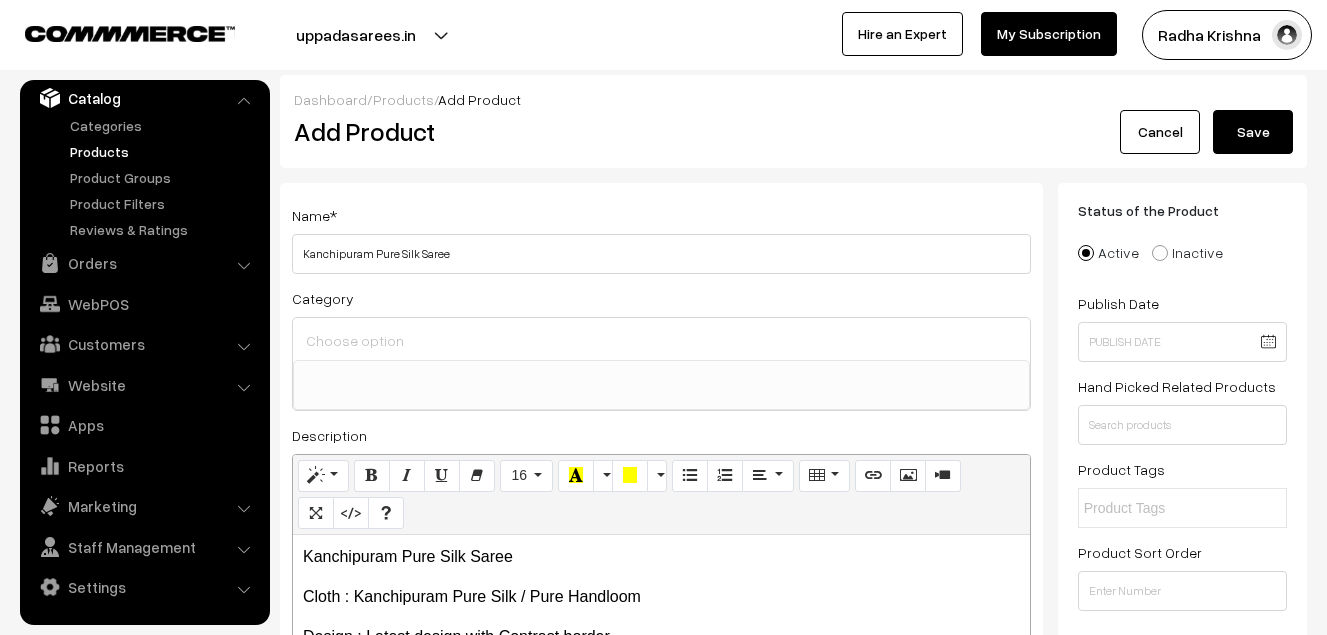 click at bounding box center (661, 339) 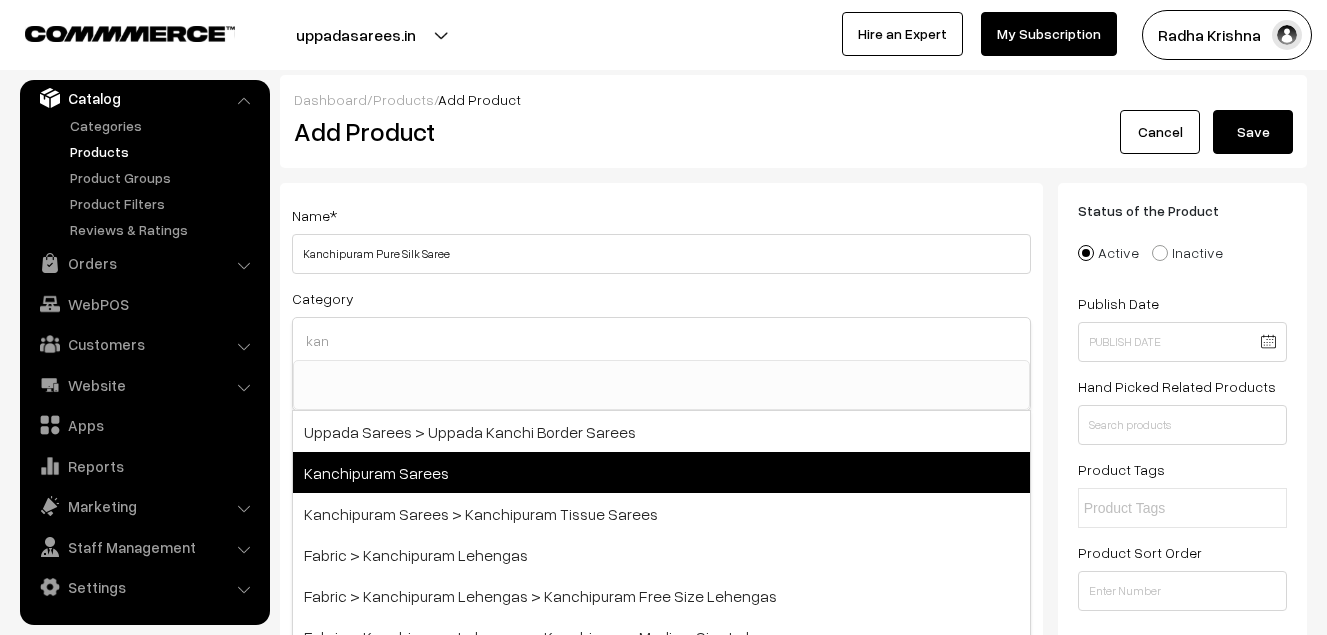 type on "kan" 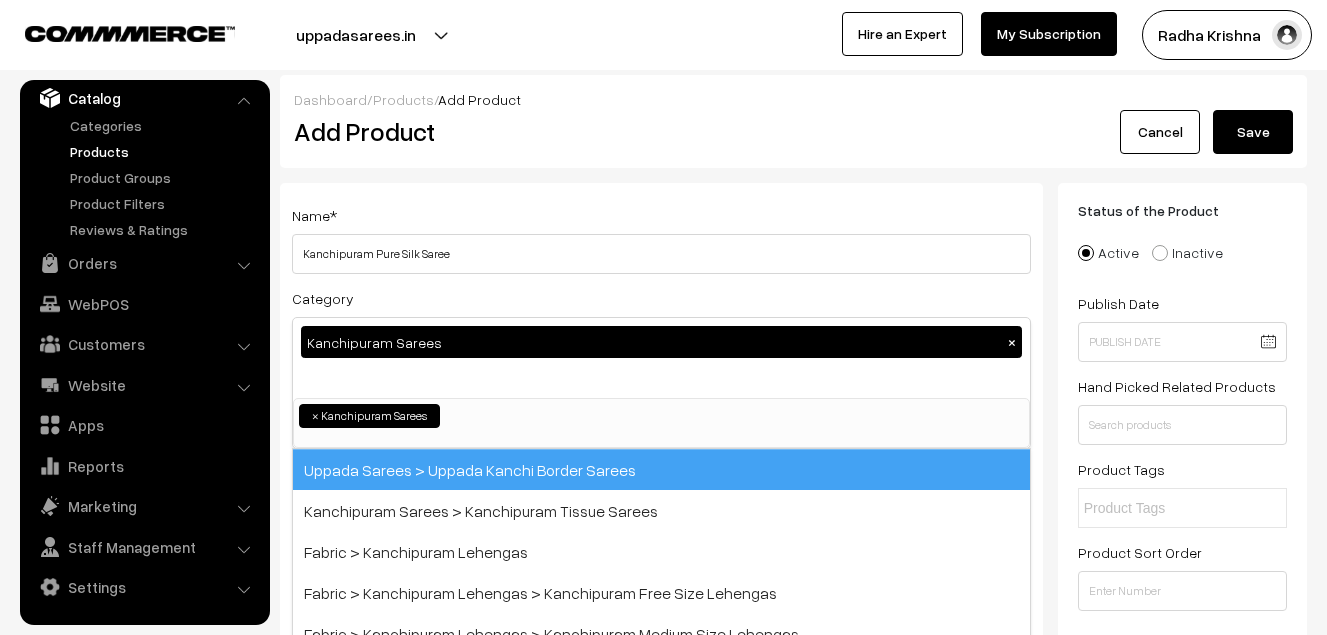 scroll, scrollTop: 340, scrollLeft: 0, axis: vertical 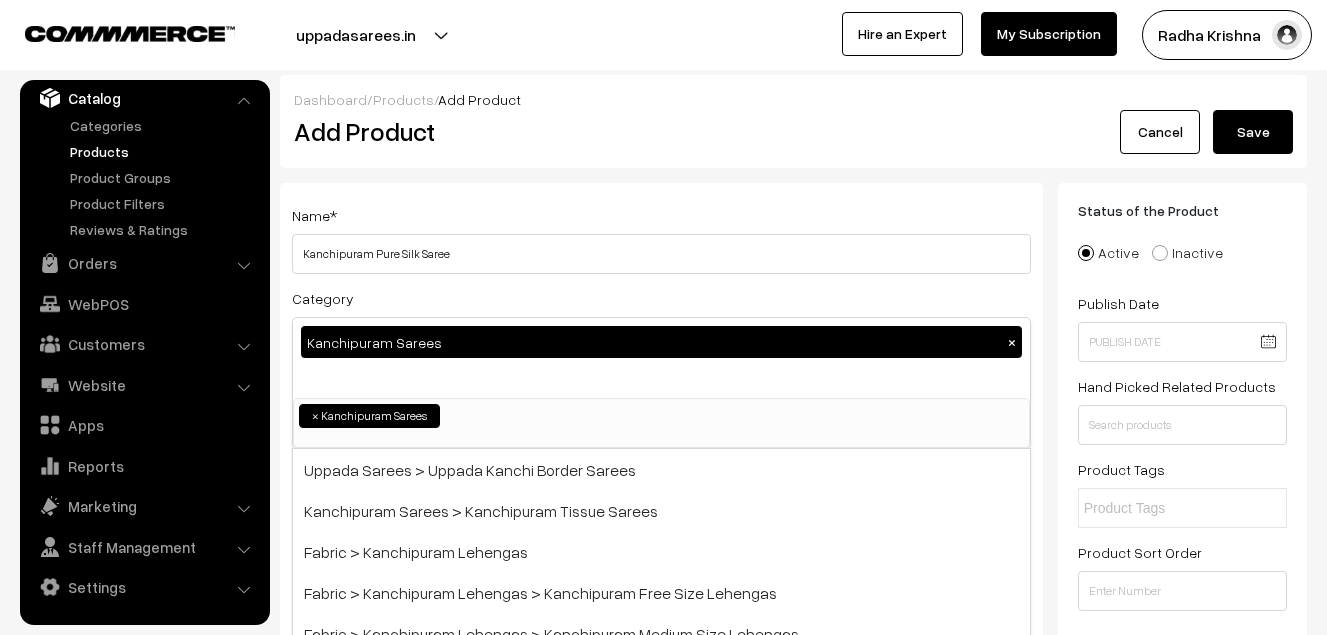 click on "Name  *
Kanchipuram Pure Silk Saree
Category
Kanchipuram Sarees ×
Uppada Sarees
Uppada Sarees > Uppada Plain Sarees
Uppada Sarees > Uppada Butta Sarees
Uppada Sarees > Uppada Pochampally Border Sarees
Uppada Sarees > Uppada Big Border Sarees
Uppada Sarees > Uppada Small Border Sarees
Uppada Sarees > Uppada Jamdani Sarees Ikkat Sarees ×" at bounding box center (661, 524) 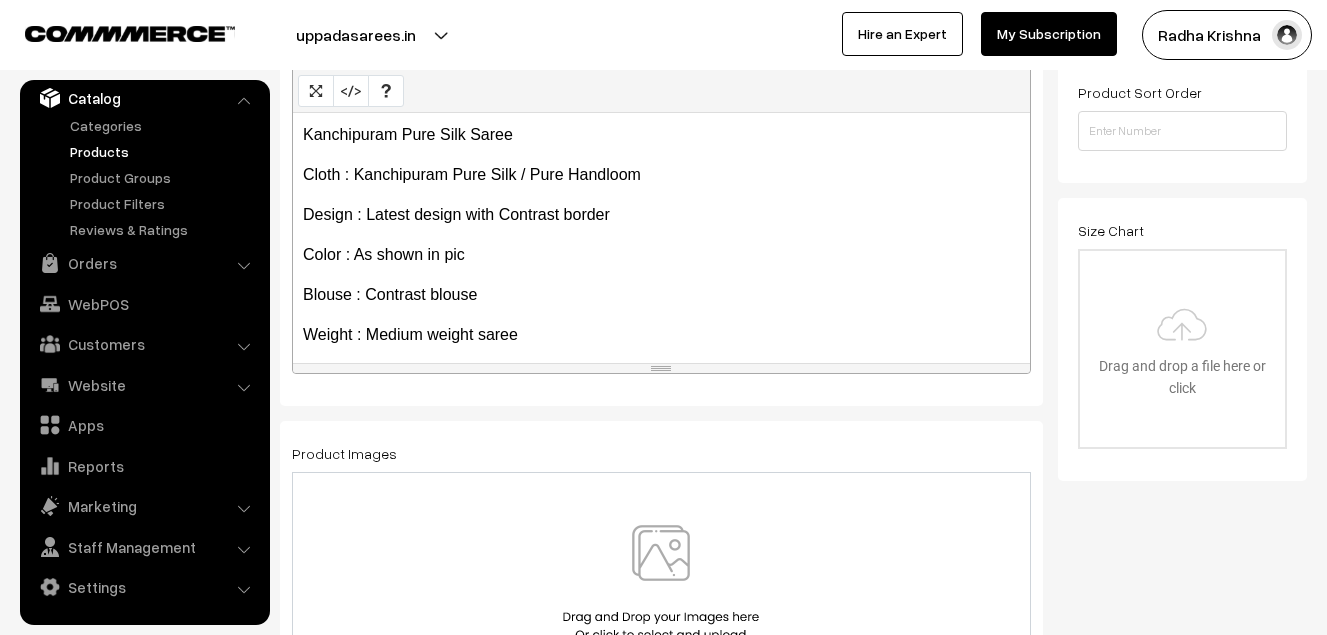scroll, scrollTop: 500, scrollLeft: 0, axis: vertical 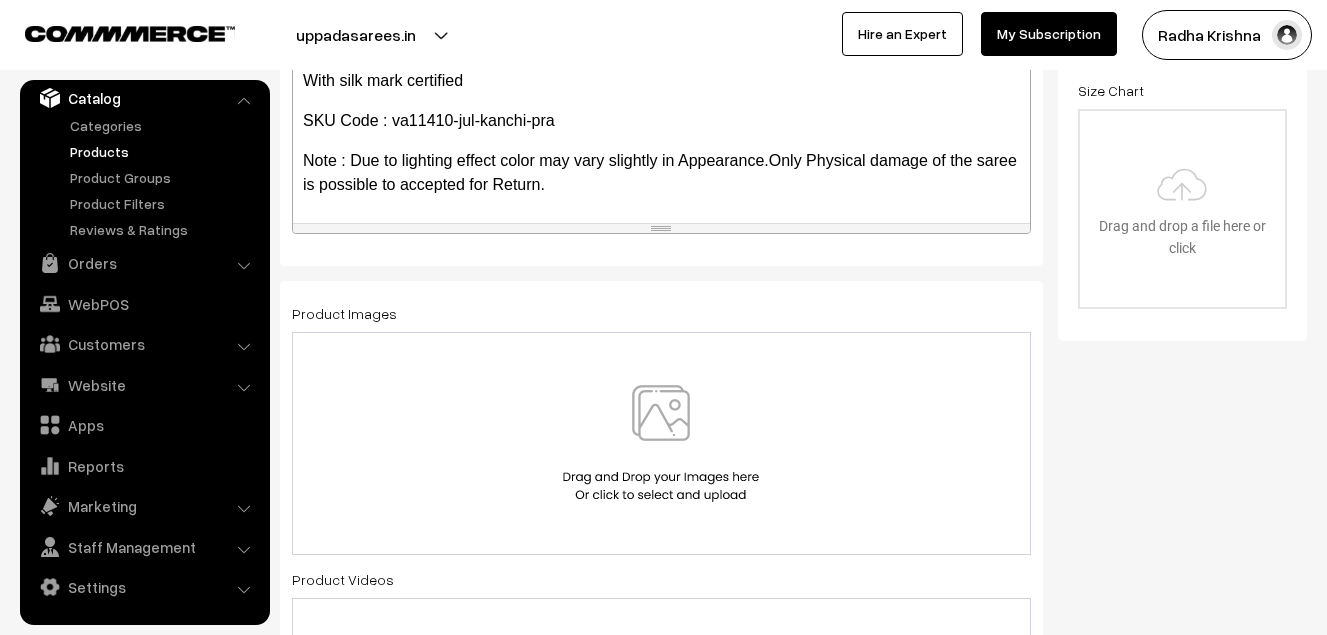 click at bounding box center (661, 443) 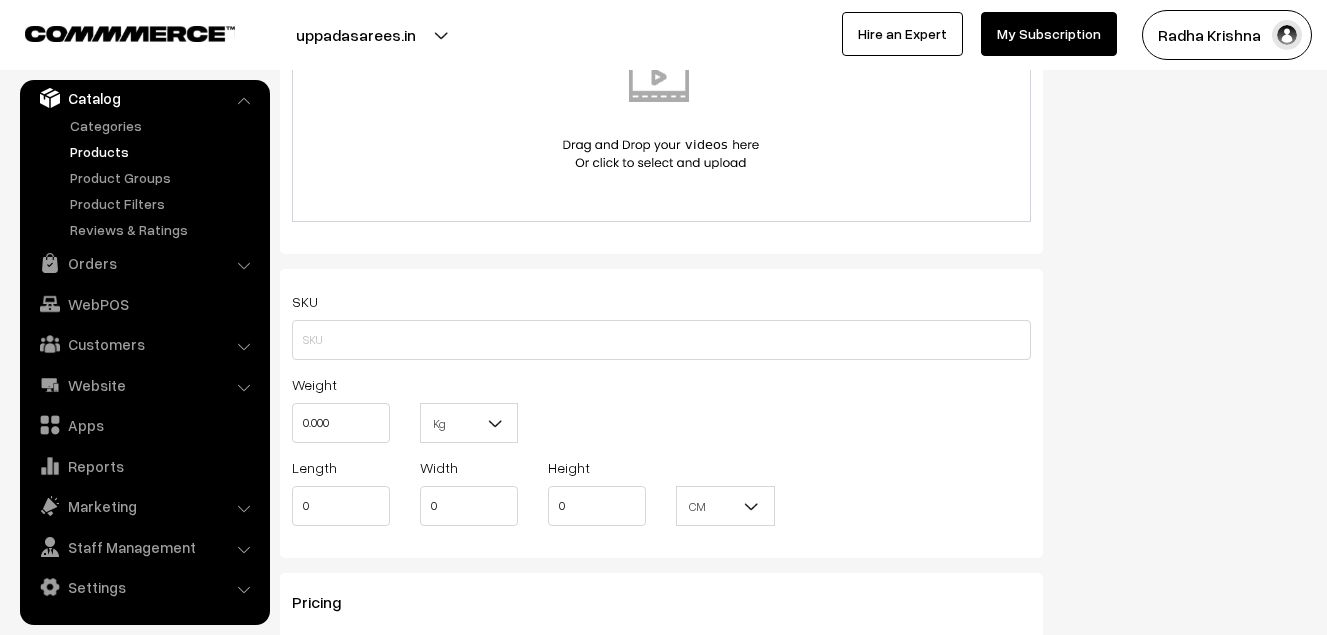 scroll, scrollTop: 1200, scrollLeft: 0, axis: vertical 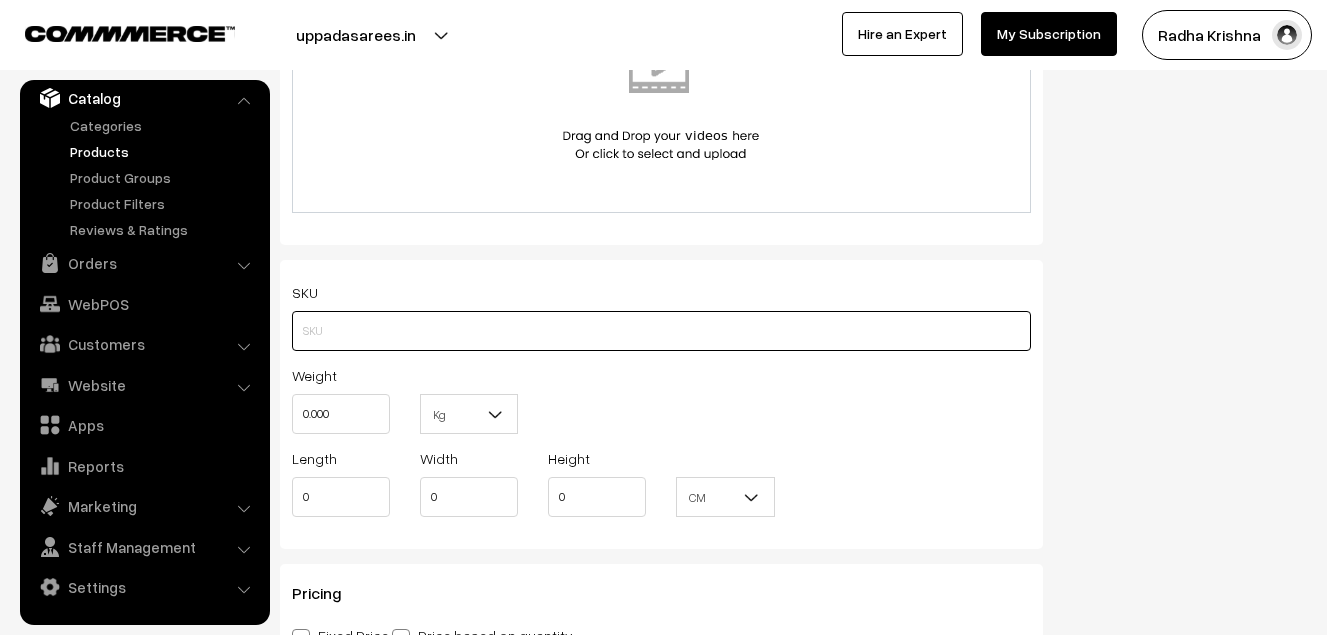 click at bounding box center (661, 331) 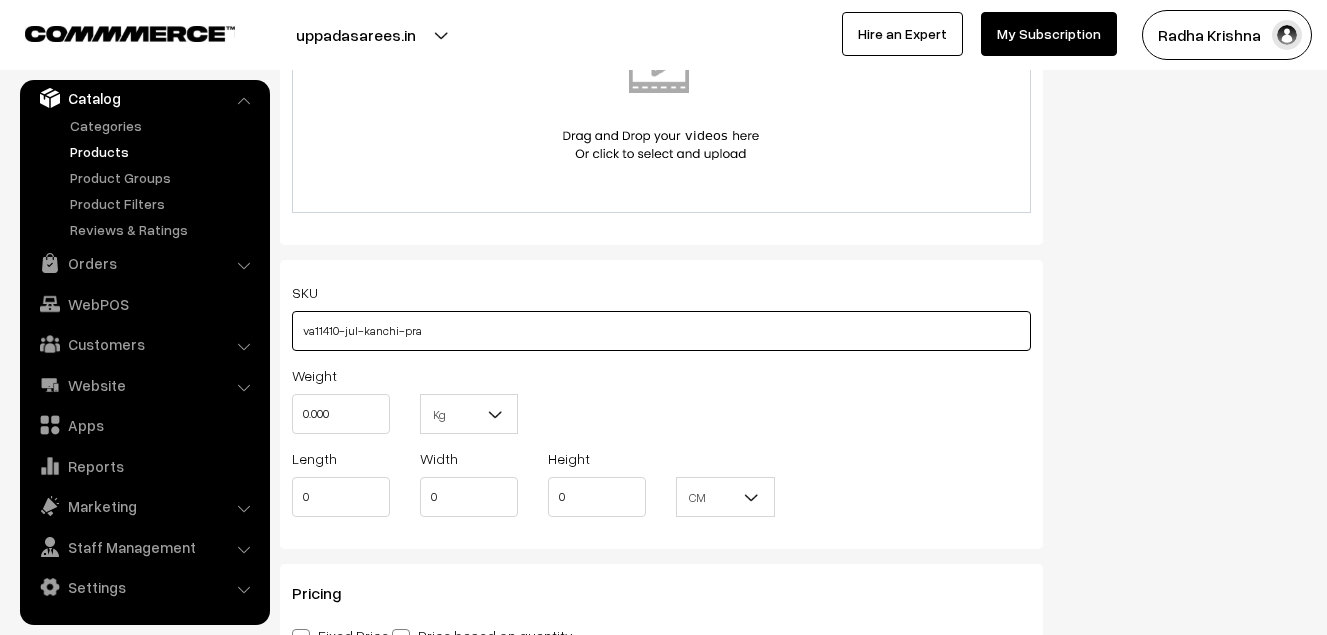 type on "va11410-jul-kanchi-pra" 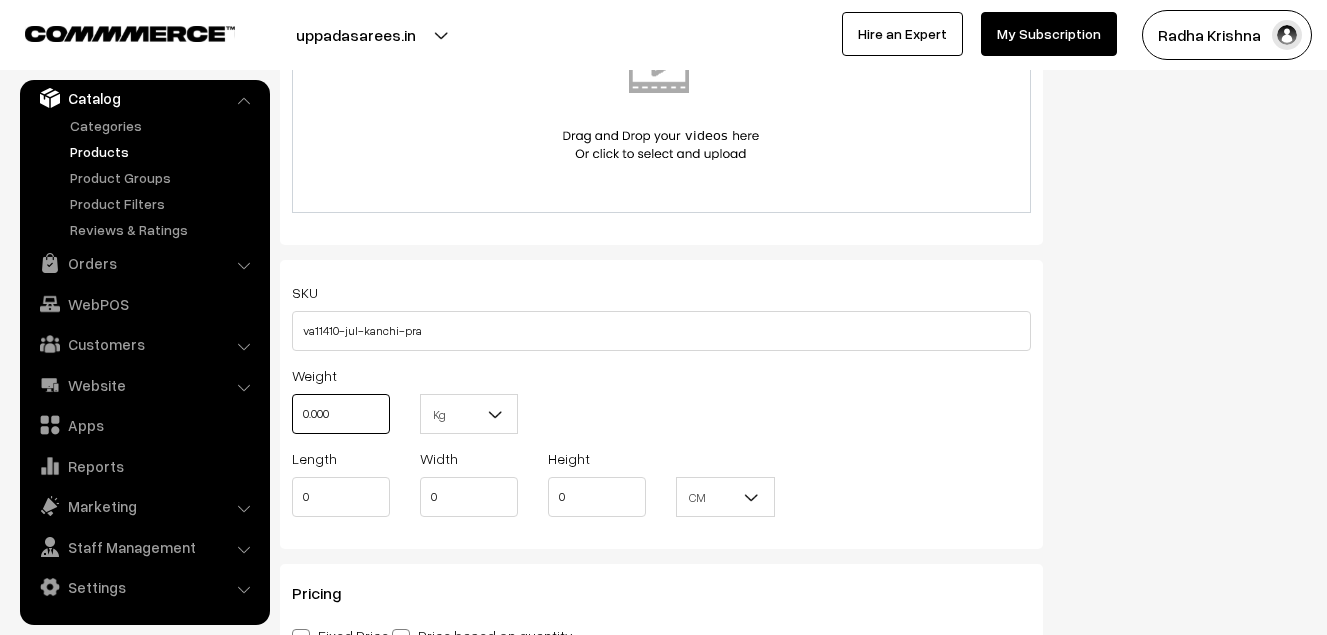 click on "0.000" at bounding box center [341, 414] 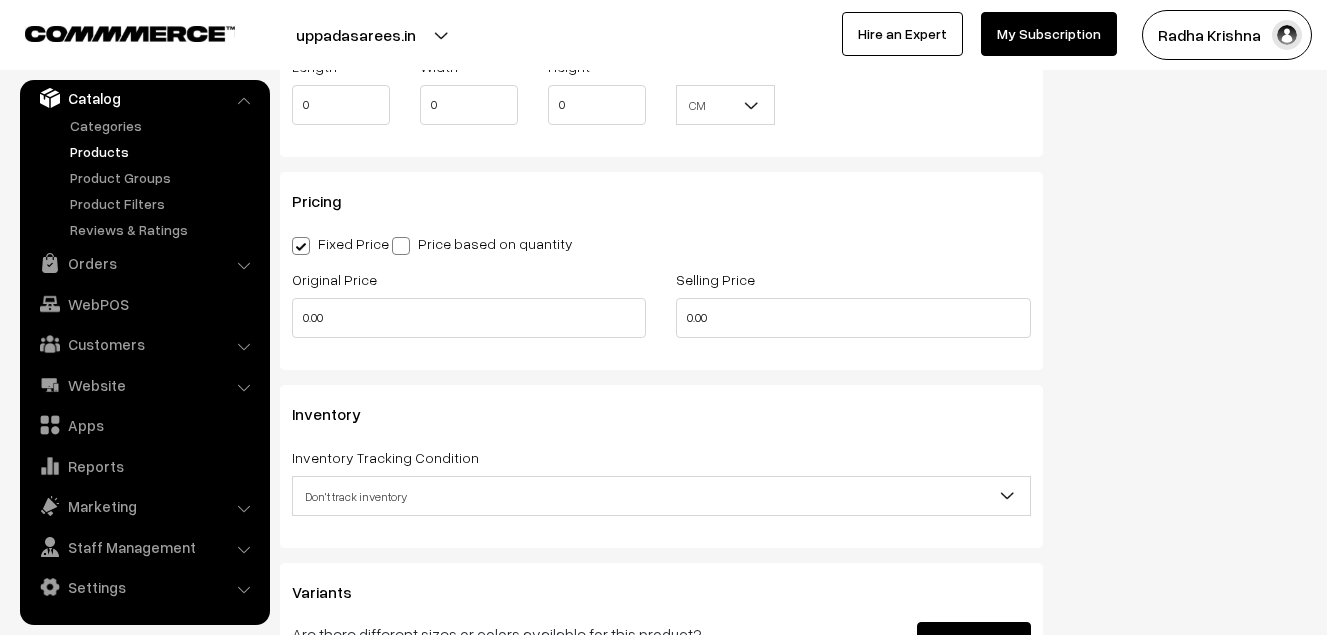 scroll, scrollTop: 1600, scrollLeft: 0, axis: vertical 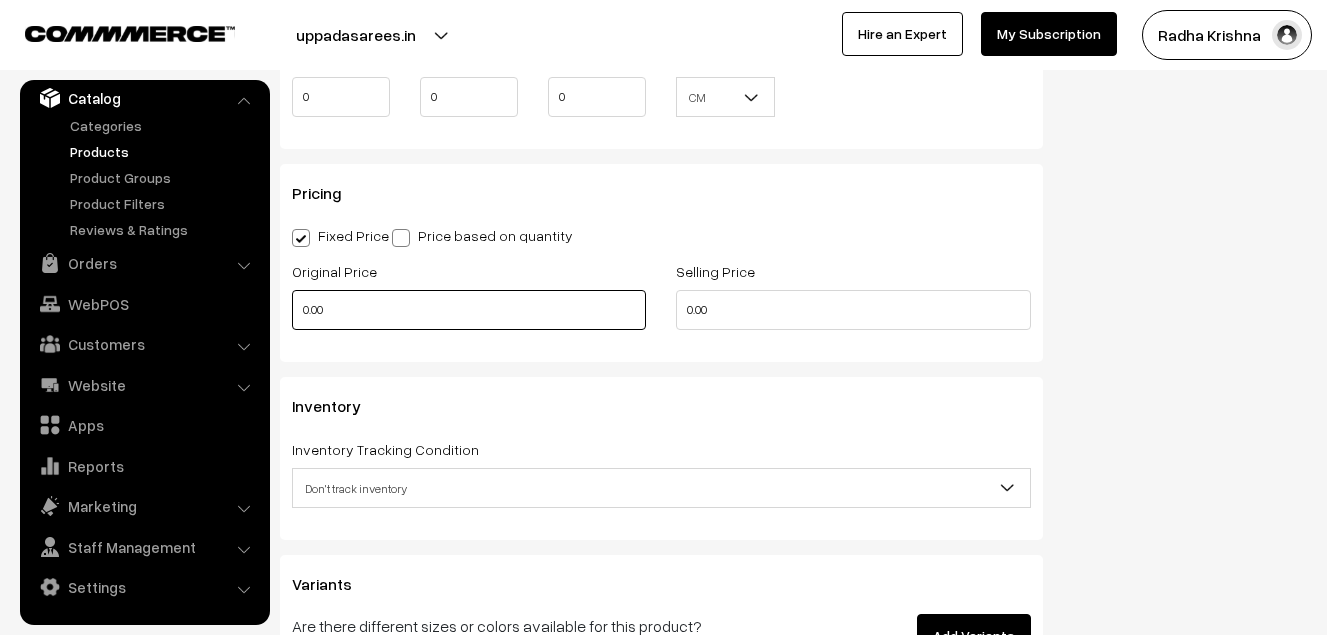 type on "0.80" 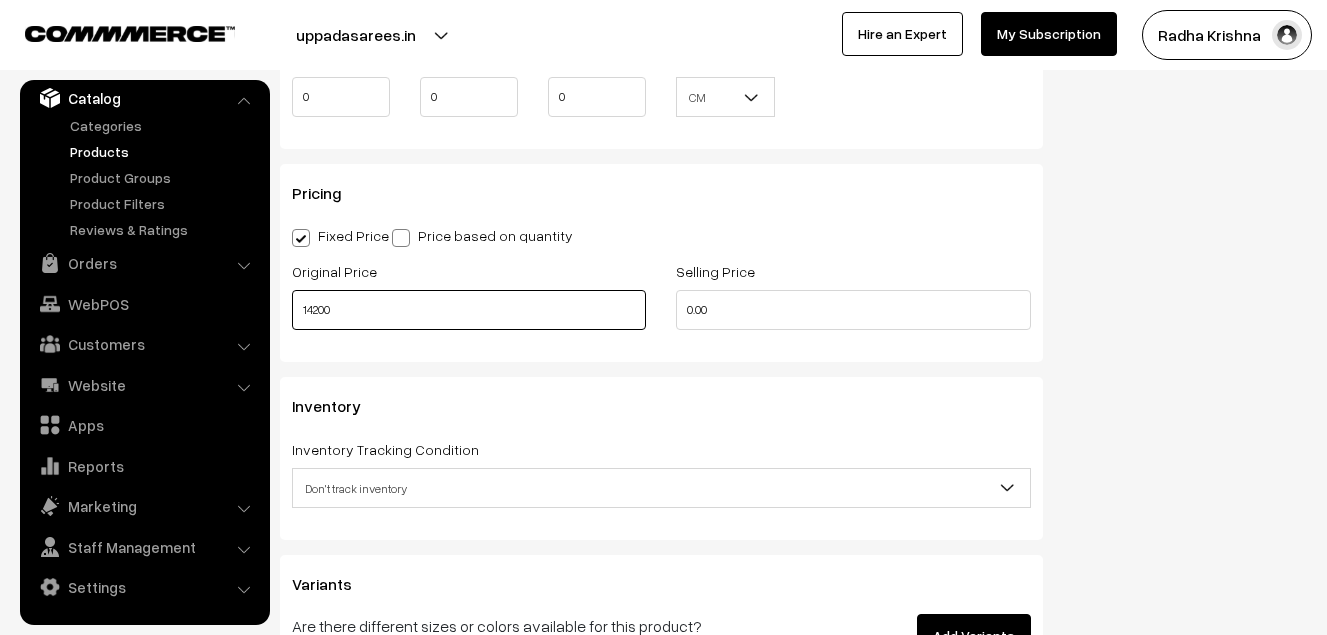 type on "14200" 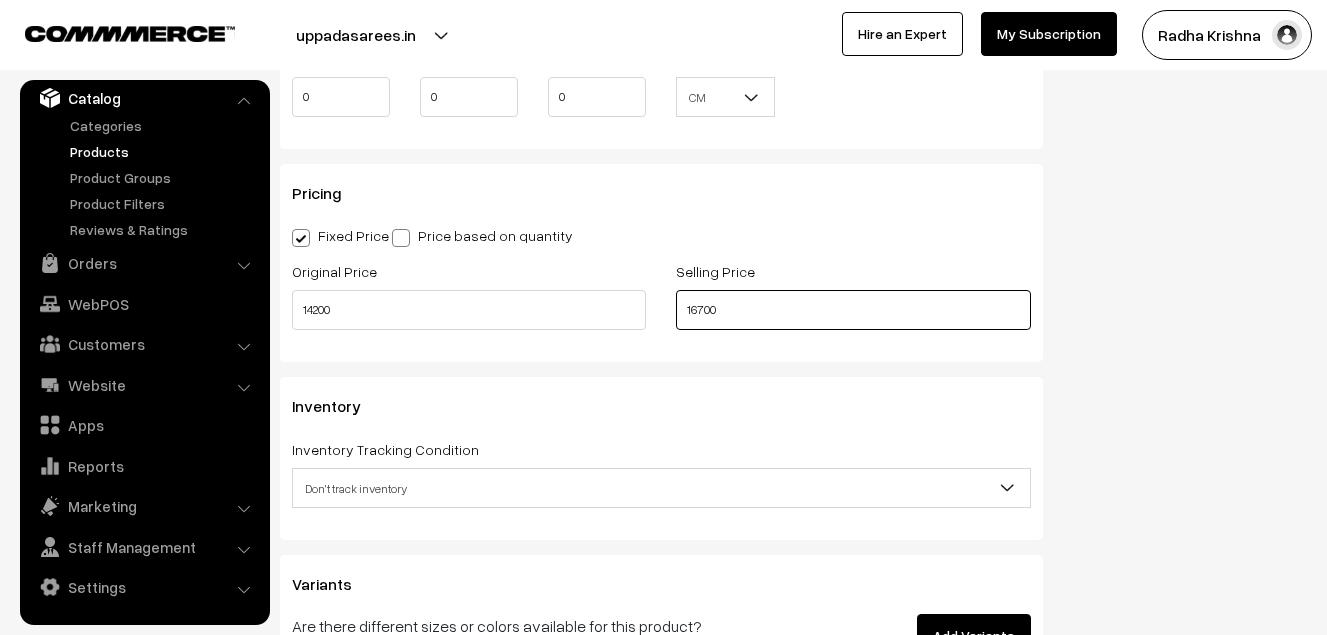 type on "16700" 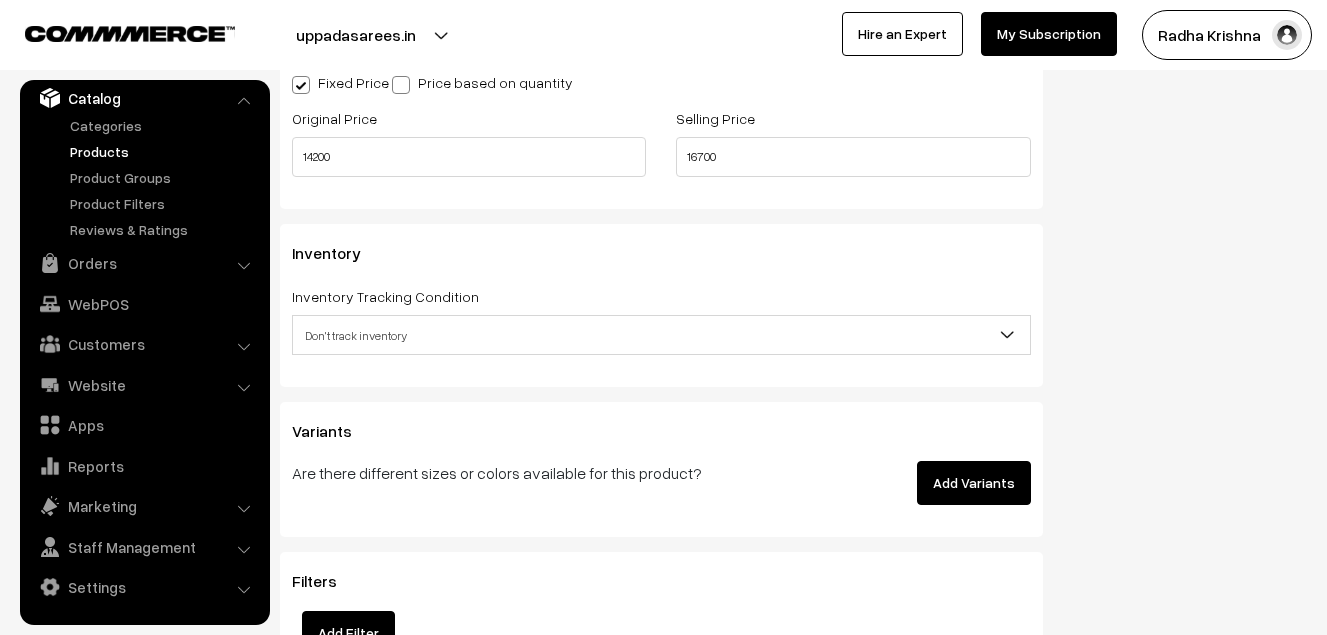 scroll, scrollTop: 1800, scrollLeft: 0, axis: vertical 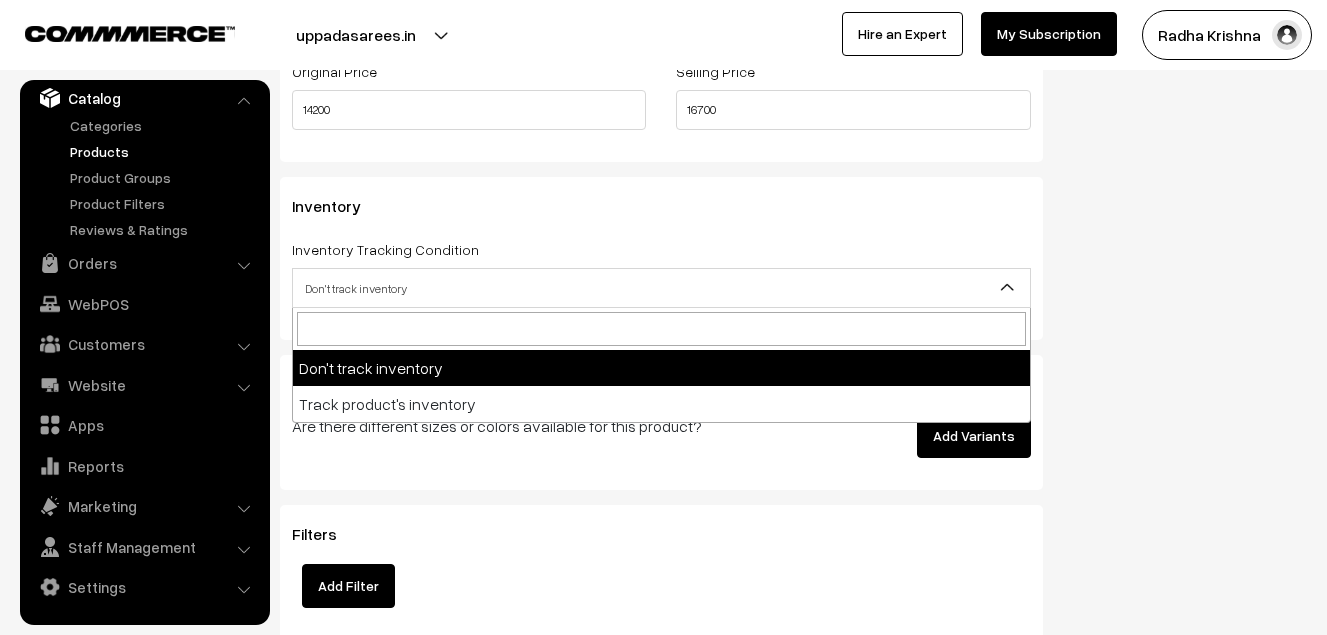 click on "Don't track inventory" at bounding box center [661, 288] 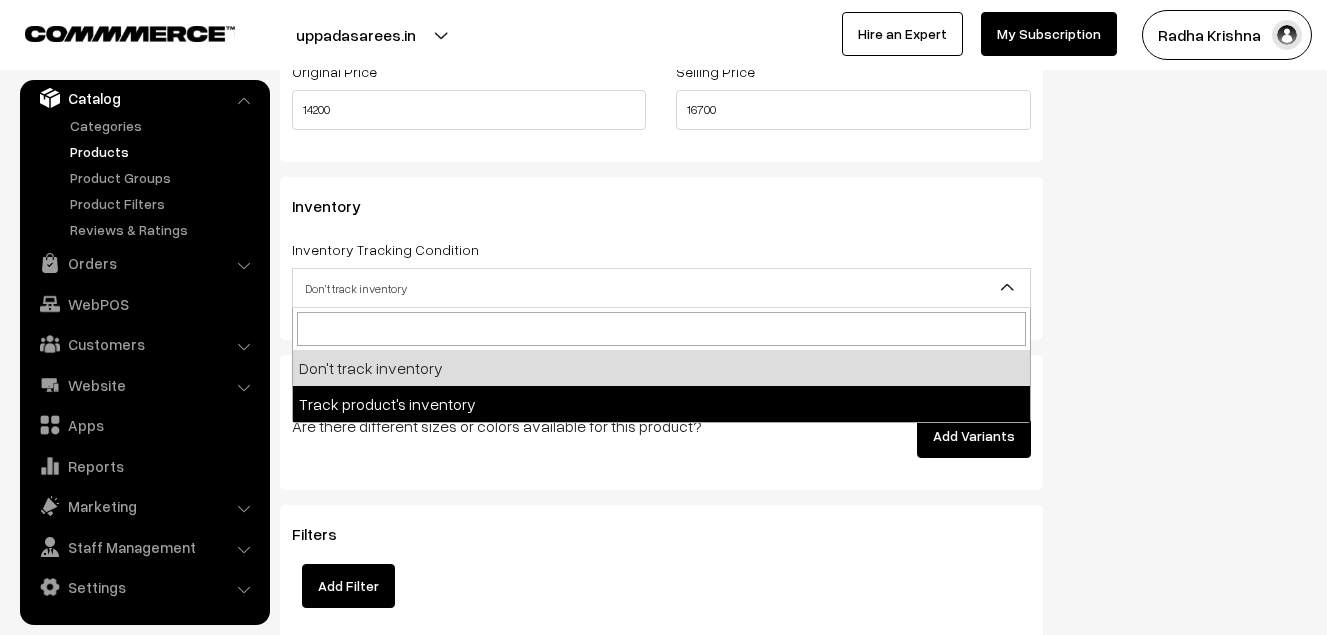 select on "2" 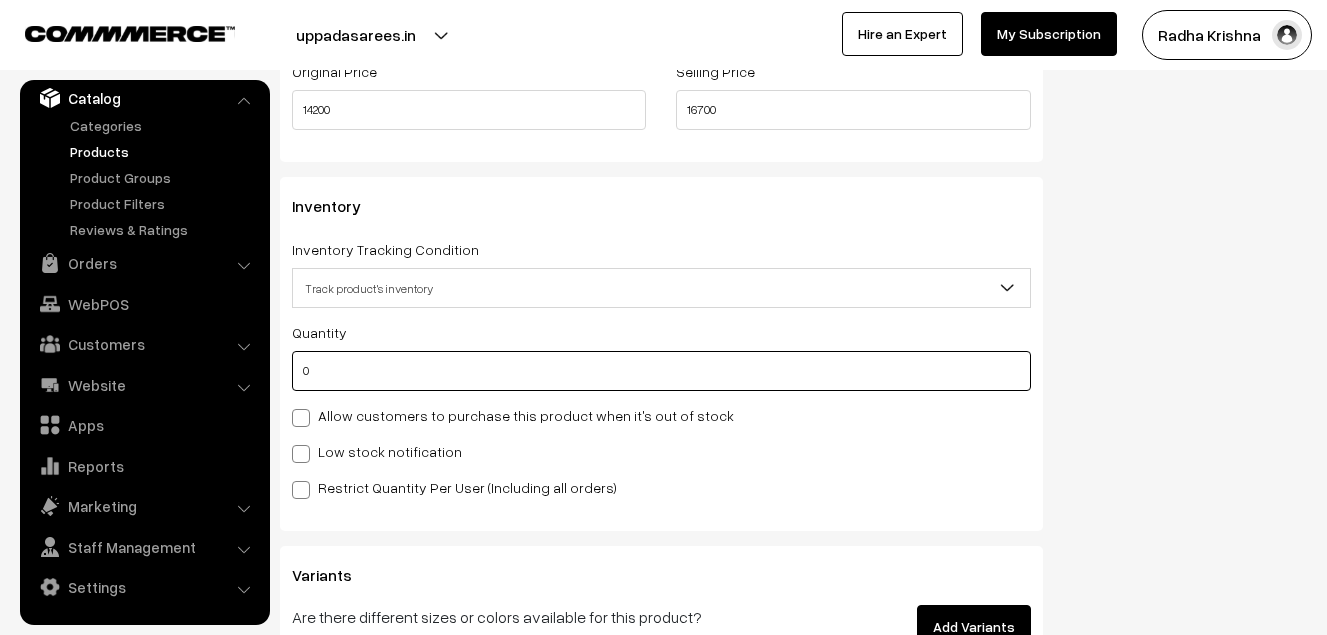 click on "0" at bounding box center (661, 371) 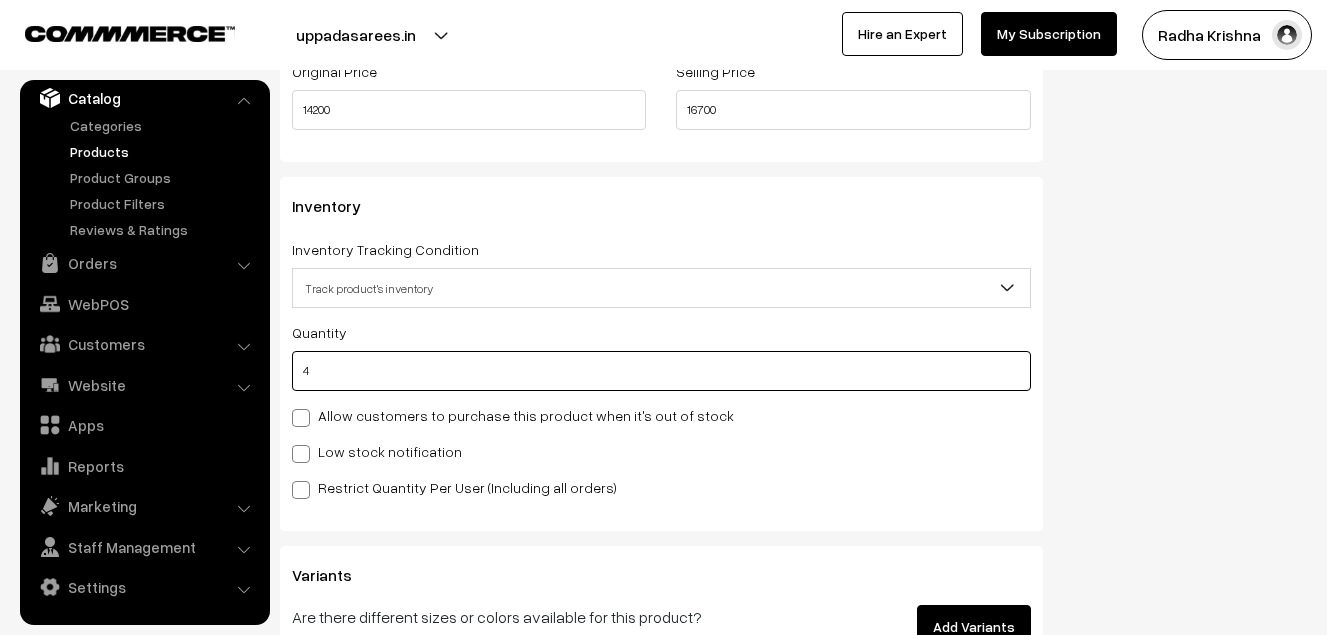 type on "4" 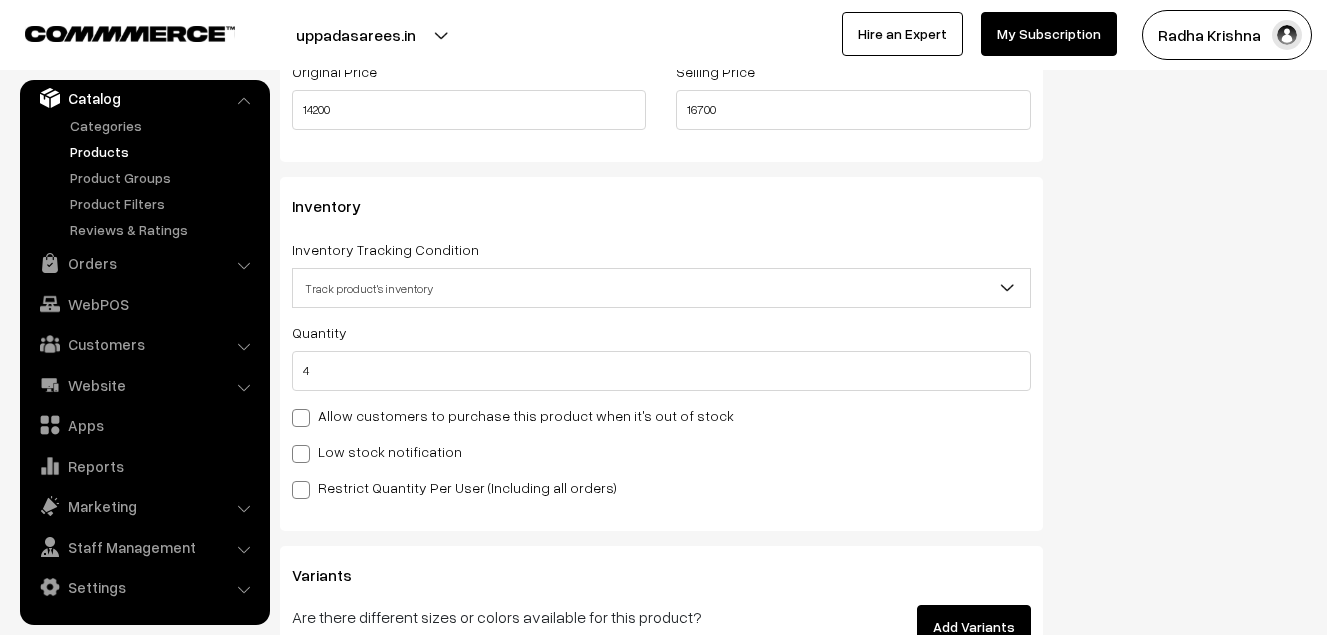 click on "Low stock notification" at bounding box center [377, 451] 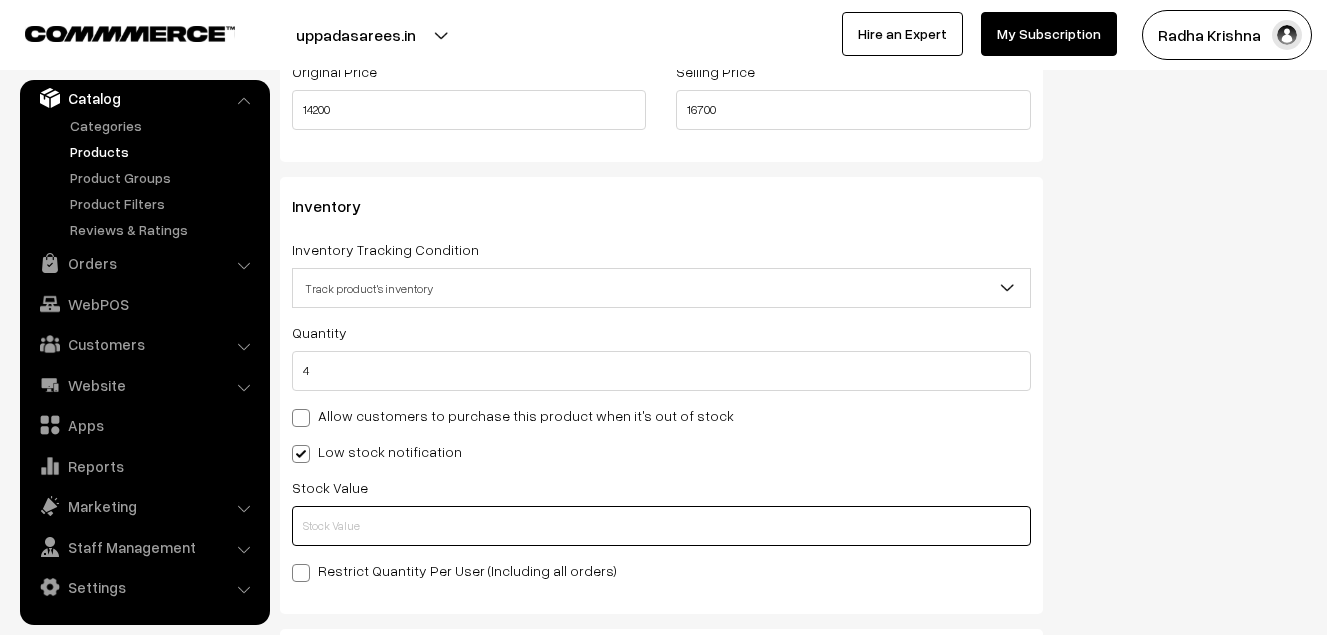 click at bounding box center [661, 526] 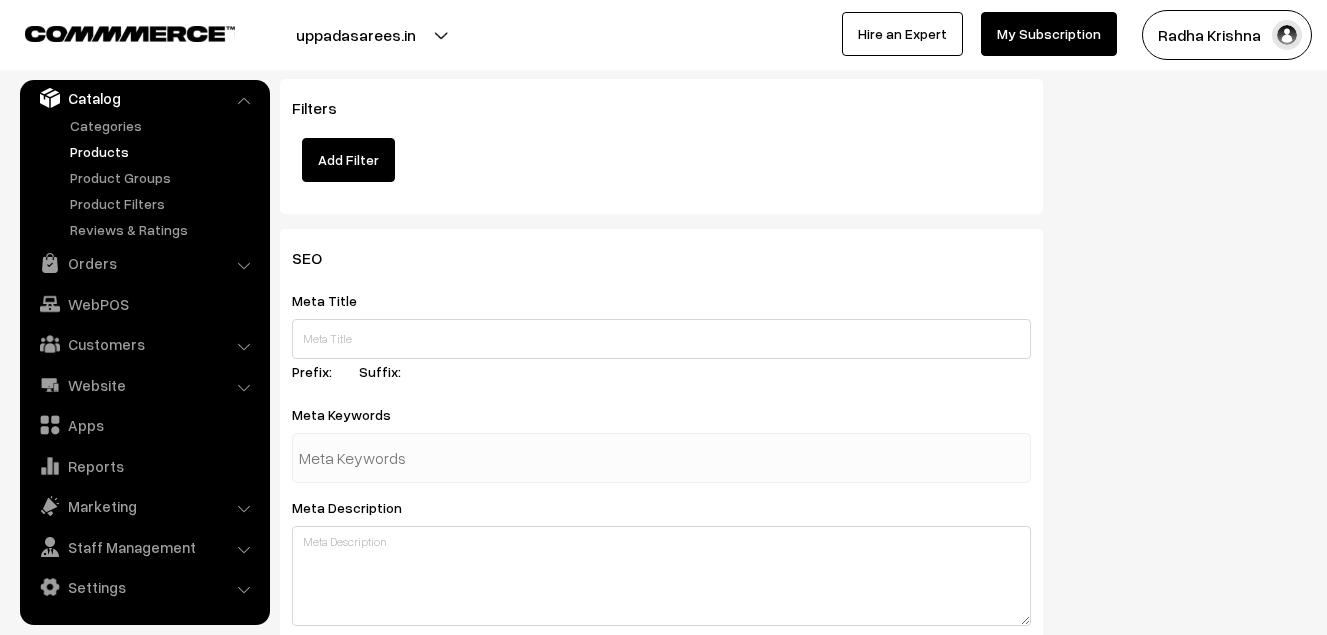 scroll, scrollTop: 2983, scrollLeft: 0, axis: vertical 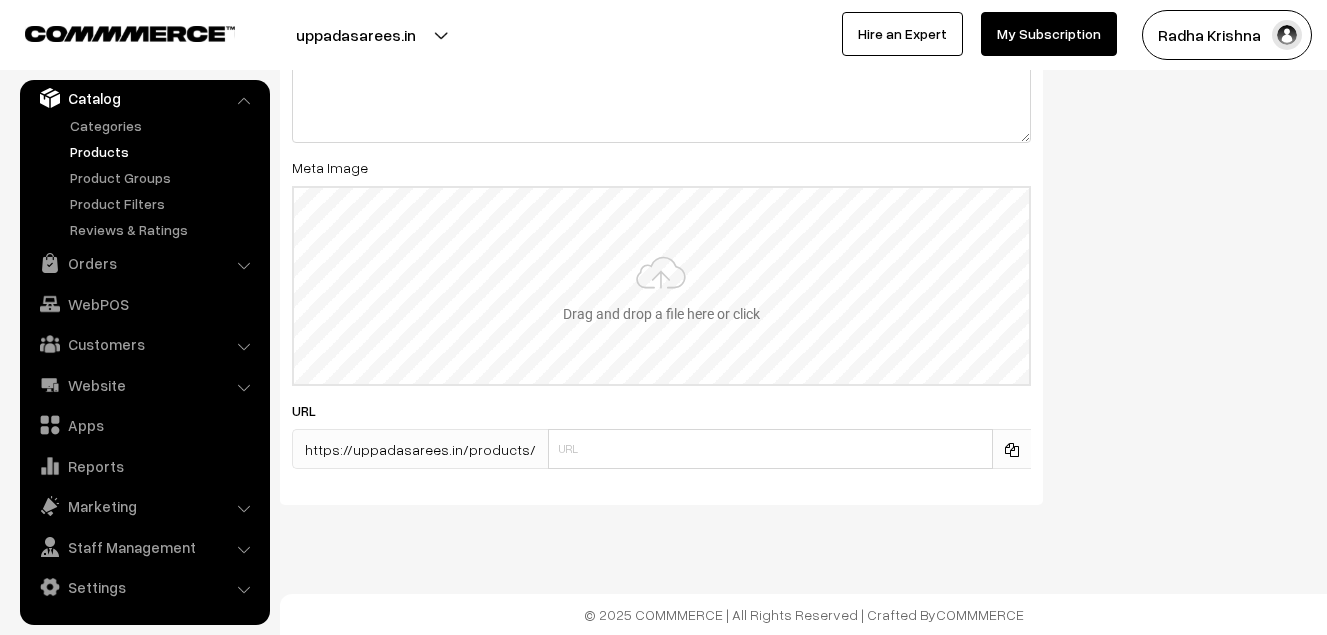 type on "2" 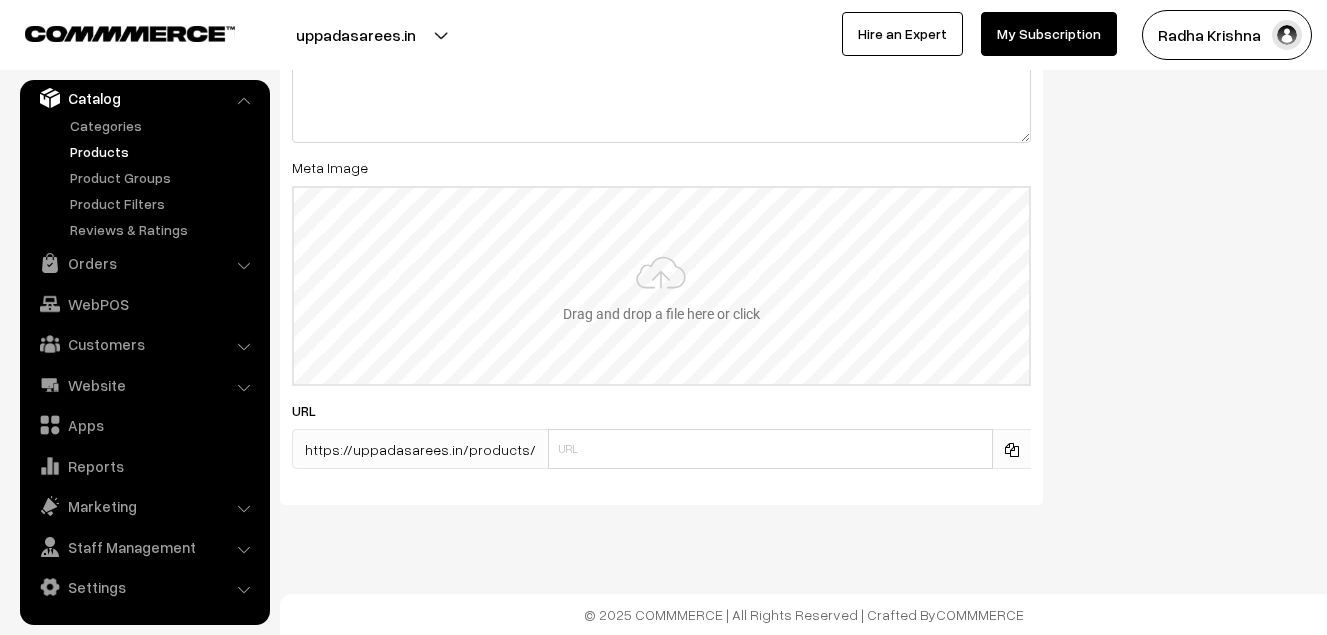 click at bounding box center (661, 286) 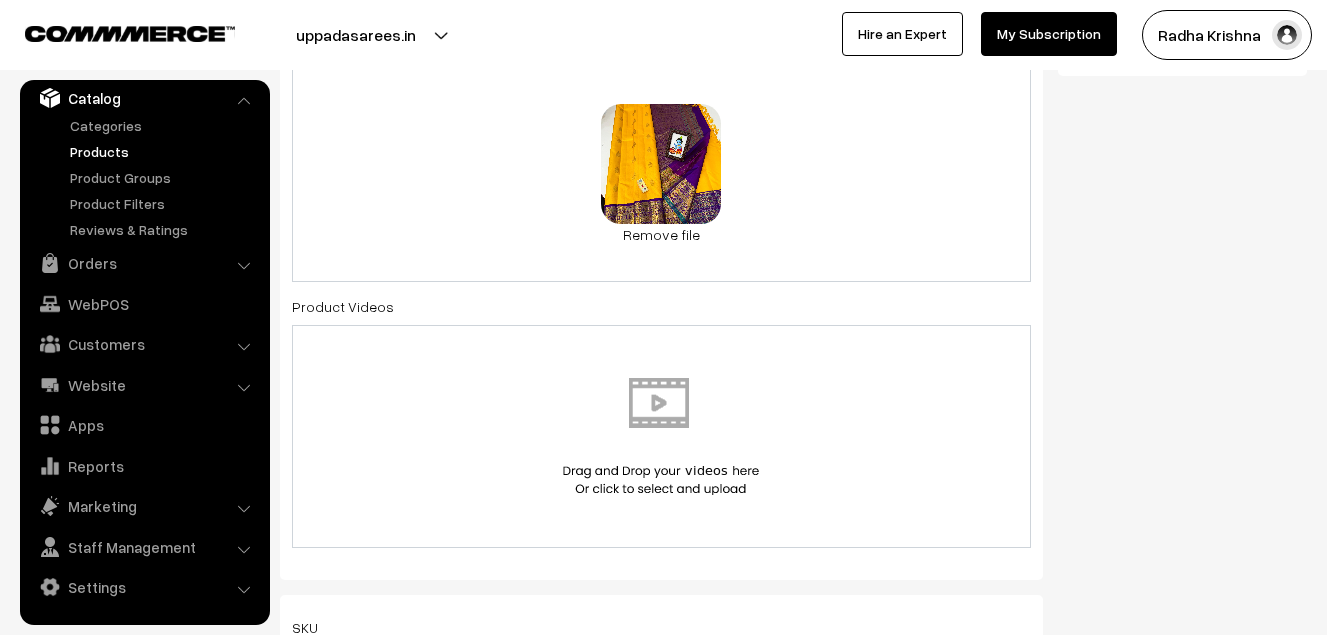 scroll, scrollTop: 0, scrollLeft: 0, axis: both 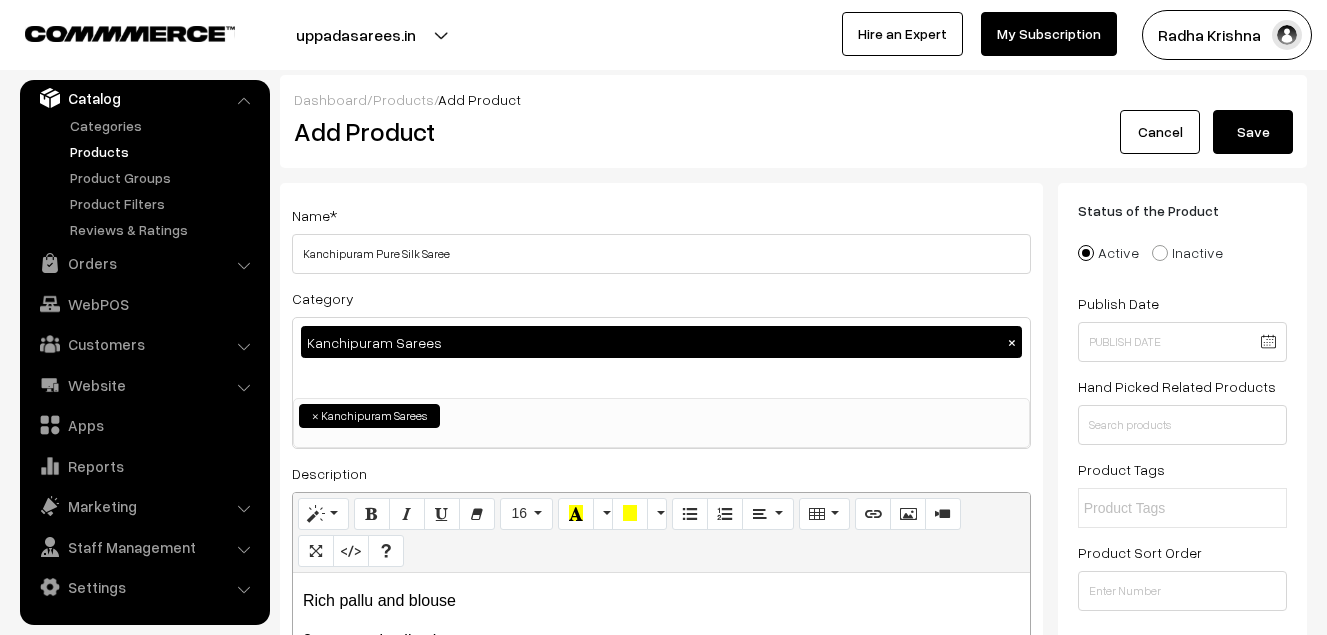 click on "Save" at bounding box center (1253, 132) 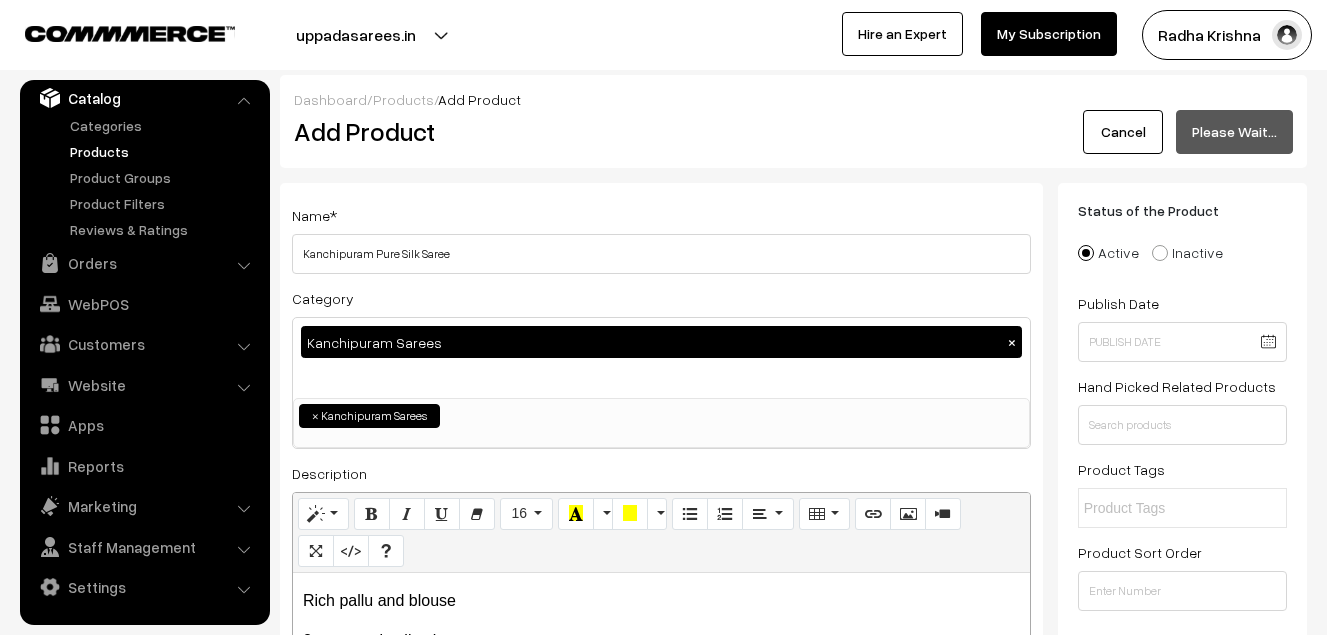 click on "Add Product" at bounding box center [665, 132] 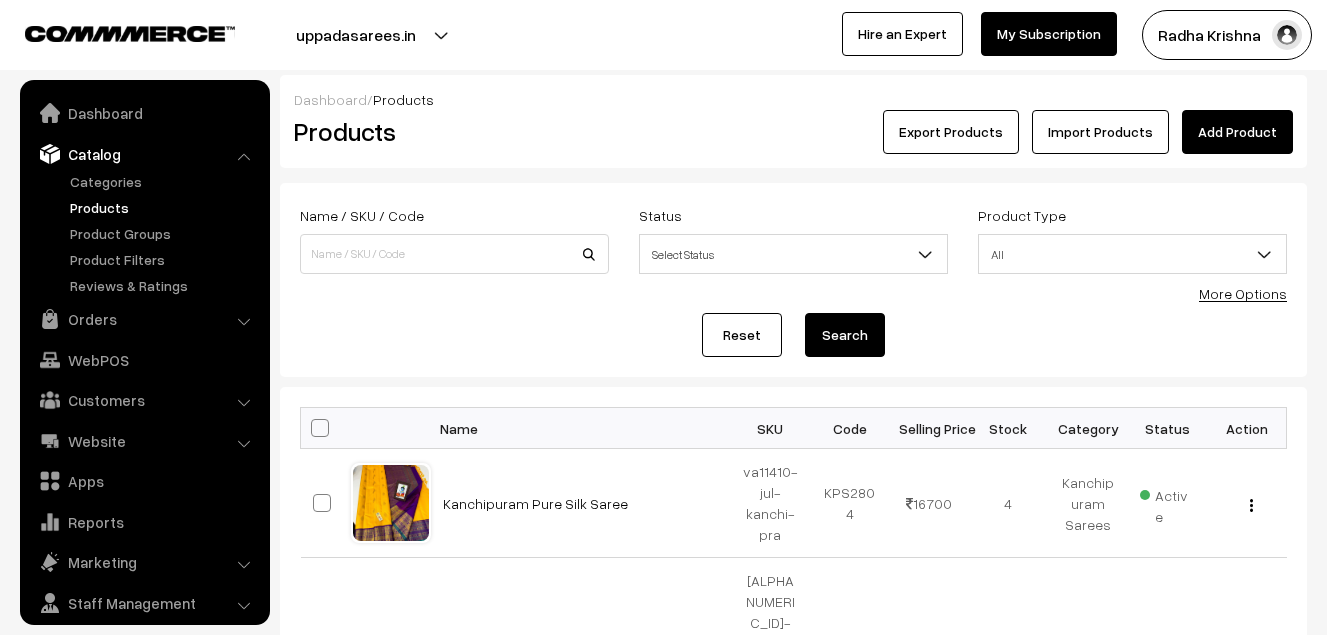 scroll, scrollTop: 0, scrollLeft: 0, axis: both 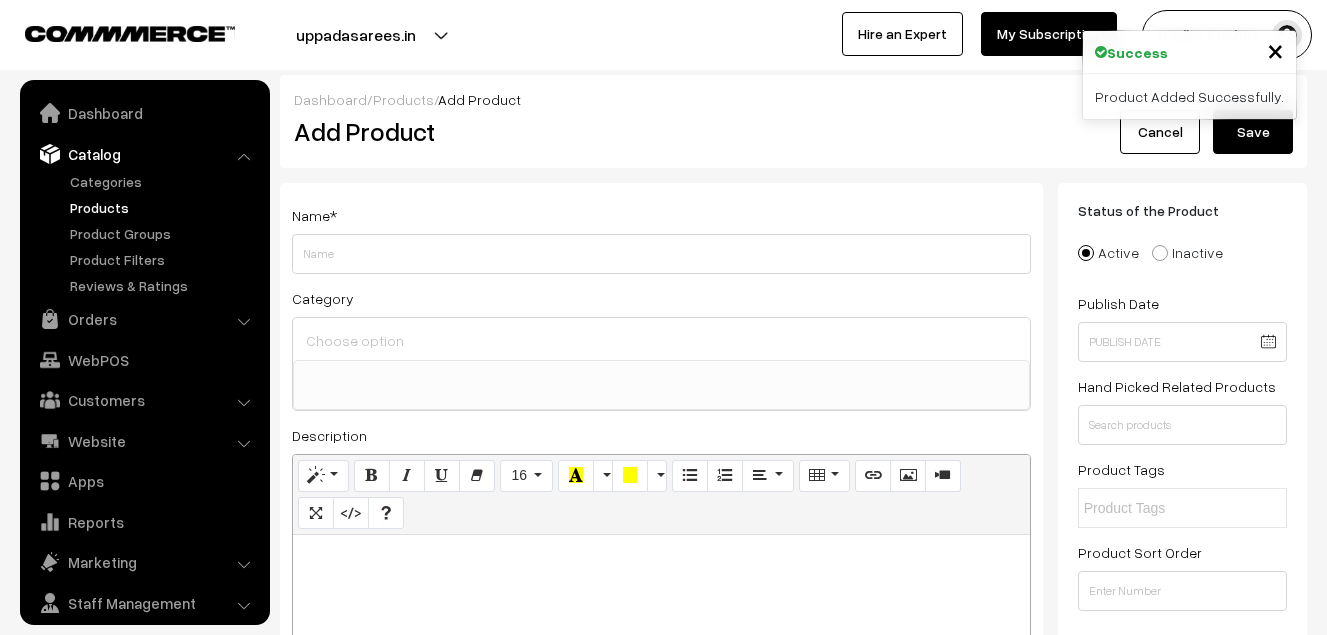 select 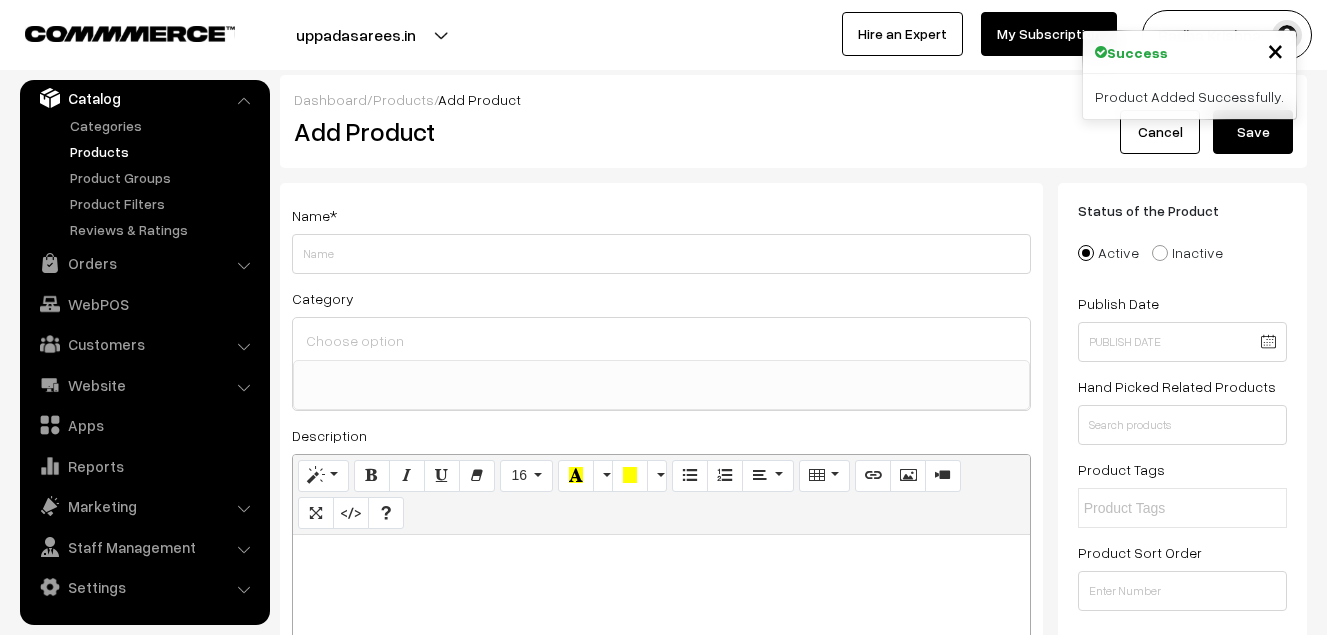 click at bounding box center [661, 557] 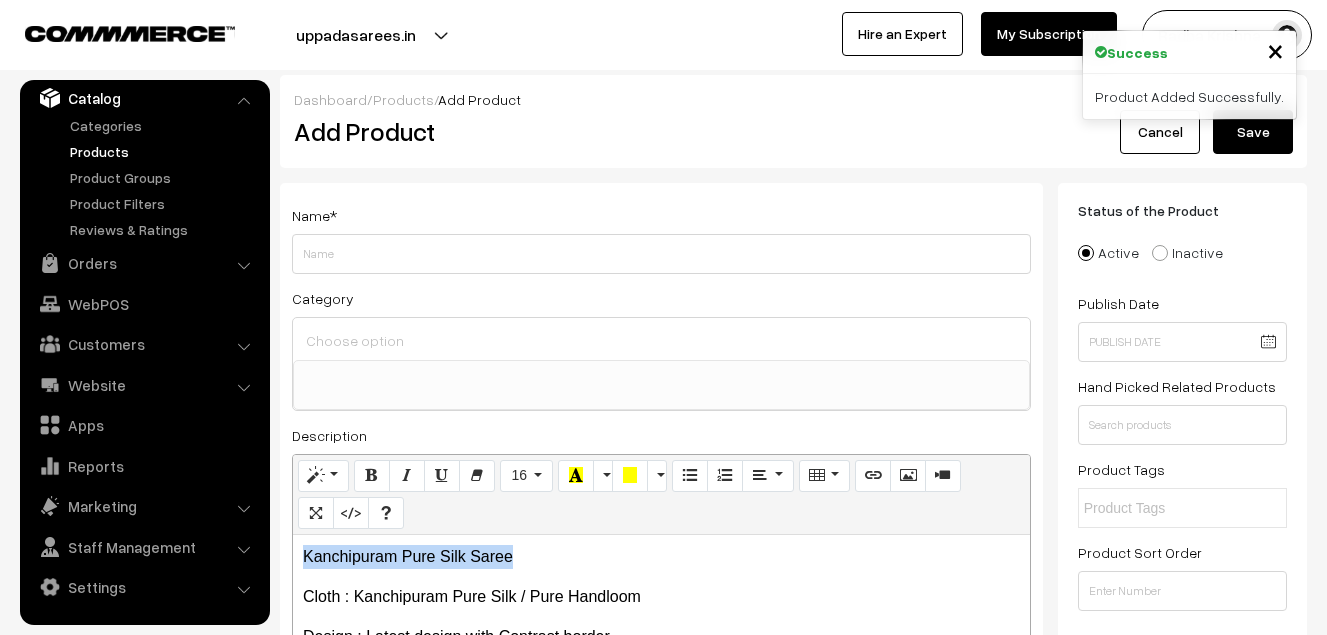 drag, startPoint x: 553, startPoint y: 551, endPoint x: 246, endPoint y: 555, distance: 307.02606 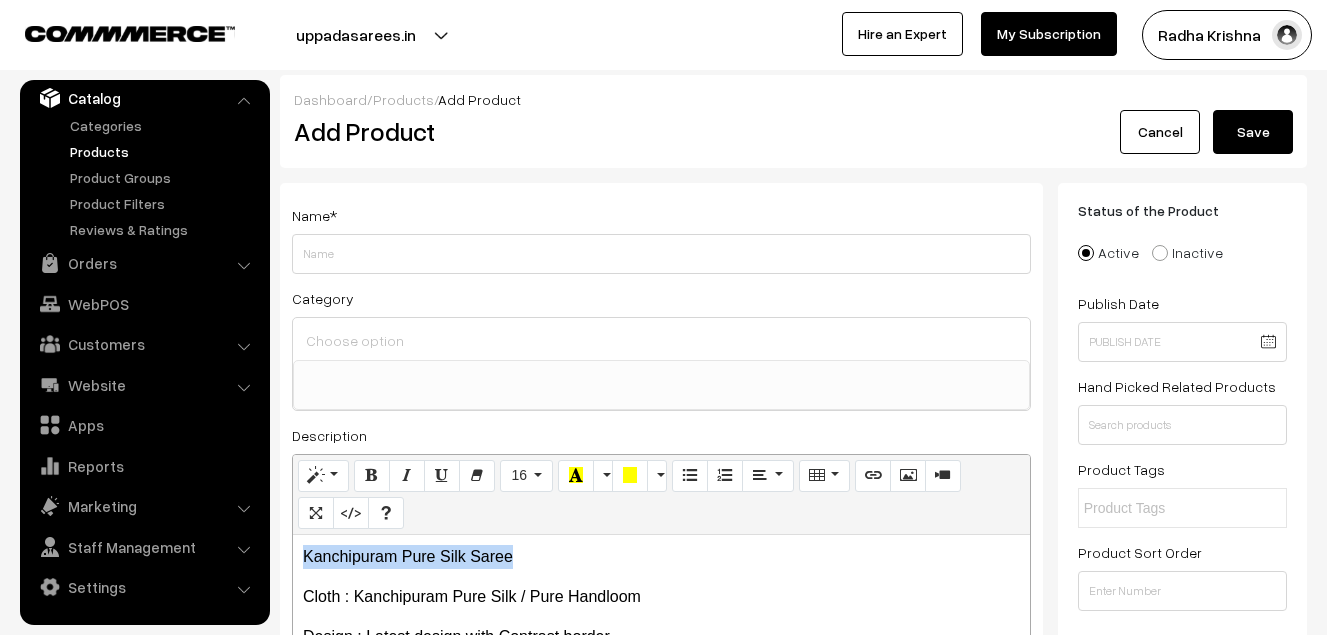 copy on "Kanchipuram Pure Silk Saree" 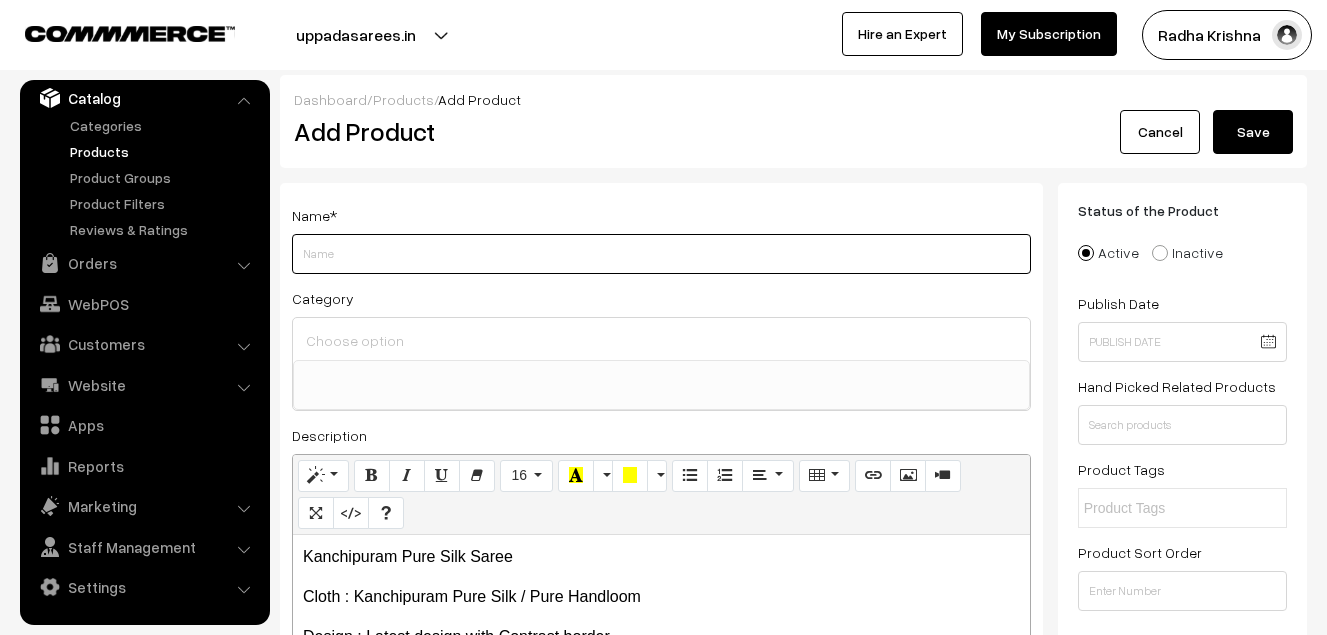 click on "Weight" at bounding box center (661, 254) 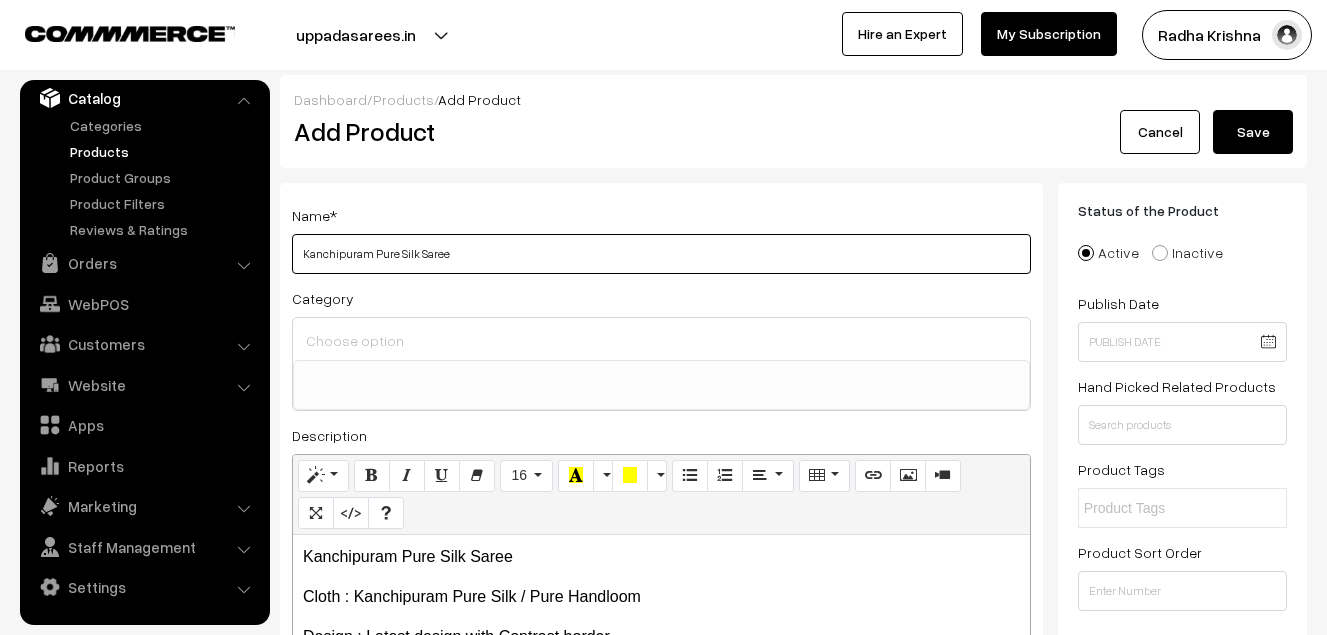 type on "Kanchipuram Pure Silk Saree" 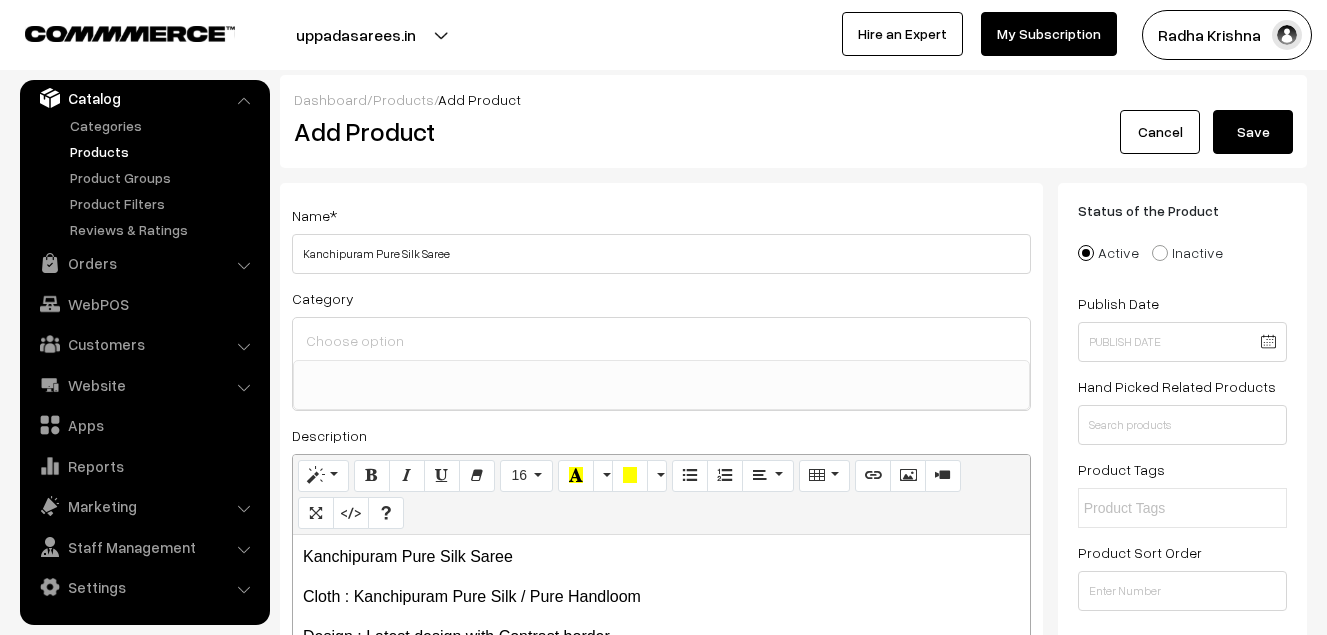 click at bounding box center [661, 339] 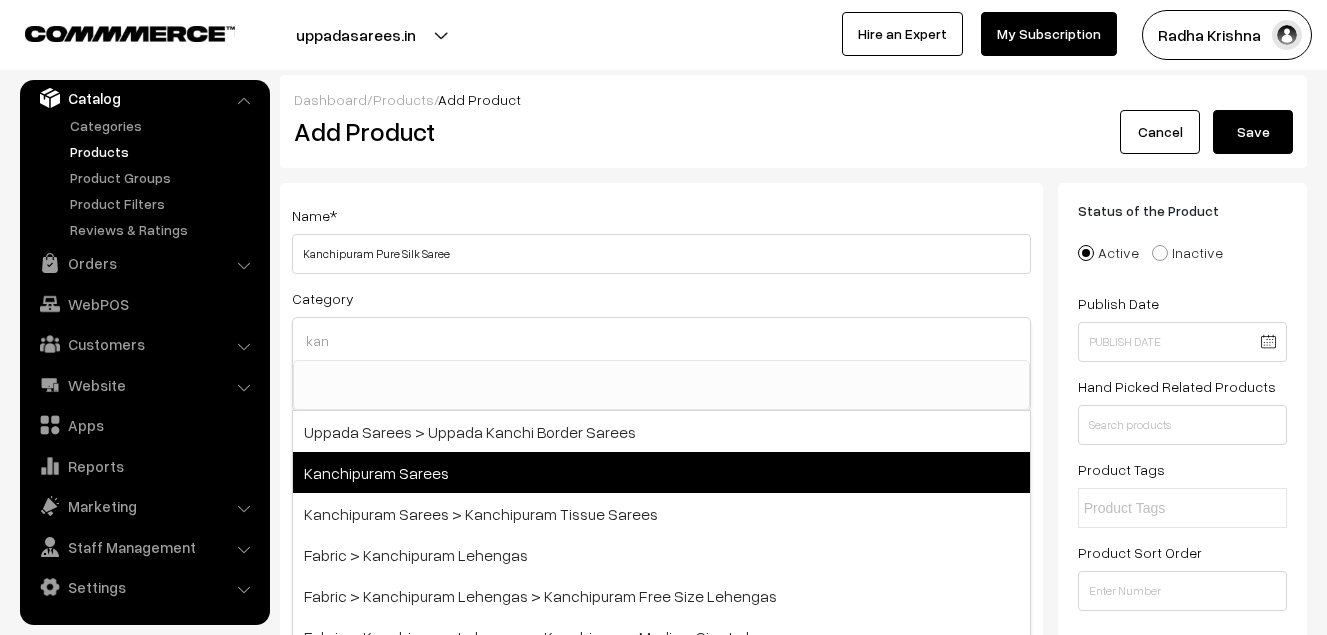 type on "kan" 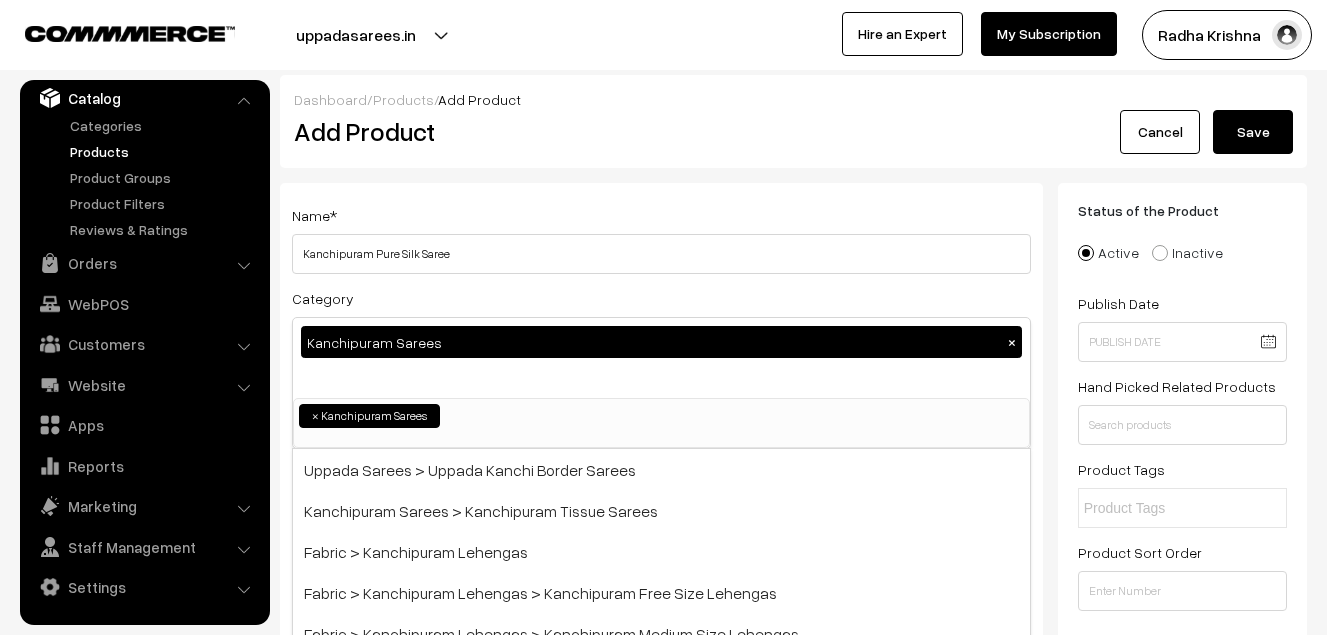 scroll, scrollTop: 340, scrollLeft: 0, axis: vertical 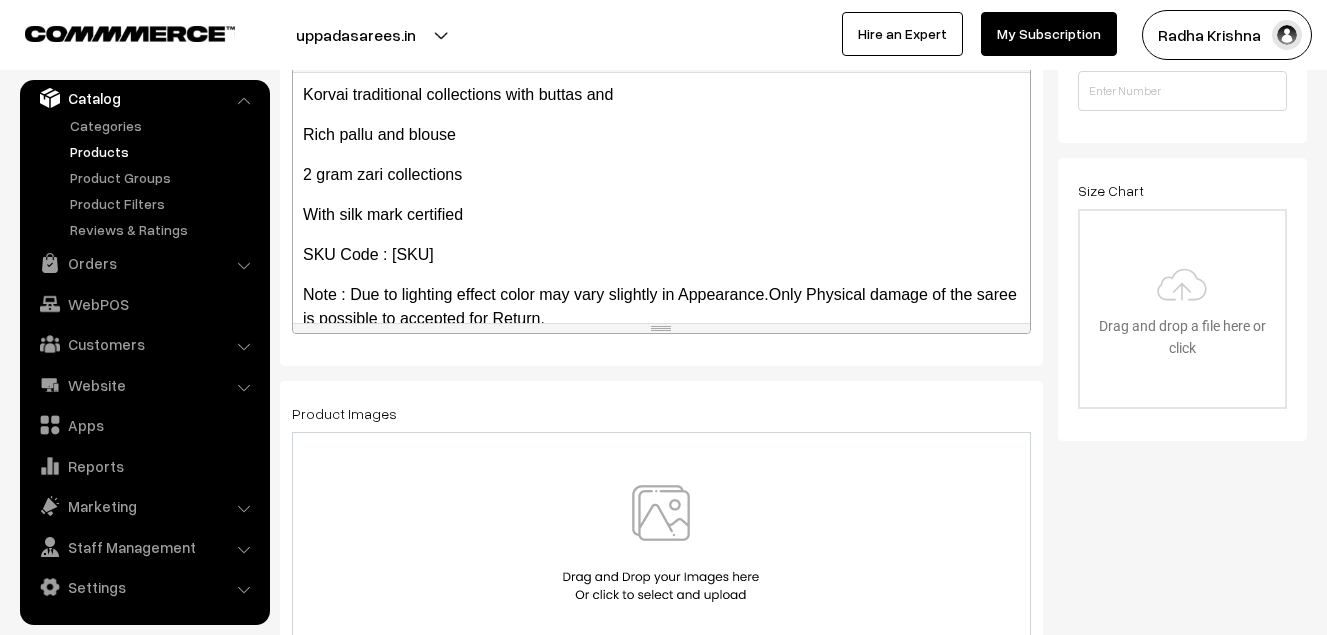 click at bounding box center [661, 543] 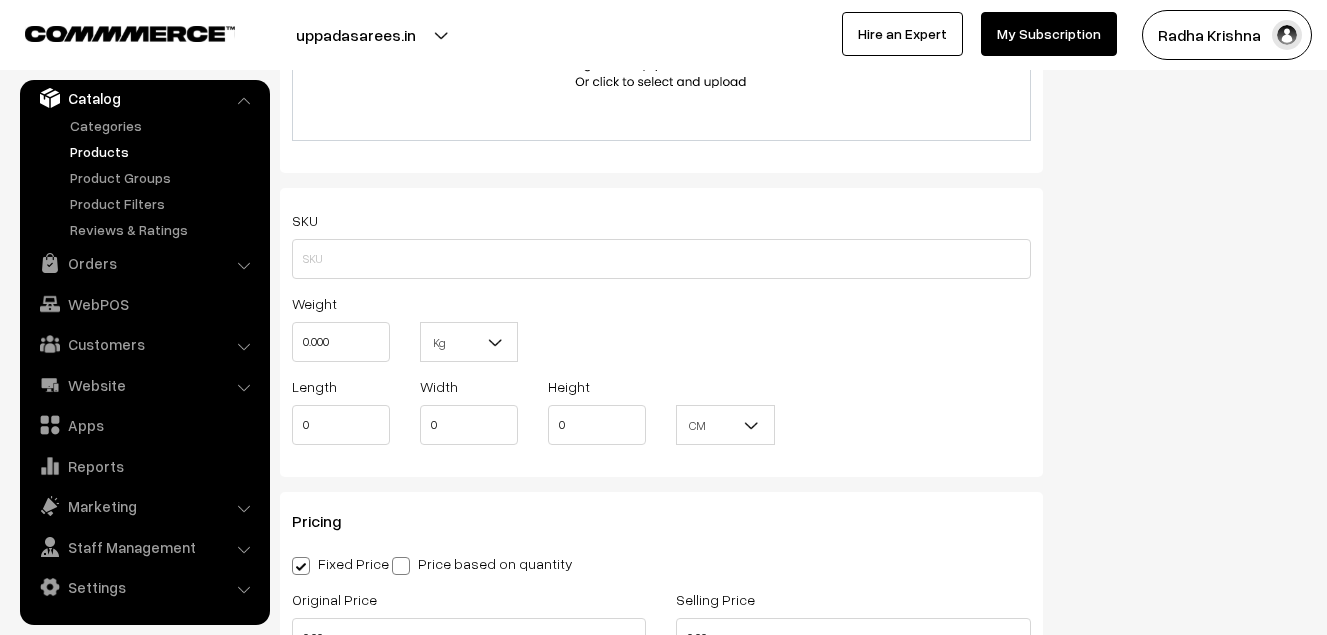 scroll, scrollTop: 1300, scrollLeft: 0, axis: vertical 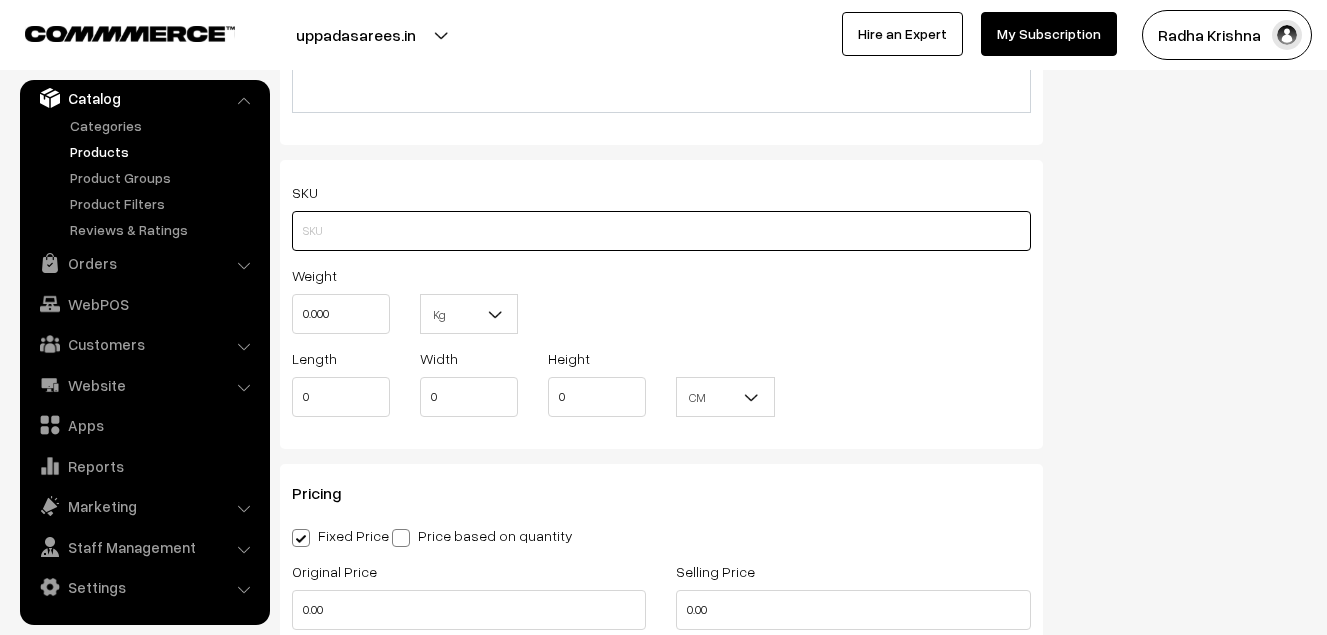click at bounding box center [661, 231] 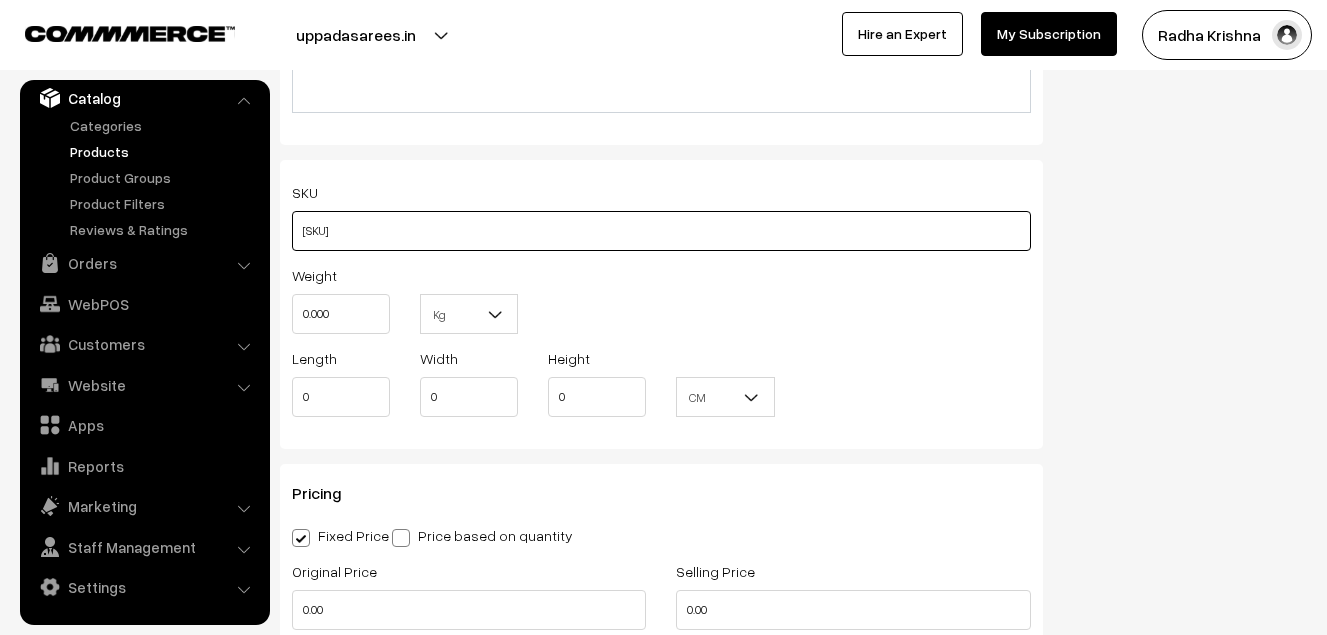 type on "va11411-jul-kanchi-pra" 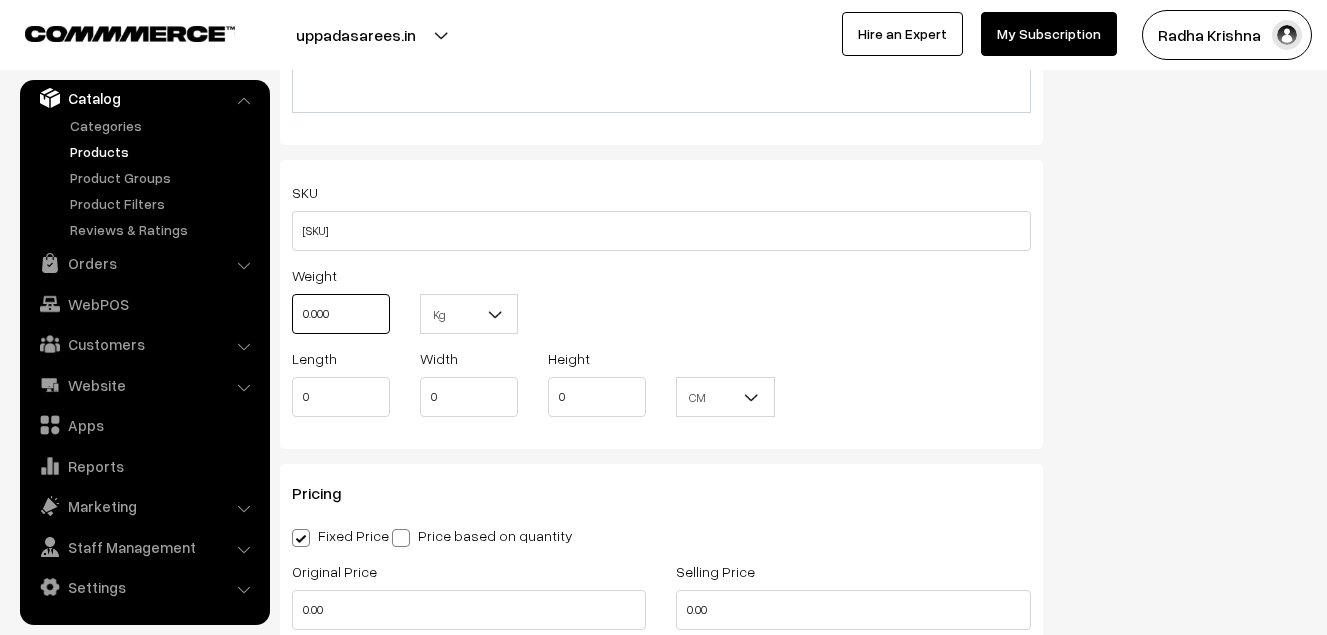click on "0.000" at bounding box center [341, 314] 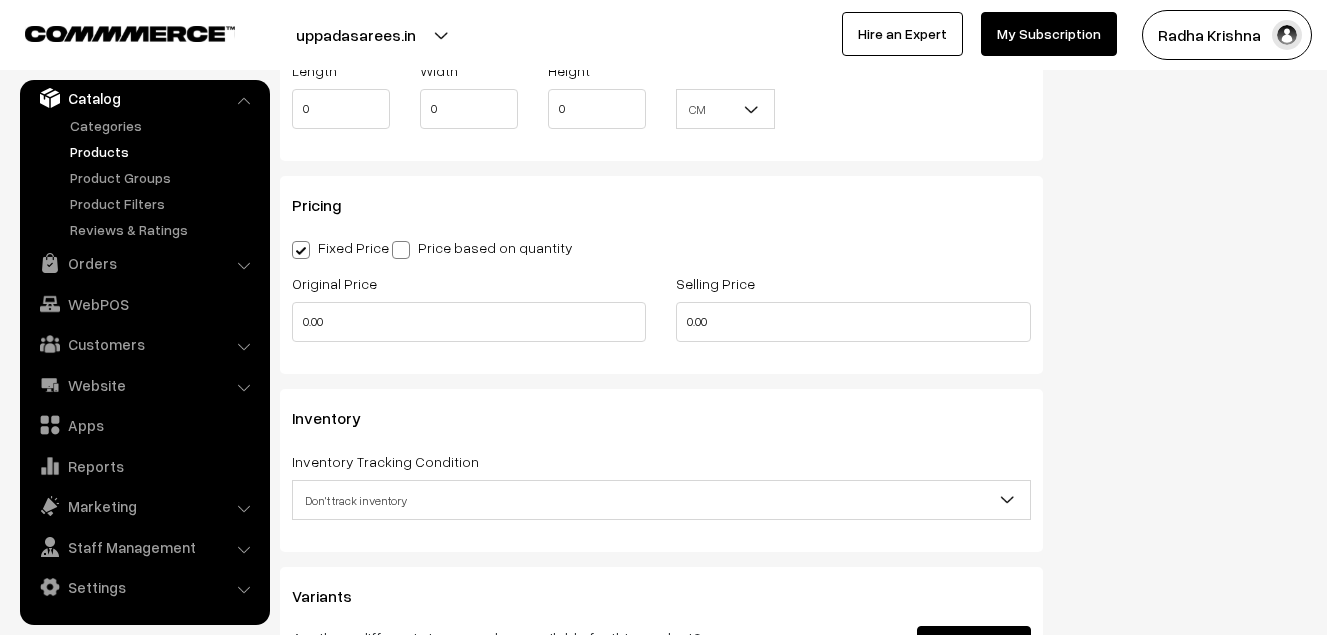 scroll, scrollTop: 1600, scrollLeft: 0, axis: vertical 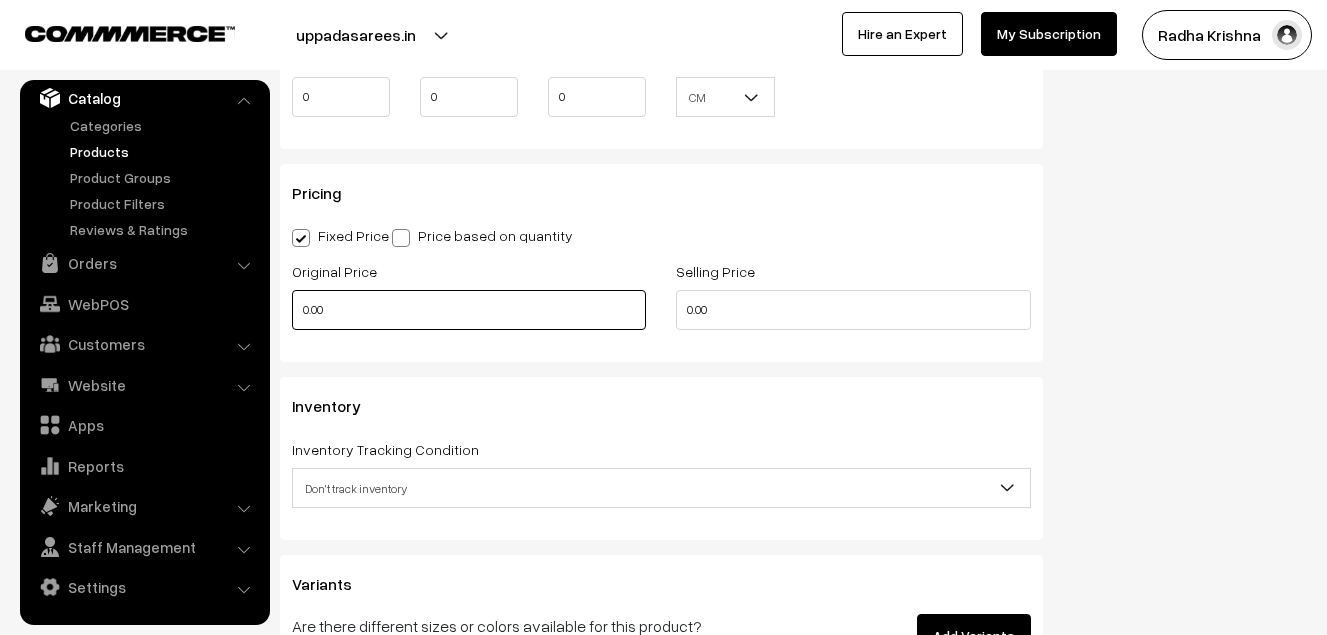 type on "0.80" 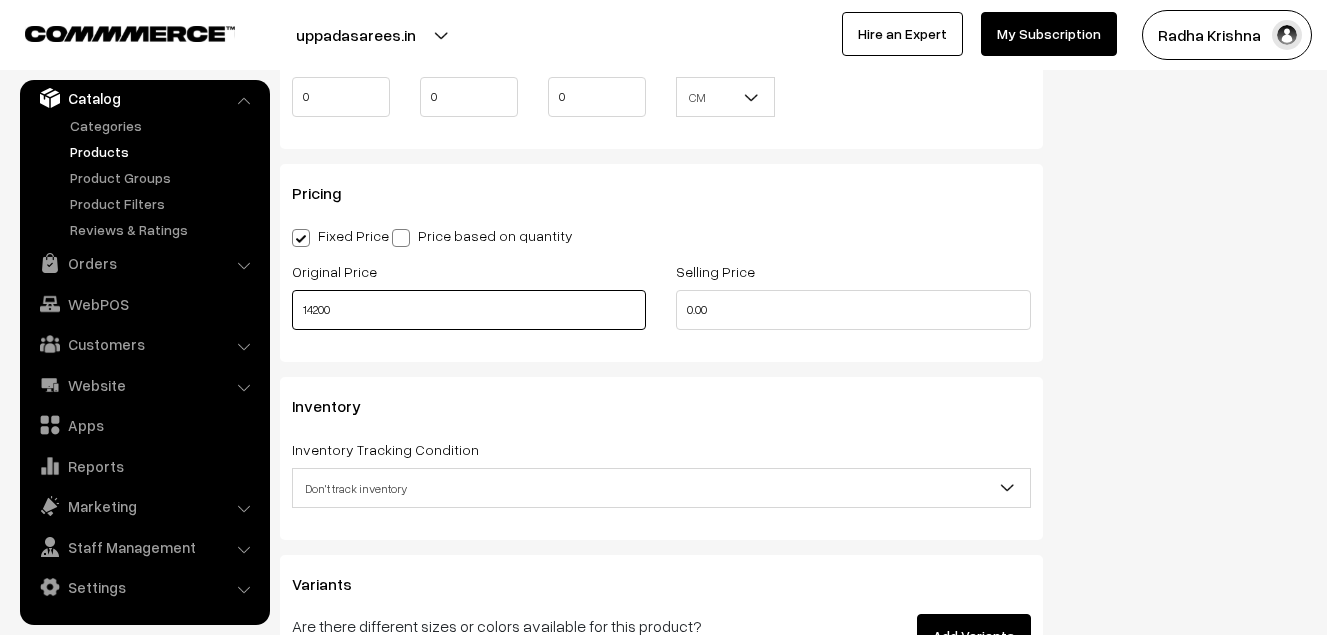 type on "14200" 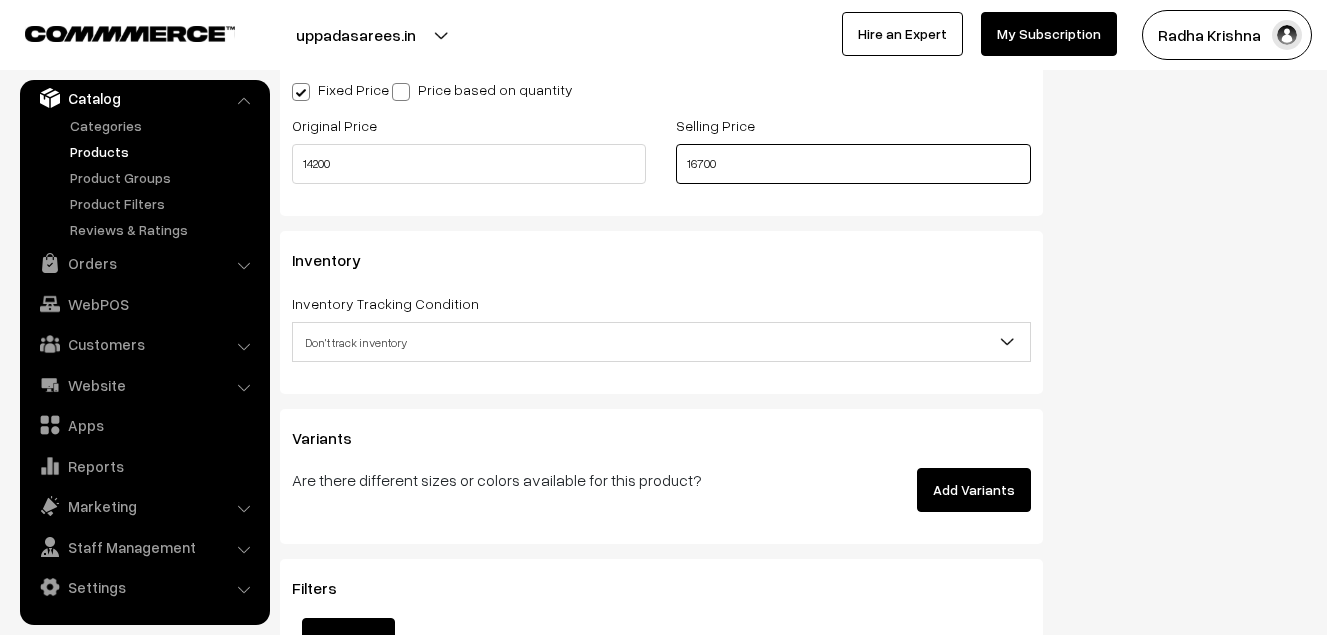 scroll, scrollTop: 1800, scrollLeft: 0, axis: vertical 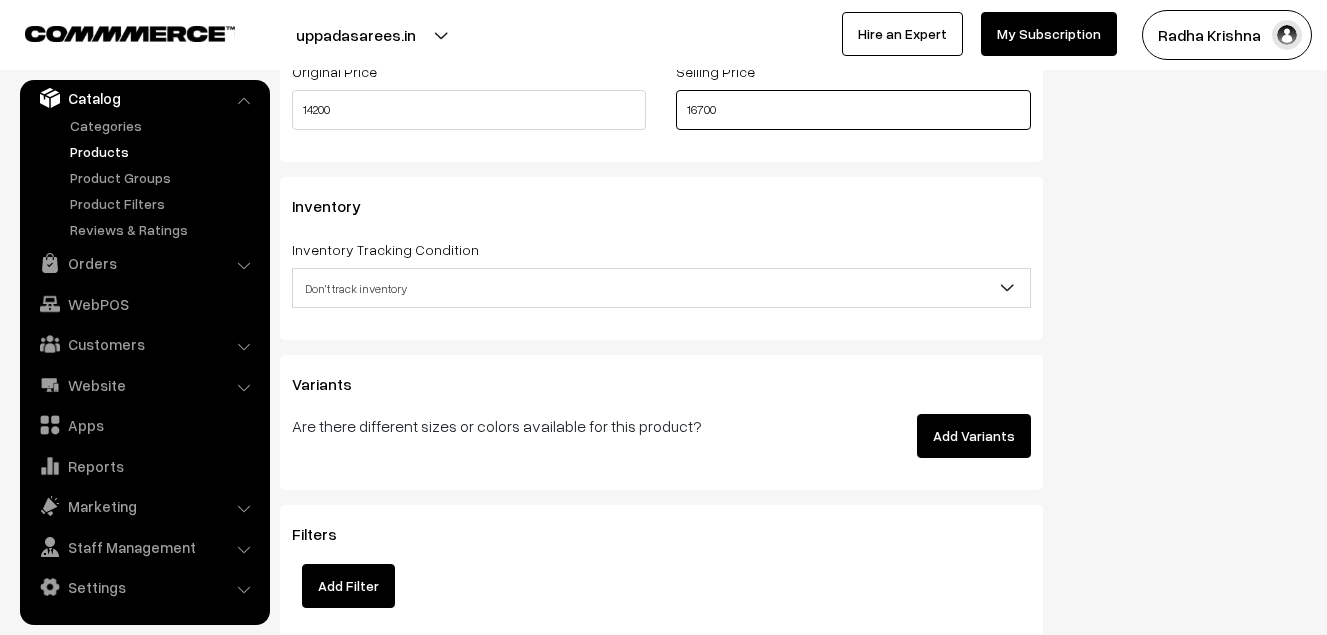 type on "16700" 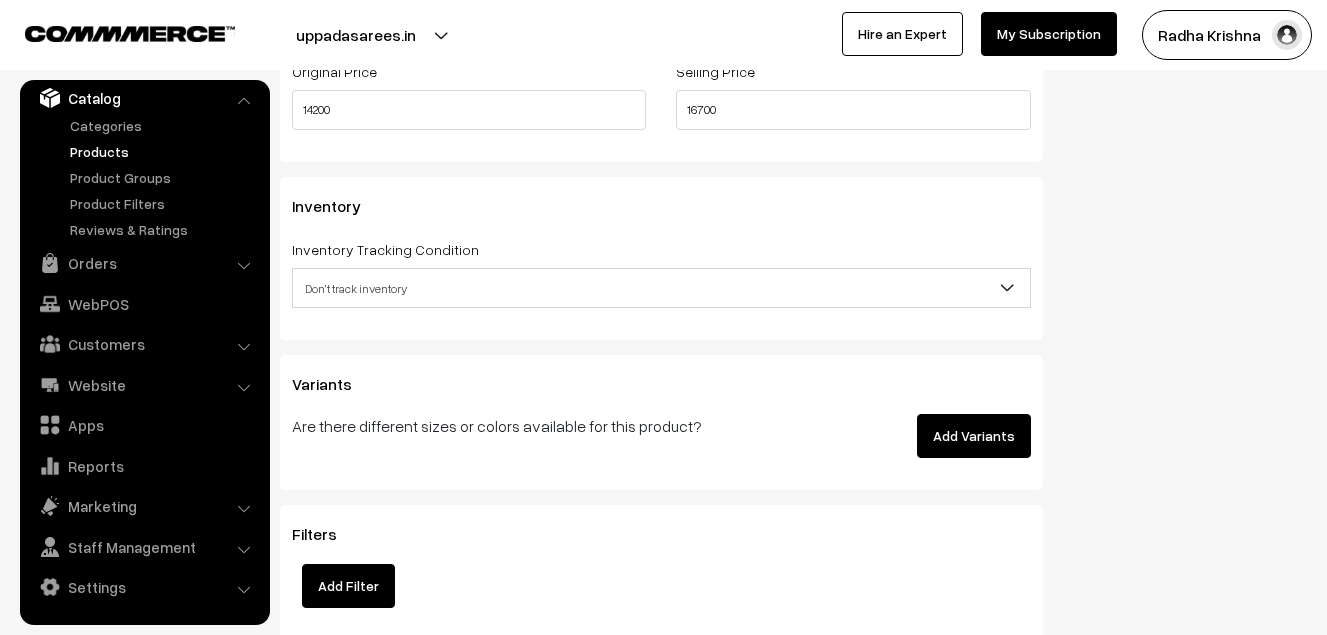 click on "Don't track inventory" at bounding box center (661, 288) 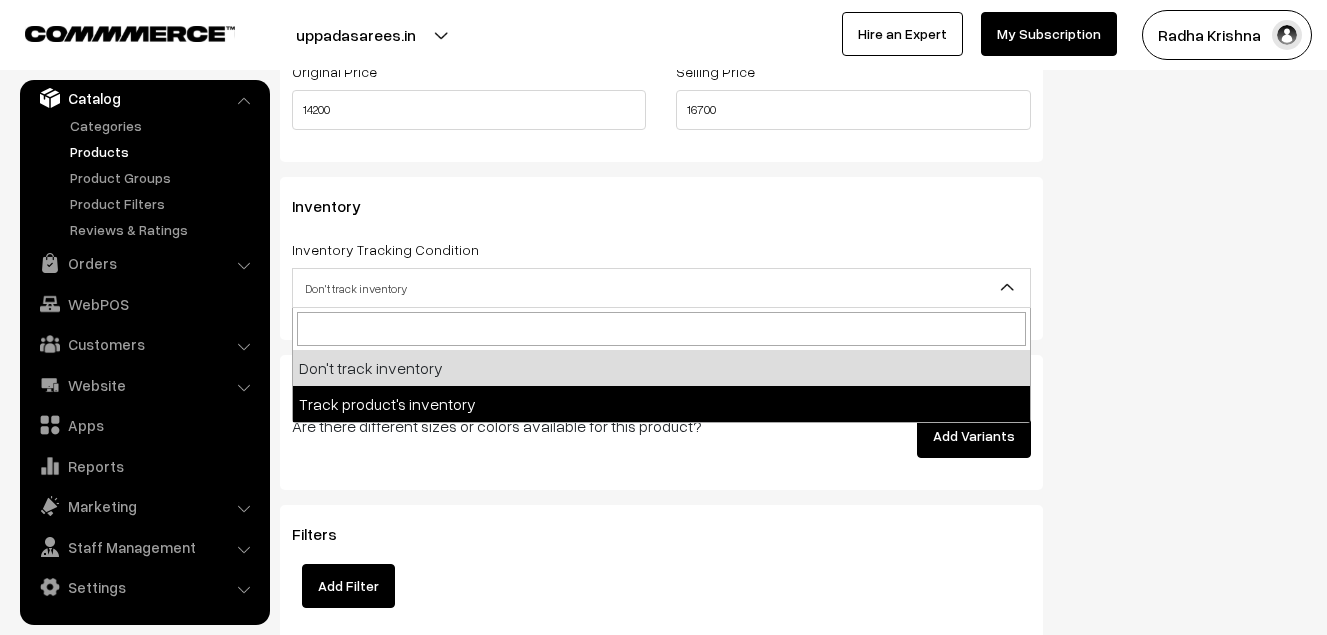 select on "2" 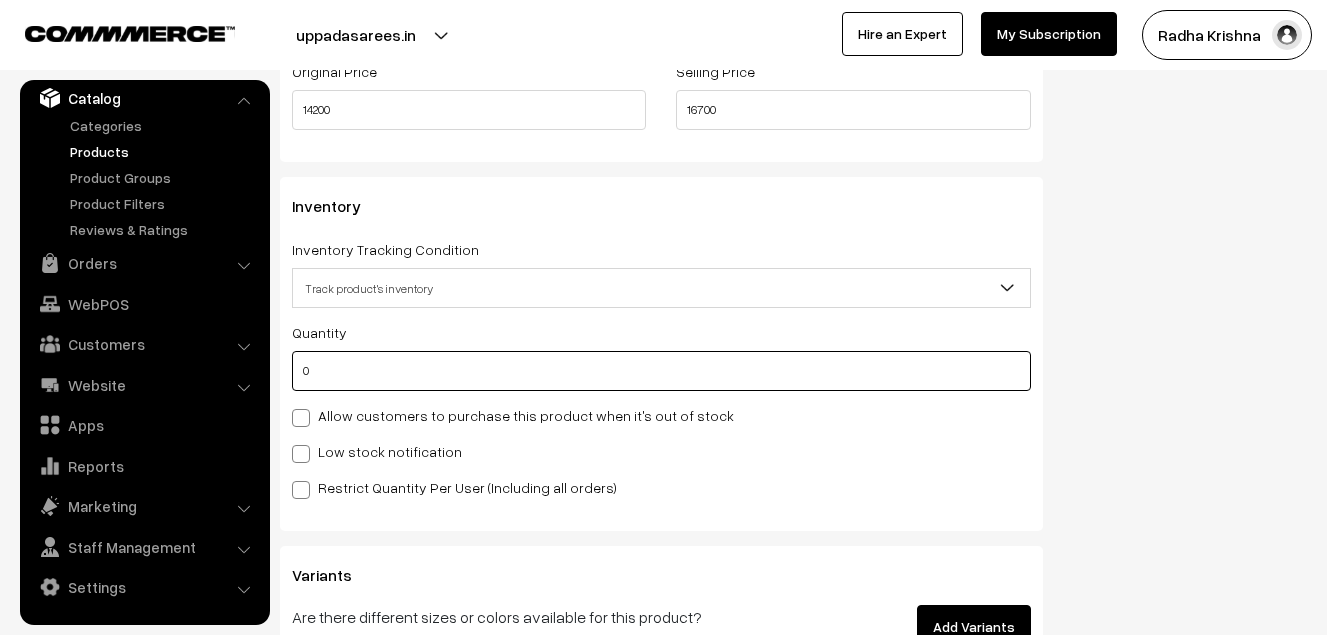 click on "0" at bounding box center (661, 371) 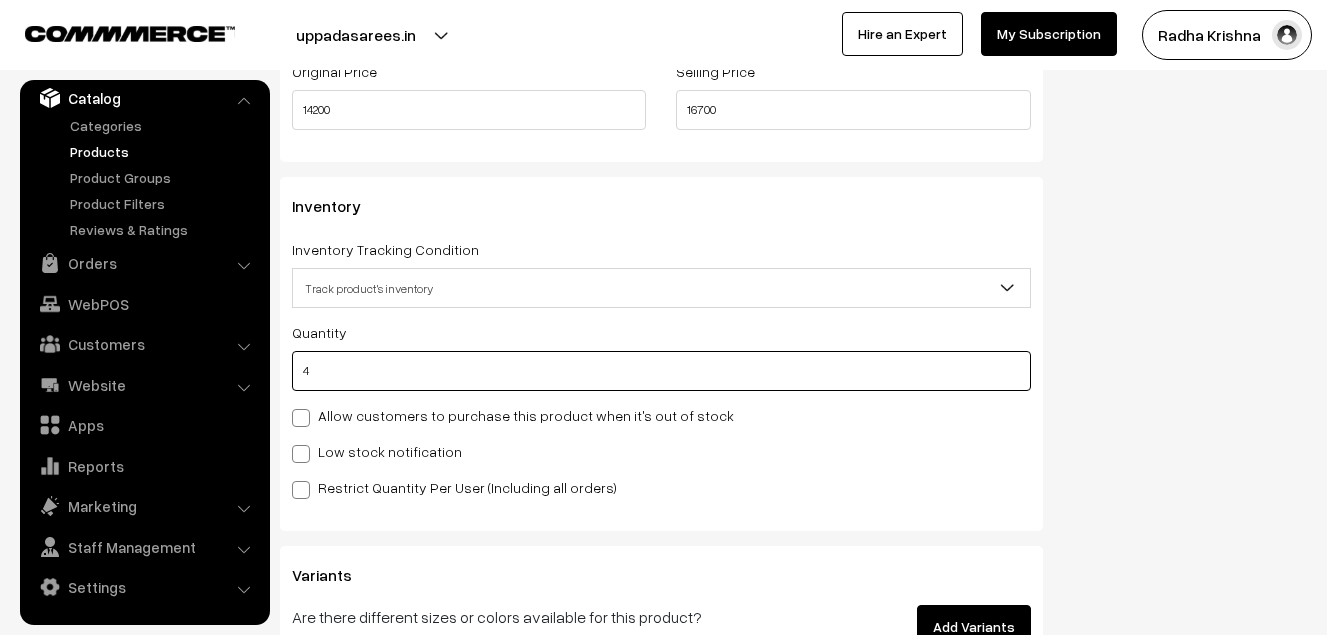 type on "4" 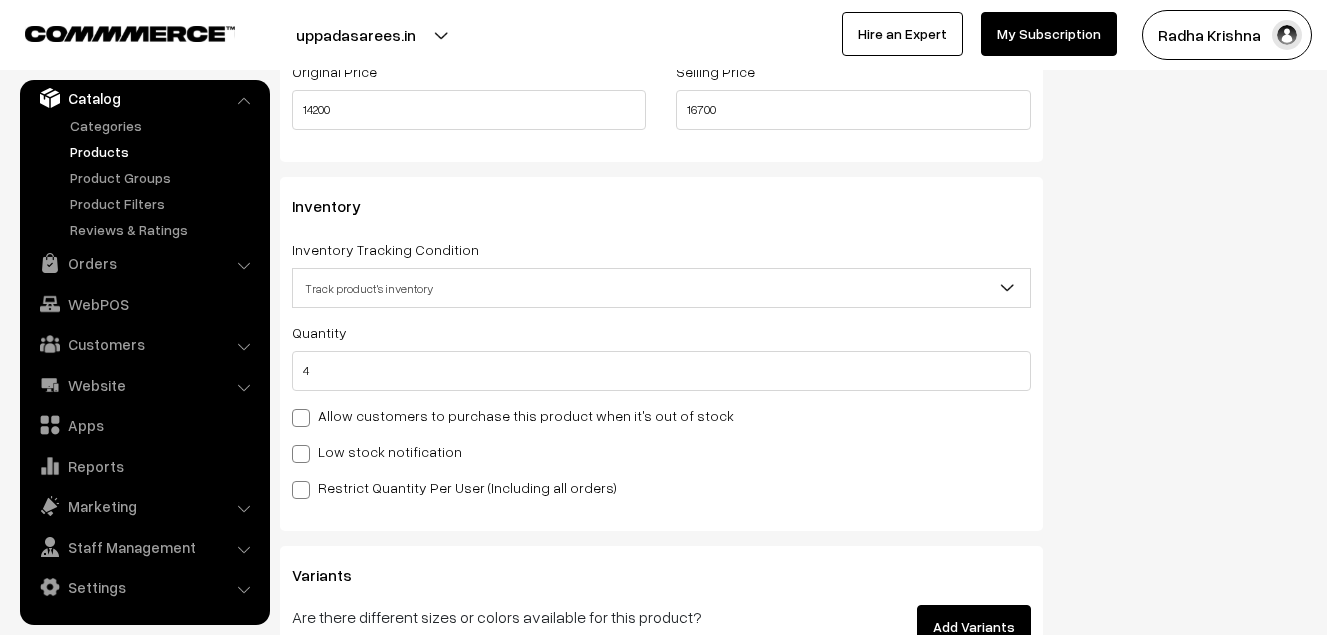 click on "Low stock notification" at bounding box center [377, 451] 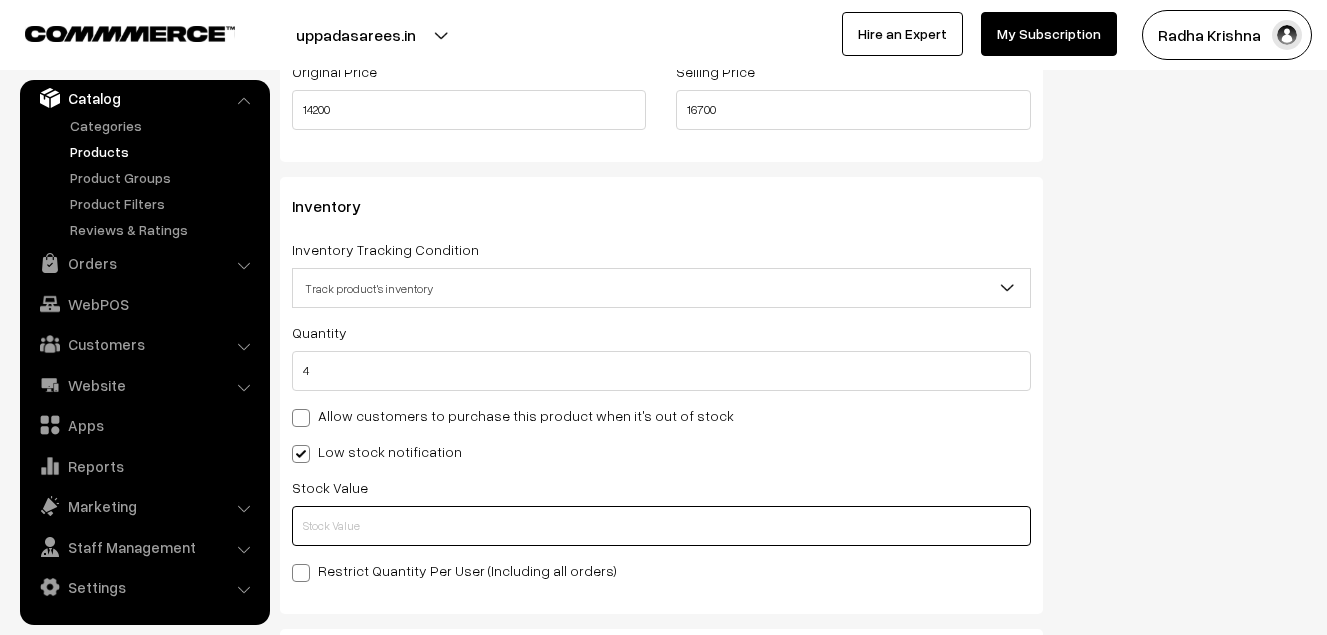 click at bounding box center [661, 526] 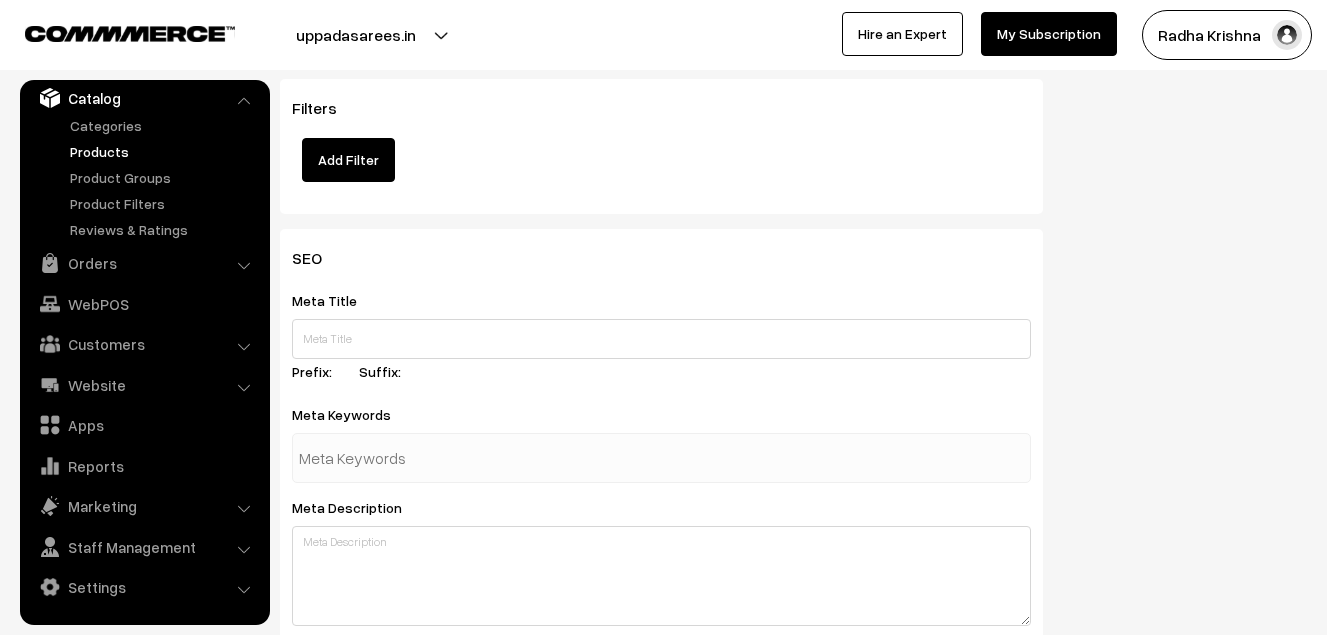scroll, scrollTop: 2983, scrollLeft: 0, axis: vertical 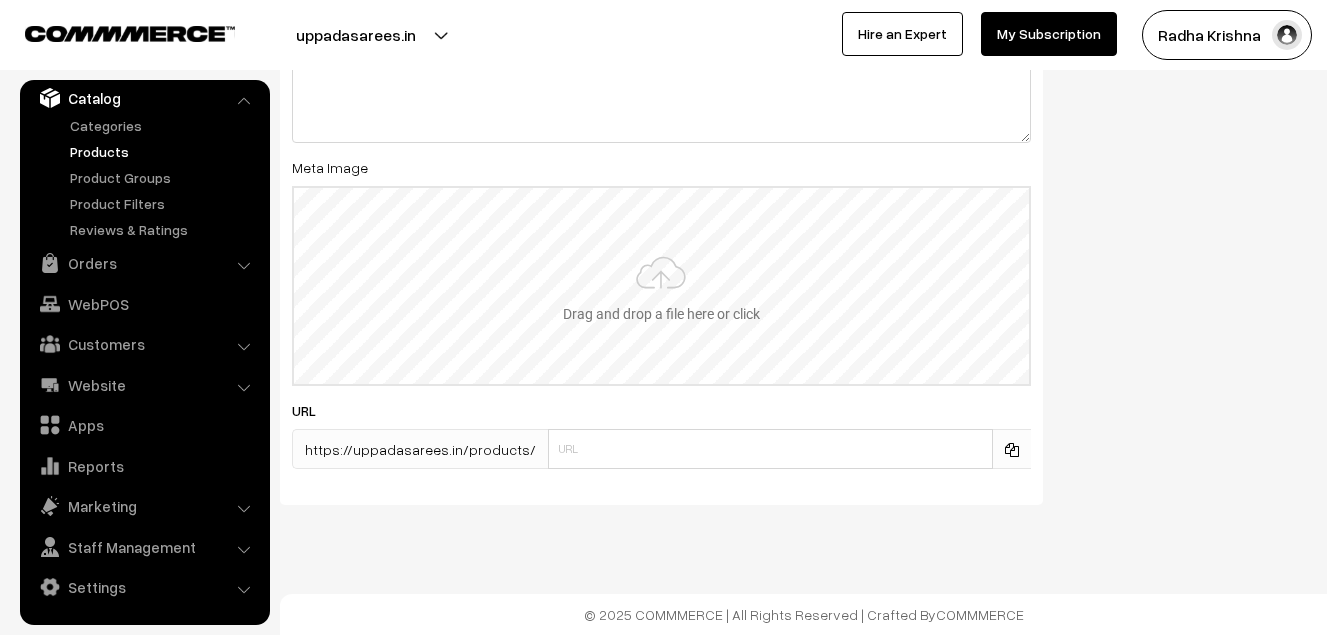 type on "2" 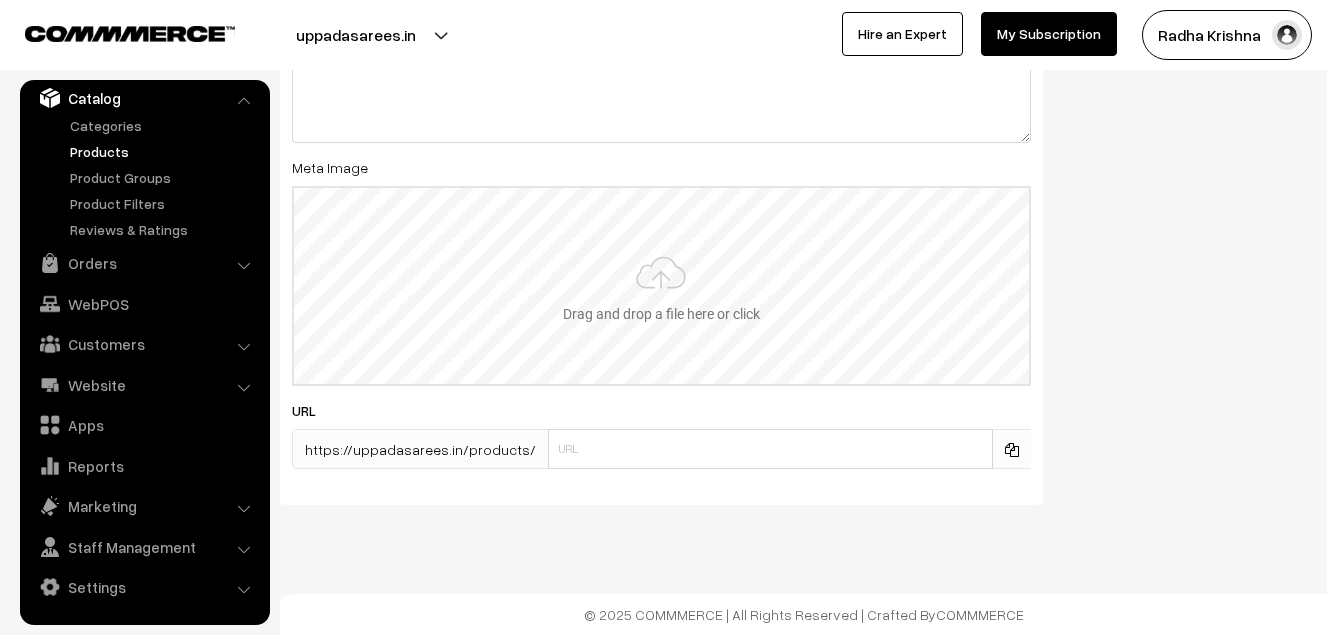 click at bounding box center (661, 286) 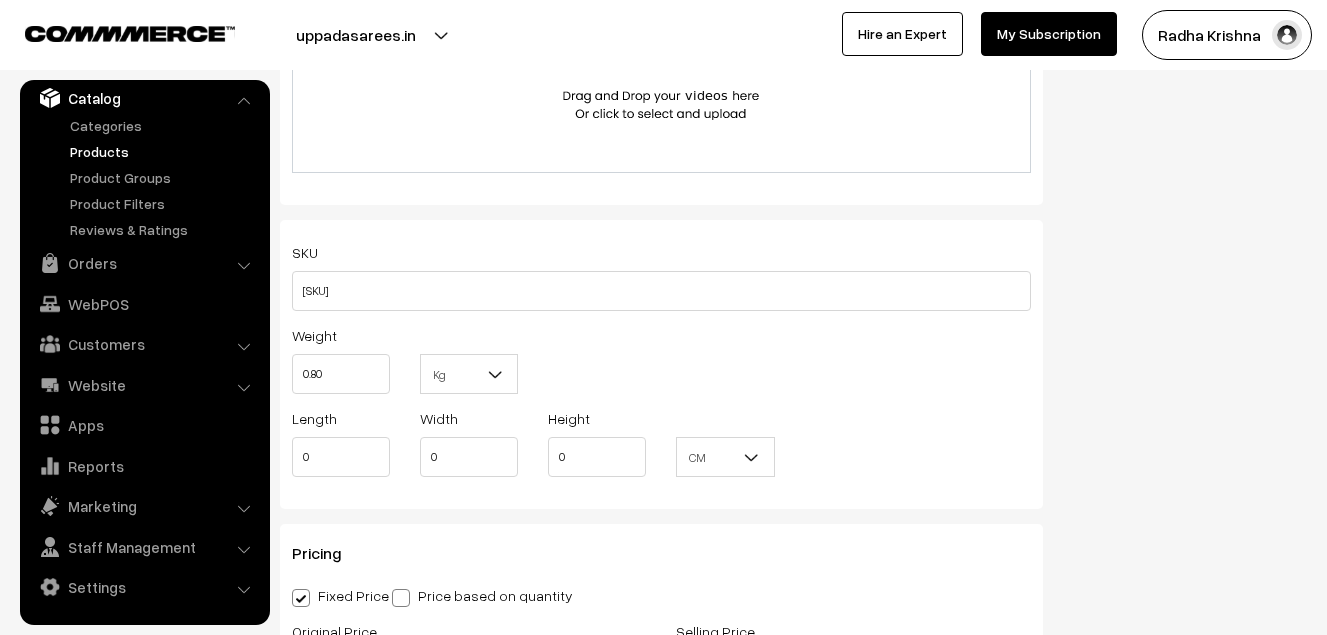scroll, scrollTop: 0, scrollLeft: 0, axis: both 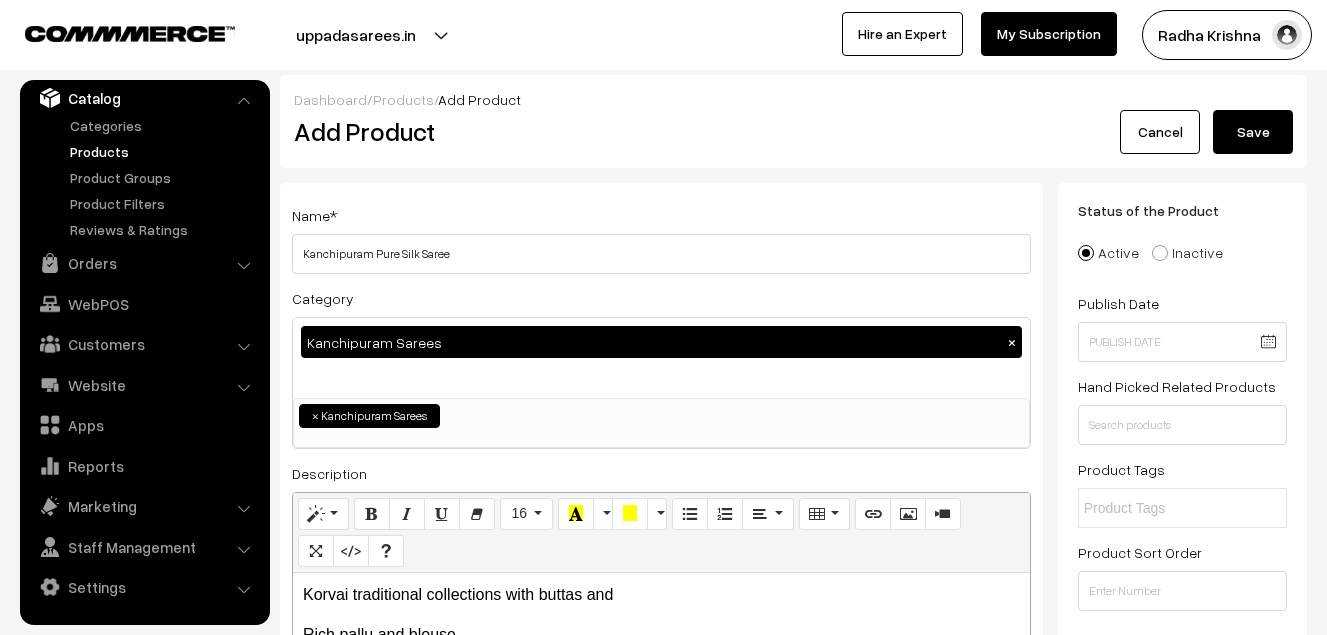 click on "Save" at bounding box center [1253, 132] 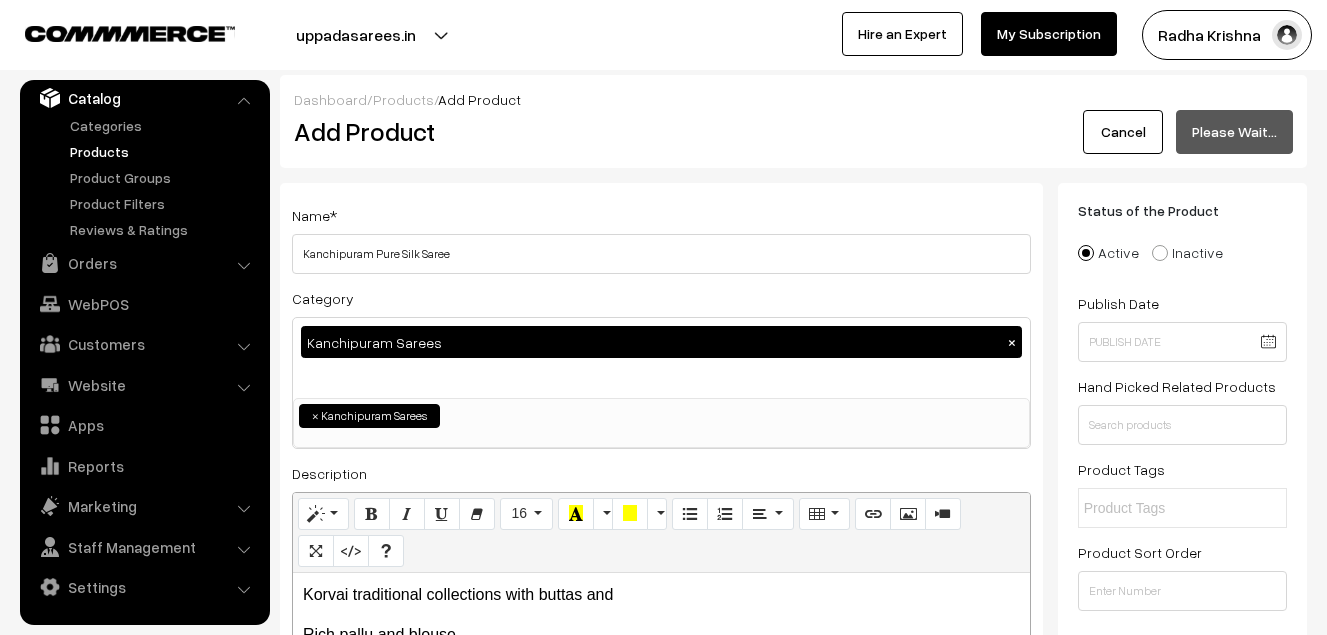 click on "Add Product" at bounding box center [665, 131] 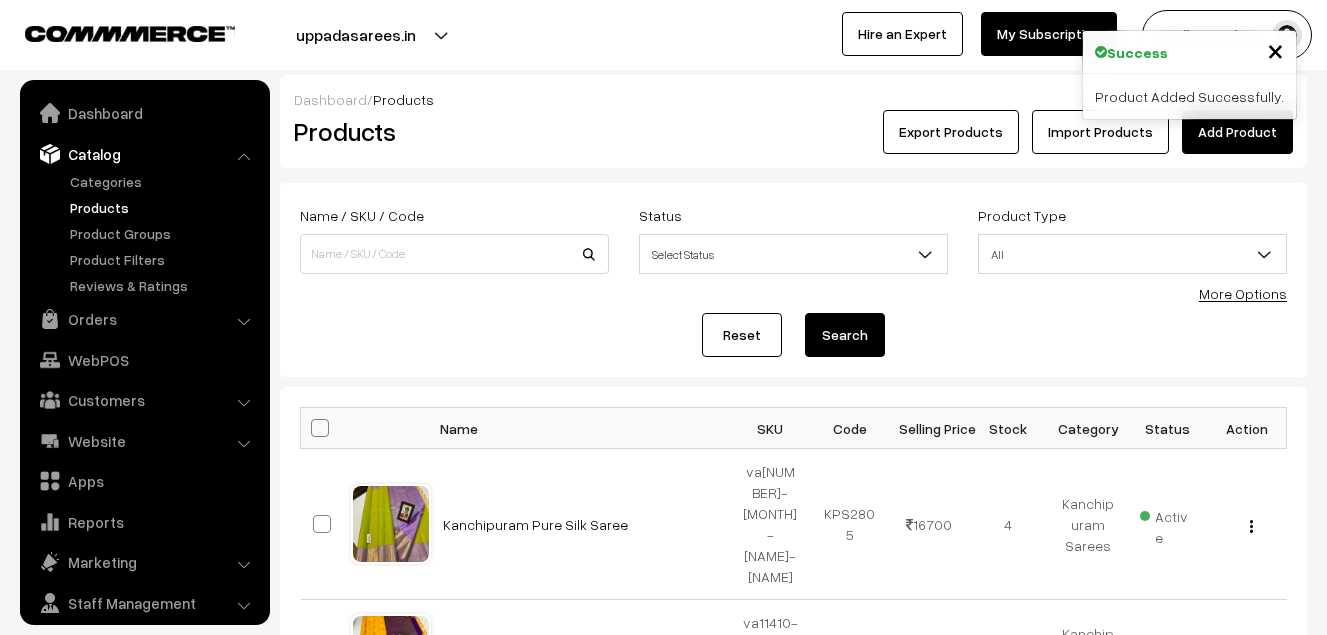 scroll, scrollTop: 0, scrollLeft: 0, axis: both 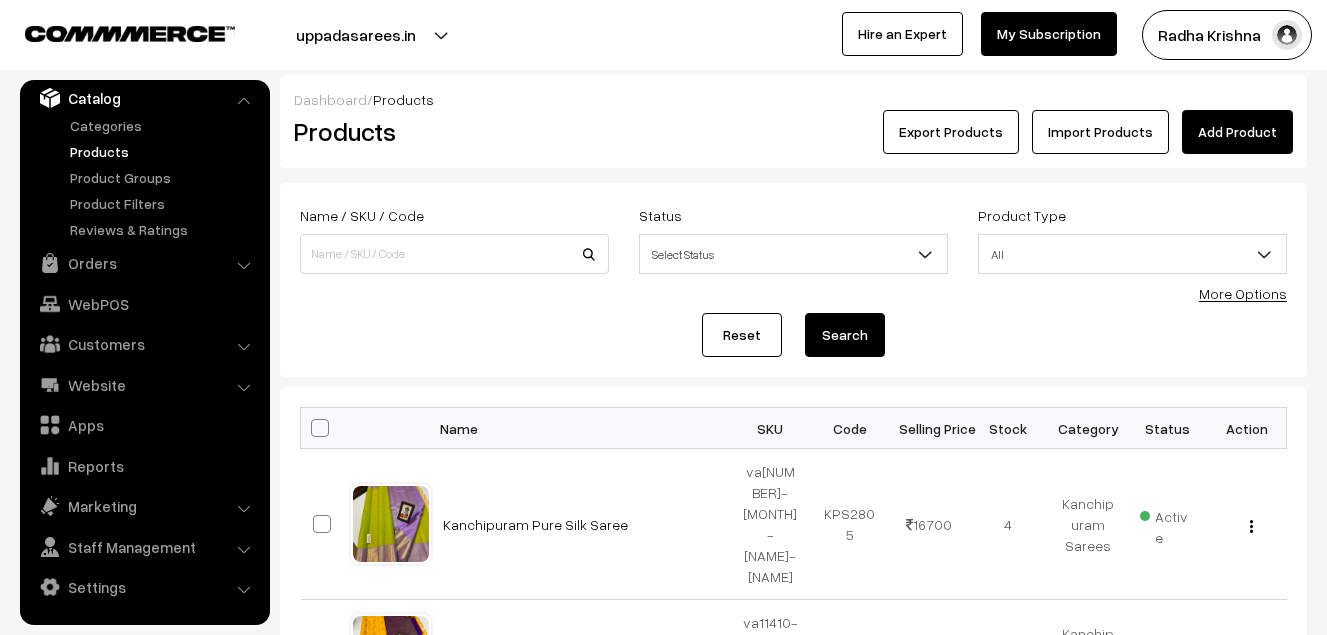 click on "Add Product" at bounding box center (1237, 132) 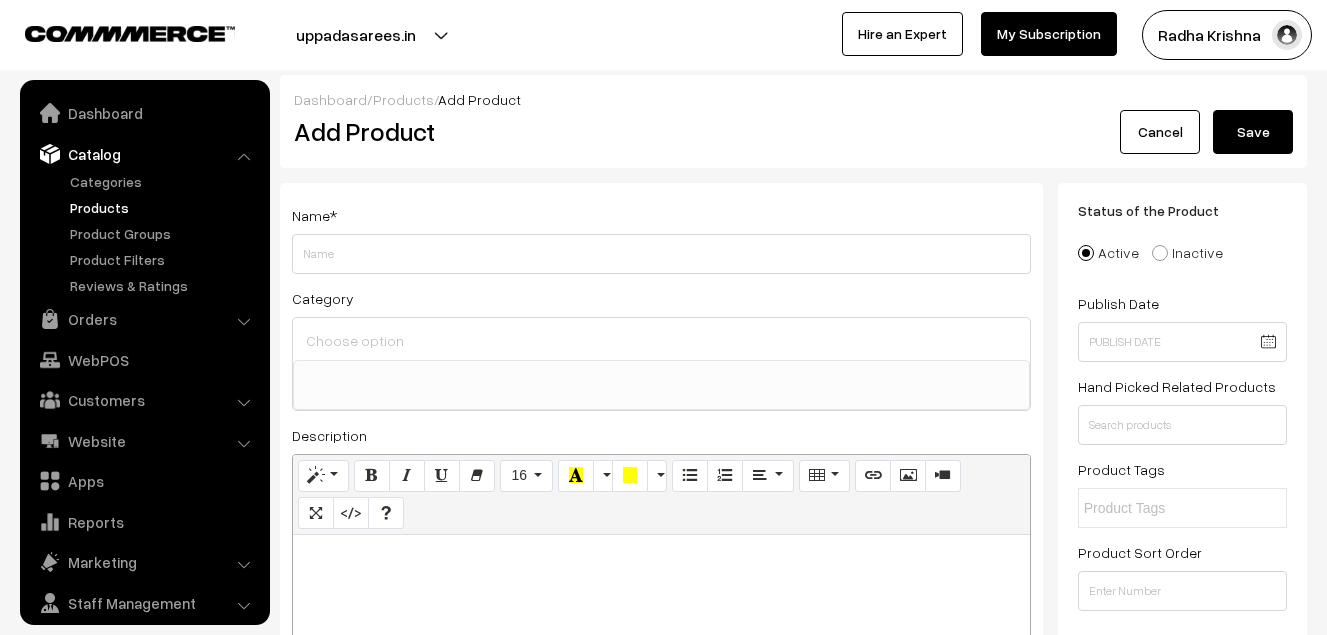 select 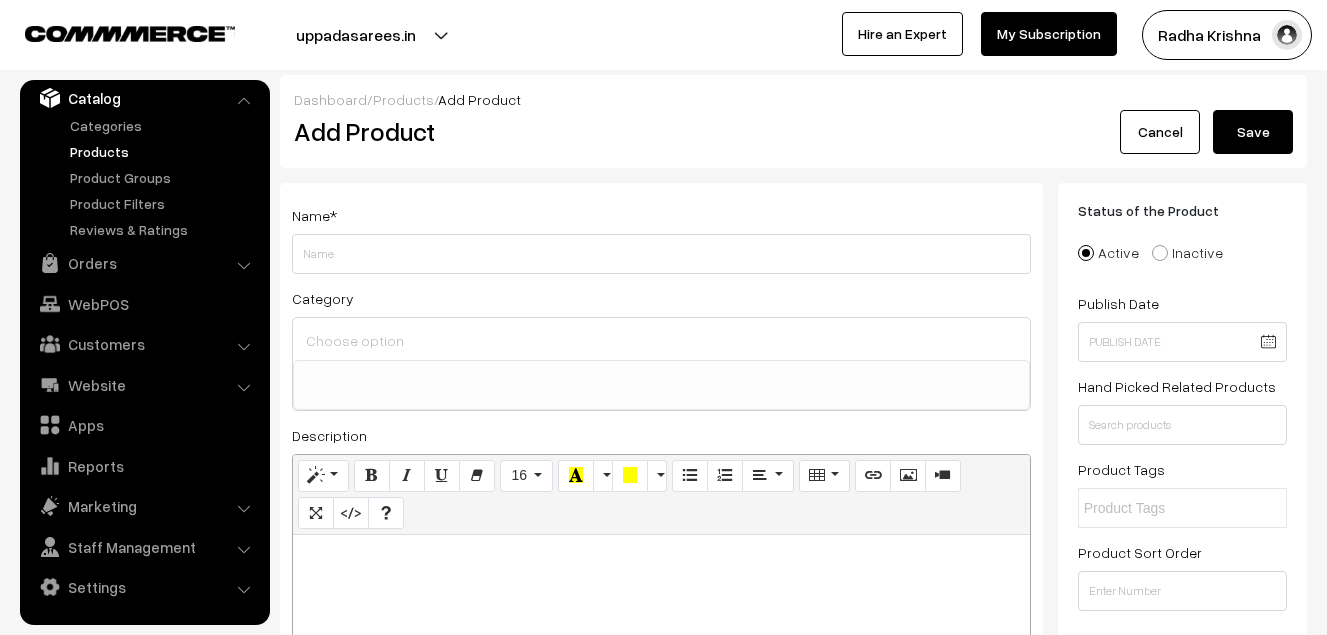 click at bounding box center [661, 557] 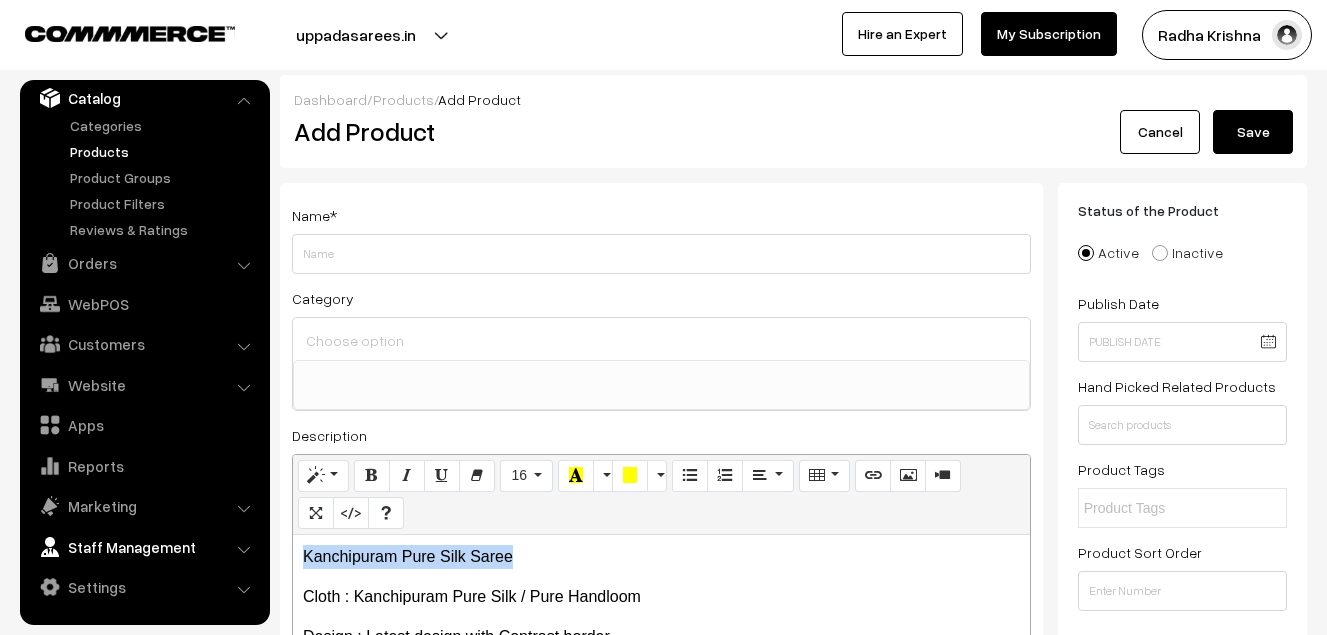drag, startPoint x: 533, startPoint y: 545, endPoint x: 202, endPoint y: 539, distance: 331.05438 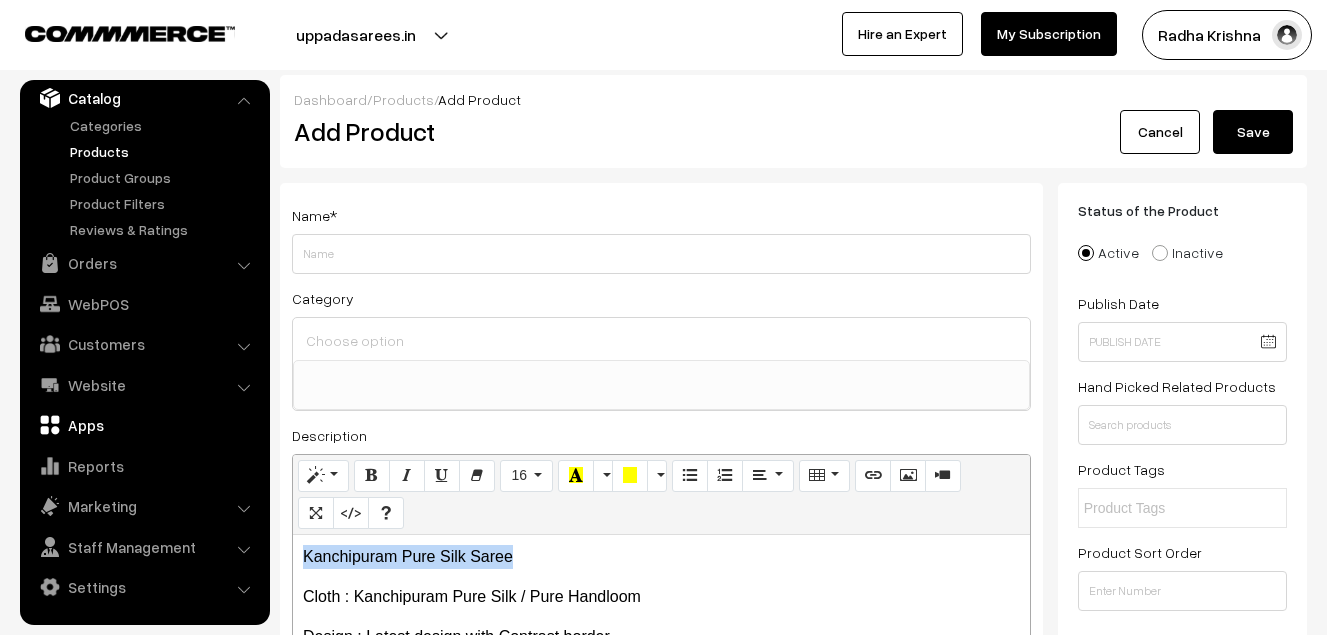 copy on "Kanchipuram Pure Silk Saree" 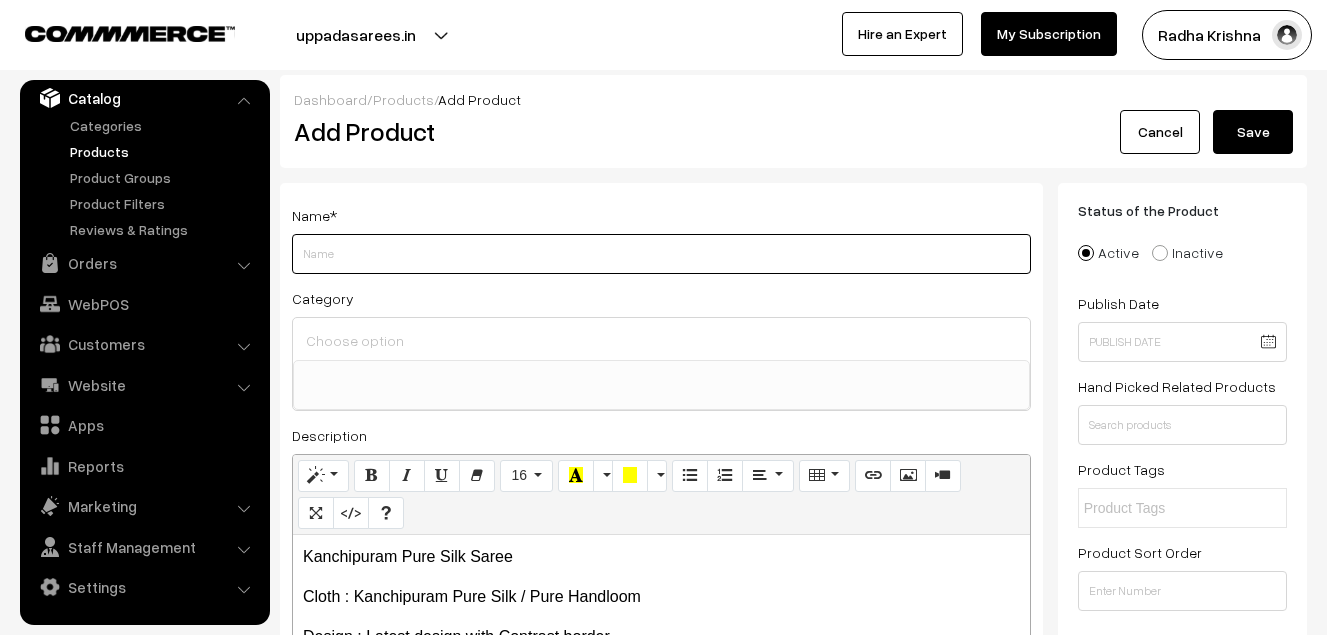 click on "Weight" at bounding box center [661, 254] 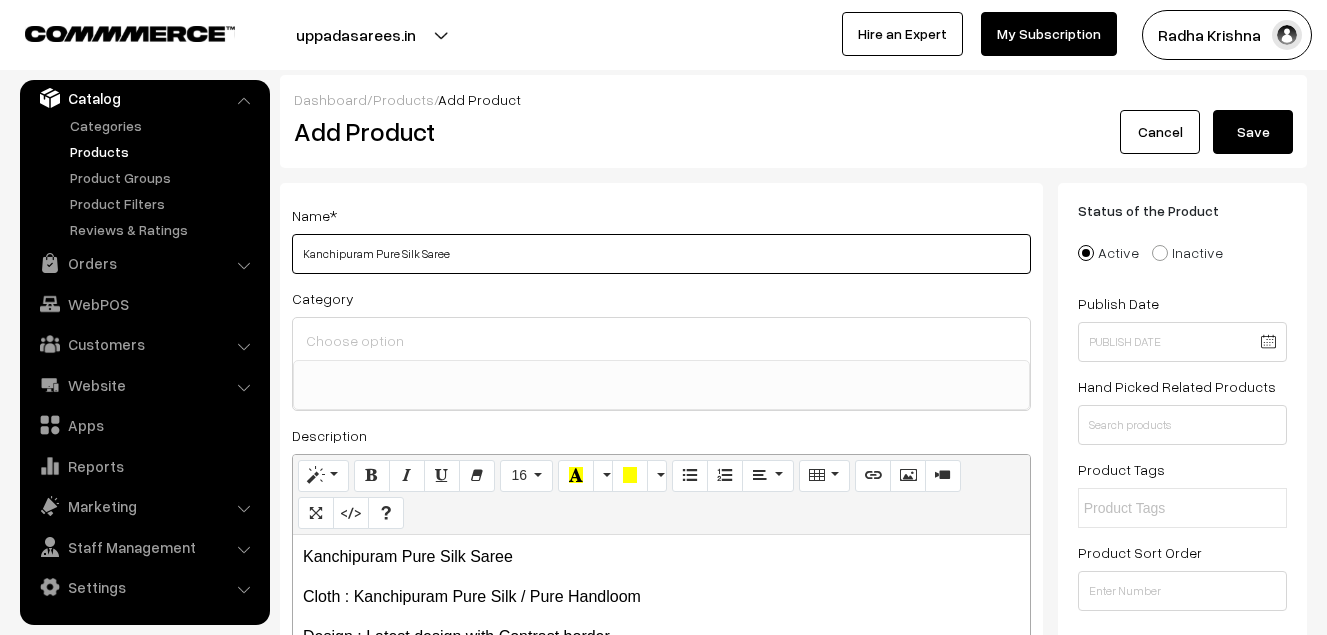 type on "Kanchipuram Pure Silk Saree" 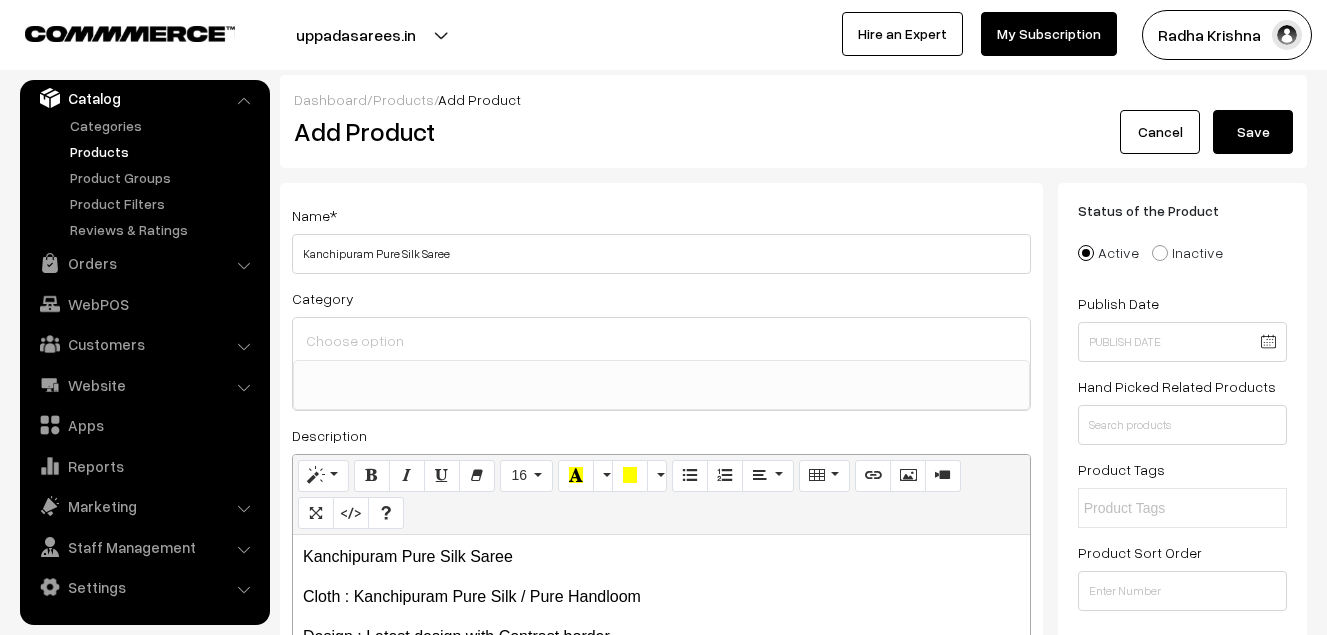 click at bounding box center (661, 340) 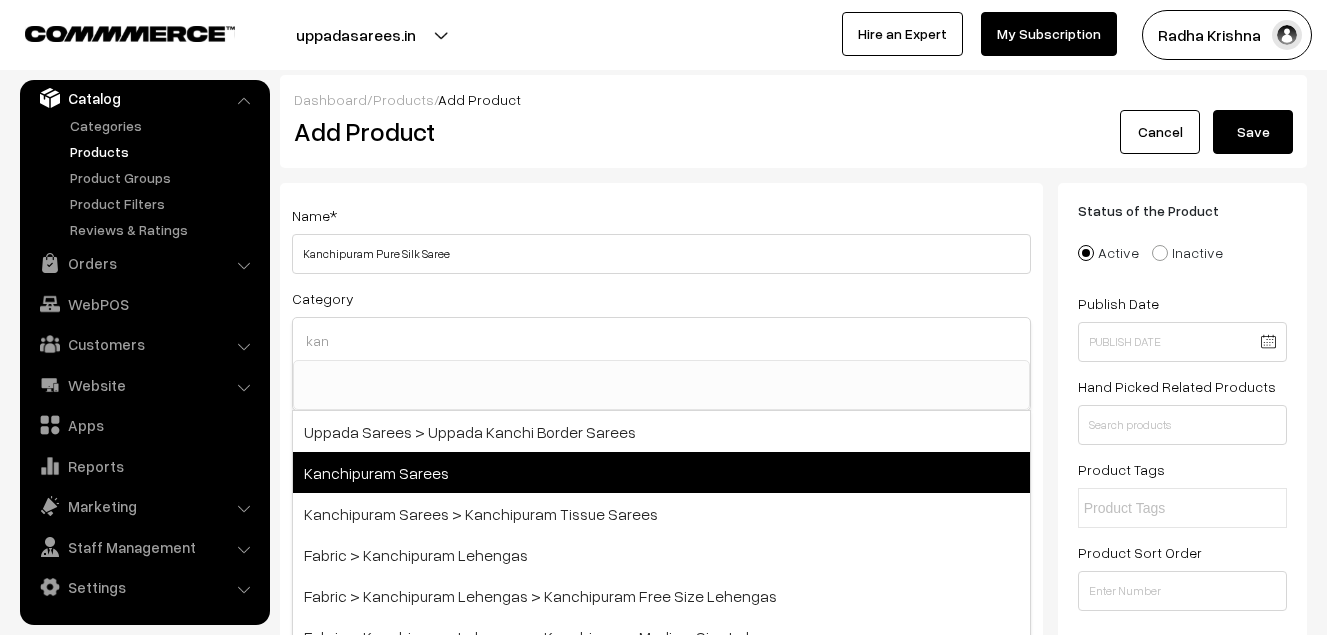 type on "kan" 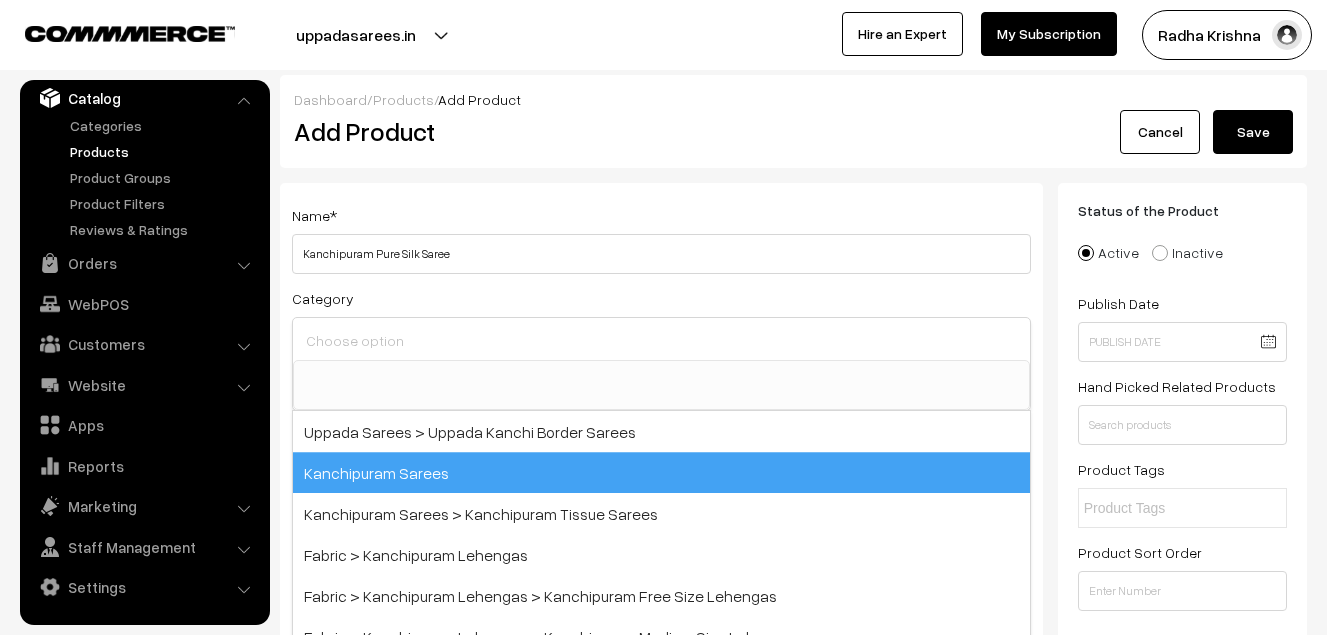 scroll, scrollTop: 340, scrollLeft: 0, axis: vertical 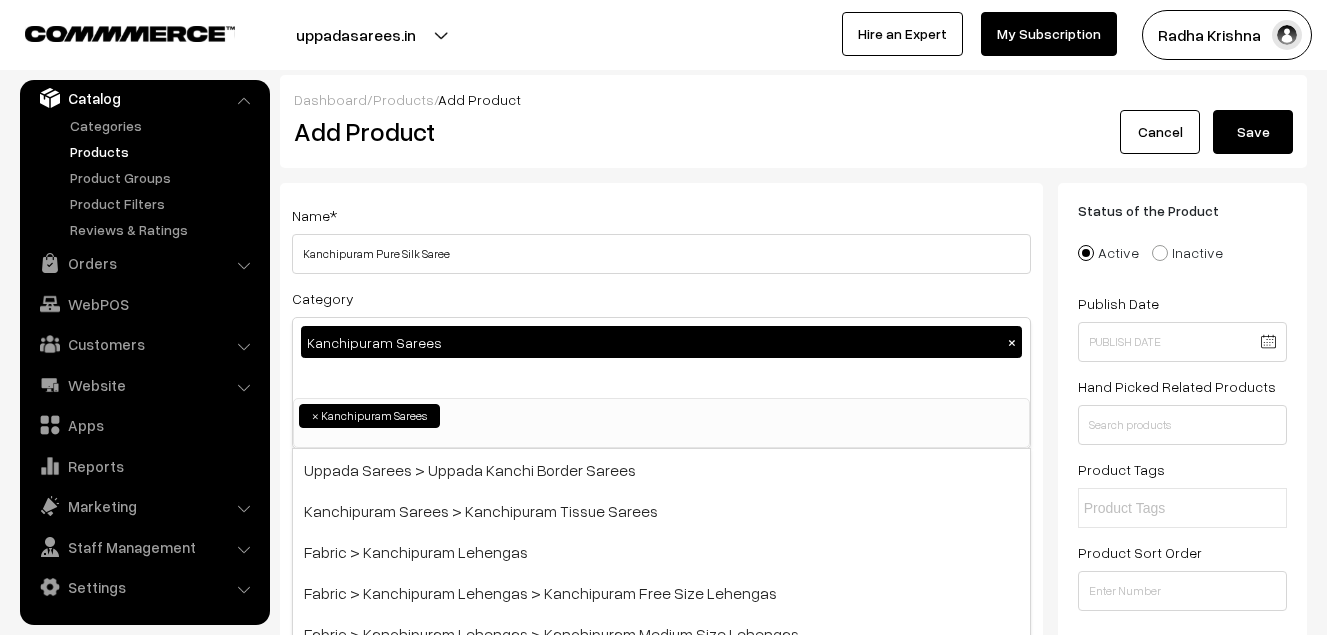 click on "Dashboard  /  Products  /  Add Product
Add Product
Cancel
Save
Name  *
Kanchipuram Pure Silk Saree
Category
Kanchipuram Sarees ×
Uppada Sarees
Uppada Sarees > Uppada Plain Sarees
Uppada Sarees > Uppada Butta Sarees
Ikkat Sarees Other Sarees ×" at bounding box center [793, 1656] 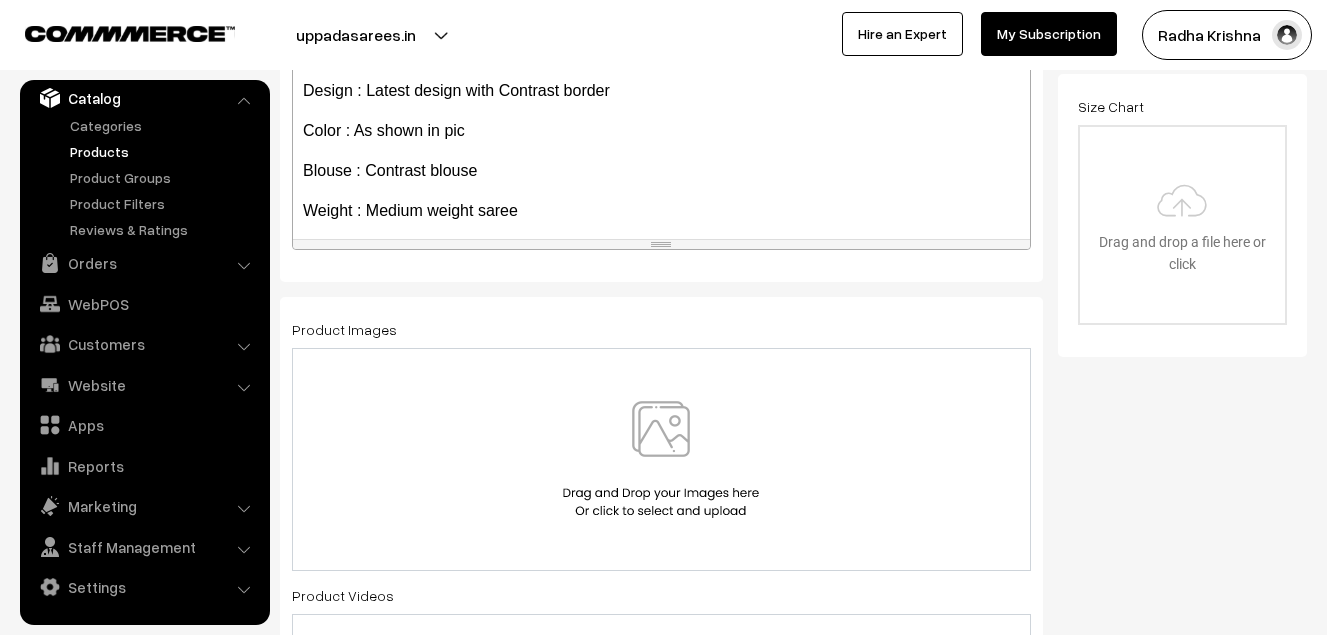 scroll, scrollTop: 600, scrollLeft: 0, axis: vertical 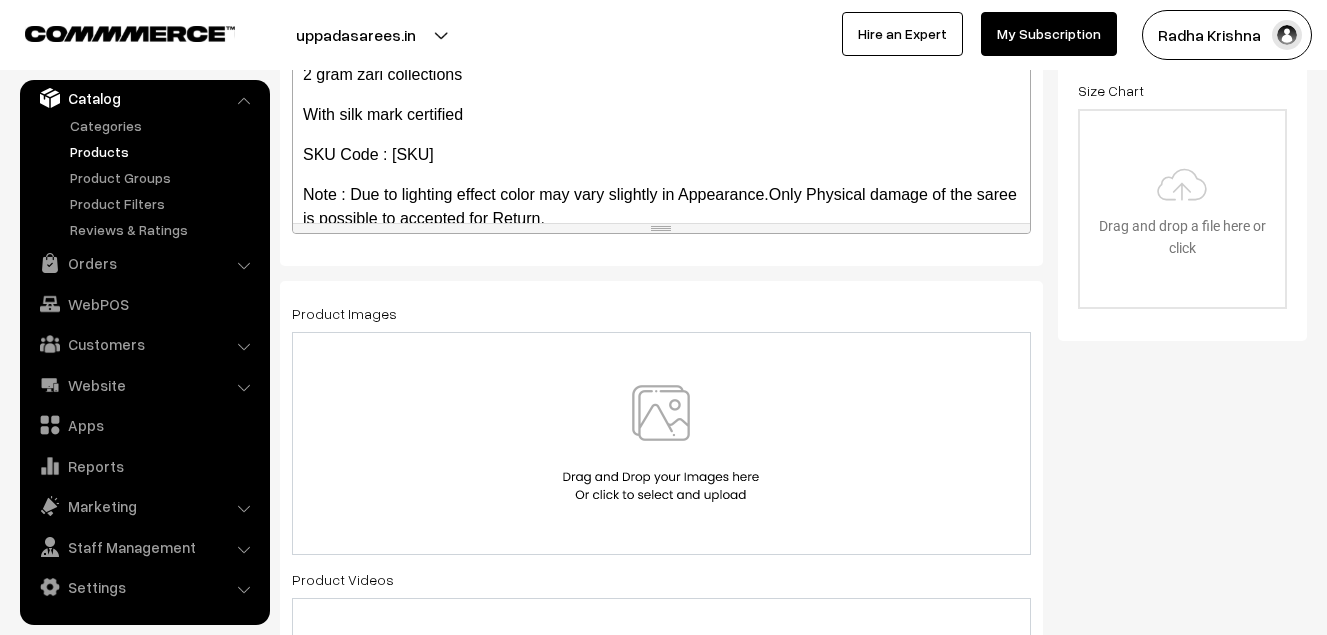 click at bounding box center [661, 443] 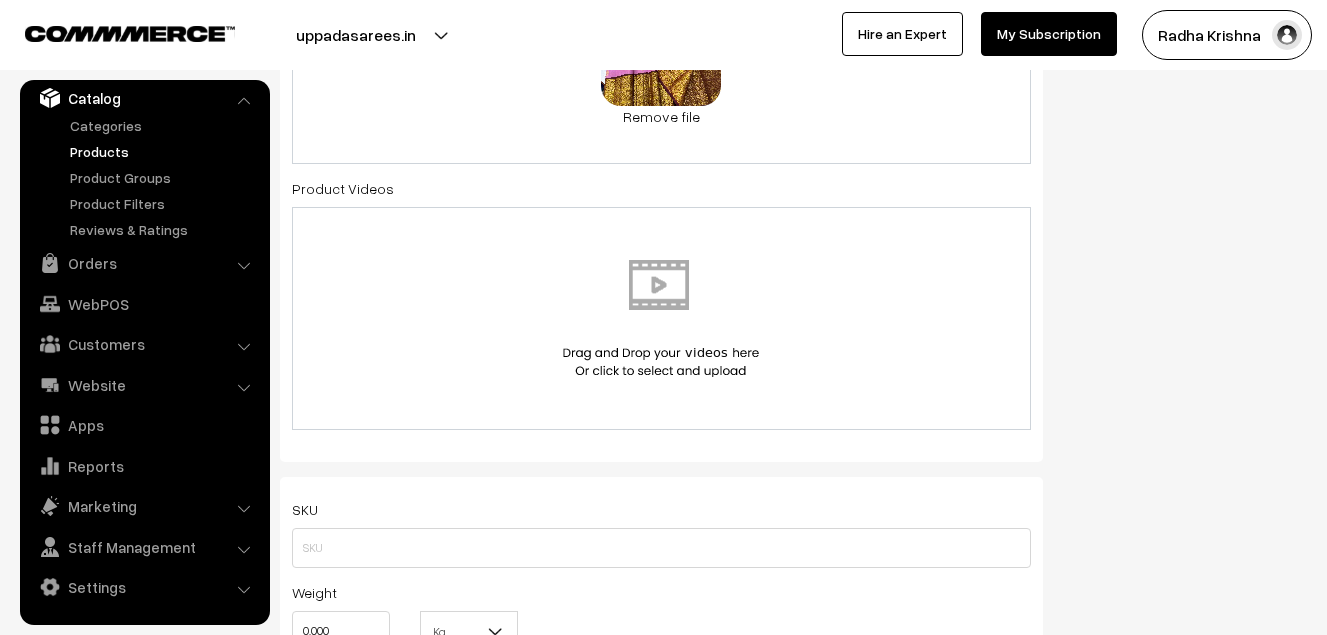 scroll, scrollTop: 1200, scrollLeft: 0, axis: vertical 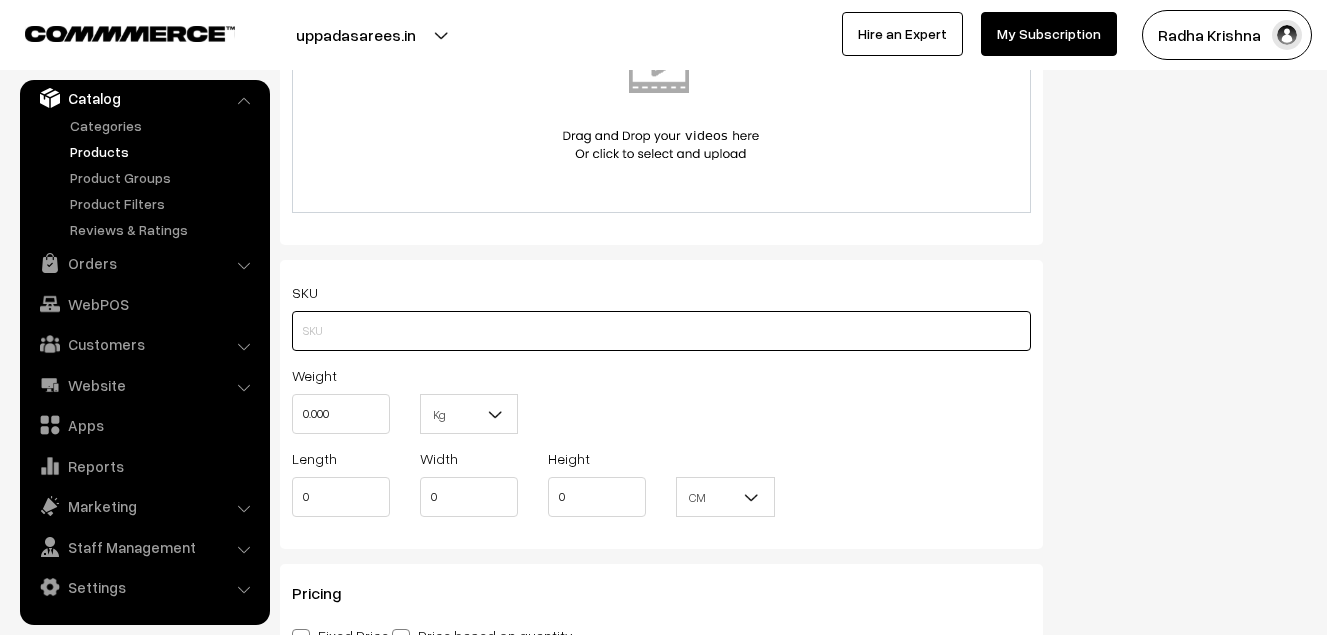 click at bounding box center (661, 331) 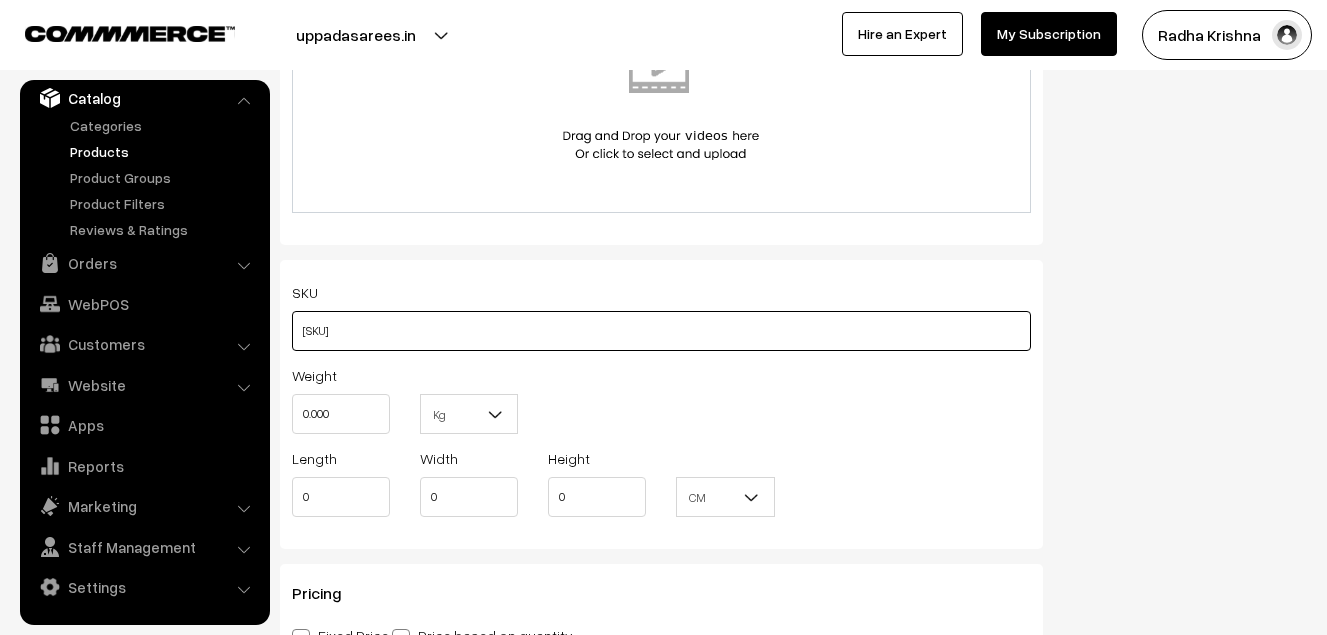 type on "va11412-jul-kanchi-pra" 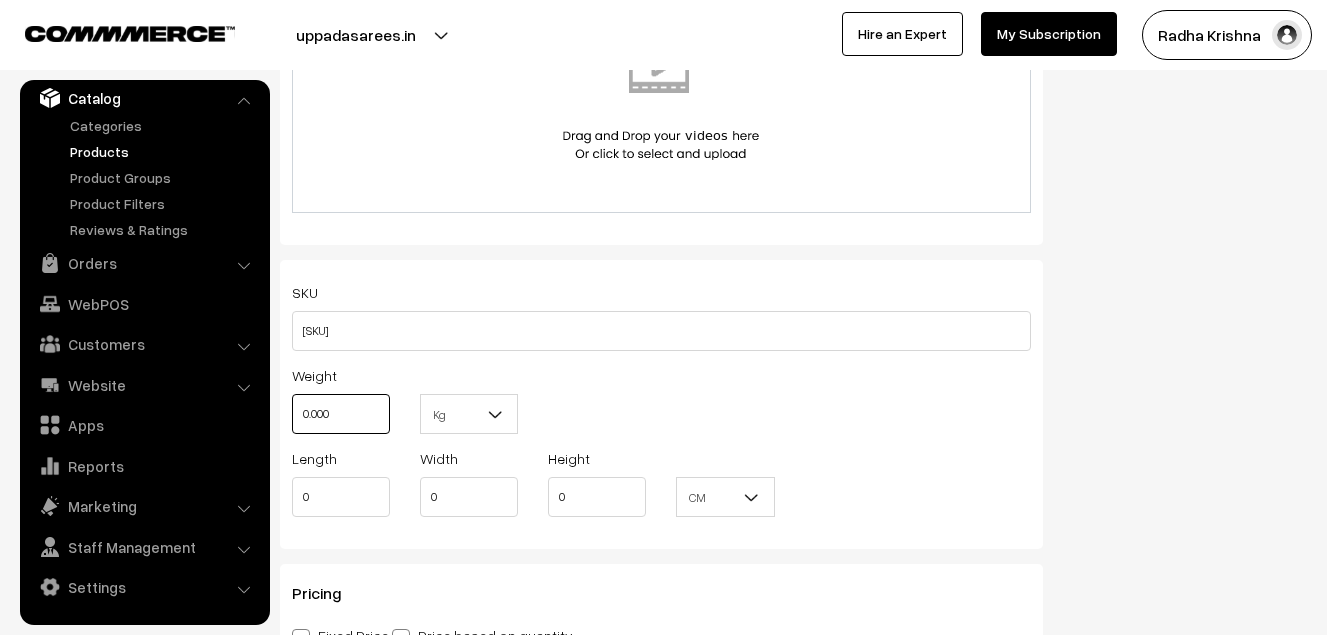 click on "0.000" at bounding box center [341, 414] 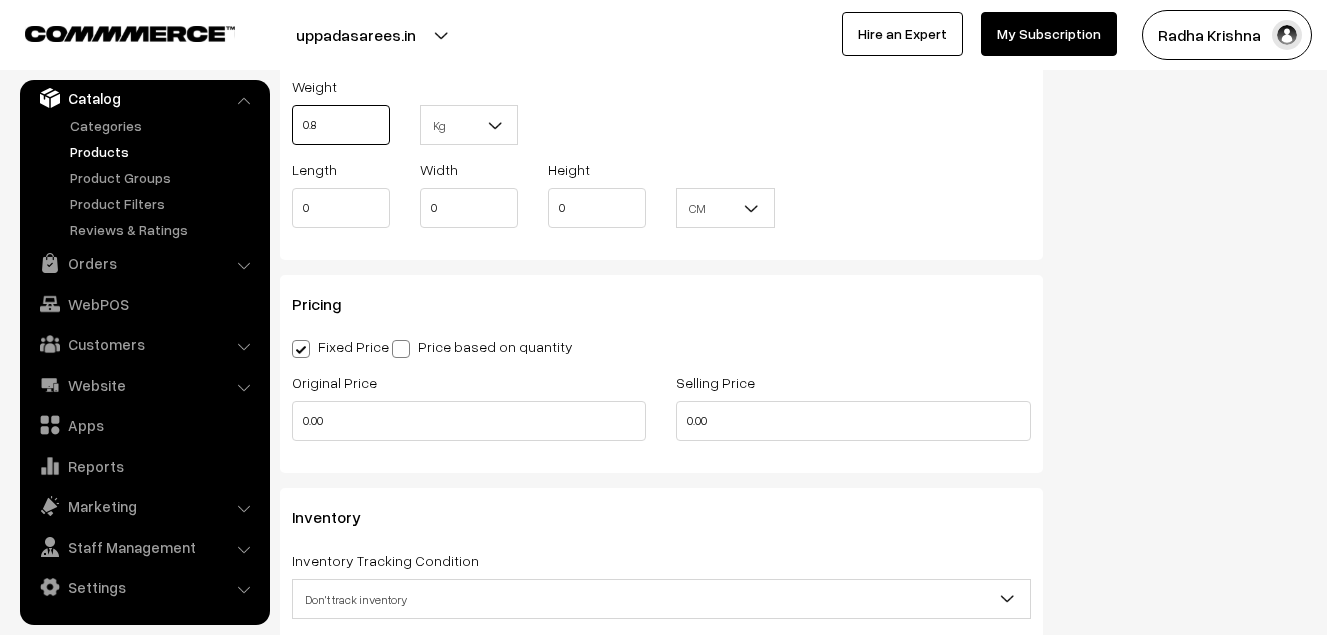 scroll, scrollTop: 1500, scrollLeft: 0, axis: vertical 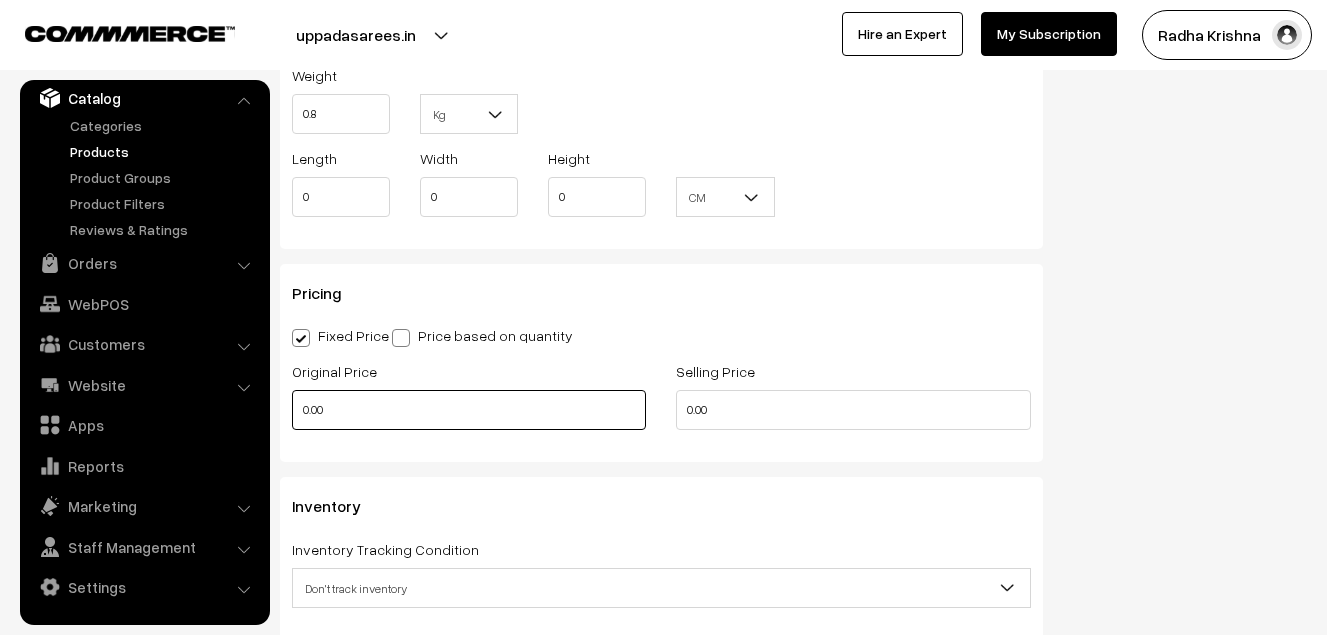 type on "0.80" 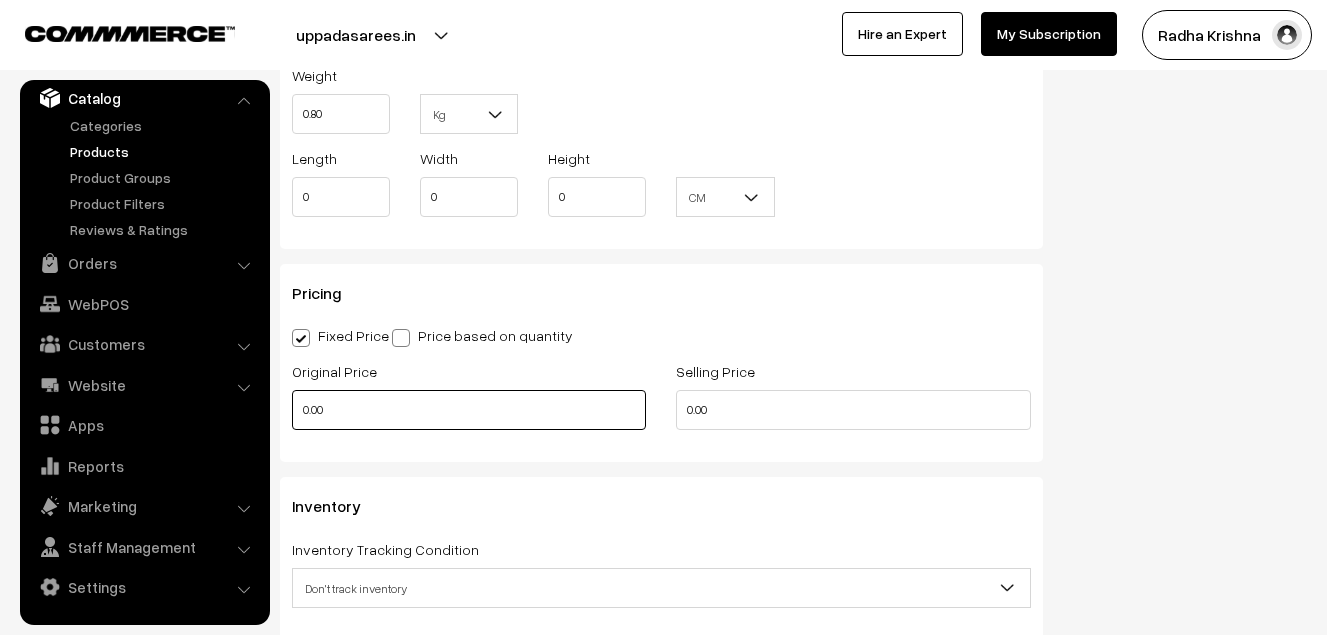 click on "0.00" at bounding box center (469, 410) 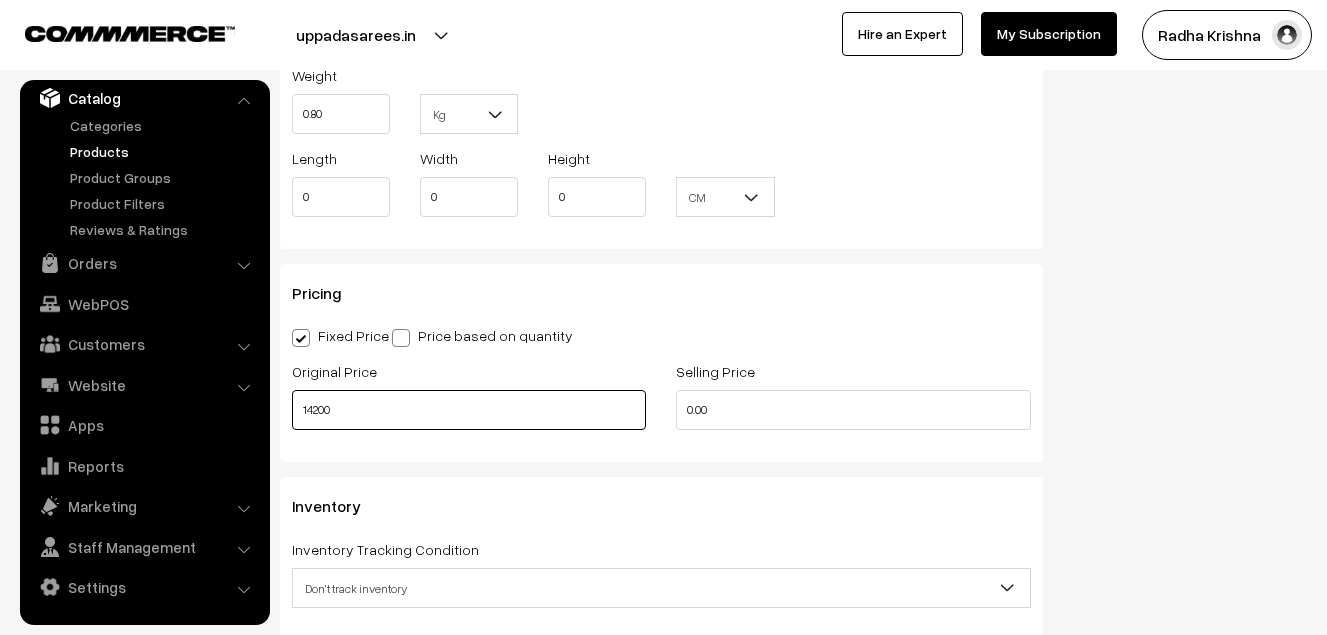 type on "14200" 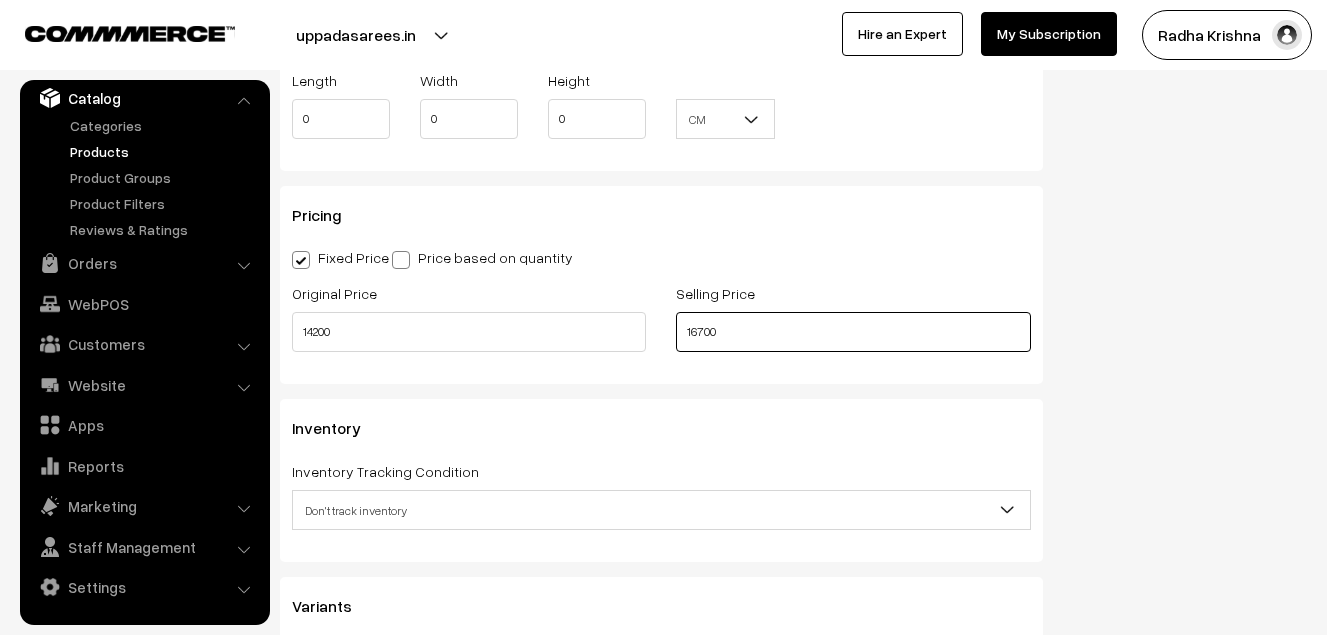 scroll, scrollTop: 1800, scrollLeft: 0, axis: vertical 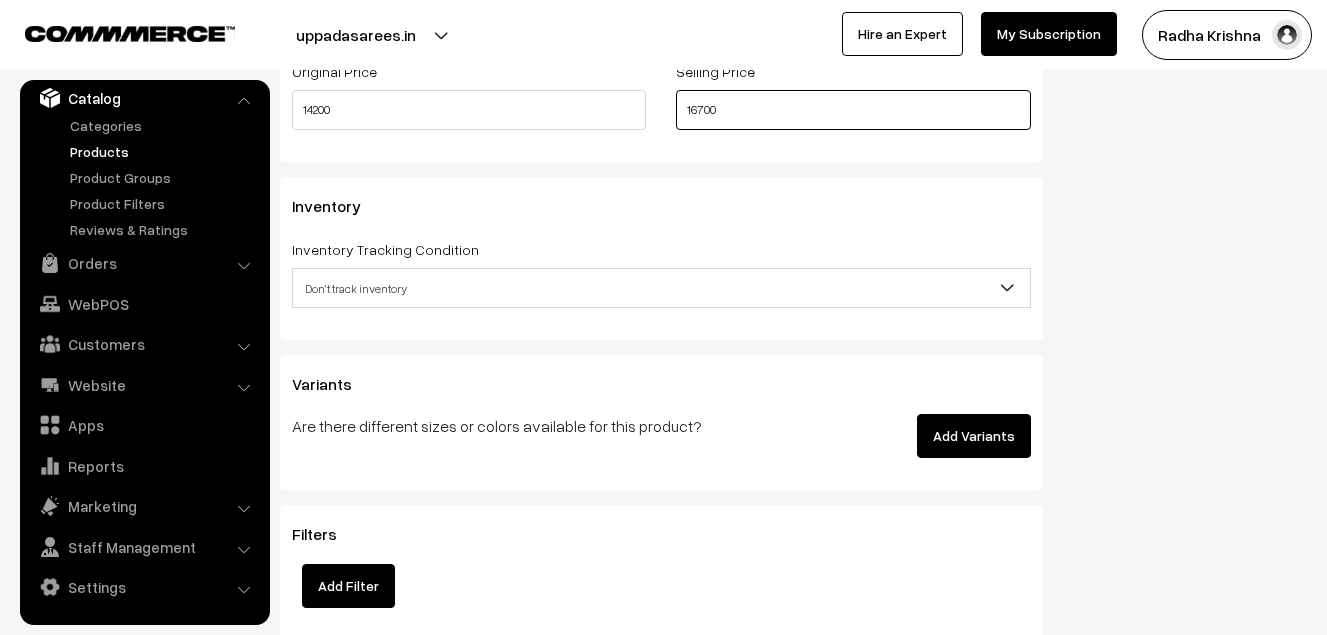 type on "16700" 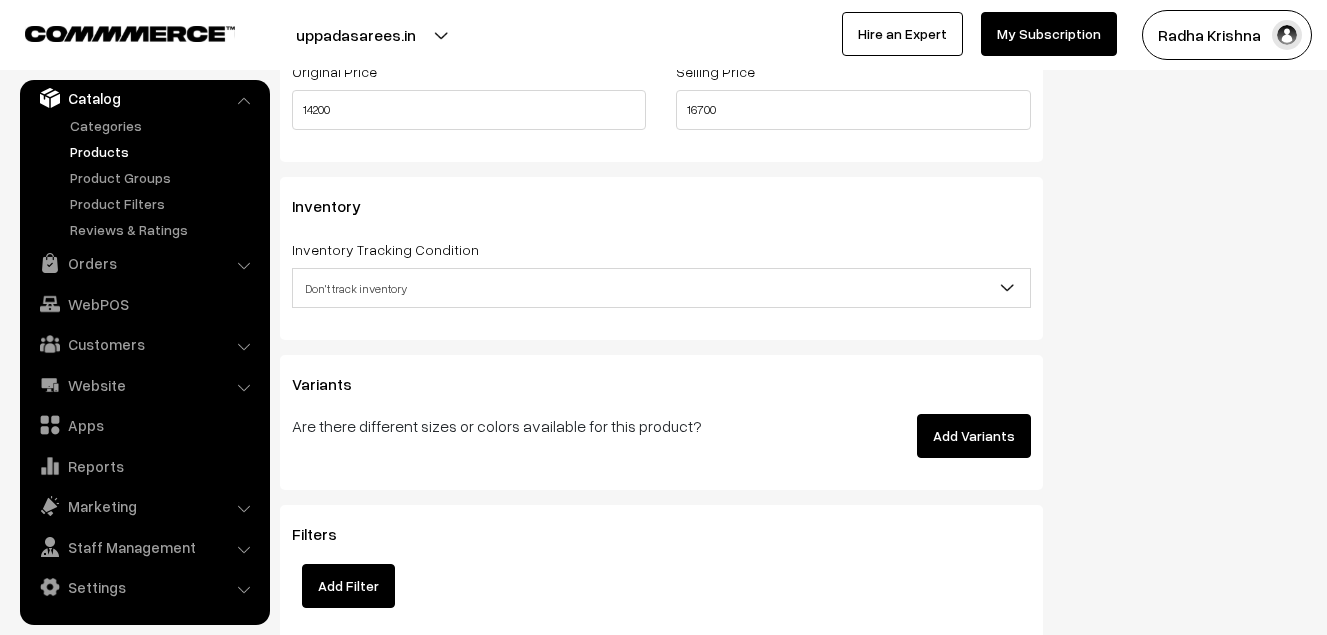click on "Don't track inventory" at bounding box center [661, 288] 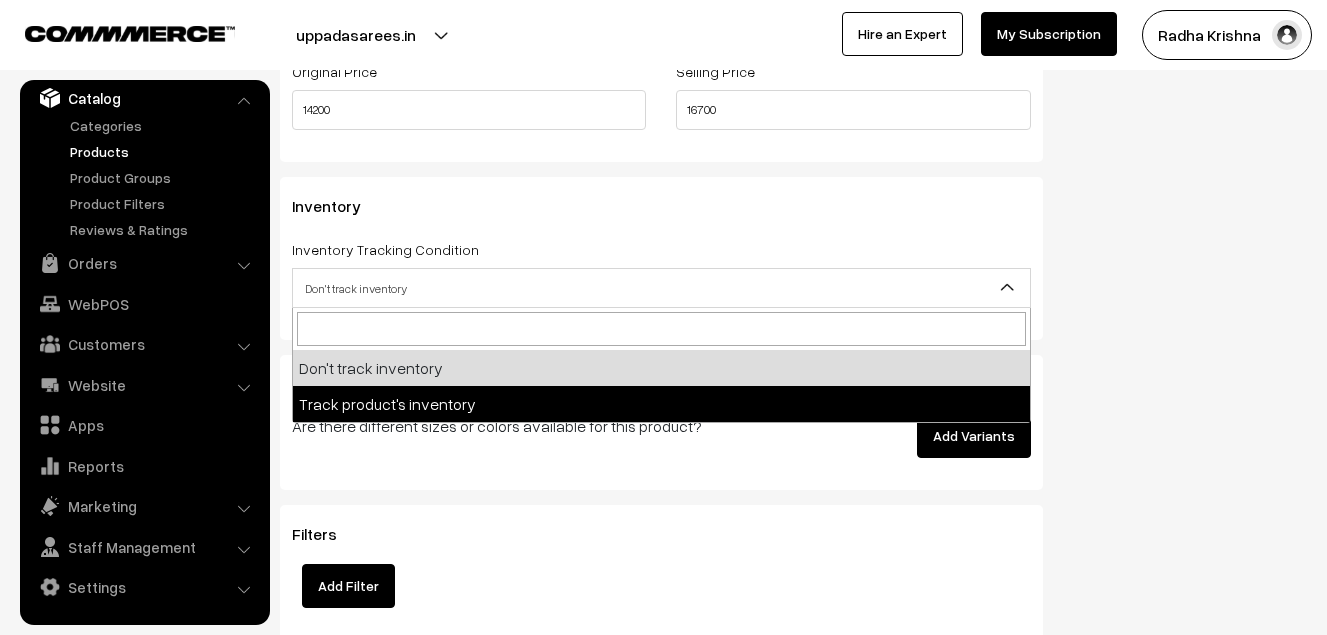 select on "2" 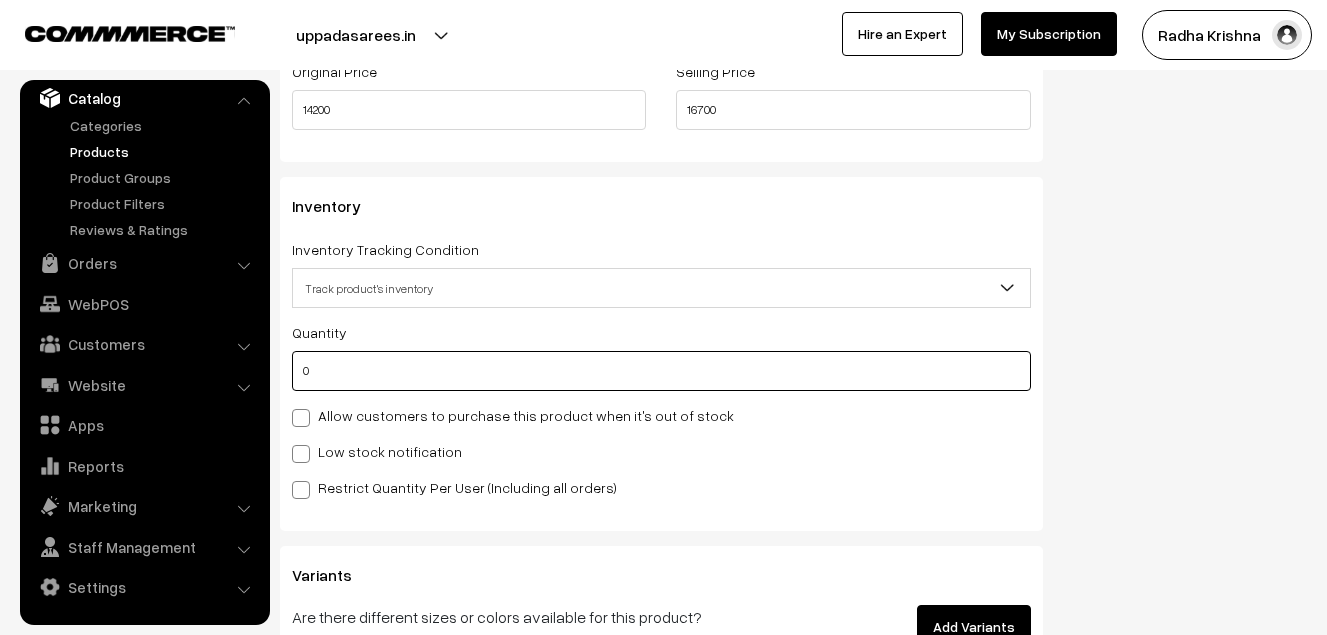 click on "0" at bounding box center (661, 371) 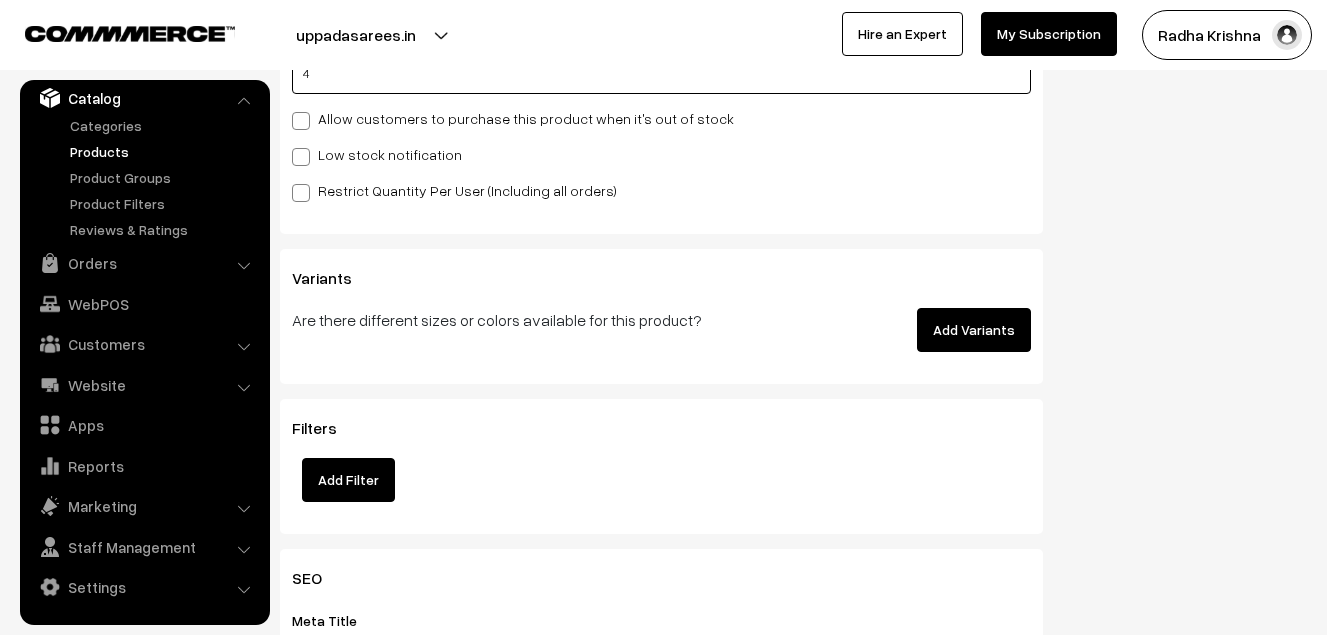 scroll, scrollTop: 2100, scrollLeft: 0, axis: vertical 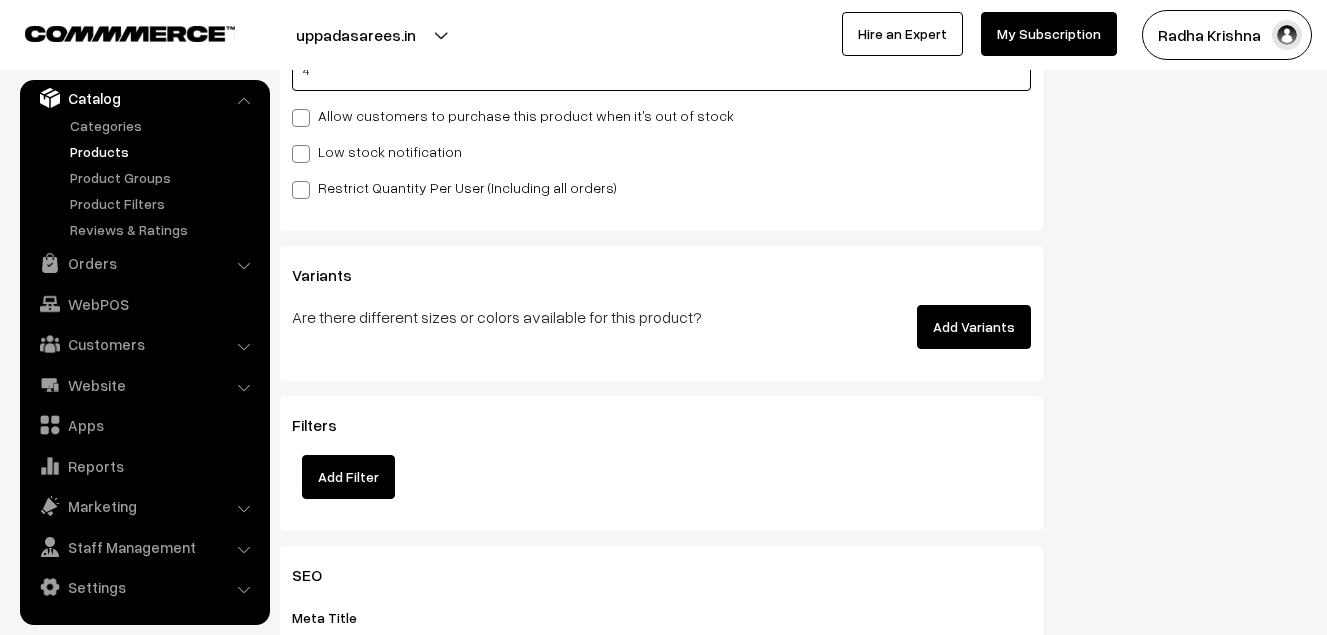 type on "4" 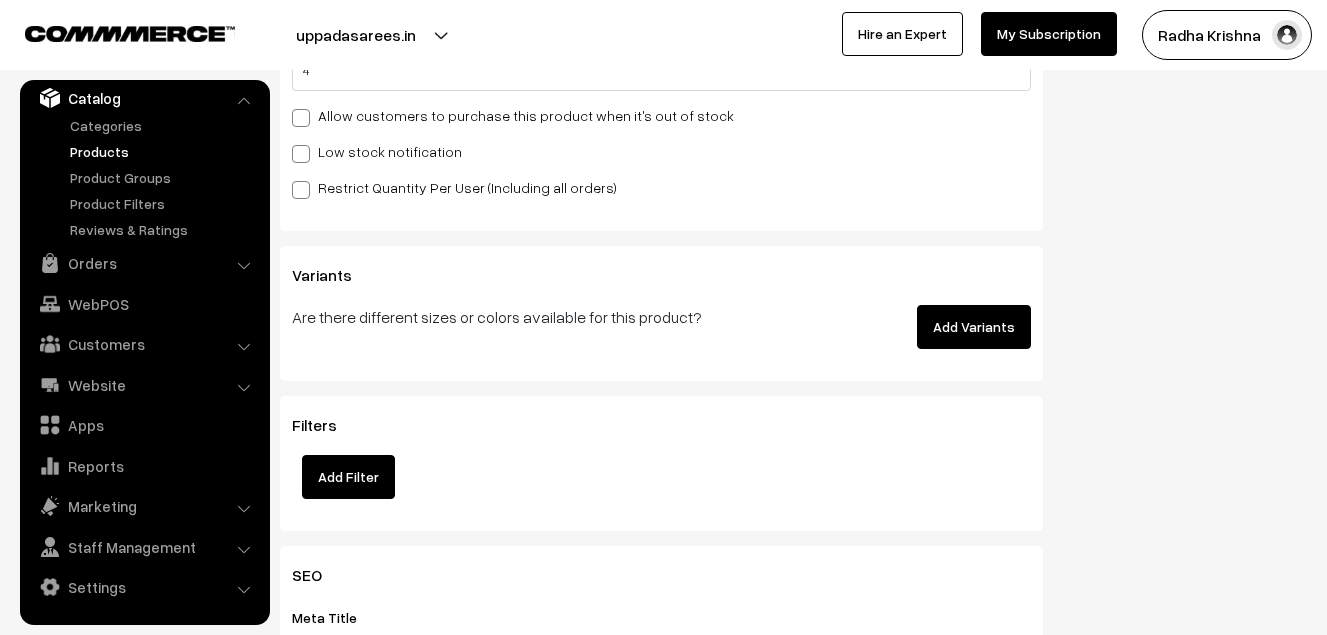click on "Low stock notification" at bounding box center [377, 151] 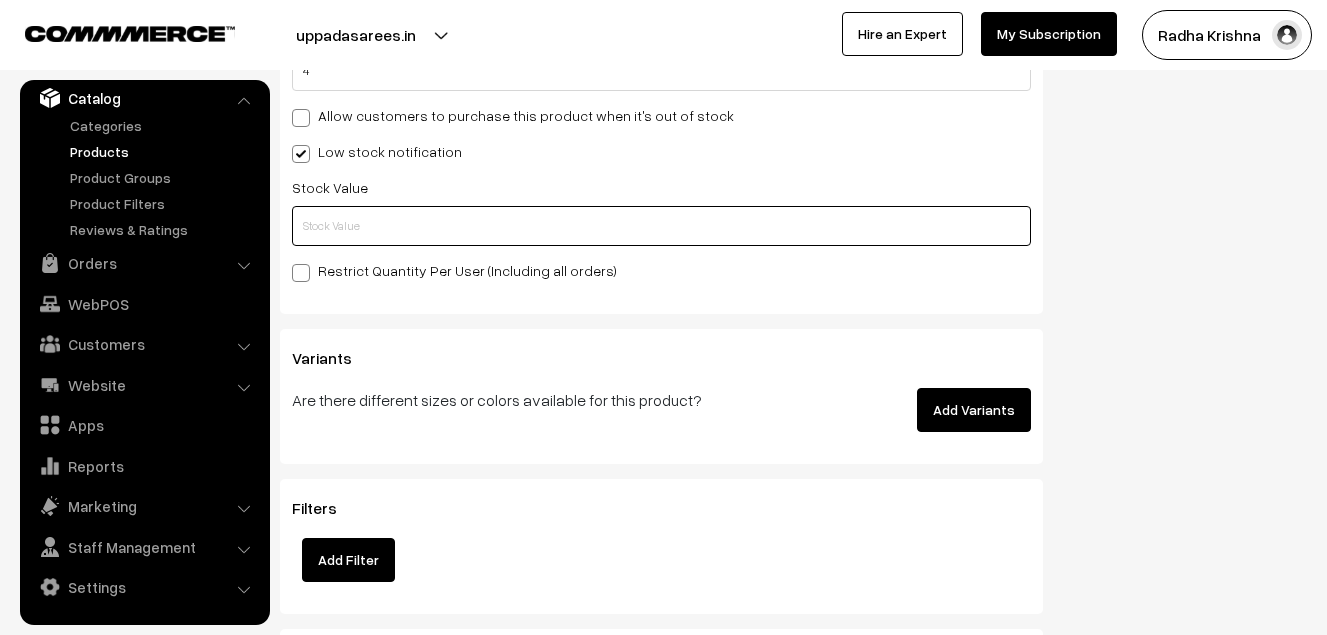 click at bounding box center [661, 226] 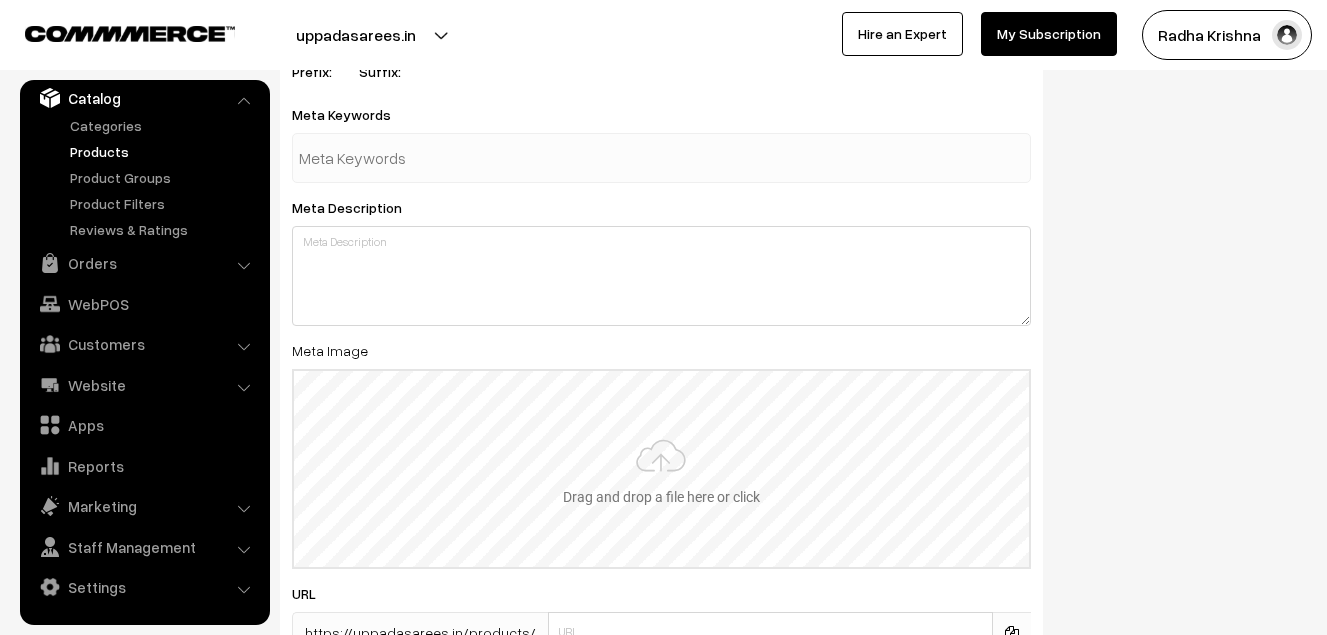 scroll, scrollTop: 2983, scrollLeft: 0, axis: vertical 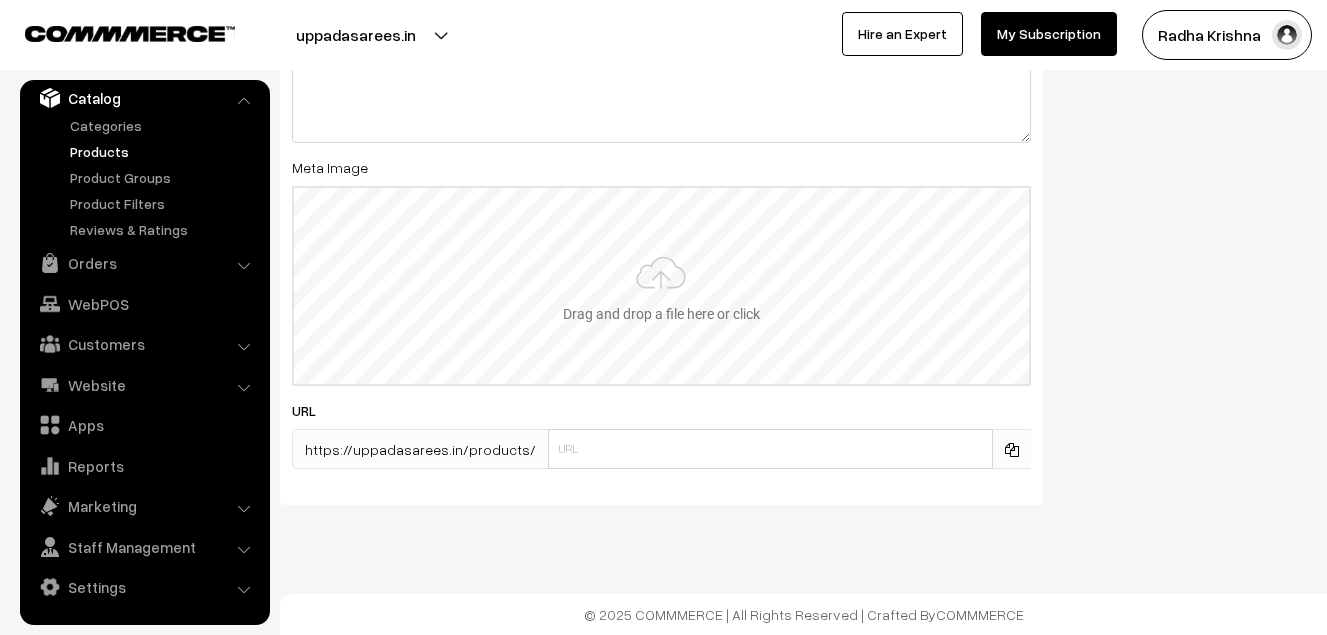 type on "2" 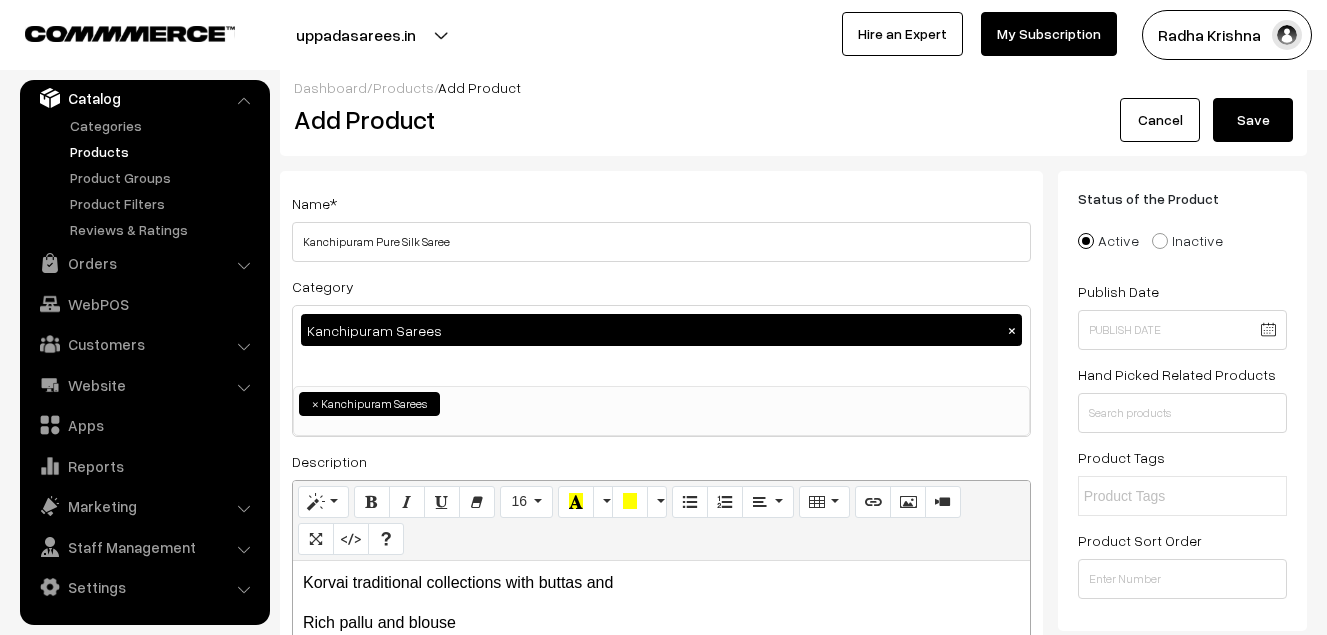 scroll, scrollTop: 0, scrollLeft: 0, axis: both 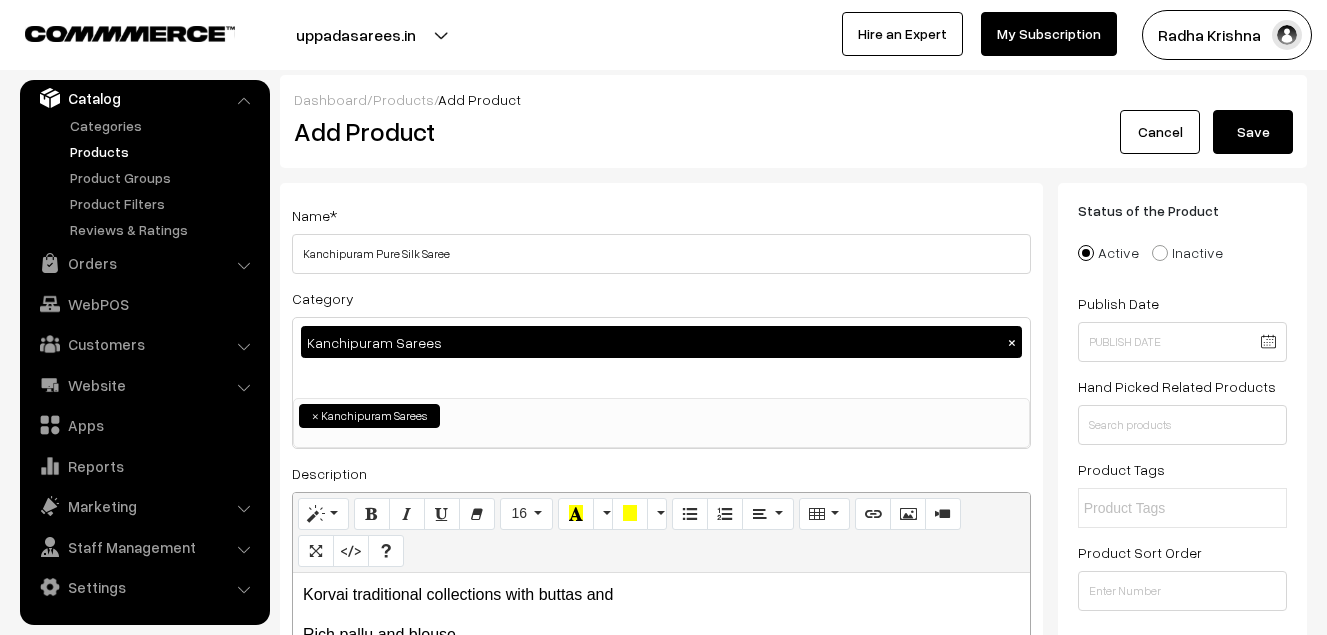 click on "Save" at bounding box center (1253, 132) 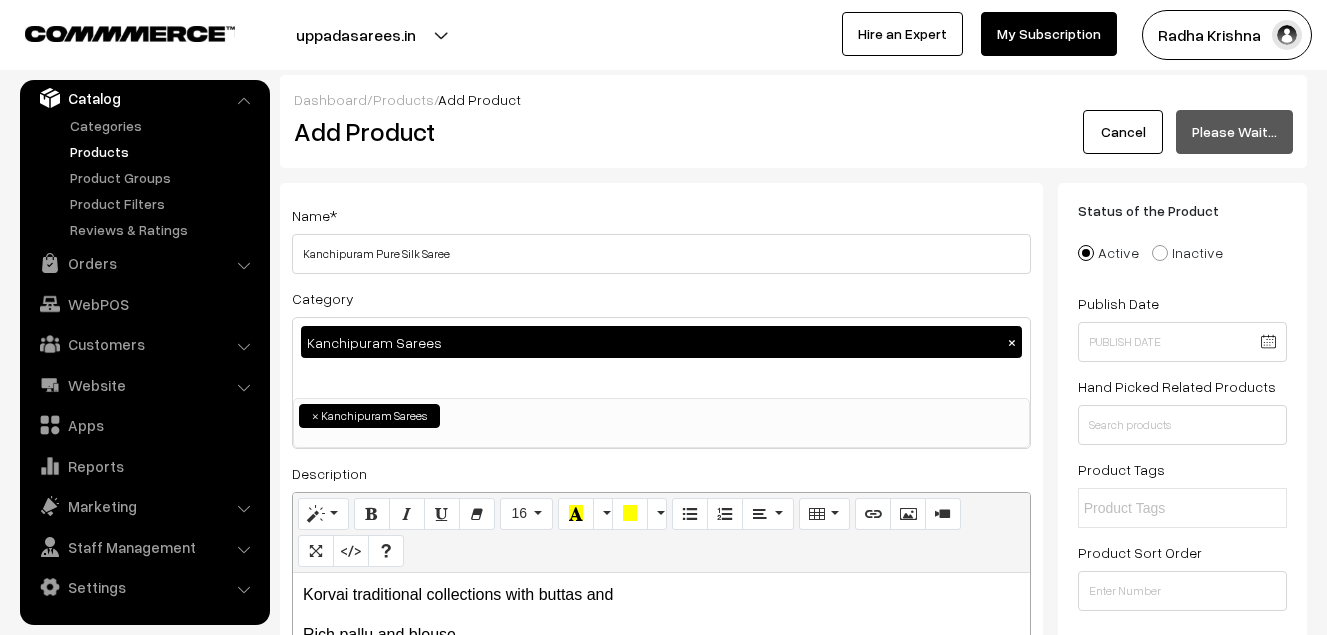 click on "Add Product" at bounding box center (665, 131) 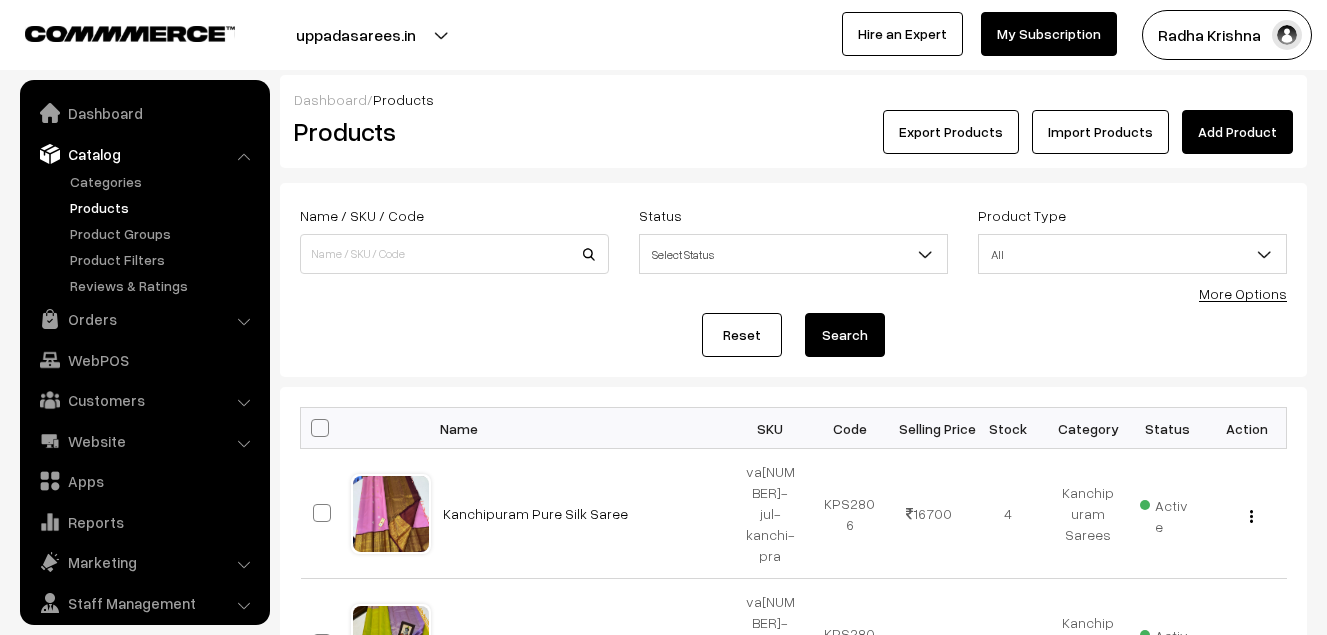 scroll, scrollTop: 0, scrollLeft: 0, axis: both 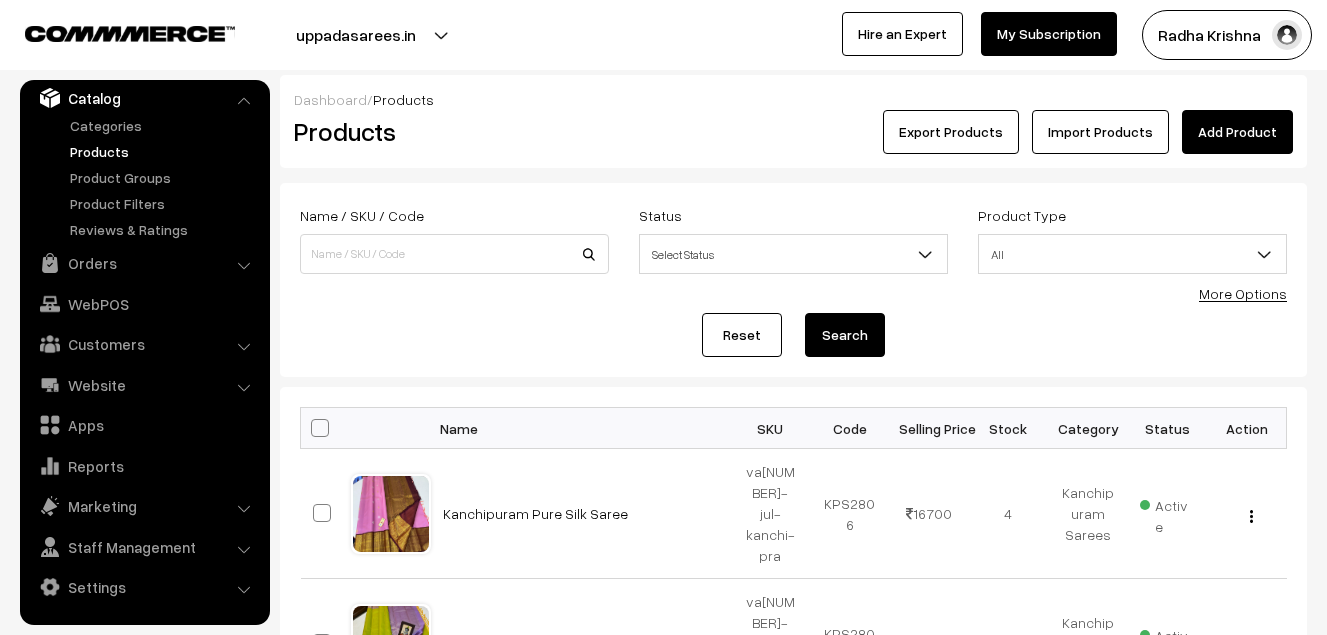 click on "Add Product" at bounding box center (1237, 132) 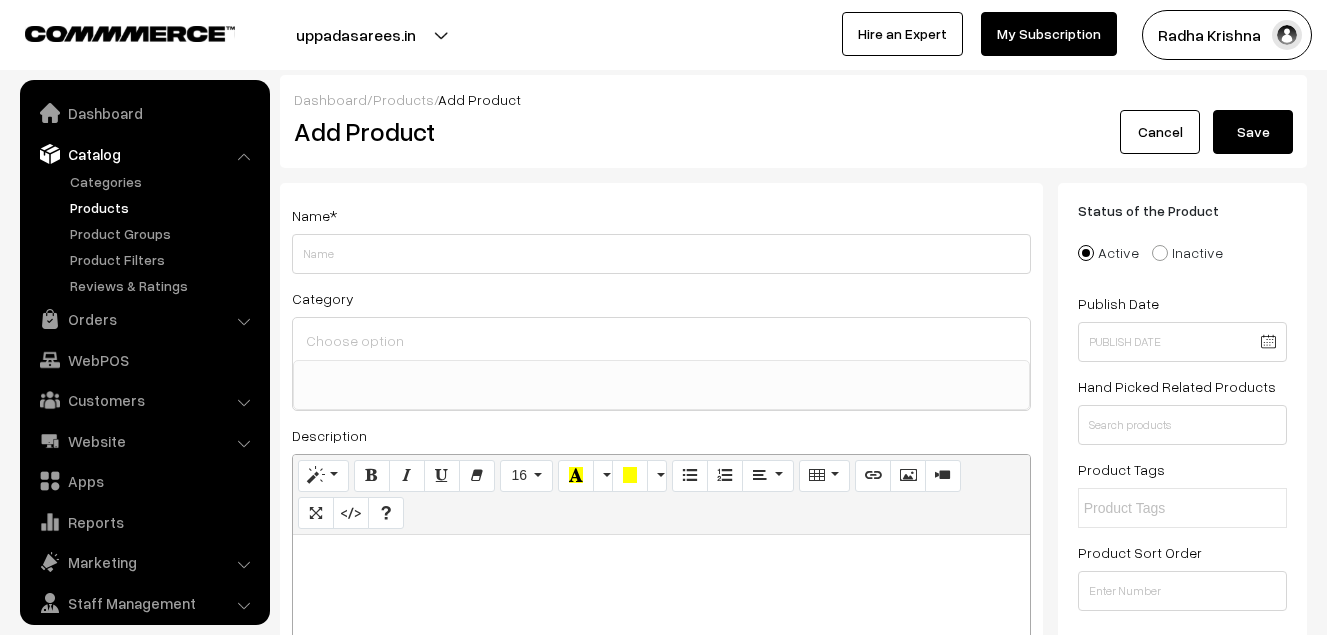 select 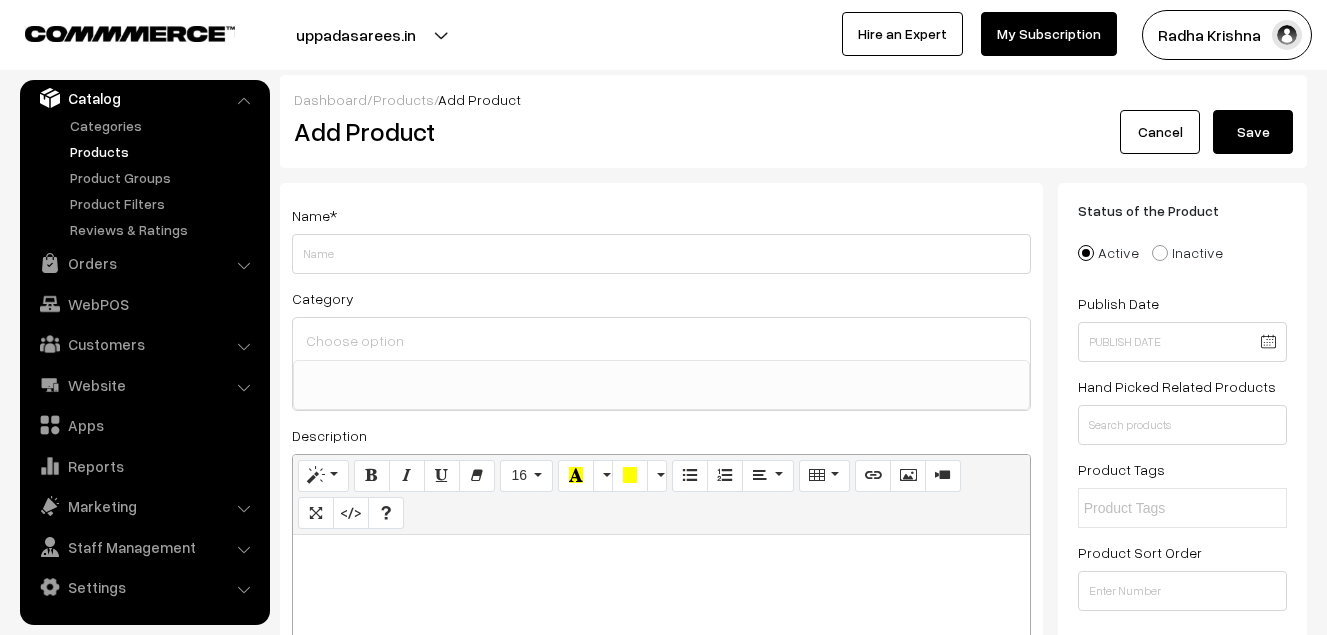 click at bounding box center (661, 660) 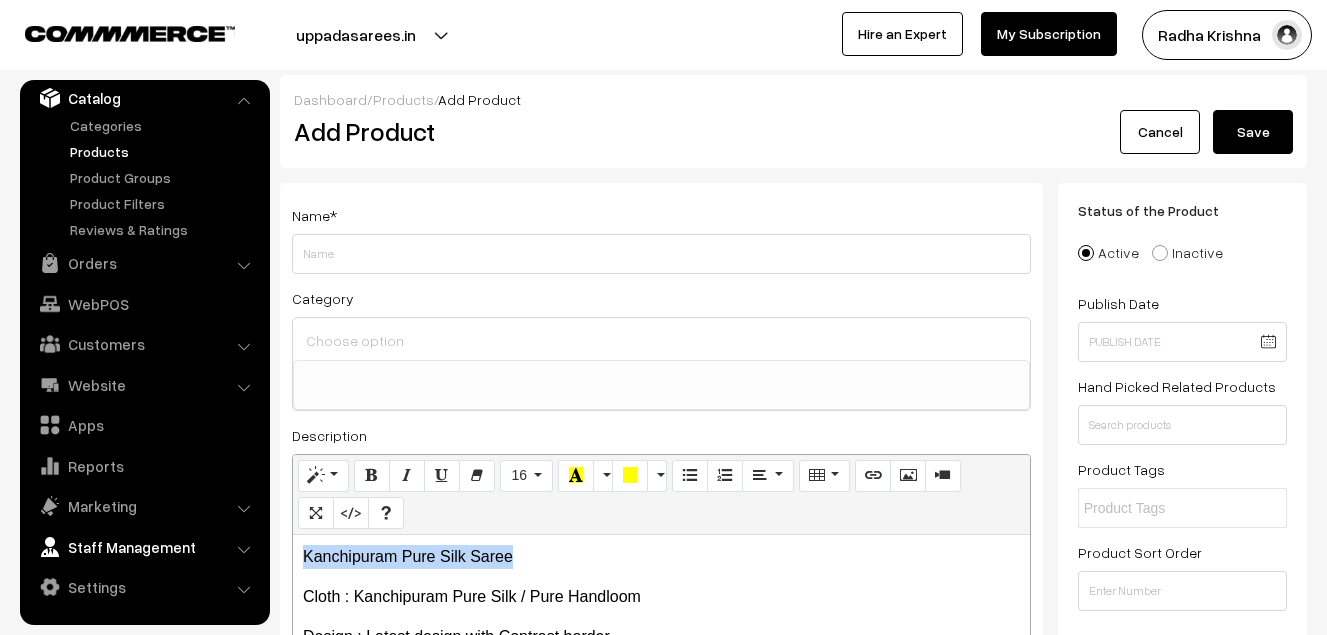 drag, startPoint x: 520, startPoint y: 542, endPoint x: 208, endPoint y: 545, distance: 312.01443 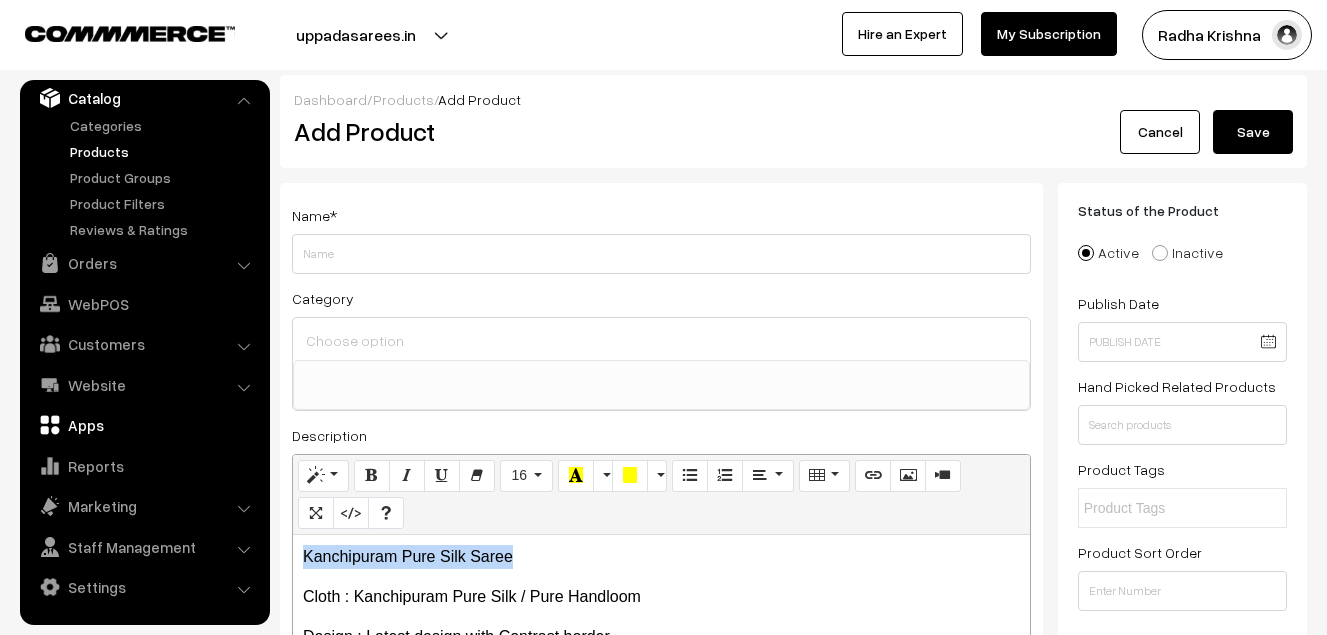 copy on "Kanchipuram Pure Silk Saree" 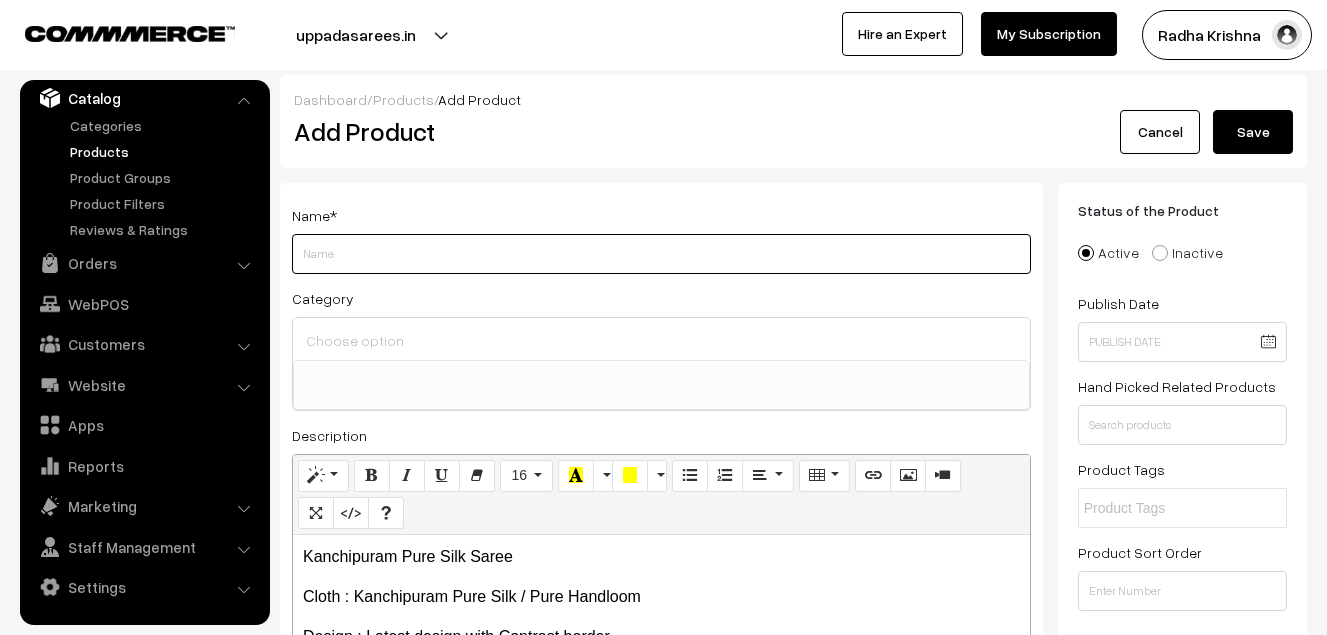 click on "Weight" at bounding box center (661, 254) 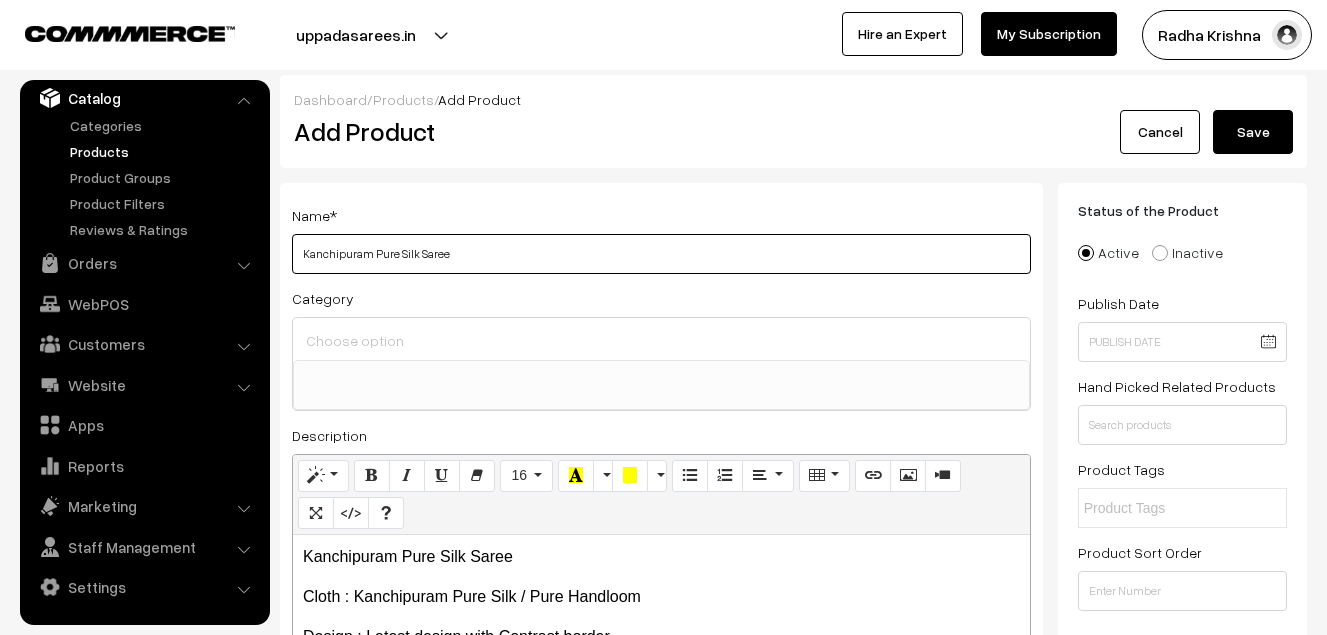 type on "Kanchipuram Pure Silk Saree" 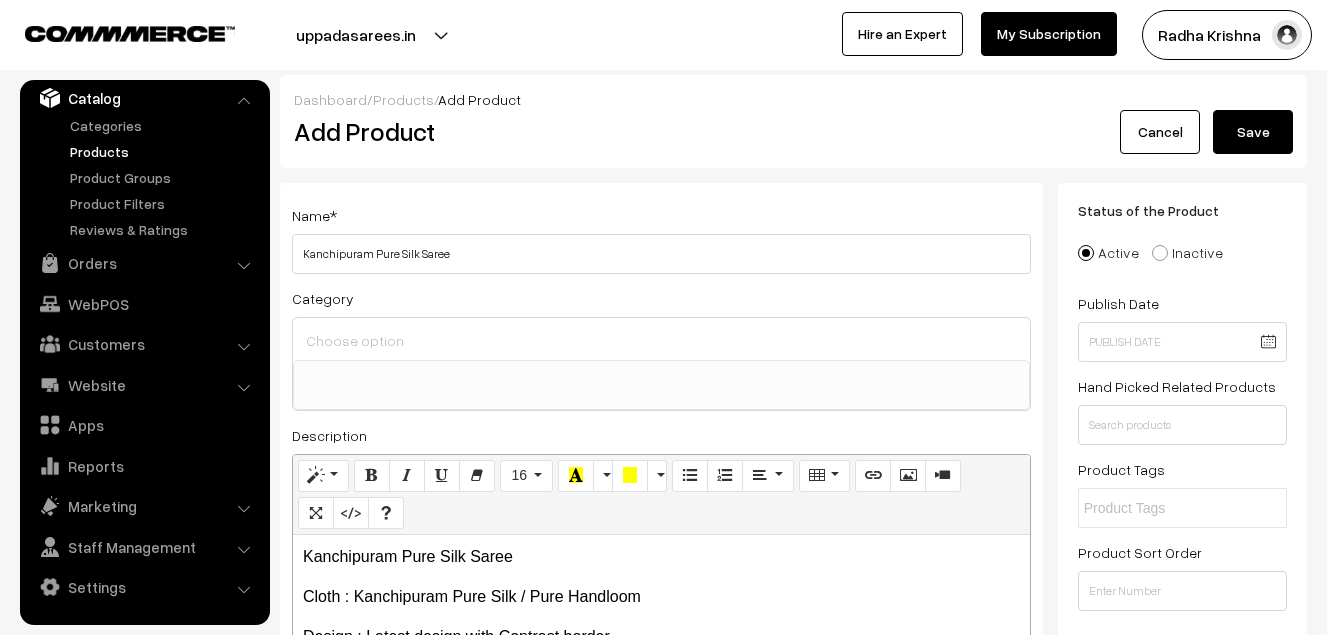 click at bounding box center (661, 340) 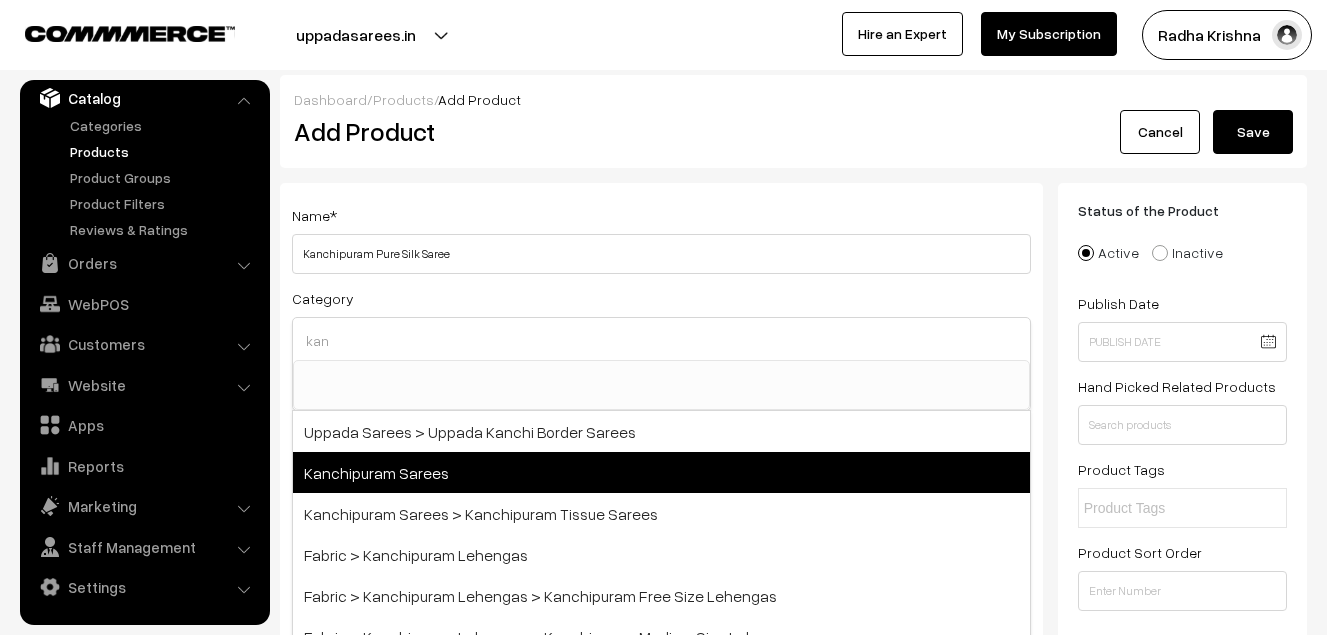 type on "kan" 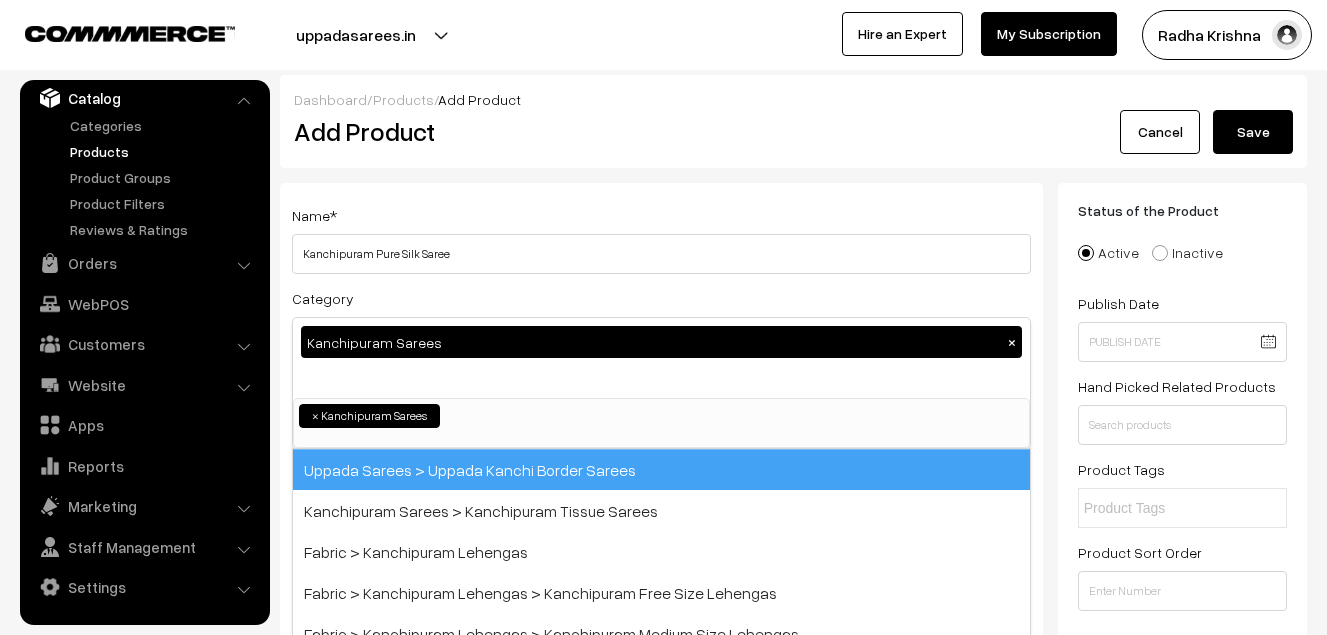 scroll, scrollTop: 340, scrollLeft: 0, axis: vertical 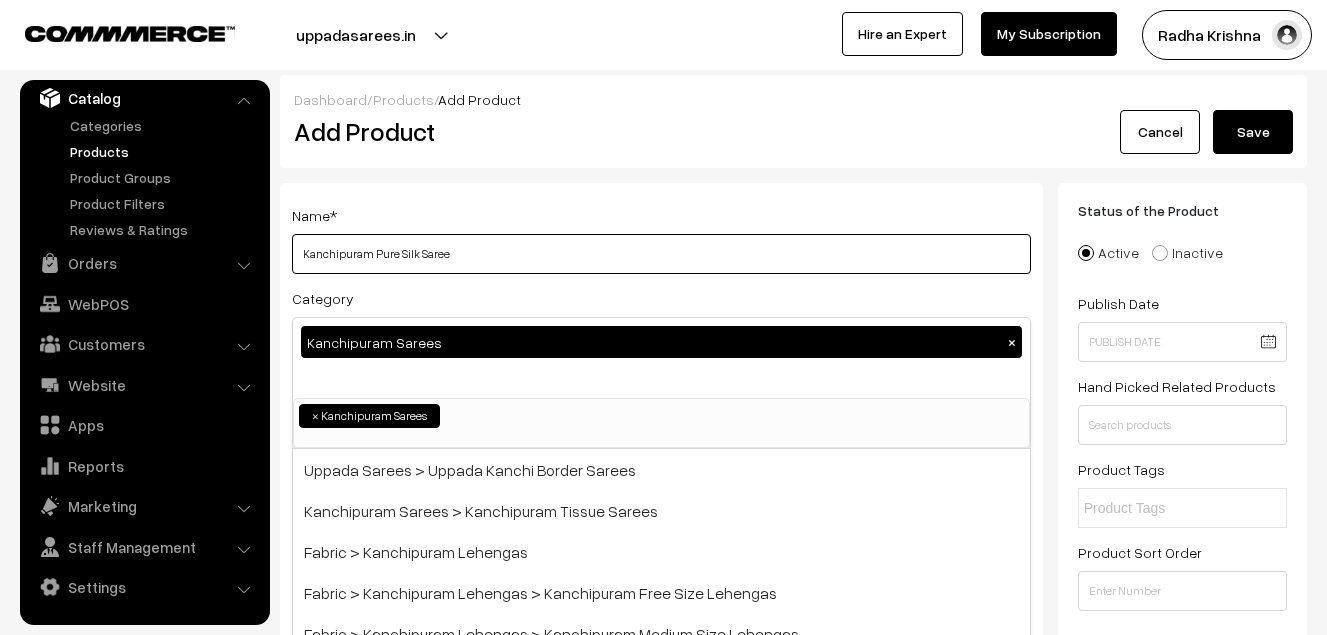 click on "Kanchipuram Pure Silk Saree" at bounding box center [661, 254] 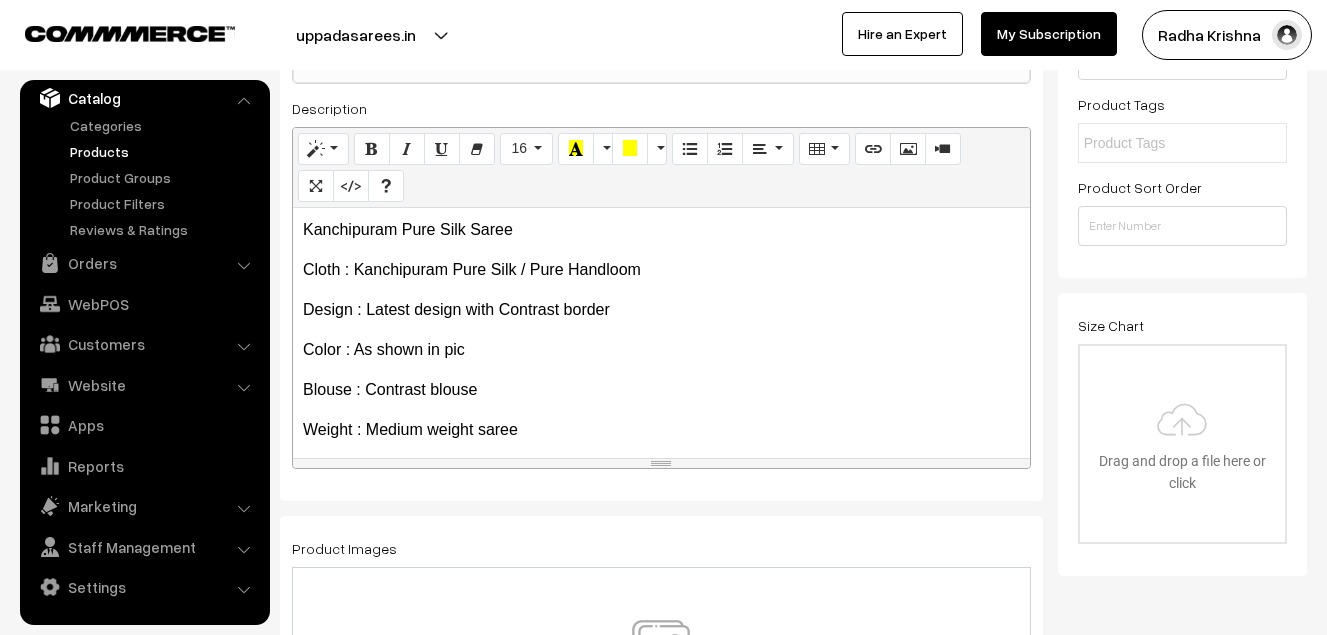 scroll, scrollTop: 400, scrollLeft: 0, axis: vertical 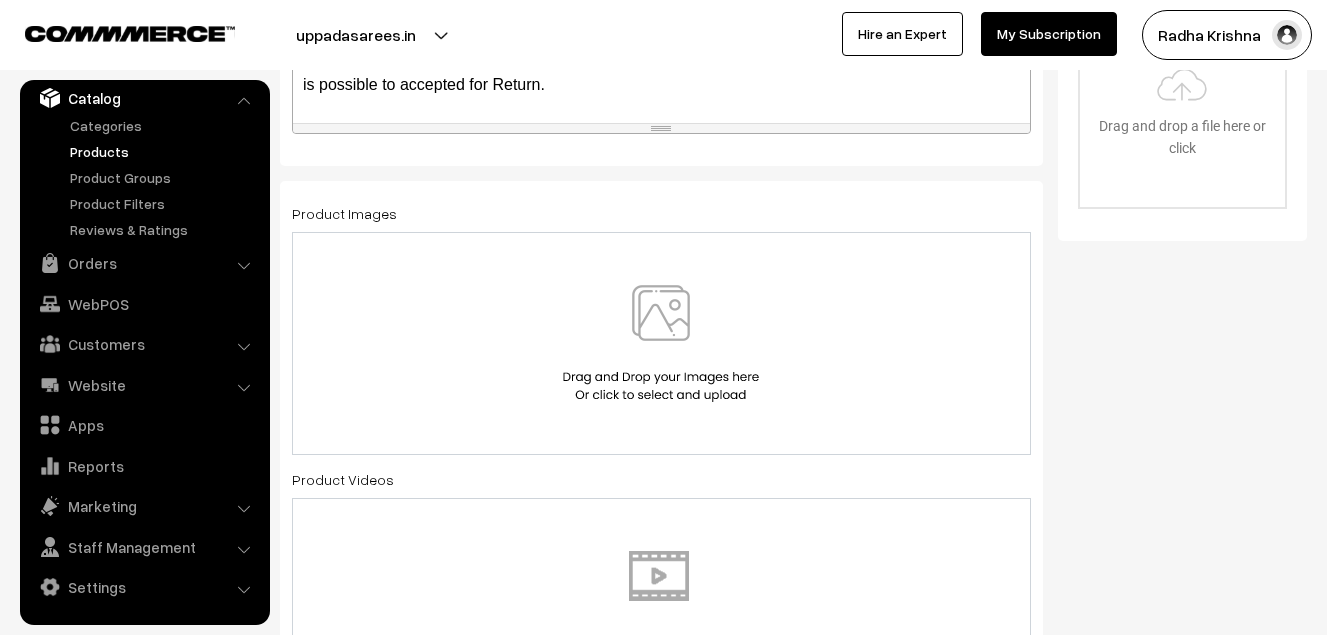 click at bounding box center [661, 343] 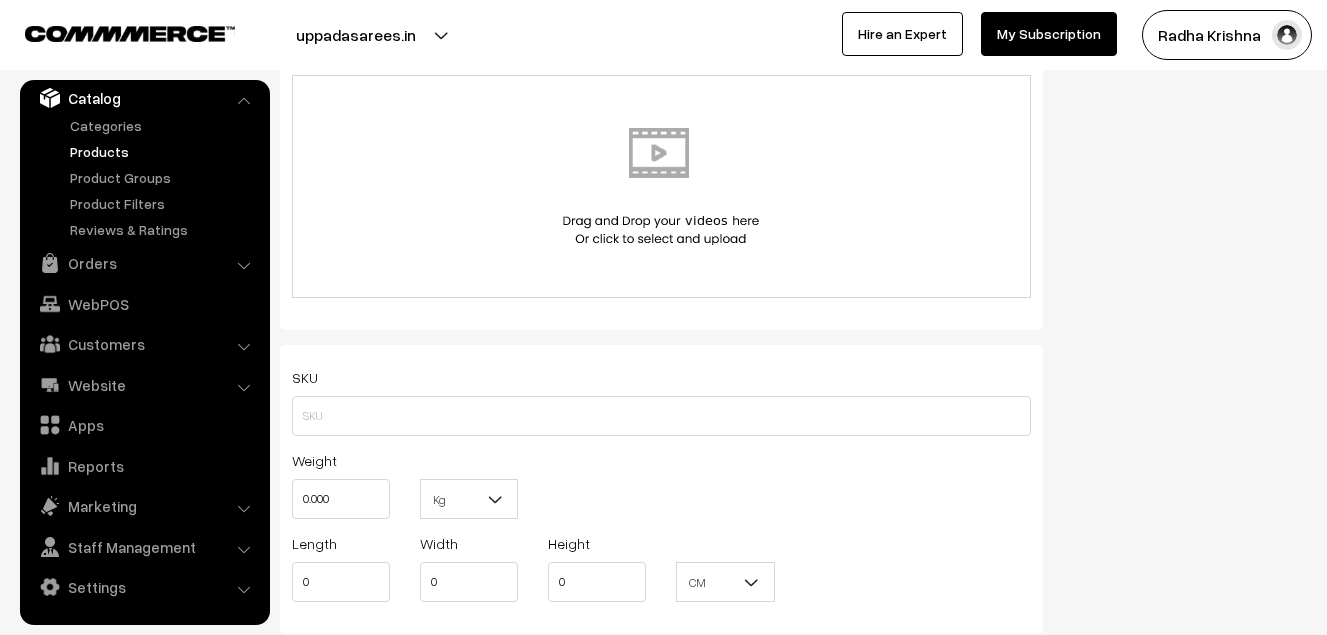 scroll, scrollTop: 900, scrollLeft: 0, axis: vertical 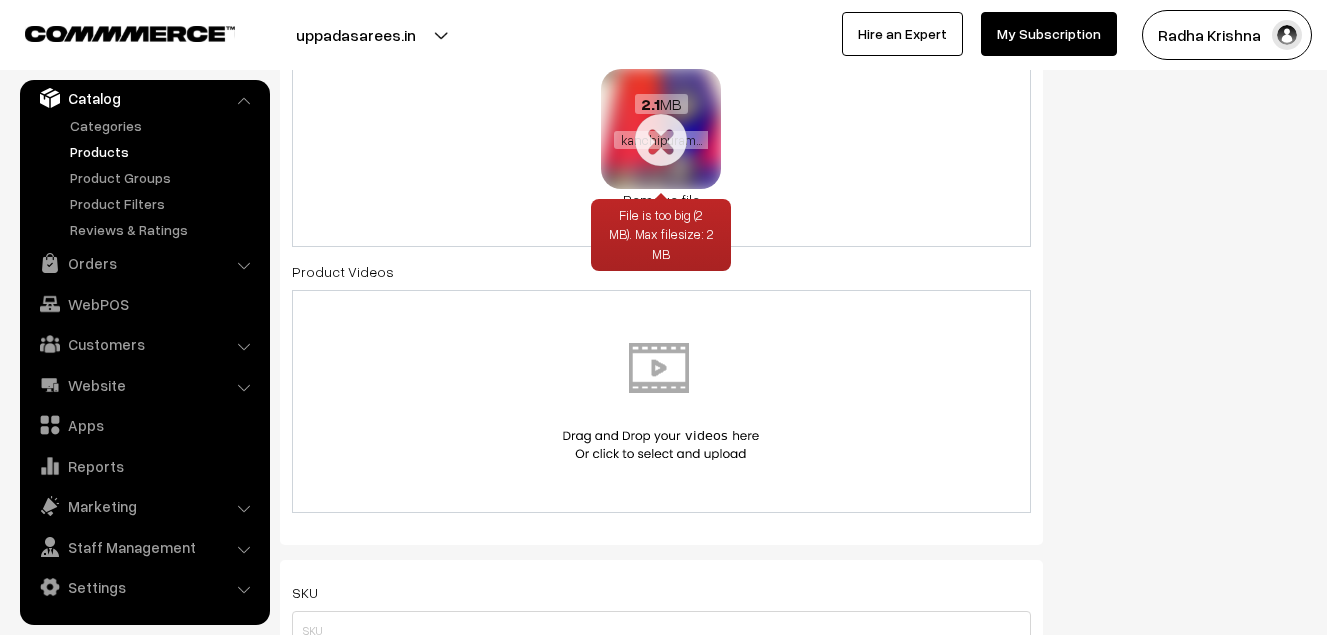 click on "Remove file" at bounding box center [661, 199] 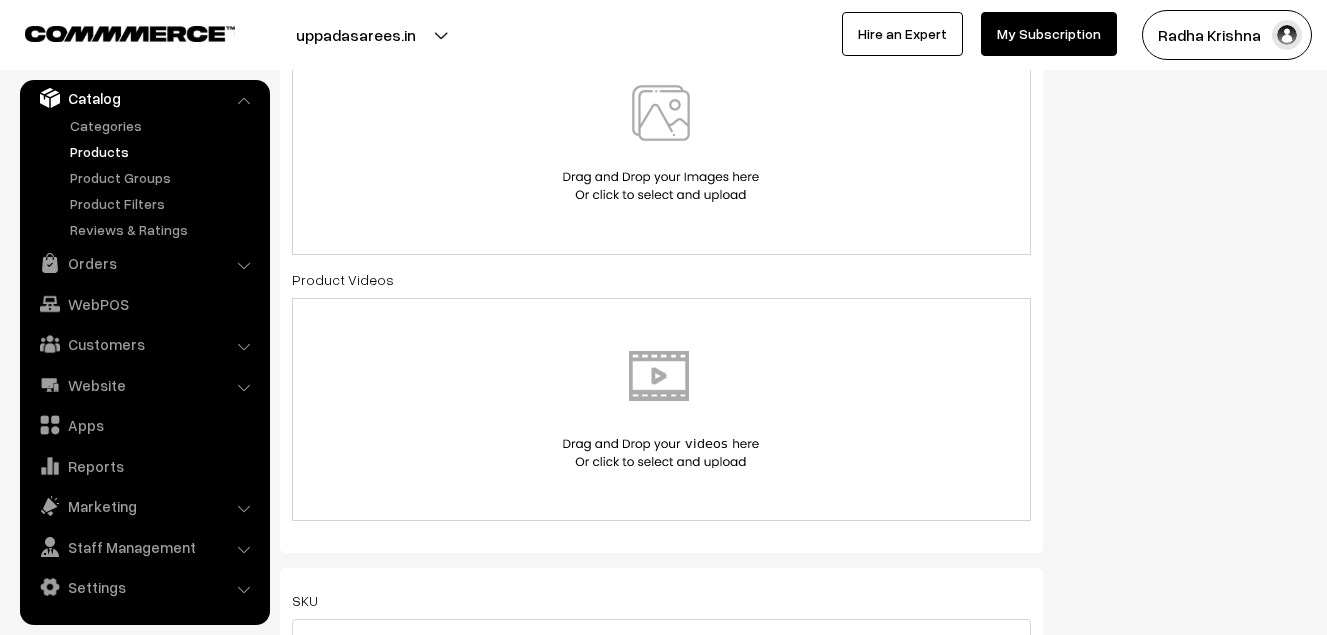 click at bounding box center [661, 143] 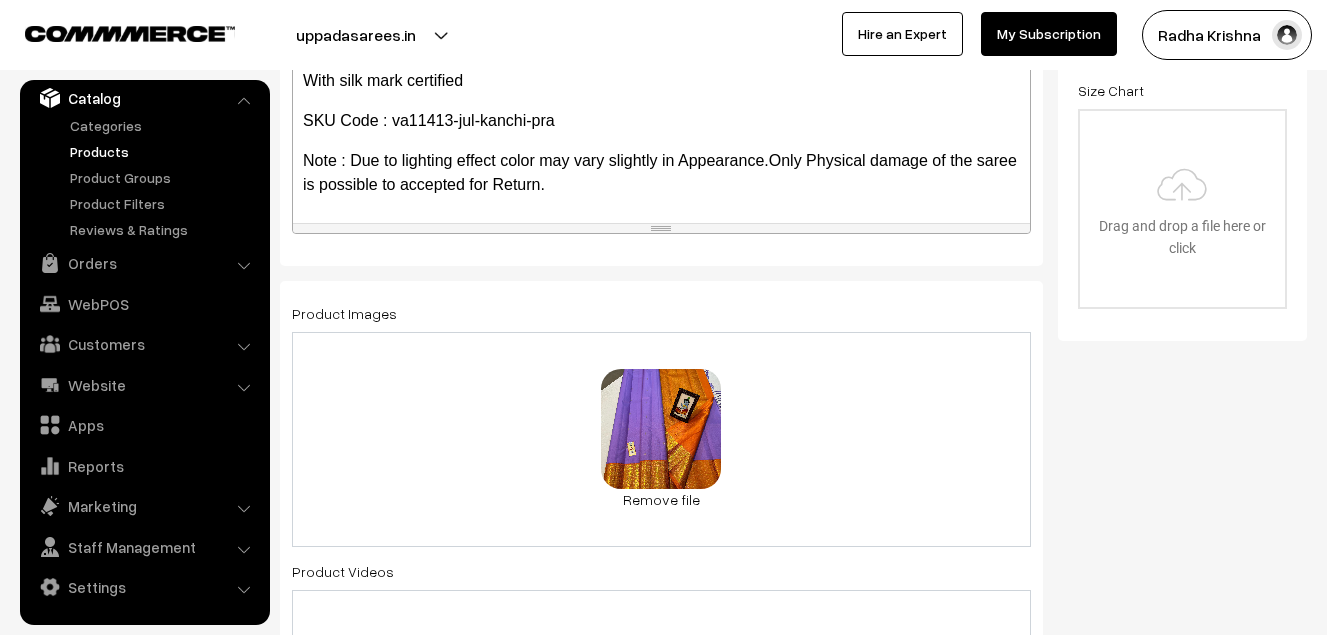 scroll, scrollTop: 500, scrollLeft: 0, axis: vertical 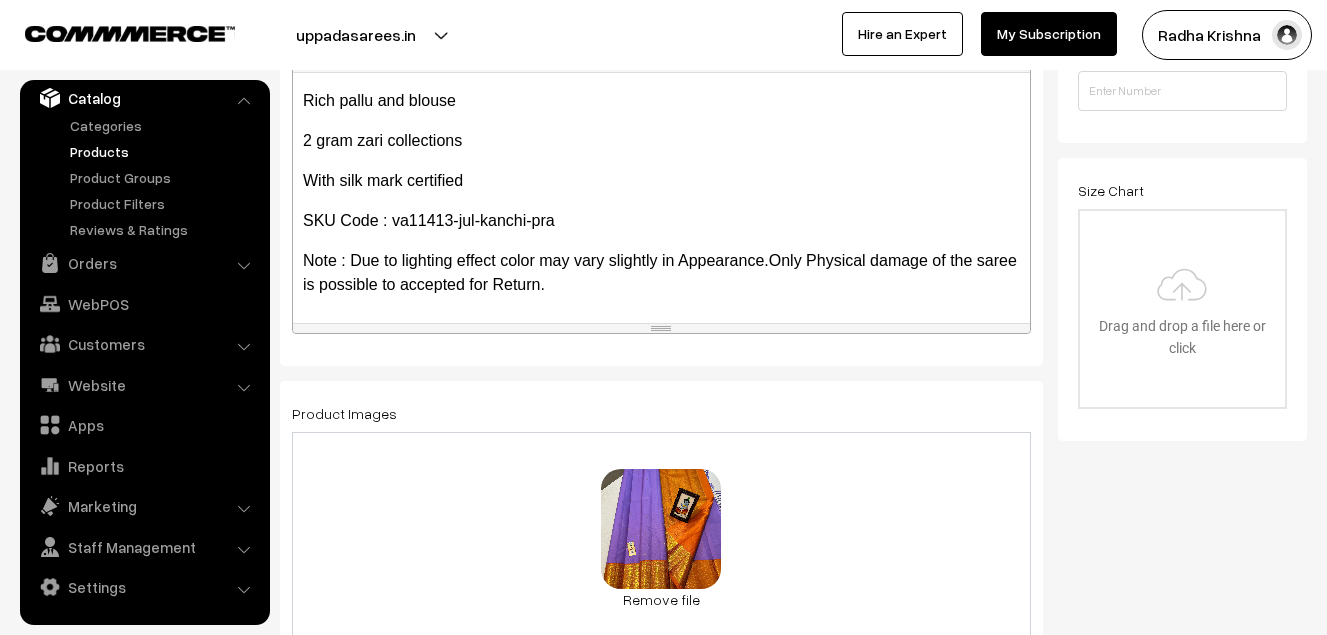 click on "SKU Code : va11413-jul-kanchi-pra" at bounding box center [661, 221] 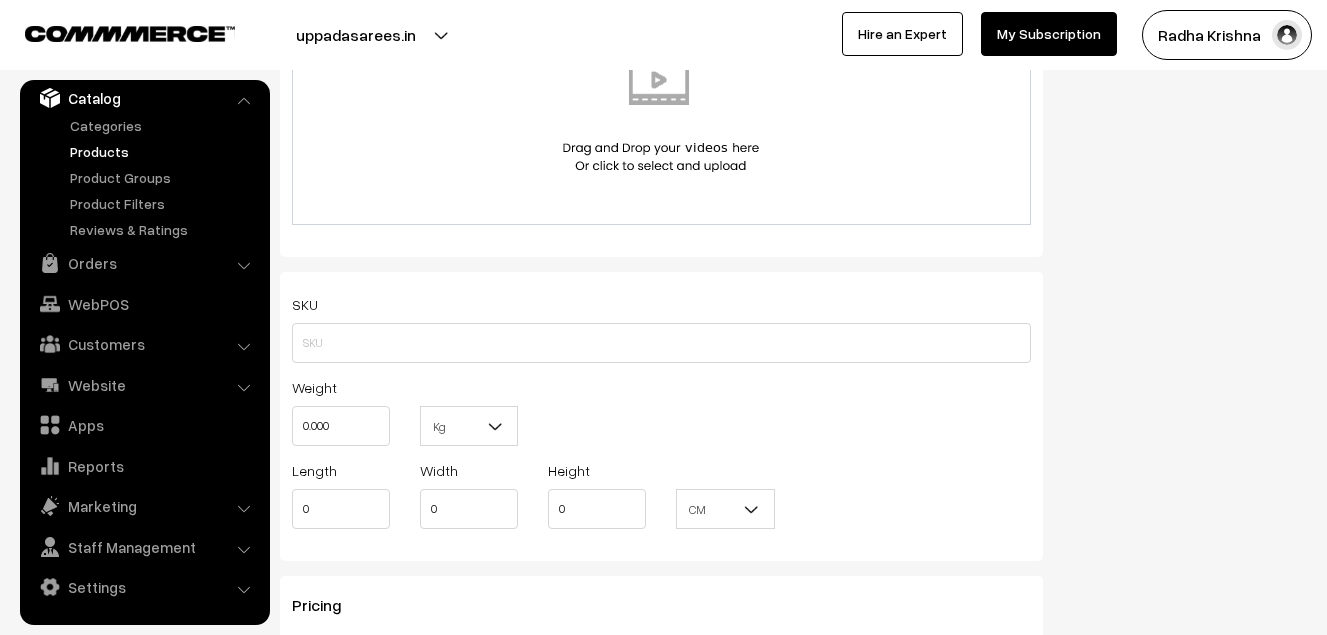 scroll, scrollTop: 1200, scrollLeft: 0, axis: vertical 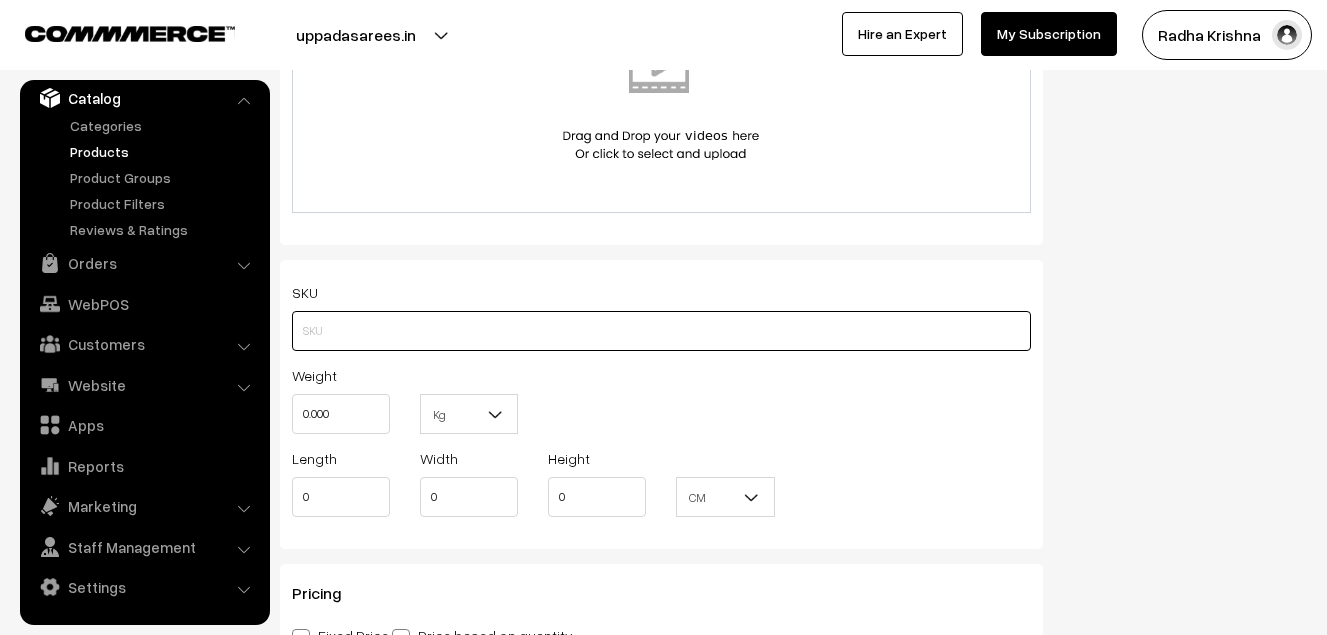 click at bounding box center (661, 331) 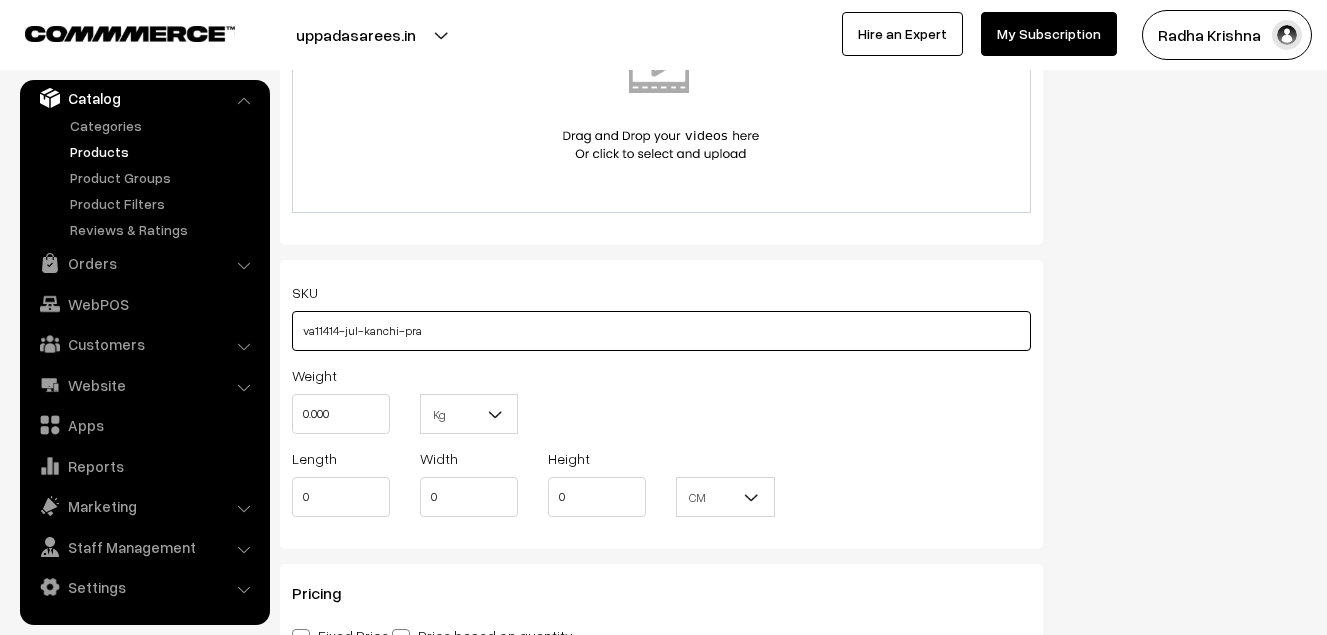 type on "va11414-jul-kanchi-pra" 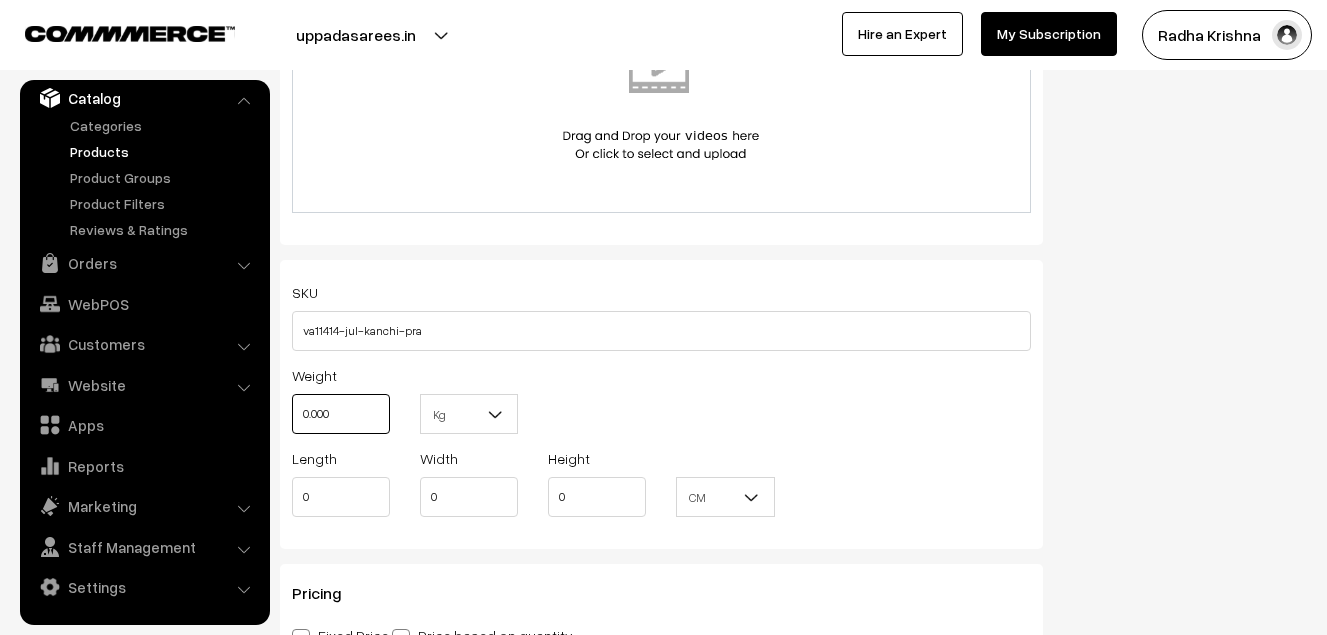 click on "0.000" at bounding box center (341, 414) 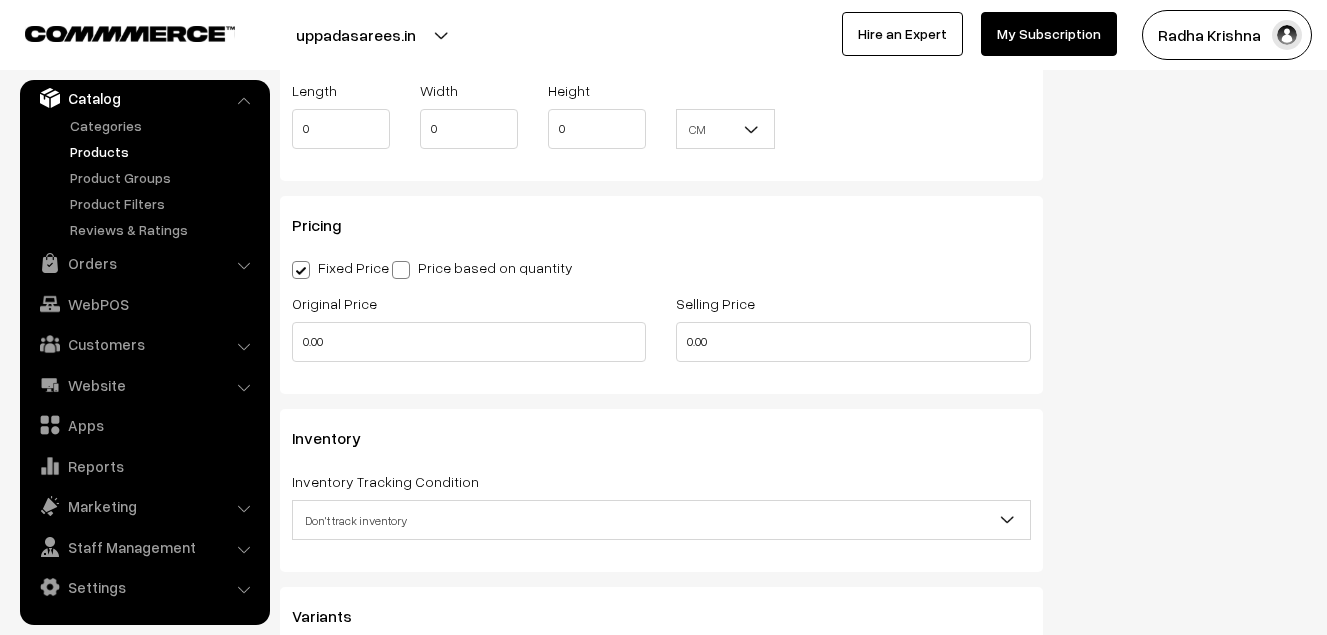 scroll, scrollTop: 1600, scrollLeft: 0, axis: vertical 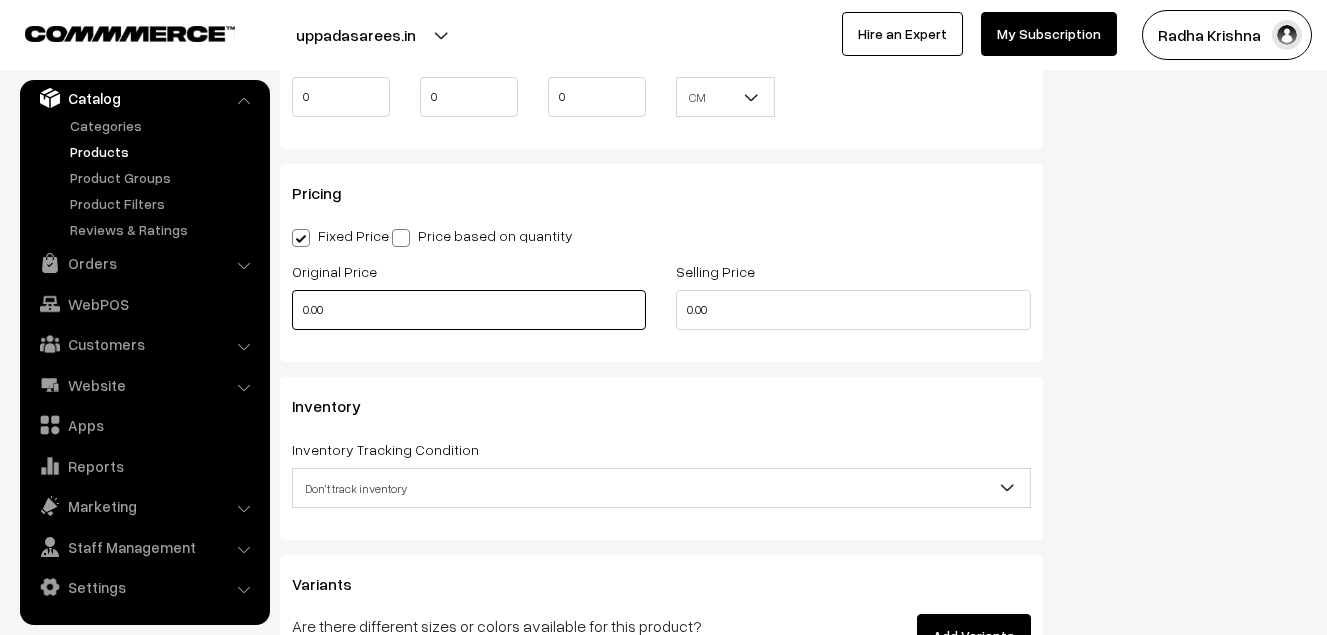 type on "0.80" 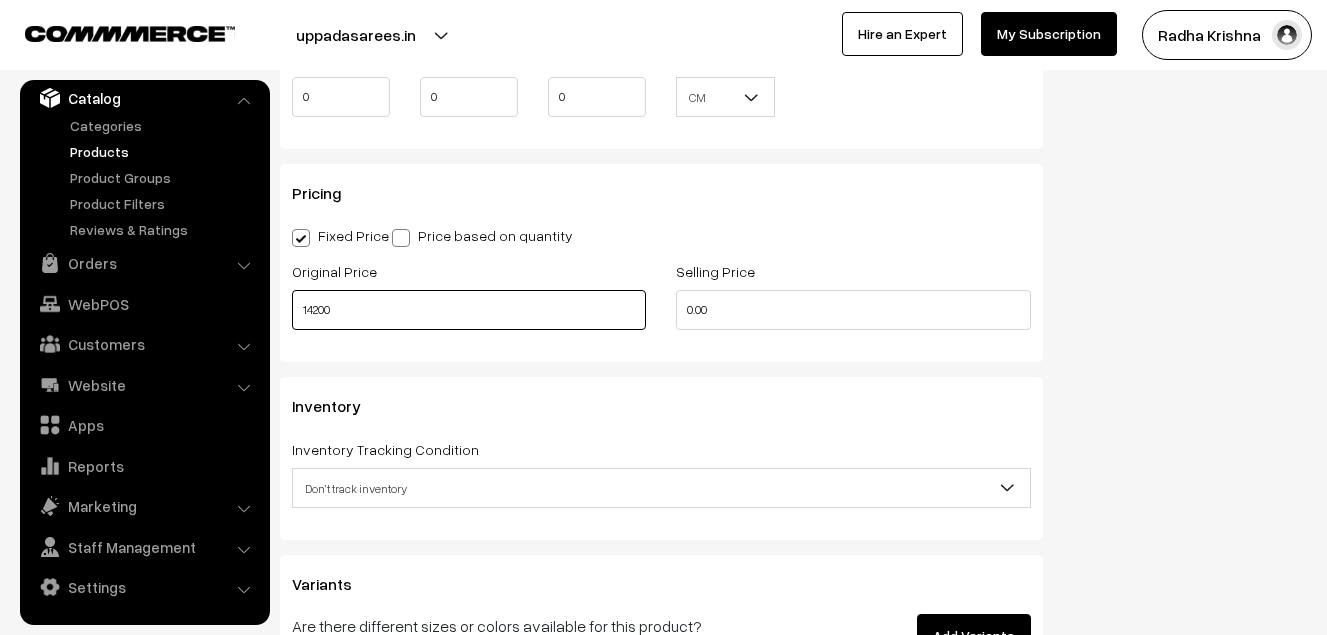 type on "14200" 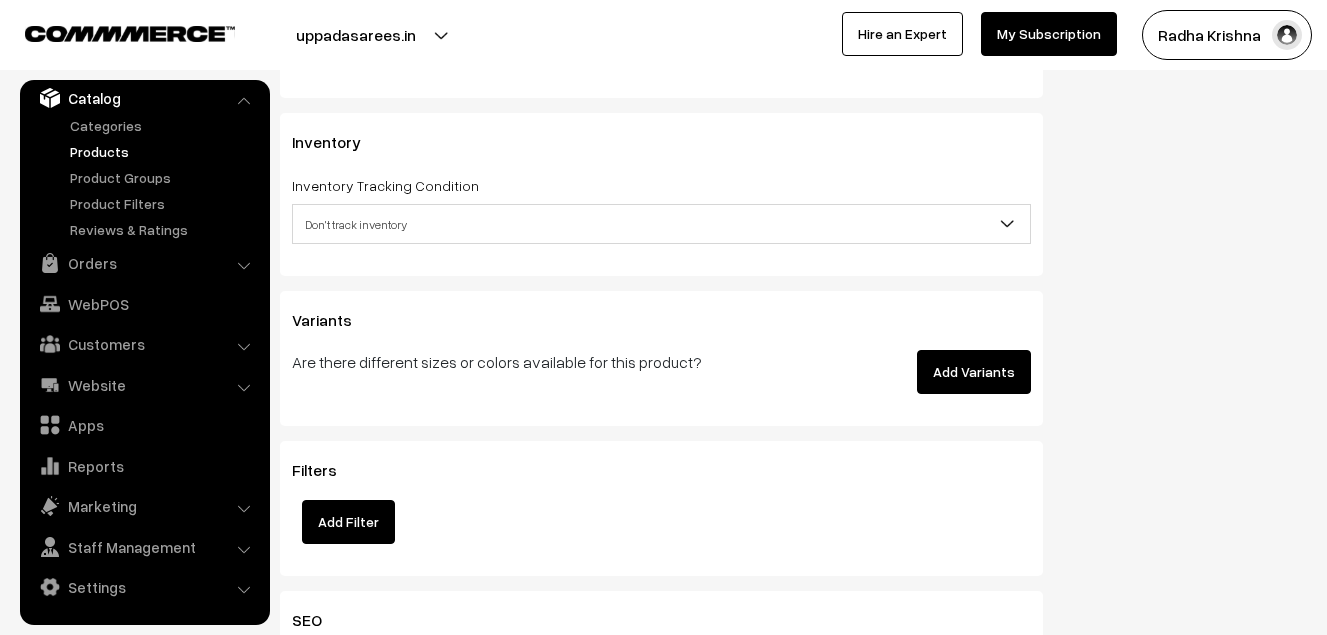 scroll, scrollTop: 1900, scrollLeft: 0, axis: vertical 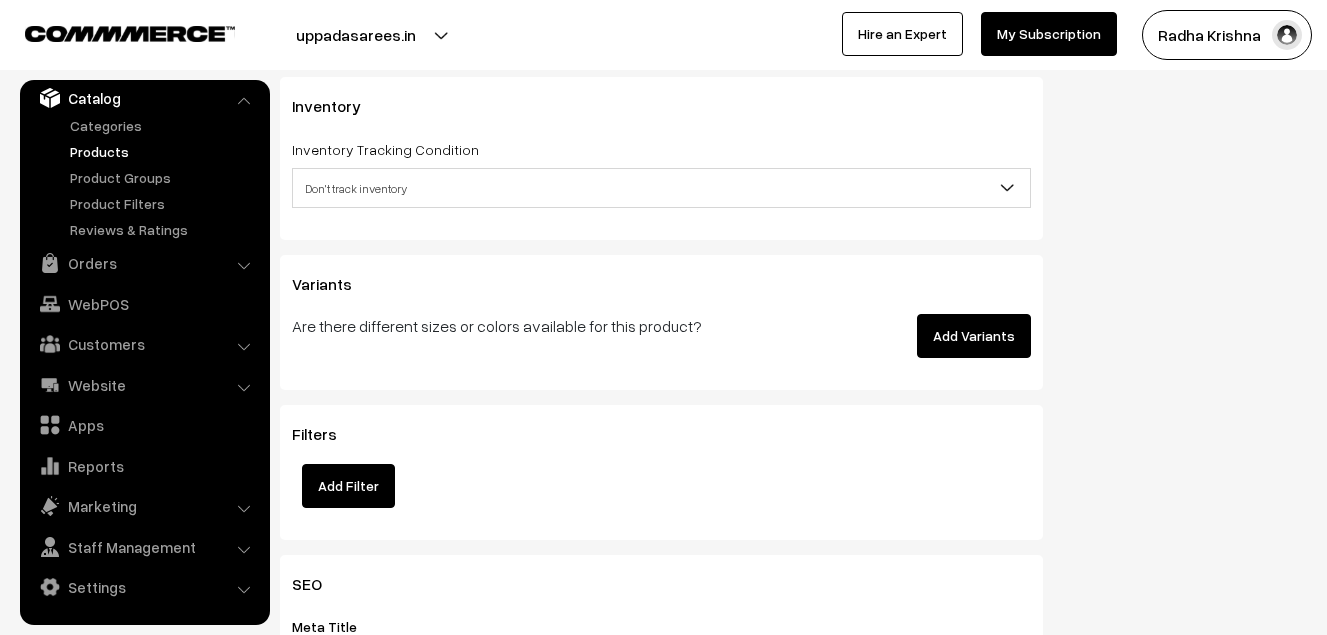 type on "16700" 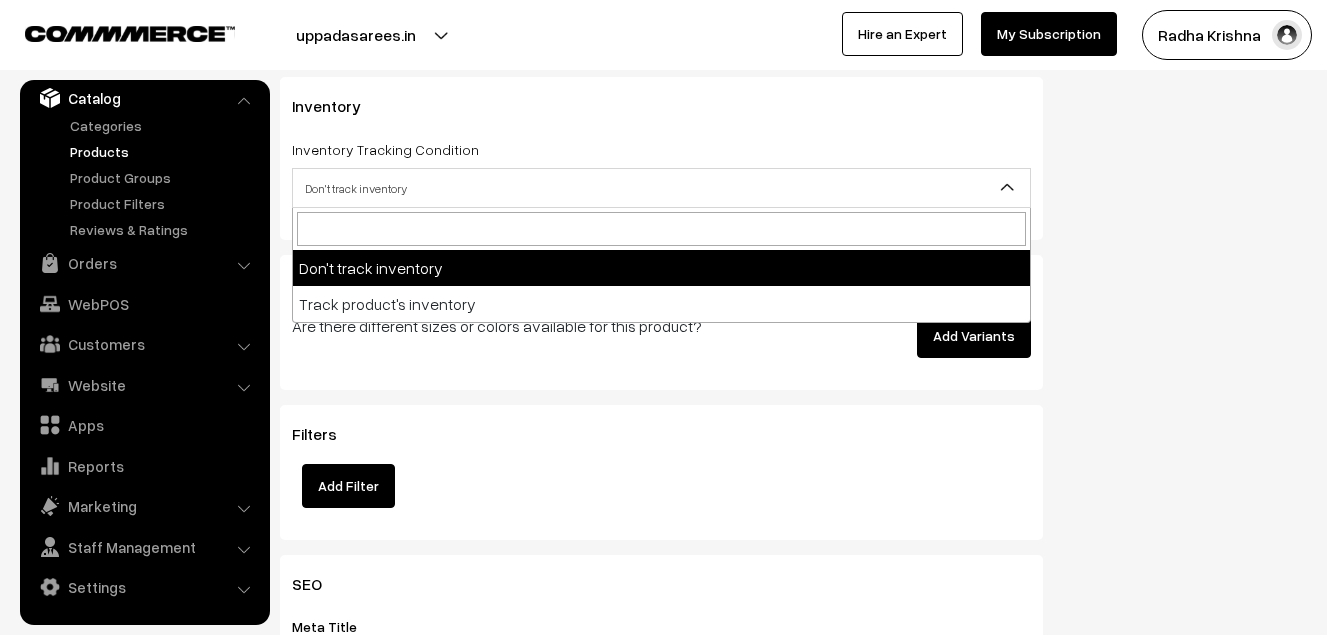 click on "Don't track inventory" at bounding box center (661, 188) 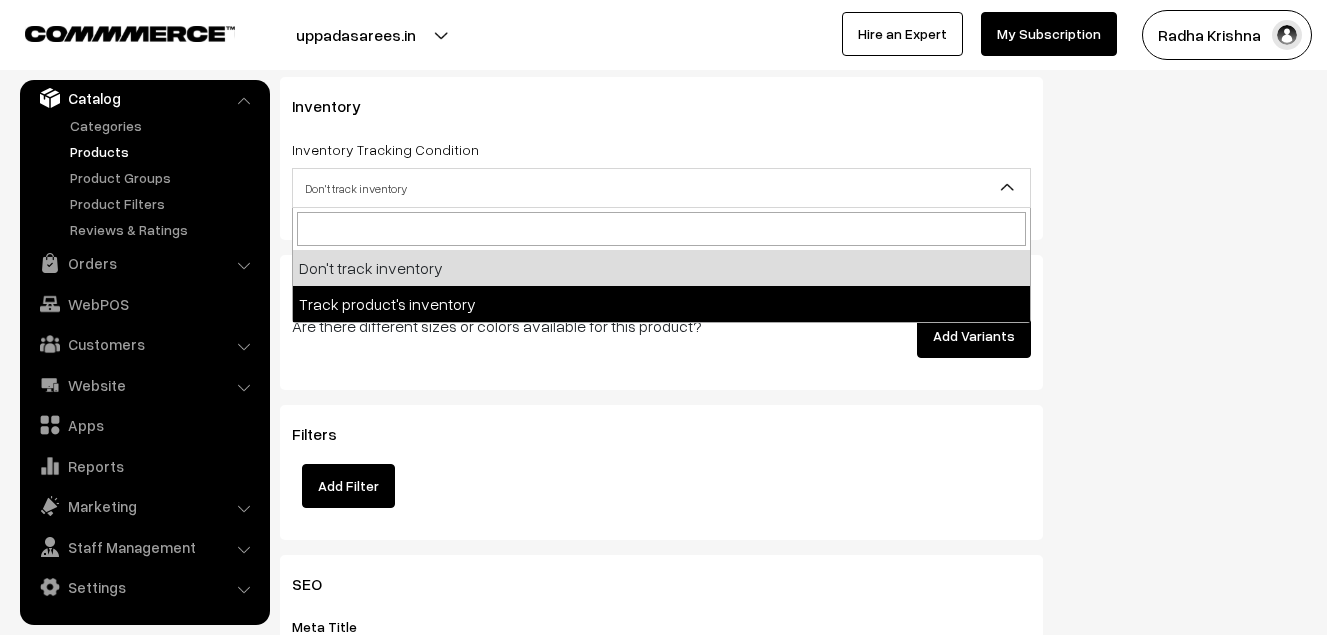 select on "2" 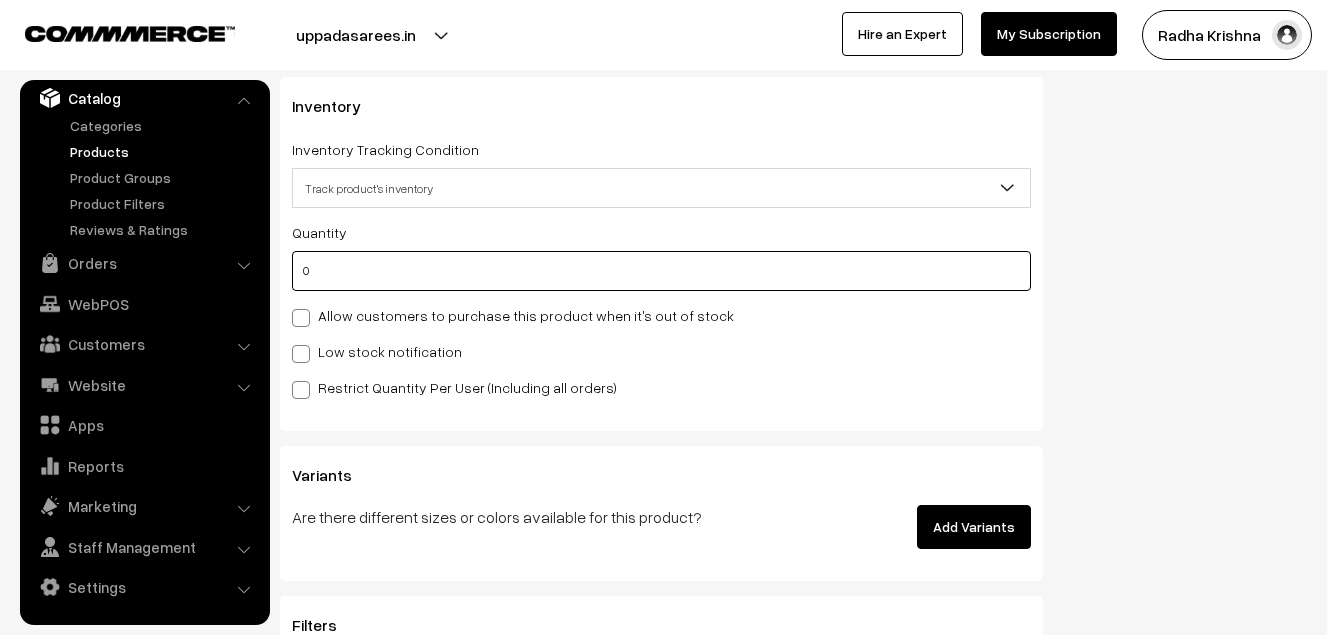 click on "0" at bounding box center (661, 271) 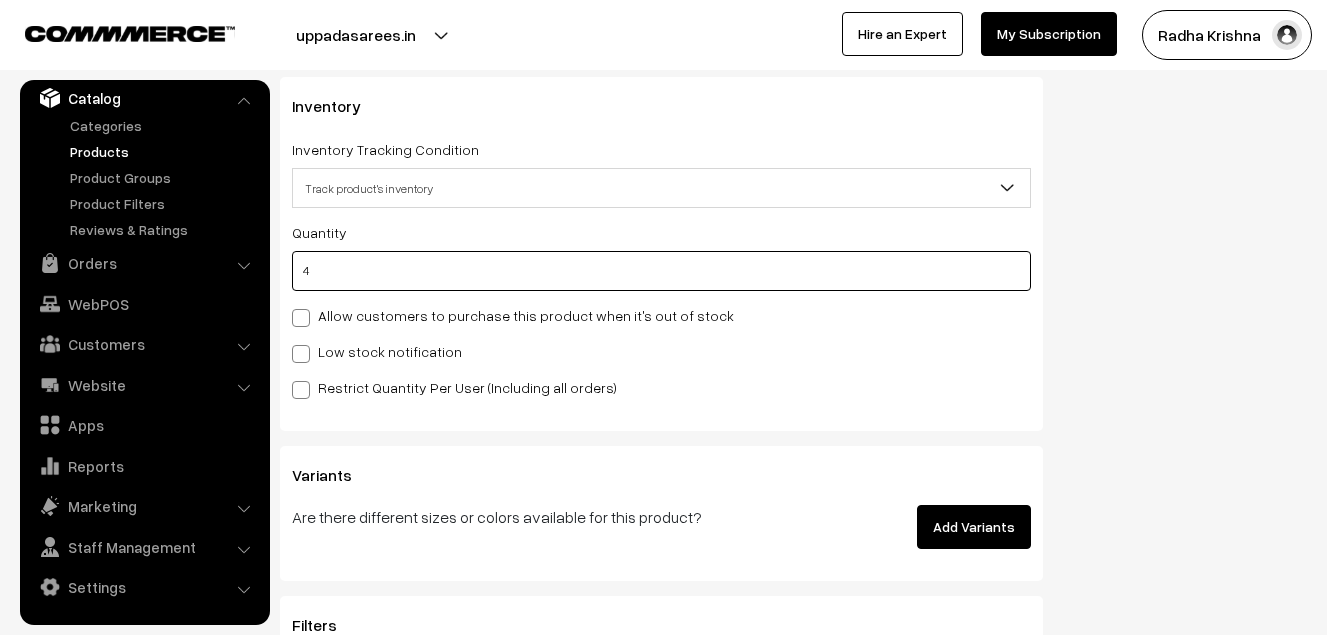 type on "4" 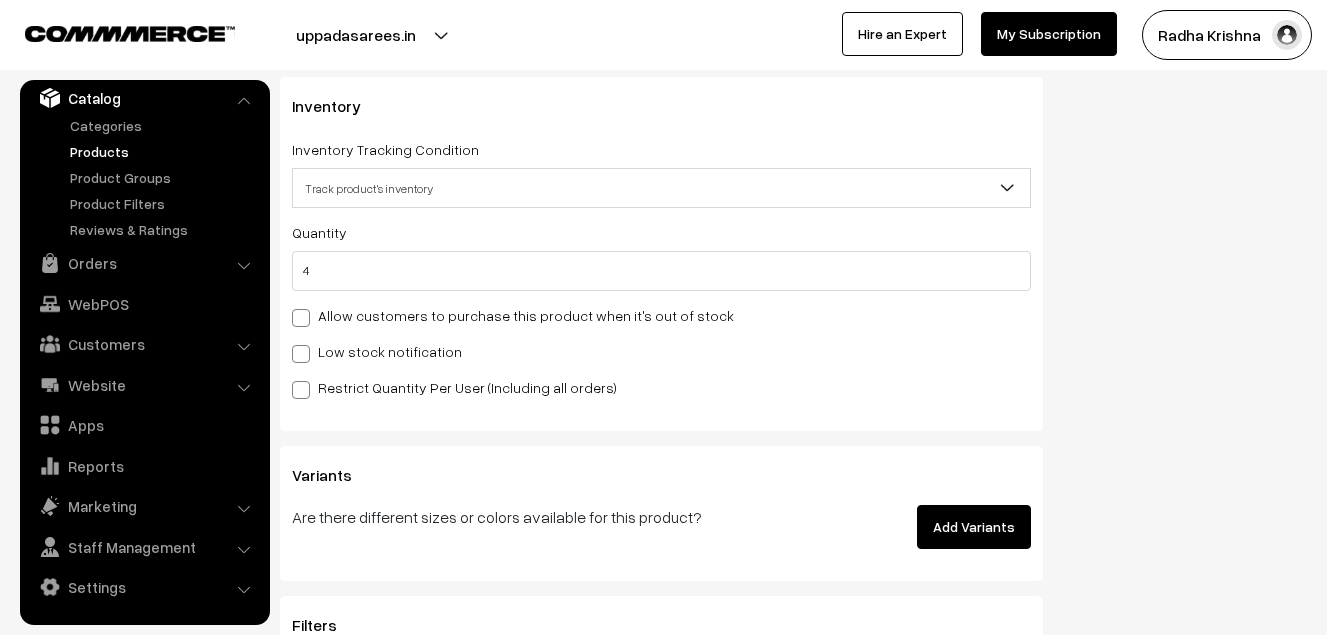 click on "Low stock notification" at bounding box center (377, 351) 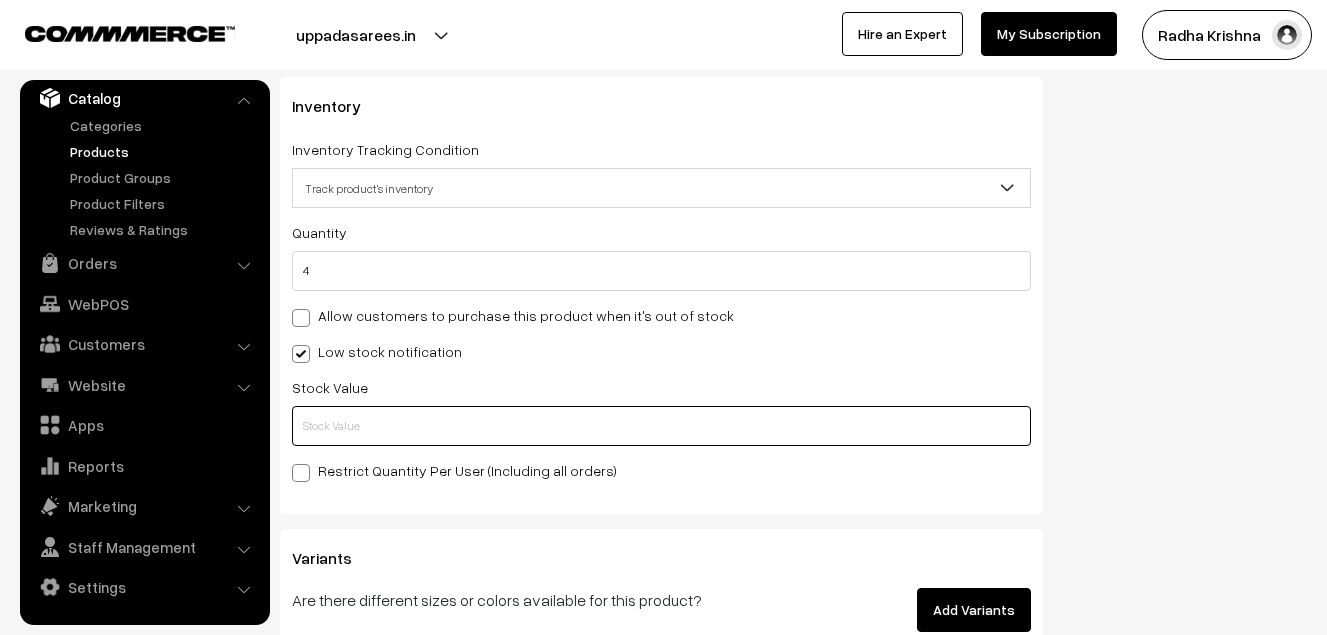 click at bounding box center (661, 426) 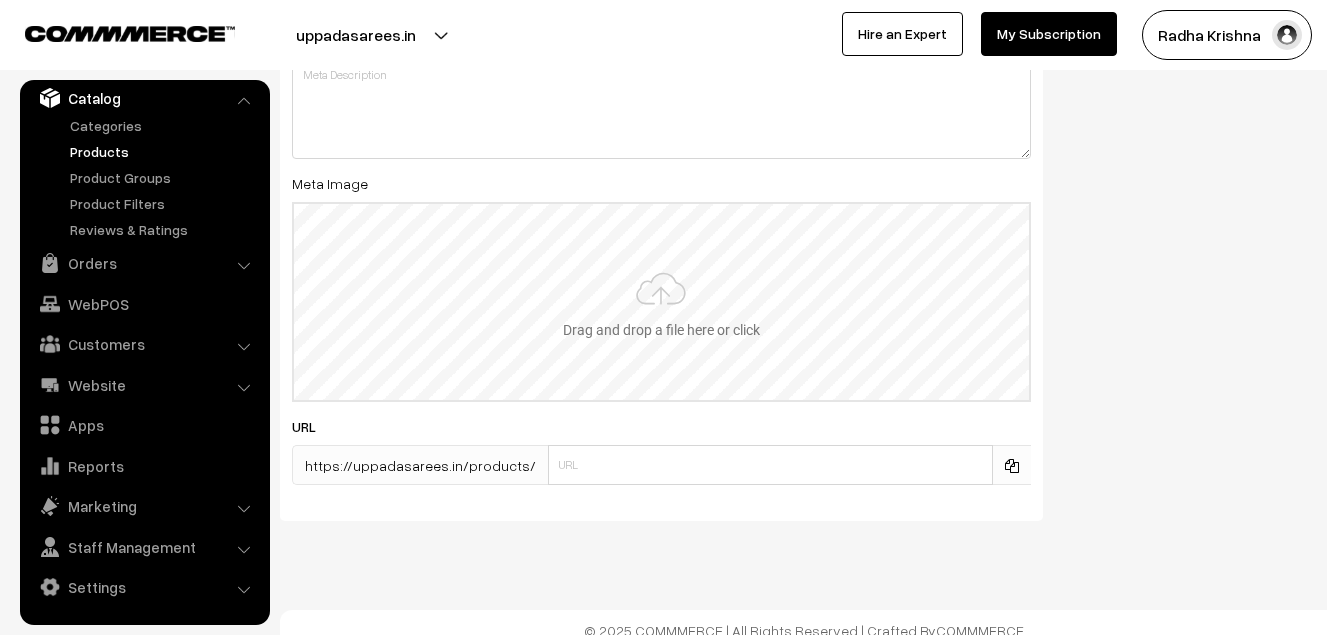 scroll, scrollTop: 2983, scrollLeft: 0, axis: vertical 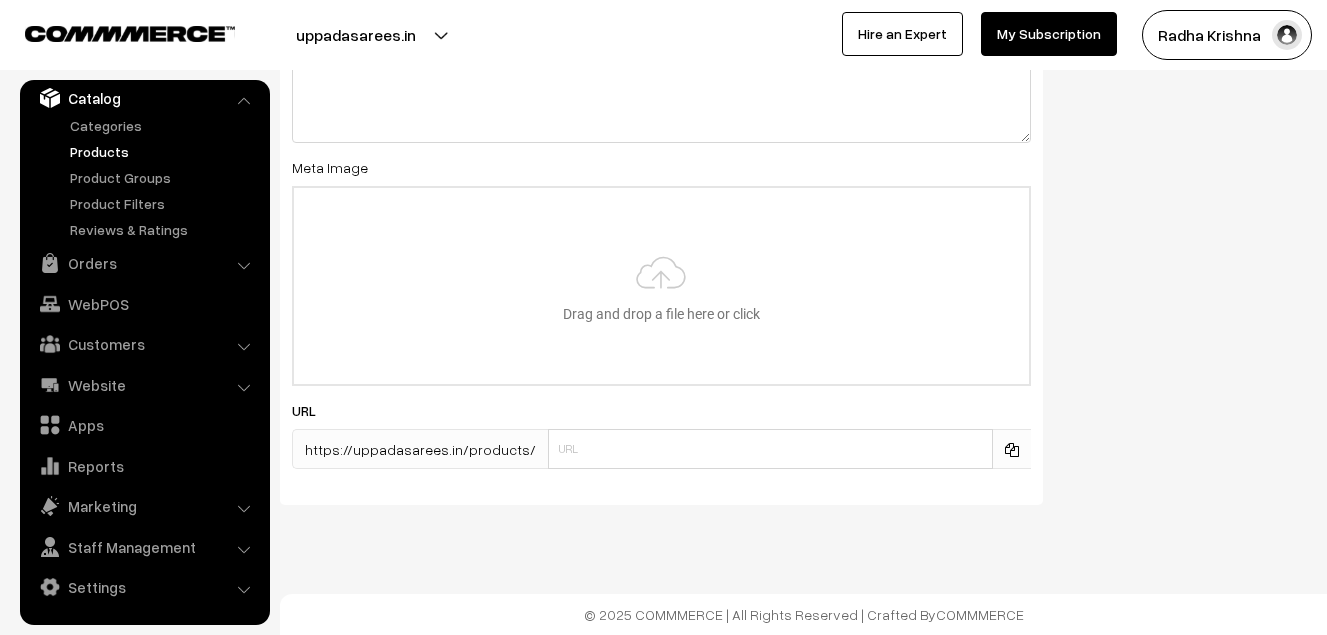 type on "2" 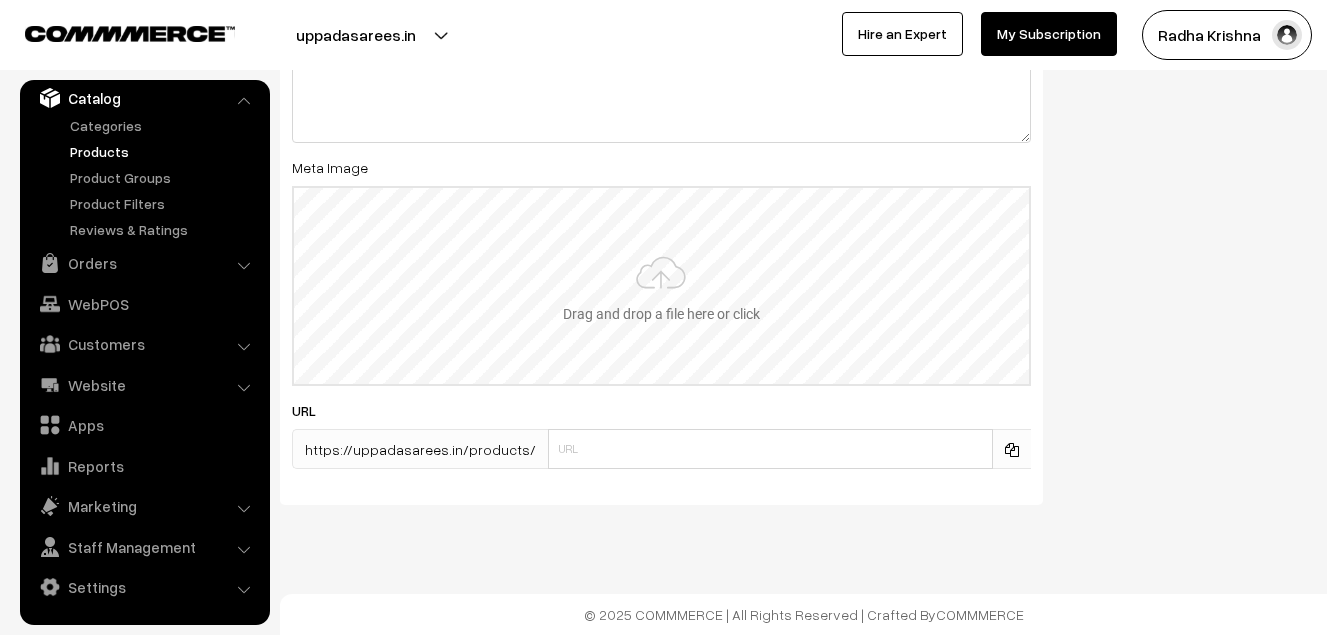 click at bounding box center (661, 286) 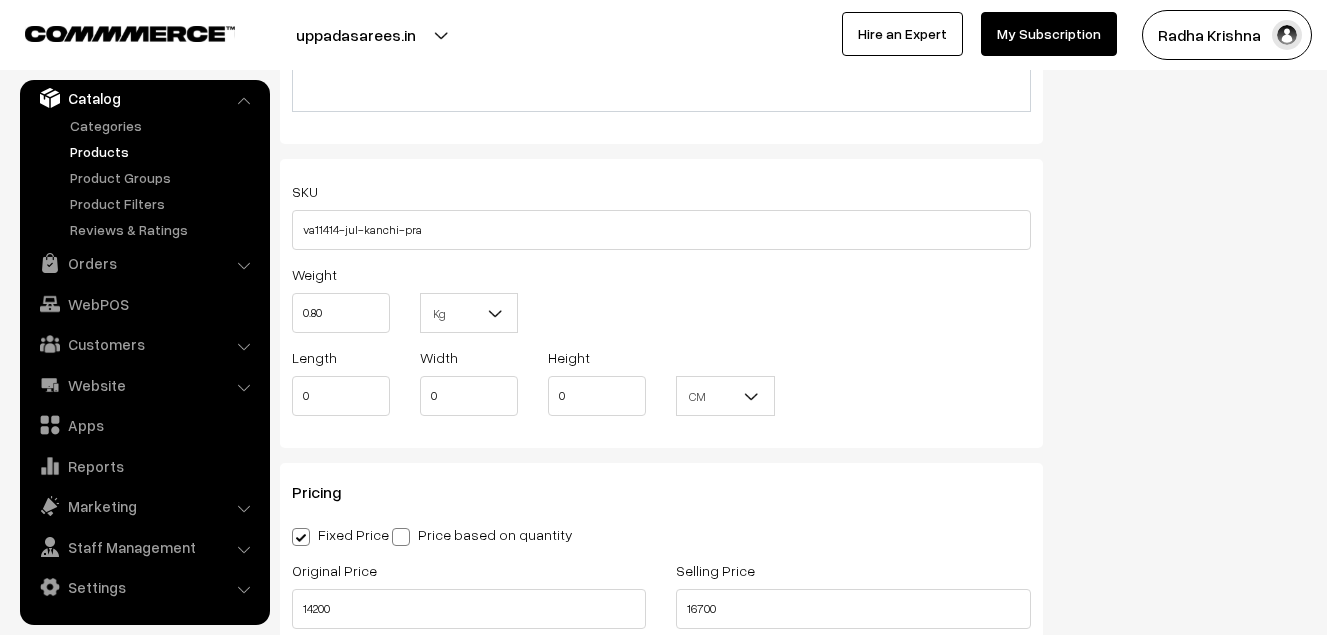 scroll, scrollTop: 0, scrollLeft: 0, axis: both 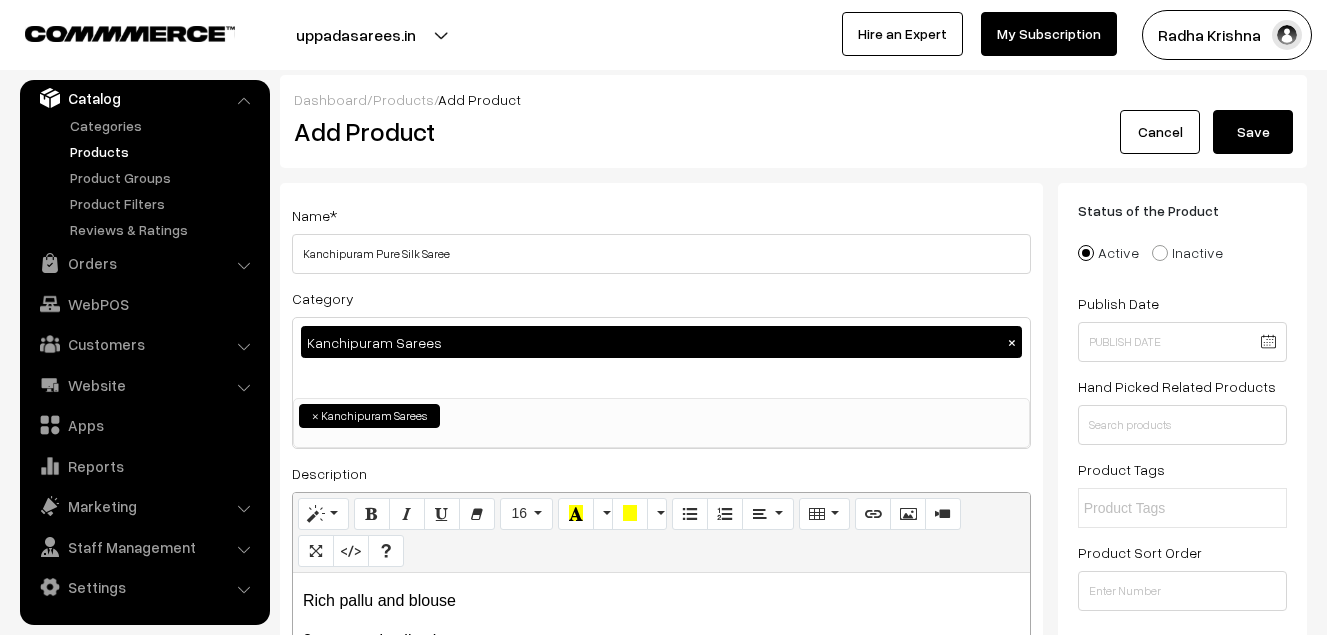 click on "Save" at bounding box center [1253, 132] 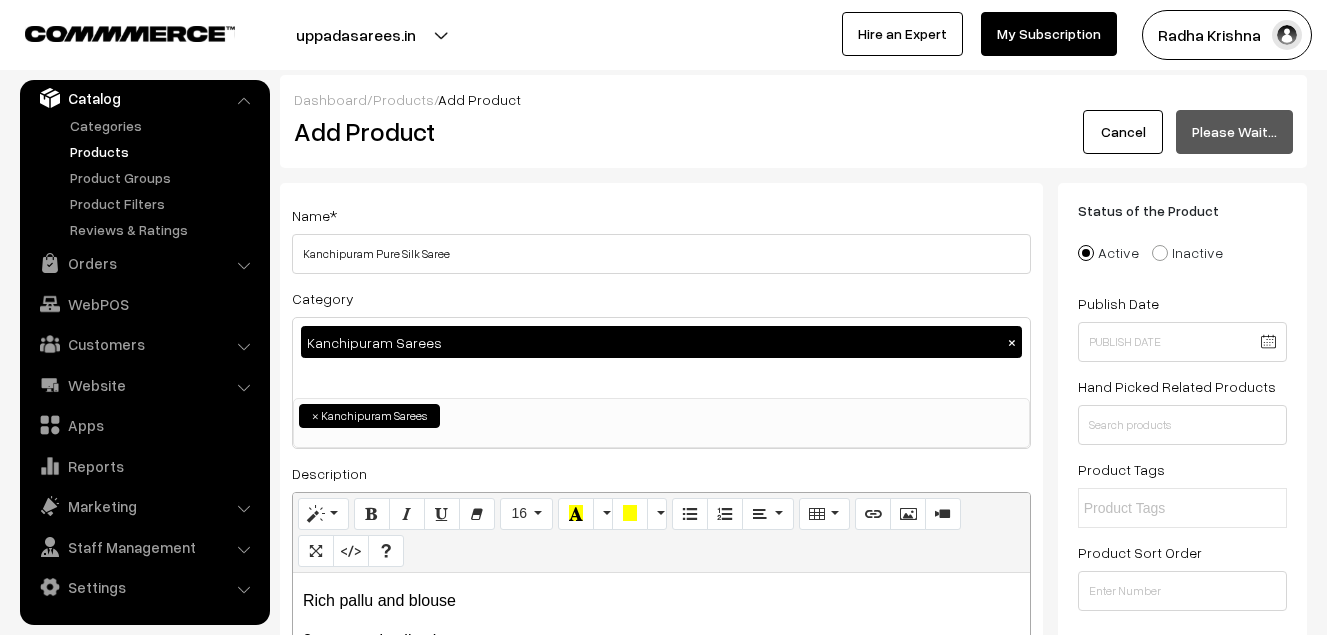 click on "Add Product" at bounding box center (665, 131) 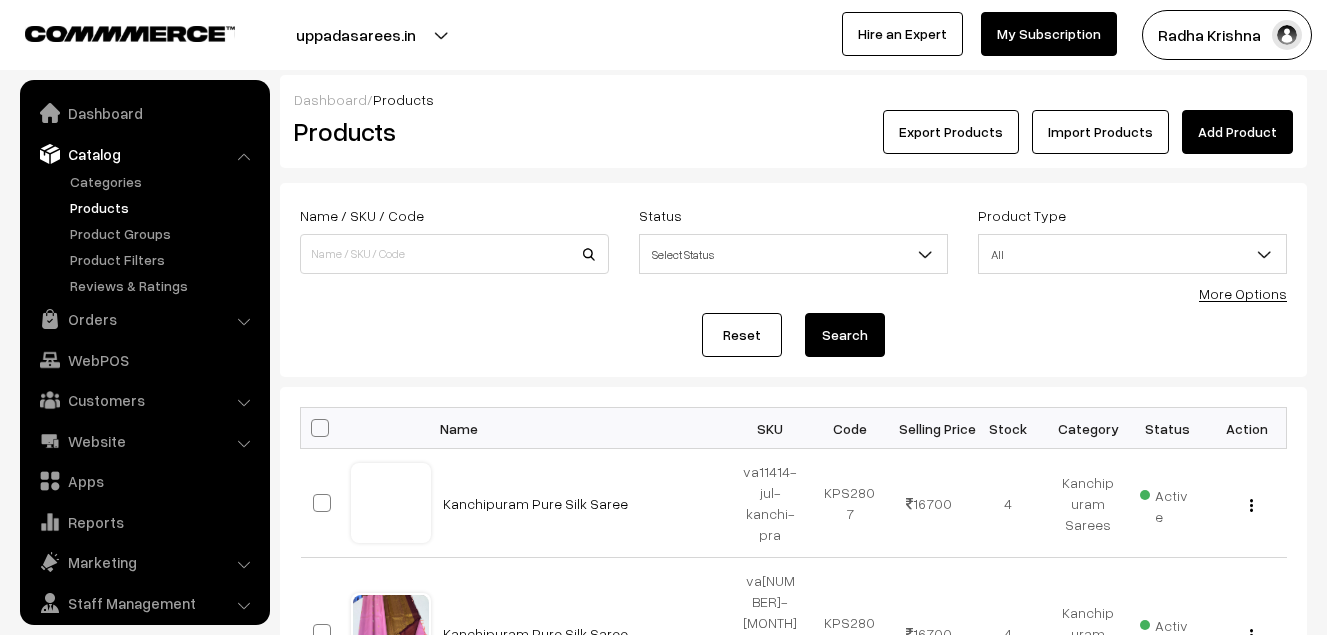 scroll, scrollTop: 0, scrollLeft: 0, axis: both 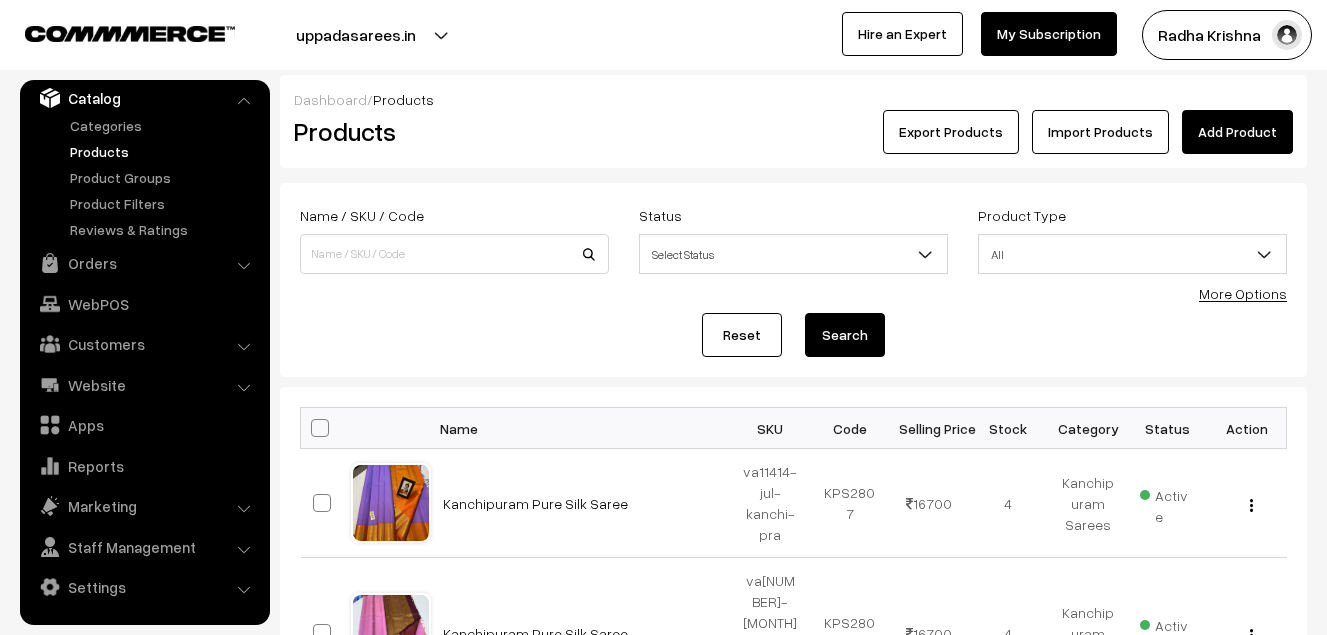 click on "Add Product" at bounding box center [1237, 132] 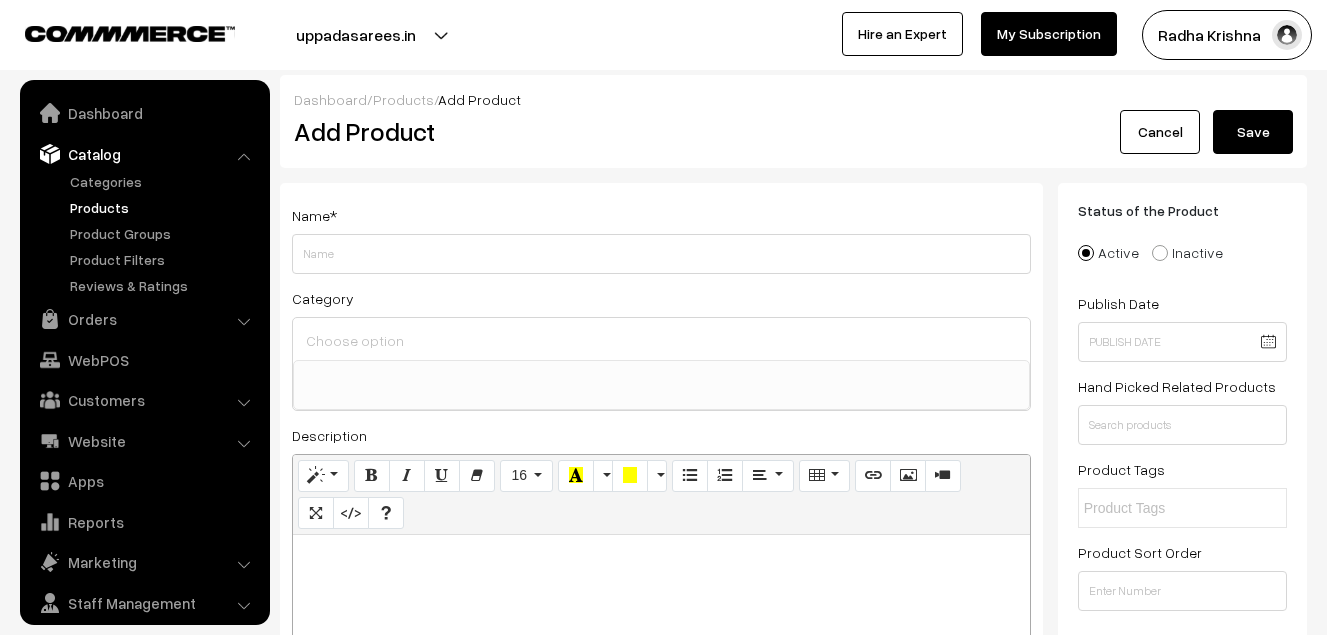 select 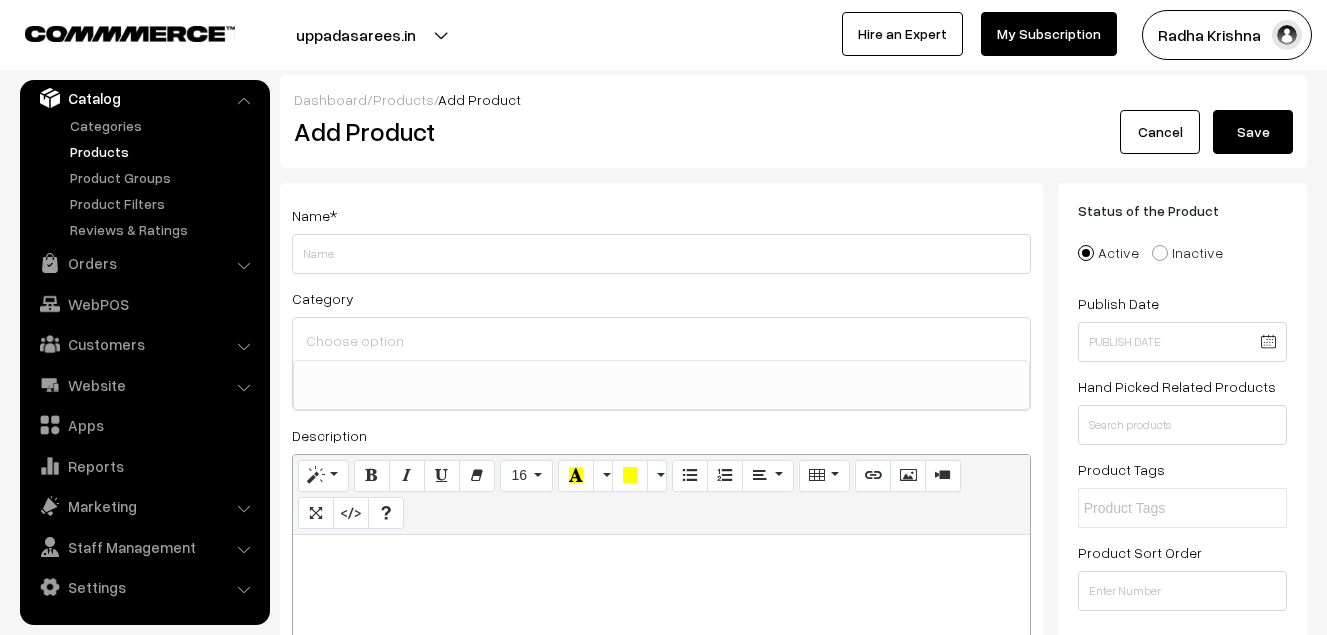 click at bounding box center (661, 660) 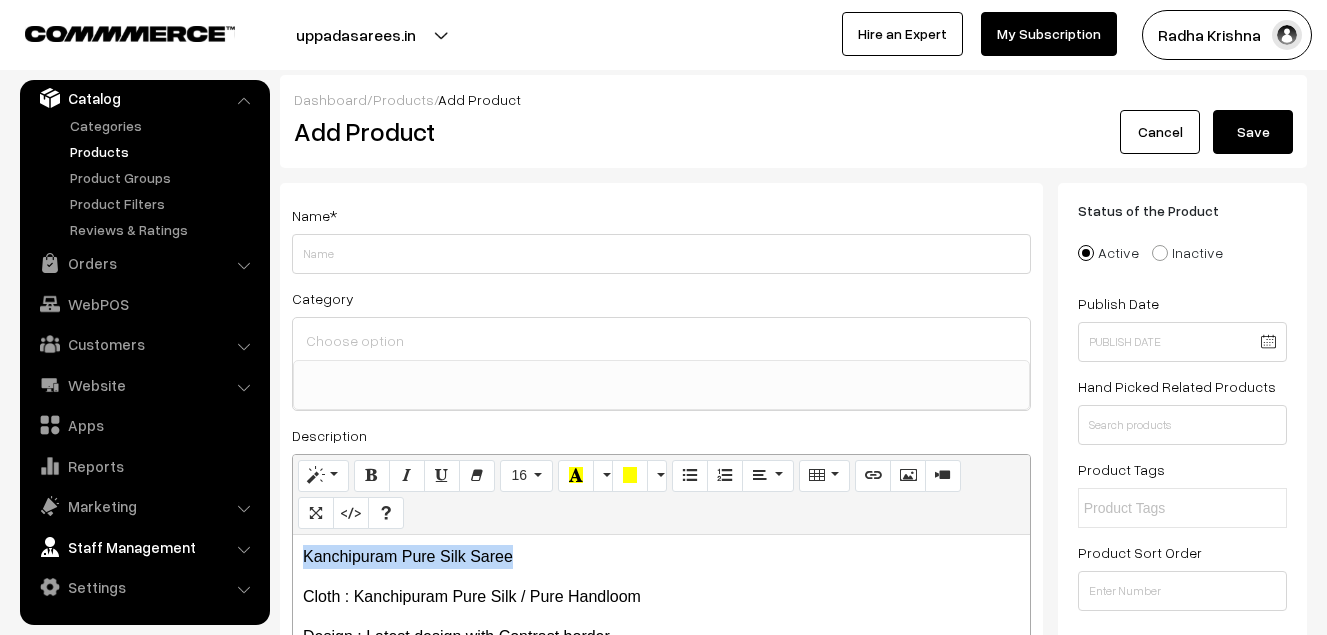 drag, startPoint x: 524, startPoint y: 563, endPoint x: 232, endPoint y: 543, distance: 292.68414 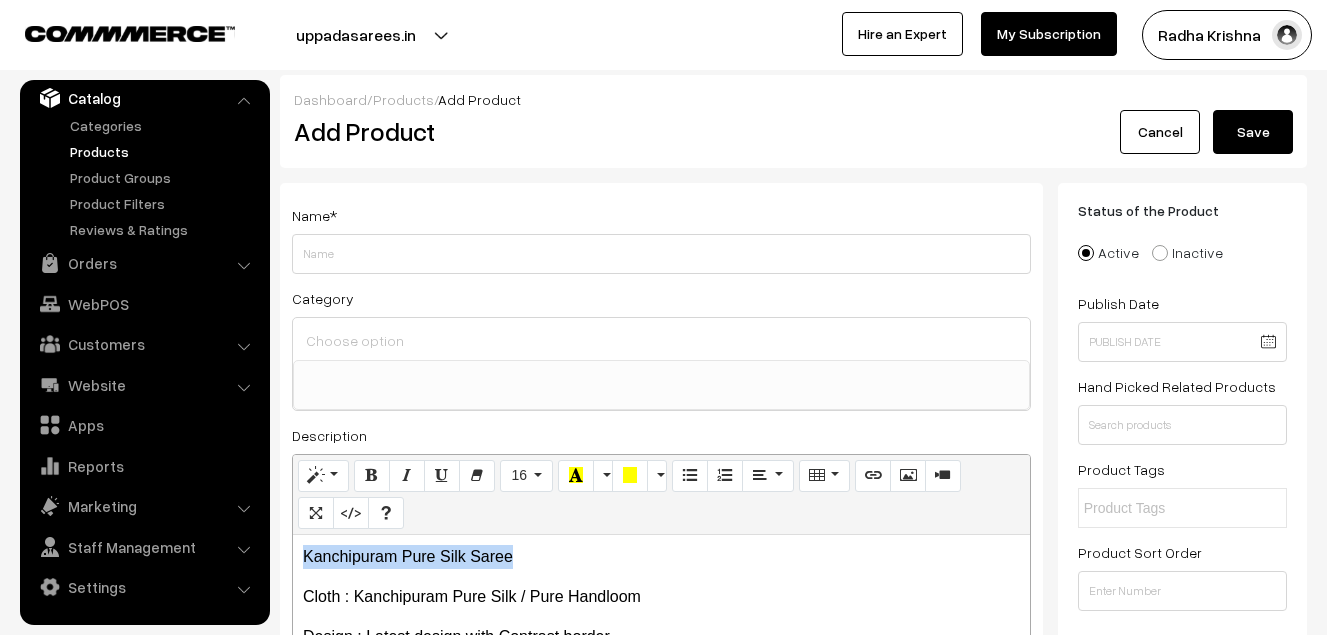 copy on "Kanchipuram Pure Silk Saree" 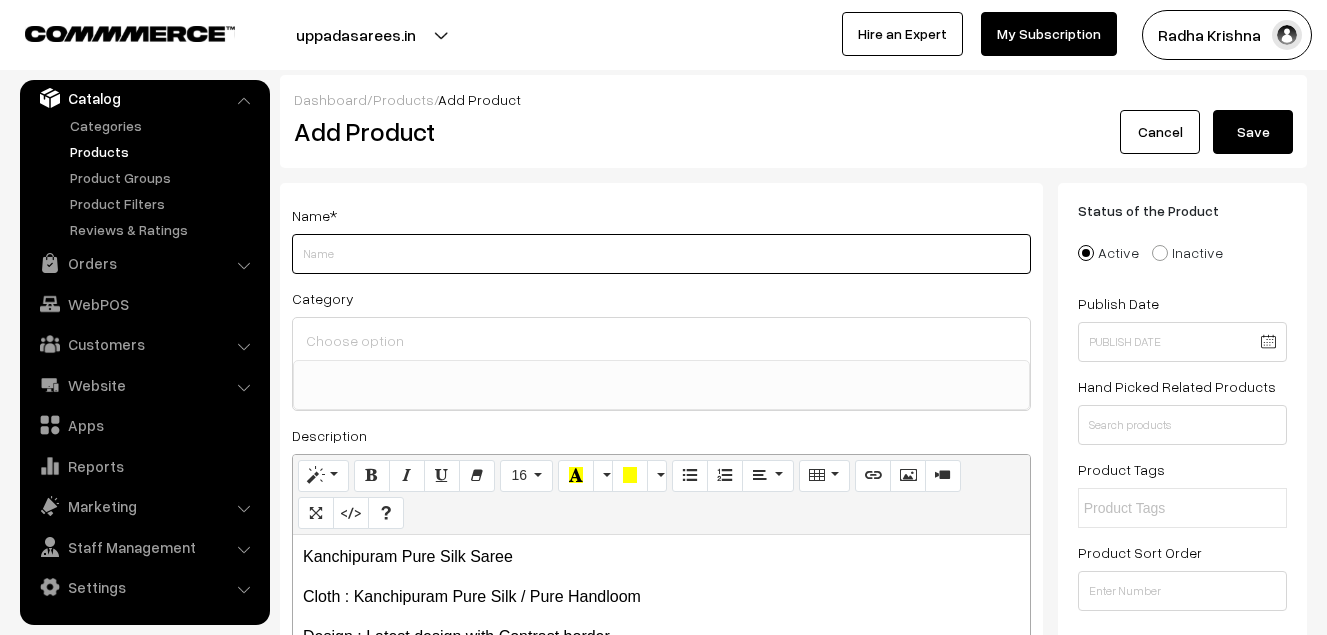 click on "Weight" at bounding box center (661, 254) 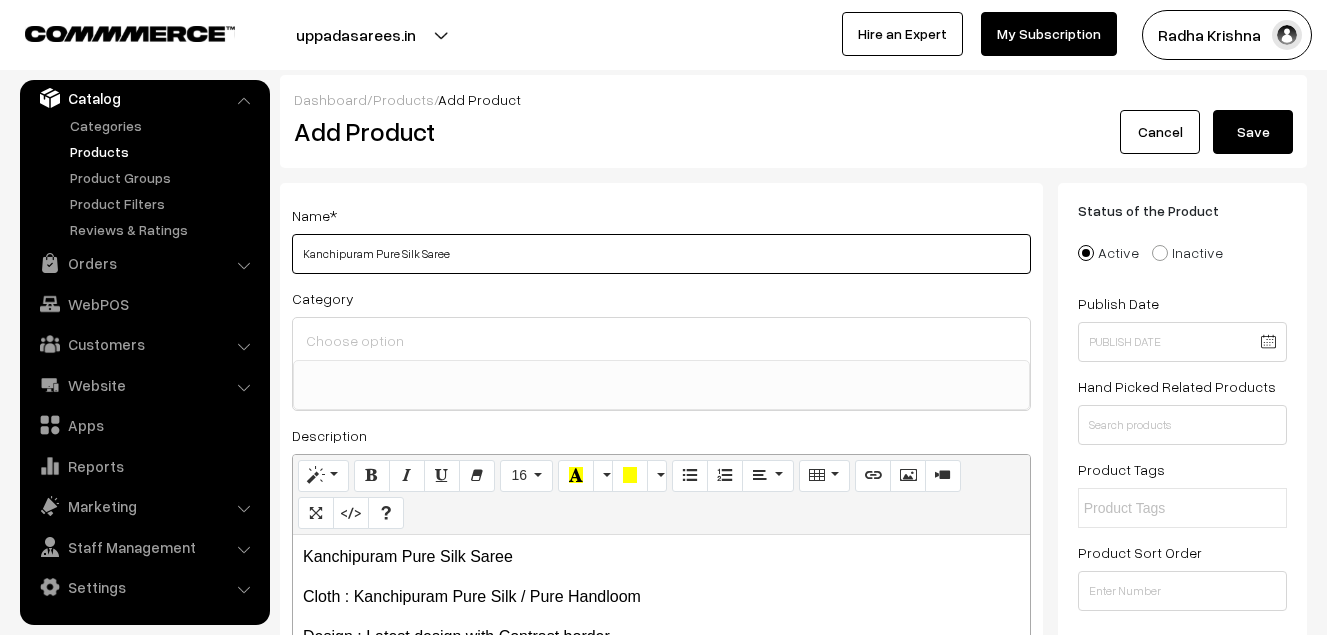 type on "Kanchipuram Pure Silk Saree" 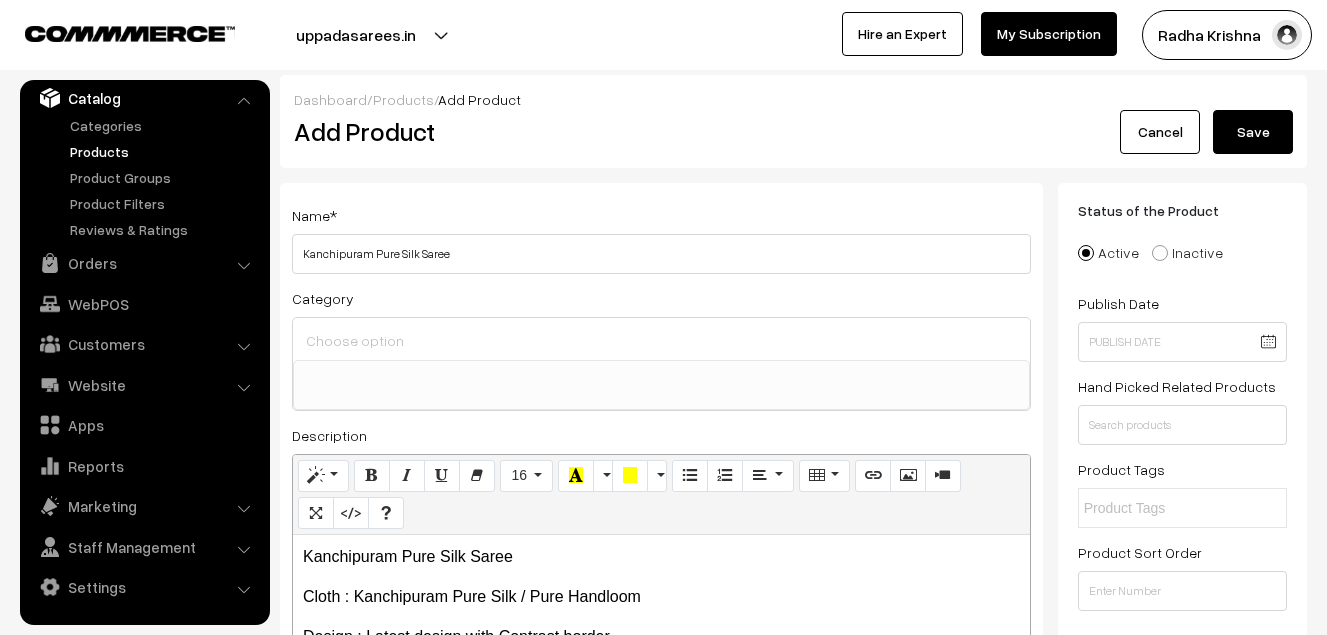 click at bounding box center [661, 339] 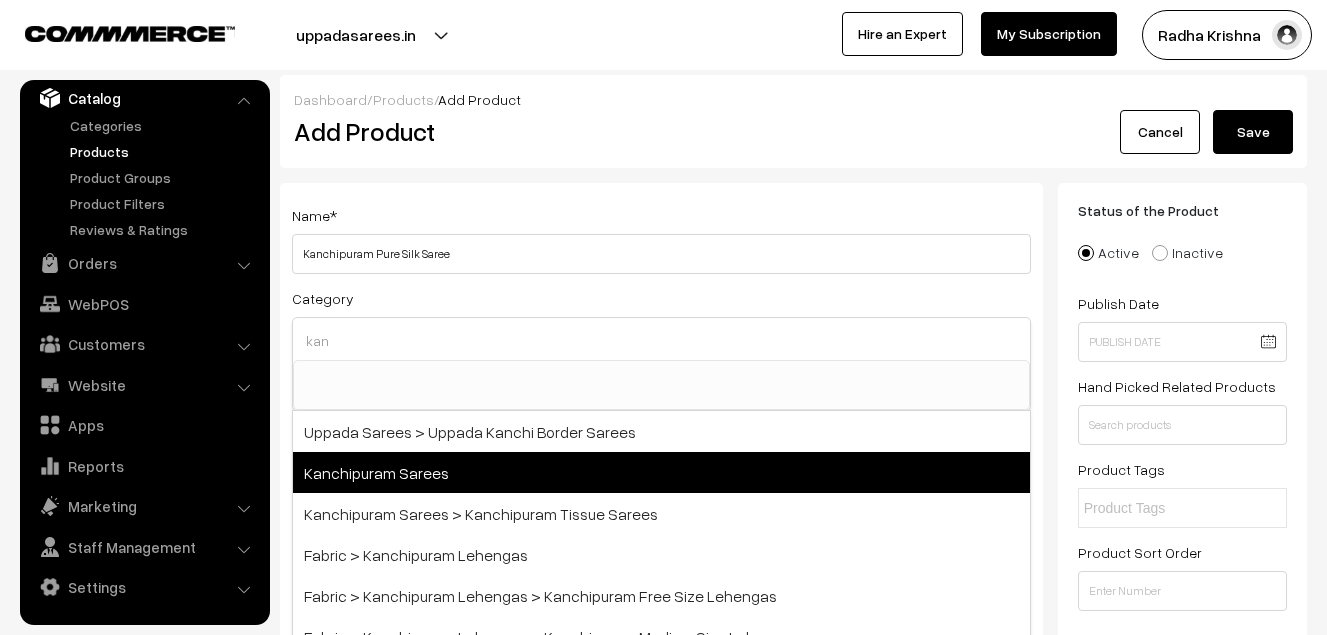 type on "kan" 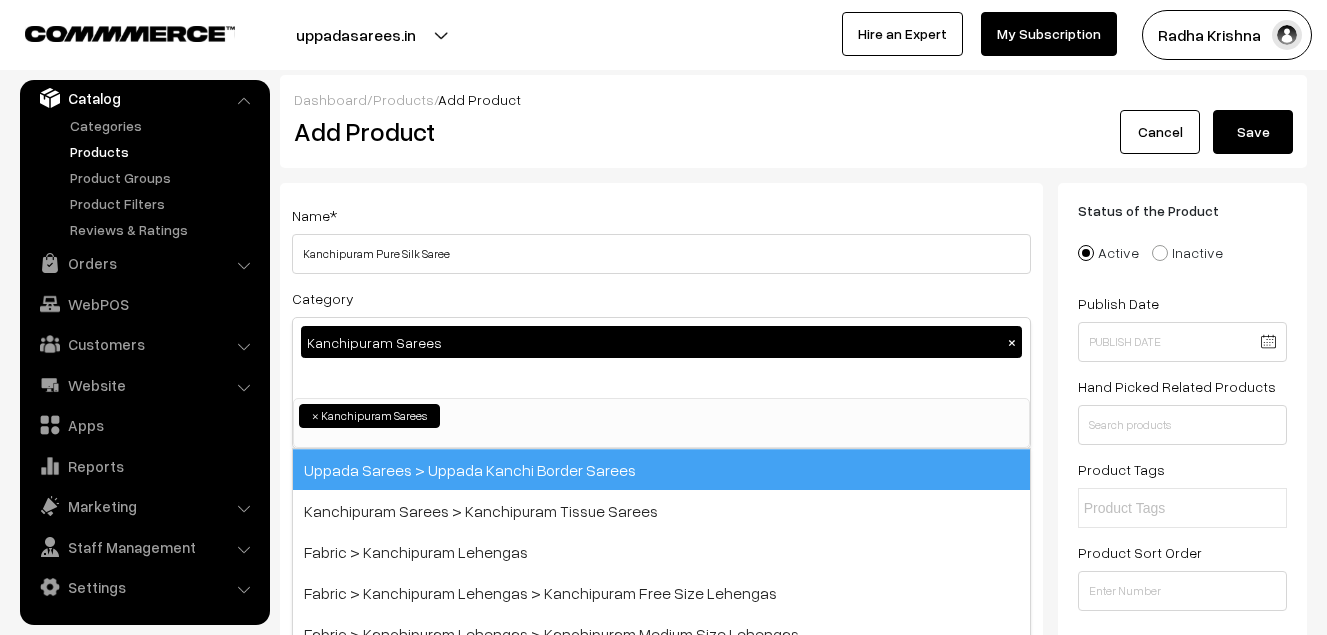 scroll, scrollTop: 340, scrollLeft: 0, axis: vertical 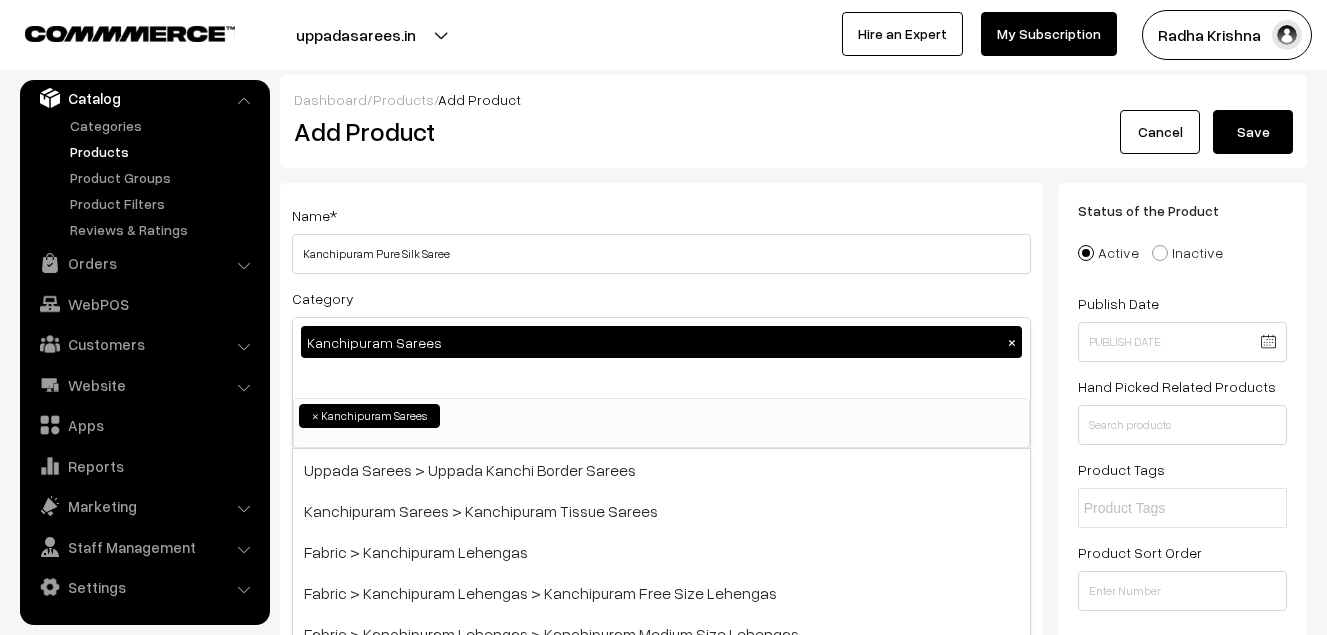 click on "Dashboard  /  Products  /  Add Product
Add Product
Cancel
Save
Name  *
Kanchipuram Pure Silk Saree
Category
Kanchipuram Sarees ×
Uppada Sarees
Uppada Sarees > Uppada Plain Sarees
Uppada Sarees > Uppada Butta Sarees
Ikkat Sarees Other Sarees ×" at bounding box center [793, 1656] 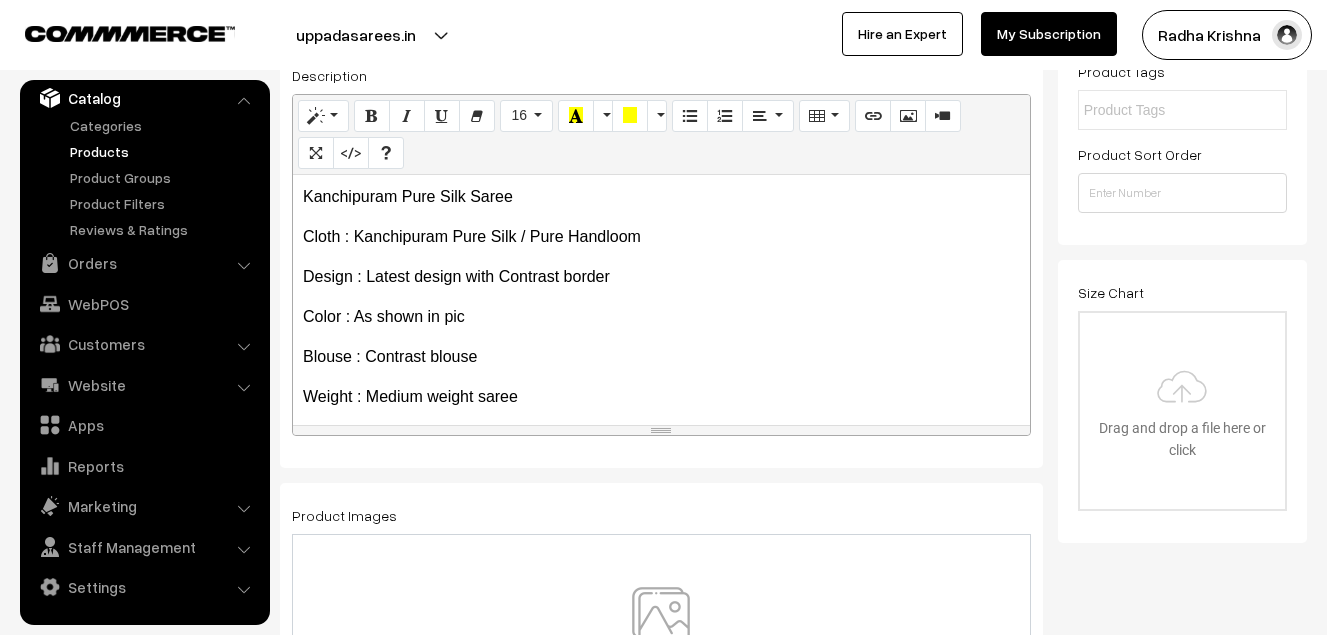 scroll, scrollTop: 400, scrollLeft: 0, axis: vertical 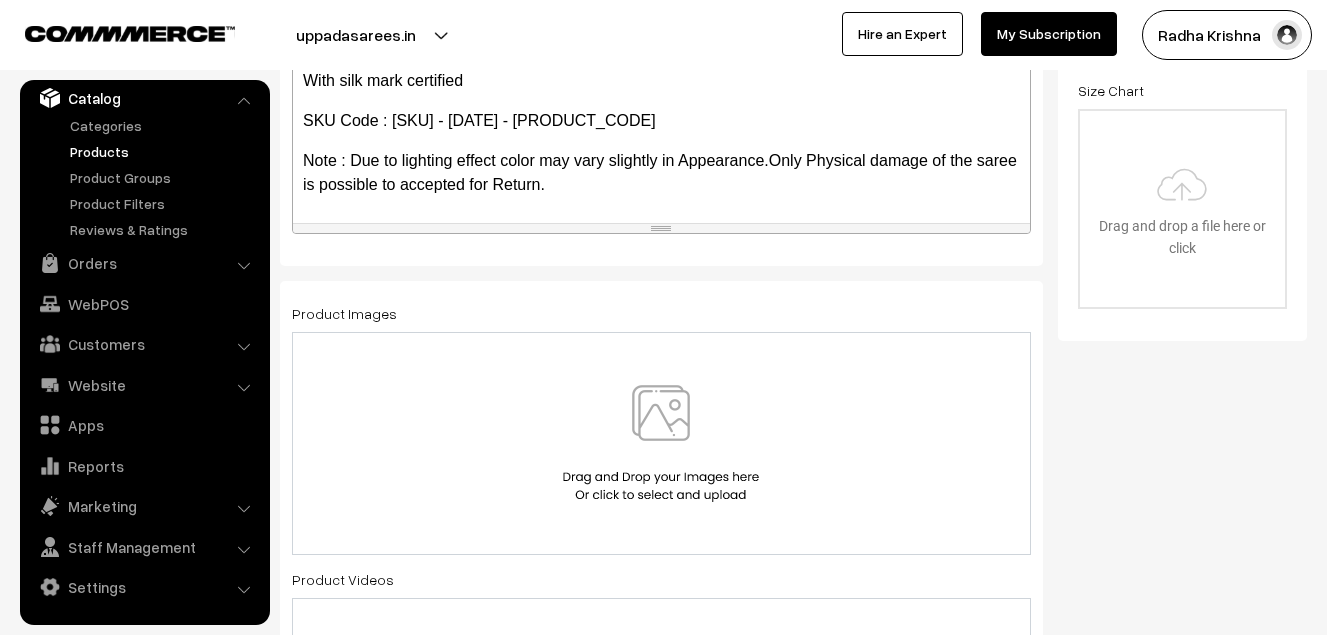click at bounding box center [661, 443] 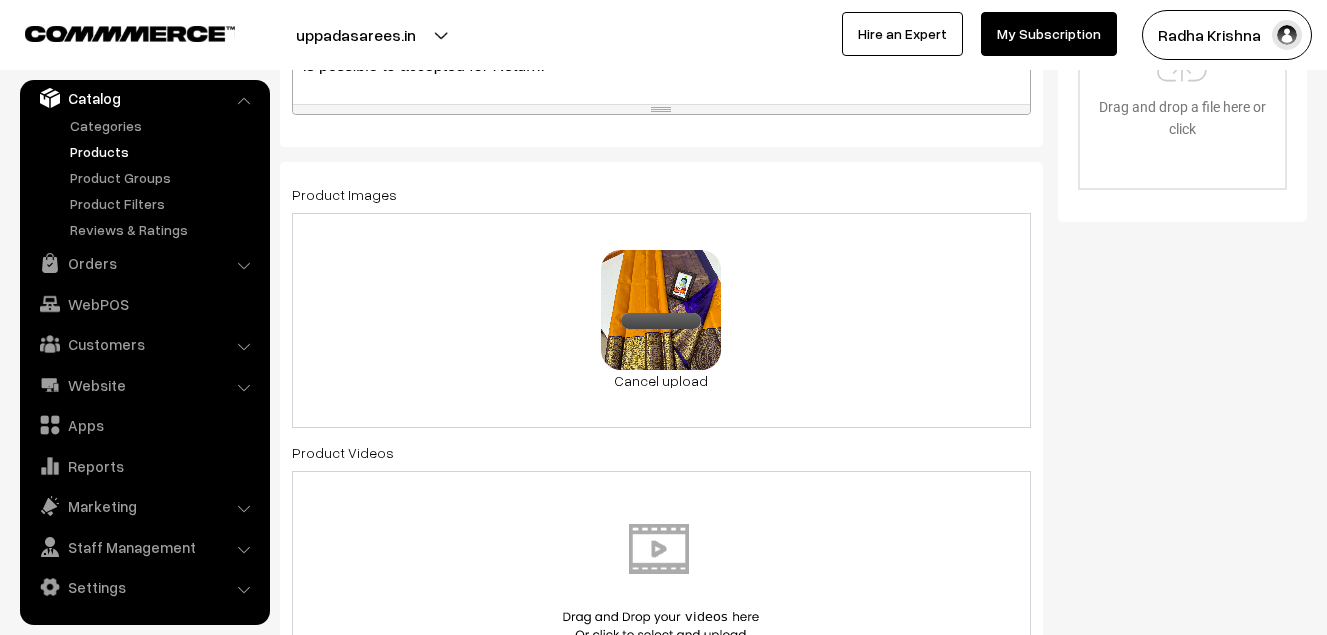 scroll, scrollTop: 1200, scrollLeft: 0, axis: vertical 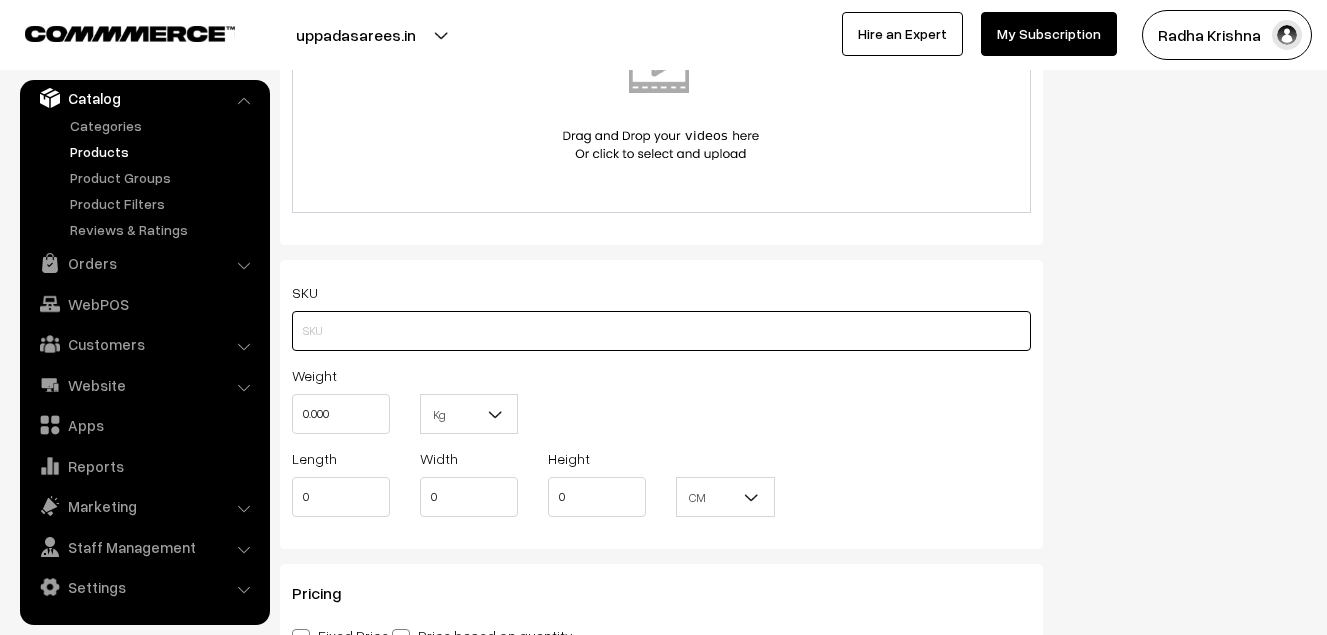 click at bounding box center (661, 331) 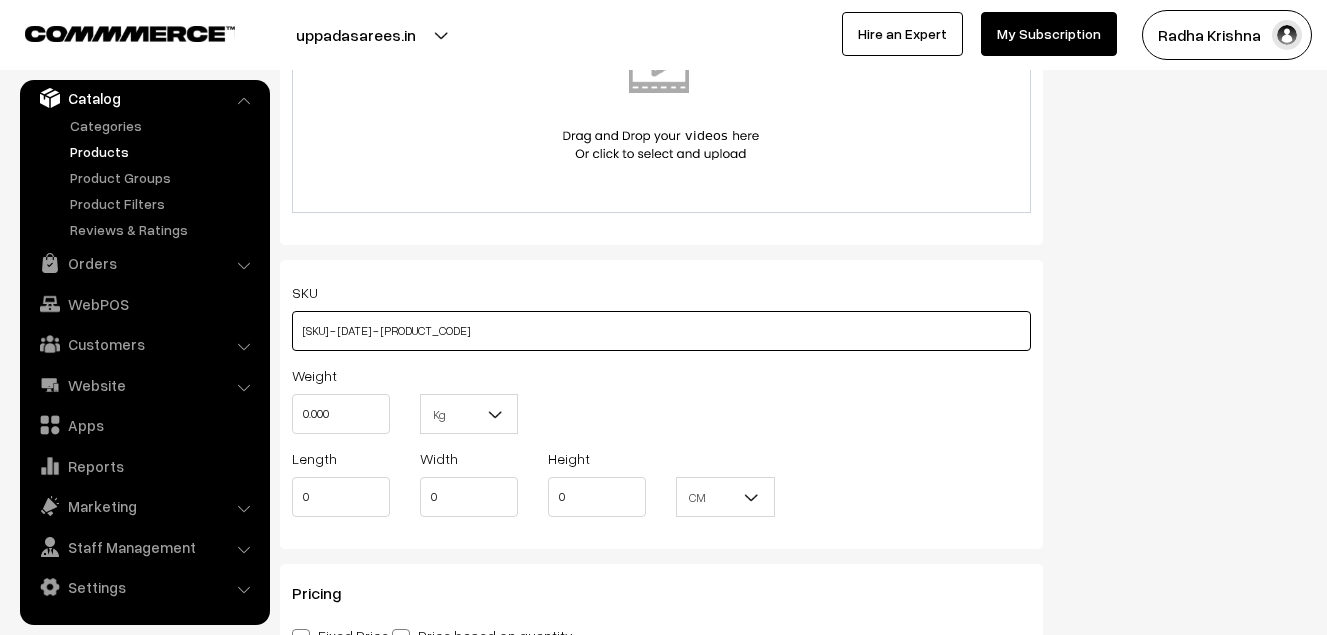 type on "va11415-jul-kanchi-pra" 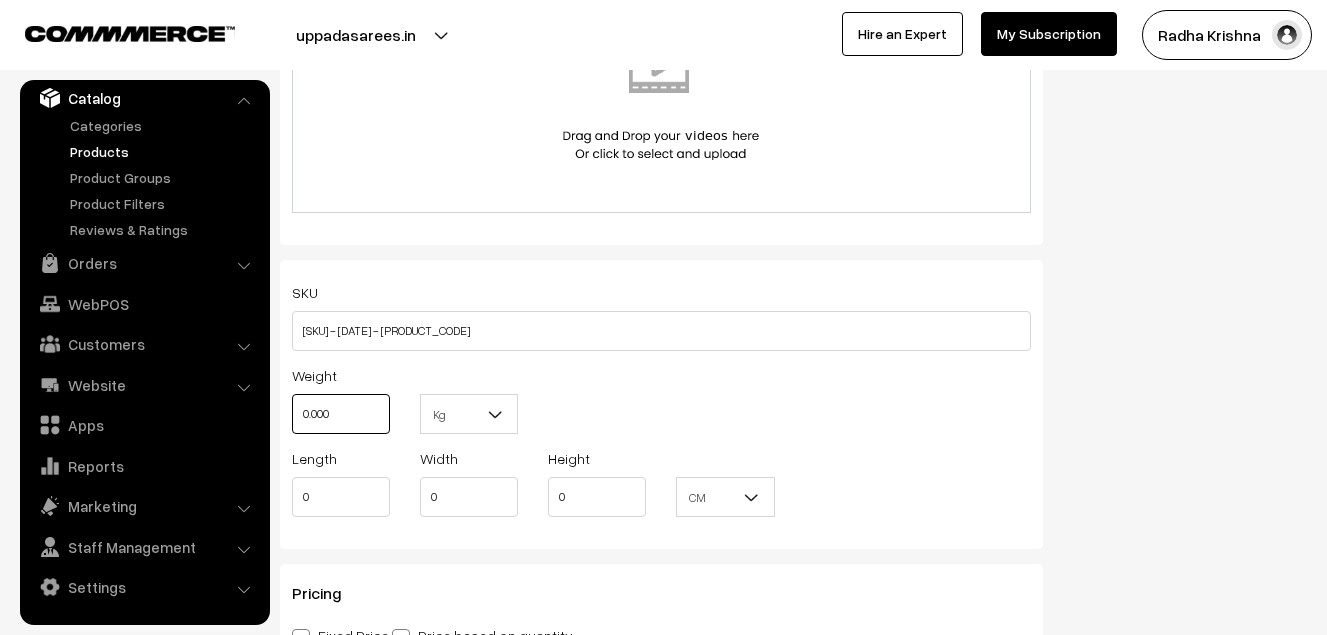 click on "0.000" at bounding box center [341, 414] 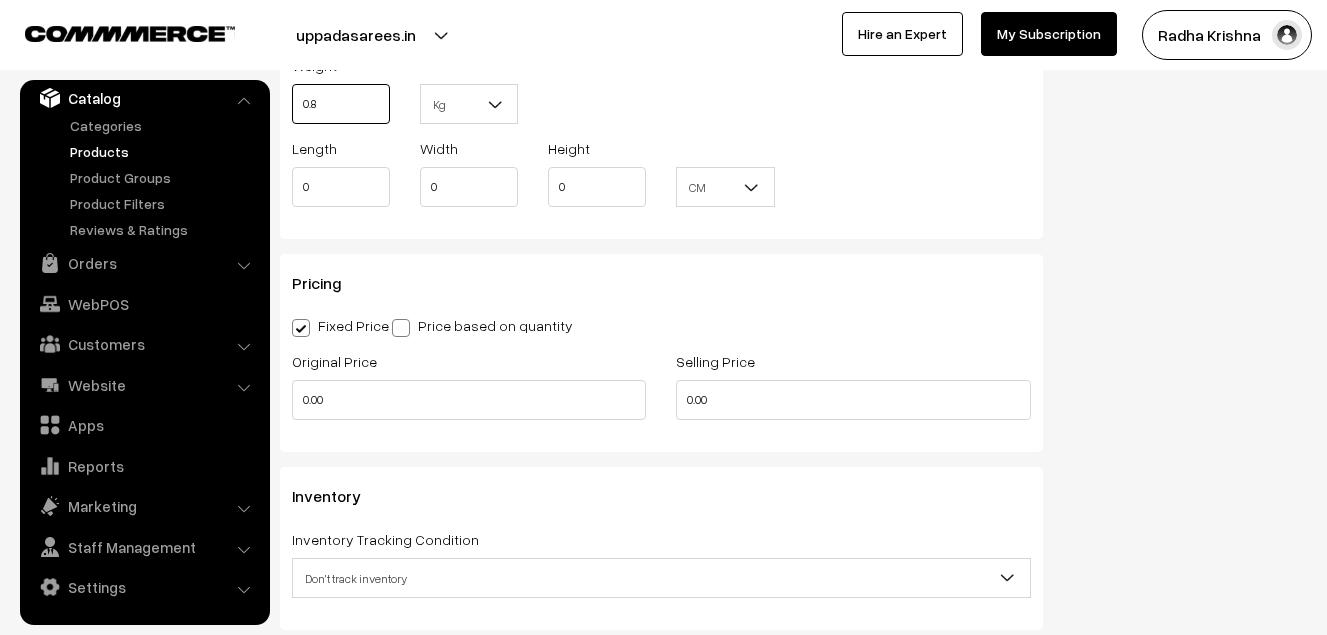 scroll, scrollTop: 1600, scrollLeft: 0, axis: vertical 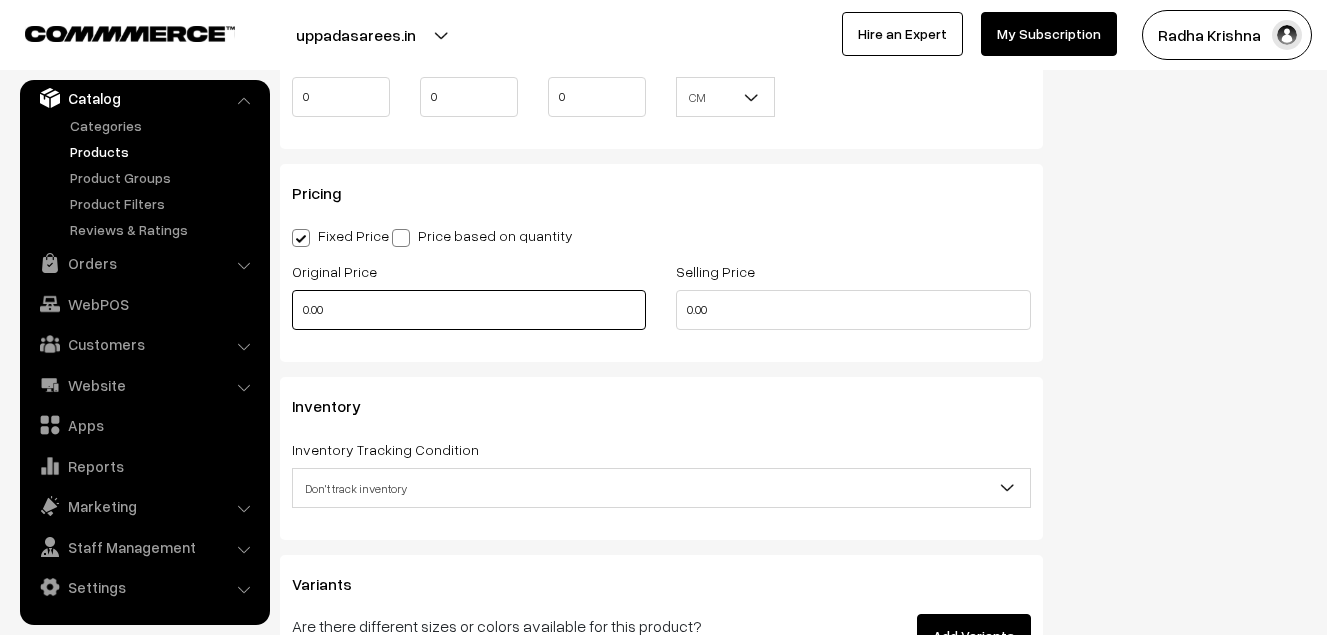 type on "0.80" 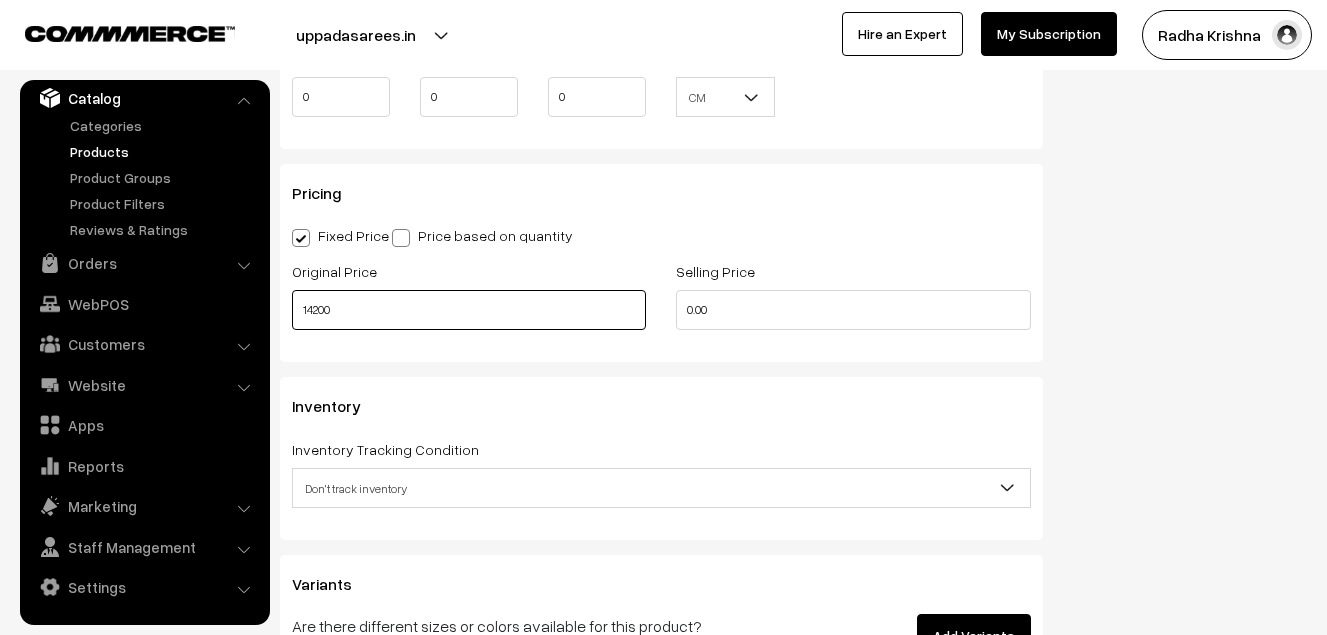 type on "14200" 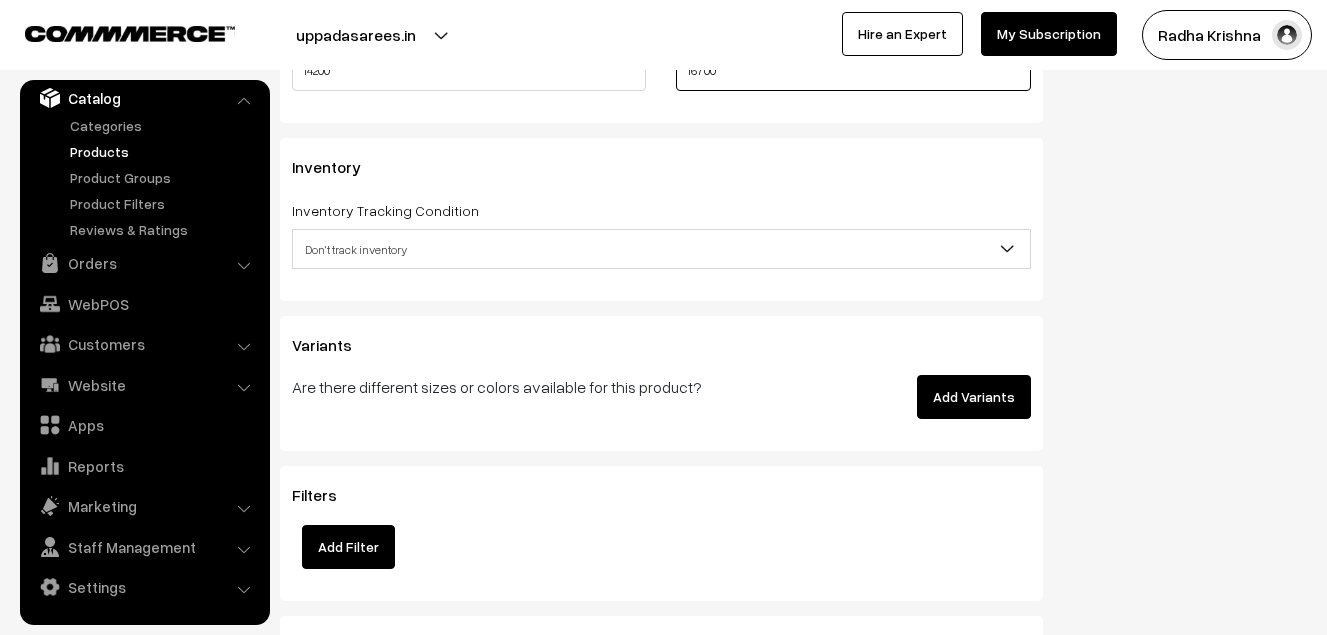 scroll, scrollTop: 1900, scrollLeft: 0, axis: vertical 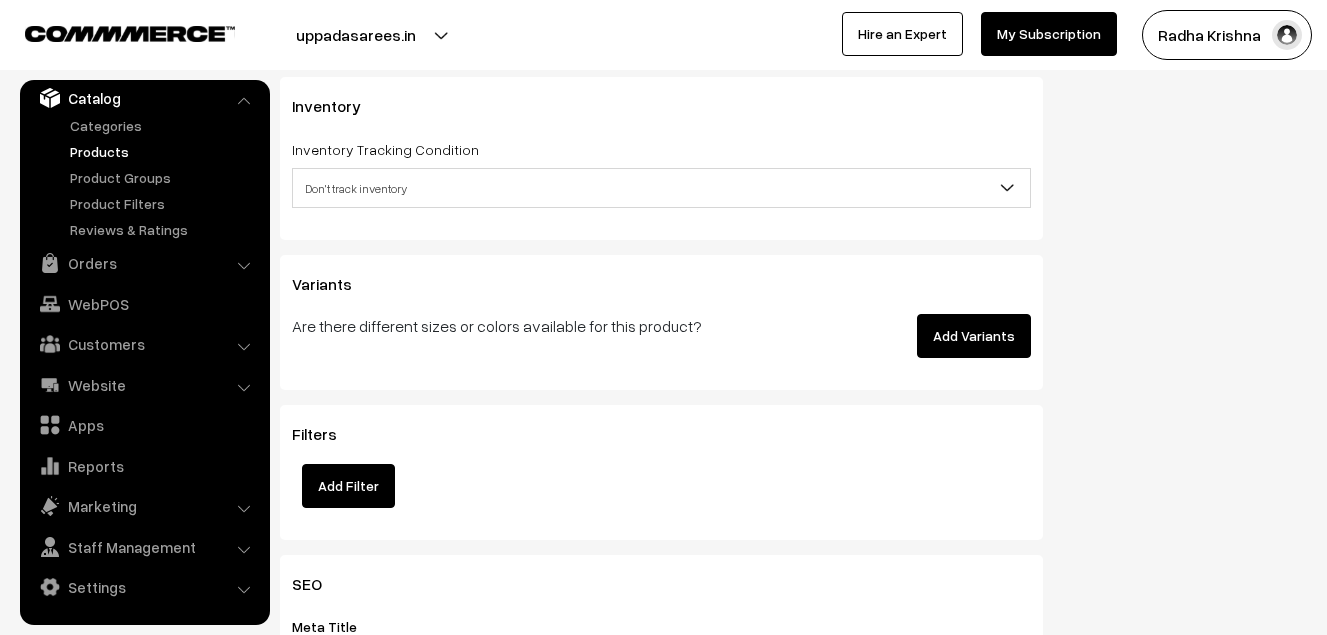 type on "16700" 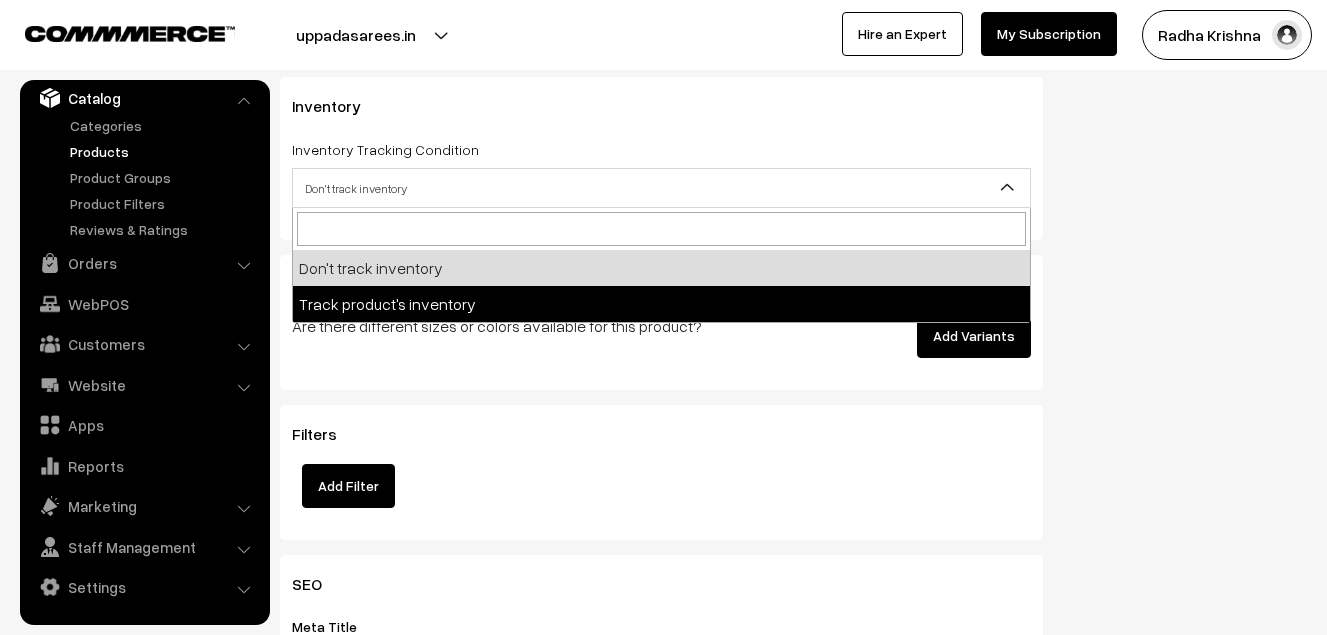 select on "2" 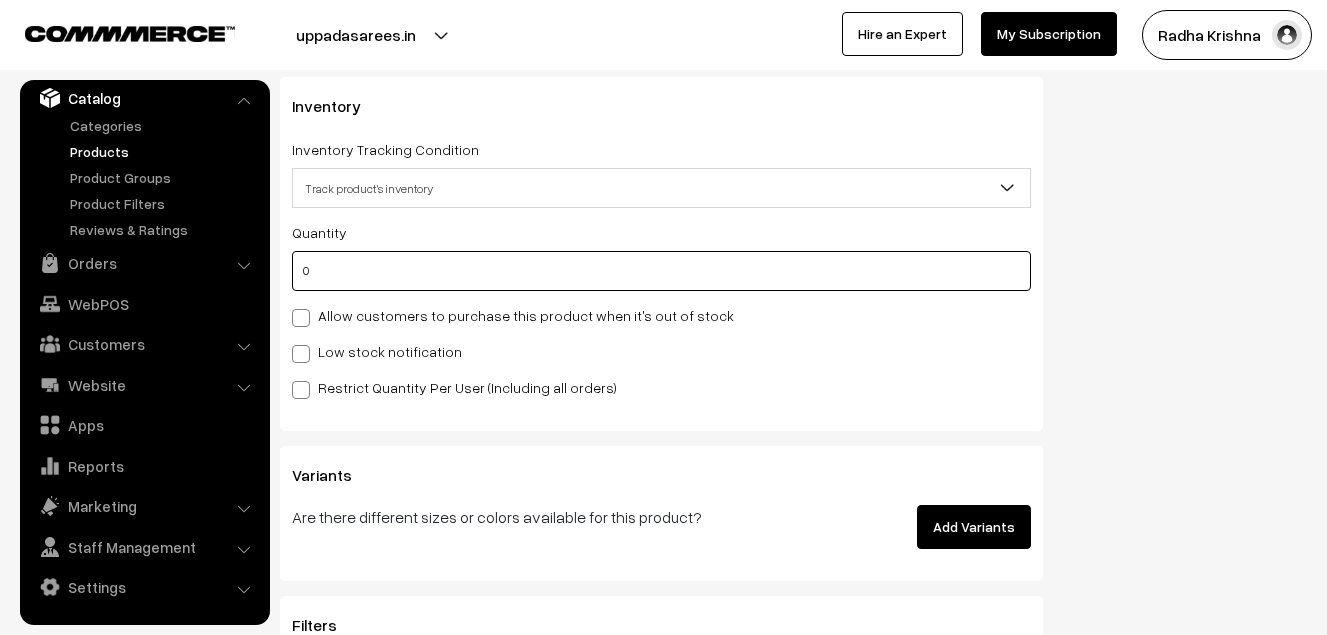 click on "0" at bounding box center (661, 271) 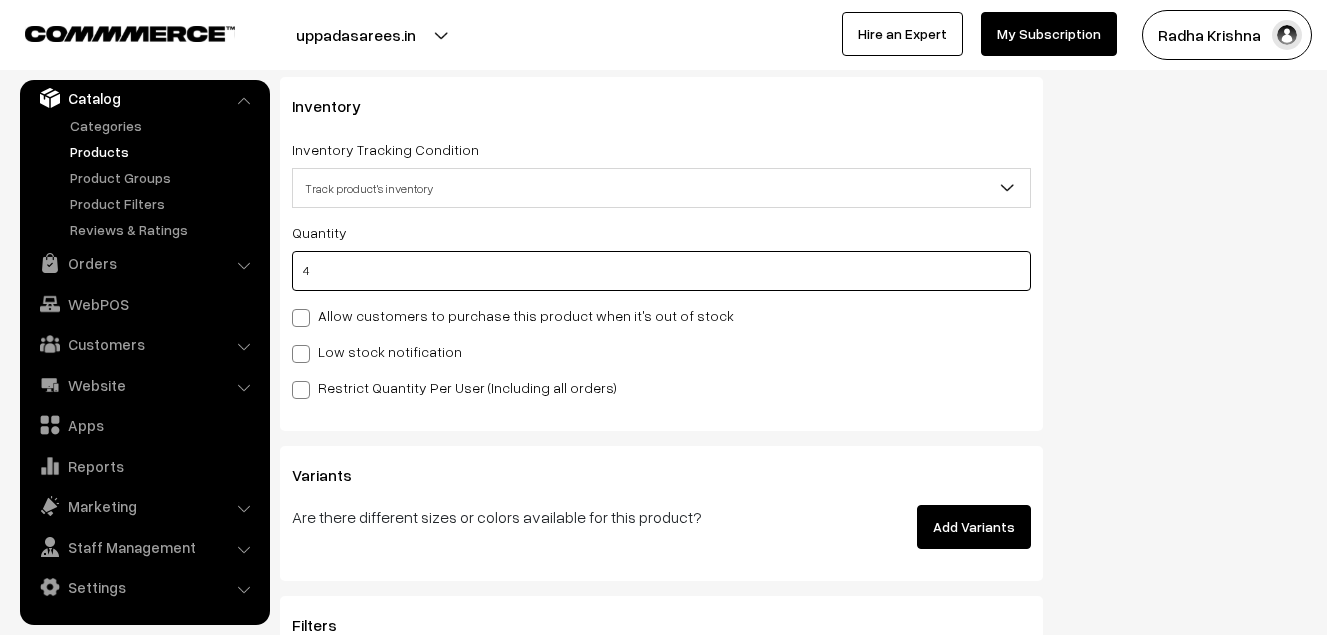 type on "4" 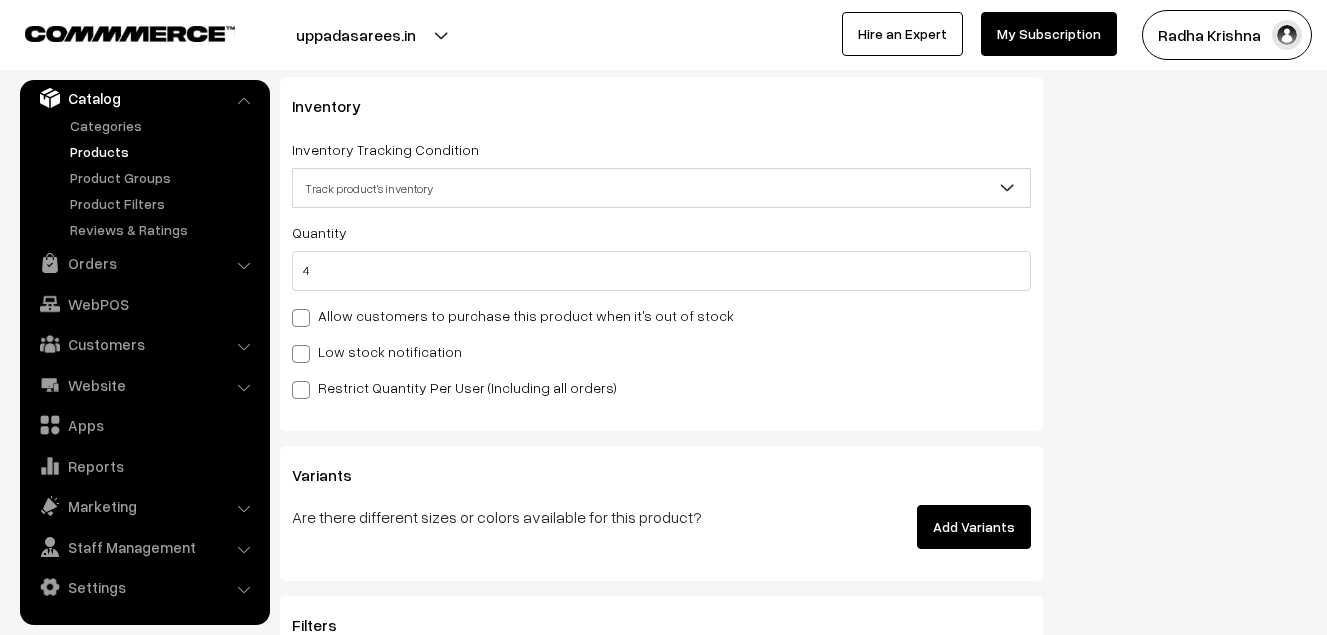 click on "Low stock notification" at bounding box center (377, 351) 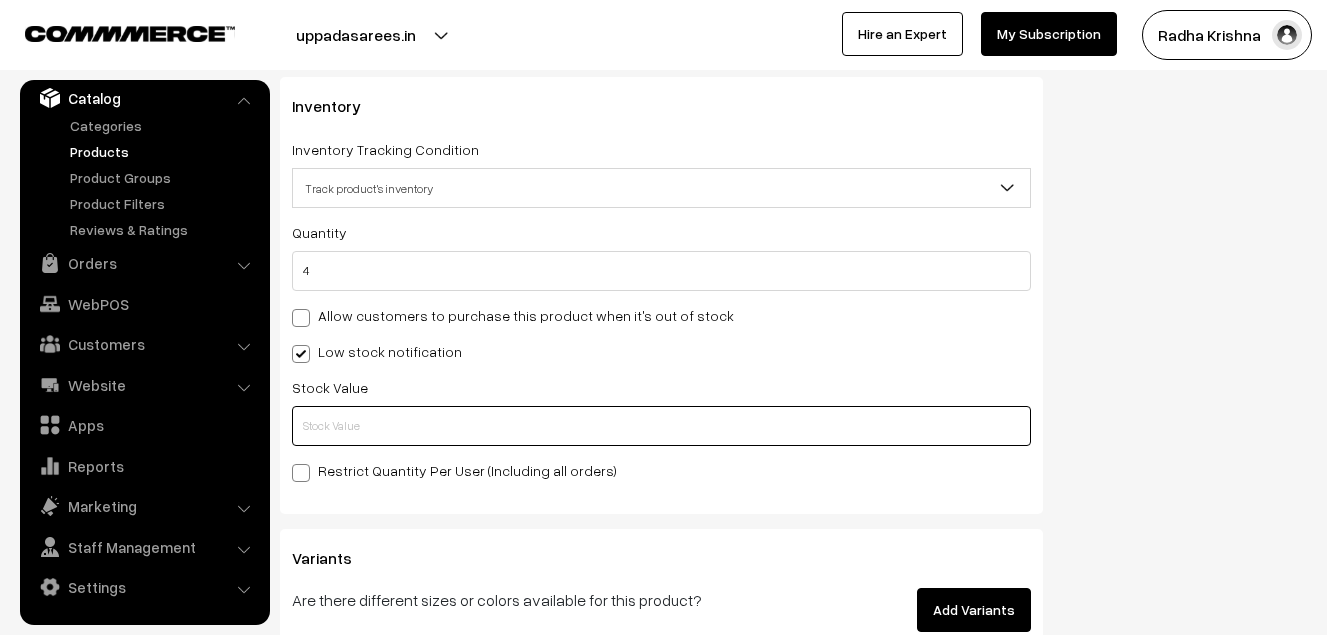 click at bounding box center [661, 426] 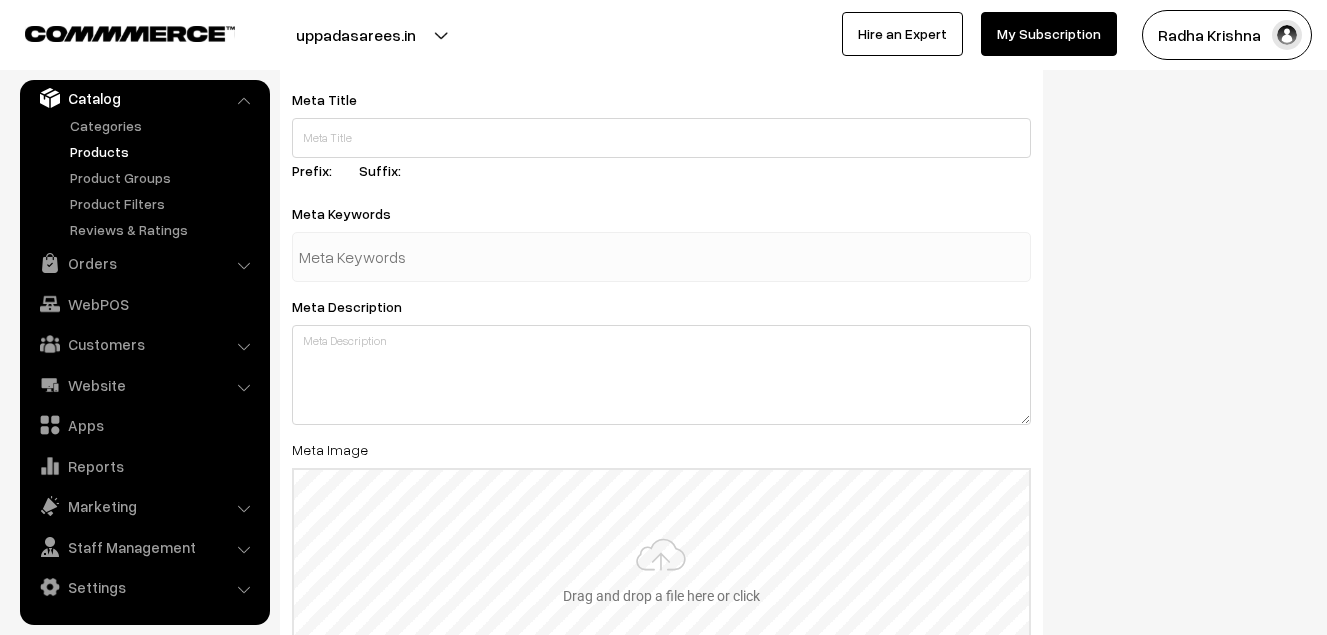 scroll, scrollTop: 2983, scrollLeft: 0, axis: vertical 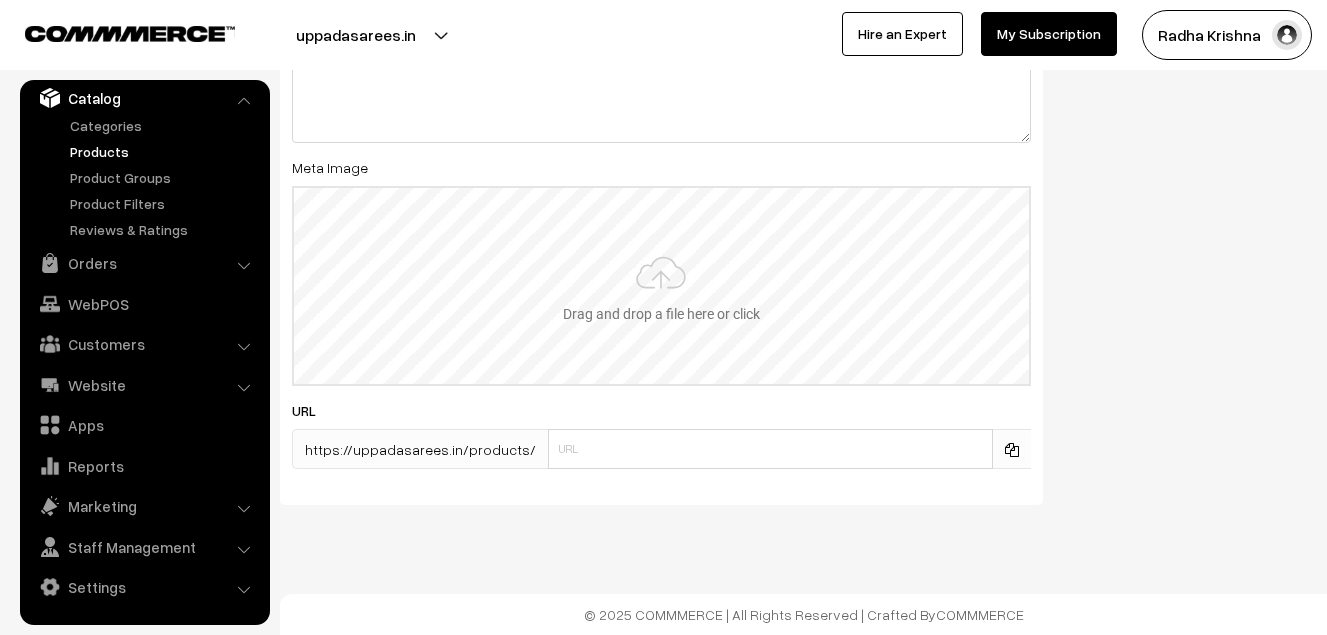 type on "2" 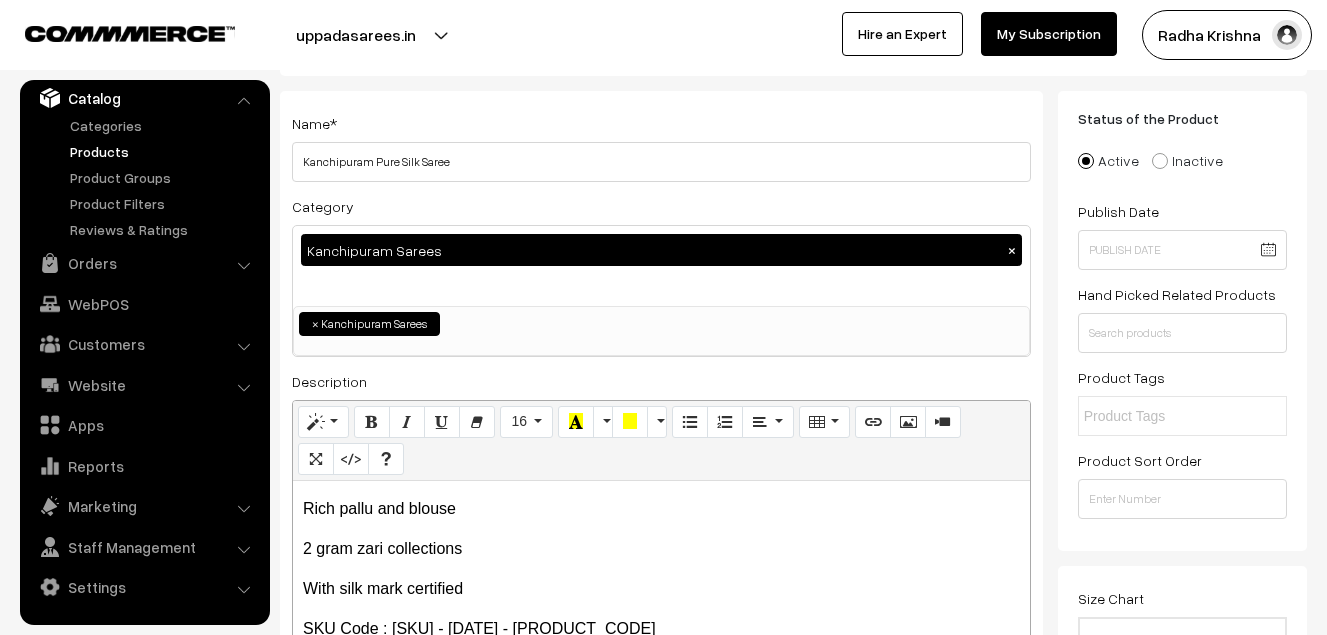 scroll, scrollTop: 0, scrollLeft: 0, axis: both 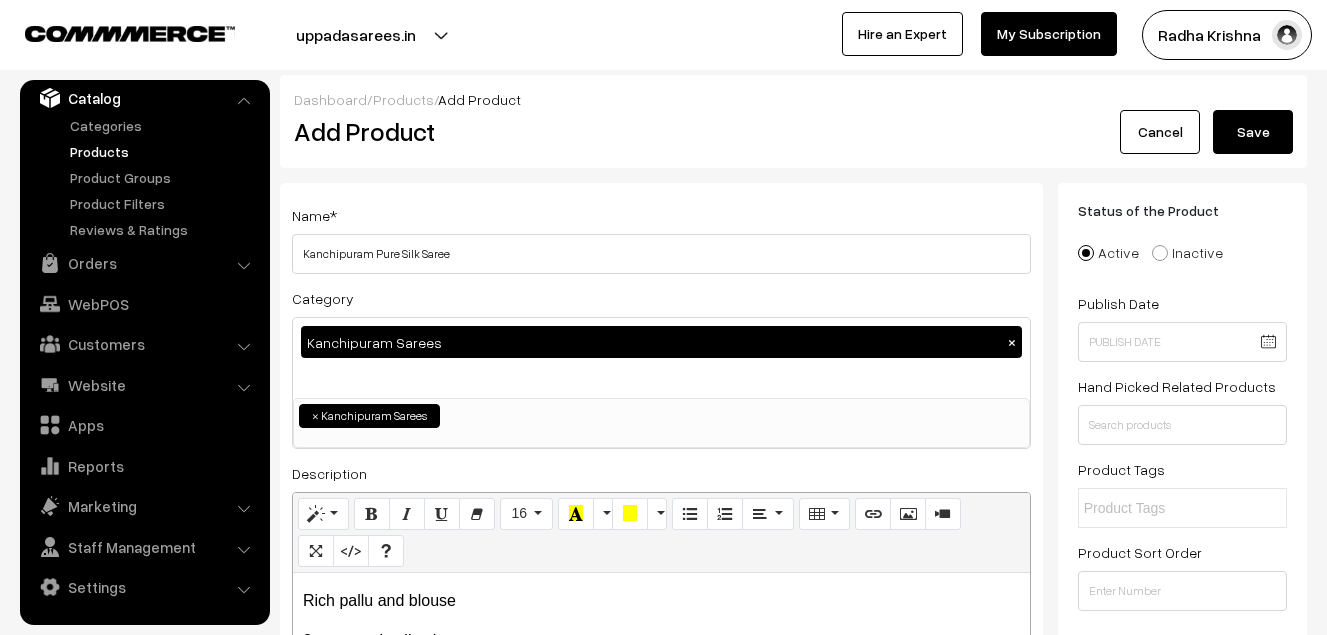 click on "Save" at bounding box center (1253, 132) 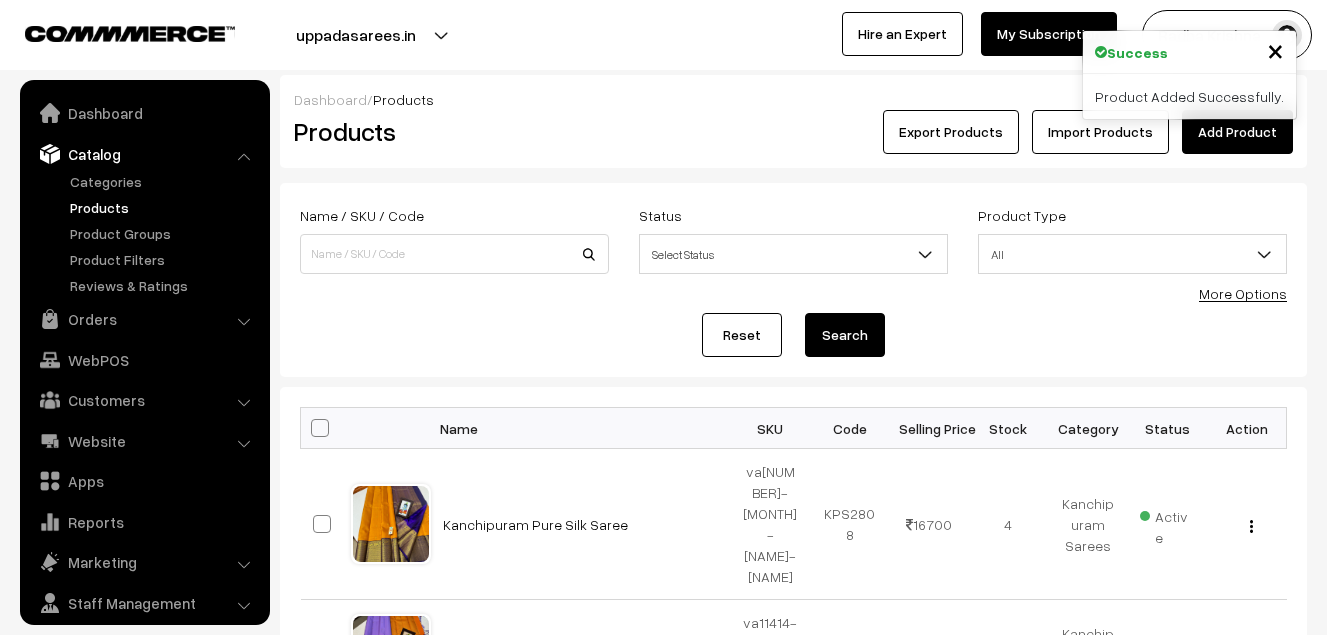 scroll, scrollTop: 0, scrollLeft: 0, axis: both 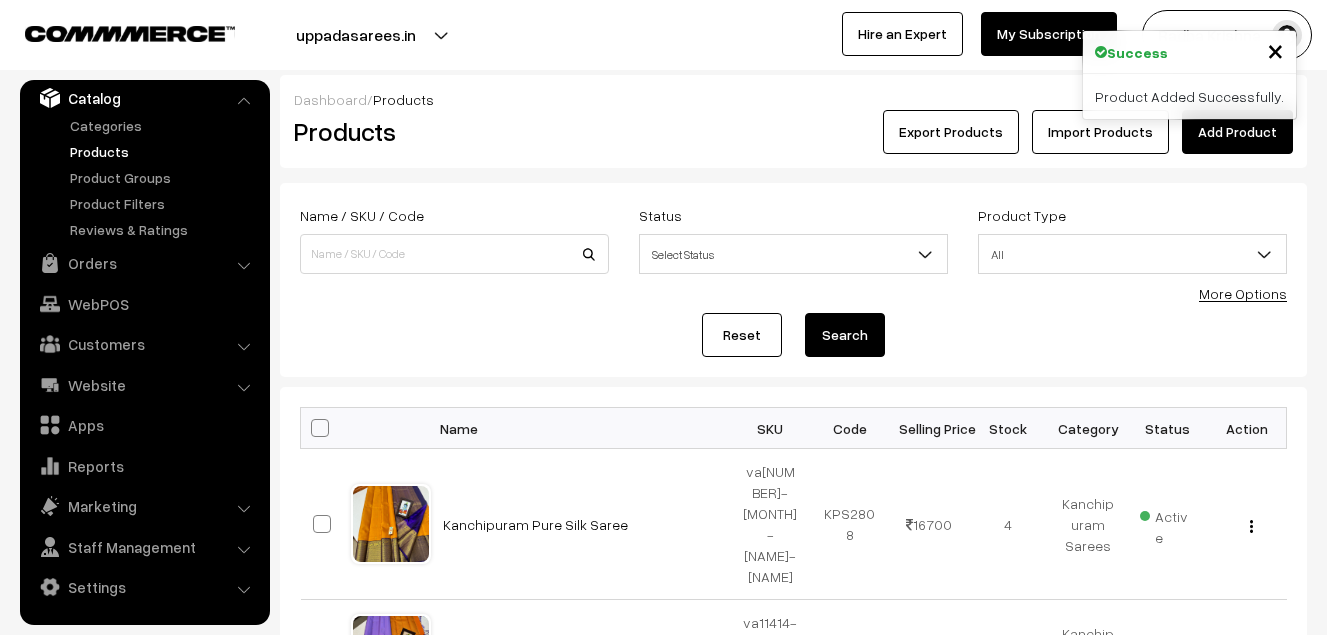click on "Add Product" at bounding box center [1237, 132] 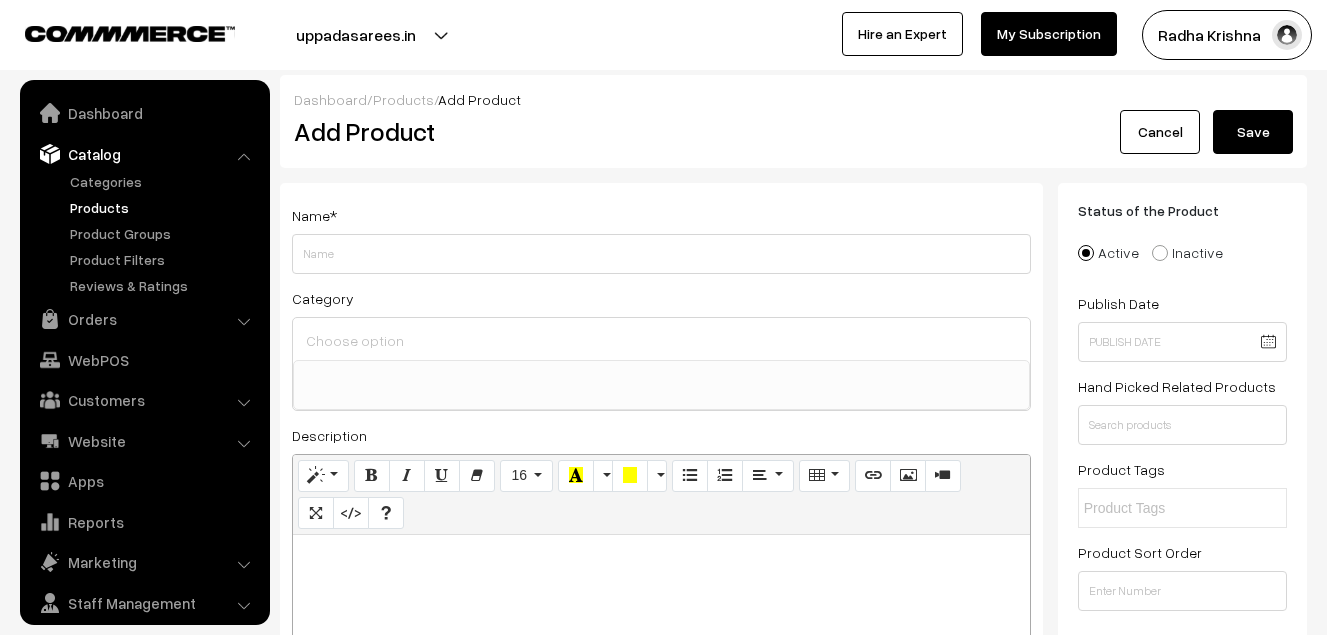 select 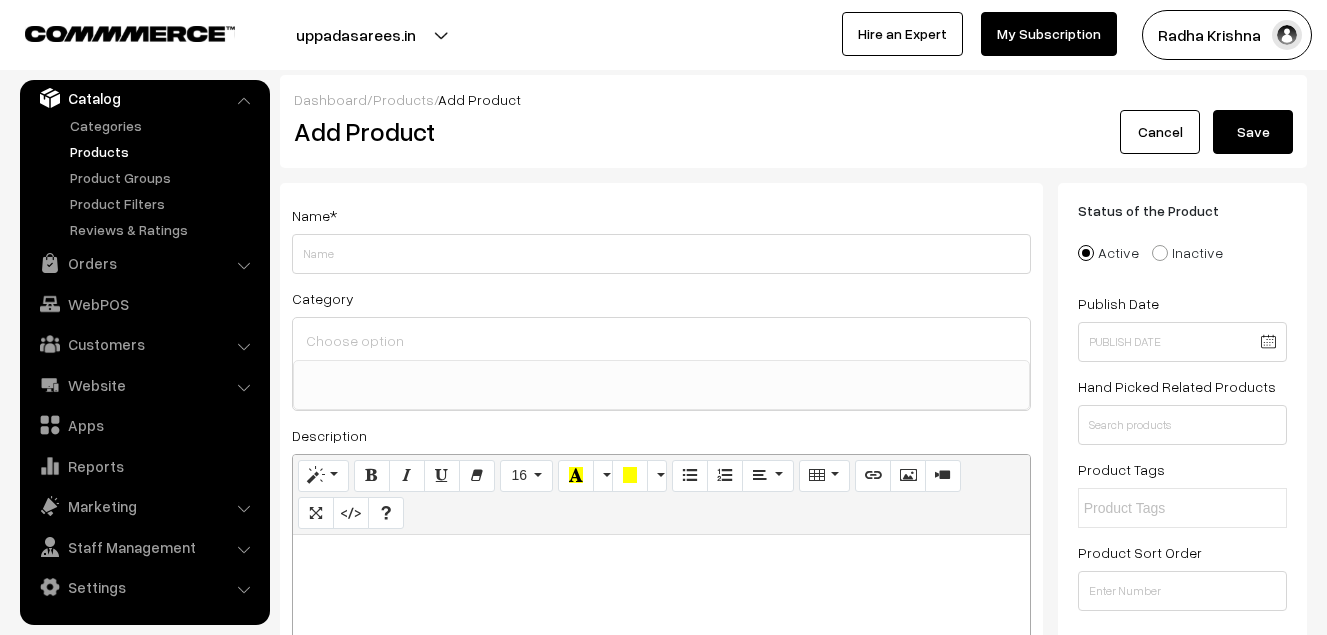 click on "Add Product" at bounding box center (665, 131) 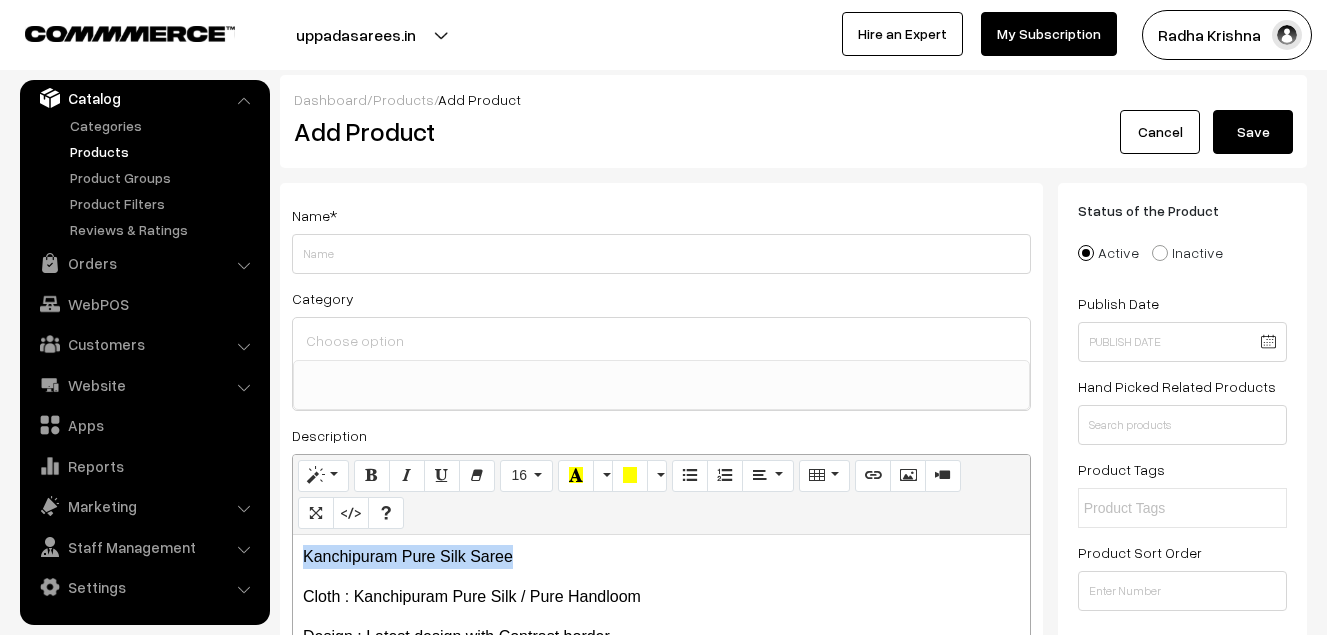 drag, startPoint x: 546, startPoint y: 557, endPoint x: 225, endPoint y: 565, distance: 321.09967 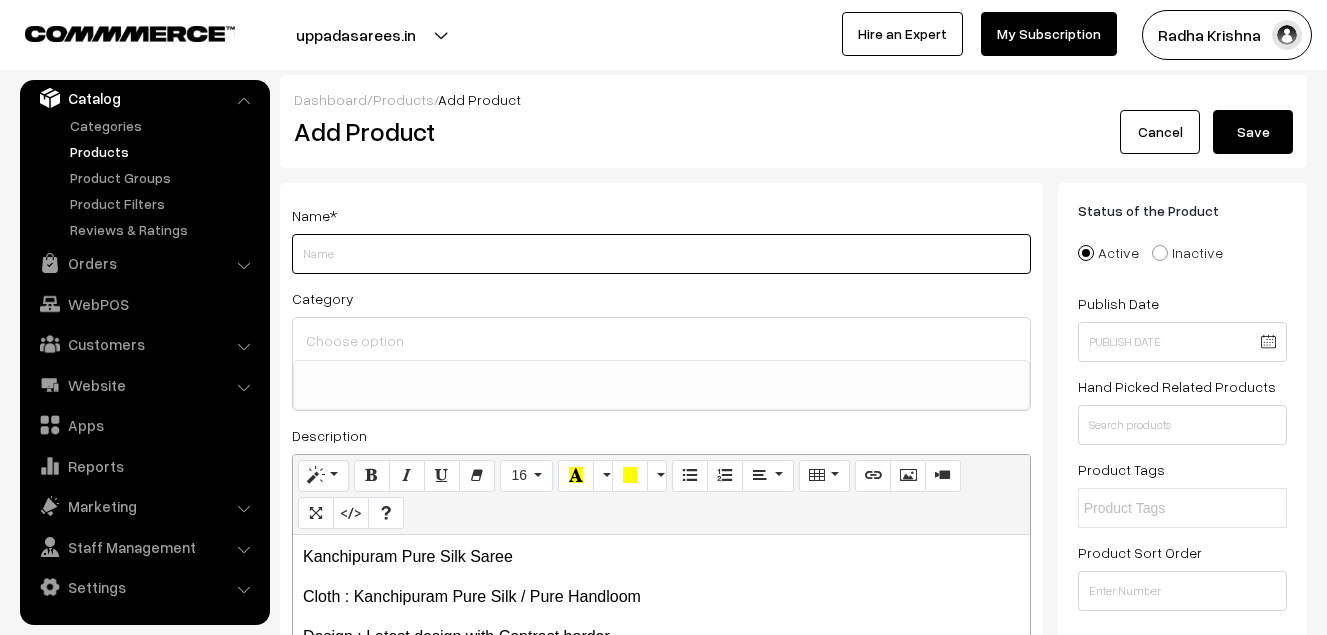 click on "Weight" at bounding box center (661, 254) 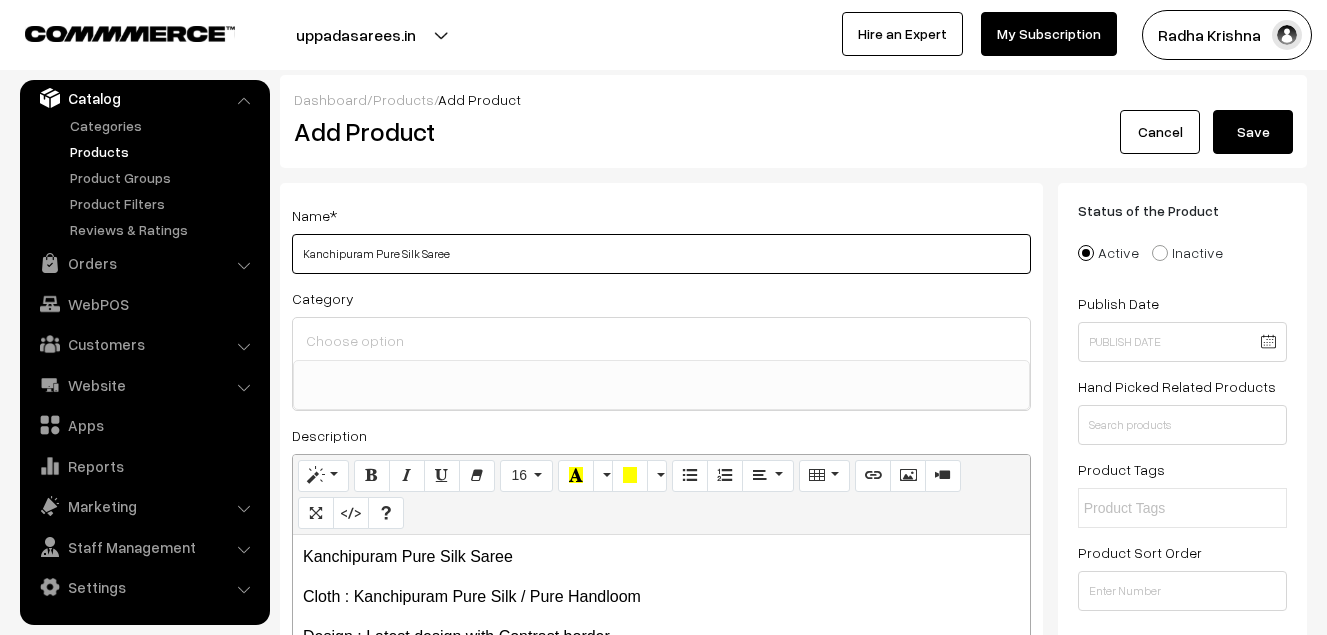 type on "Kanchipuram Pure Silk Saree" 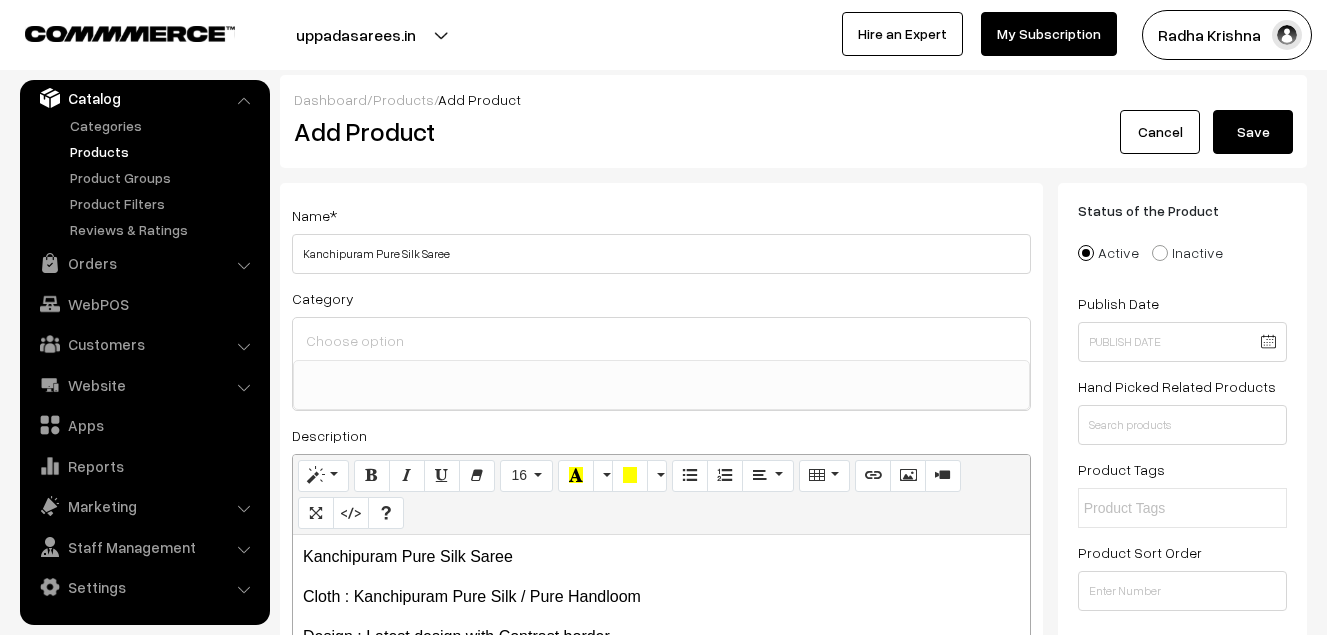 click at bounding box center (661, 340) 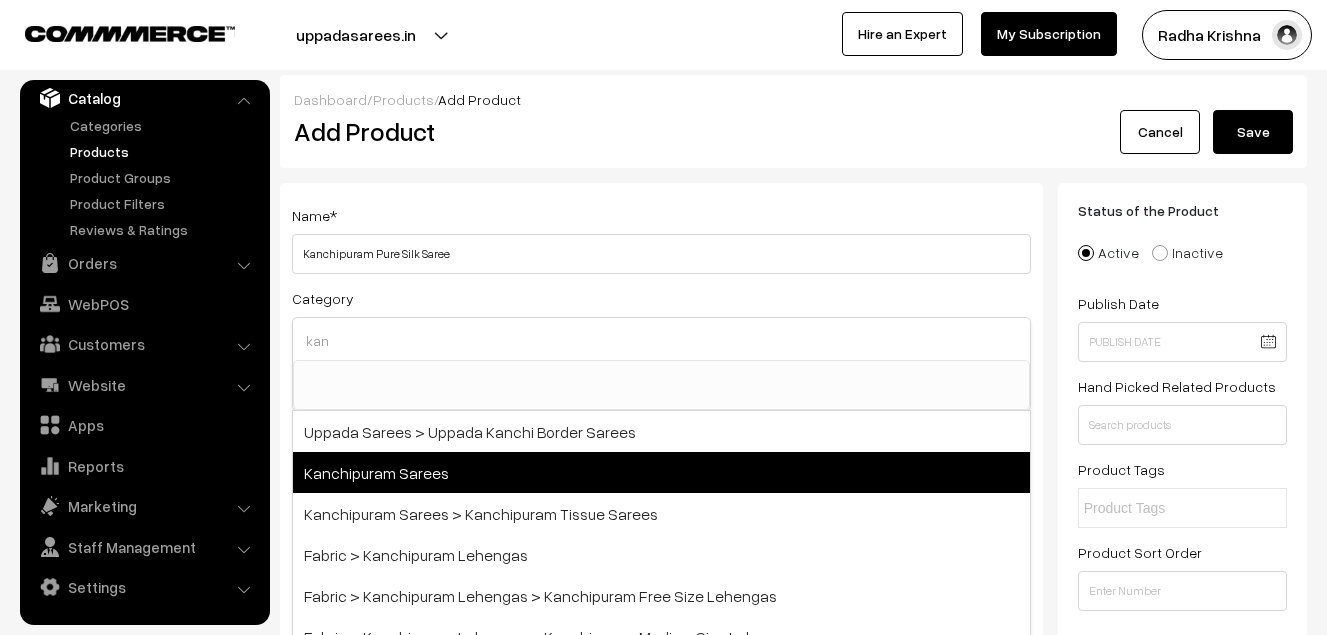 type on "kan" 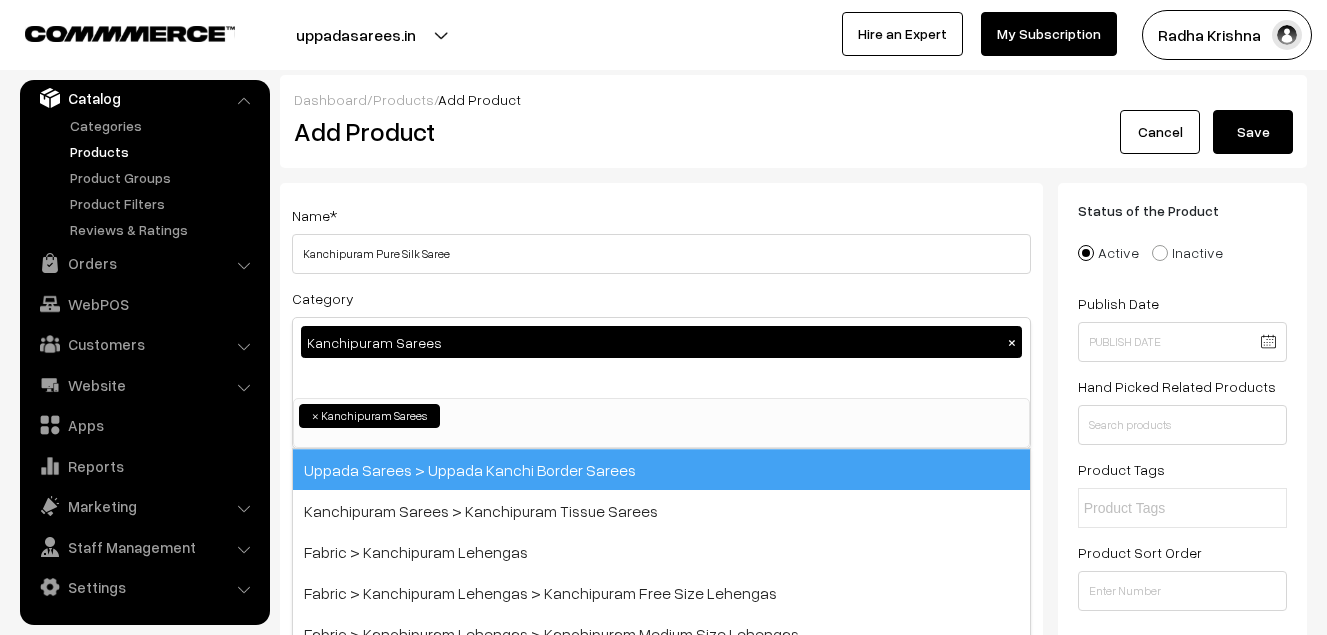 scroll, scrollTop: 340, scrollLeft: 0, axis: vertical 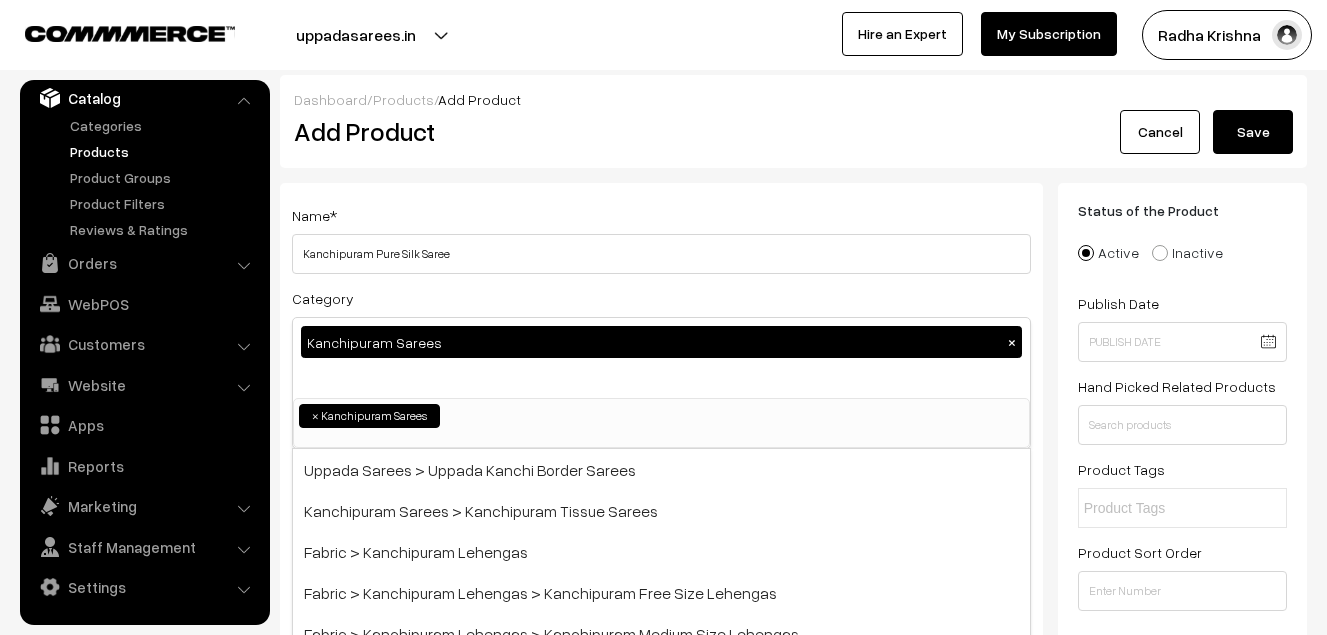 click on "Name  *
Kanchipuram Pure Silk Saree" at bounding box center (661, 238) 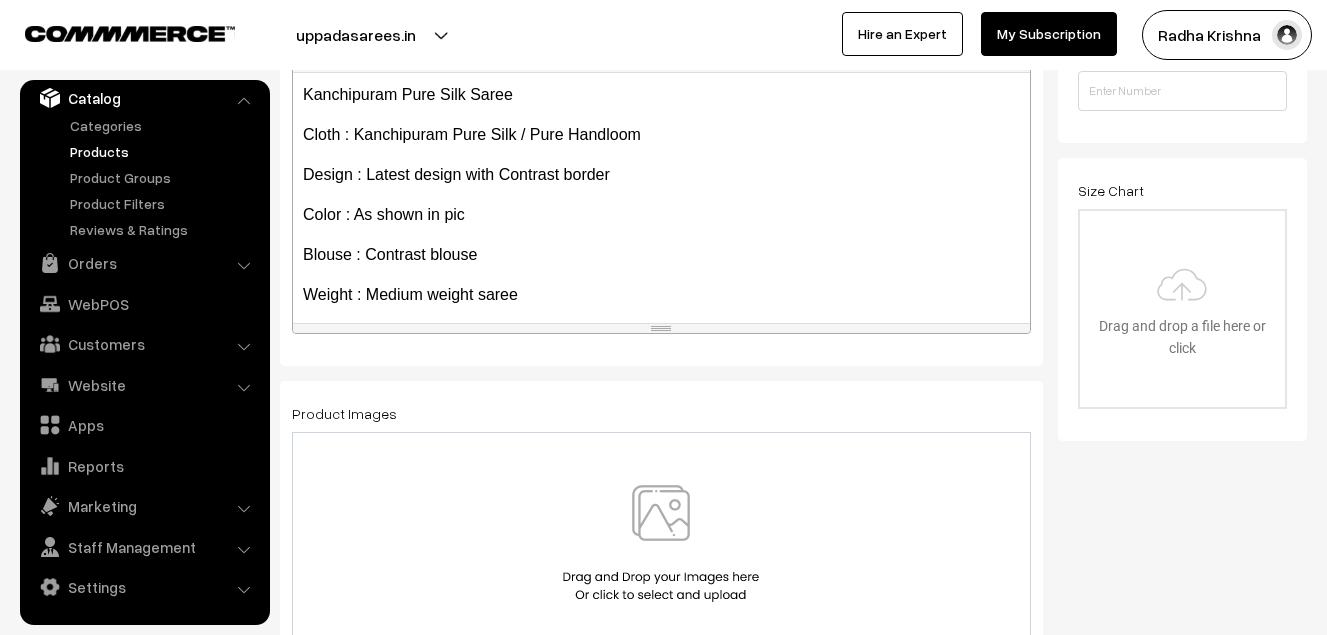 scroll, scrollTop: 600, scrollLeft: 0, axis: vertical 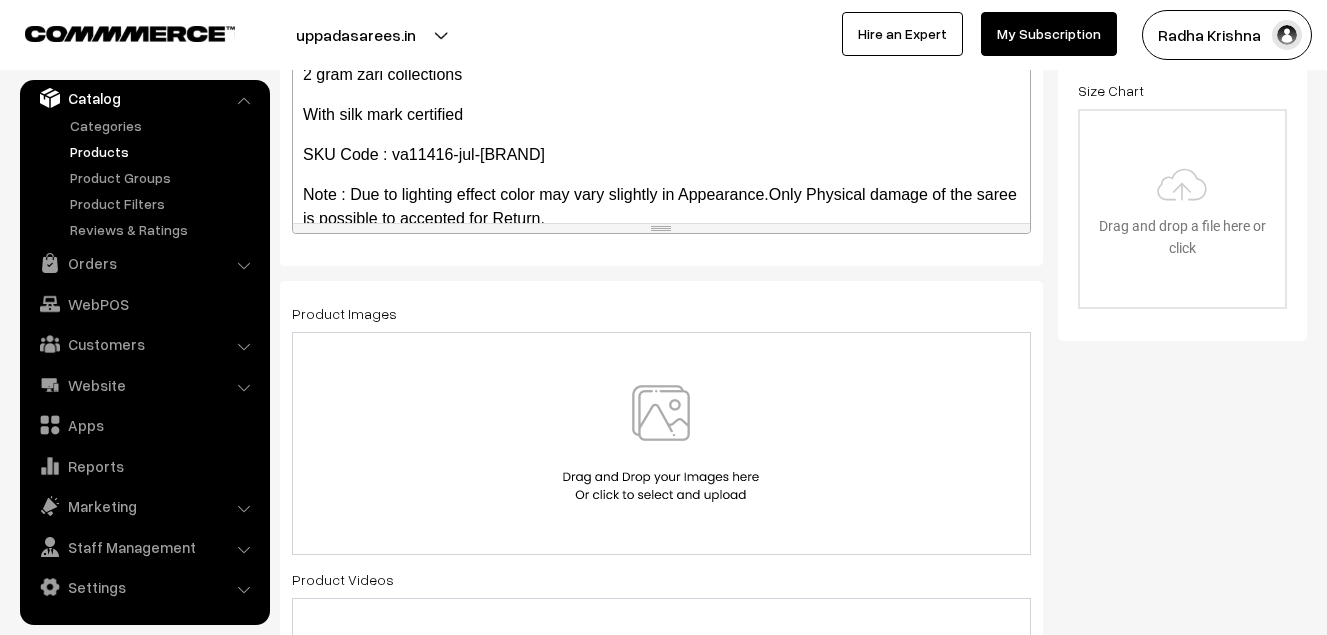 click at bounding box center (661, 443) 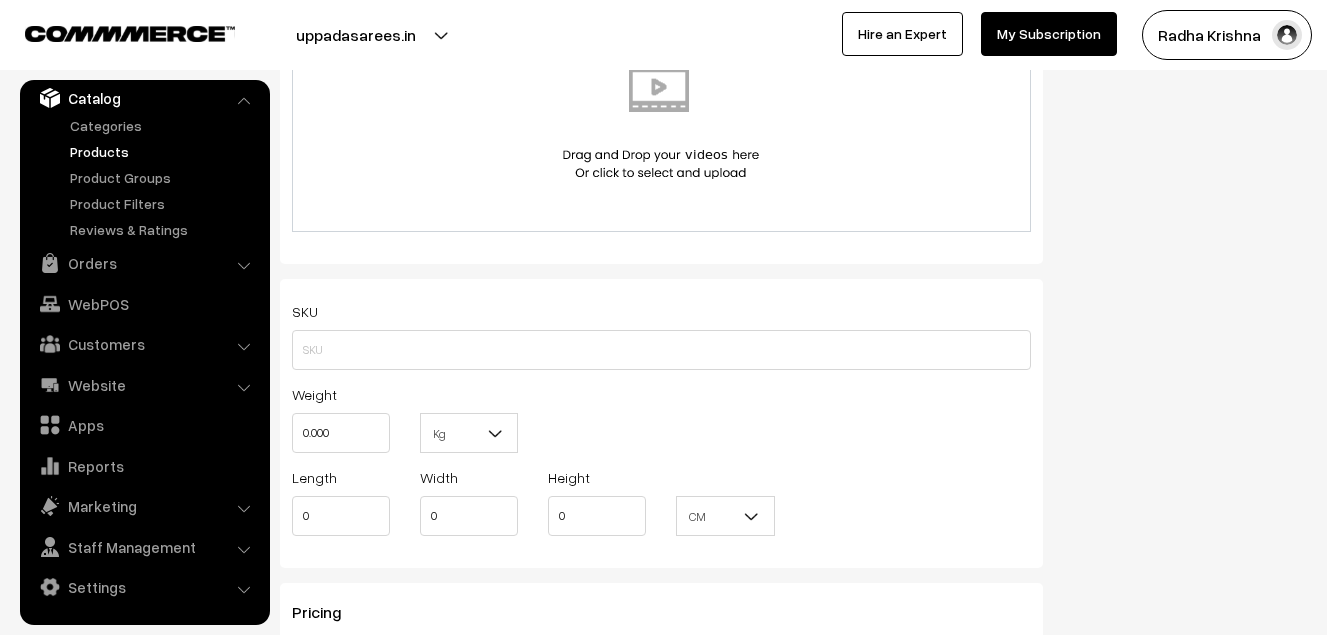 scroll, scrollTop: 1300, scrollLeft: 0, axis: vertical 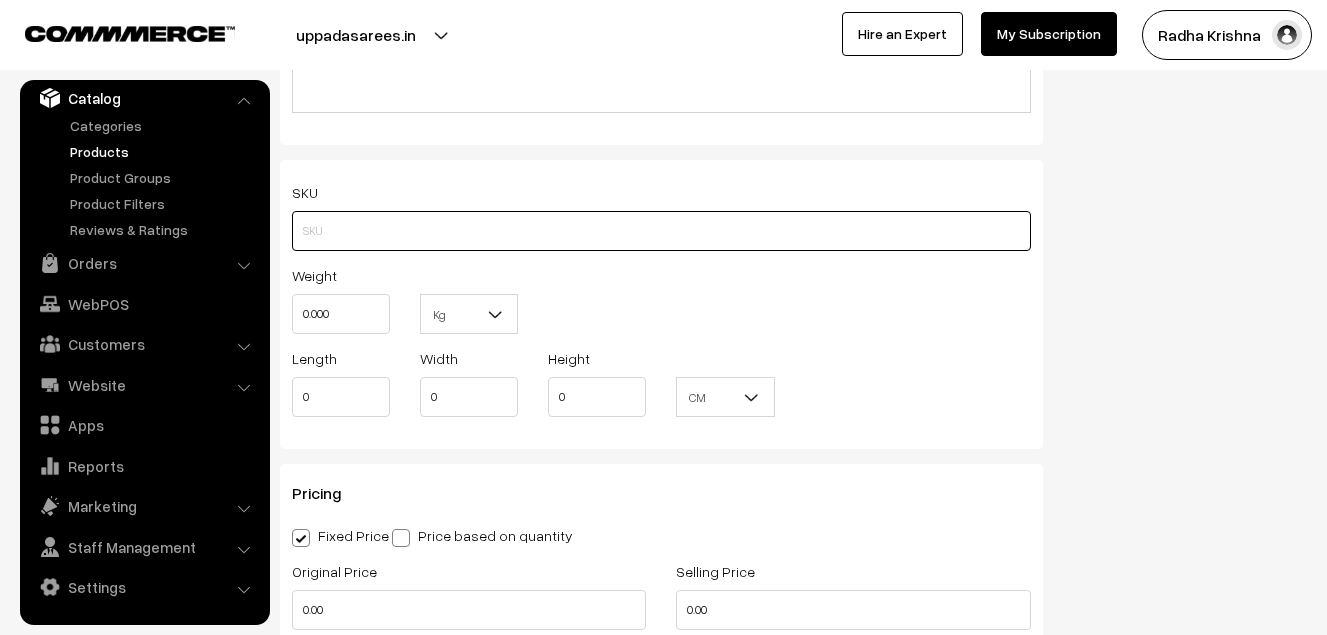 click at bounding box center [661, 231] 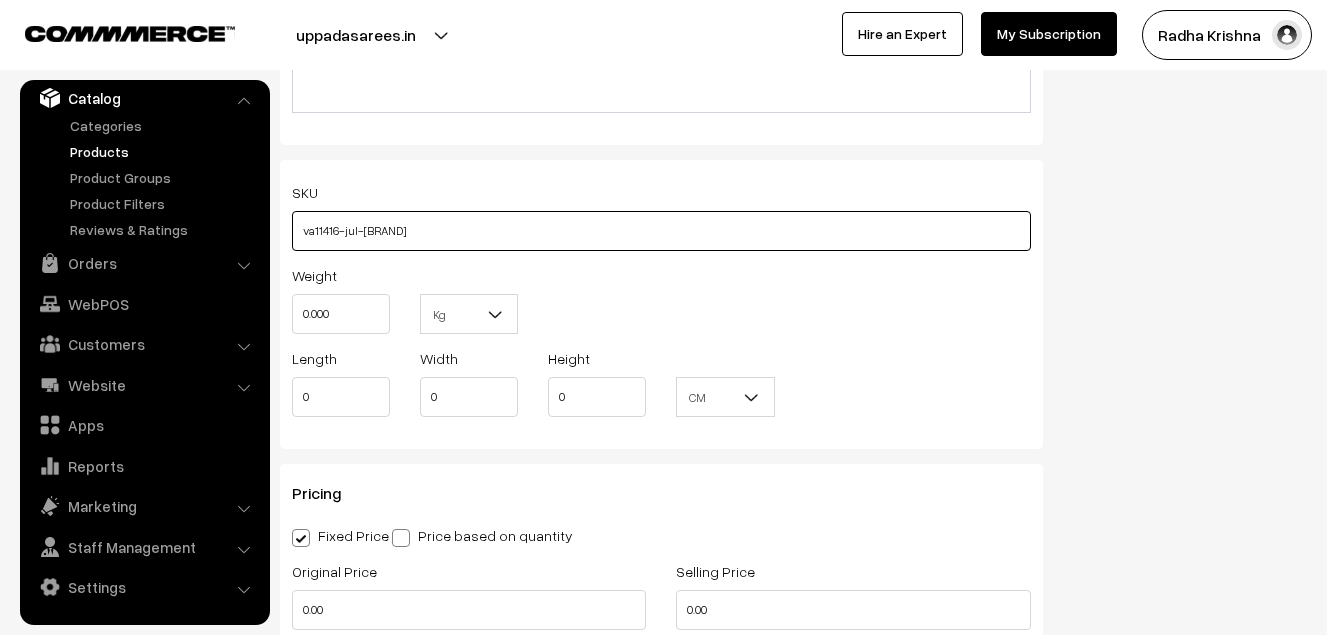 type on "va11416-jul-kanchi-pra" 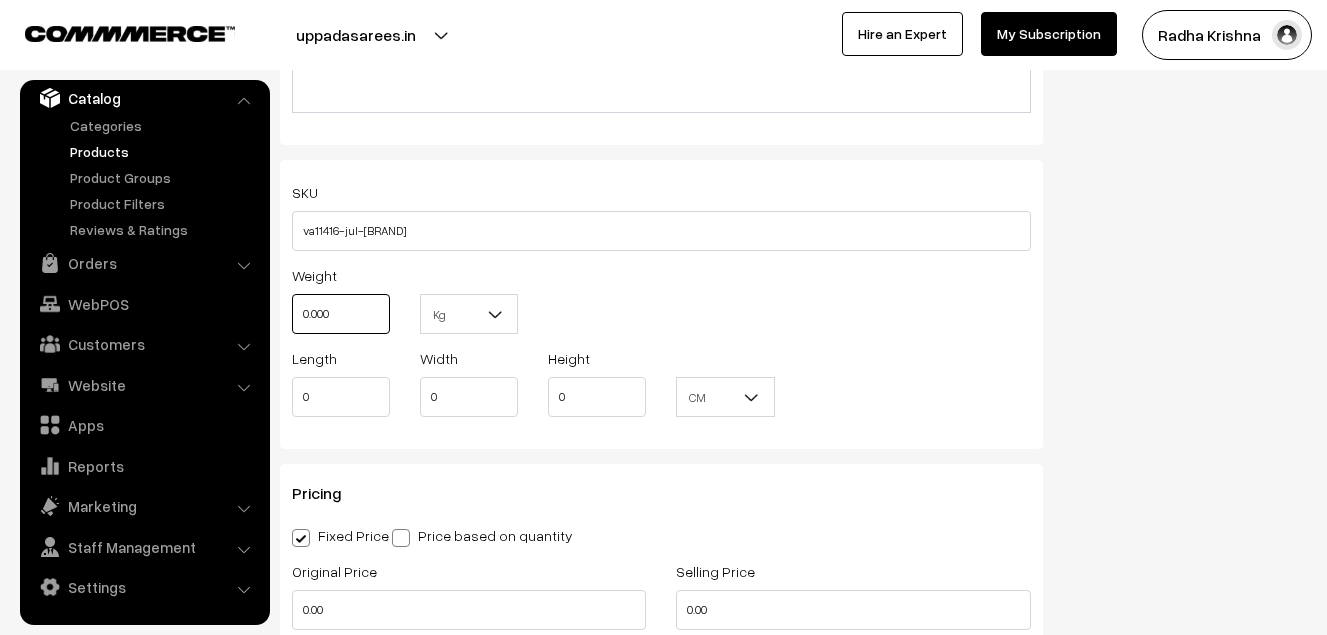 click on "0.000" at bounding box center (341, 314) 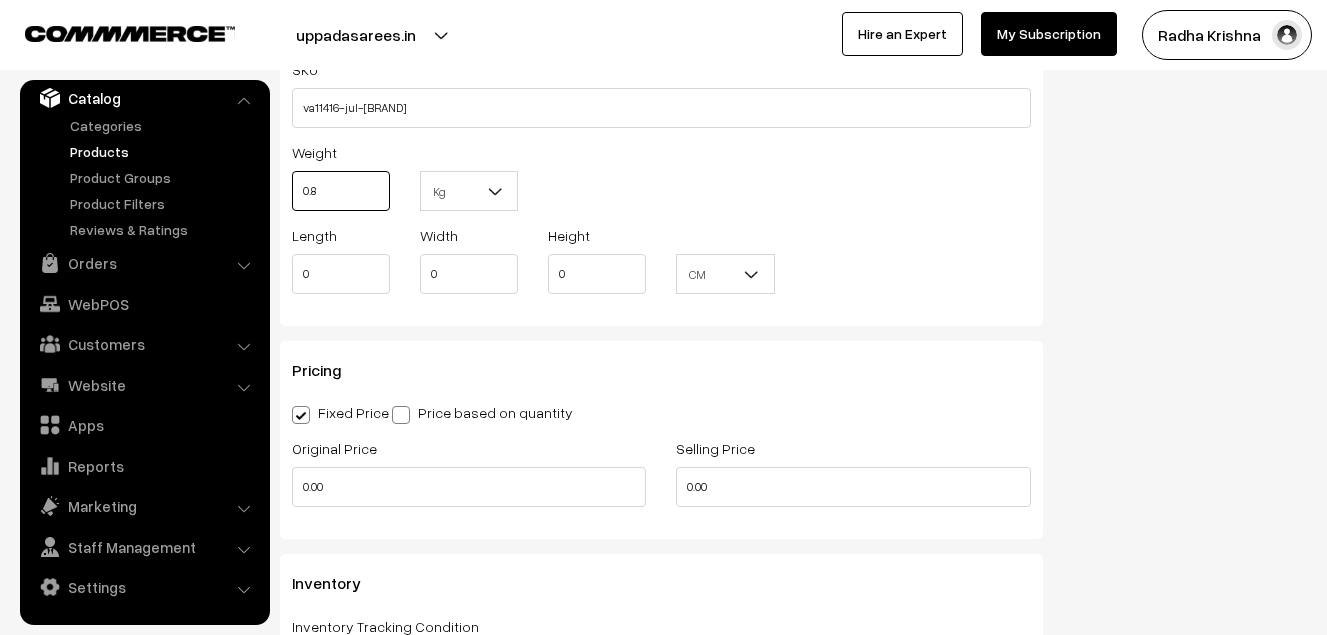 scroll, scrollTop: 1600, scrollLeft: 0, axis: vertical 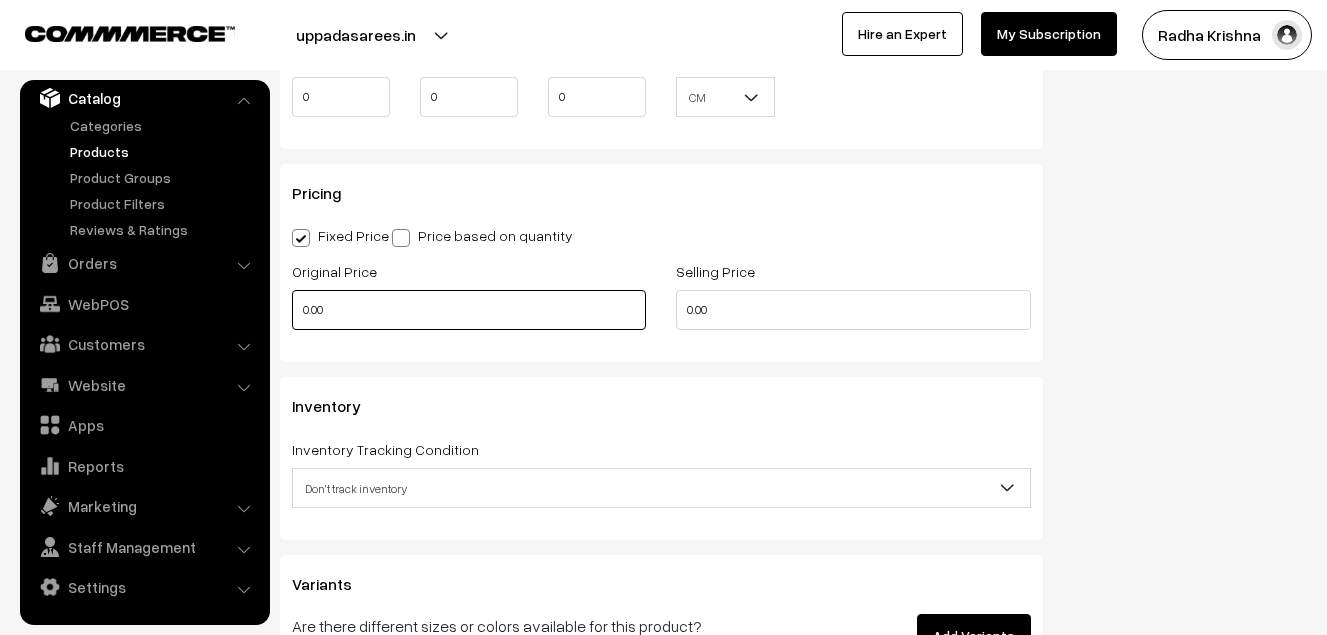 type on "0.80" 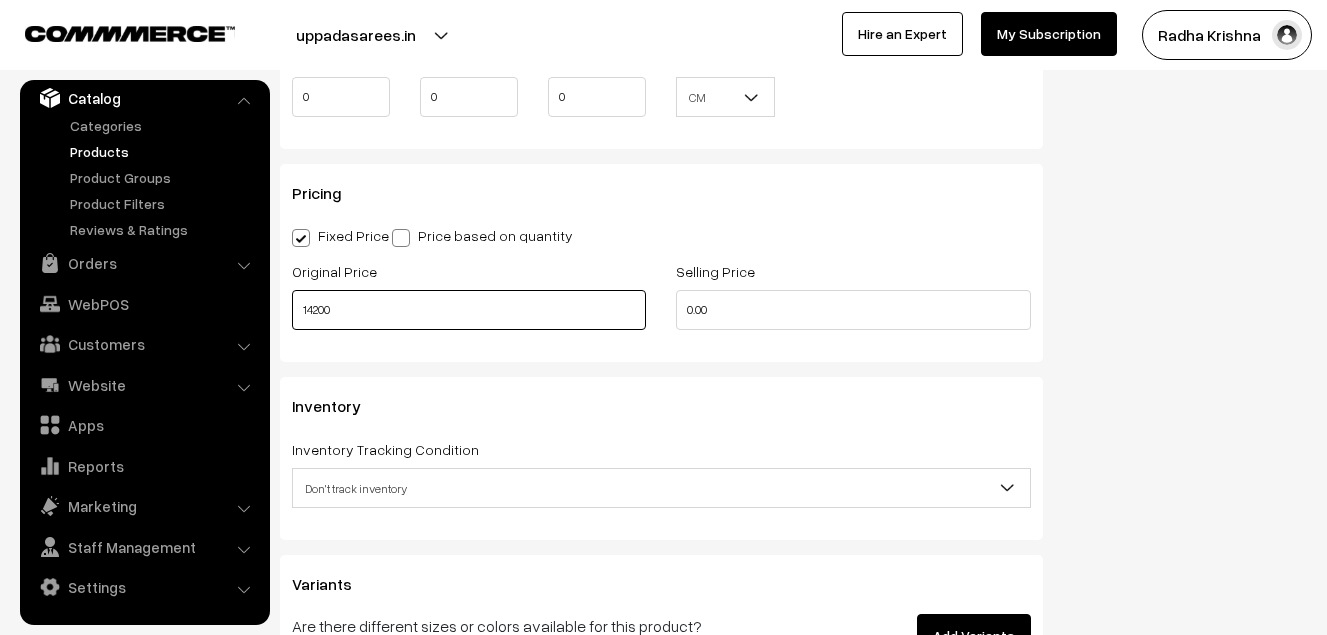 type on "14200" 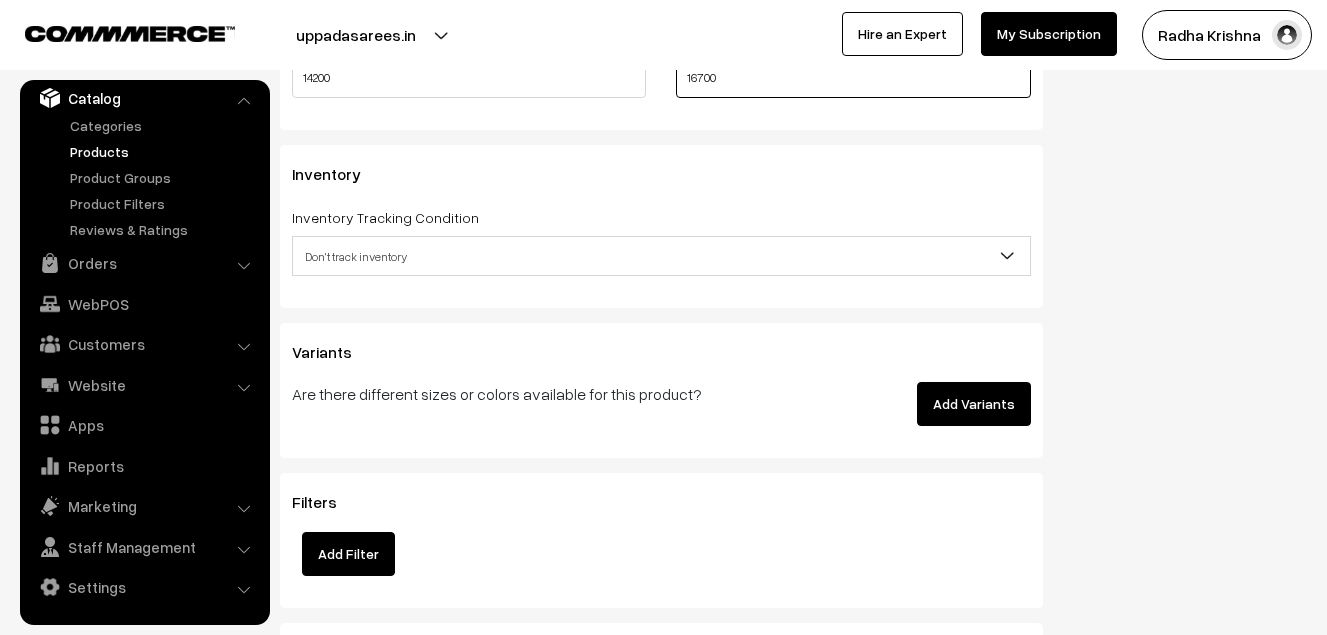 scroll, scrollTop: 1900, scrollLeft: 0, axis: vertical 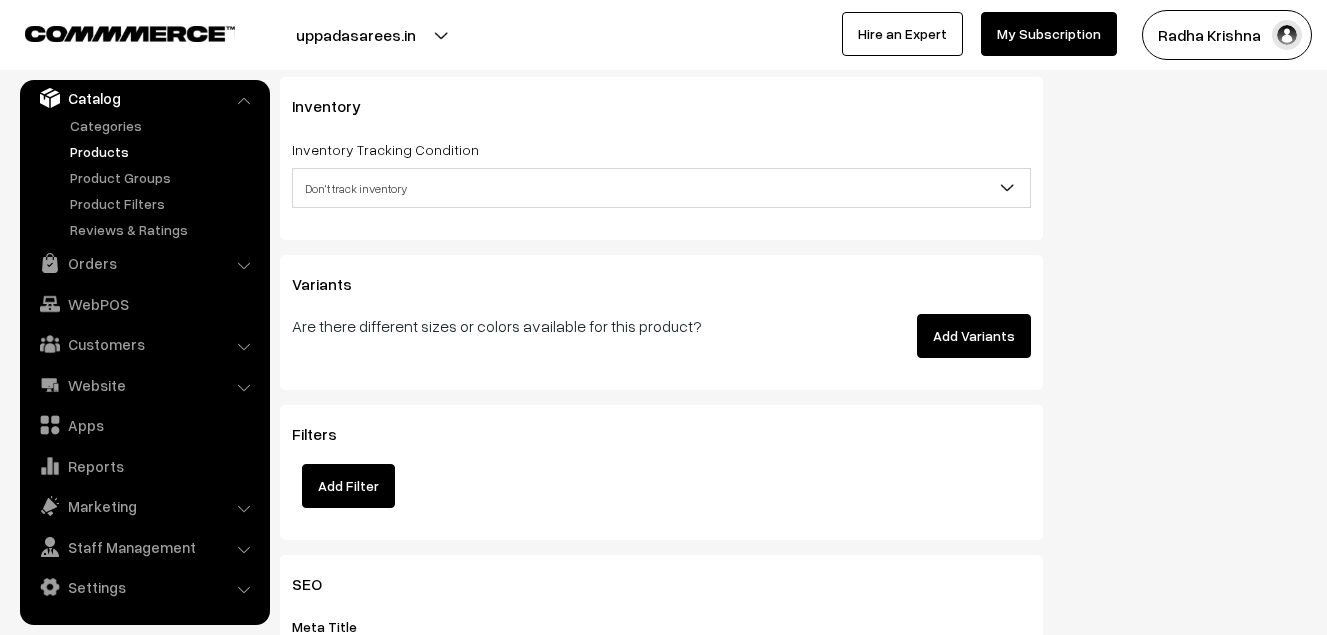 type on "16700" 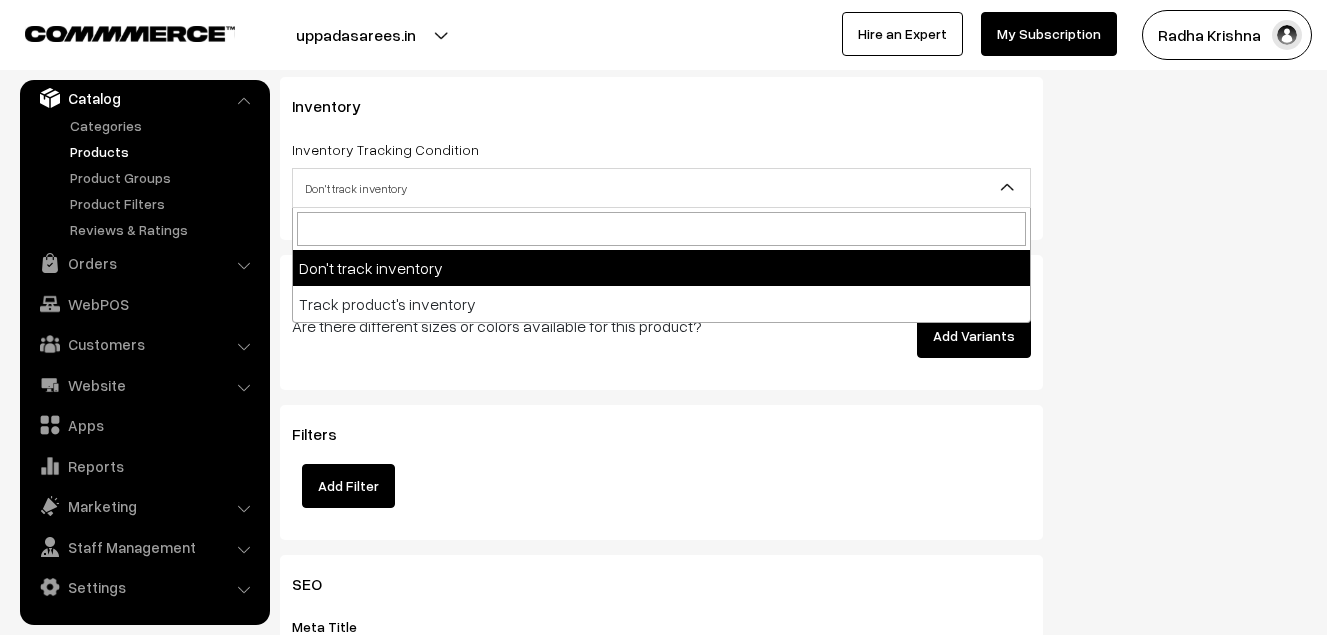 click on "Don't track inventory" at bounding box center [661, 188] 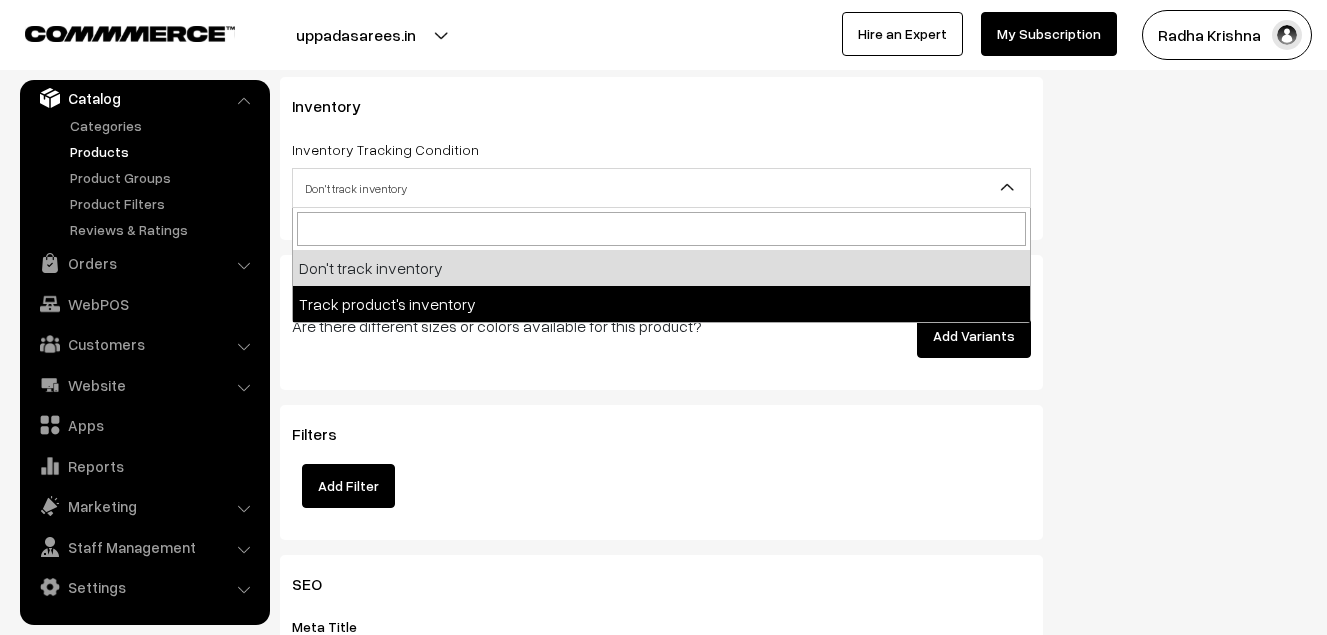 select on "2" 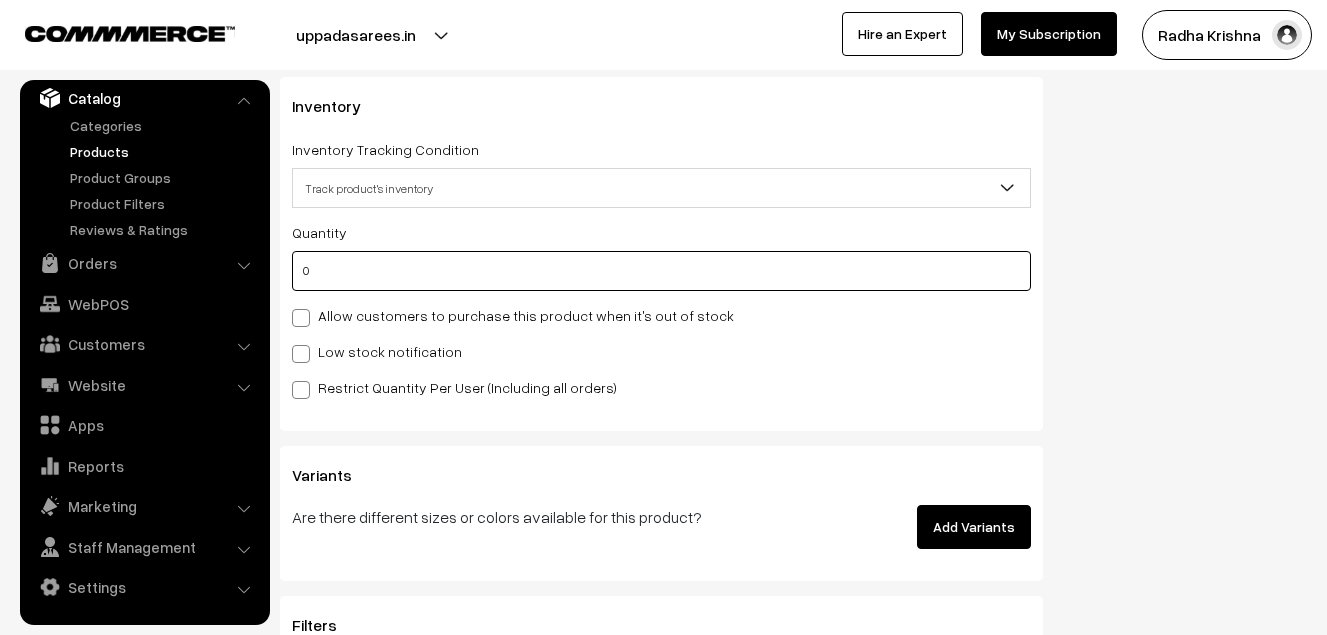 click on "0" at bounding box center [661, 271] 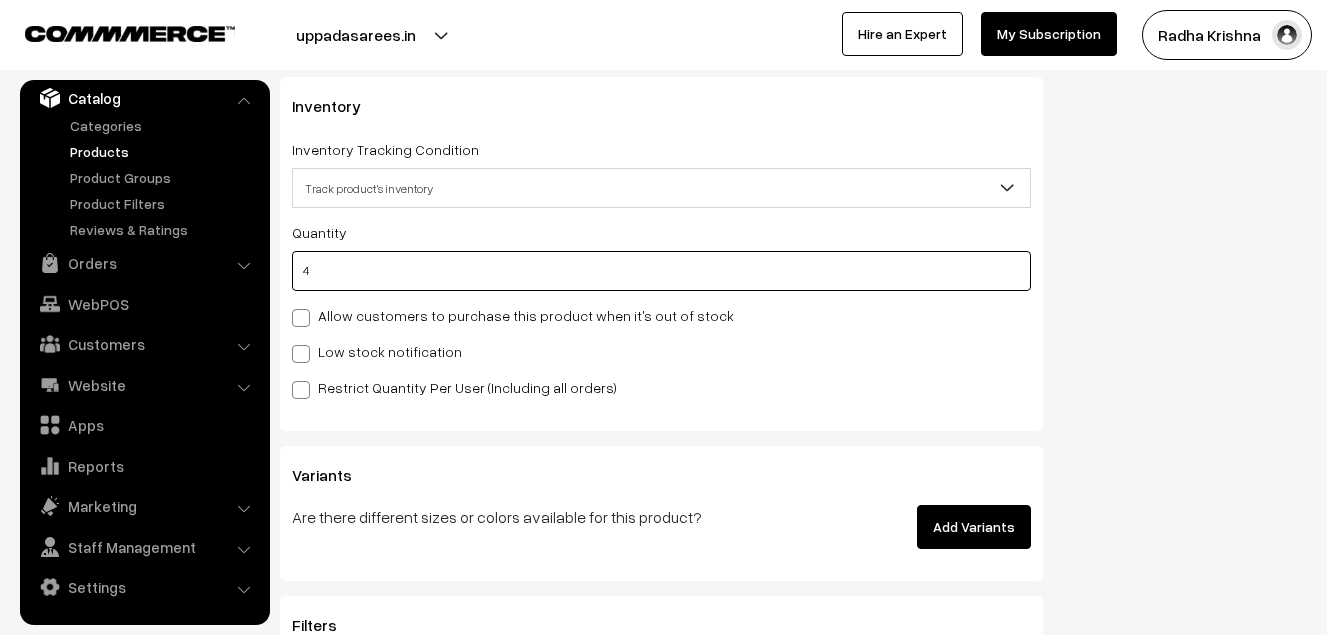 type on "4" 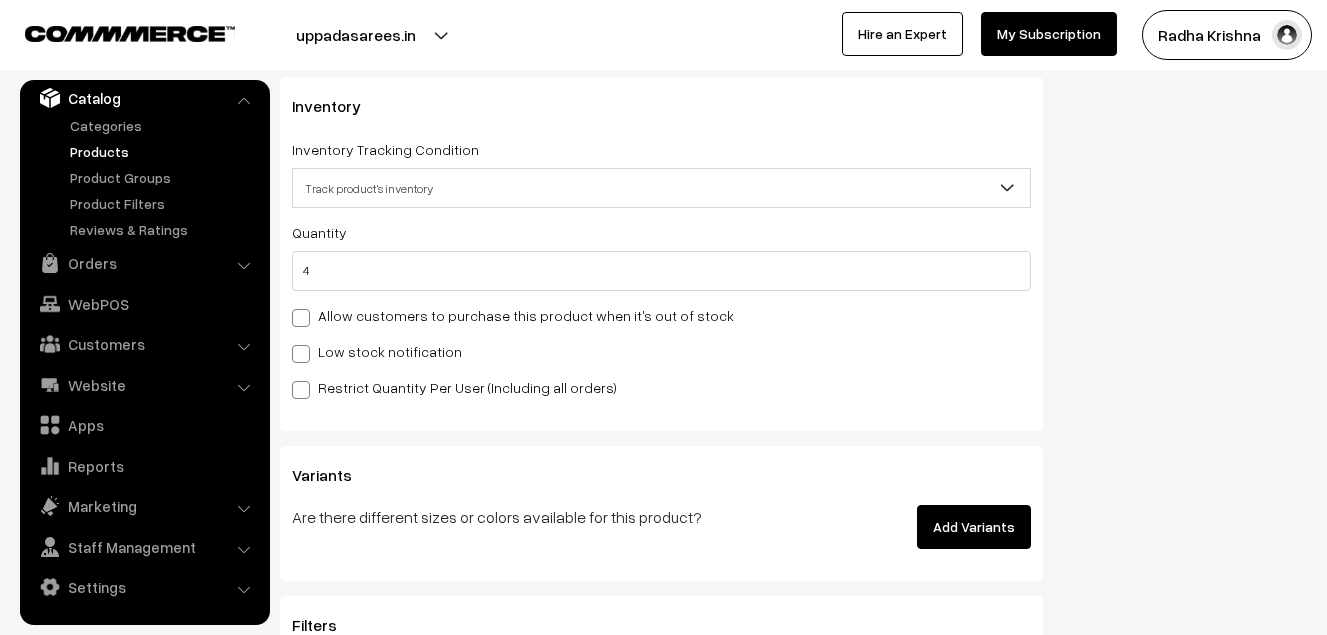 click on "Low stock notification" at bounding box center (377, 351) 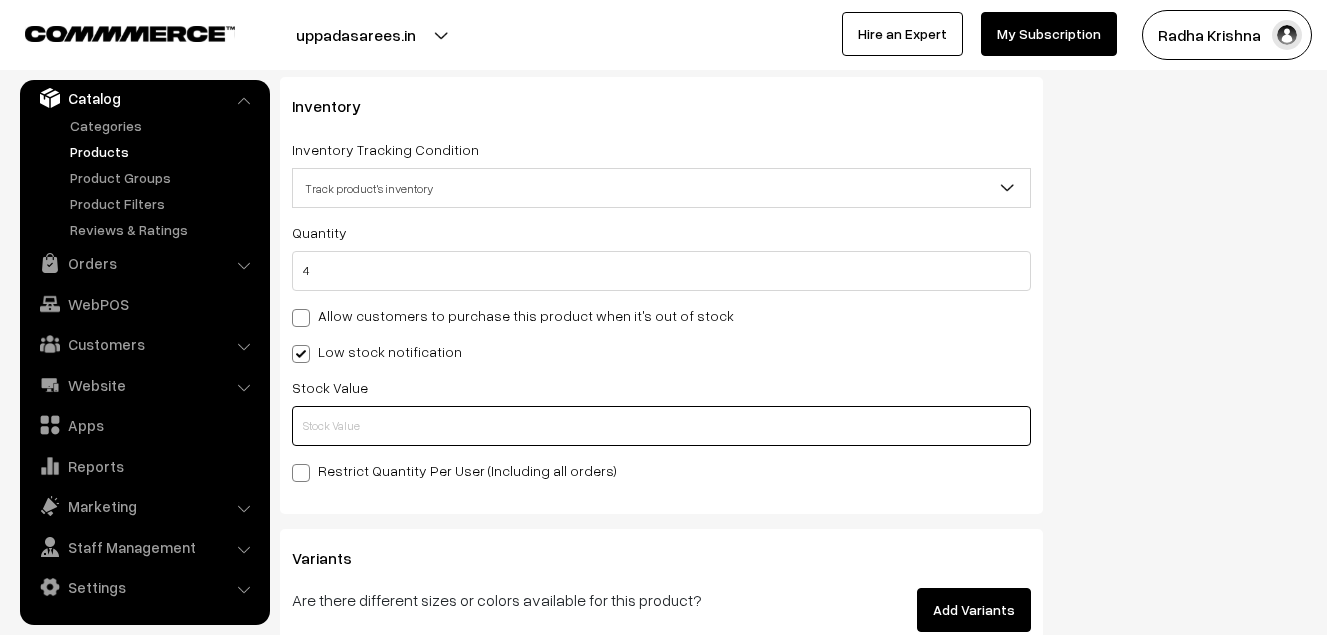 click at bounding box center (661, 426) 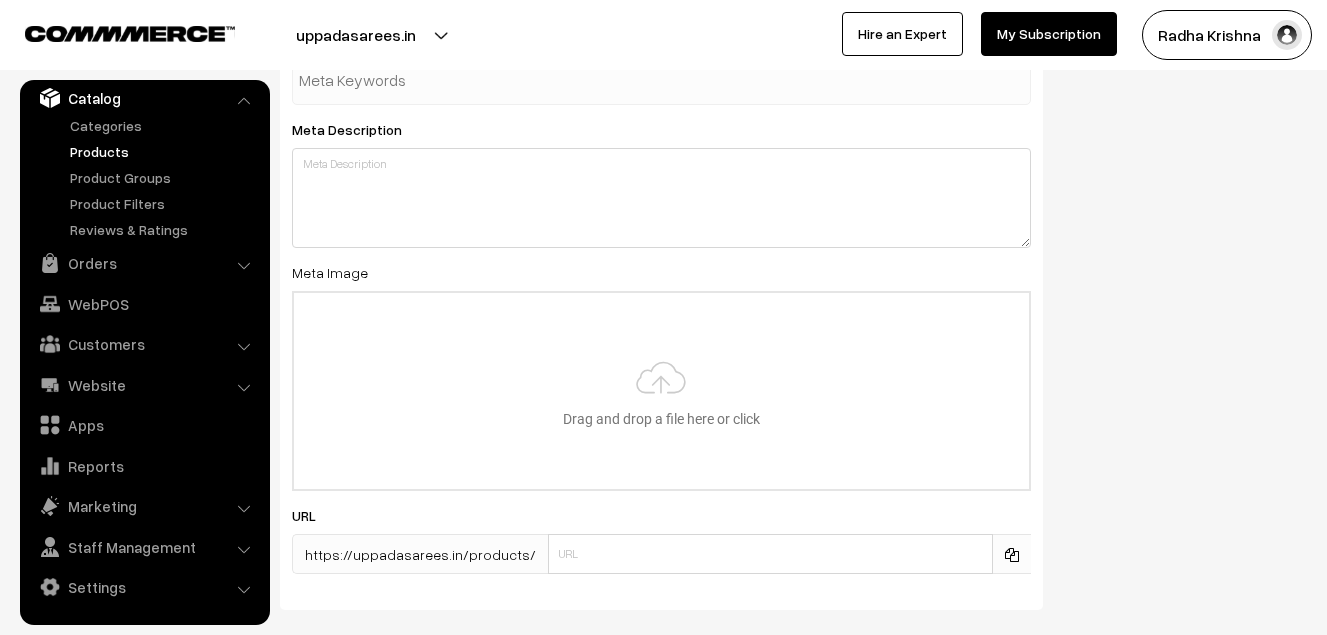 scroll, scrollTop: 2900, scrollLeft: 0, axis: vertical 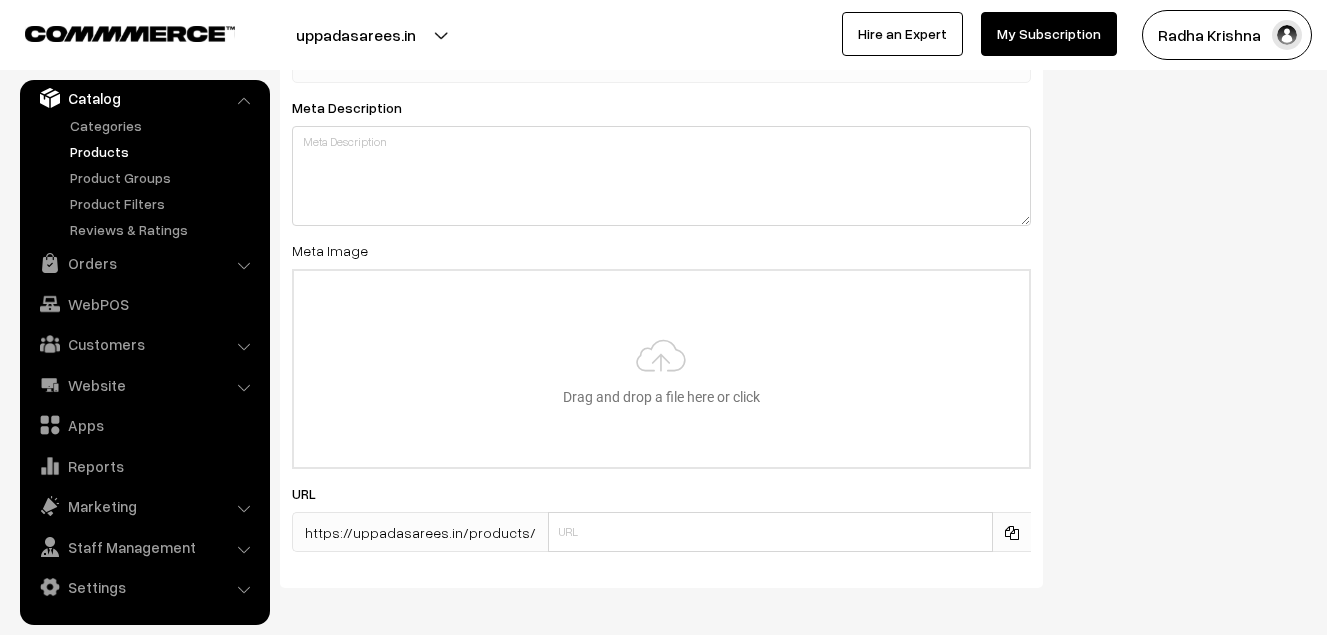 type on "2" 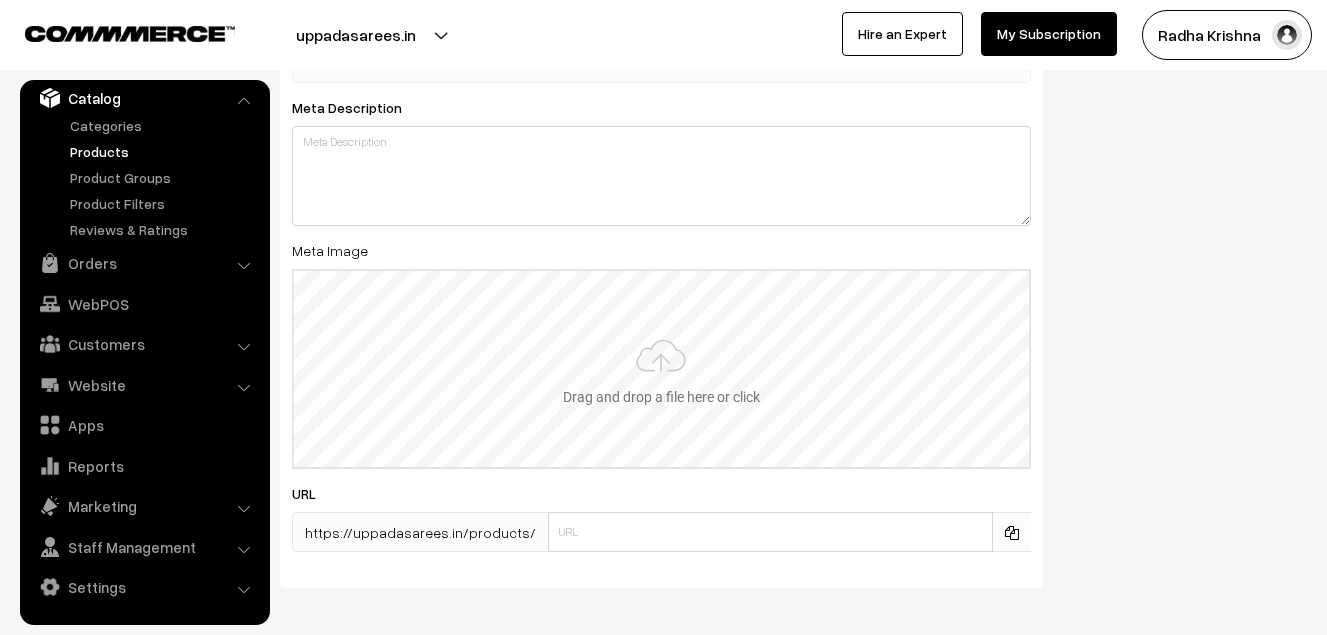 click at bounding box center (661, 369) 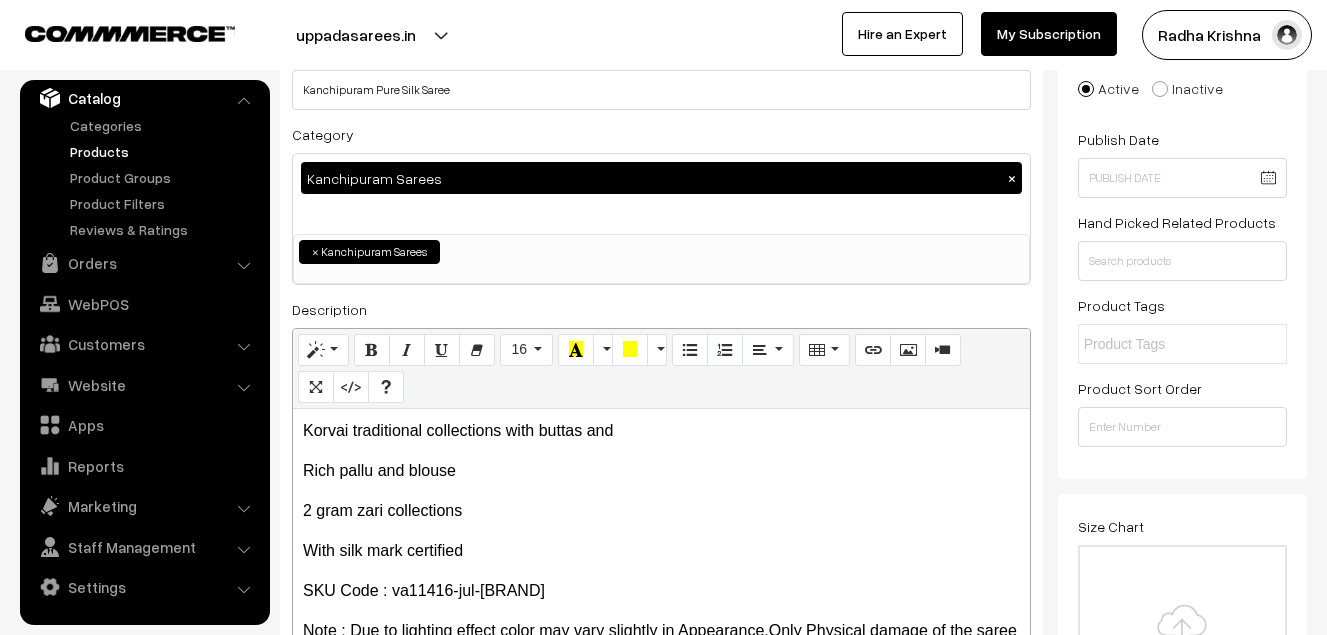 scroll, scrollTop: 0, scrollLeft: 0, axis: both 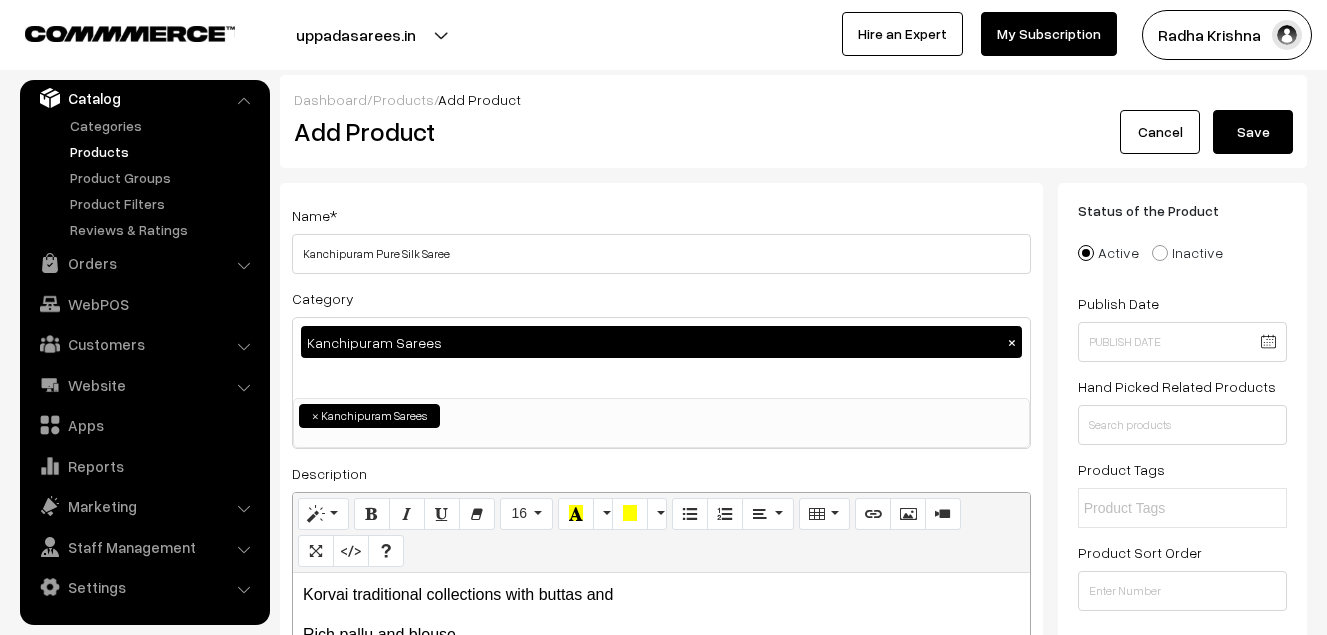 click on "Save" at bounding box center [1253, 132] 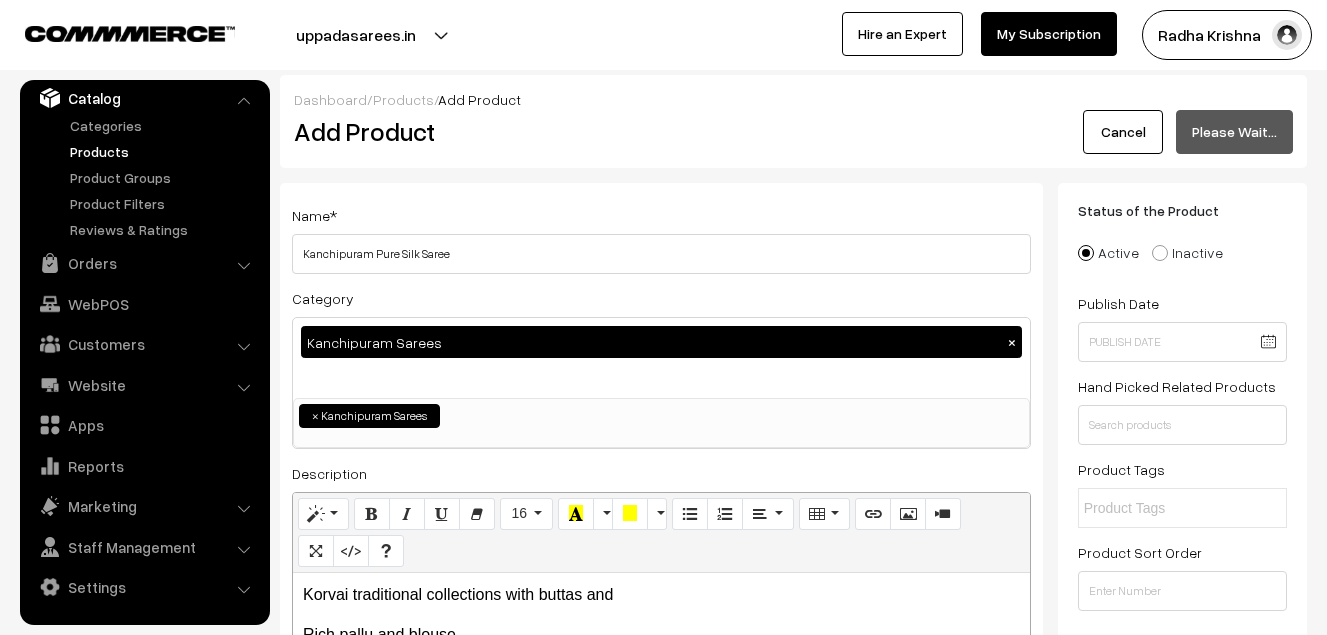 click on "Add Product" at bounding box center [665, 131] 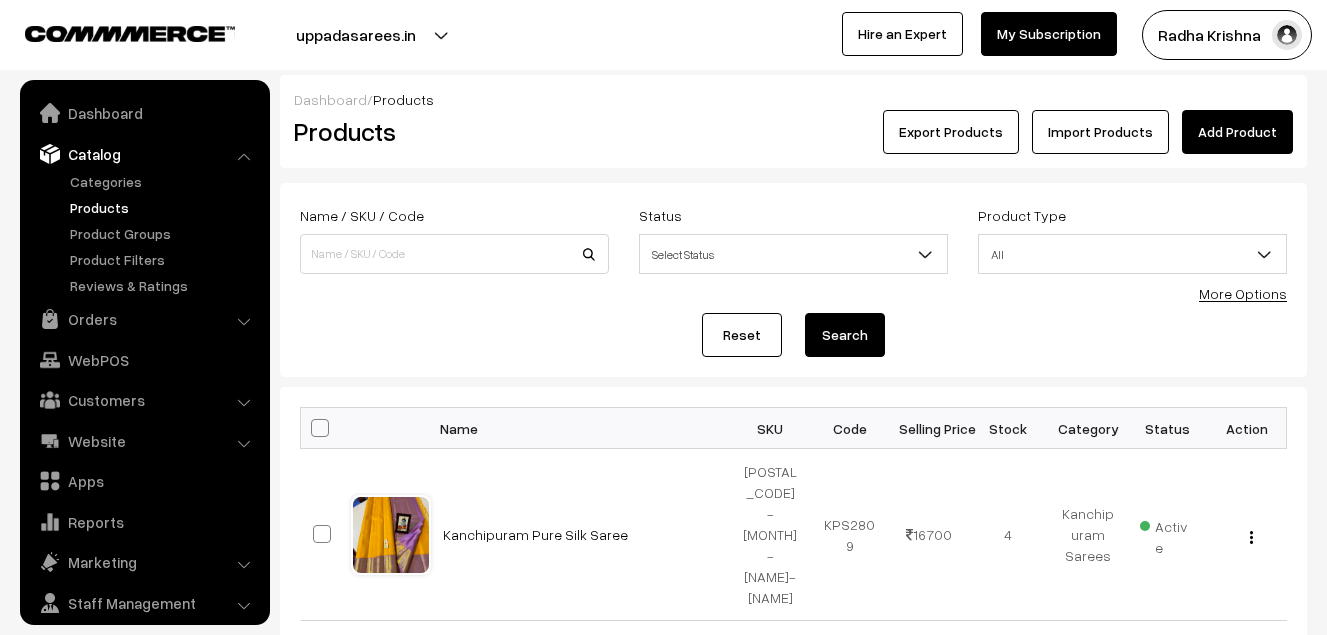 scroll, scrollTop: 0, scrollLeft: 0, axis: both 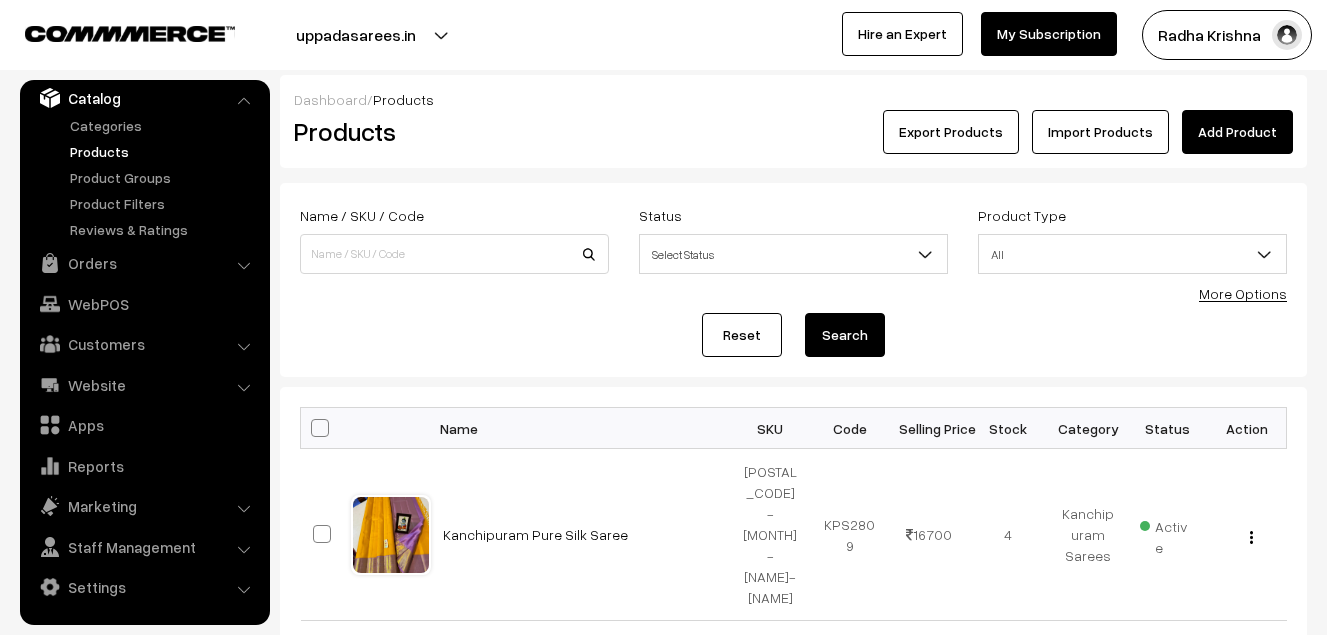drag, startPoint x: 0, startPoint y: 0, endPoint x: 1219, endPoint y: 130, distance: 1225.9124 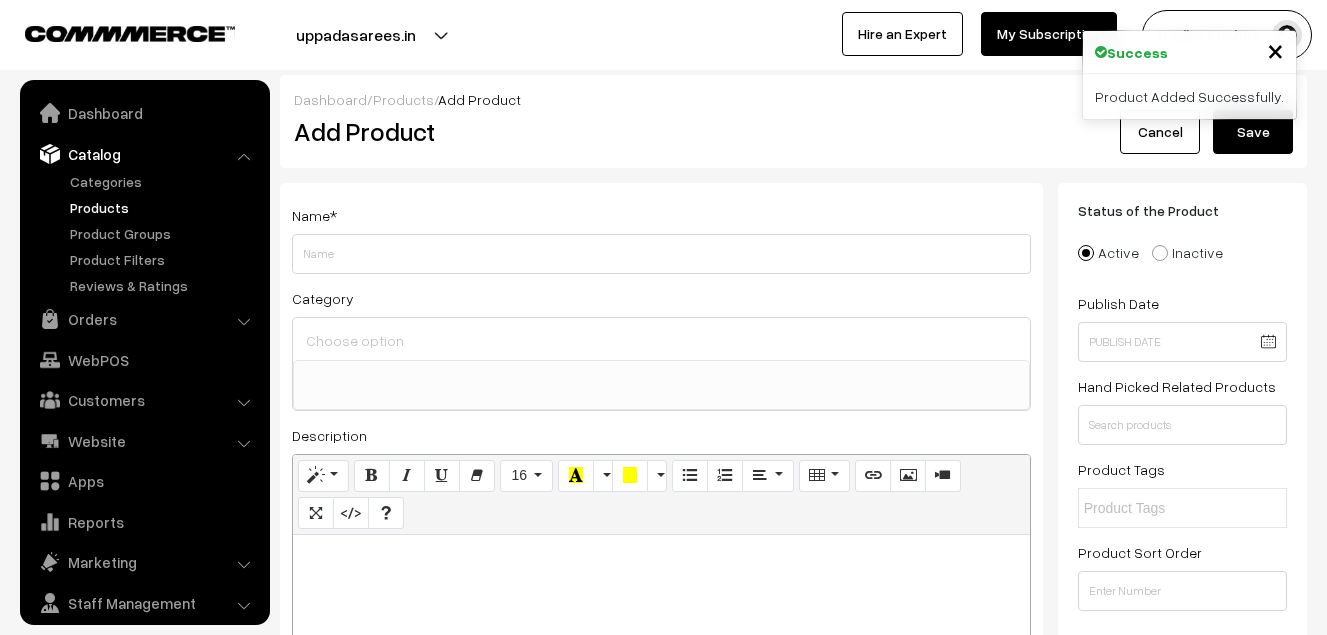select 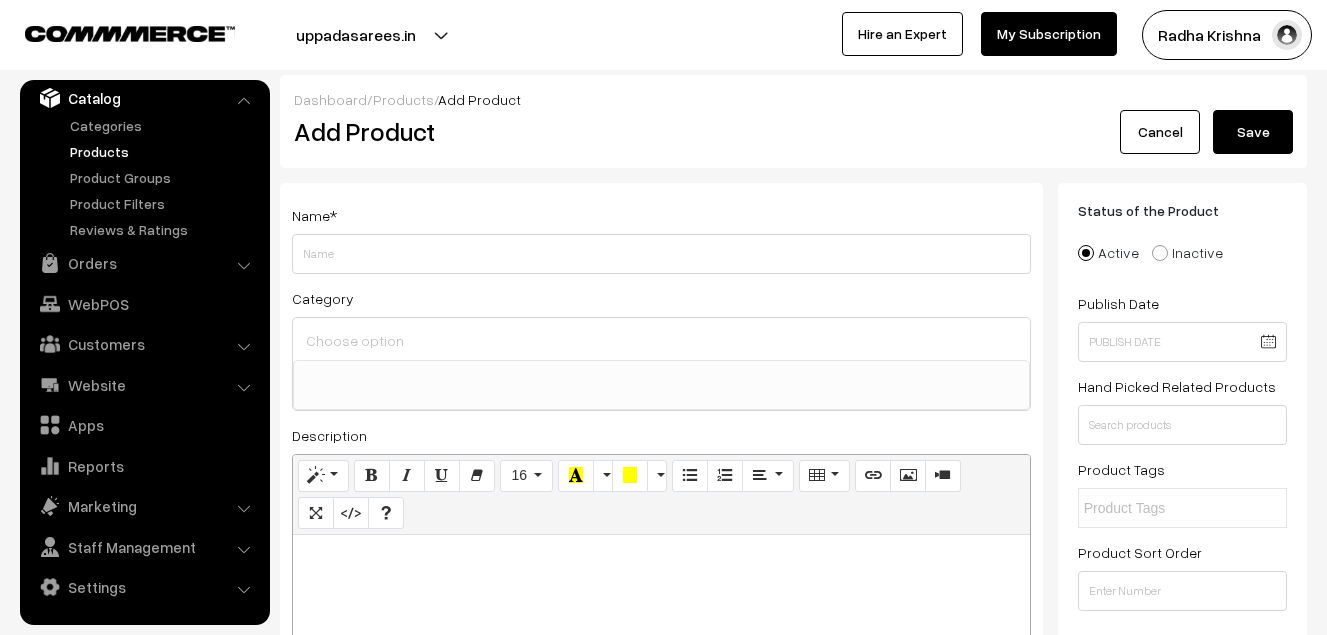 click at bounding box center [661, 660] 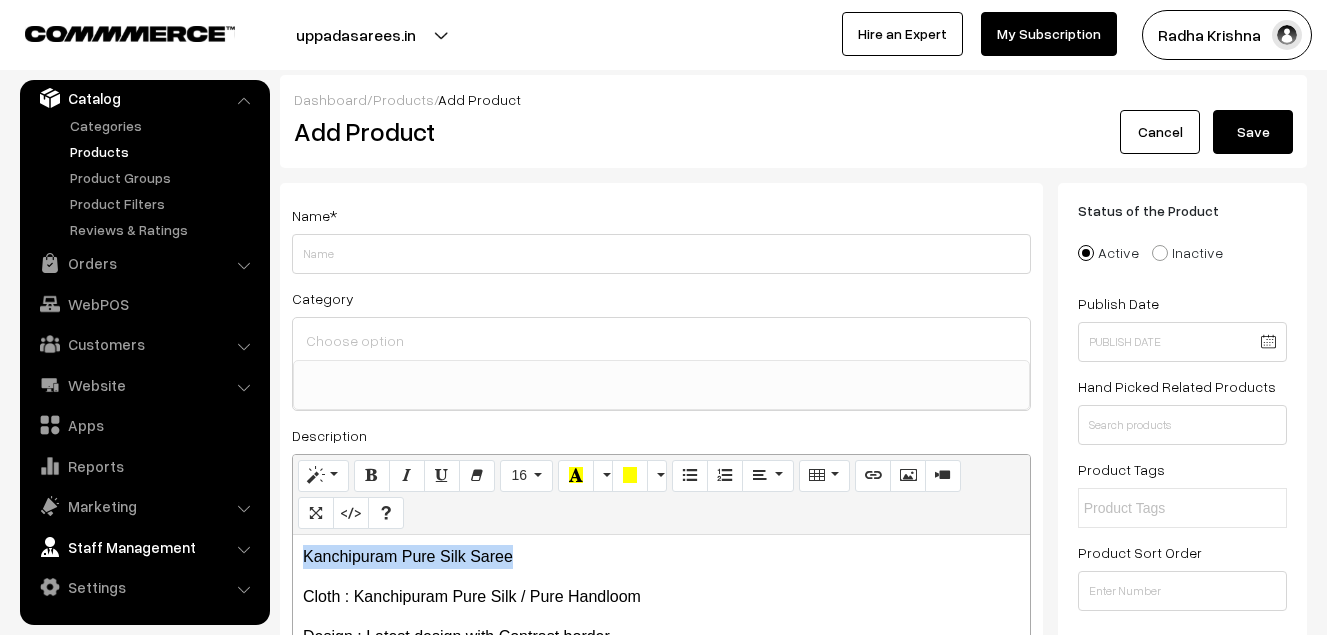 drag, startPoint x: 526, startPoint y: 549, endPoint x: 231, endPoint y: 540, distance: 295.13727 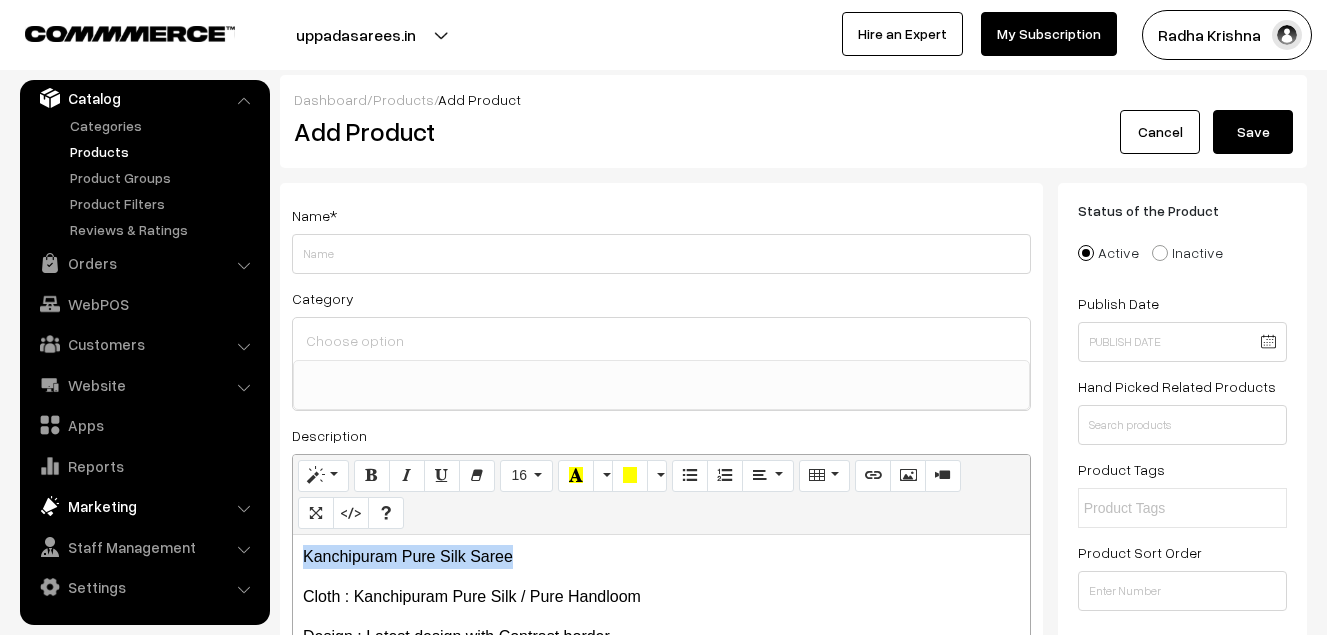 copy on "Kanchipuram Pure Silk Saree" 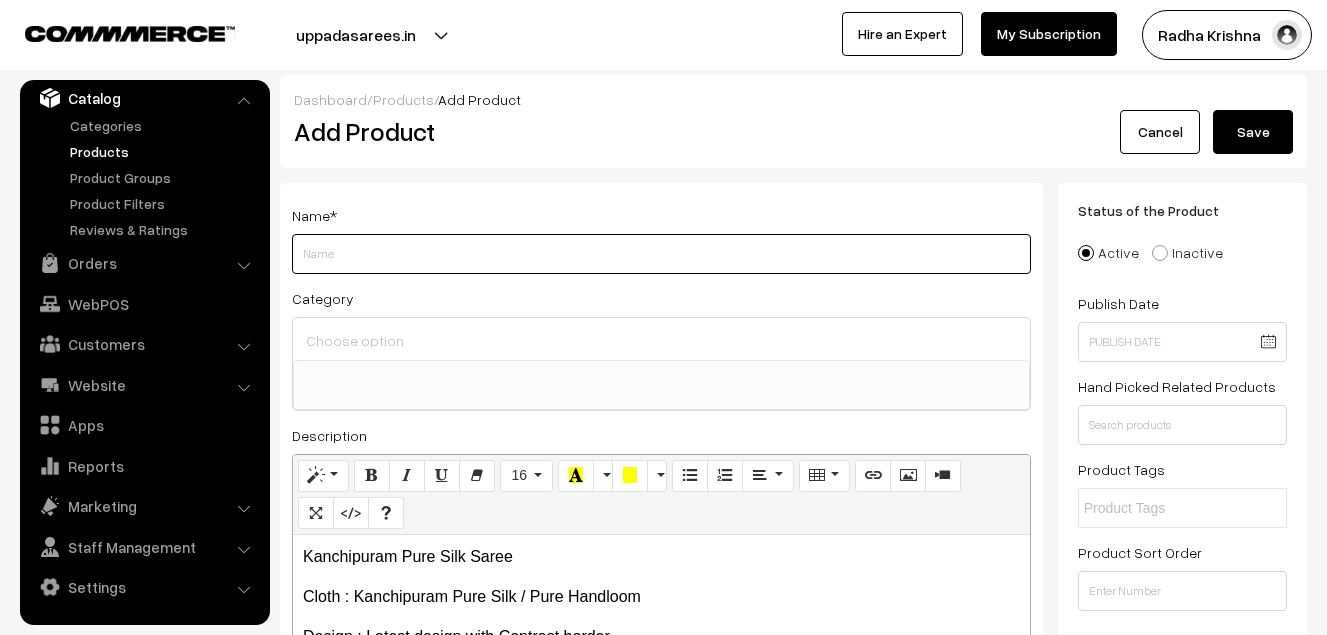 click on "Weight" at bounding box center [661, 254] 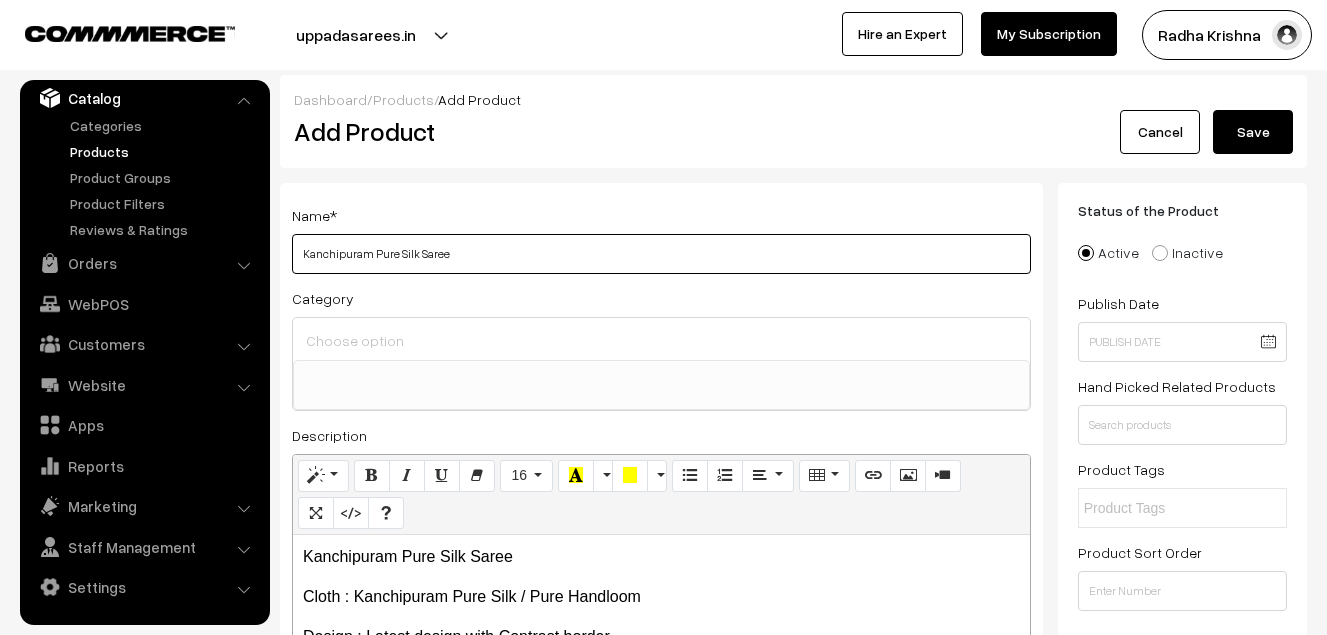 type on "Kanchipuram Pure Silk Saree" 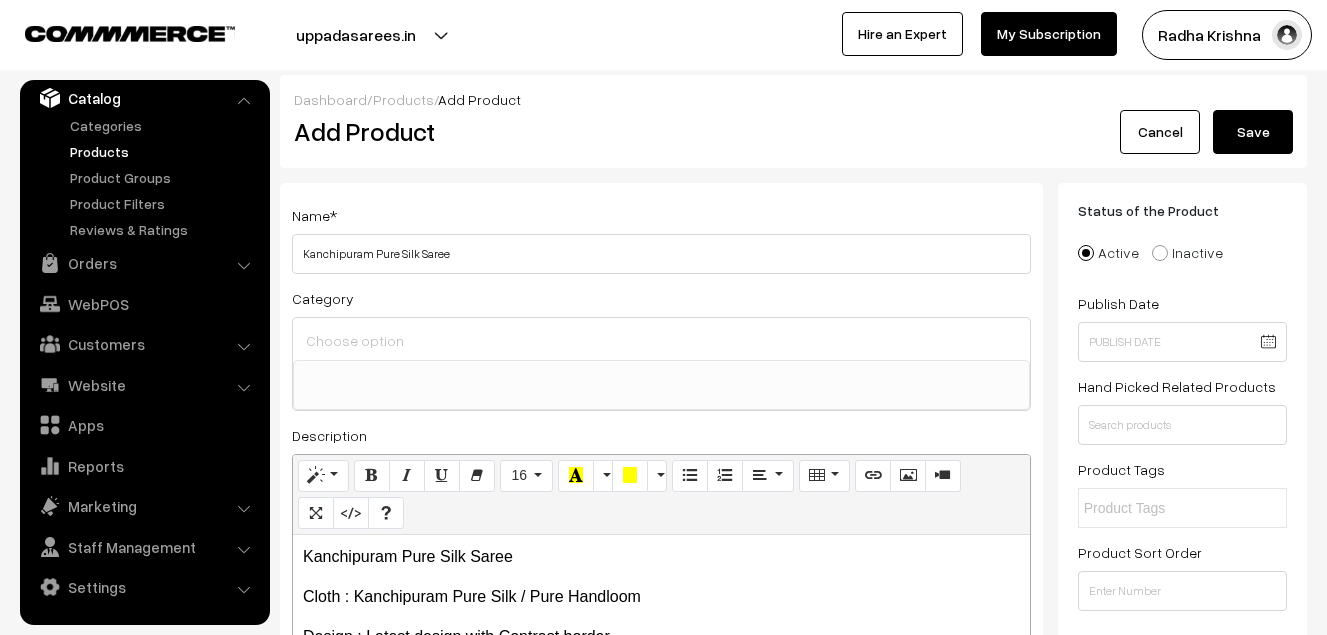 click at bounding box center (661, 339) 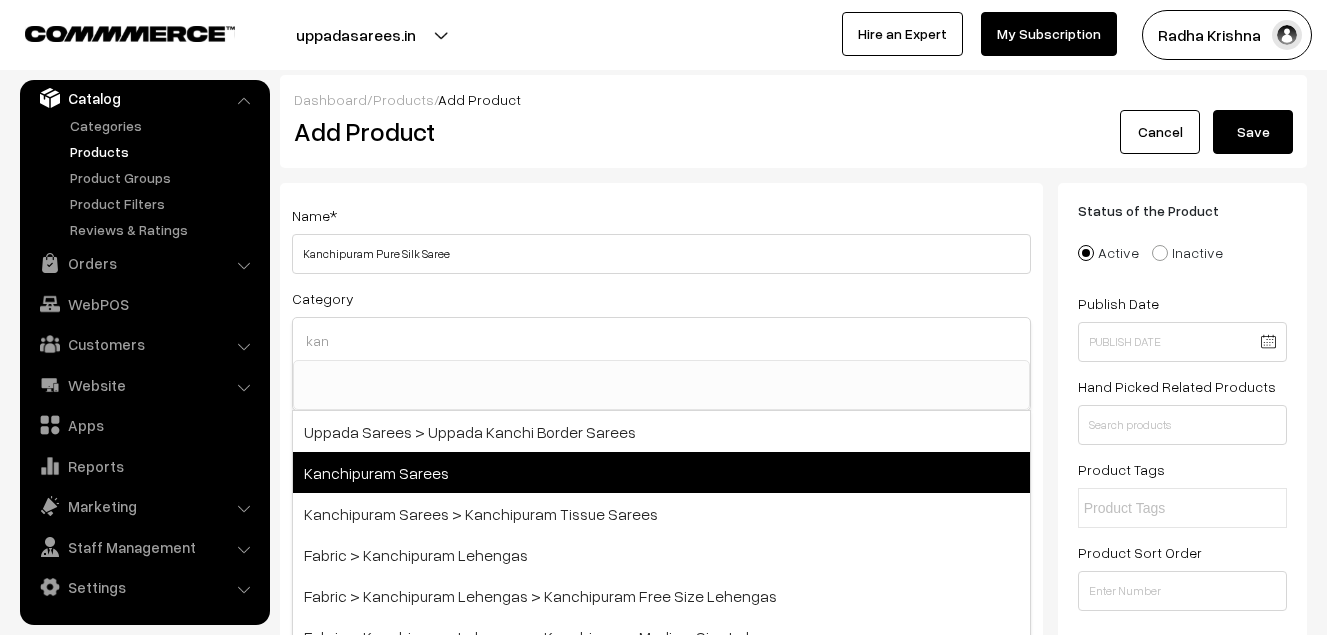type on "kan" 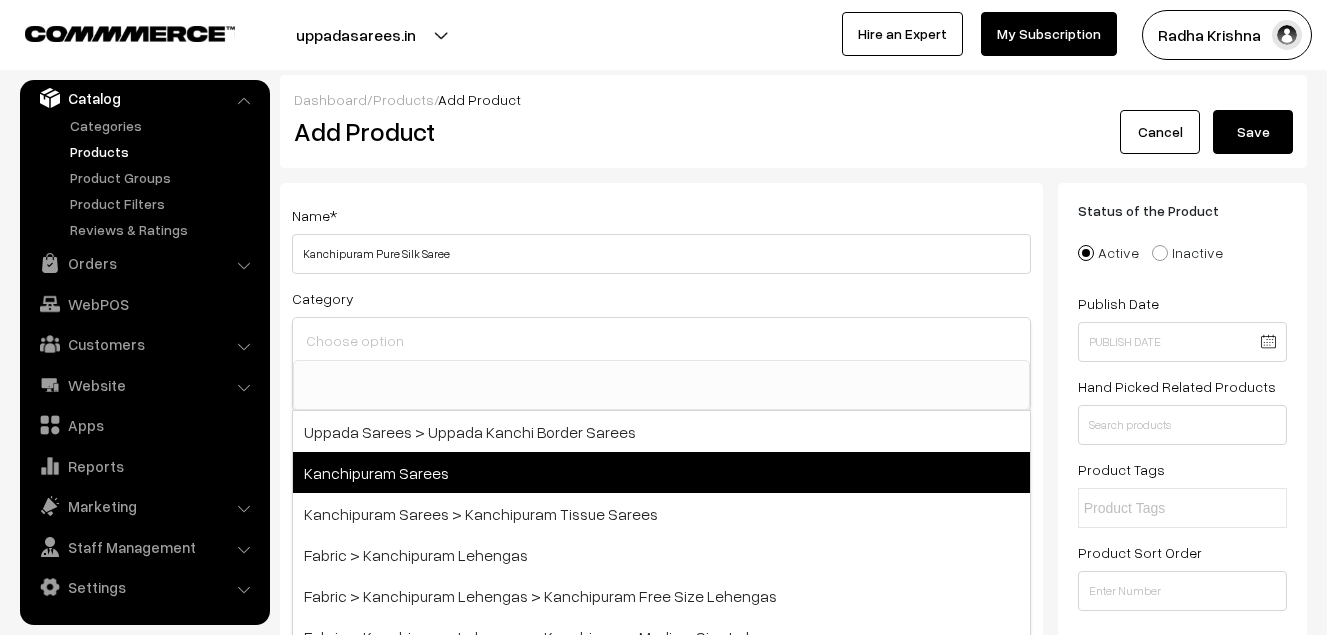 select on "3" 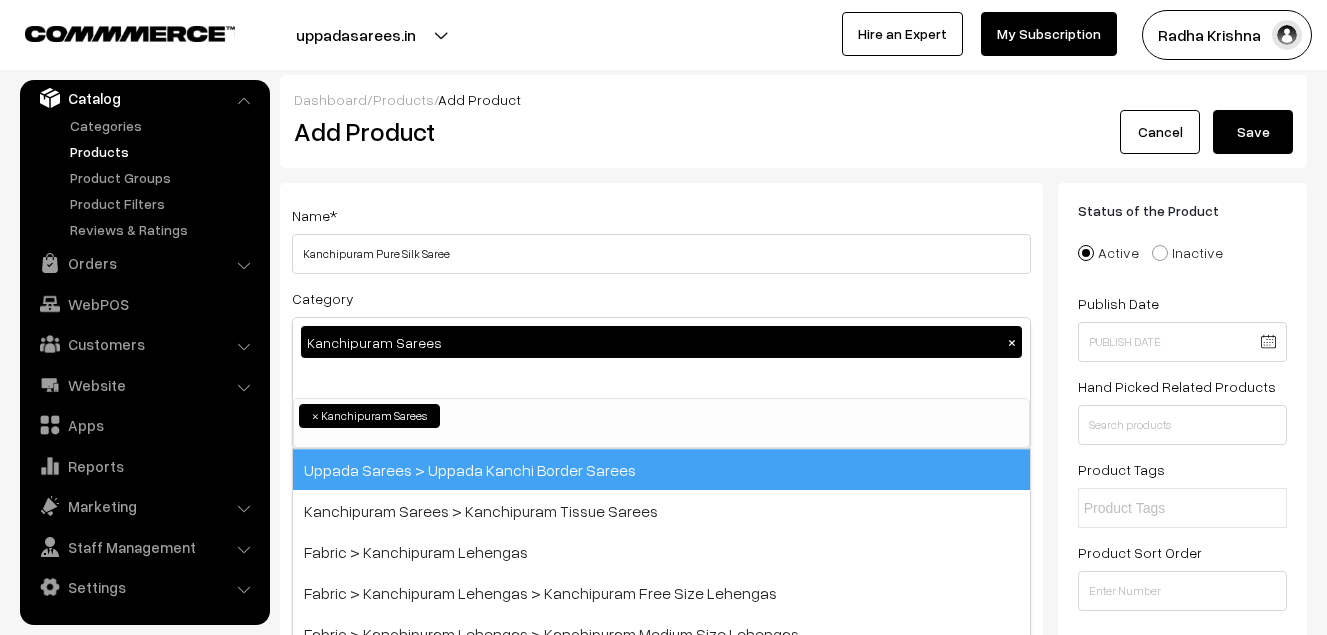 scroll, scrollTop: 340, scrollLeft: 0, axis: vertical 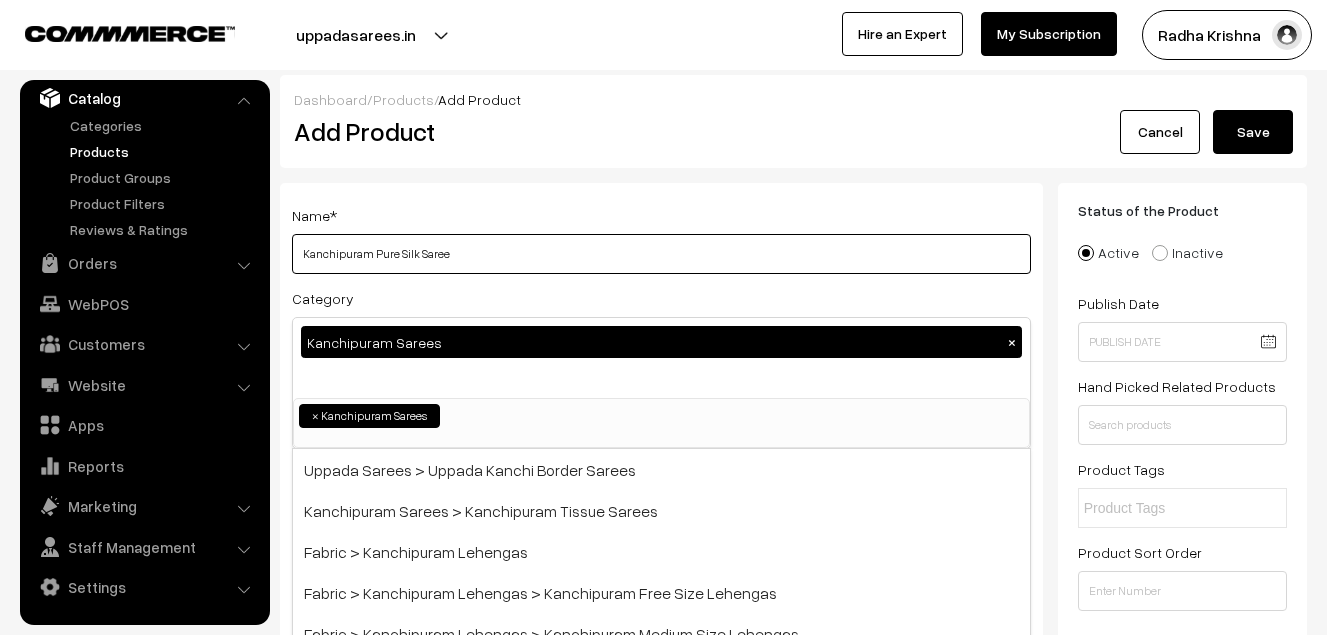 click on "Kanchipuram Pure Silk Saree" at bounding box center [661, 254] 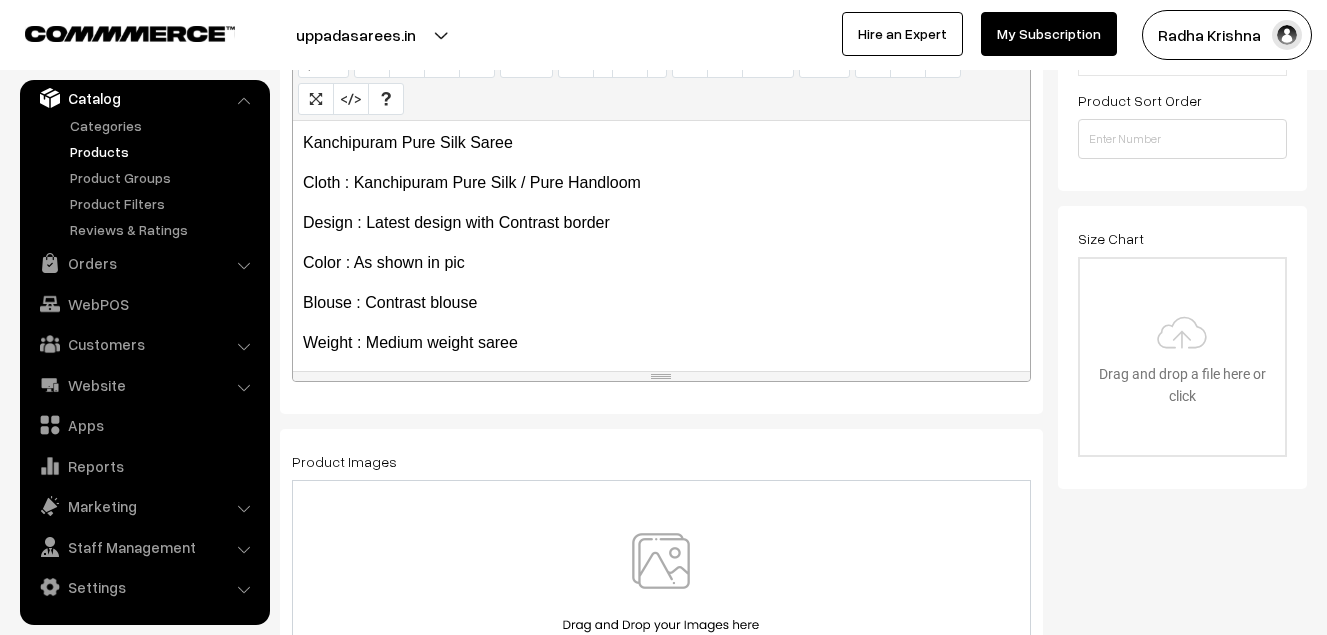 scroll, scrollTop: 500, scrollLeft: 0, axis: vertical 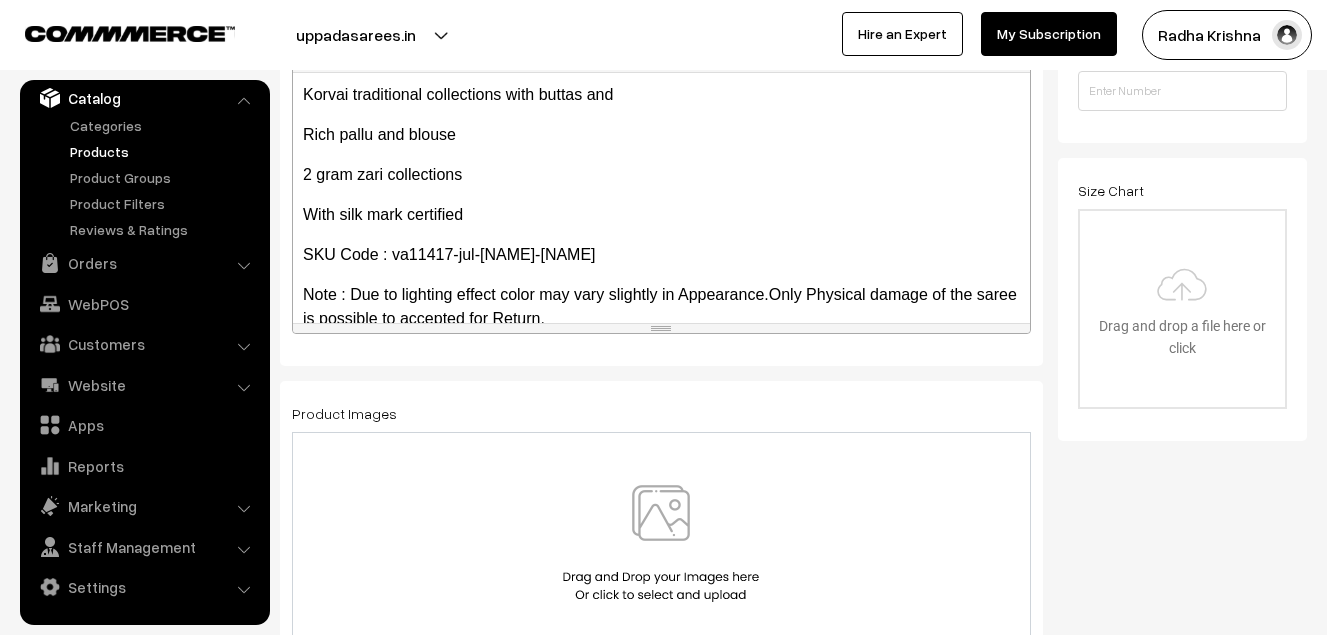 click at bounding box center [661, 543] 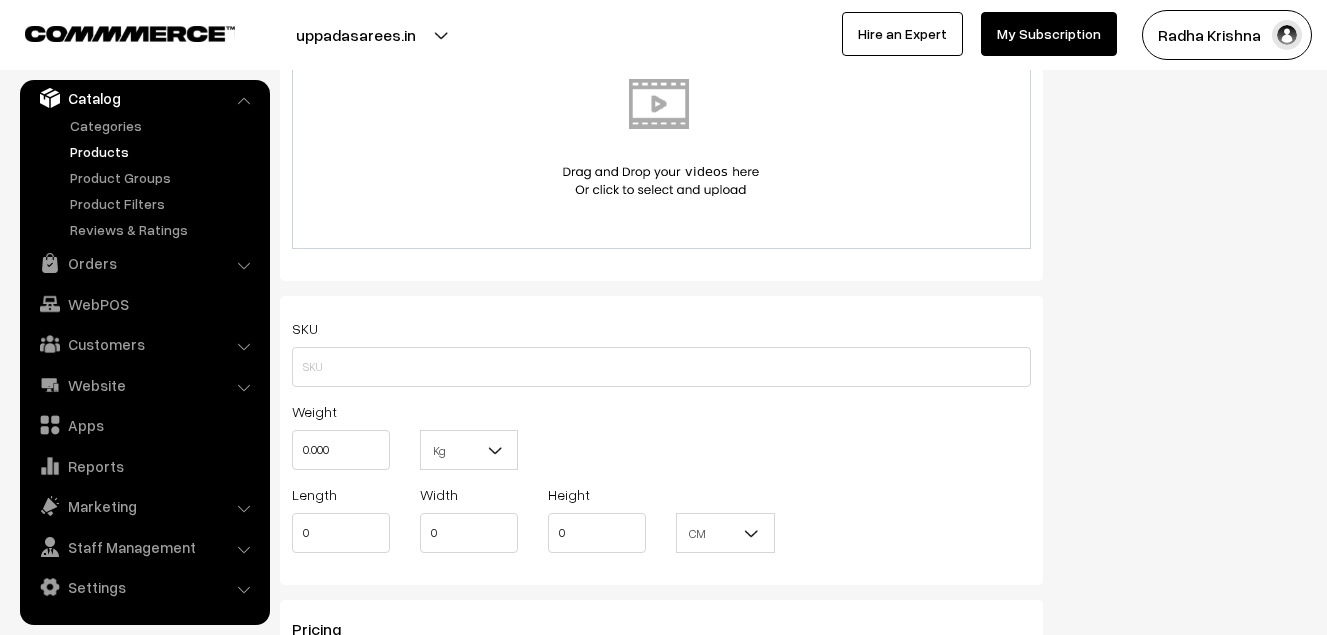 scroll, scrollTop: 1200, scrollLeft: 0, axis: vertical 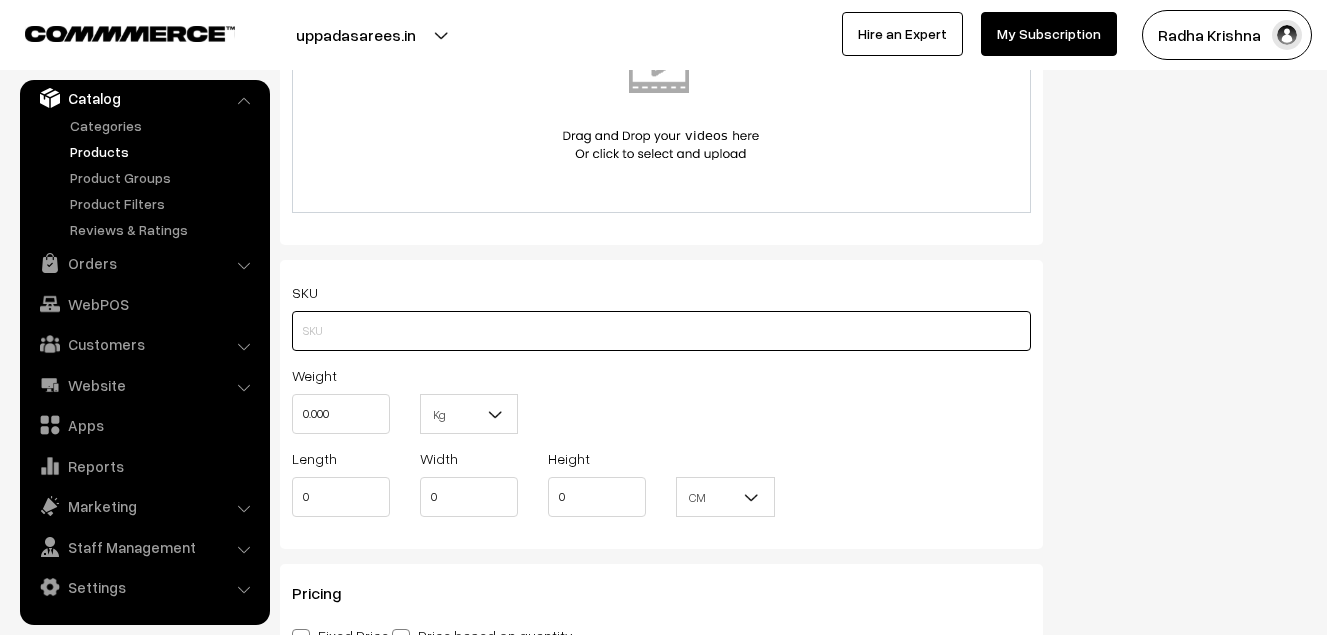 click at bounding box center (661, 331) 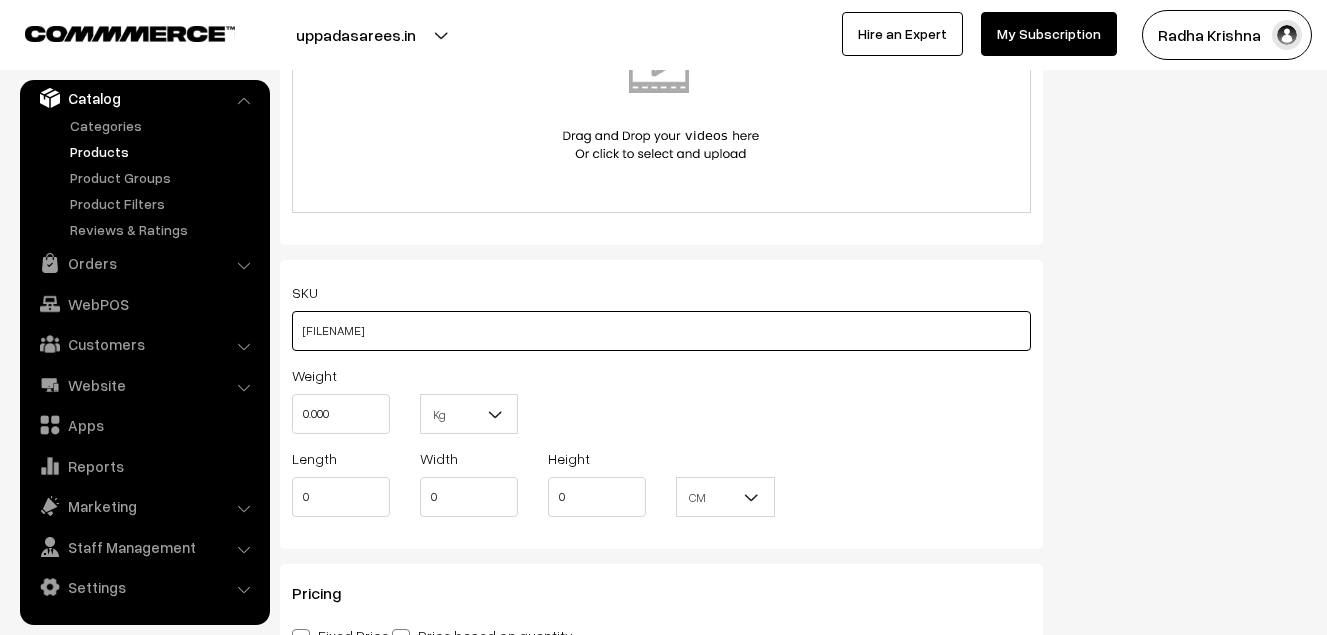 type on "[FILENAME]" 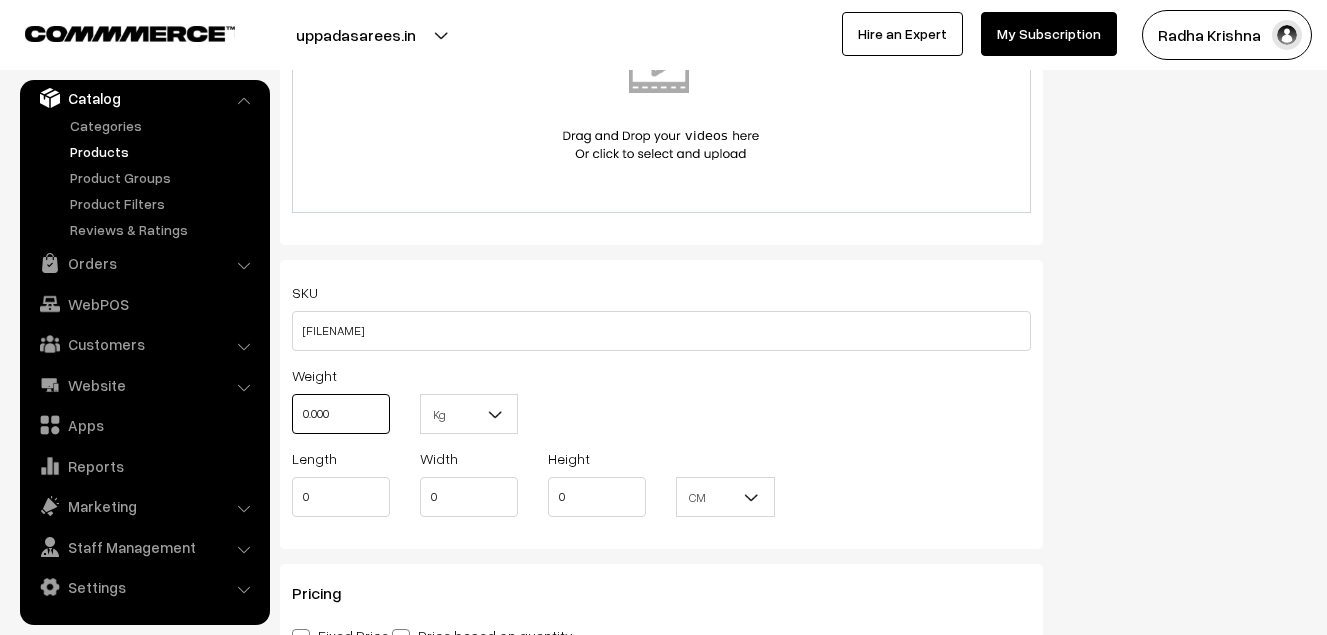 click on "0.000" at bounding box center (341, 414) 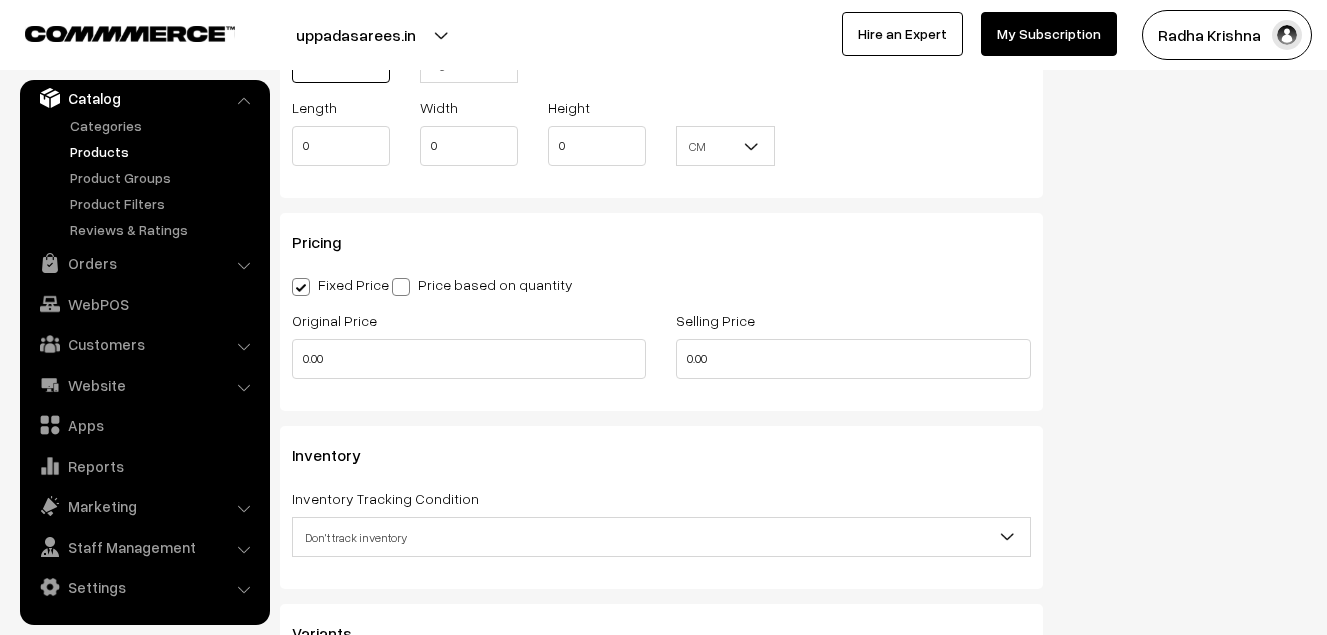 scroll, scrollTop: 1600, scrollLeft: 0, axis: vertical 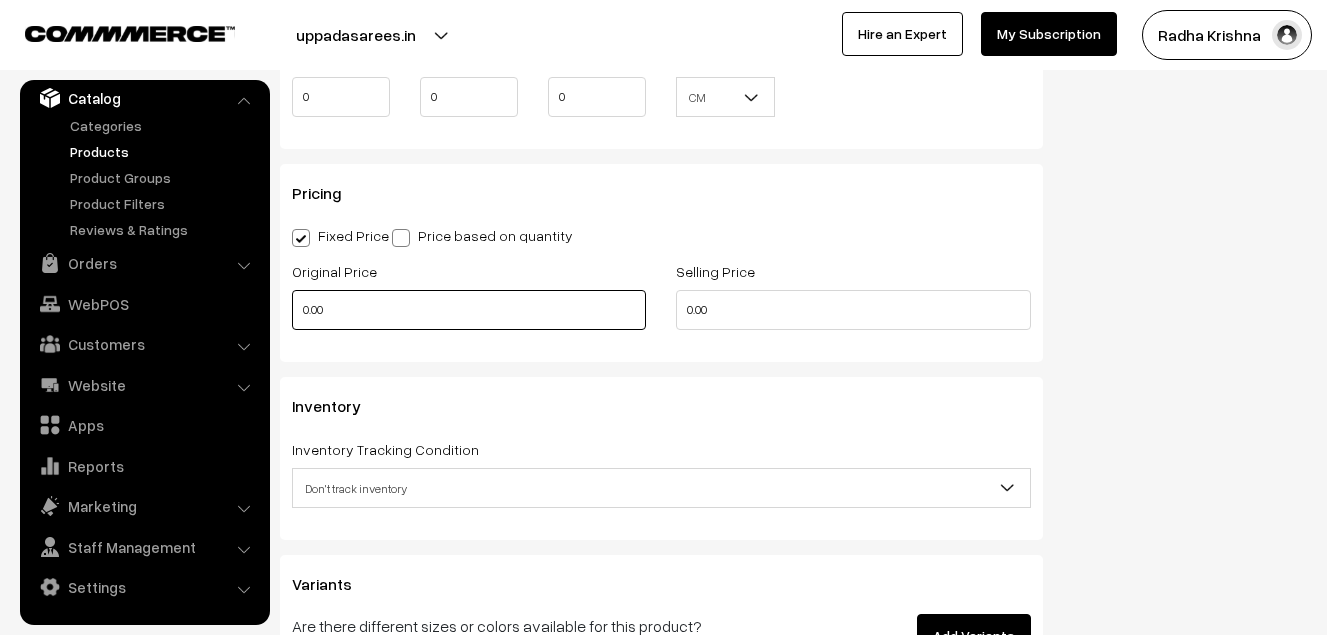 type on "0.80" 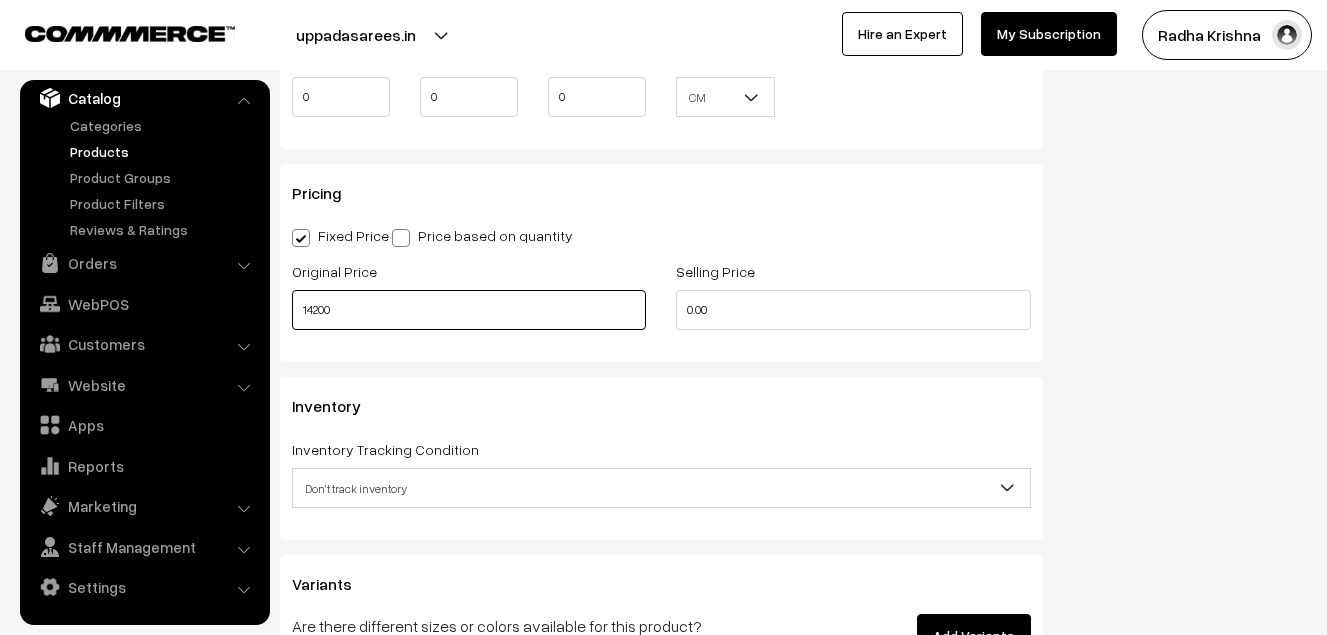 type on "14200" 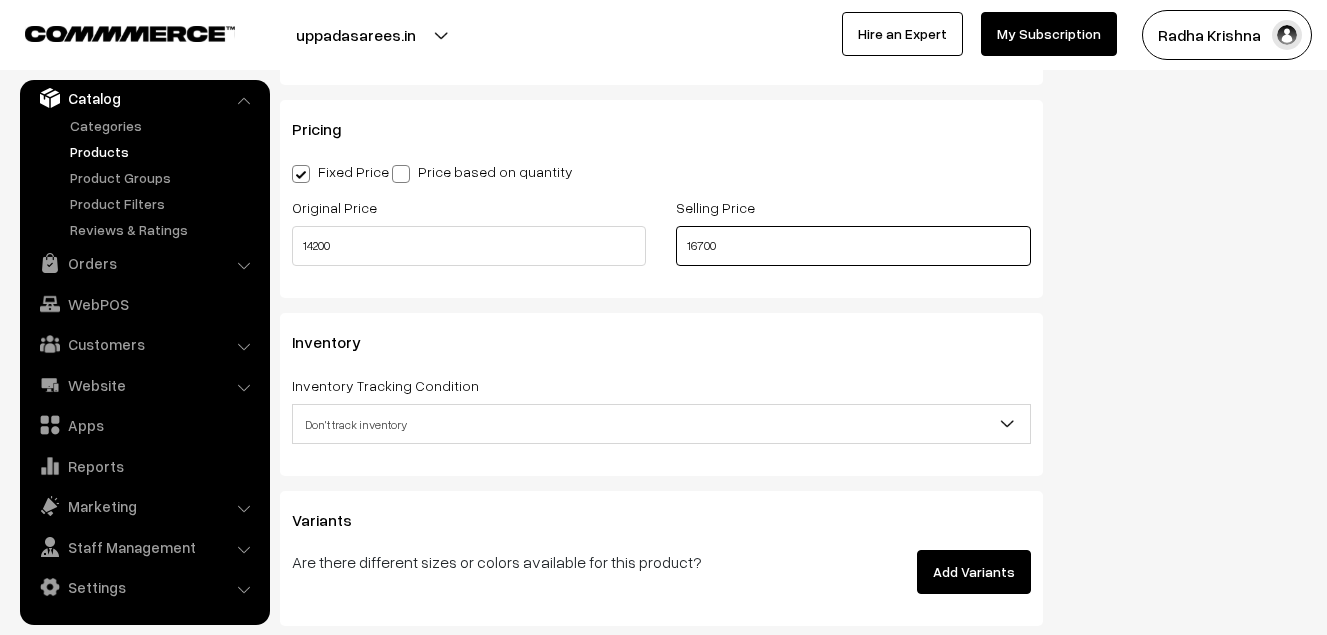 scroll, scrollTop: 1900, scrollLeft: 0, axis: vertical 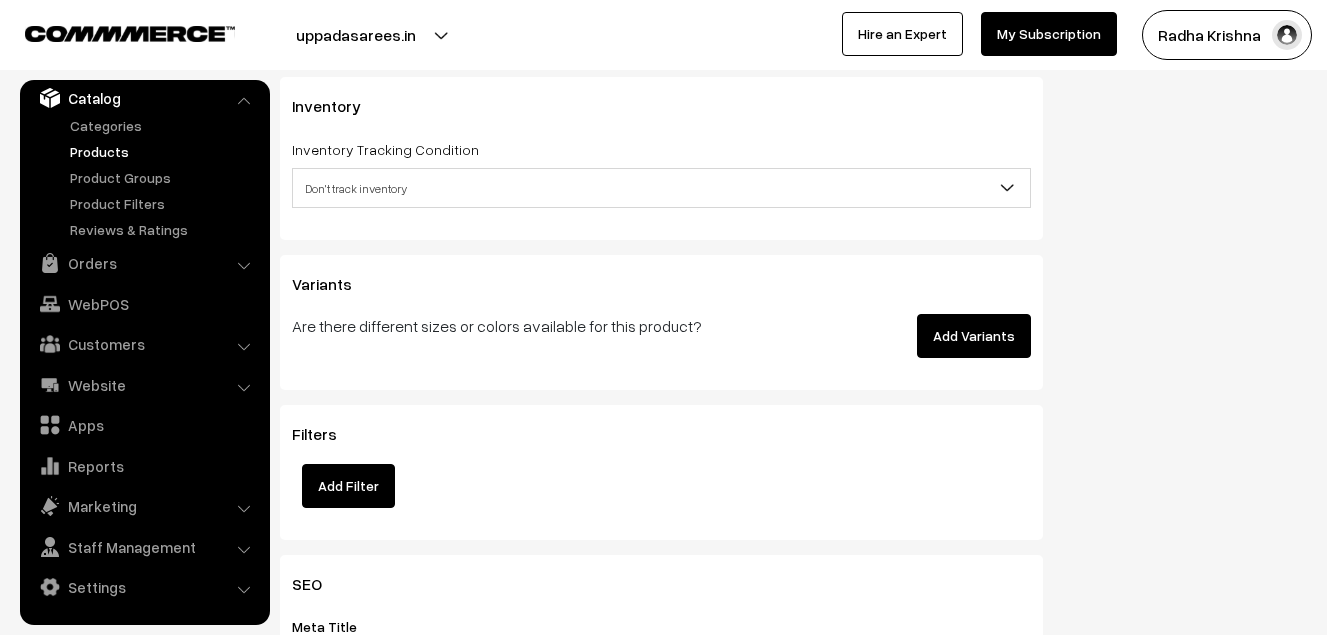 type on "16700" 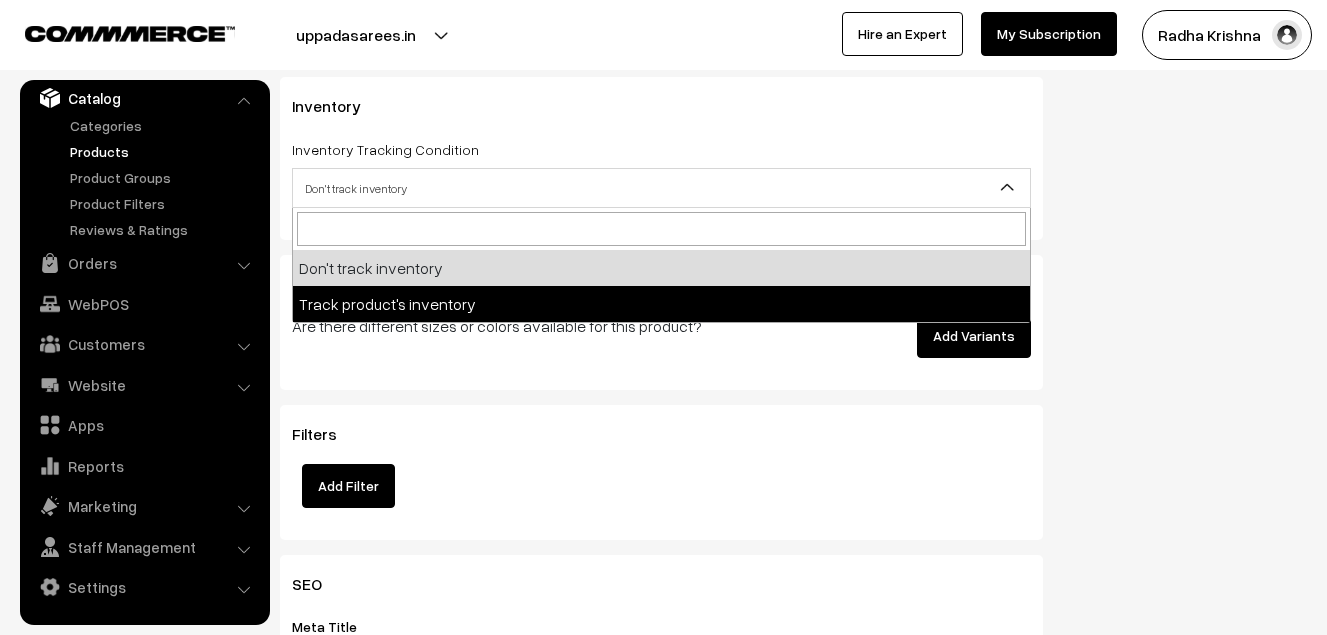 select on "2" 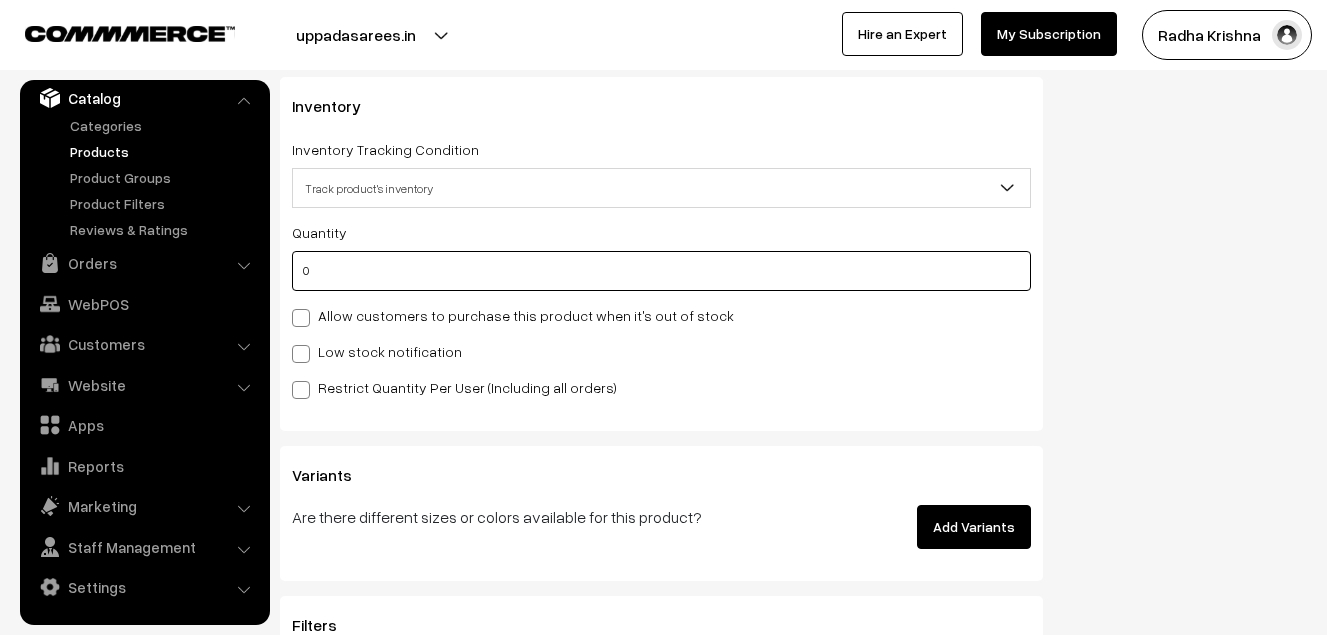 click on "0" at bounding box center (661, 271) 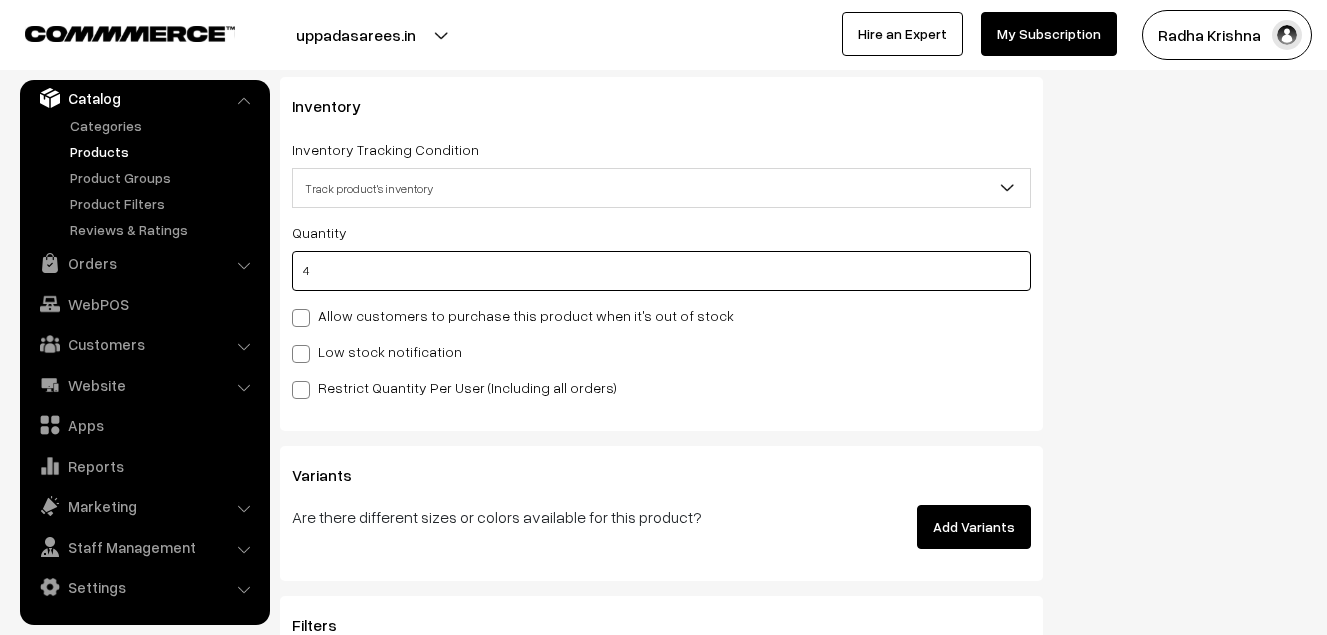 type on "4" 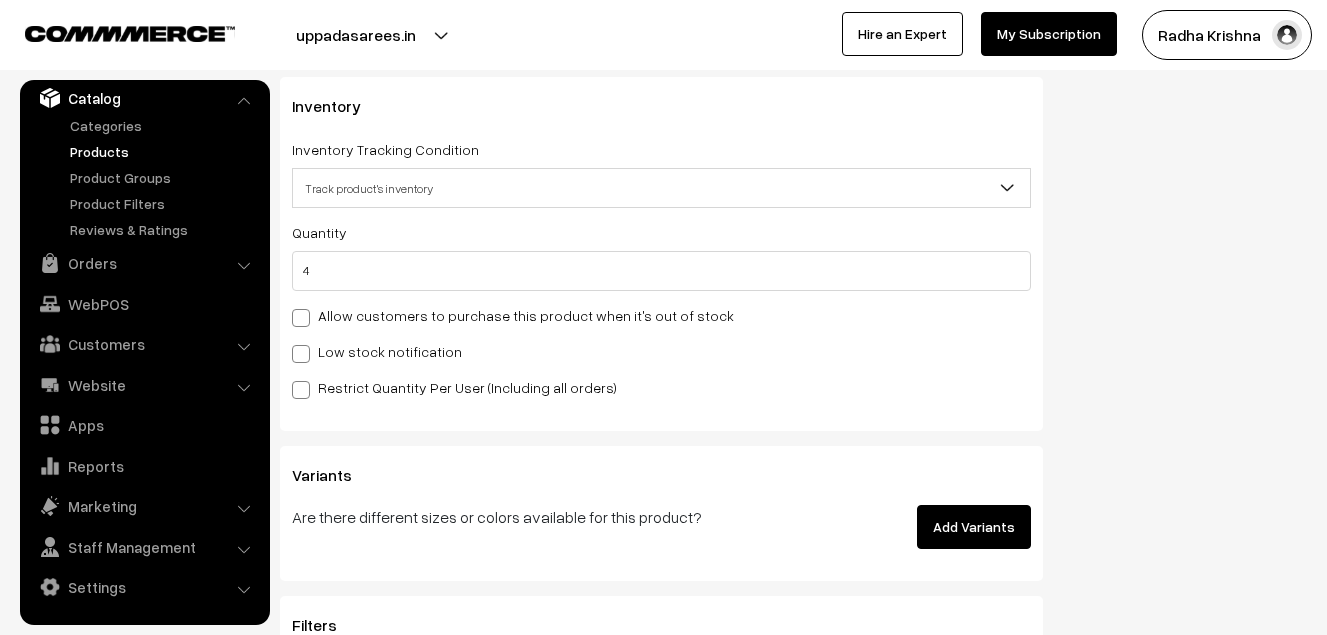 click on "Quantity
4
Allow customers to purchase this product when it's out of stock
Low stock notification
Stock Value" at bounding box center (661, 309) 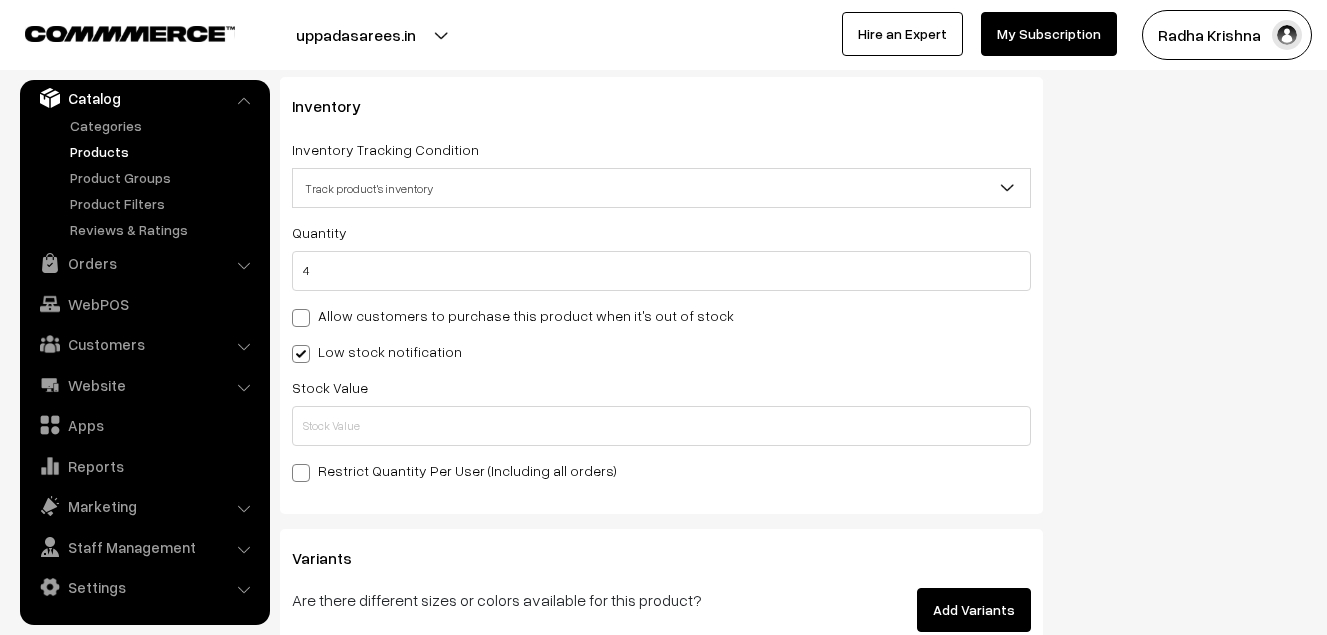 click on "Stock Value" at bounding box center (661, 410) 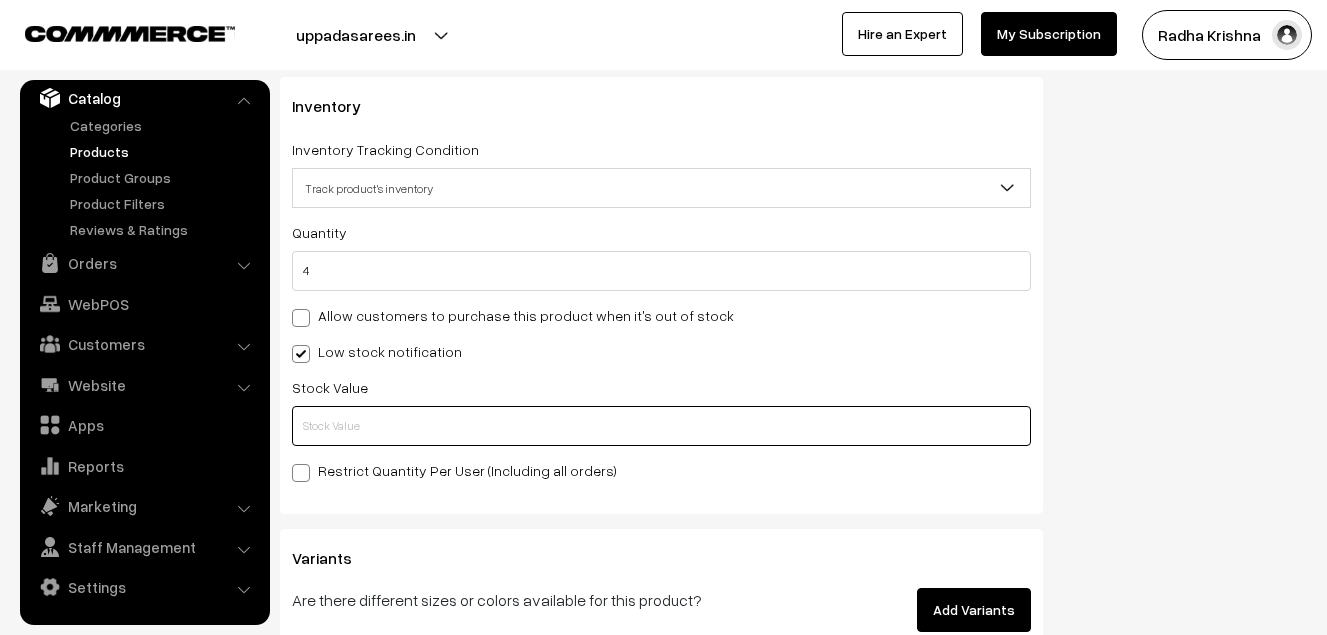 click at bounding box center (661, 426) 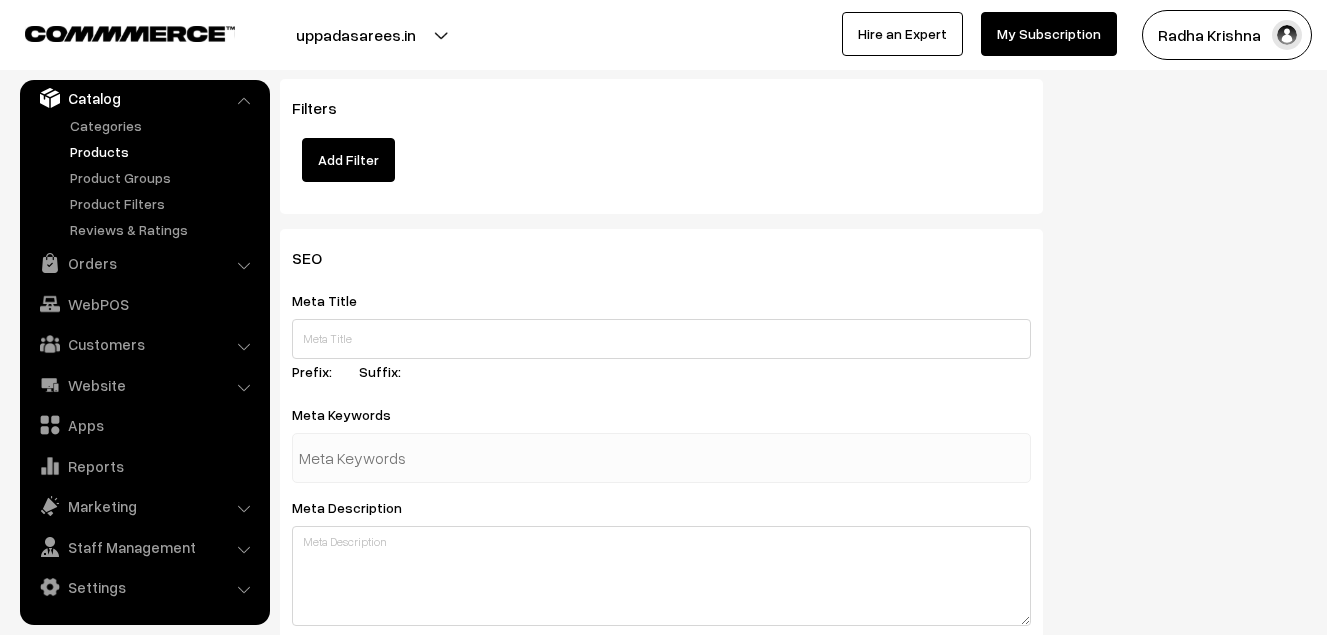 scroll, scrollTop: 2983, scrollLeft: 0, axis: vertical 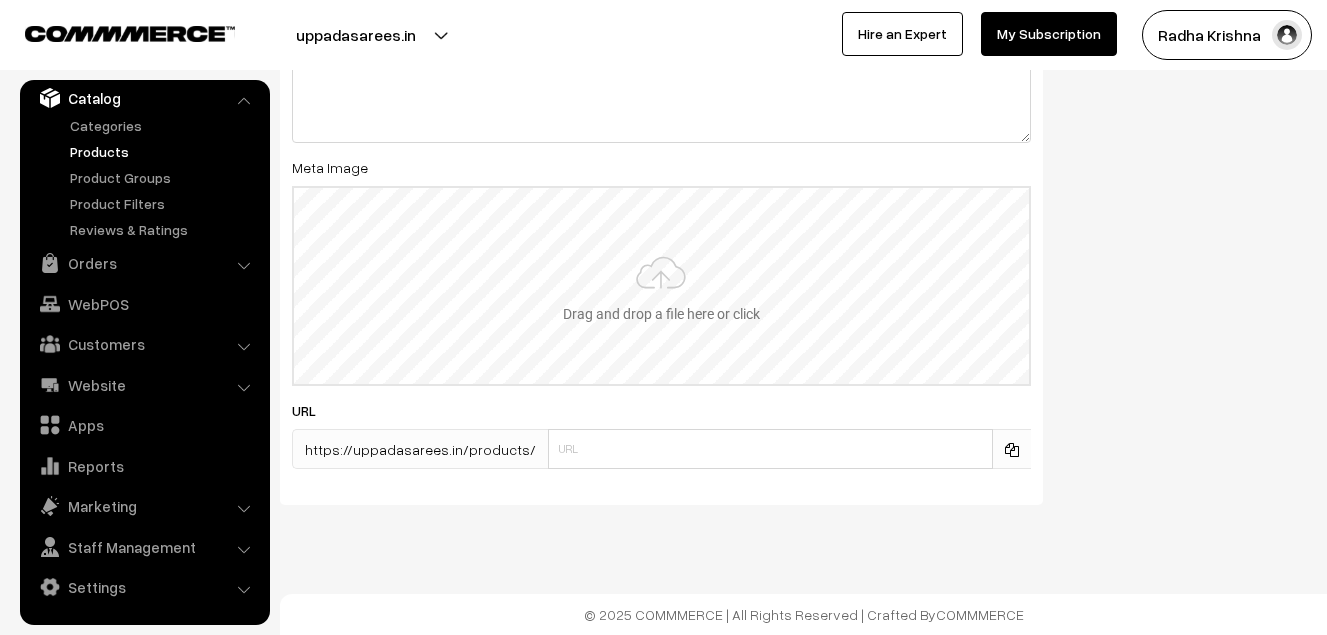 type on "2" 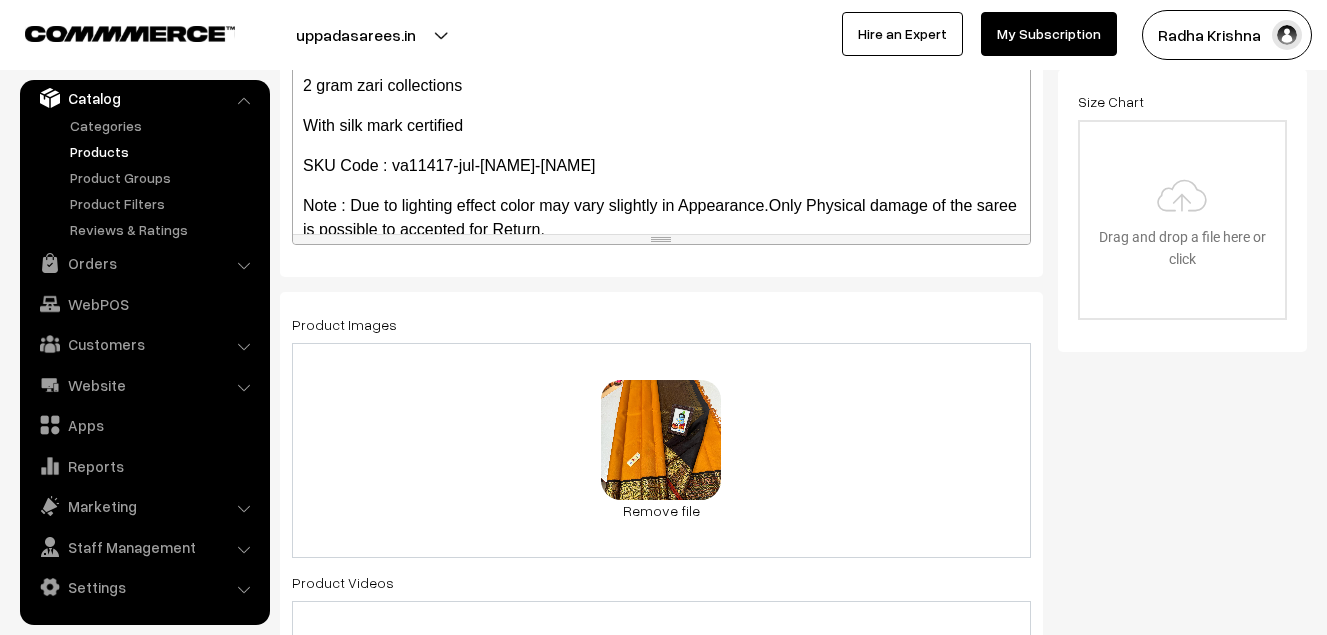 scroll, scrollTop: 0, scrollLeft: 0, axis: both 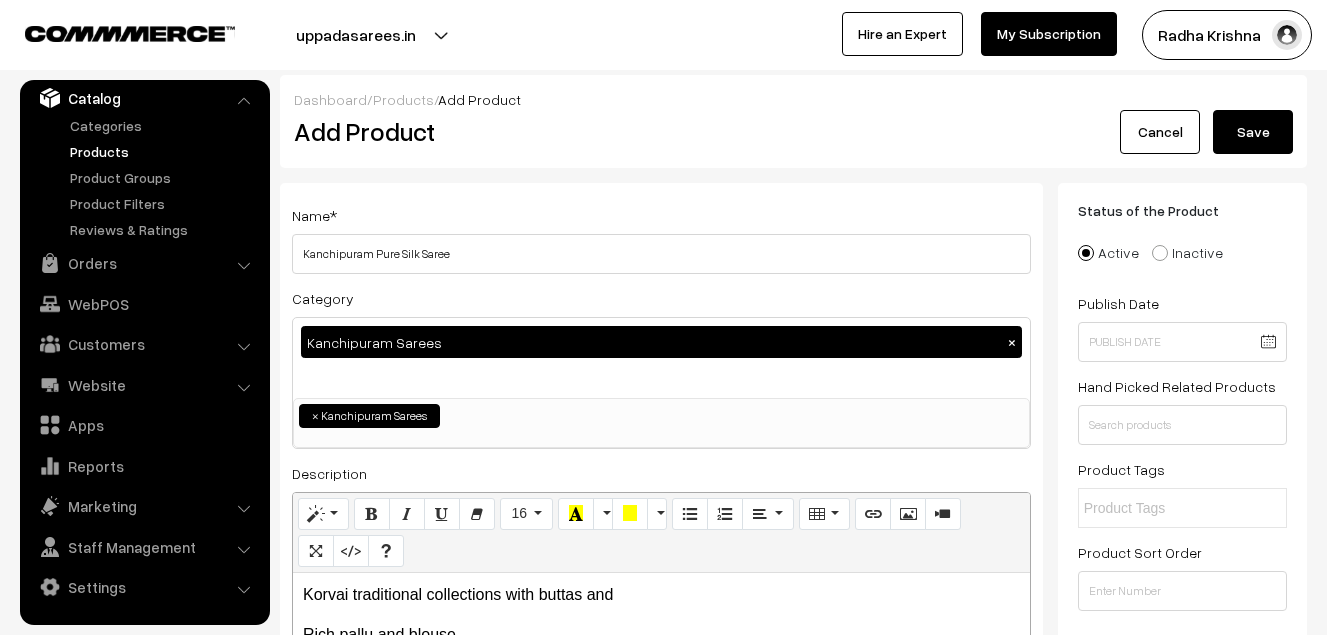 click on "Save" at bounding box center [1253, 132] 